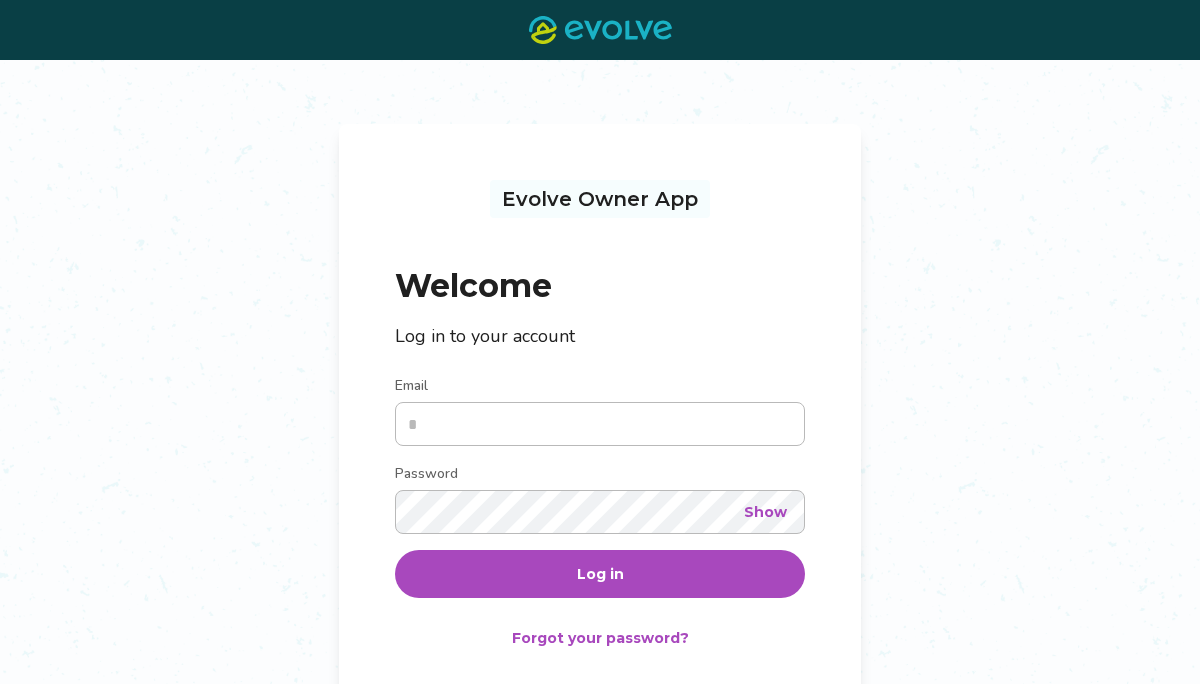 scroll, scrollTop: 0, scrollLeft: 0, axis: both 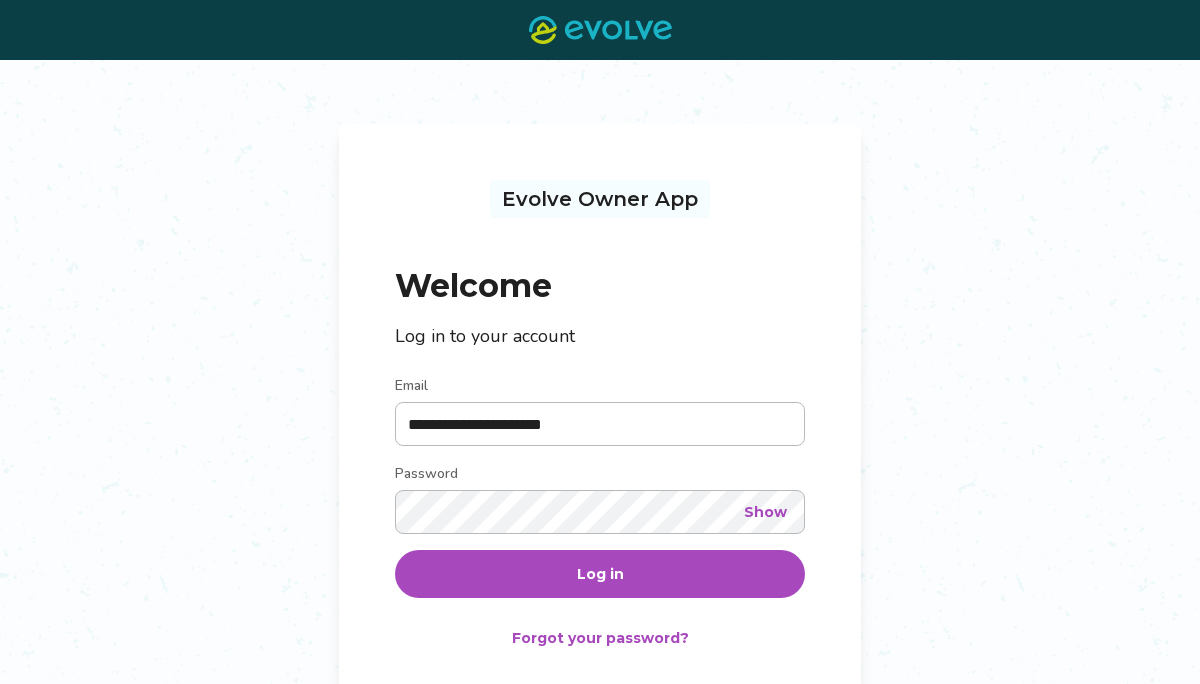 click on "Log in" at bounding box center [600, 574] 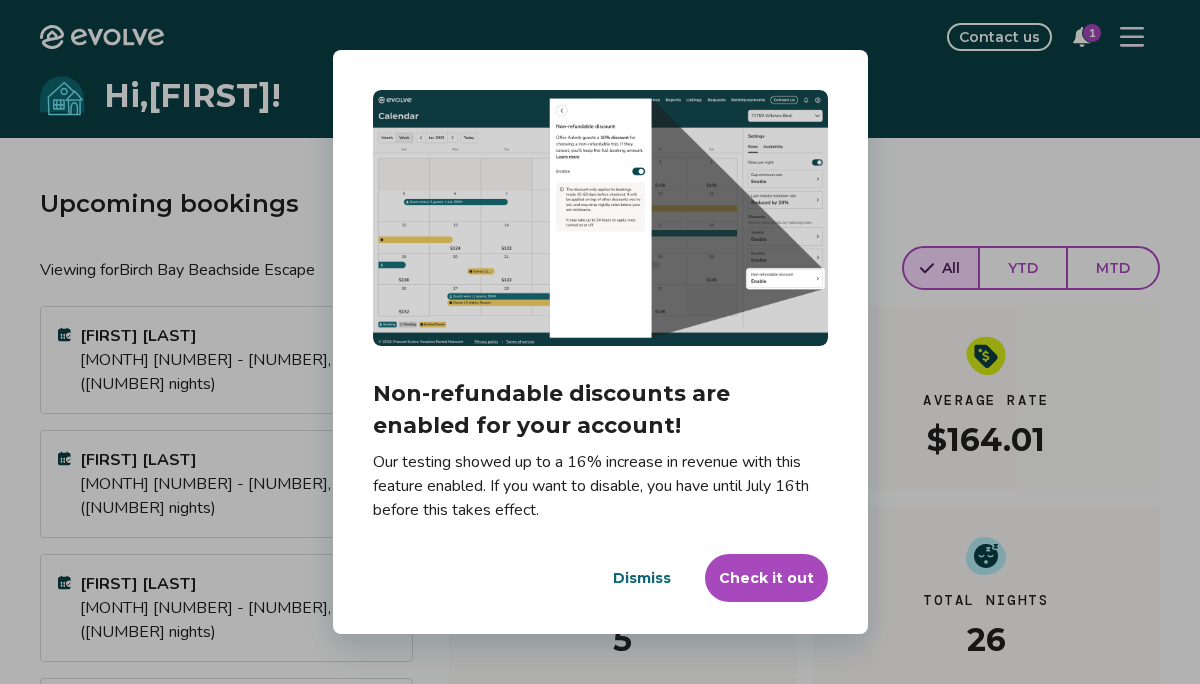 click on "Dismiss" at bounding box center (642, 578) 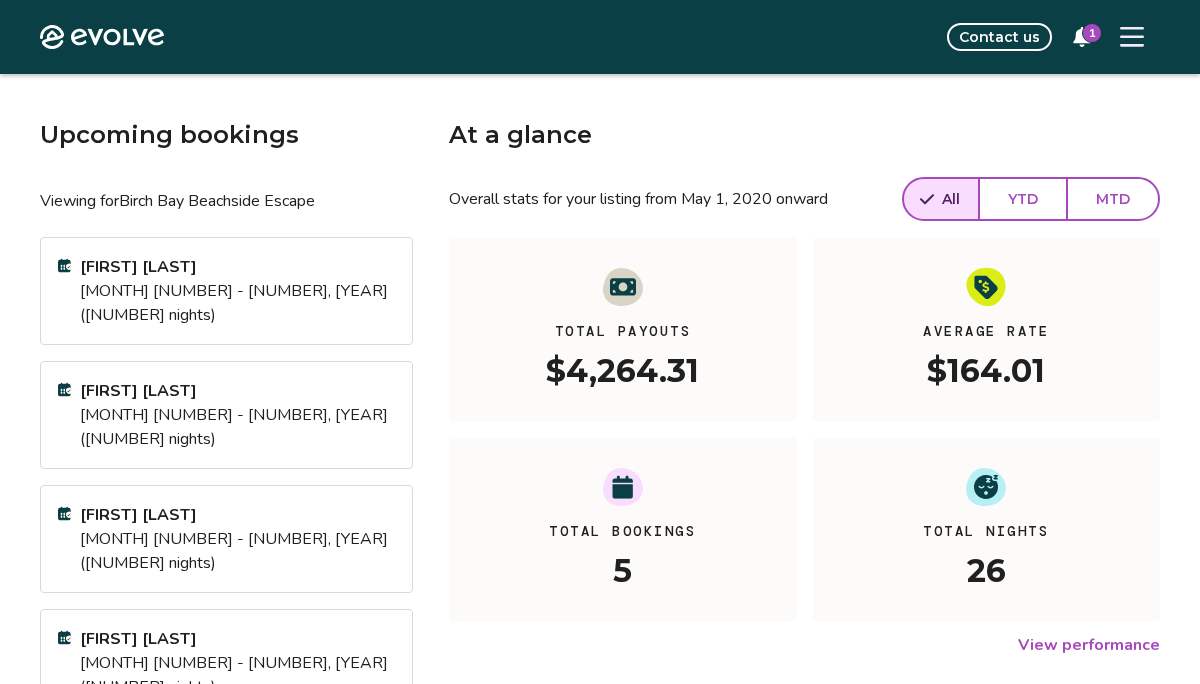 scroll, scrollTop: 68, scrollLeft: 0, axis: vertical 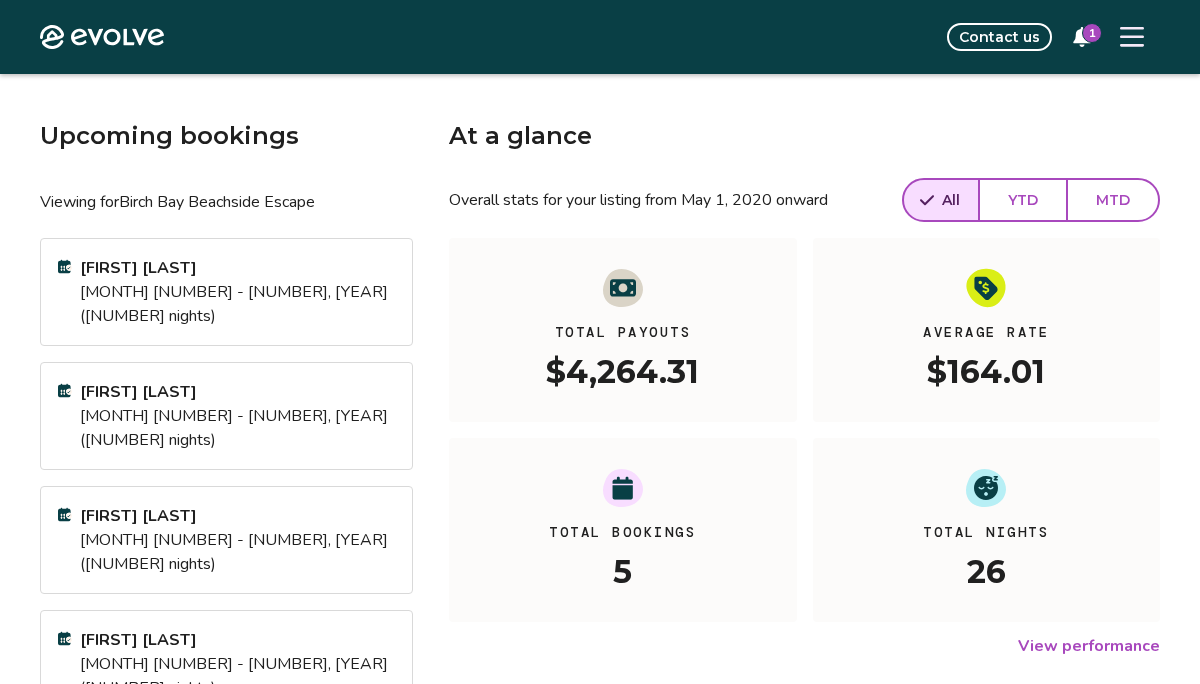 click on "MTD" at bounding box center (1113, 200) 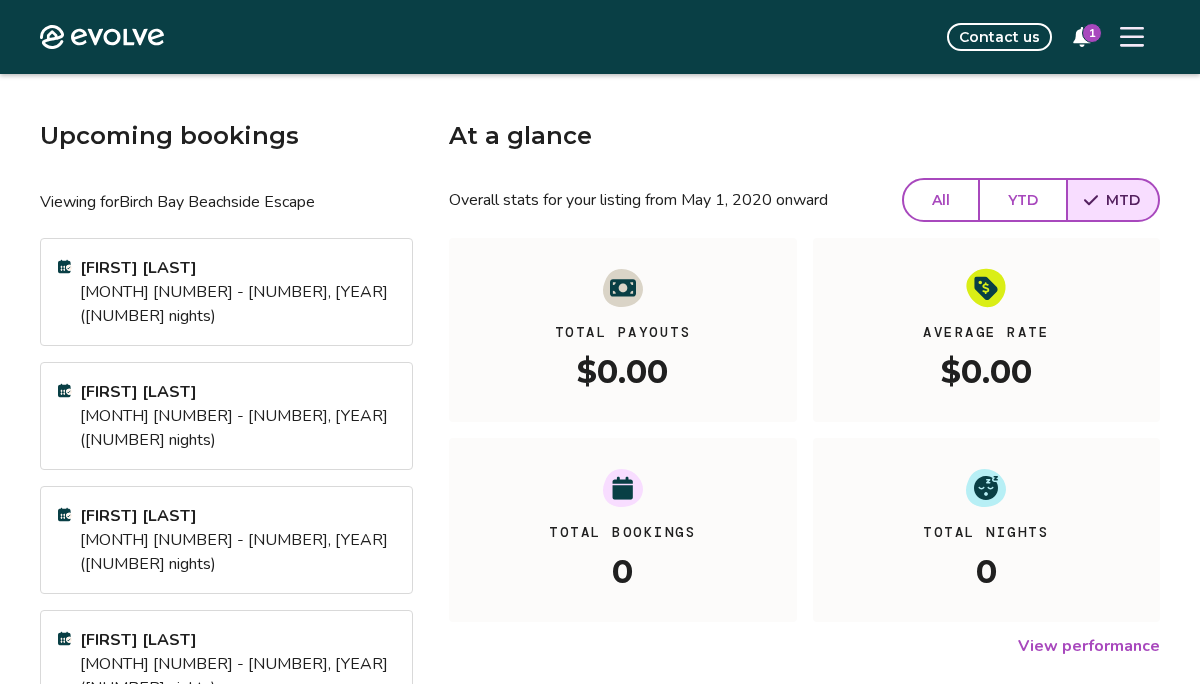 click on "YTD" at bounding box center [1023, 200] 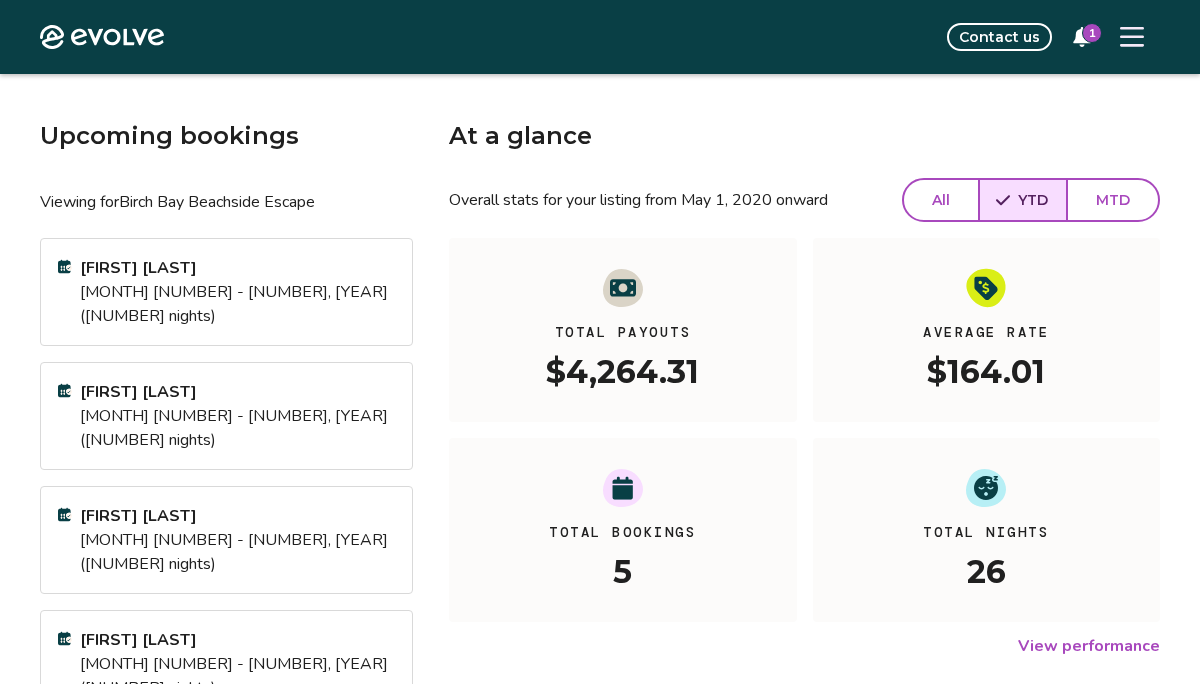 click on "1" at bounding box center (1092, 33) 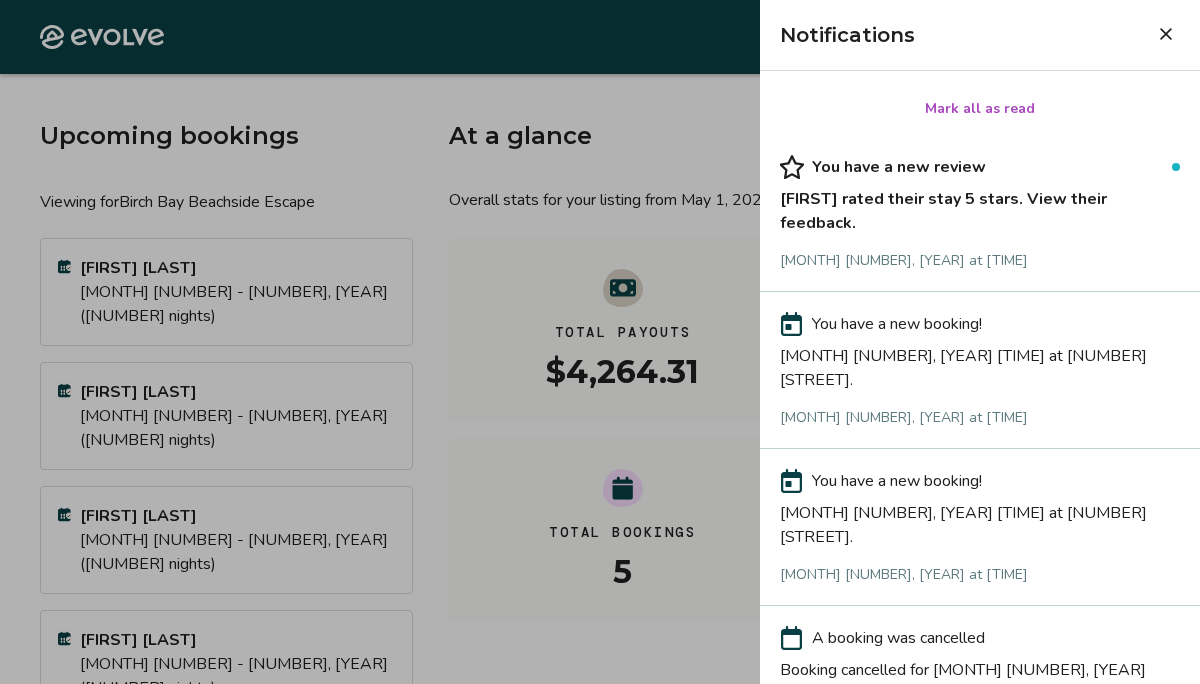click on "You have a new review Amy rated their stay 5 stars. View their feedback. Jul 5, 2025 at 5:21 AM" at bounding box center [980, 213] 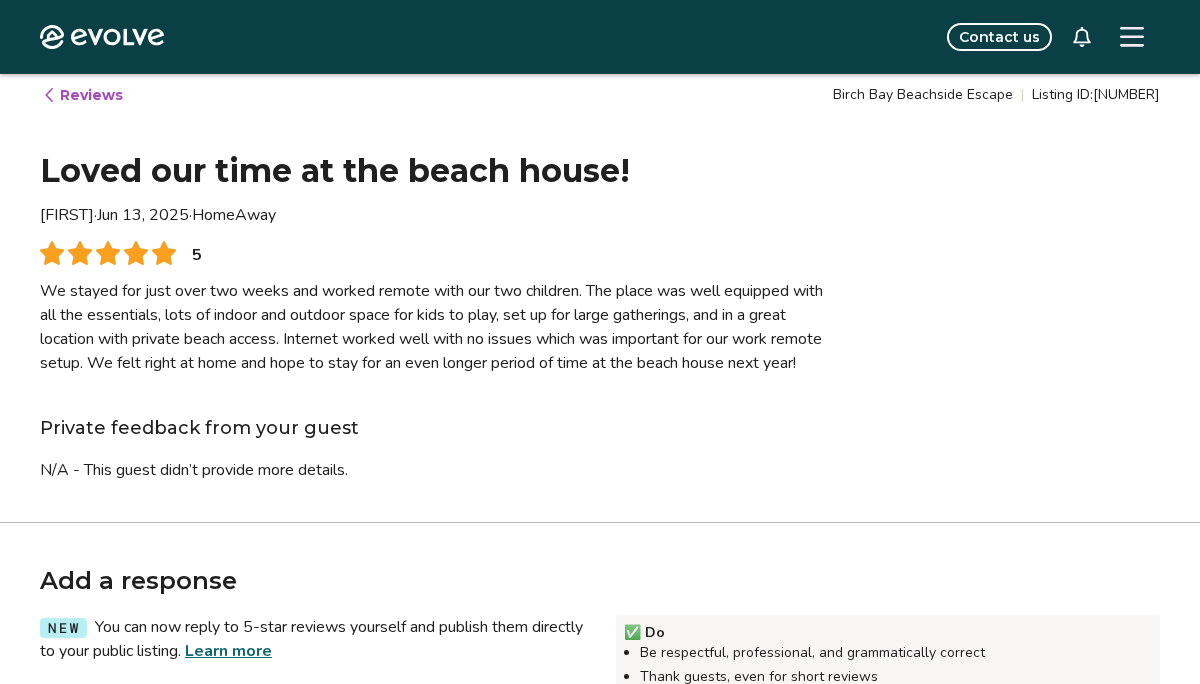 scroll, scrollTop: 1, scrollLeft: 0, axis: vertical 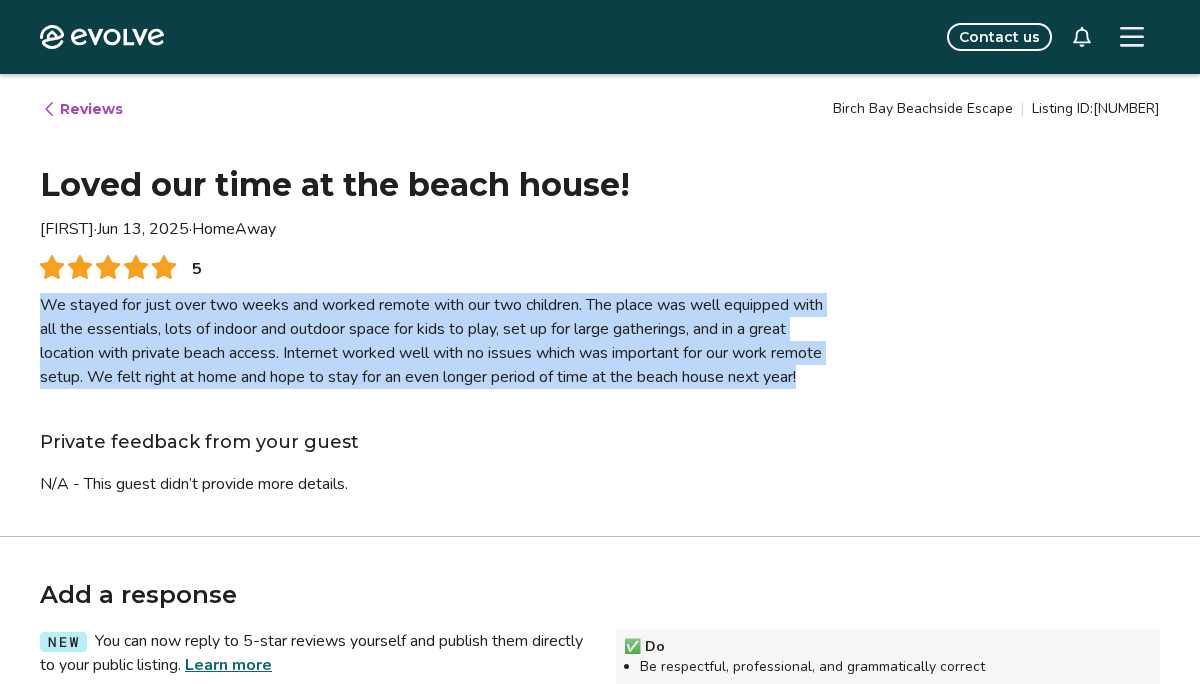 drag, startPoint x: 40, startPoint y: 306, endPoint x: 257, endPoint y: 397, distance: 235.3083 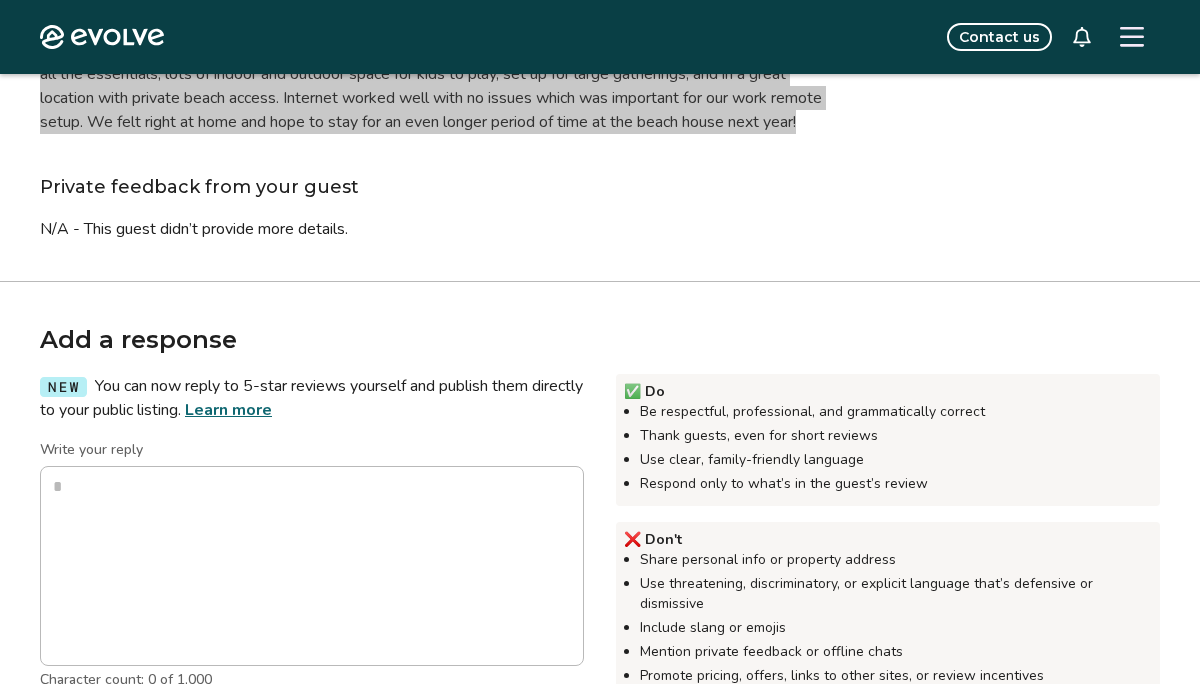 scroll, scrollTop: 269, scrollLeft: 0, axis: vertical 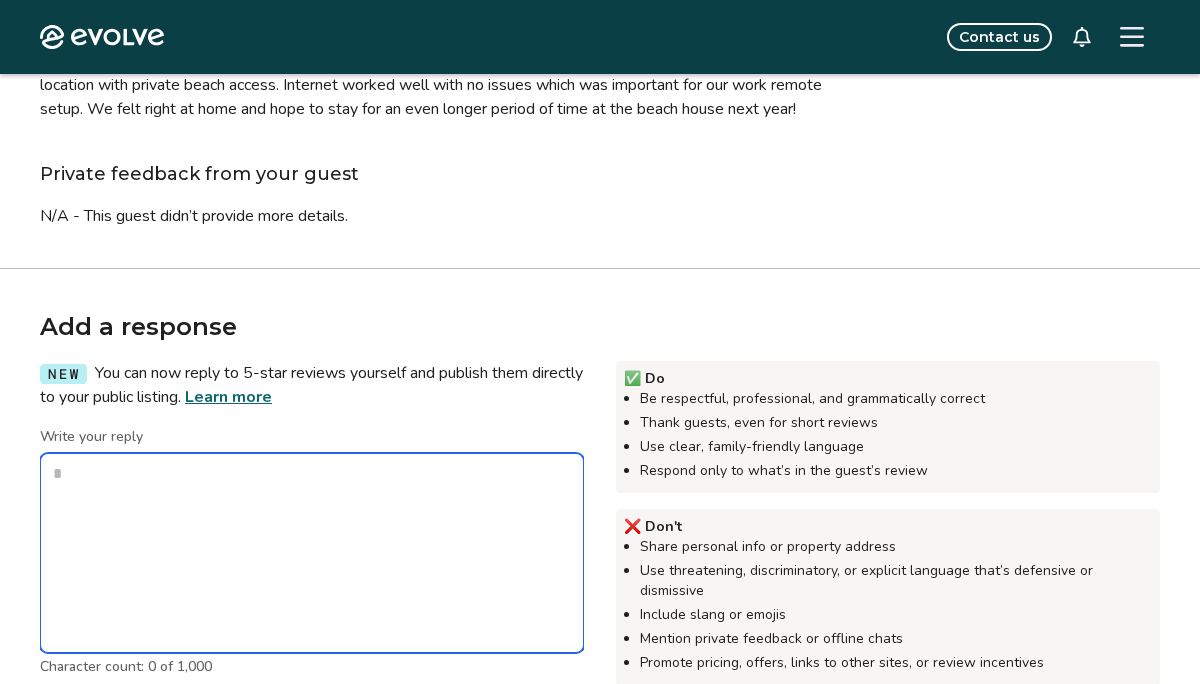 click on "Write your reply" at bounding box center [312, 553] 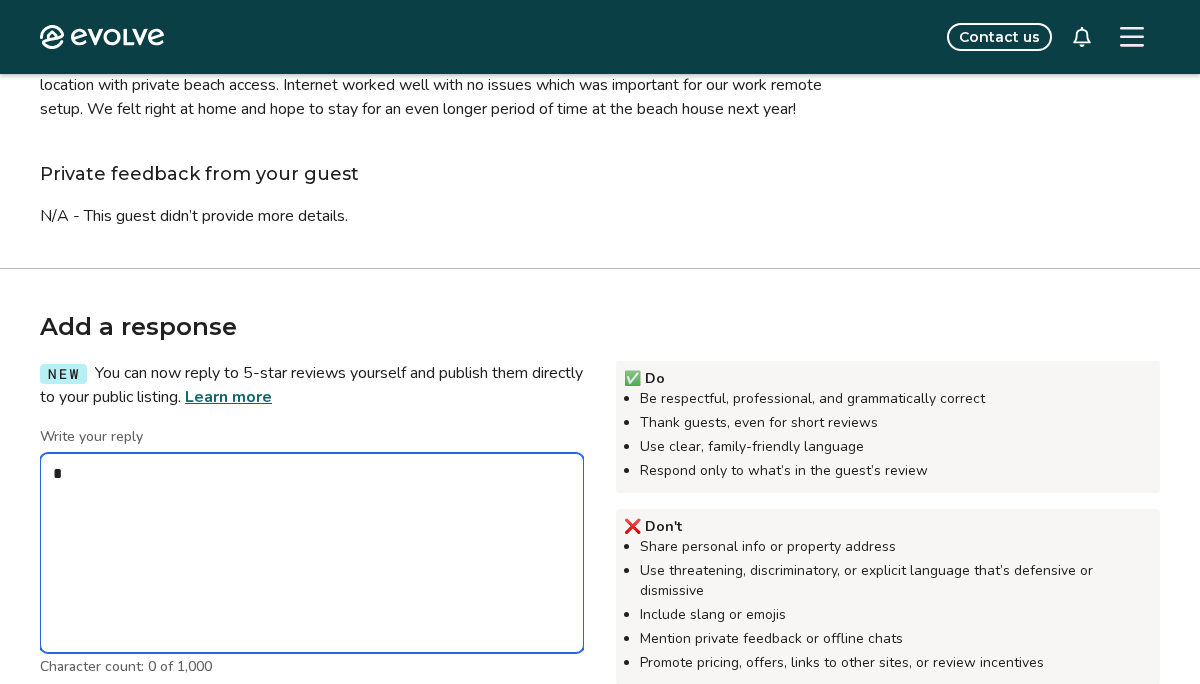 type on "*" 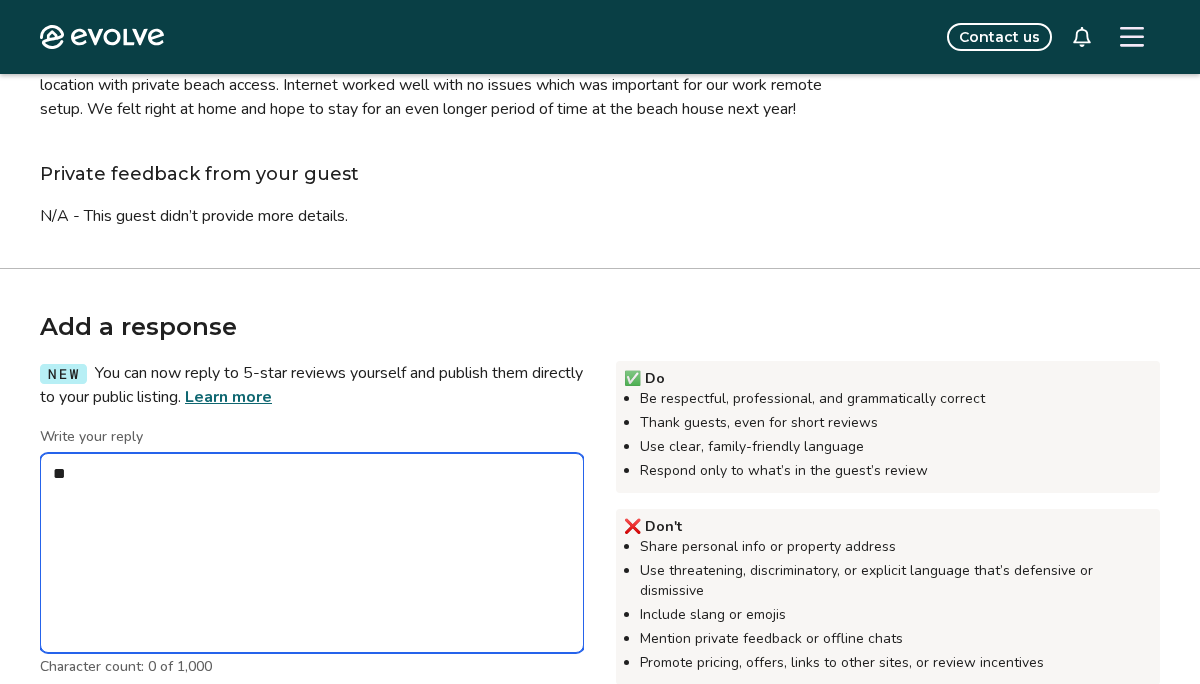 type on "*" 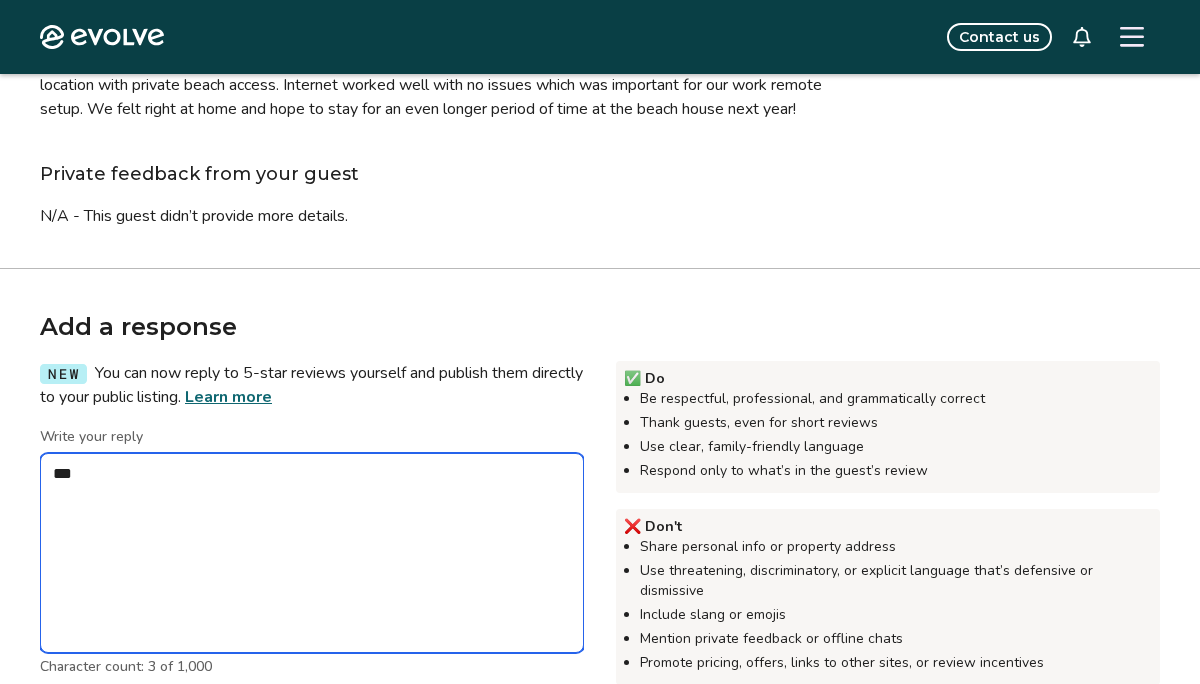 type on "*" 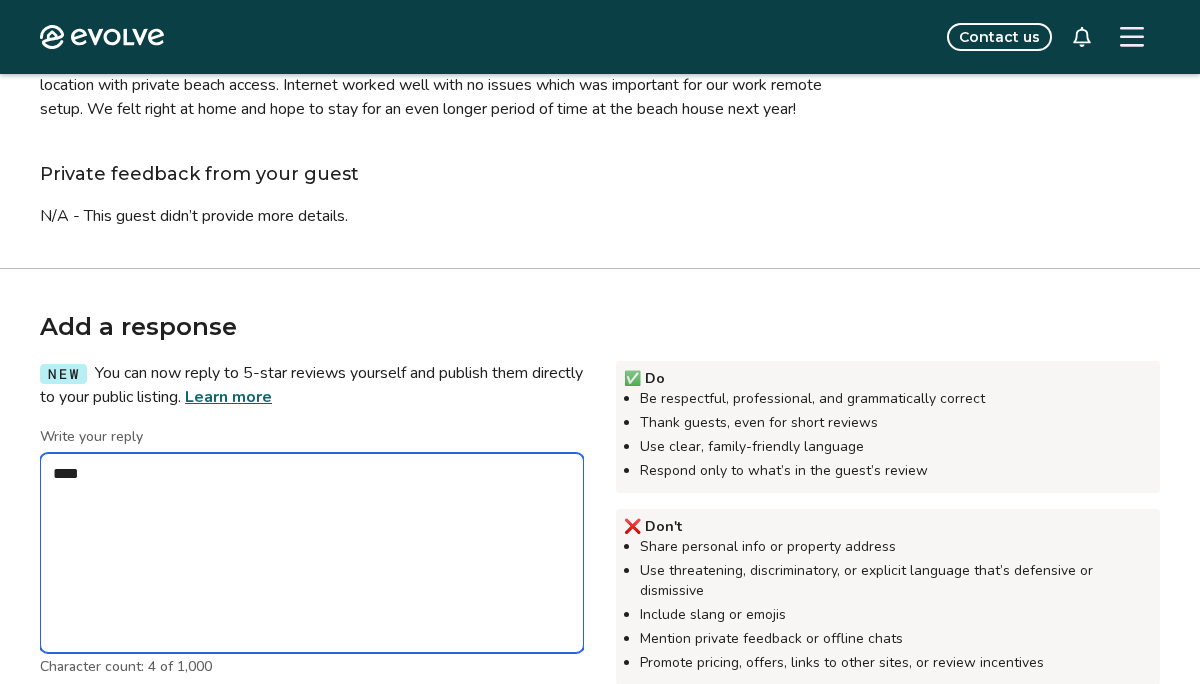 type on "*" 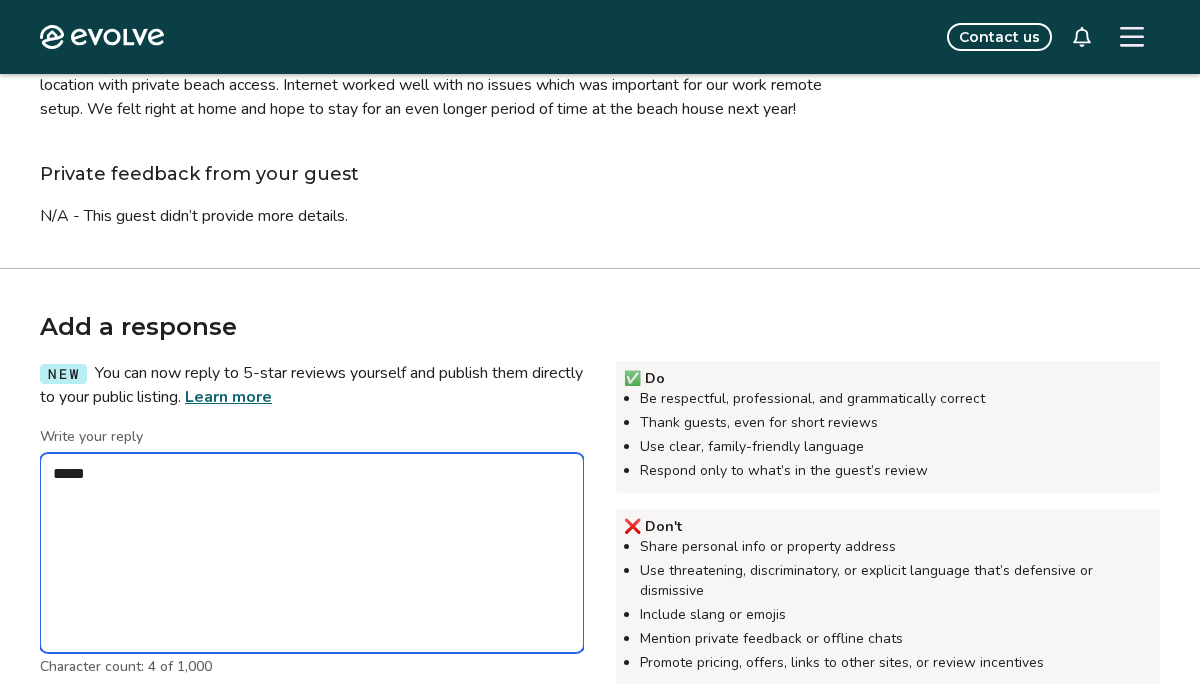 type on "*" 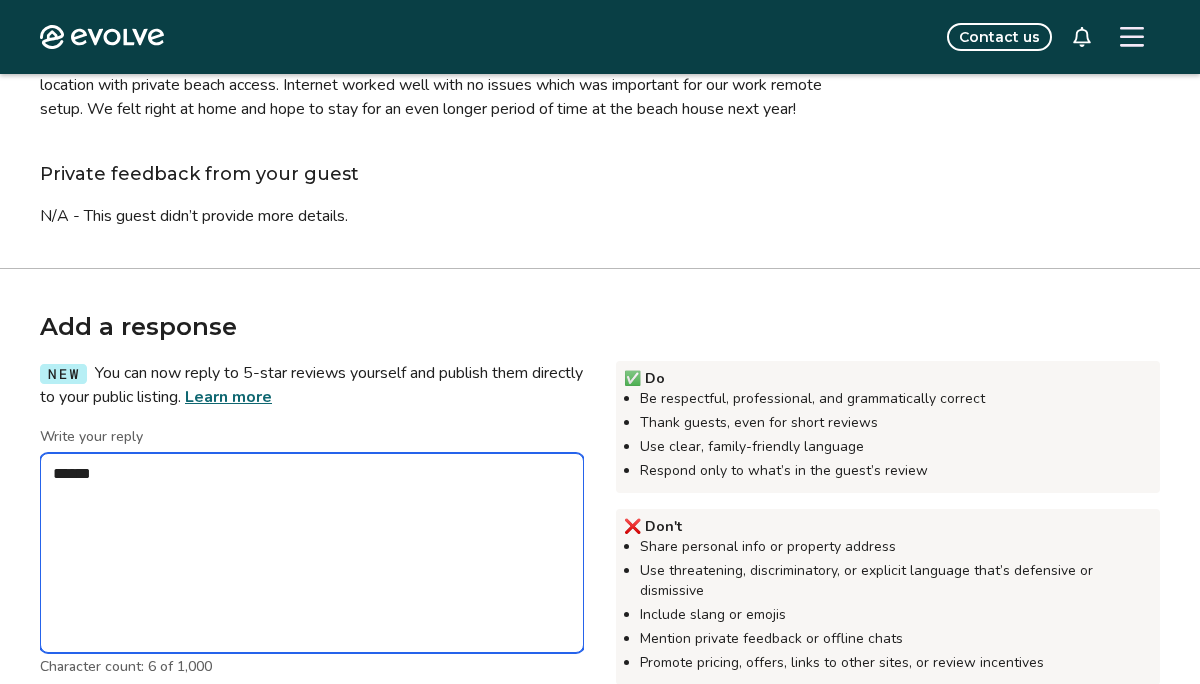 type on "*" 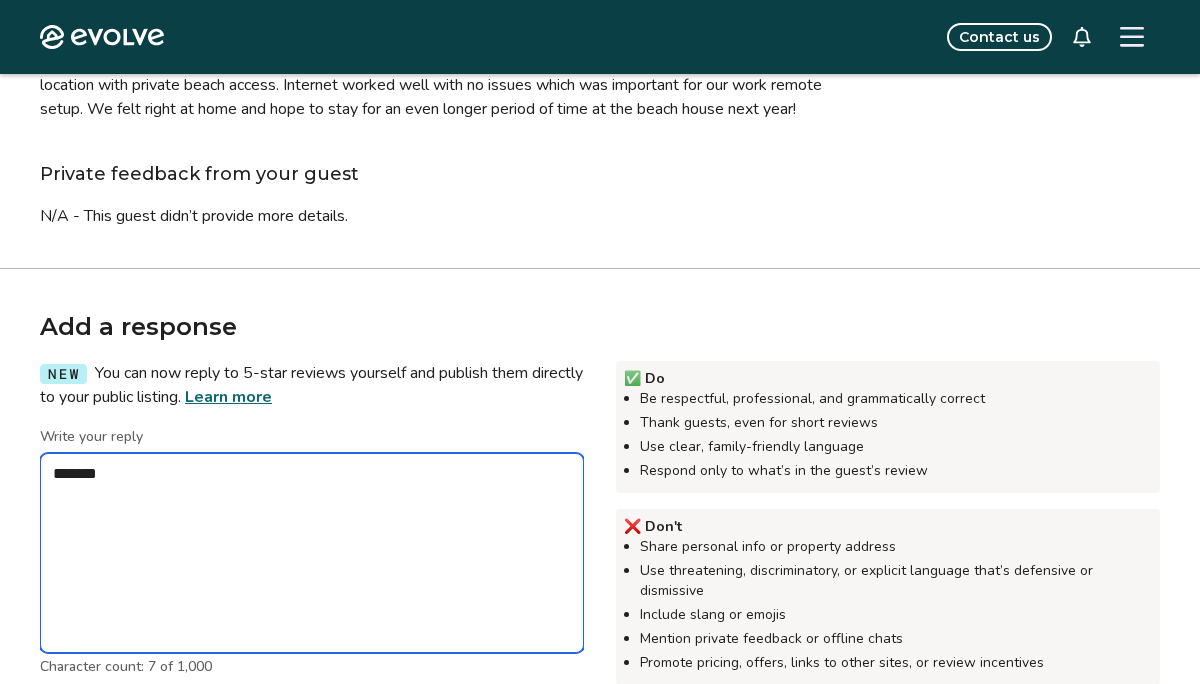 type on "********" 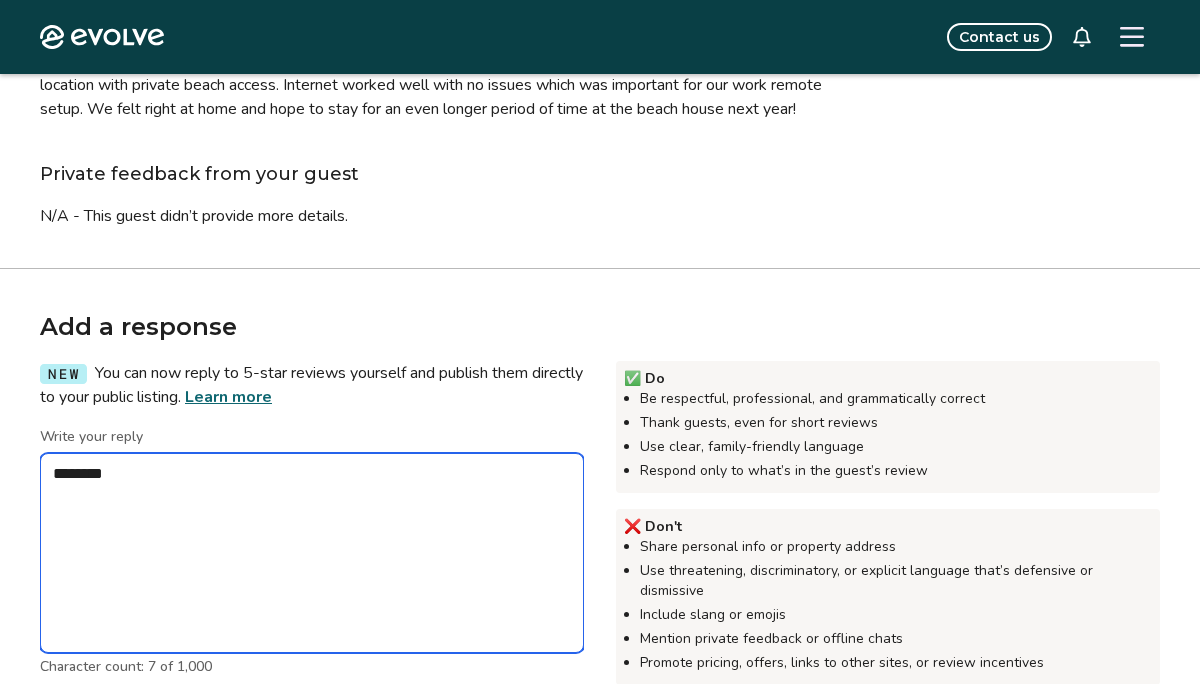 type on "*" 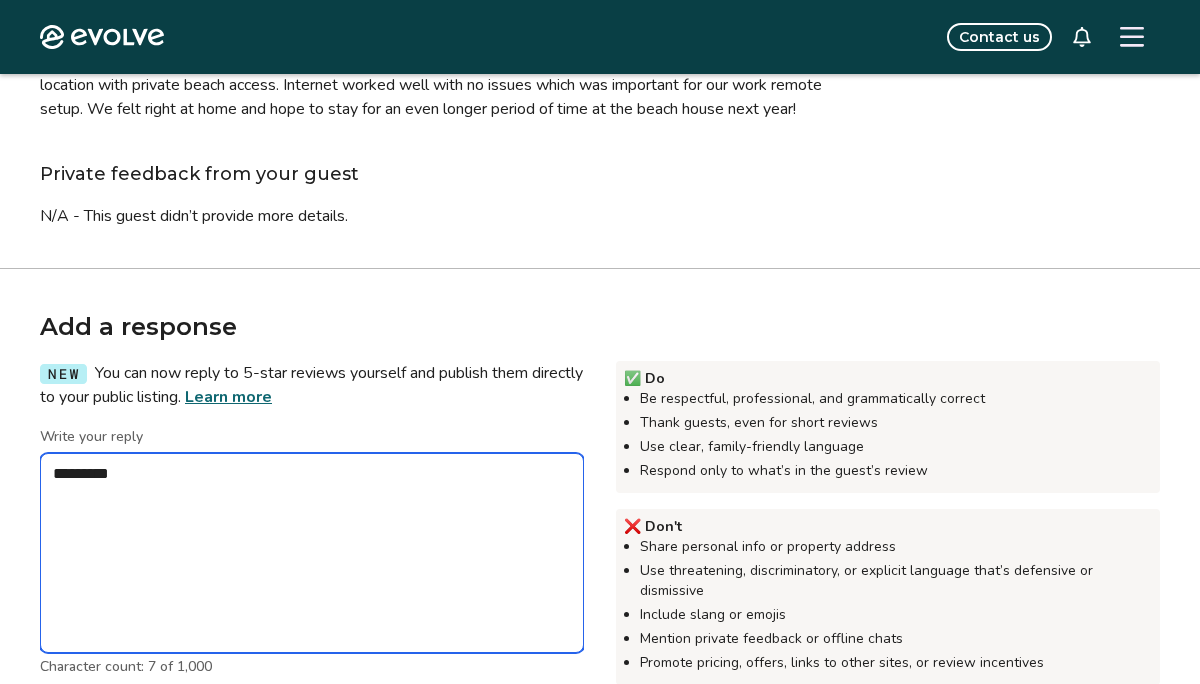 type on "*" 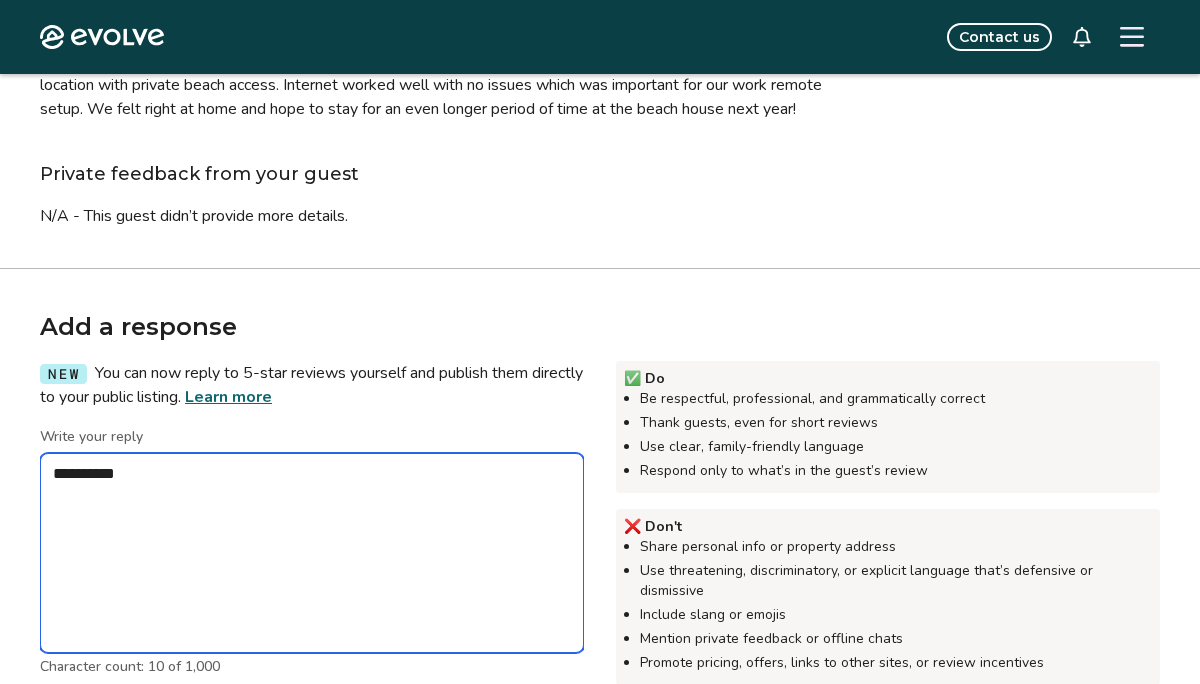 type on "*" 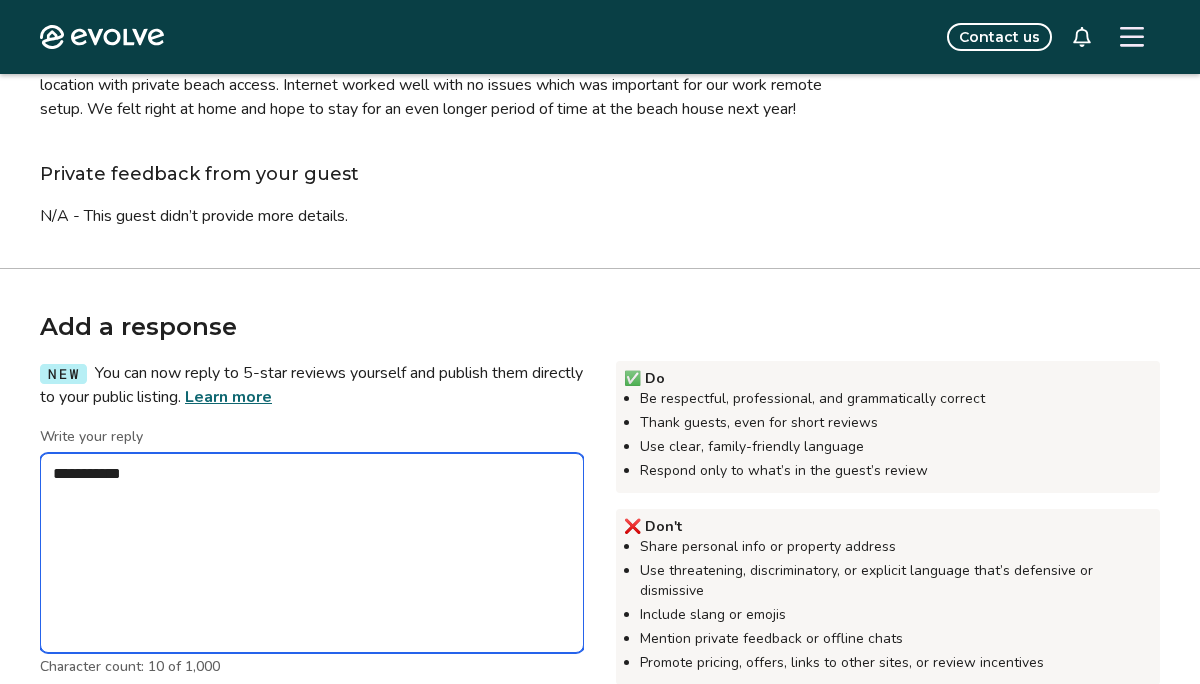 type on "*" 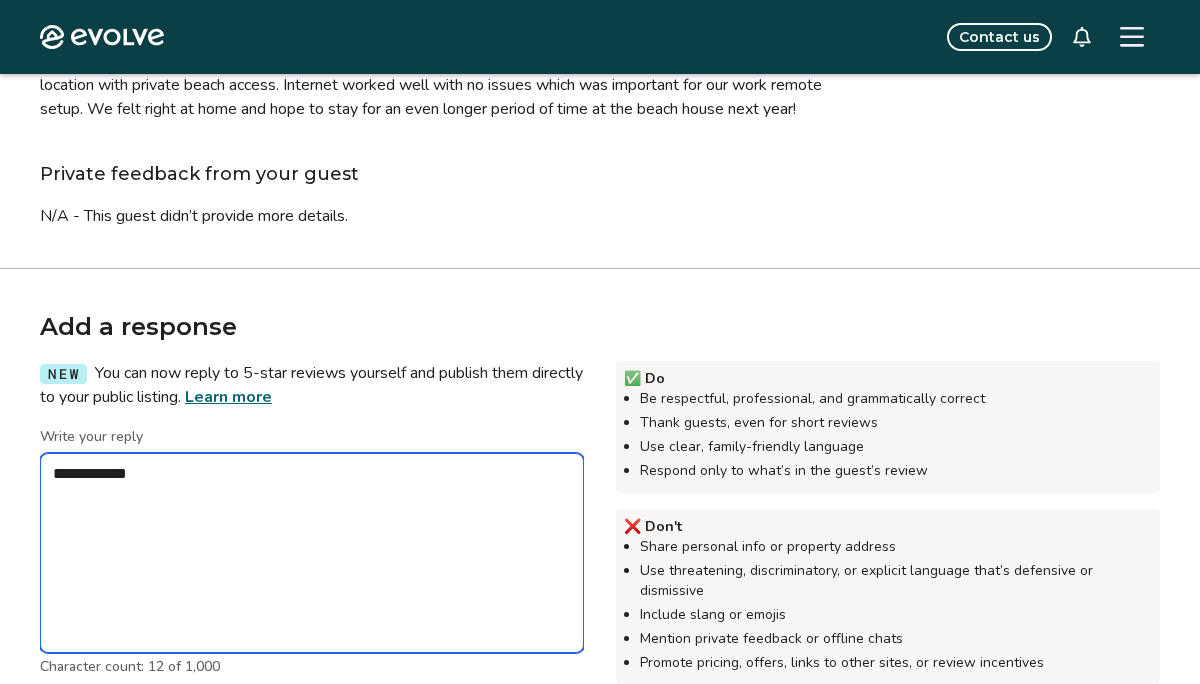 type on "*" 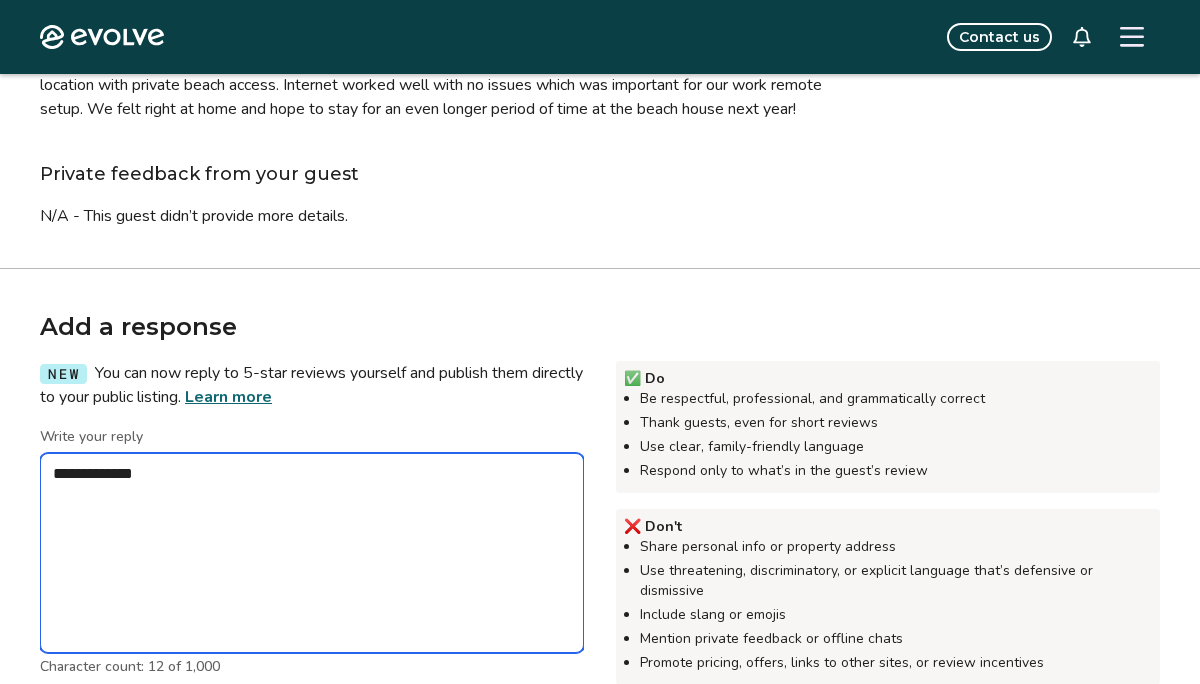 type on "*" 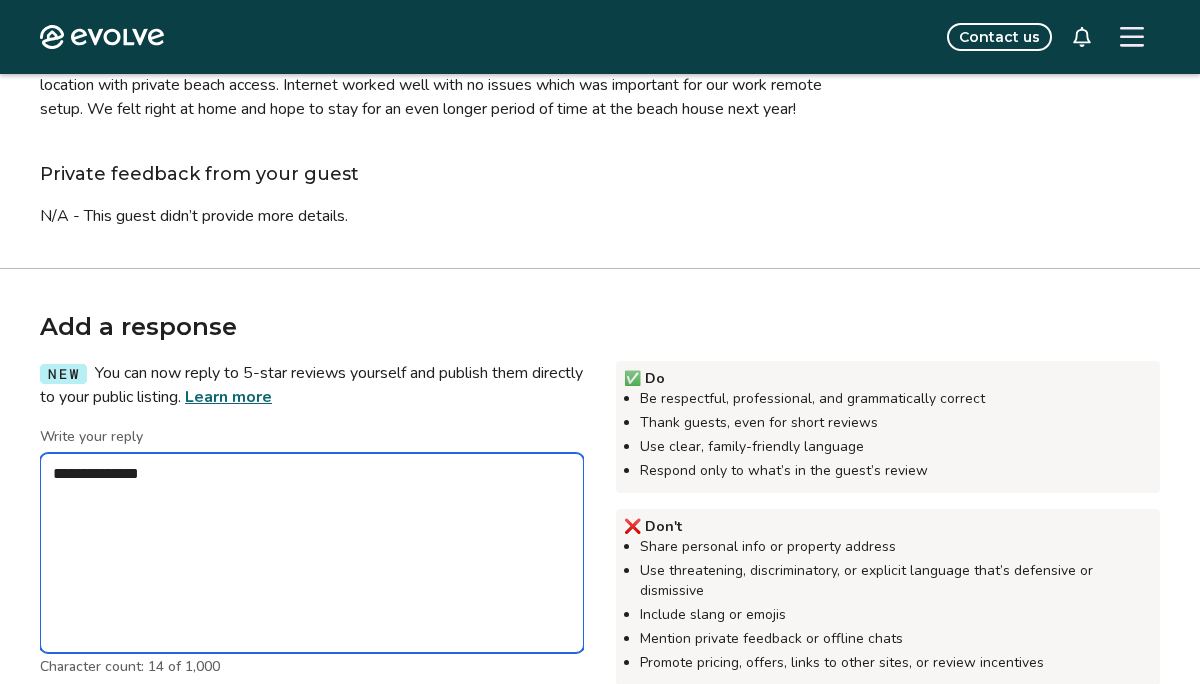 type on "*" 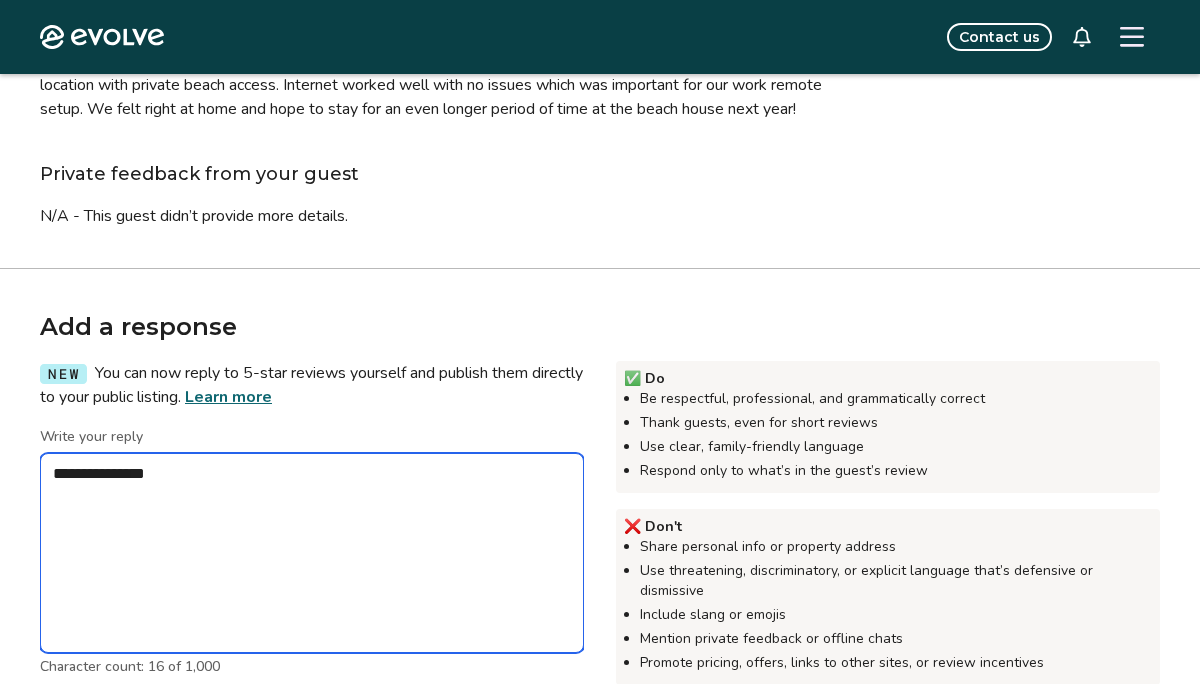 type on "*" 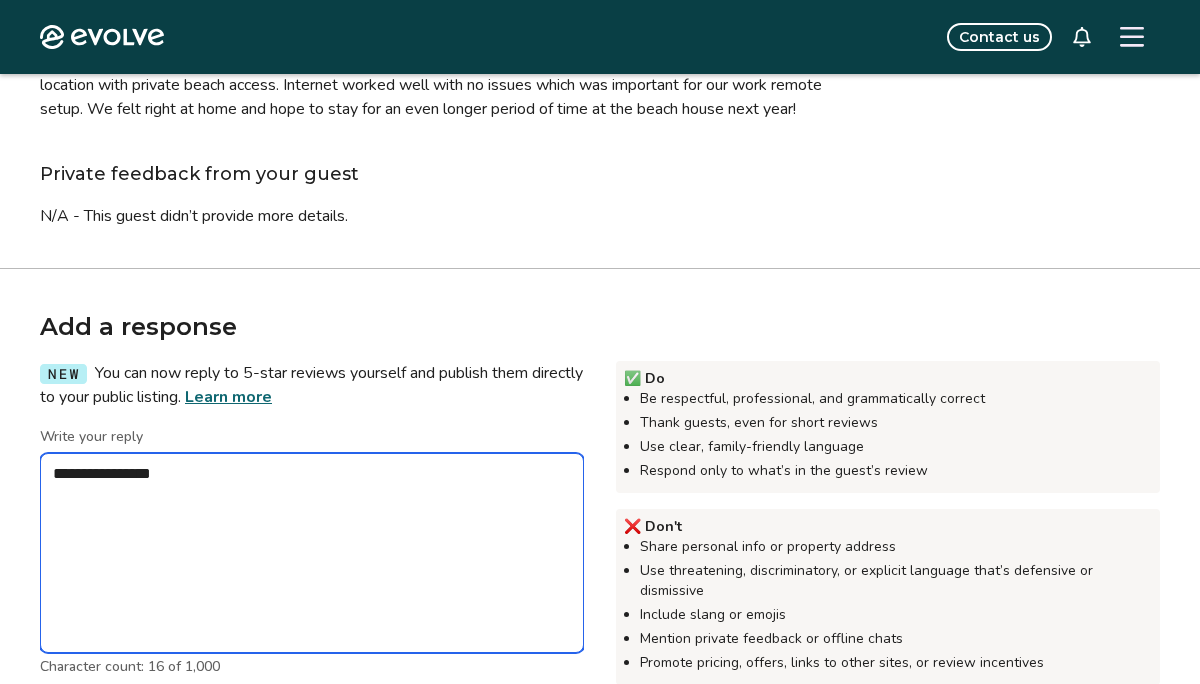 type on "*" 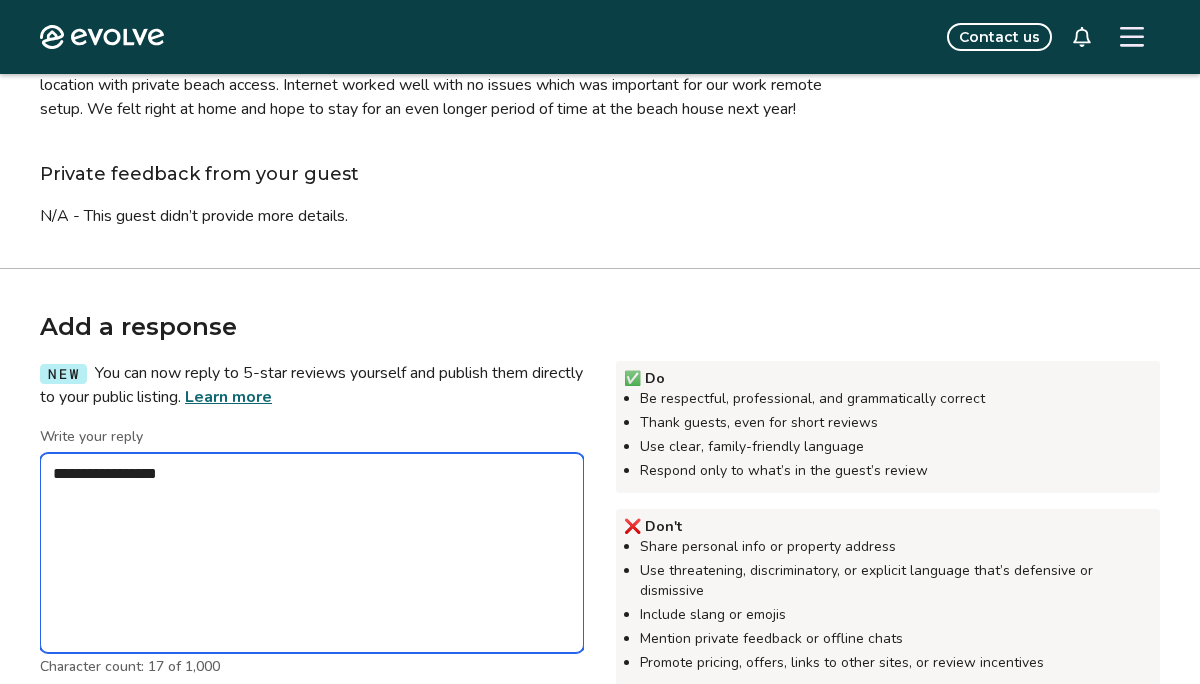 type on "*" 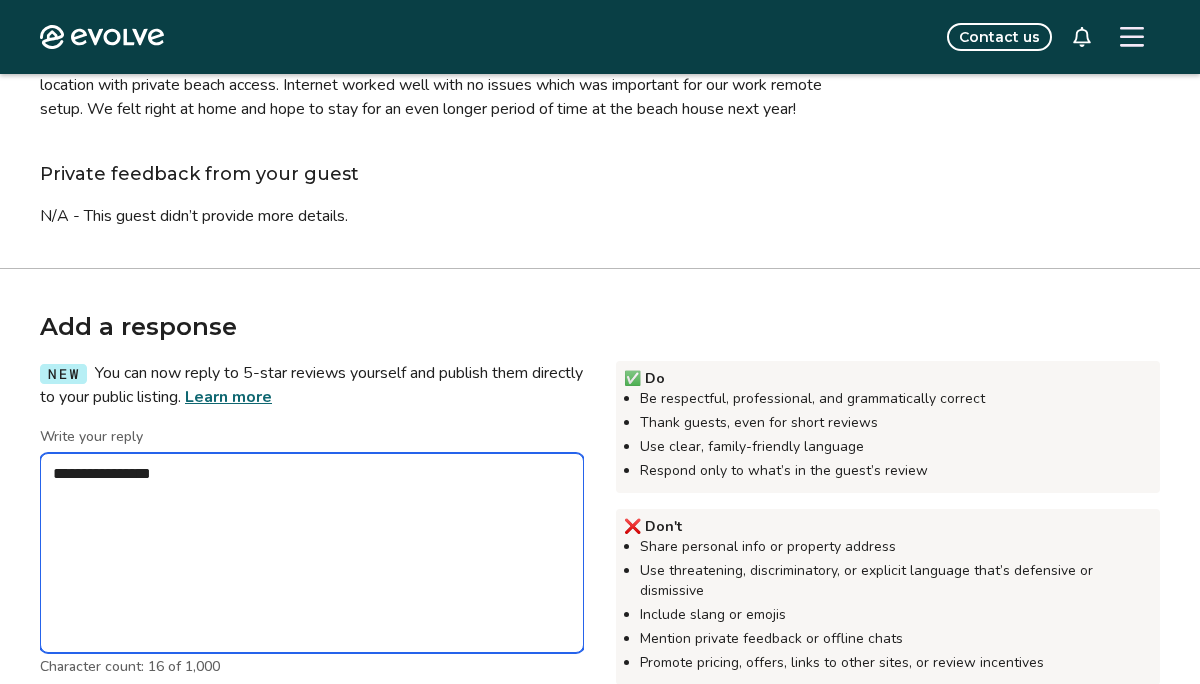 type on "*" 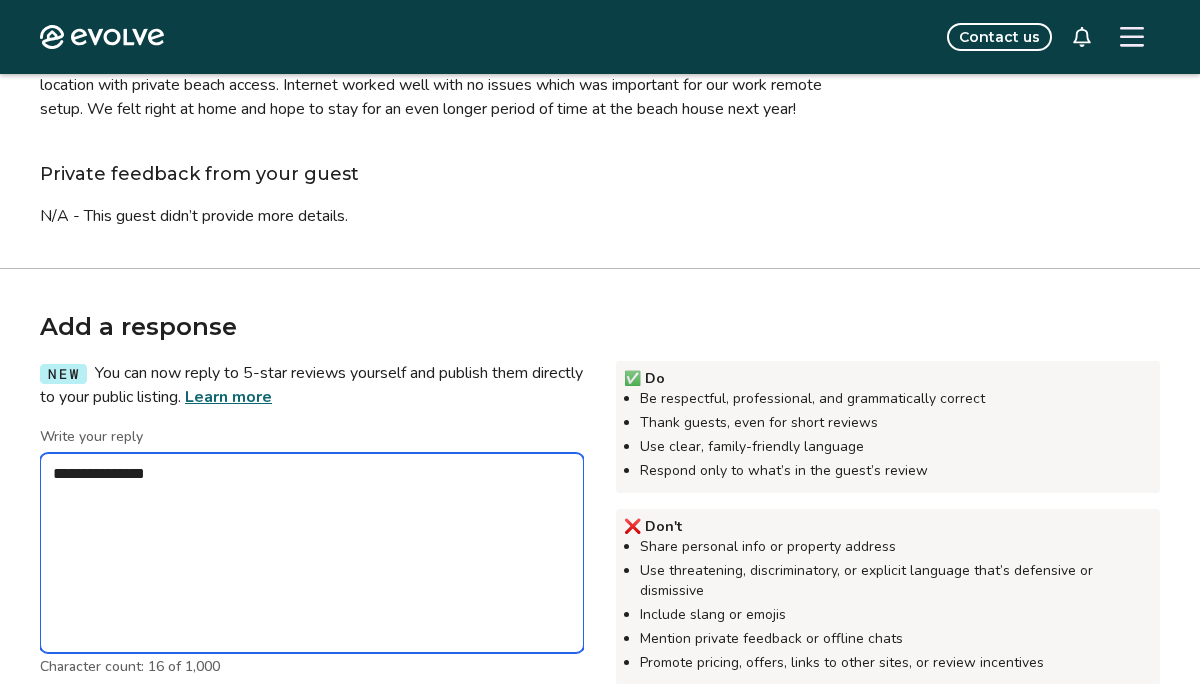 type on "*" 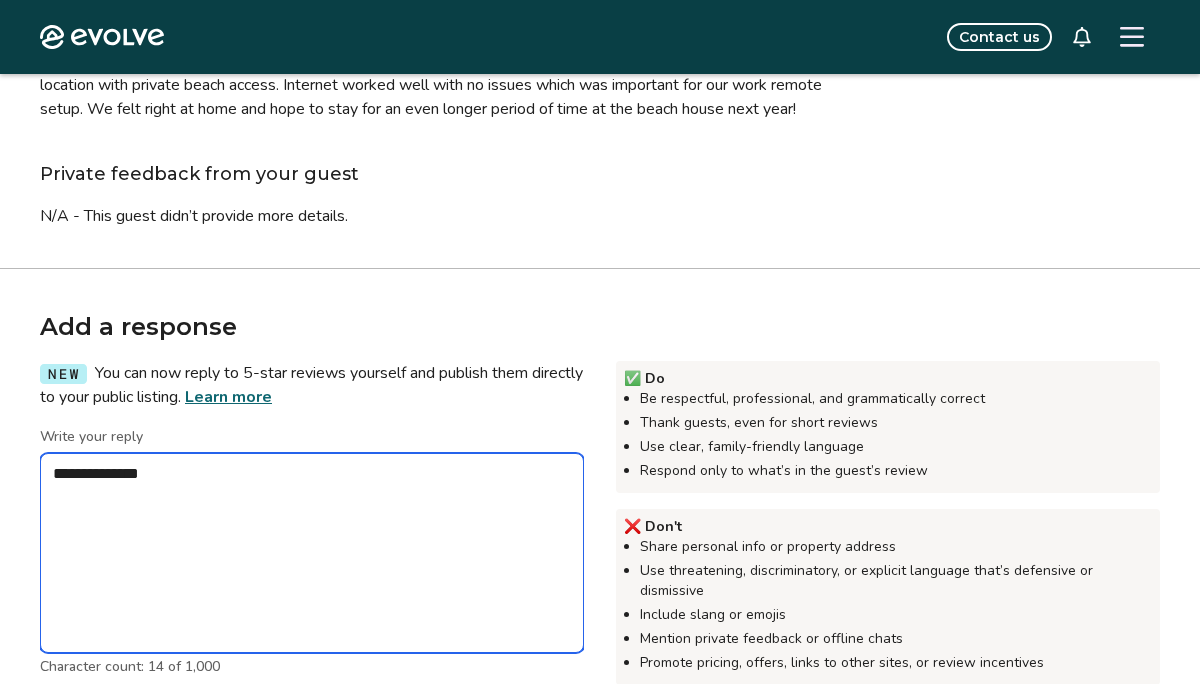type on "*" 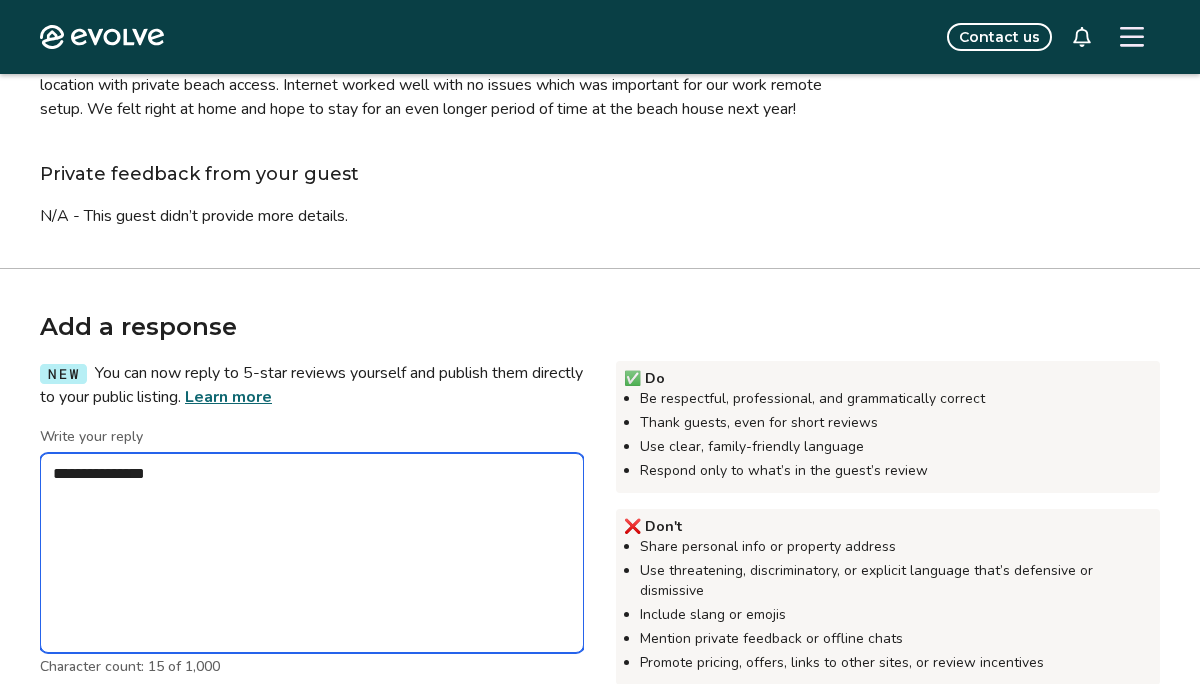 type on "*" 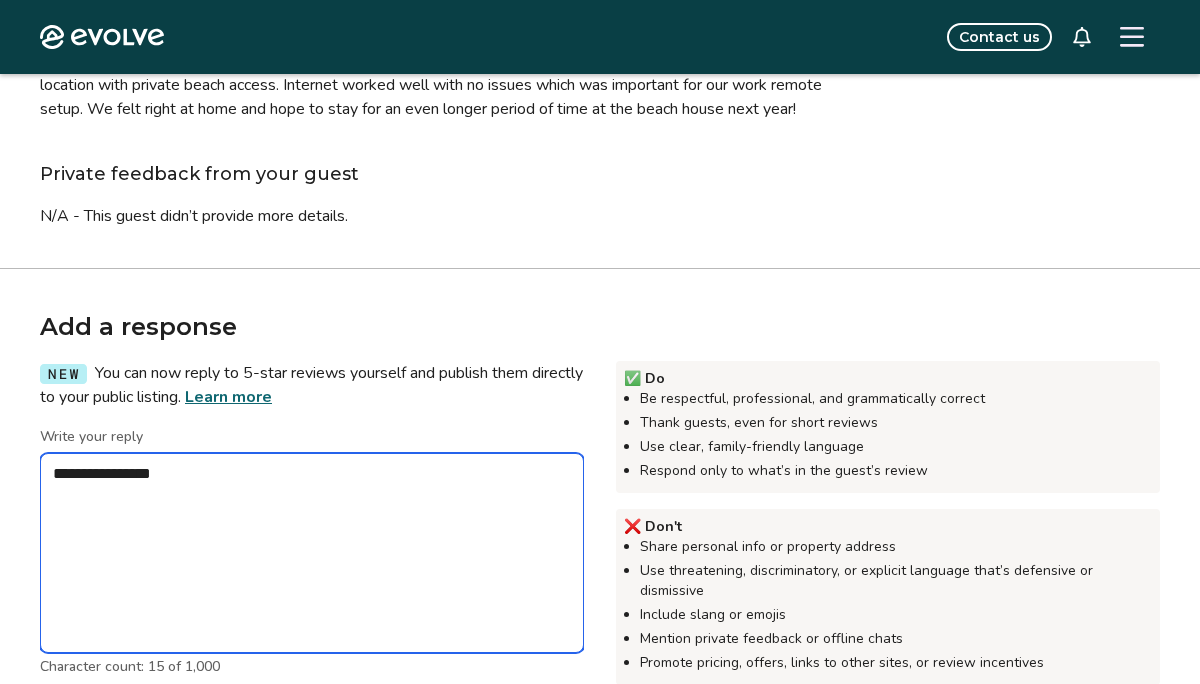 type on "*" 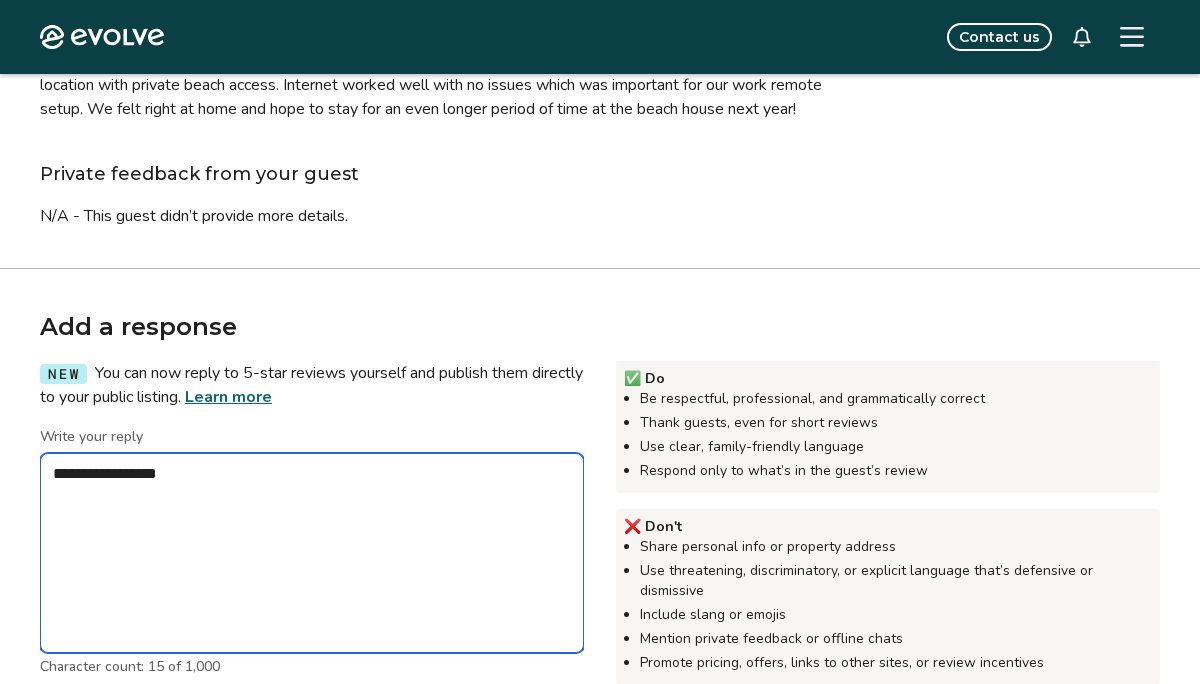 type on "*" 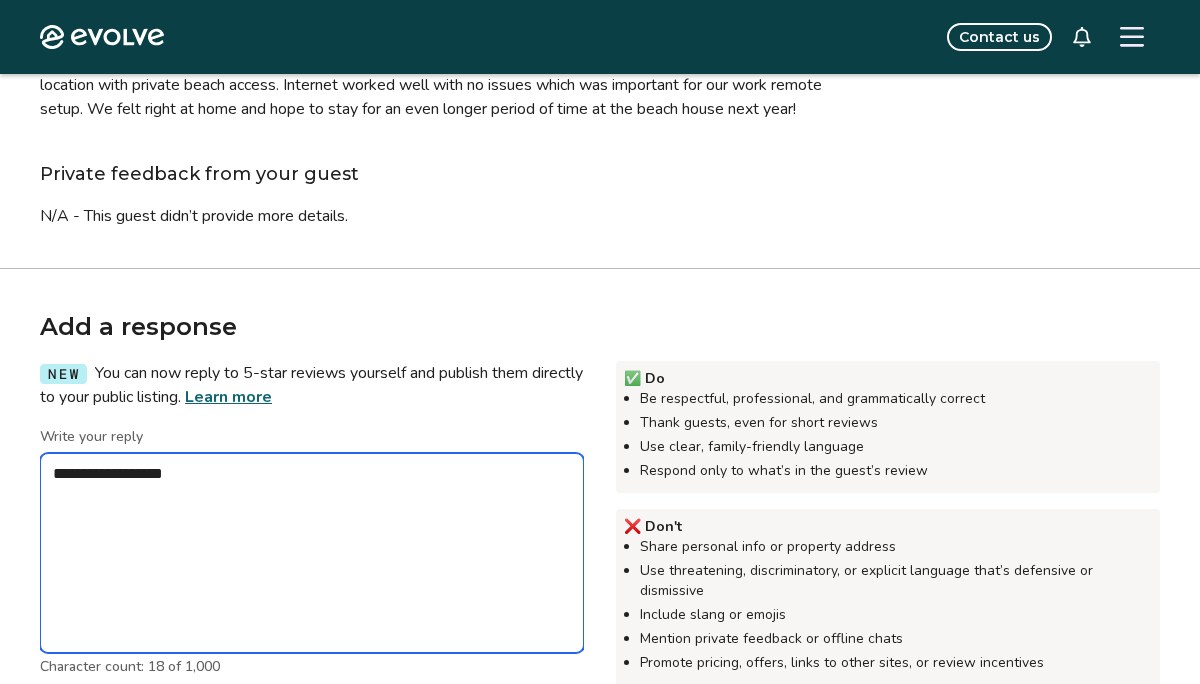 type on "*" 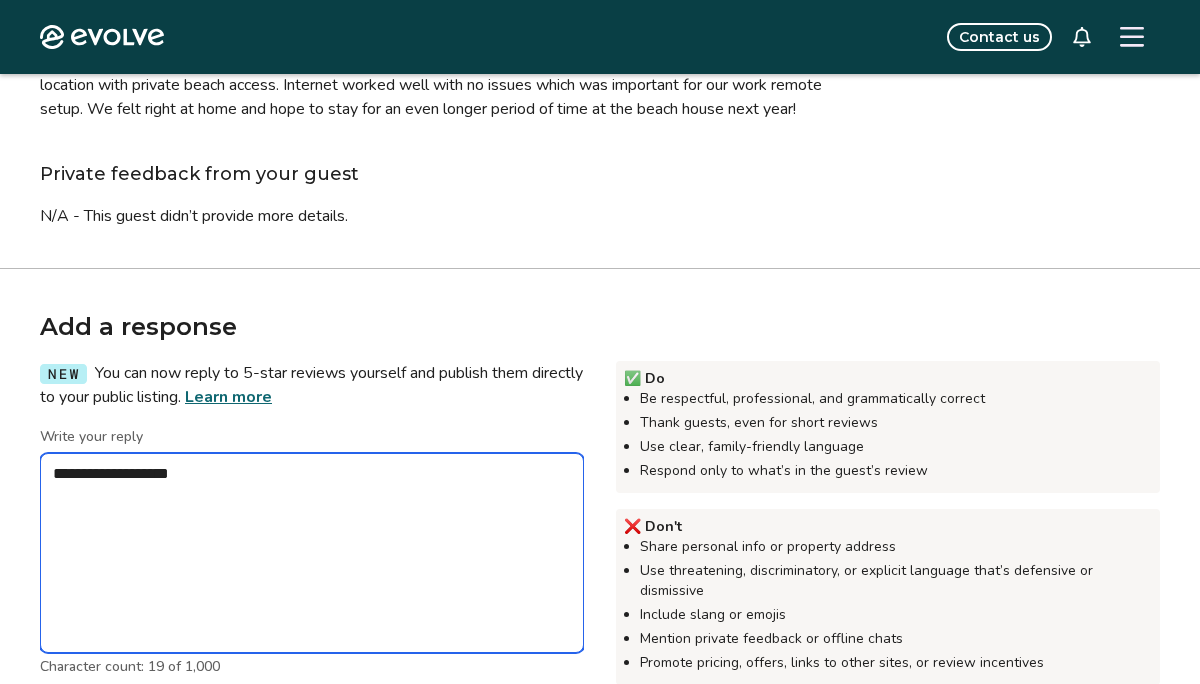 type on "*" 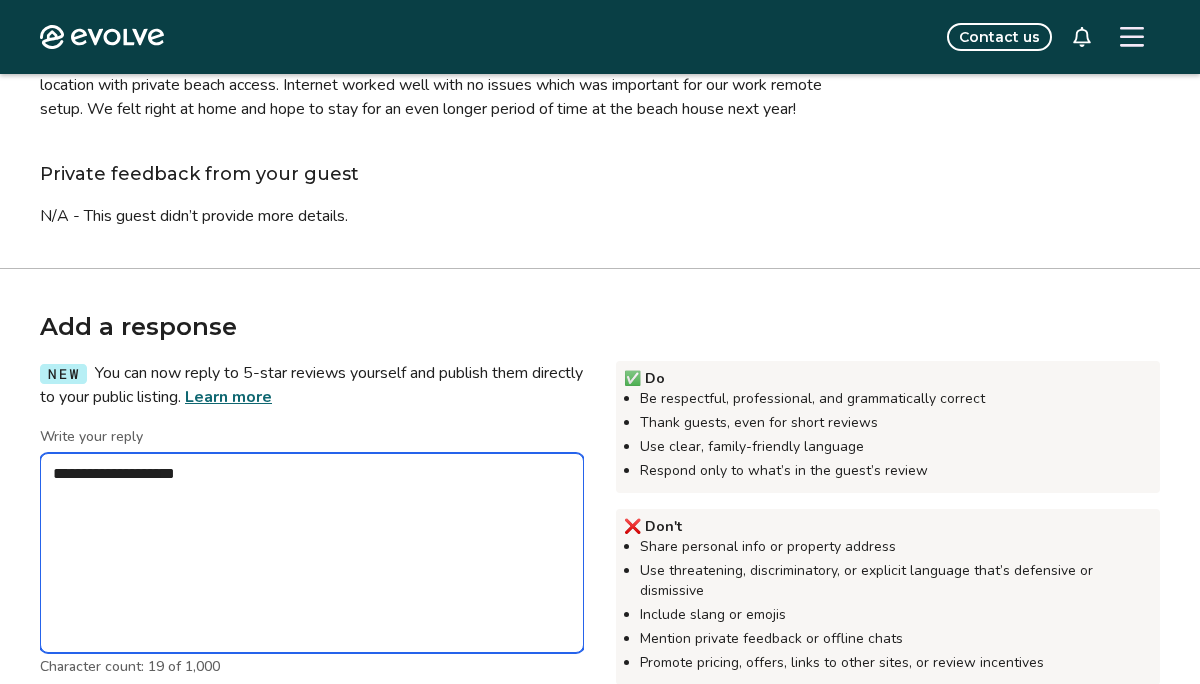 type on "*" 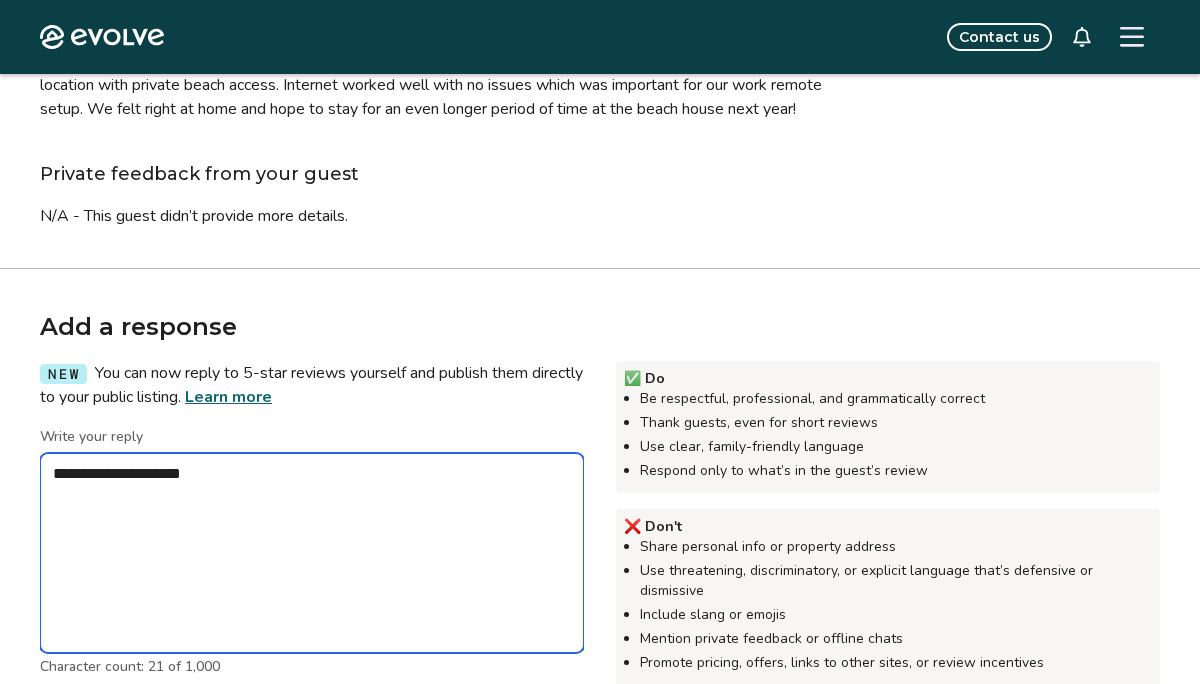 type on "*" 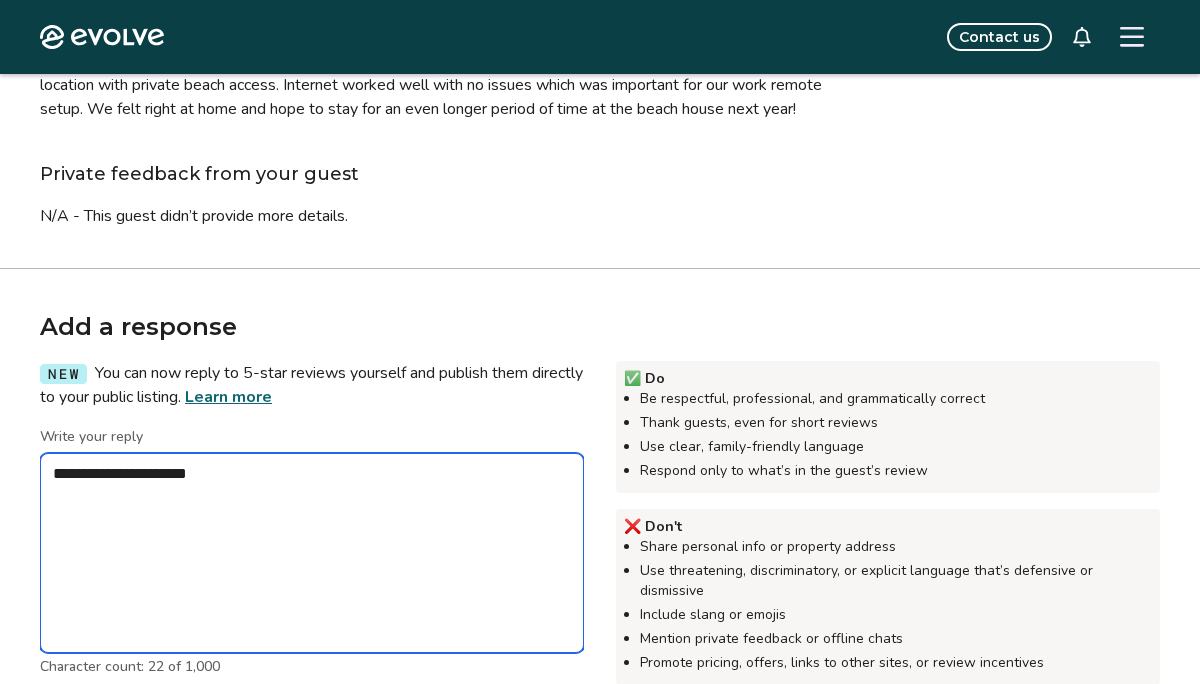 type on "*" 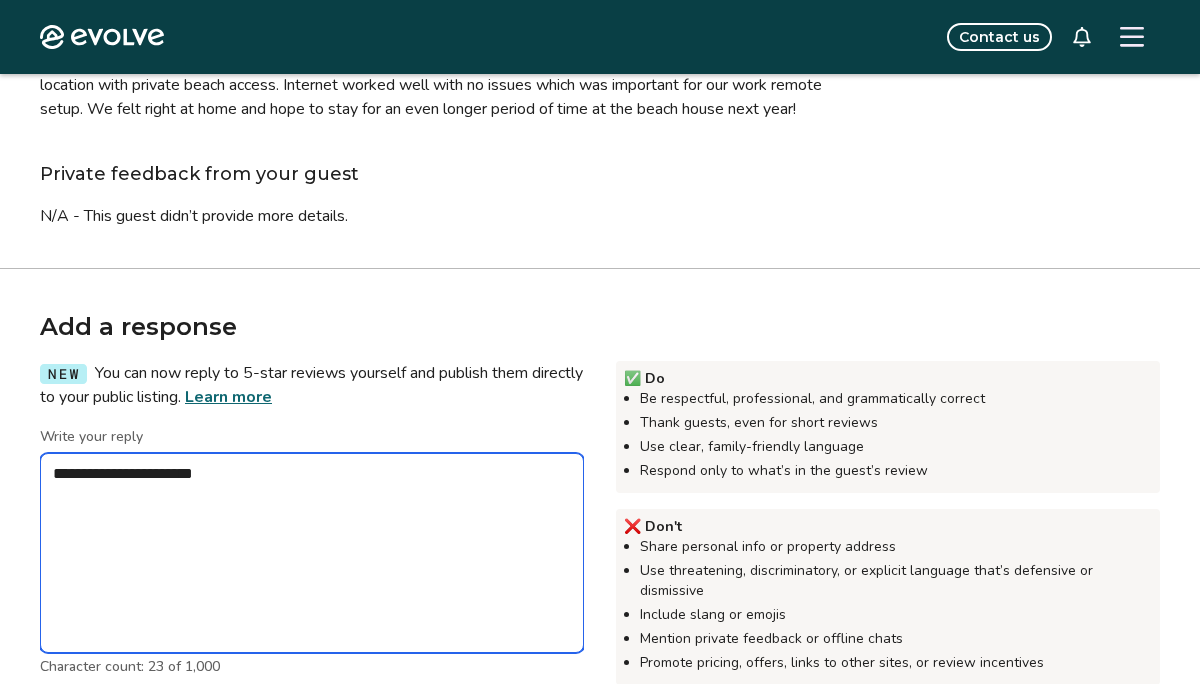 type on "*" 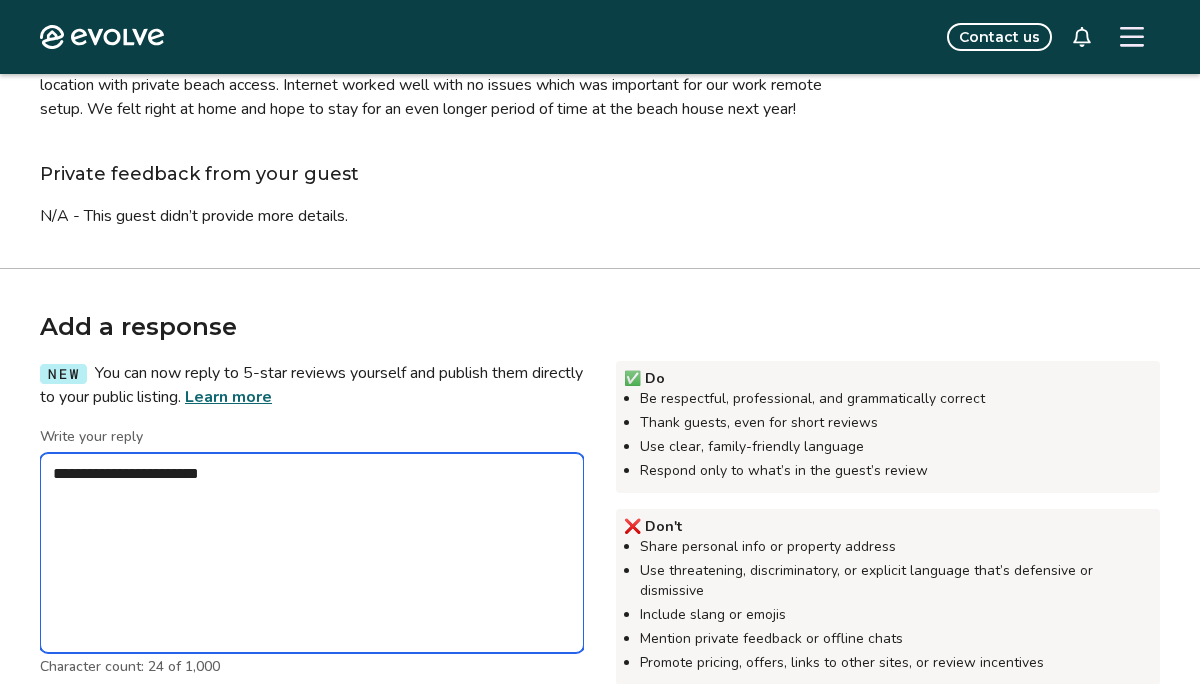 type on "*" 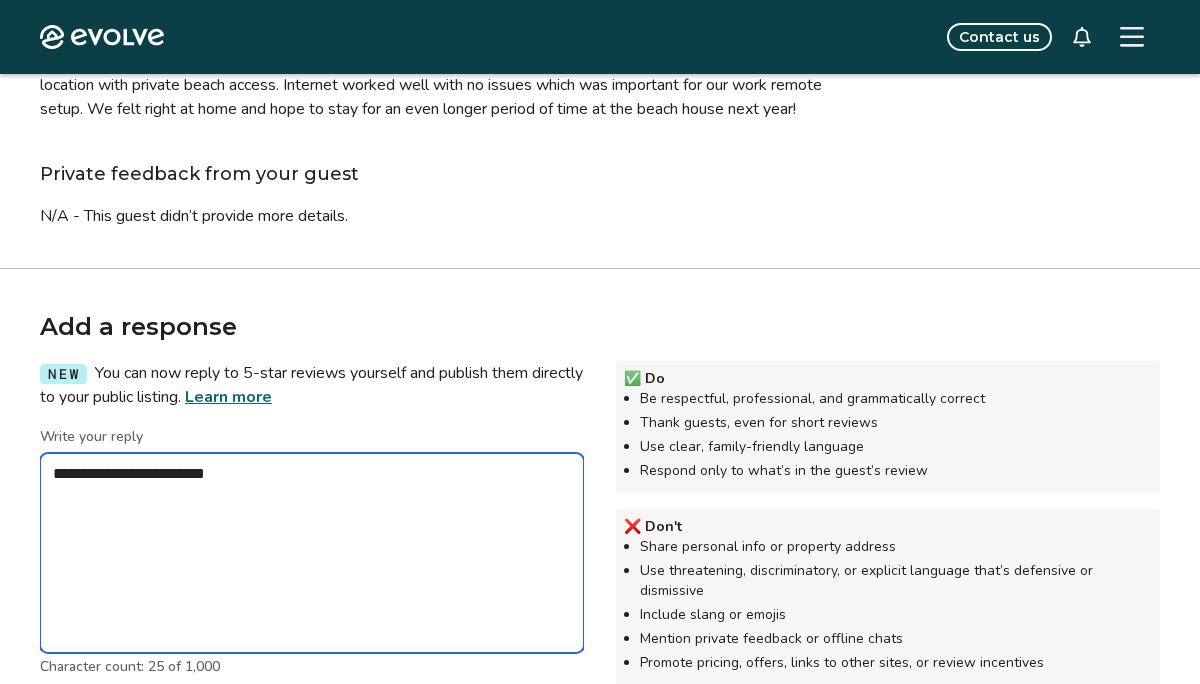 type on "*" 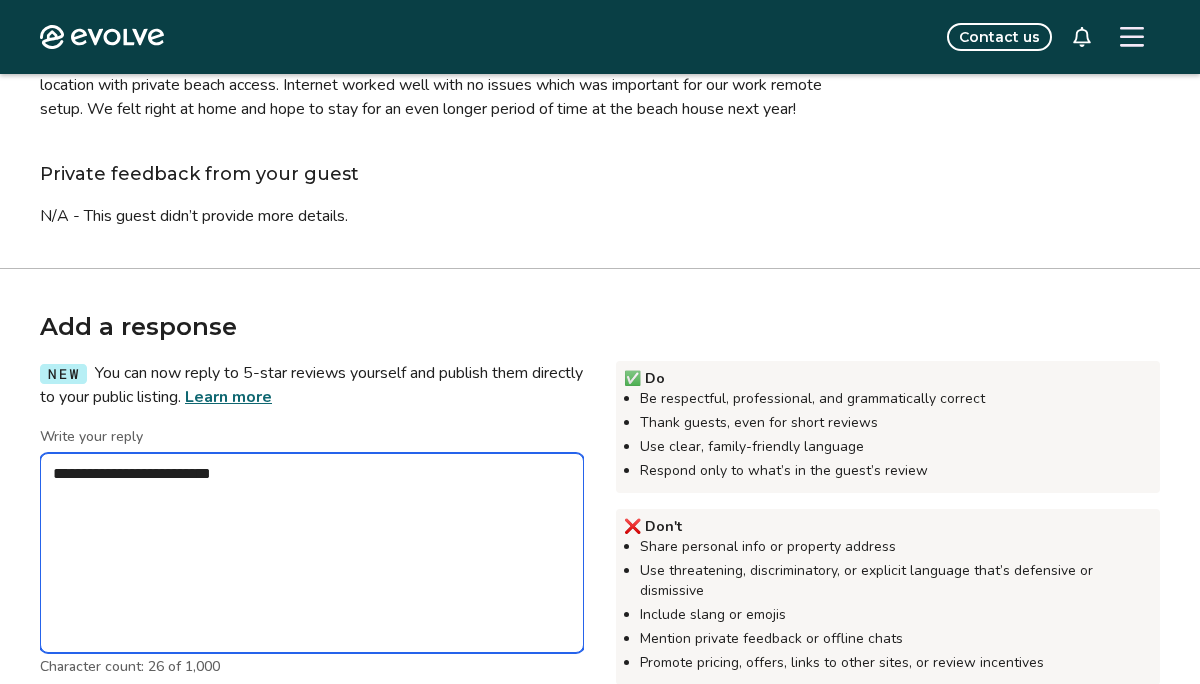 type on "*" 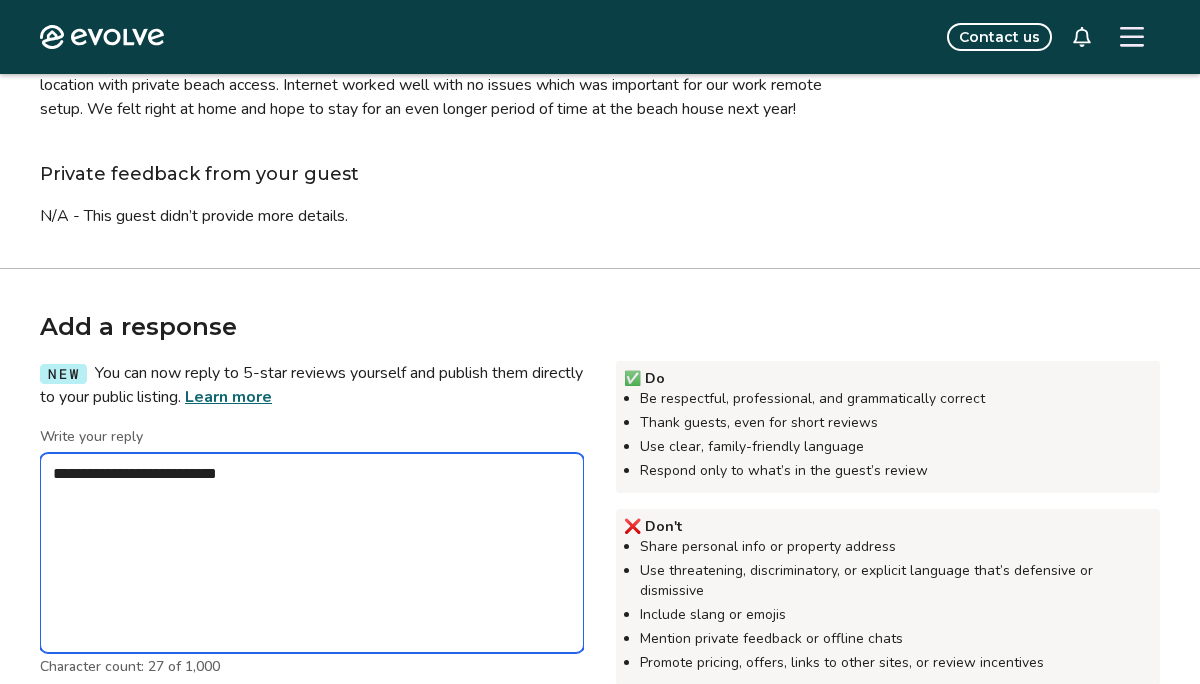 type on "*" 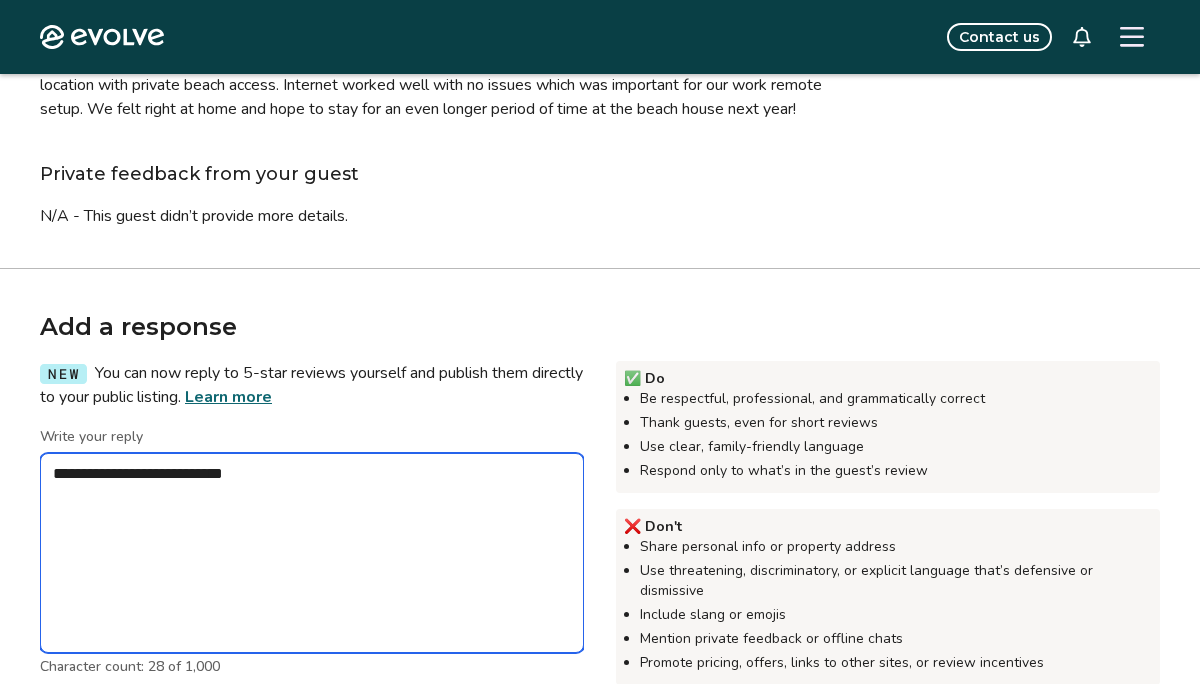 type on "*" 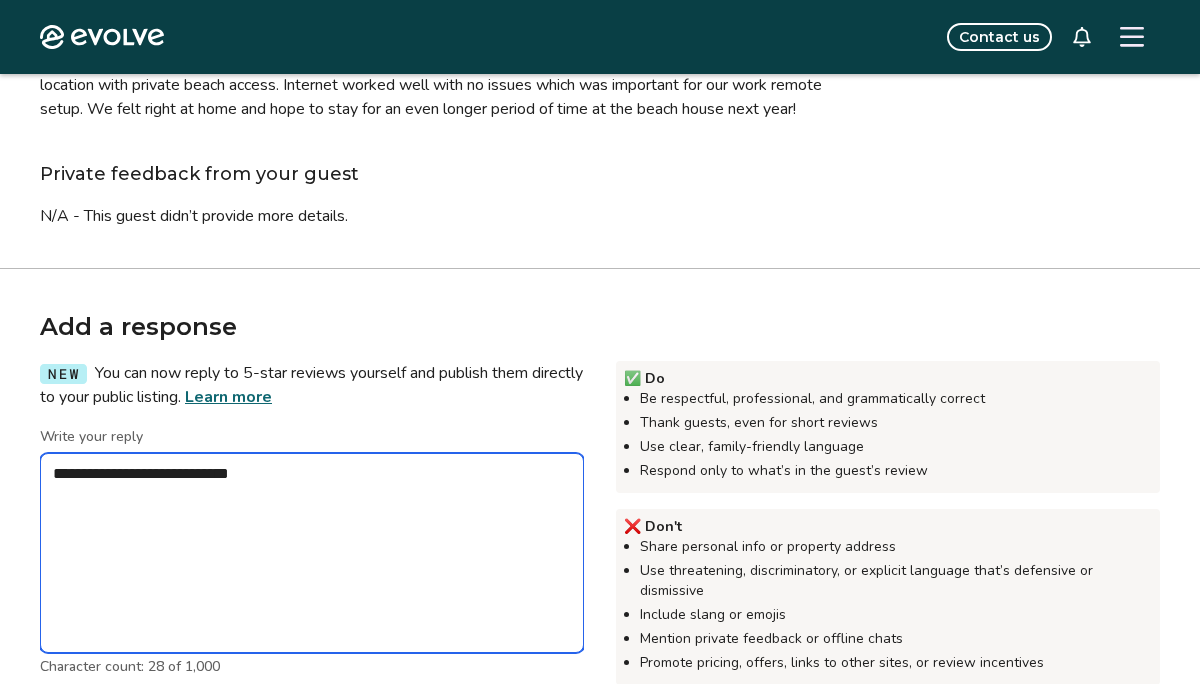 type on "*" 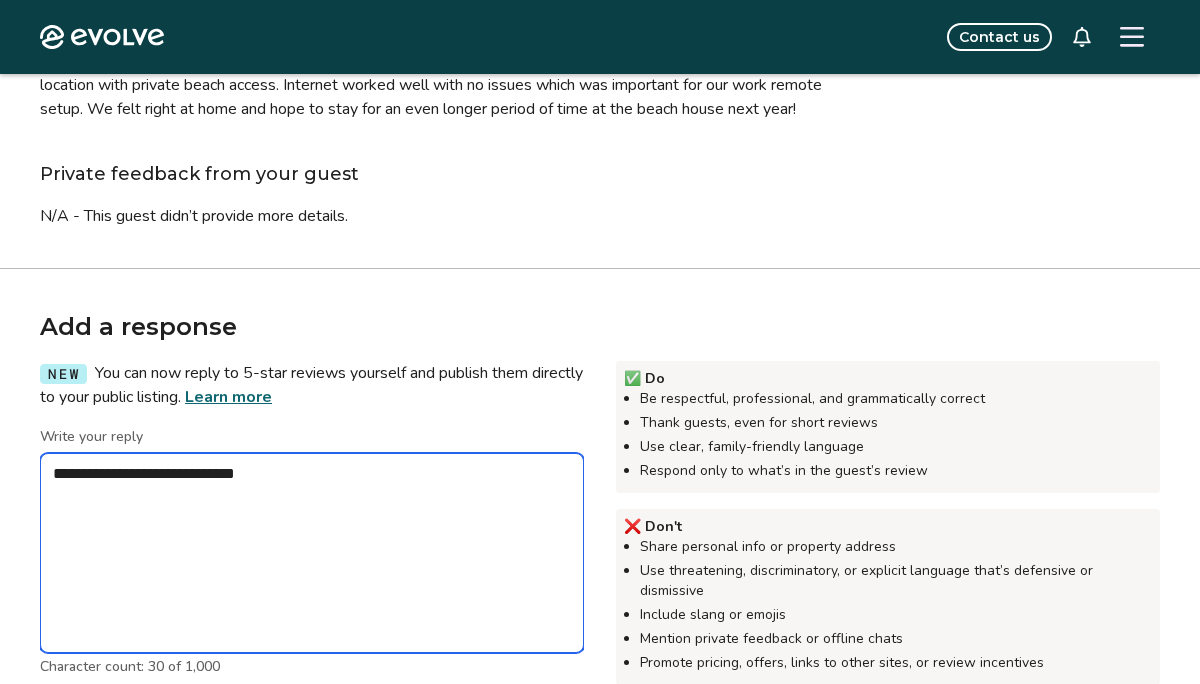 type on "*" 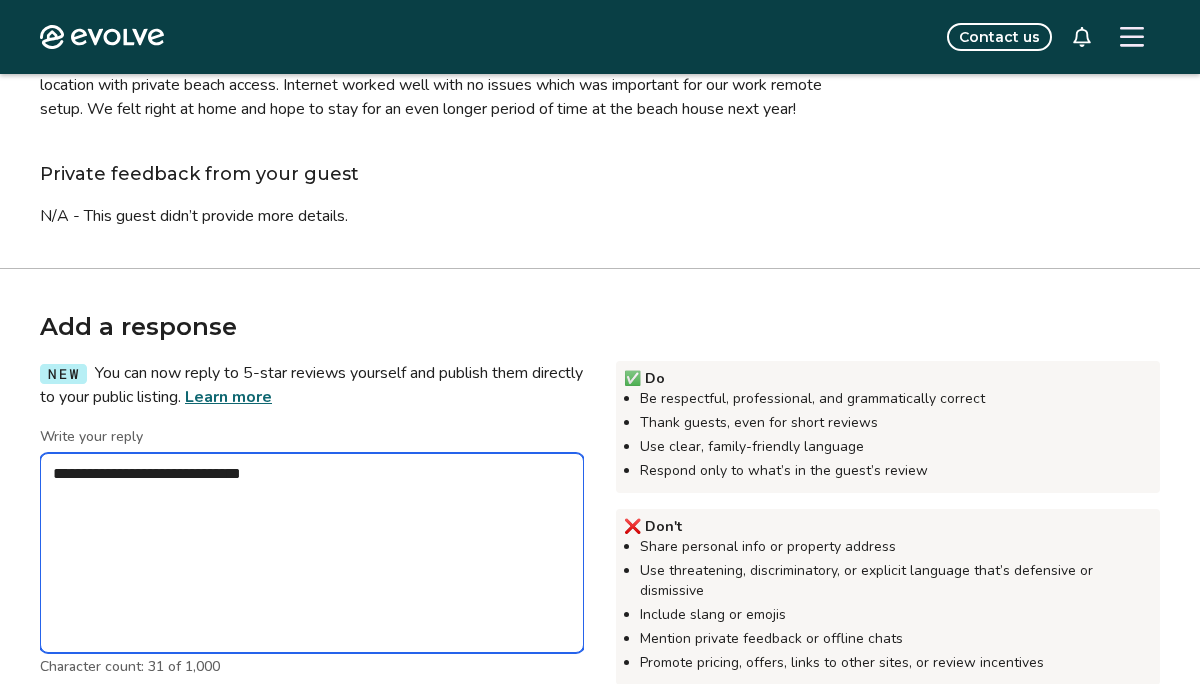type on "*" 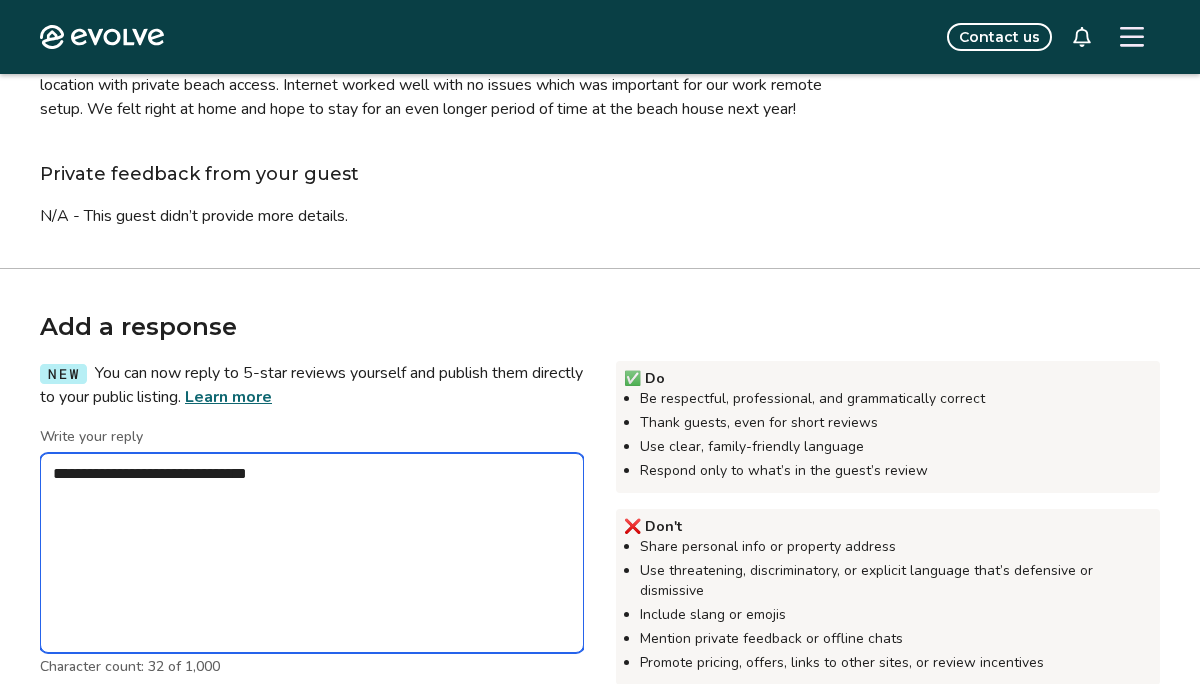 type on "*" 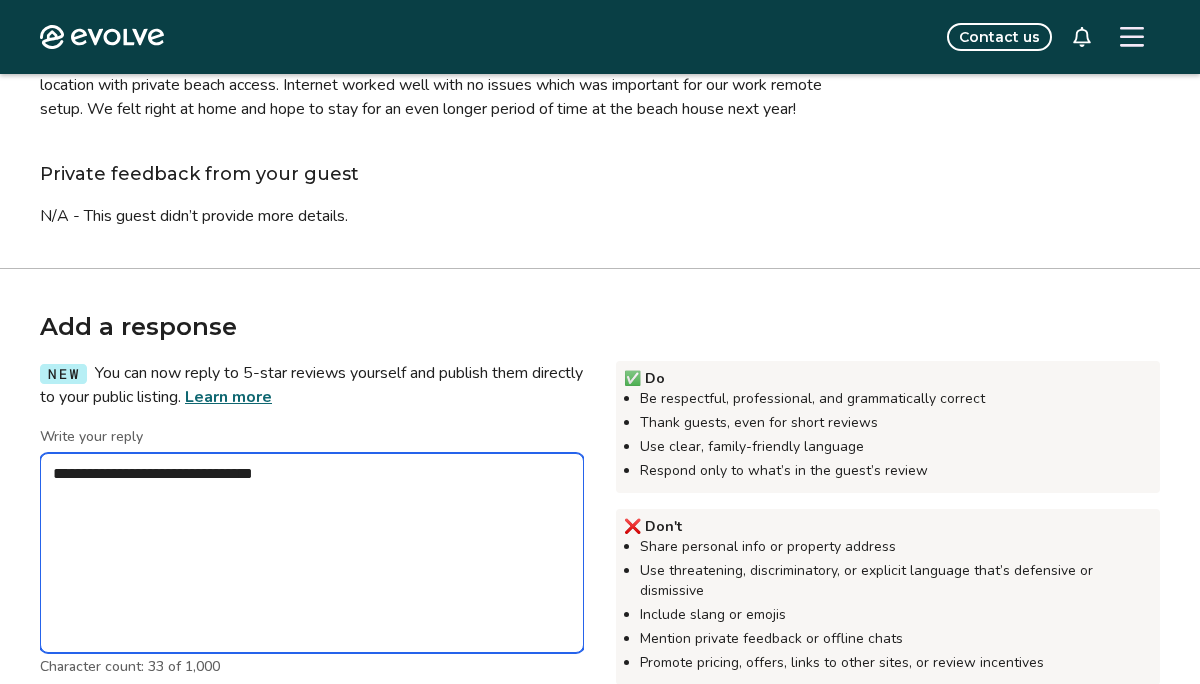 type on "*" 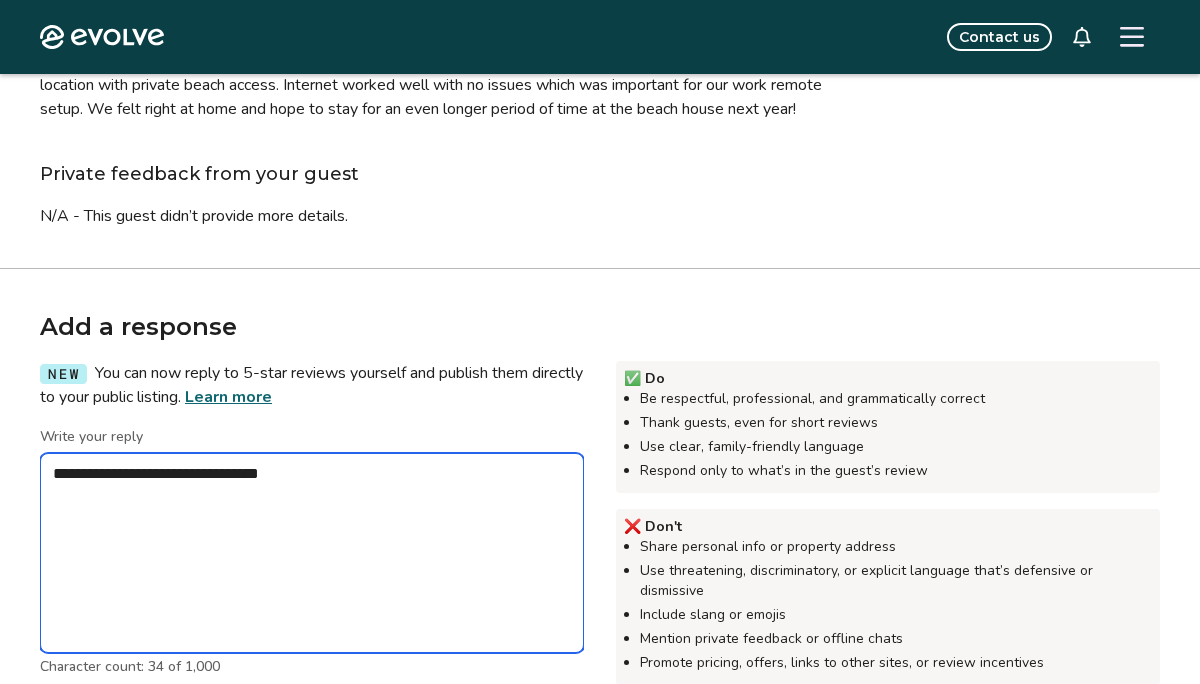 type on "*" 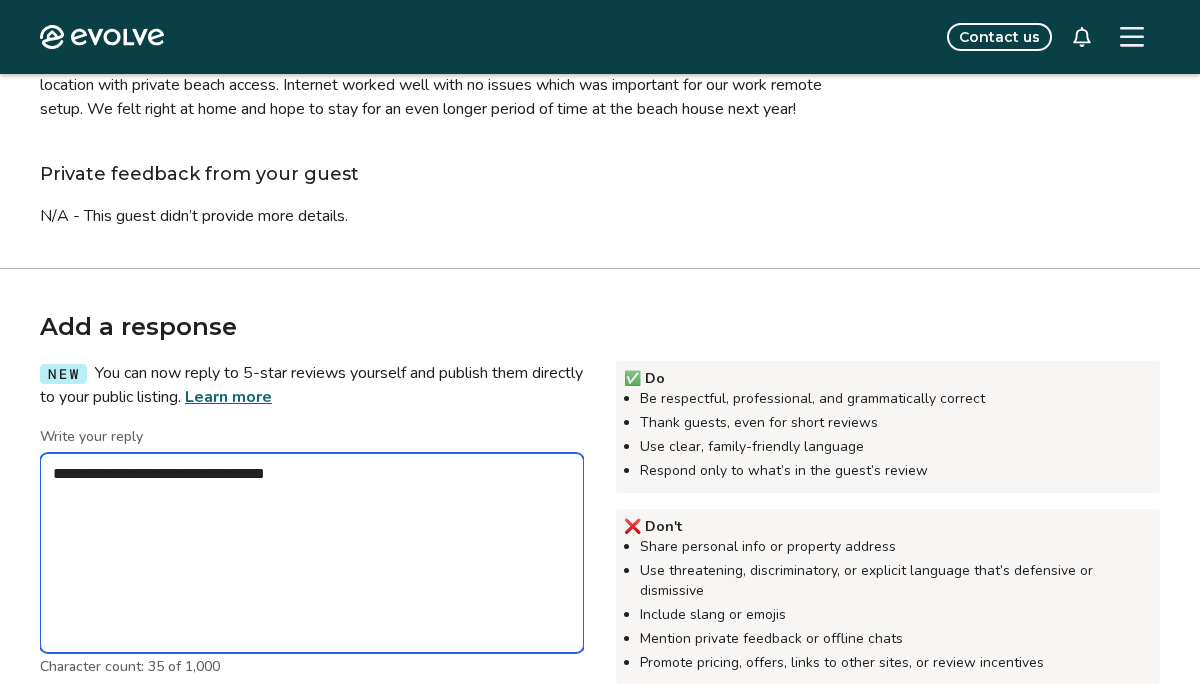 type on "*" 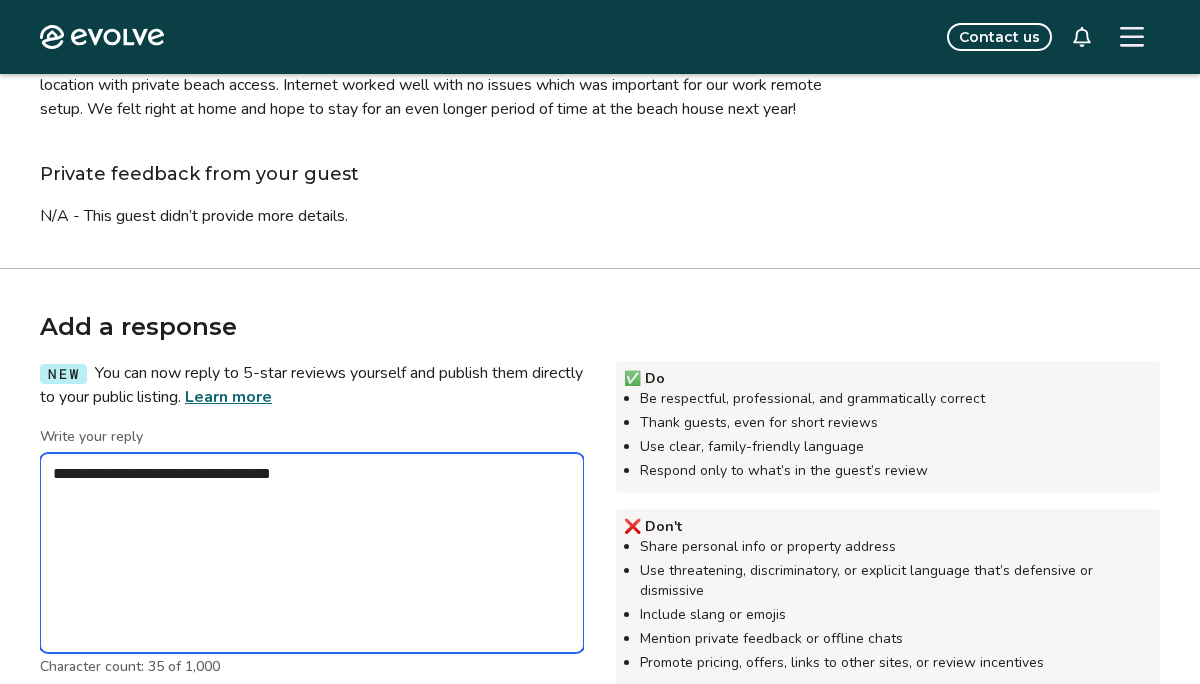 type on "*" 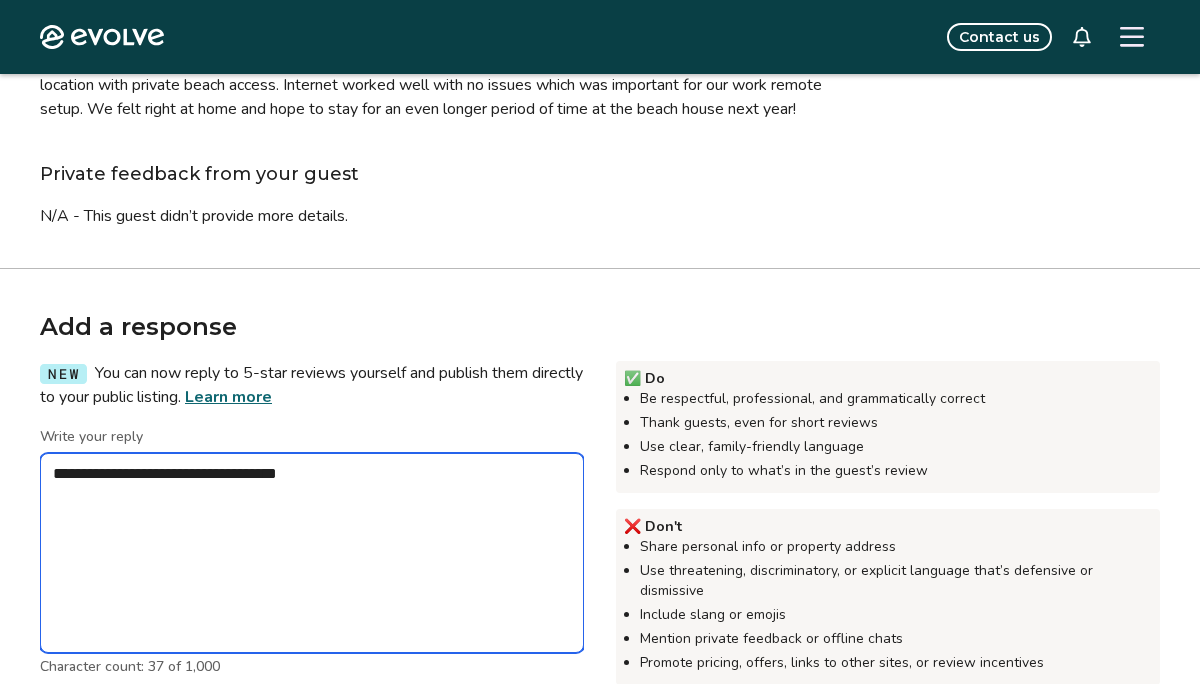 type on "*" 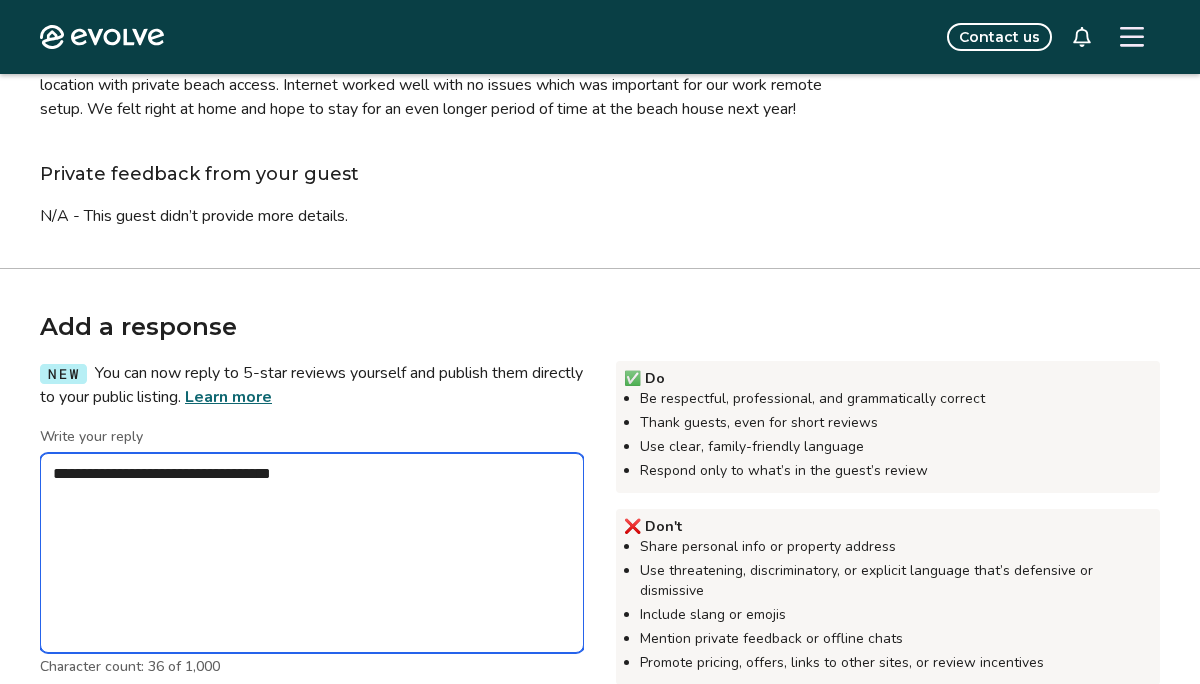 type on "*" 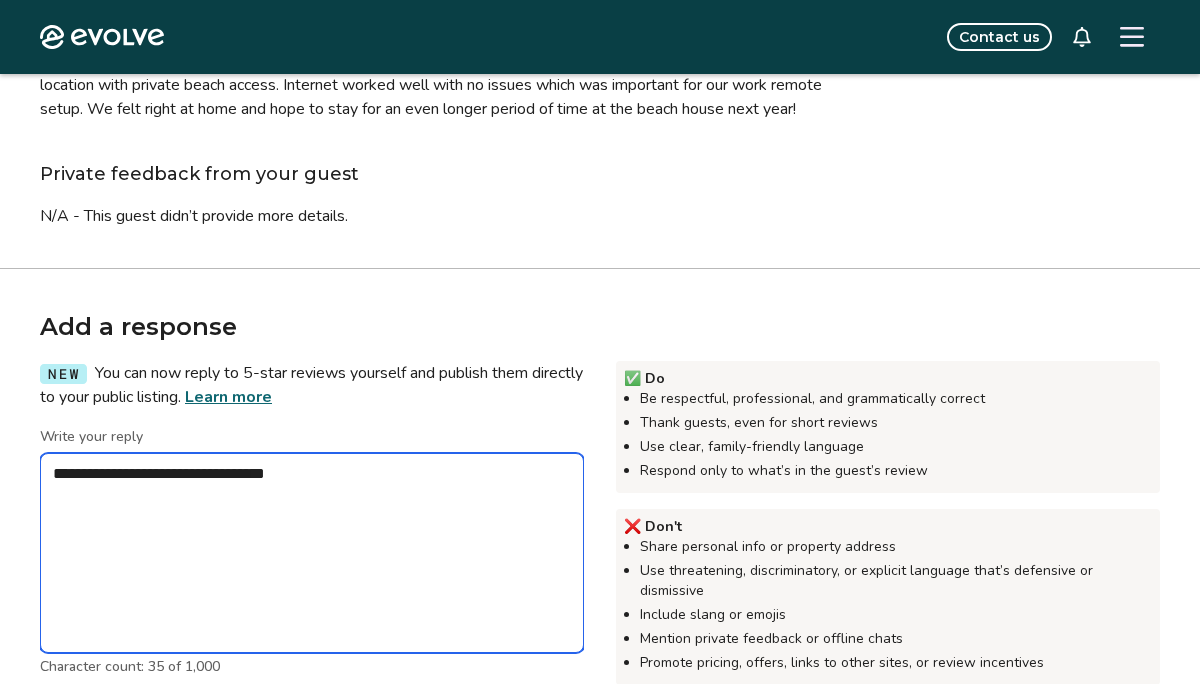 type on "*" 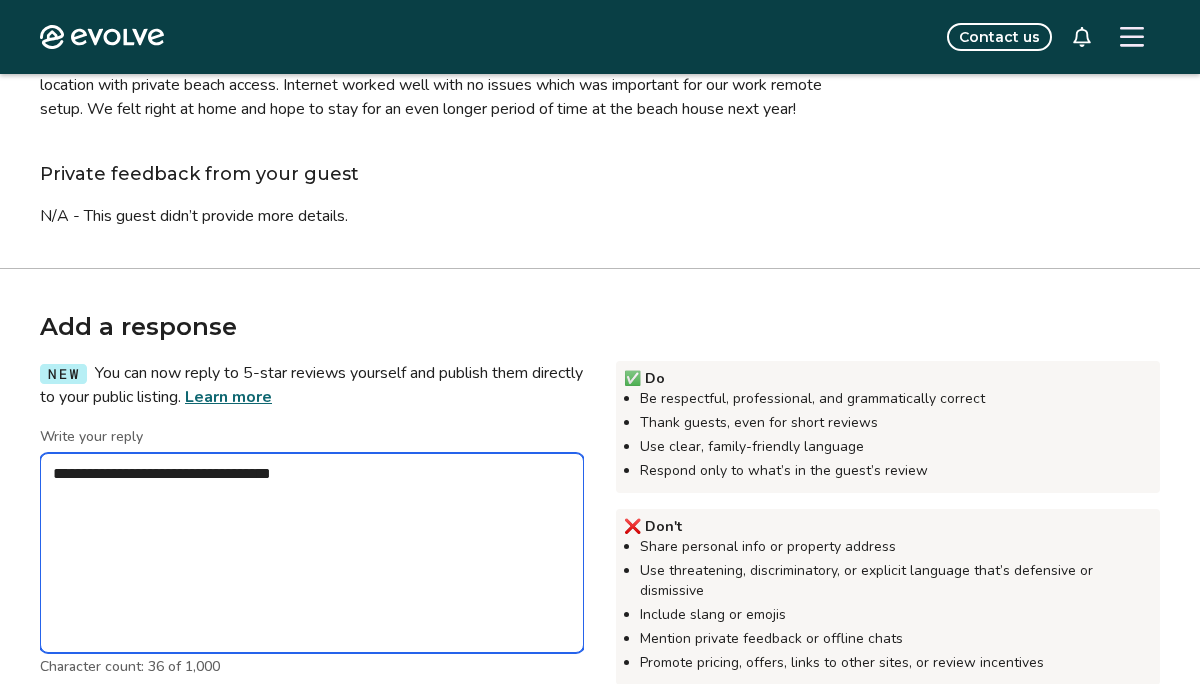 type on "*" 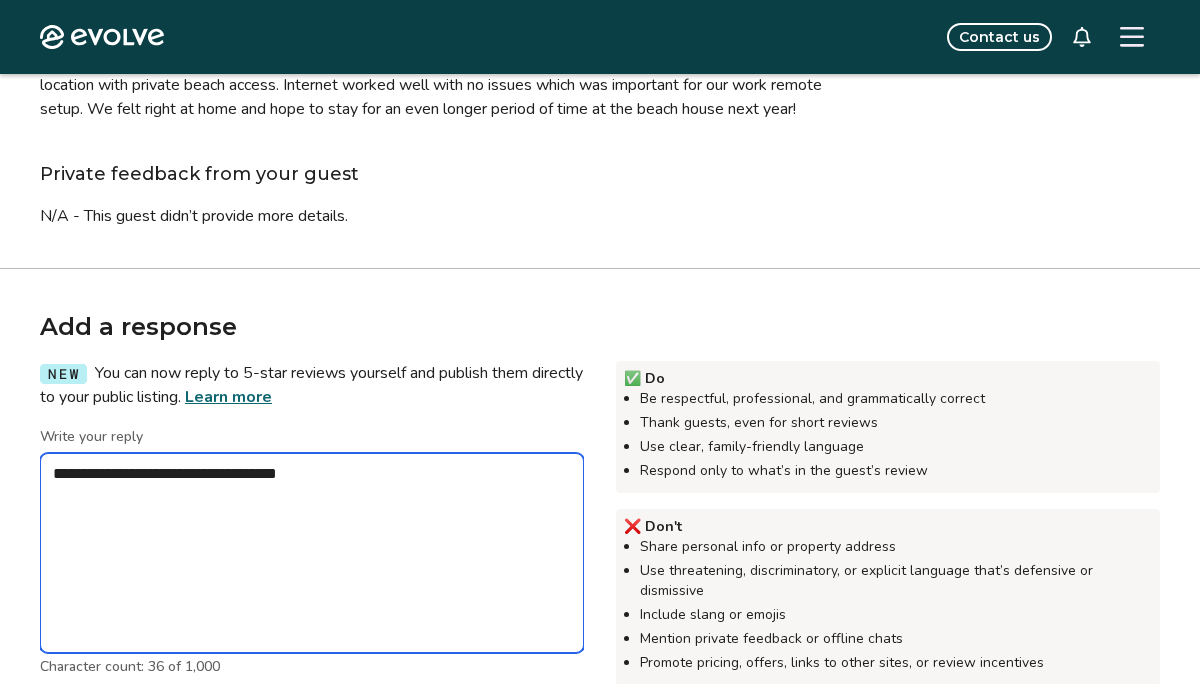 type on "*" 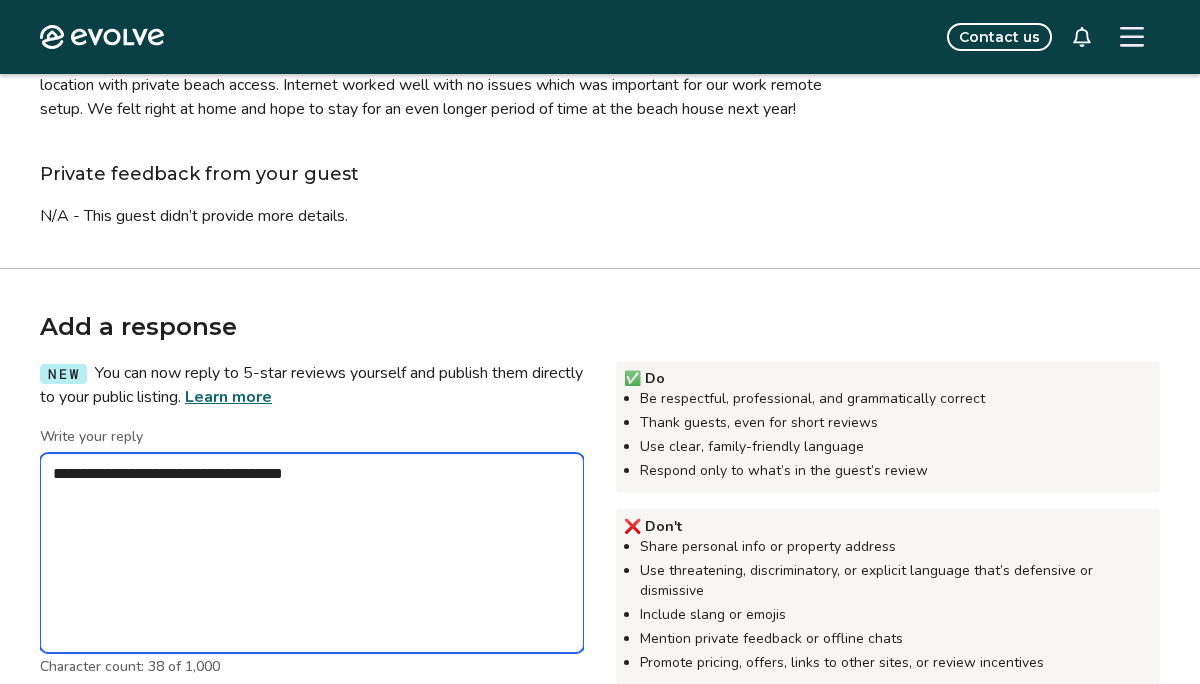 type on "*" 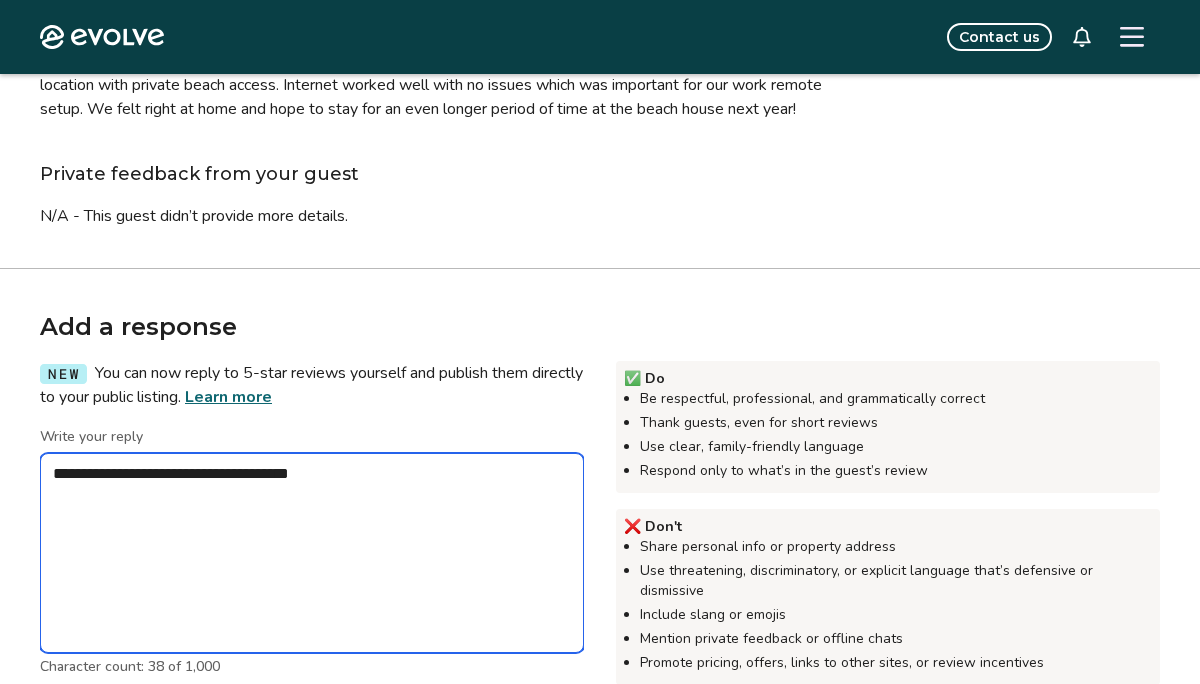 type on "*" 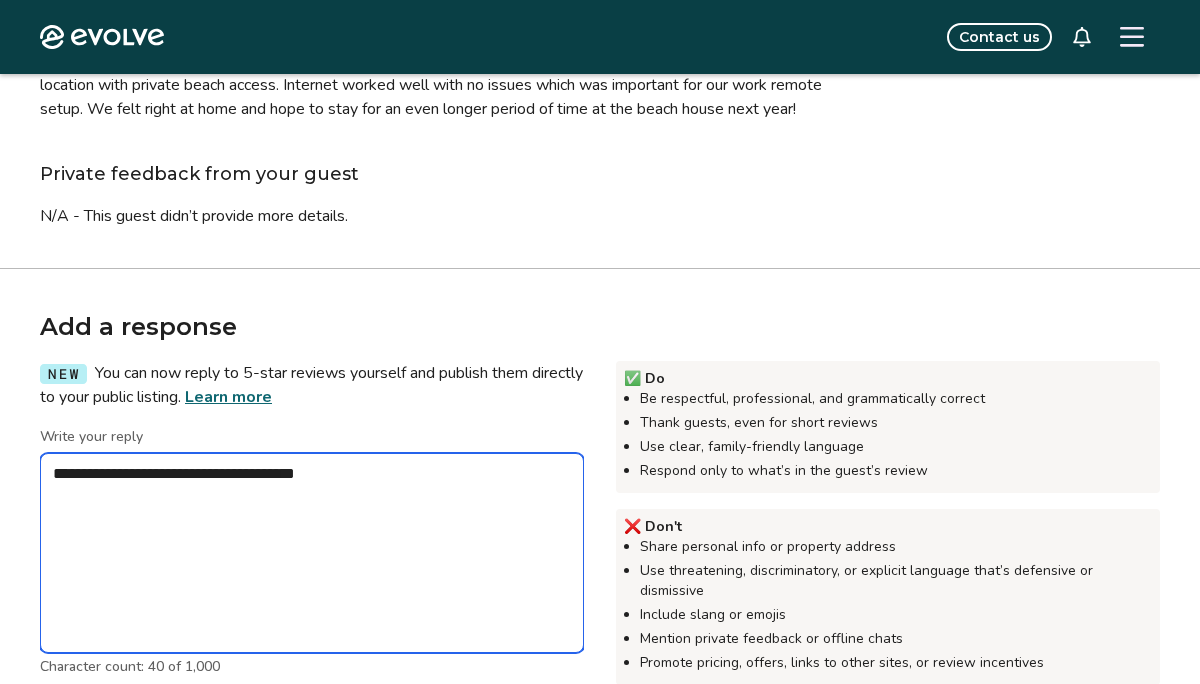 type on "*" 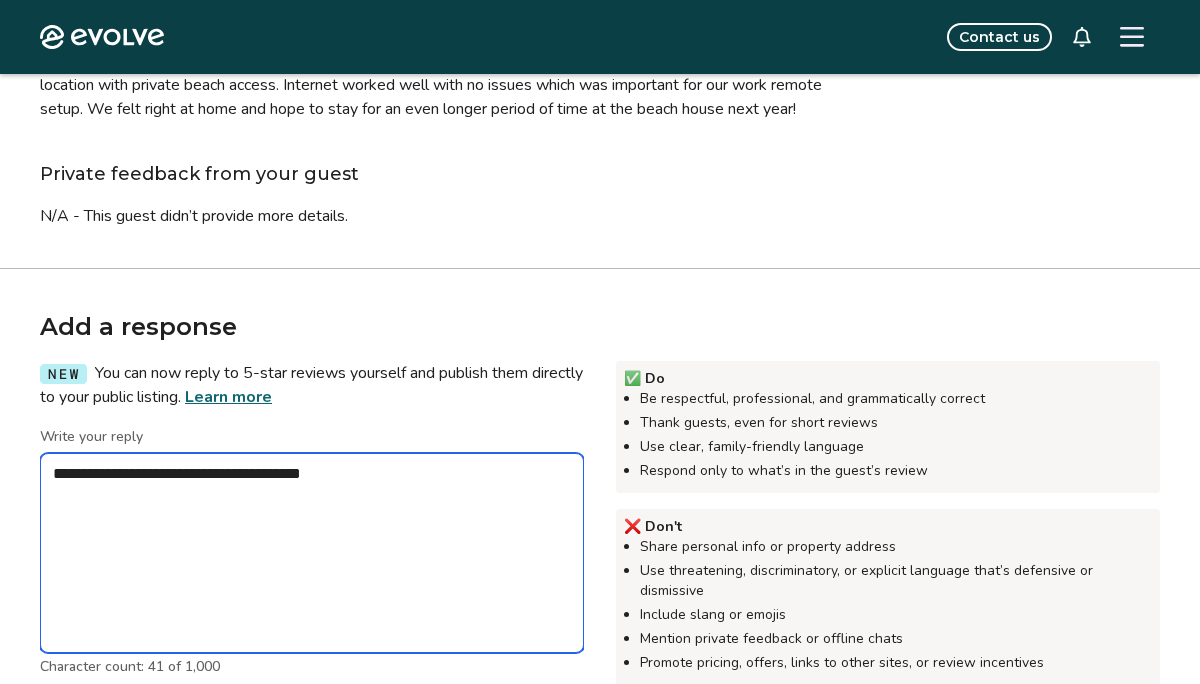 type on "*" 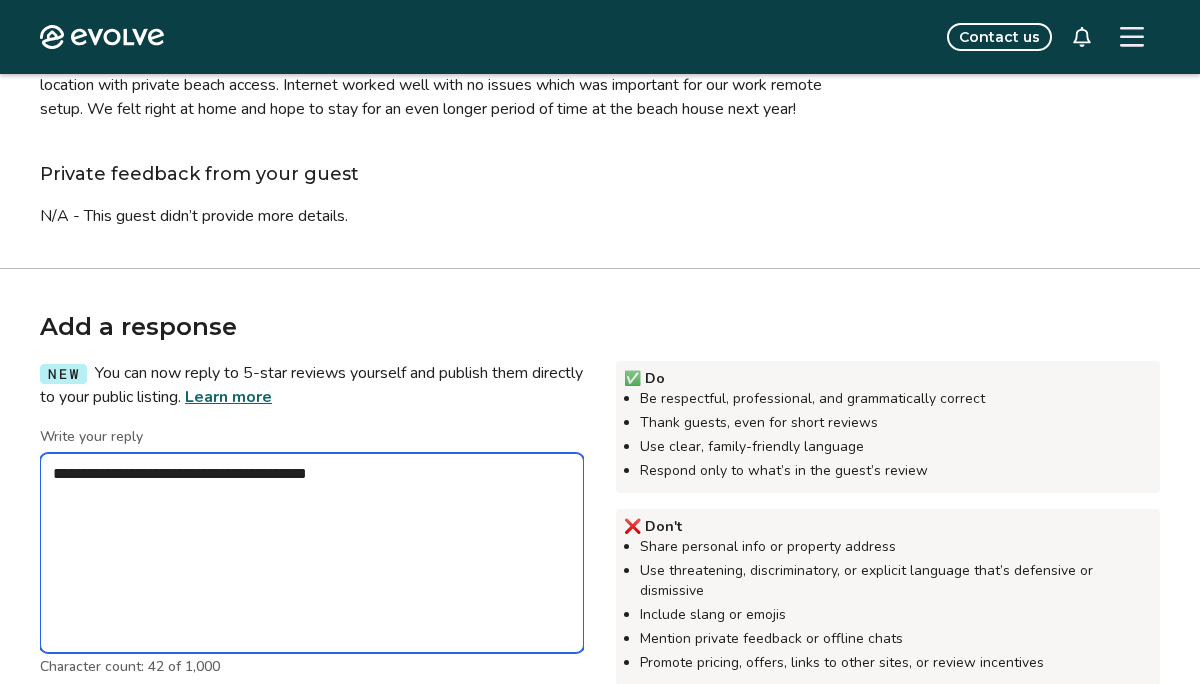 type on "*" 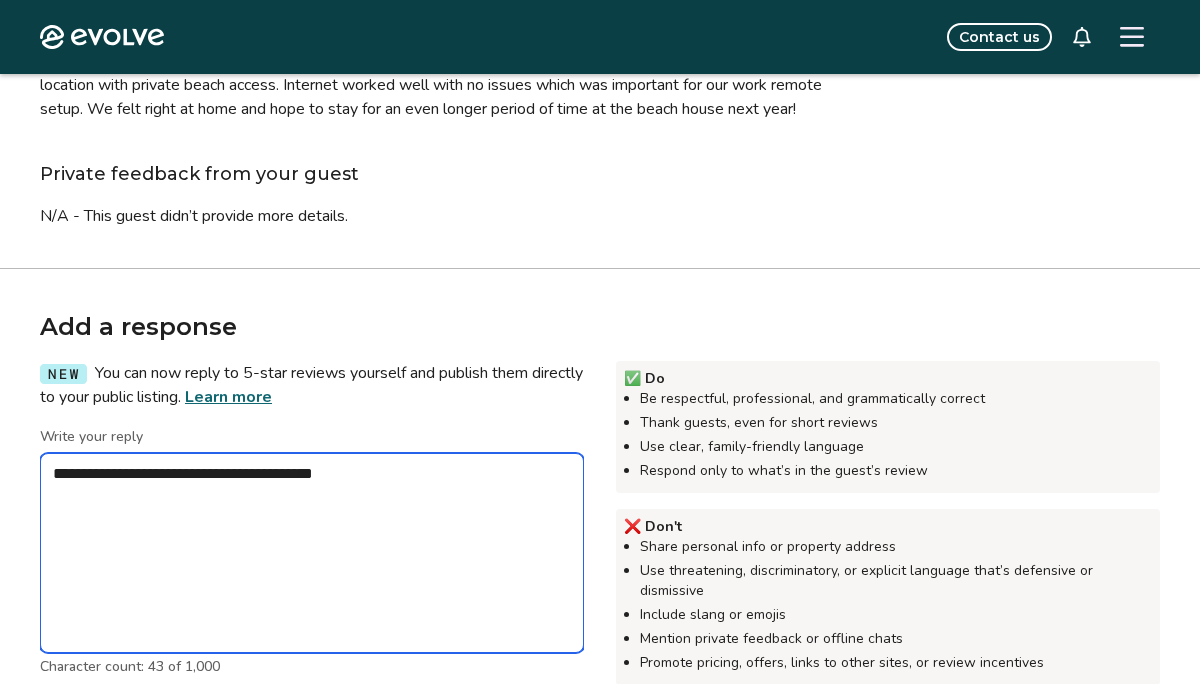 type on "*" 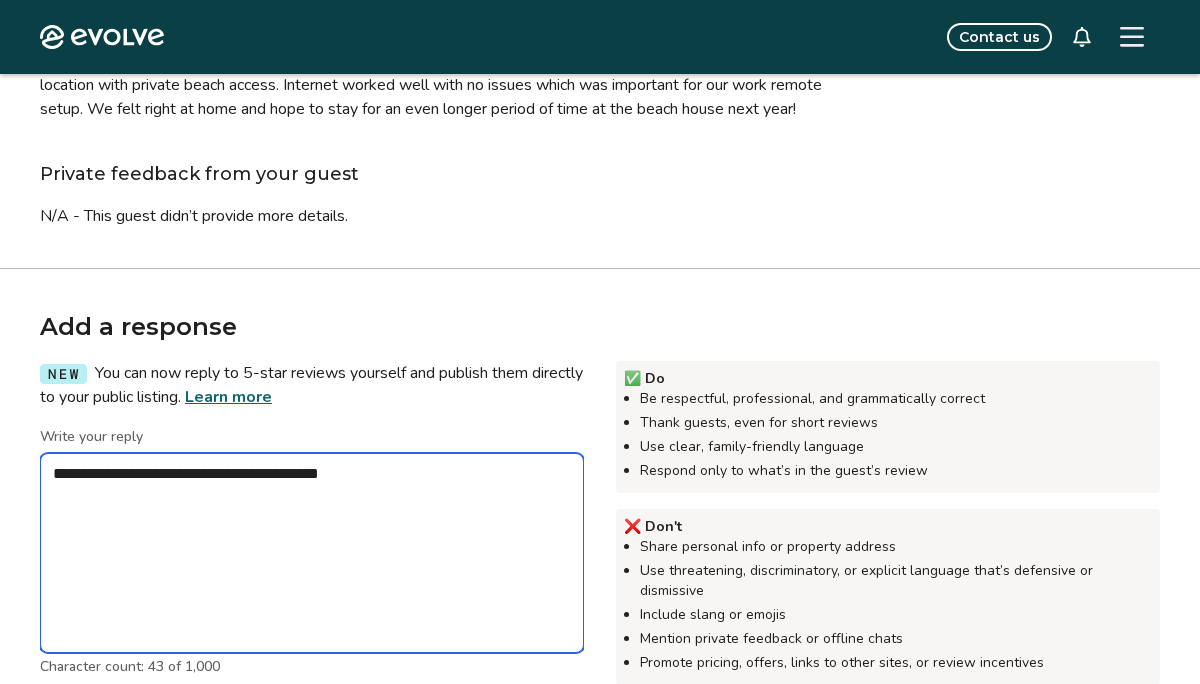 type on "*" 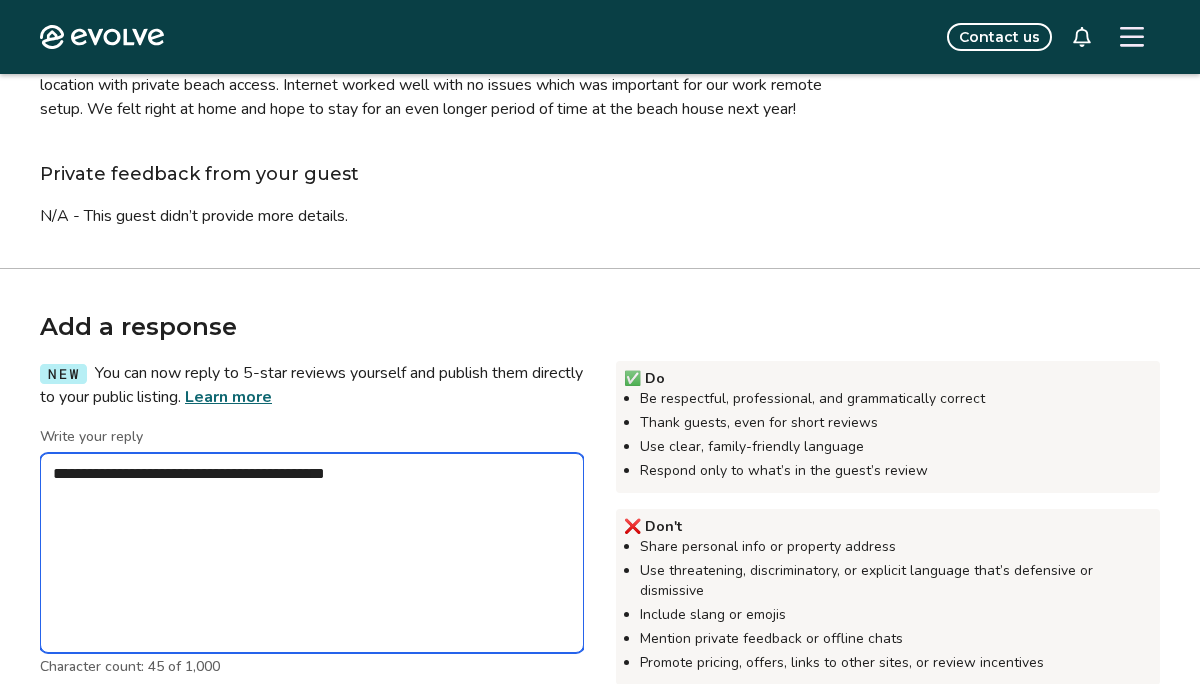 type on "*" 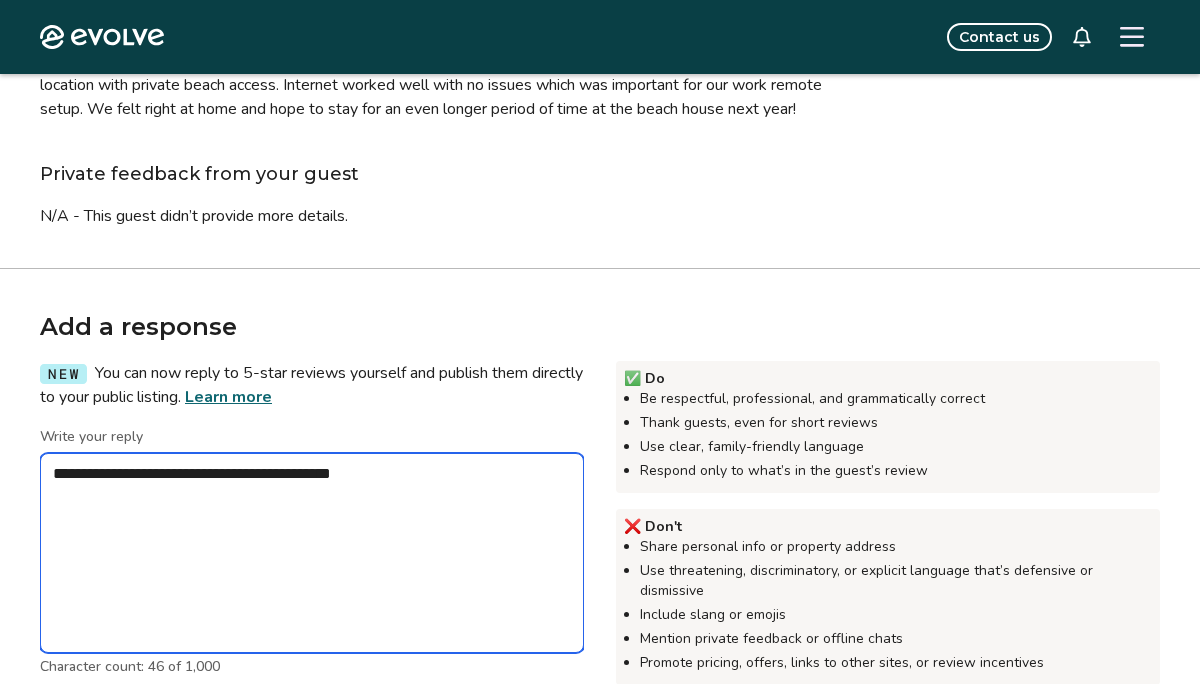 type on "*" 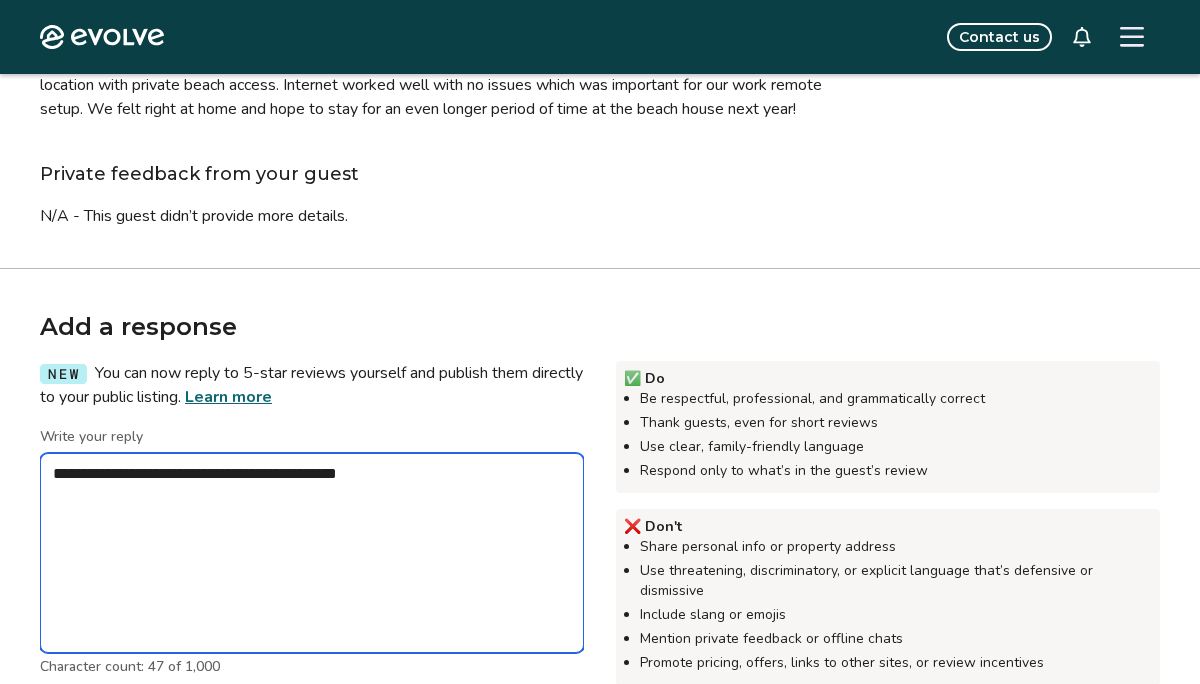 type on "*" 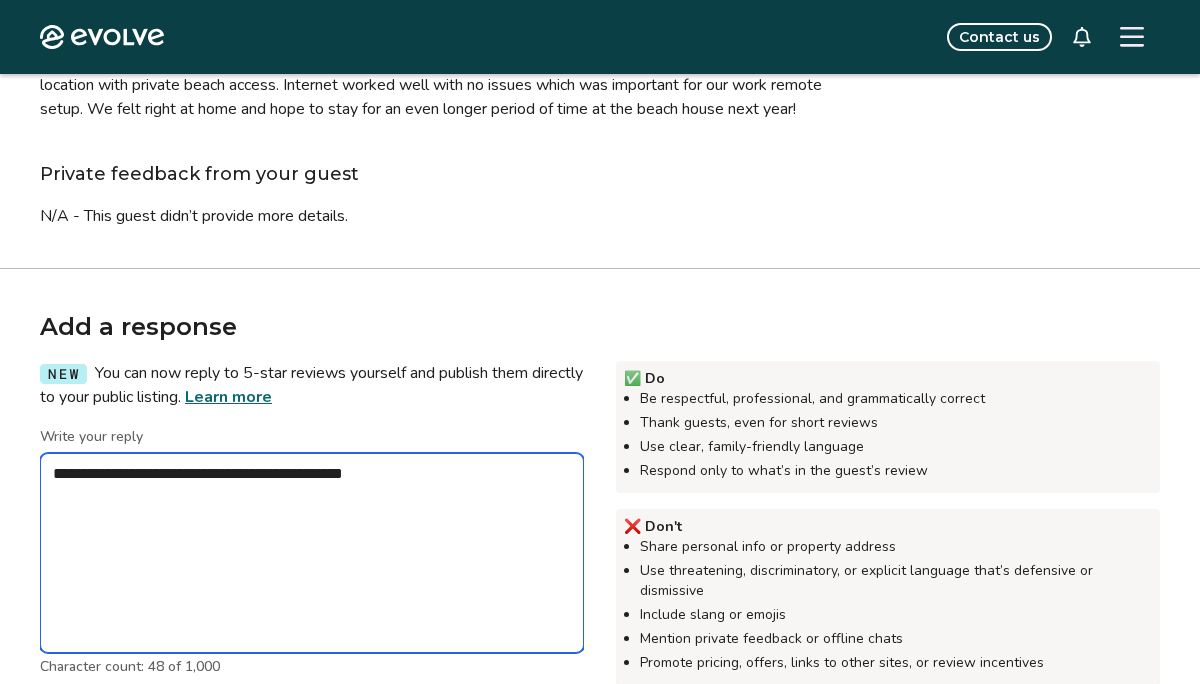 type on "*" 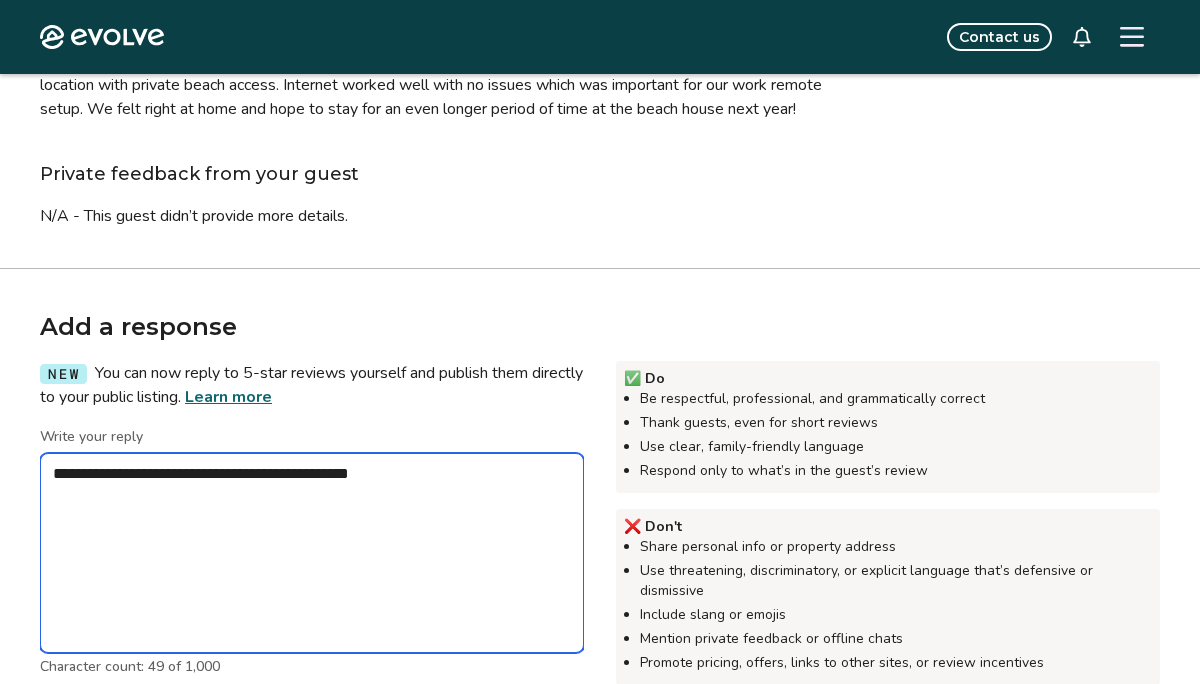 type on "*" 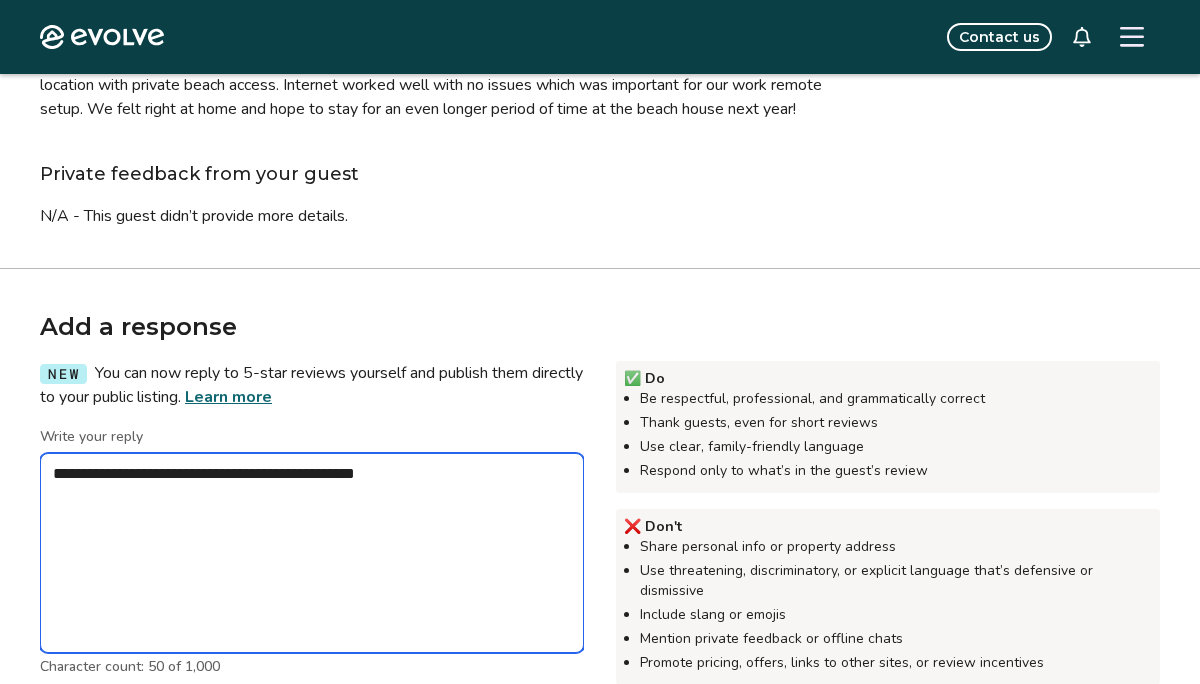 type on "*" 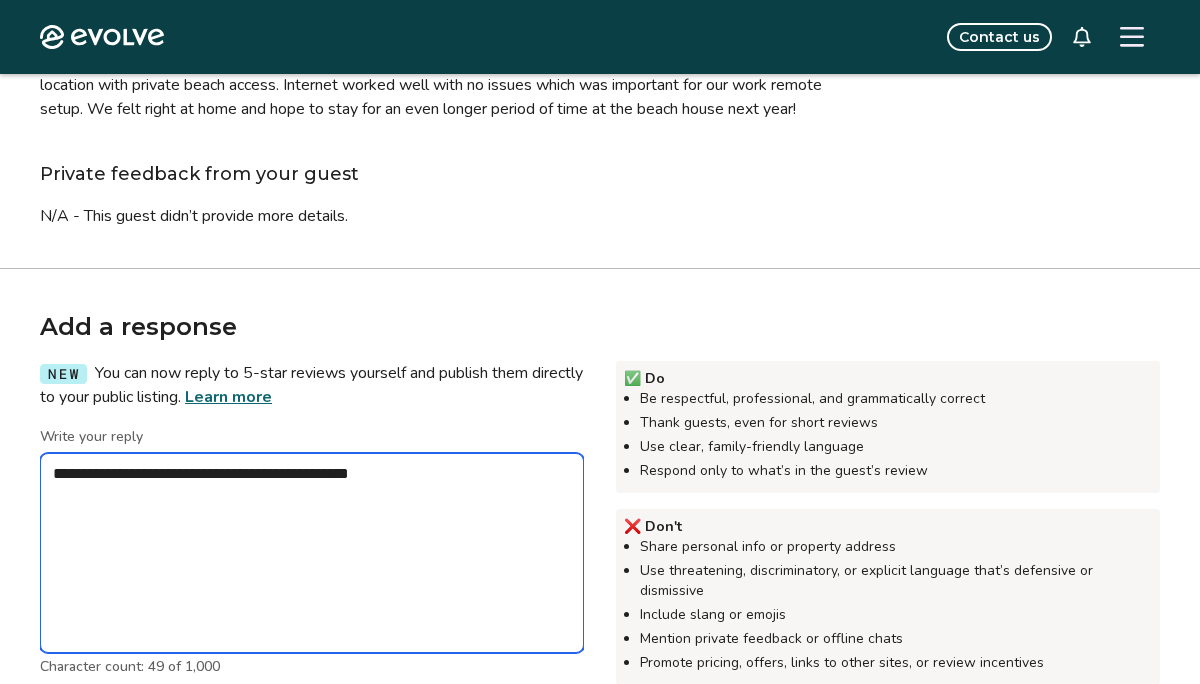 type on "*" 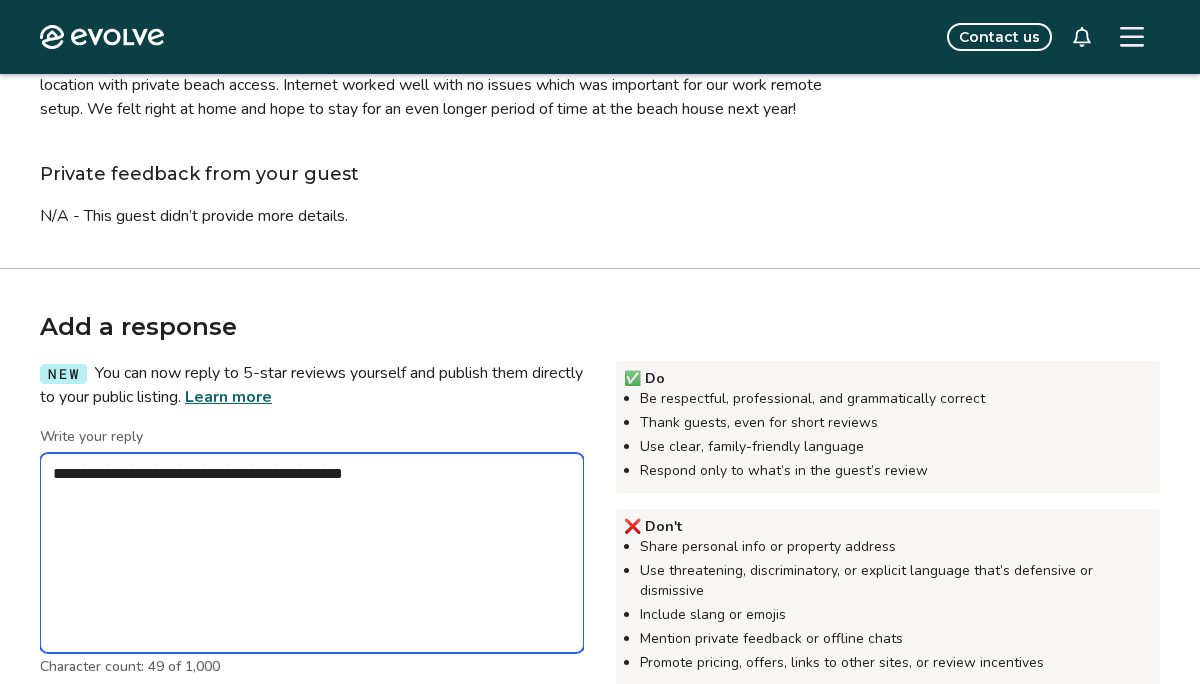type on "*" 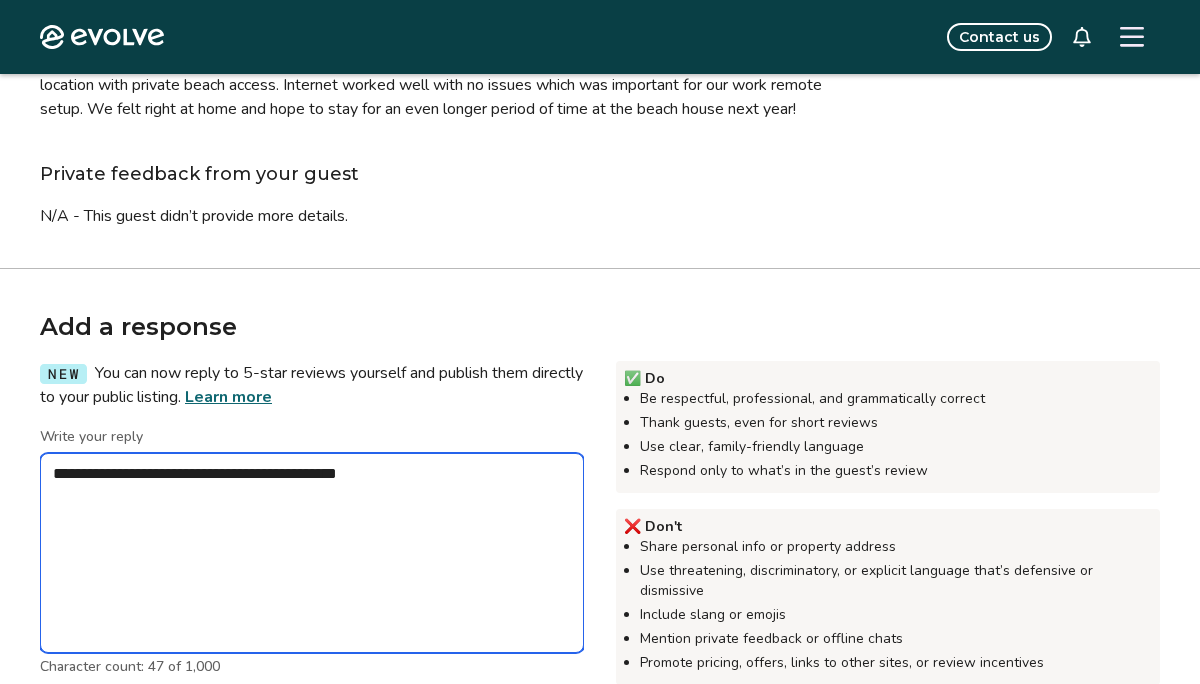 type on "*" 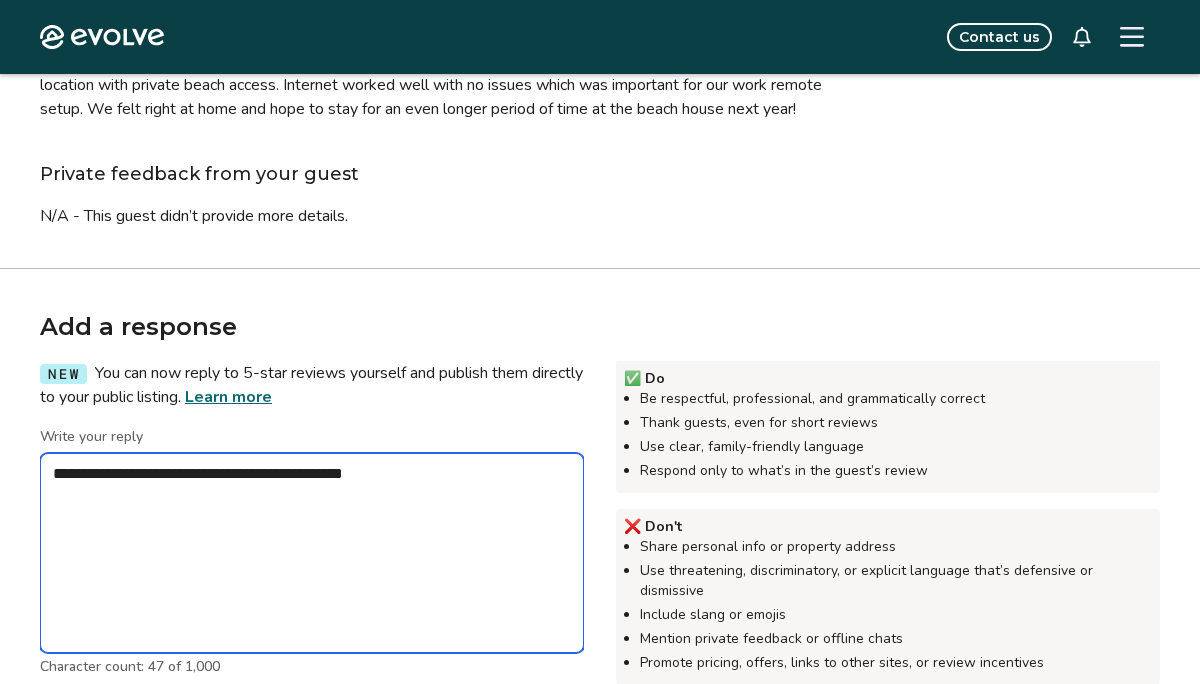 type on "*" 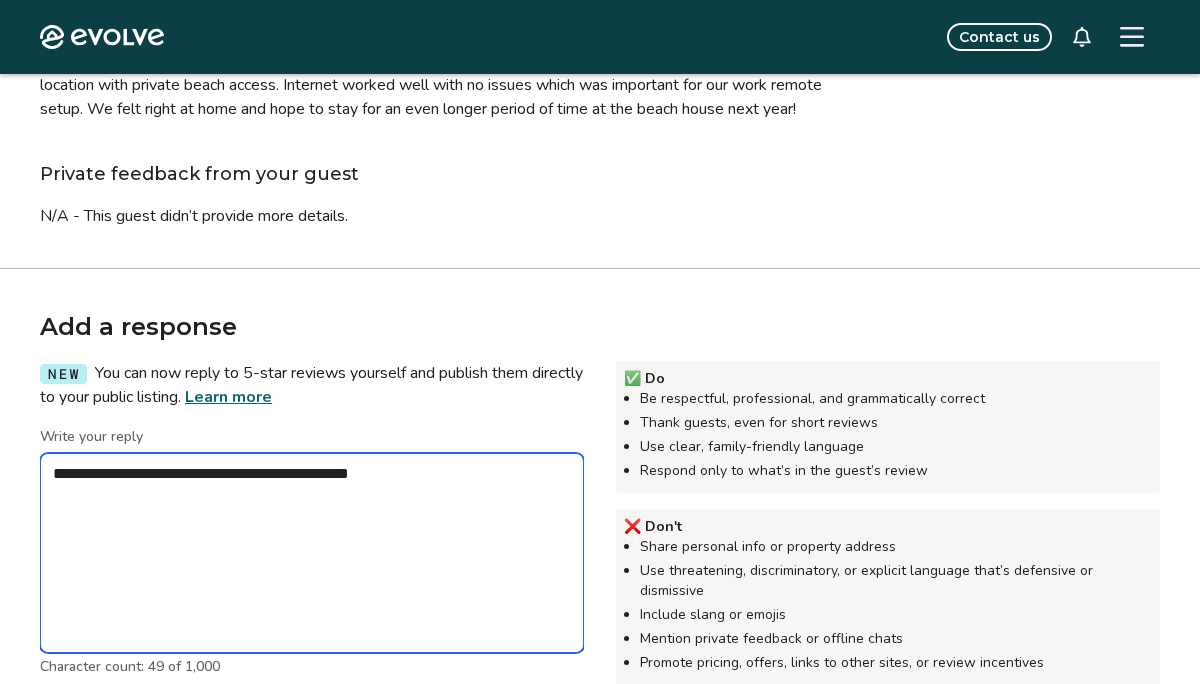 type on "*" 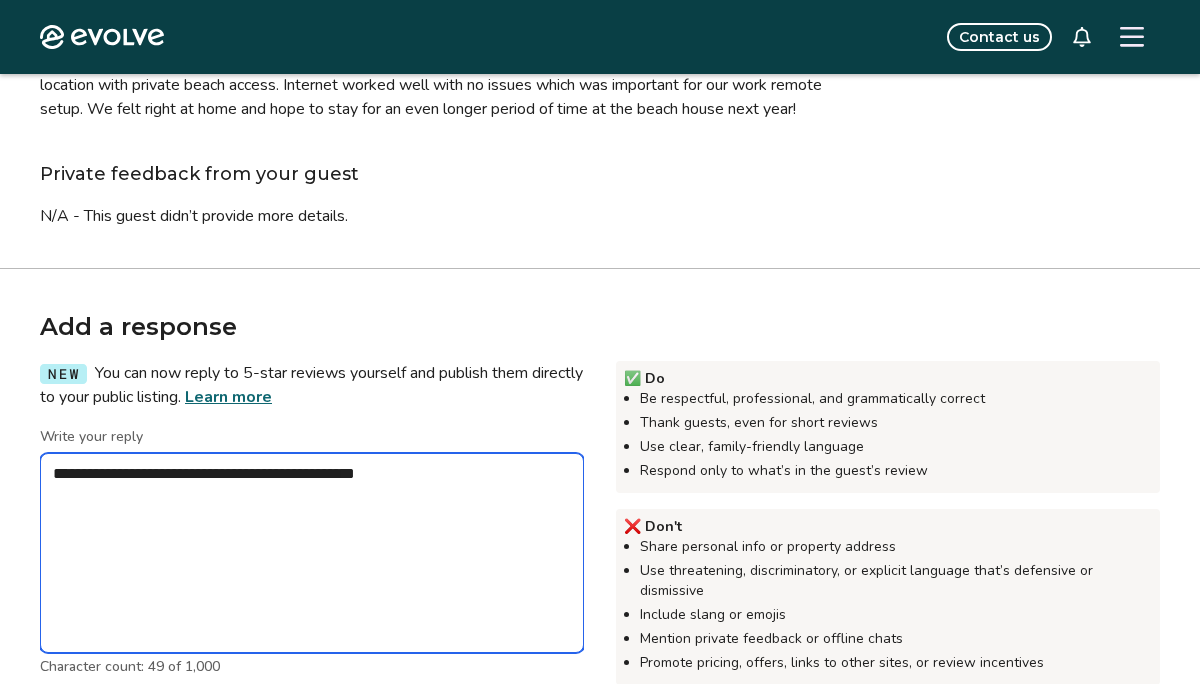 type on "*" 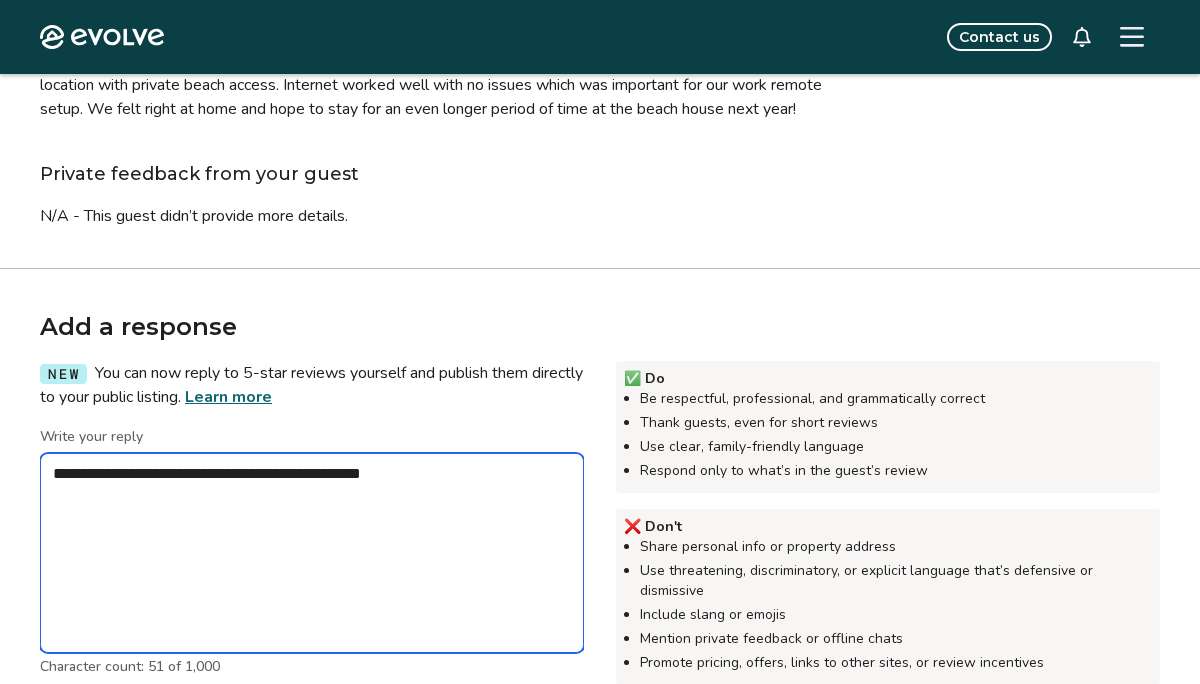 type on "*" 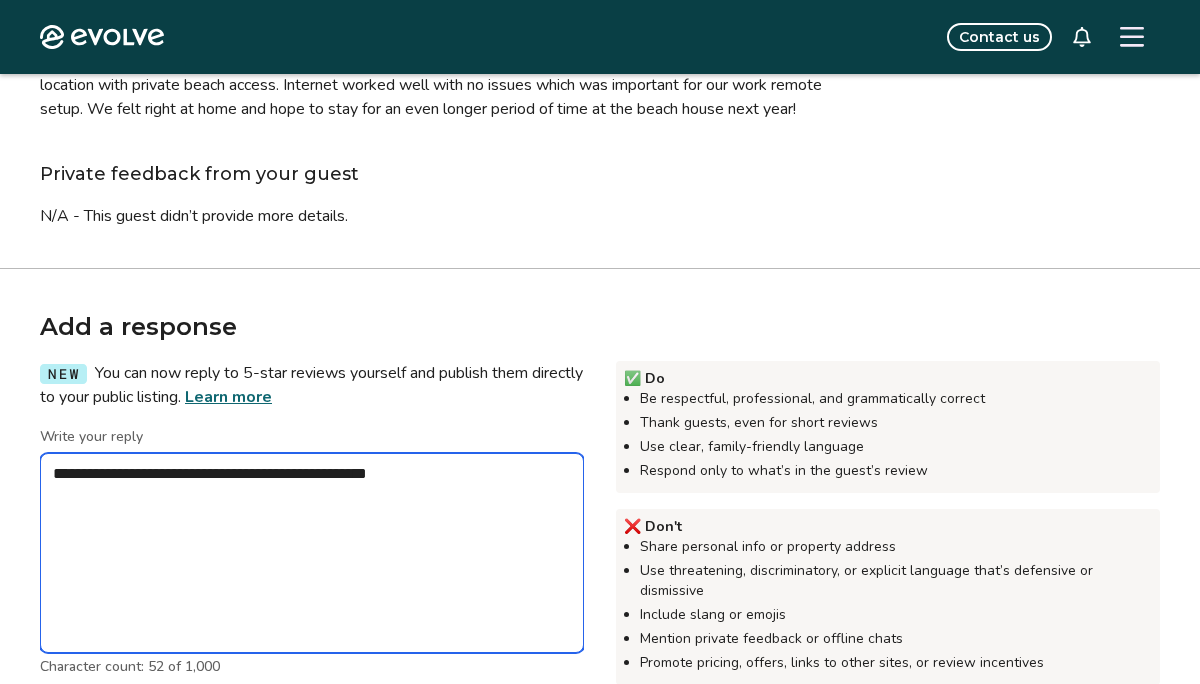 type on "*" 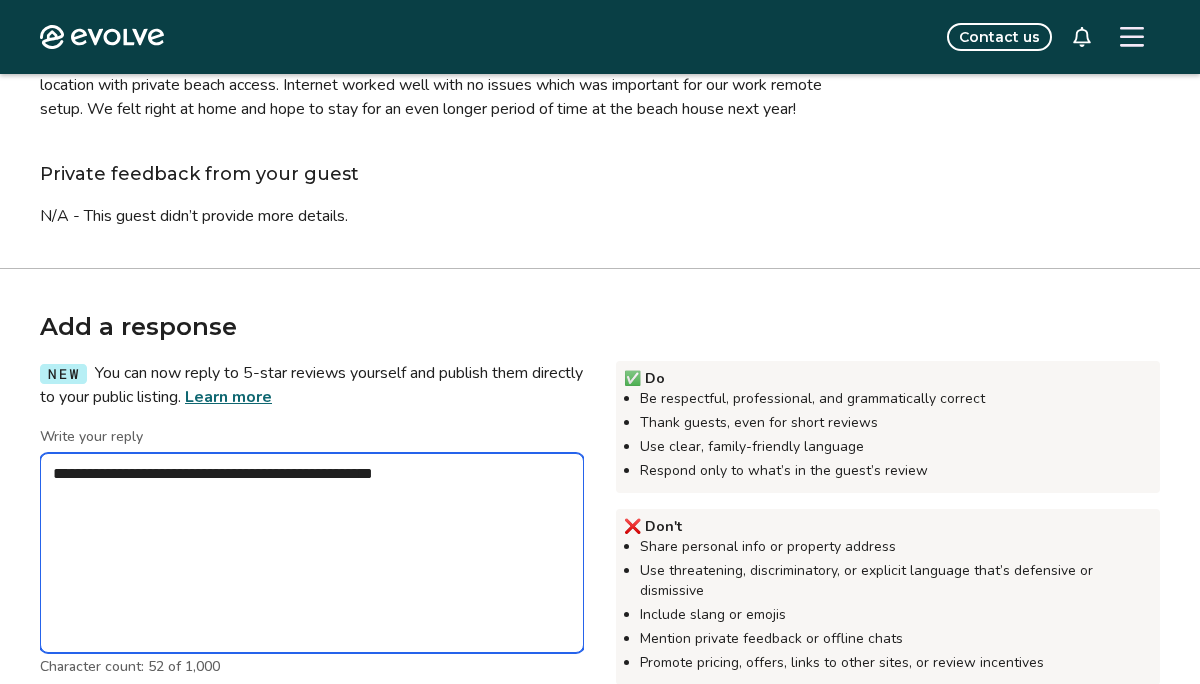 type on "*" 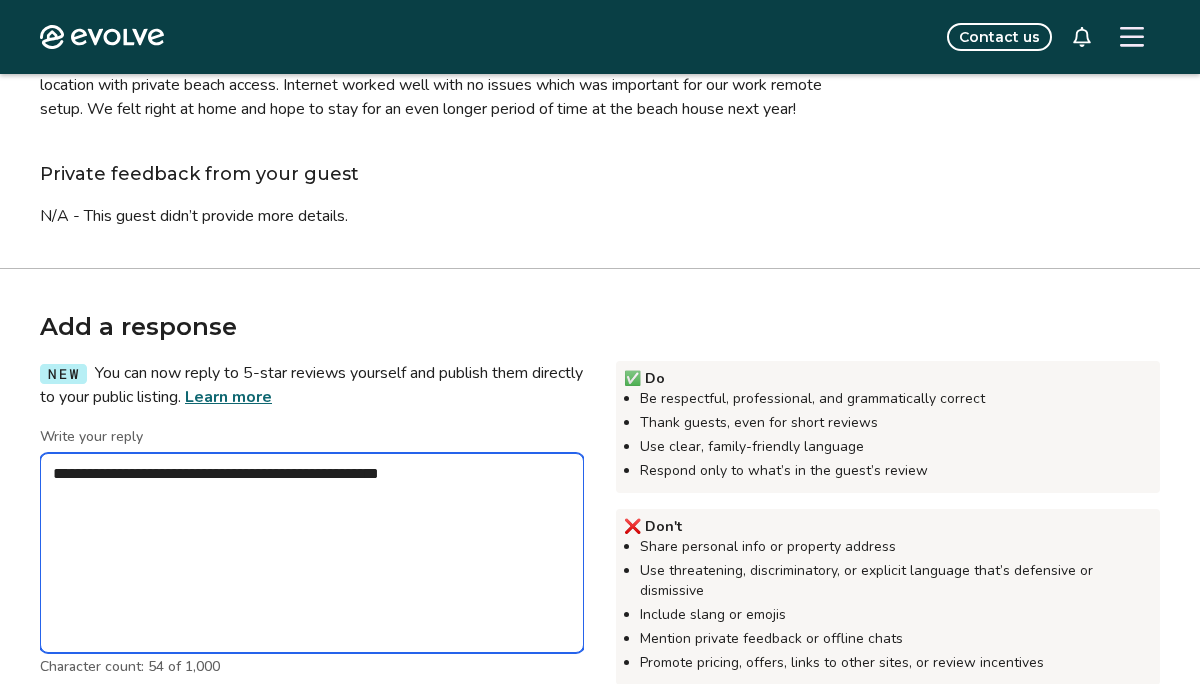 type on "*" 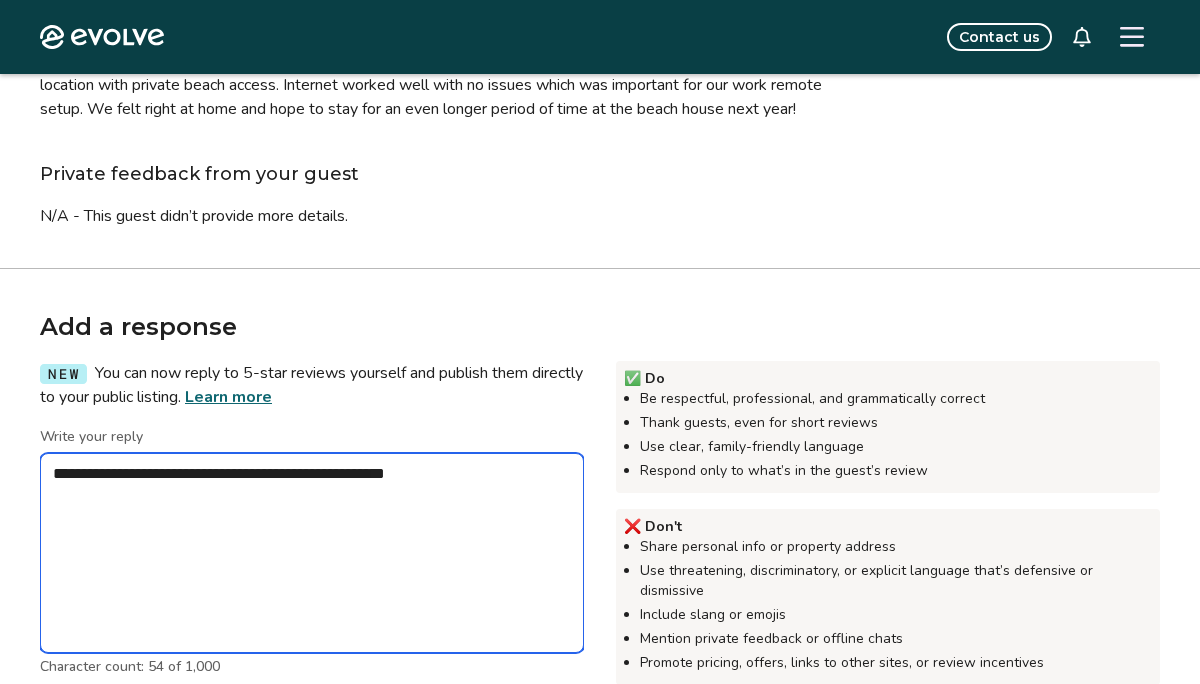 type on "*" 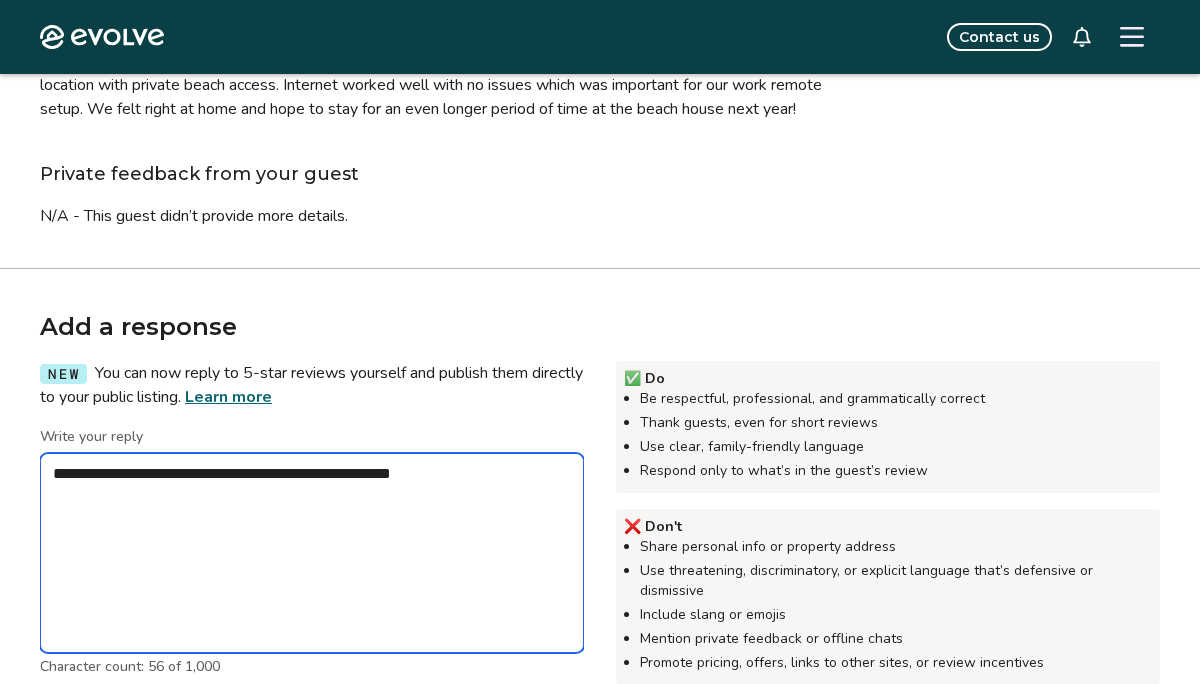 type on "*" 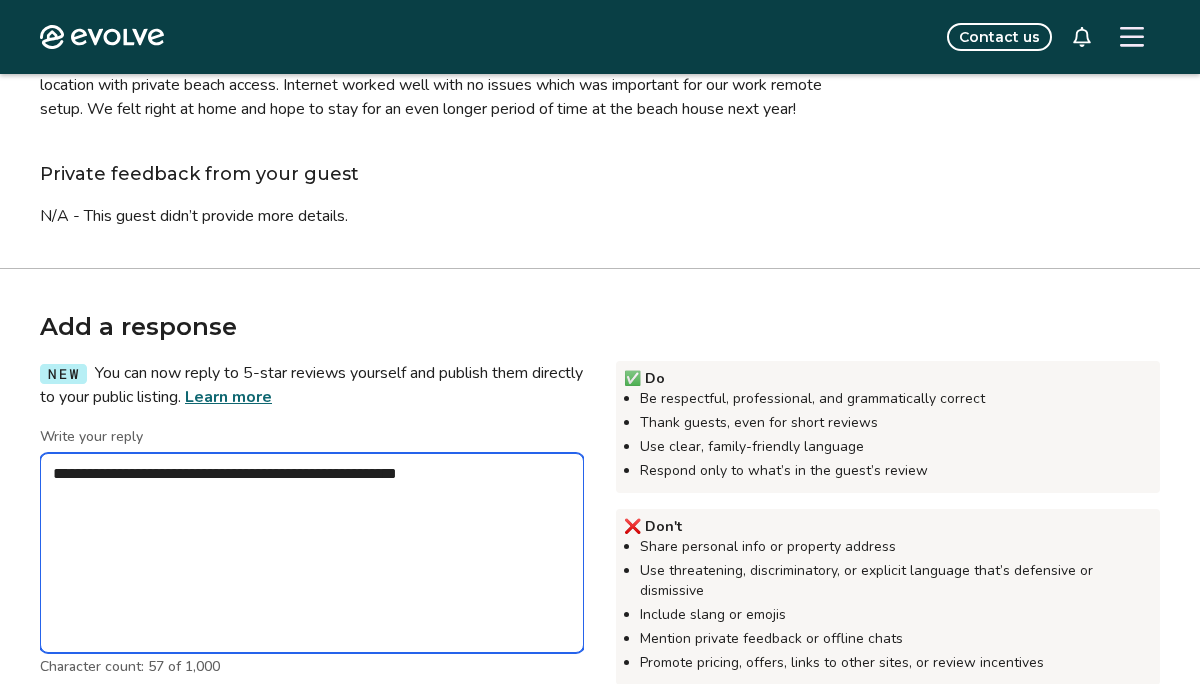 type on "*" 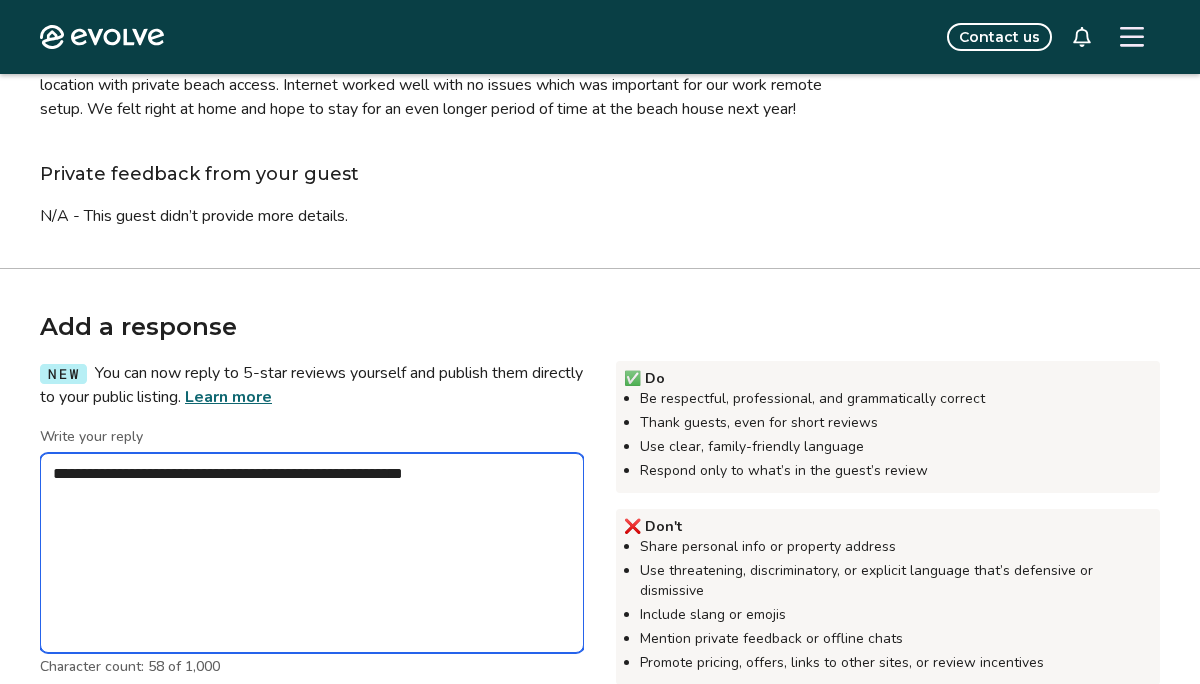 type on "*" 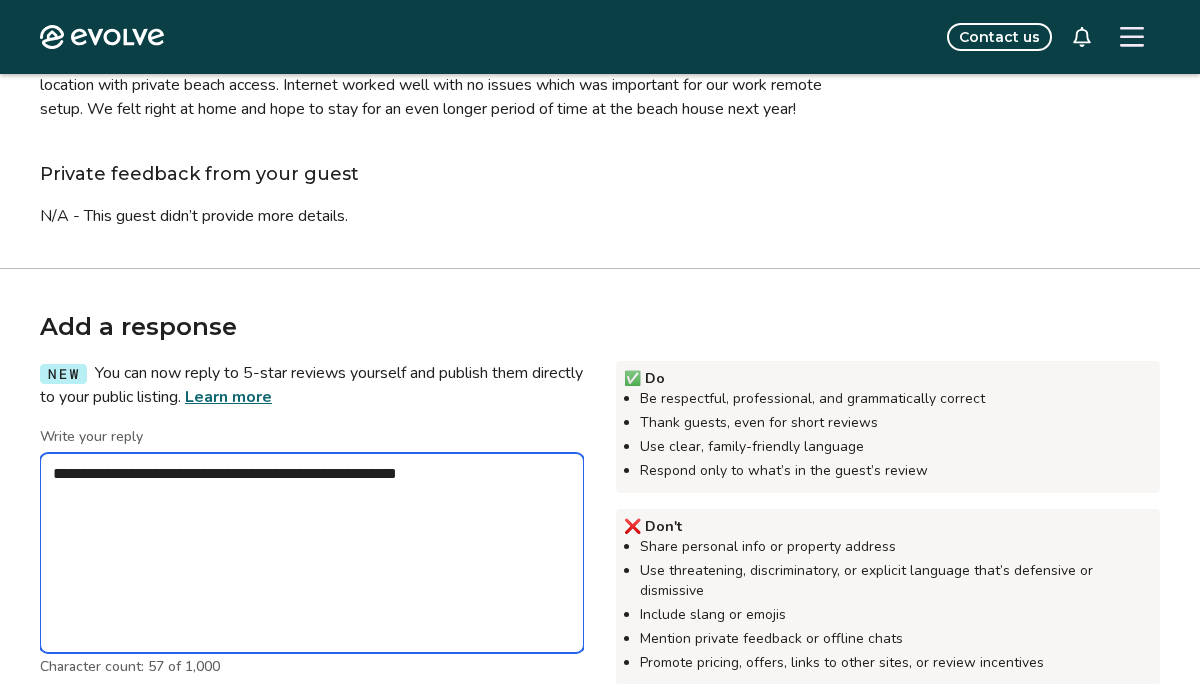 type on "*" 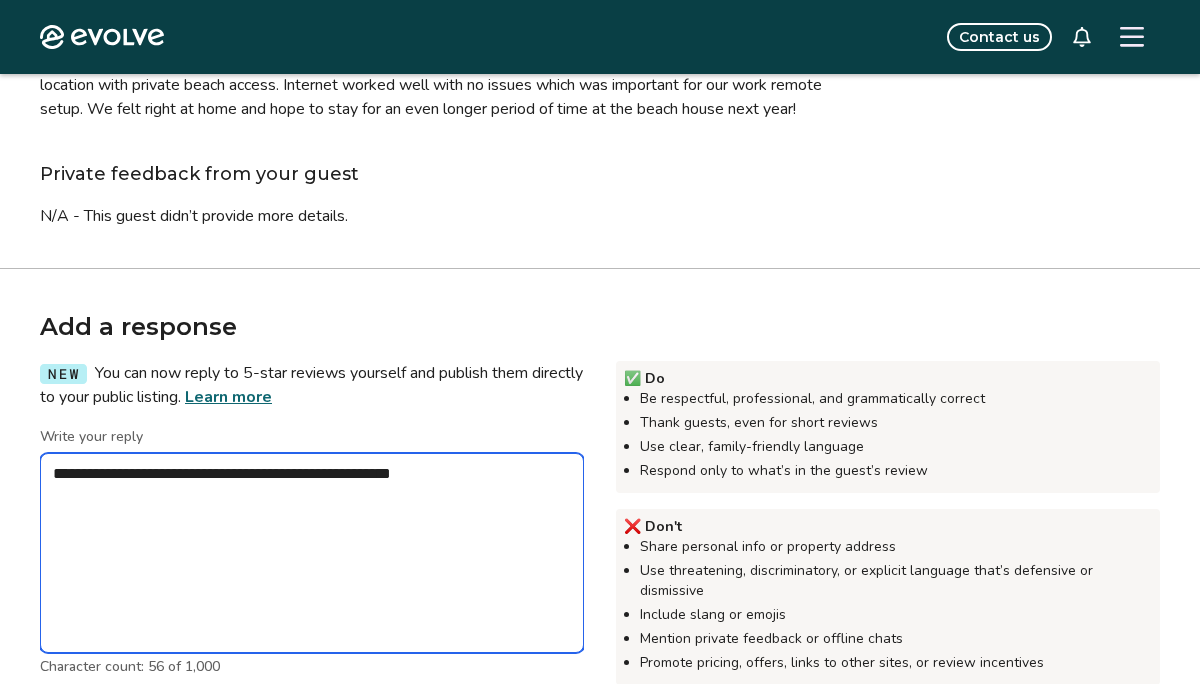 type on "*" 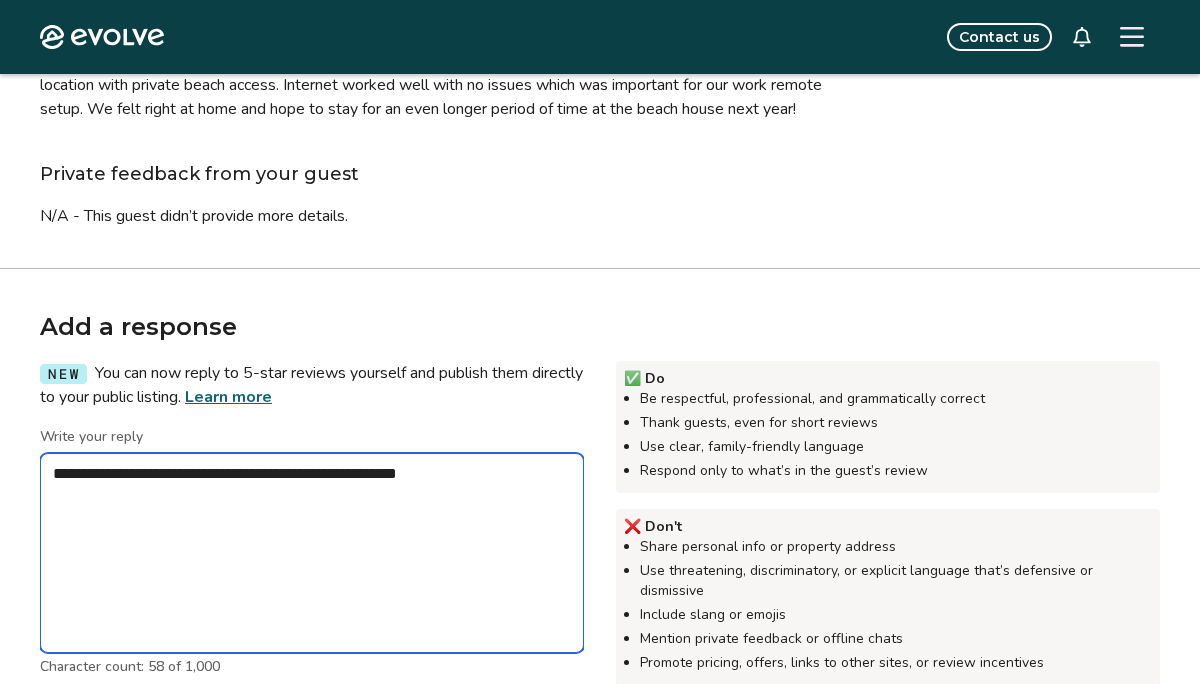 type on "*" 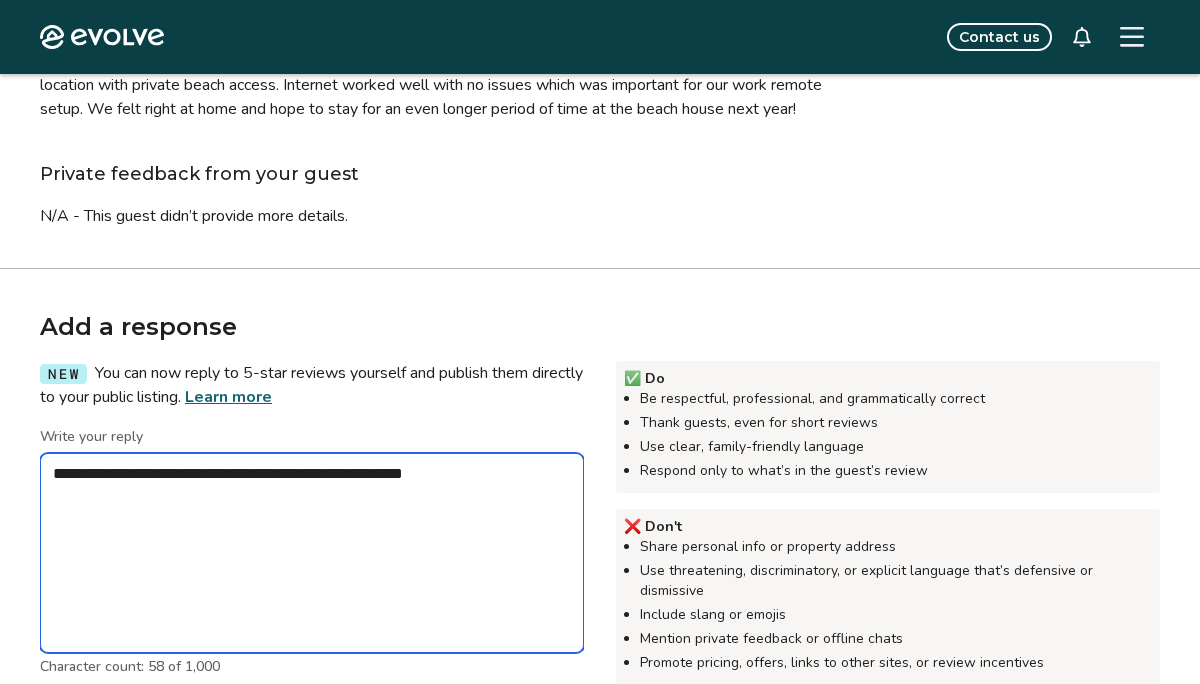 type on "*" 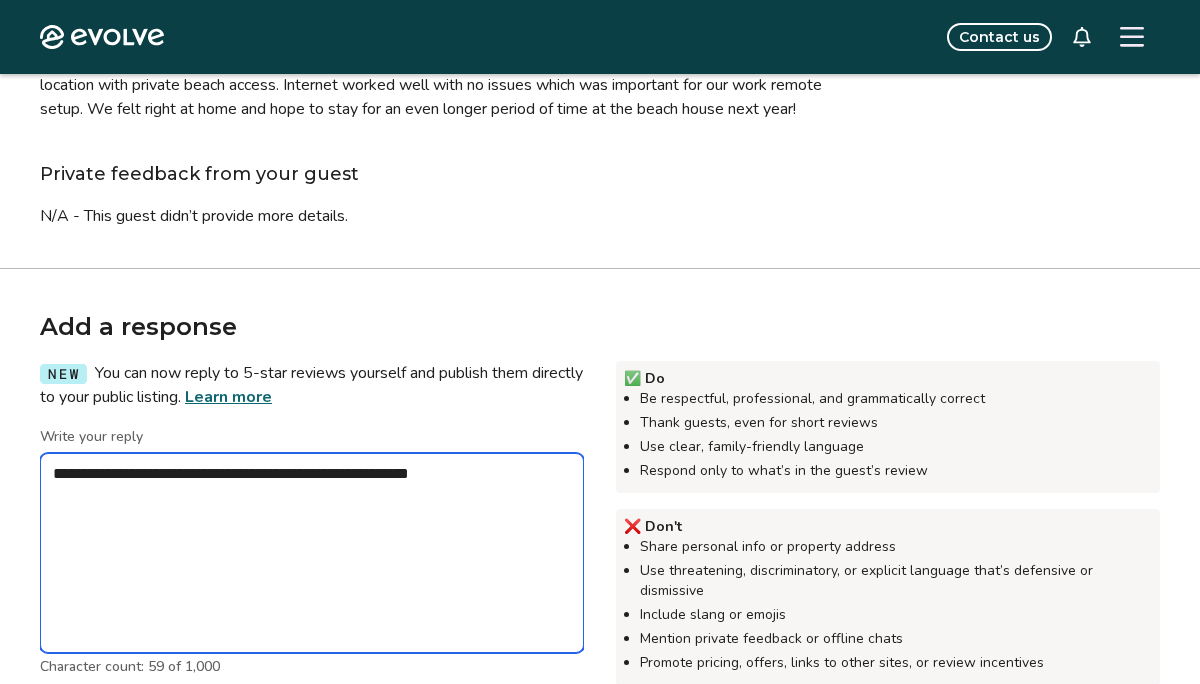 type on "*" 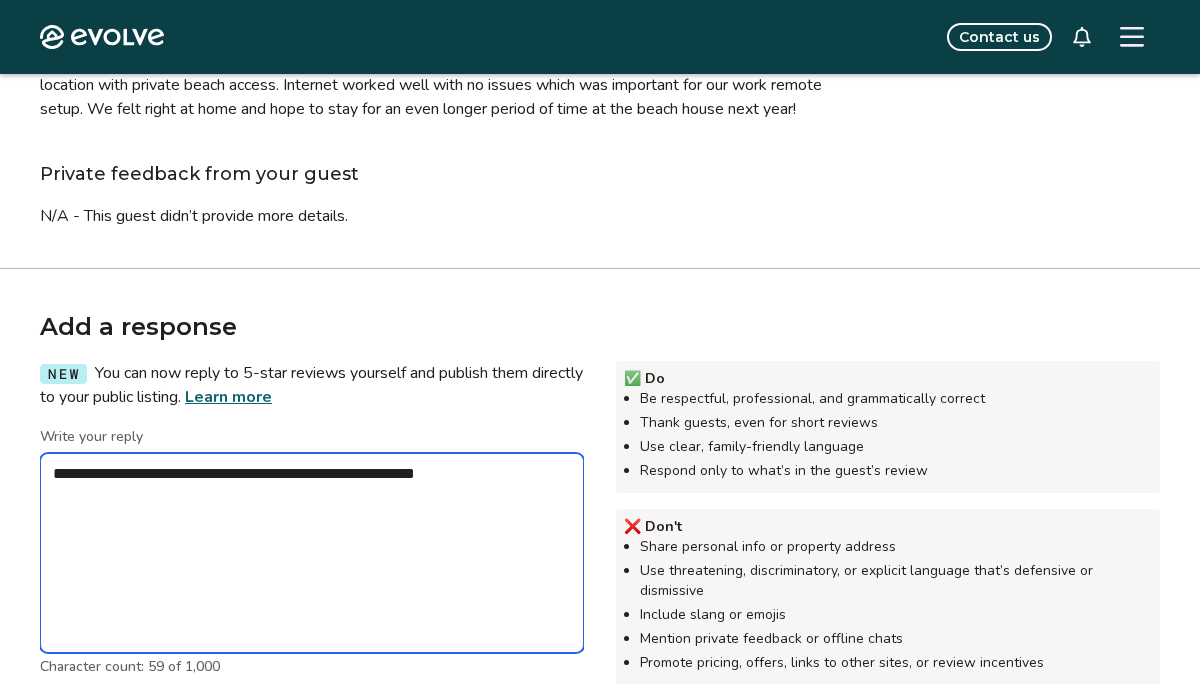 type on "*" 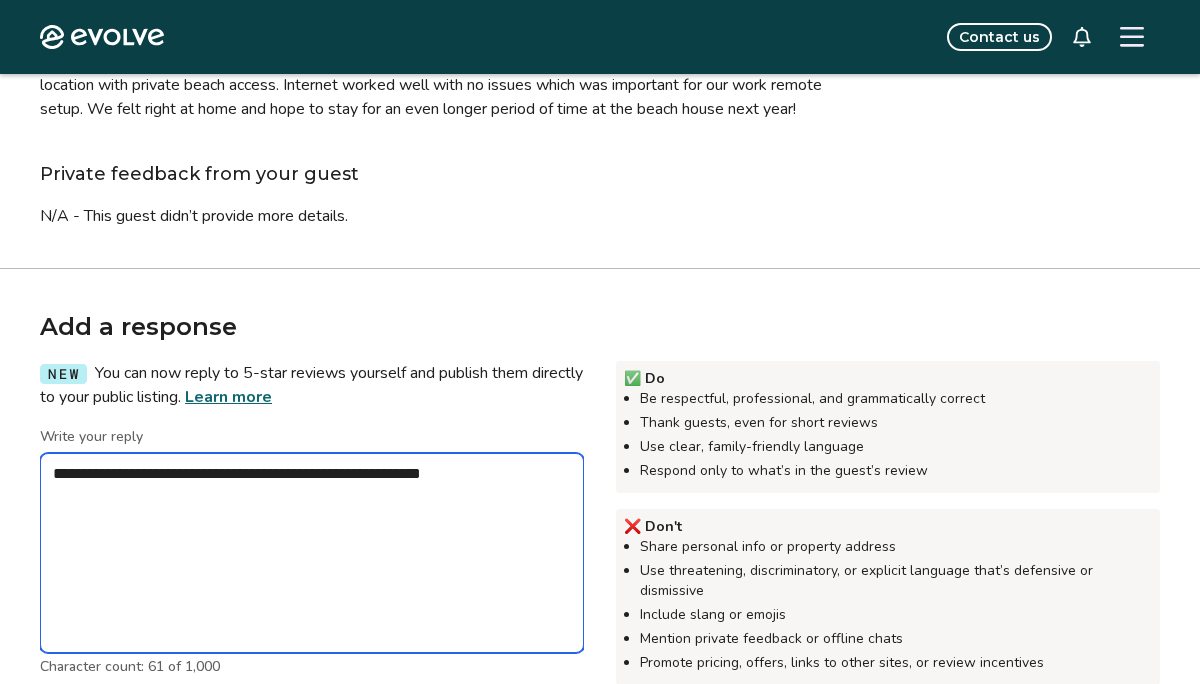 type on "*" 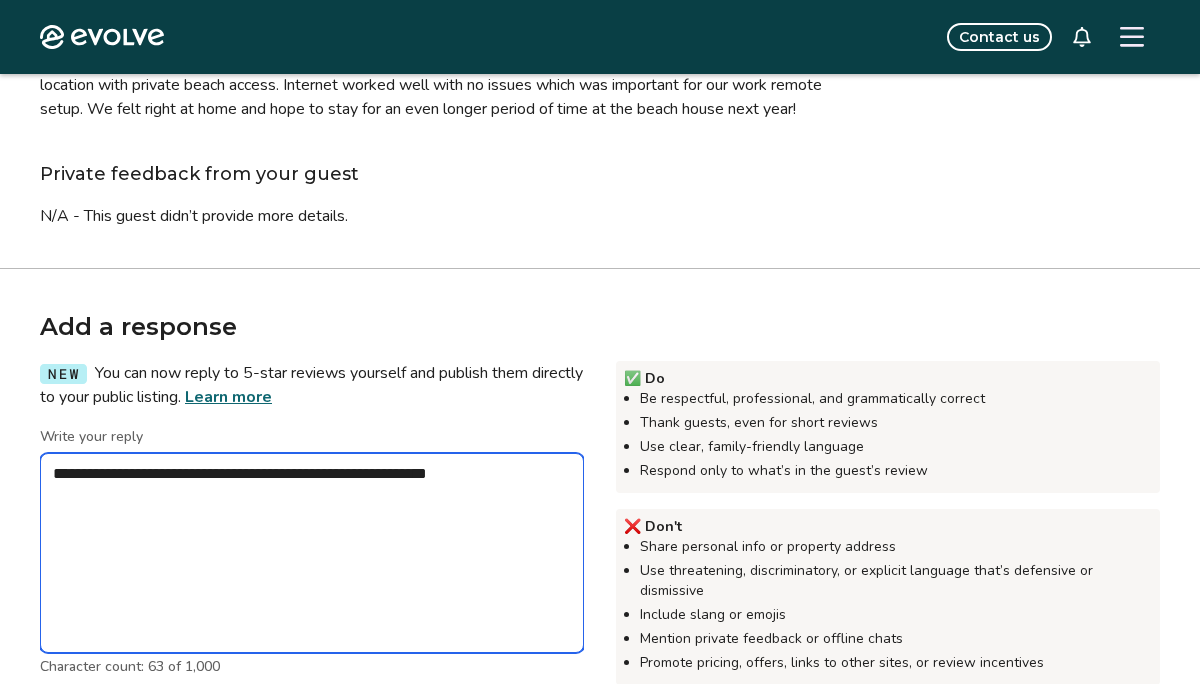 type on "*" 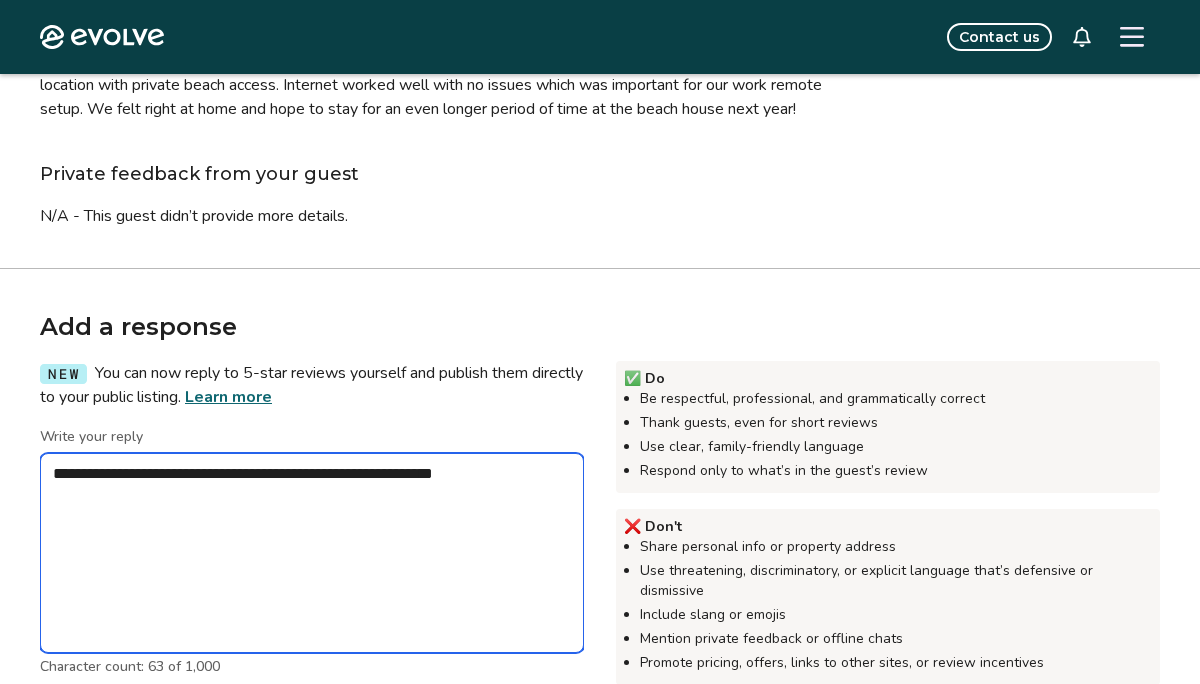 type on "*" 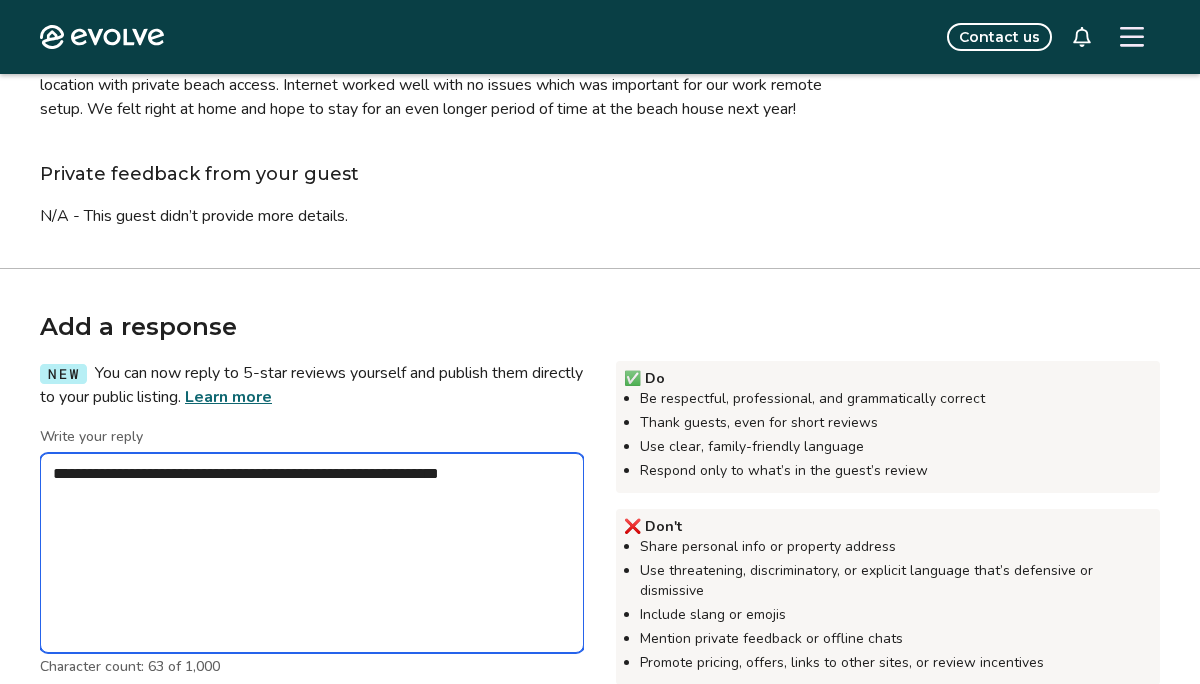 type on "*" 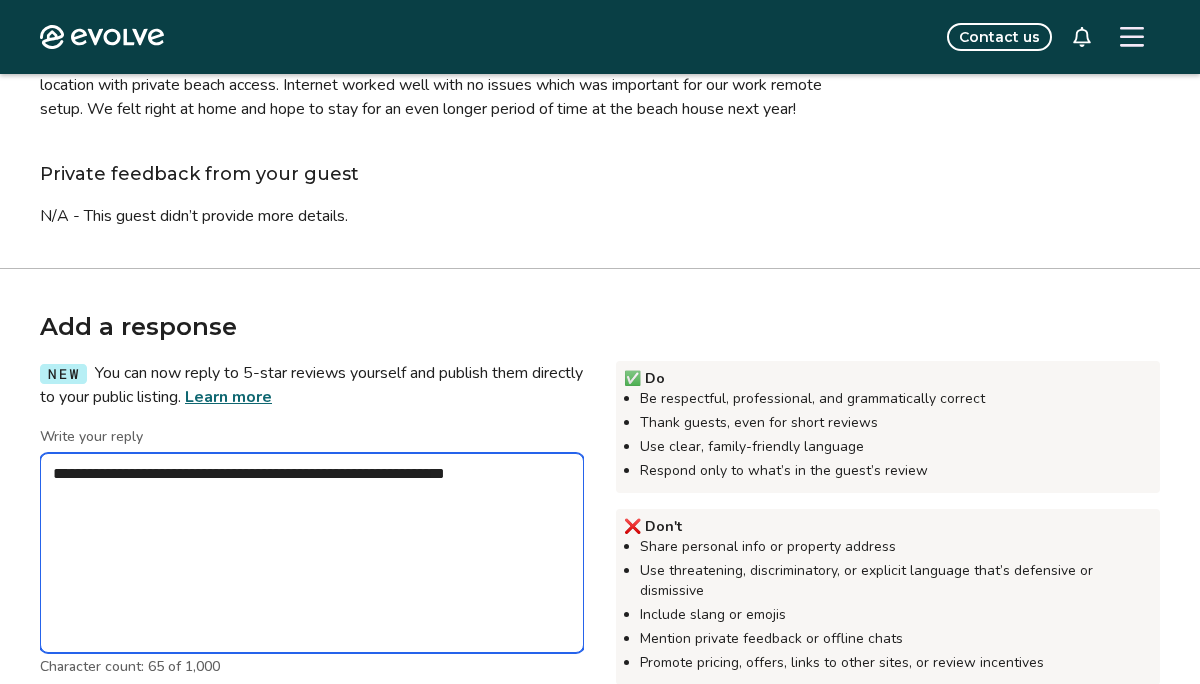 type on "*" 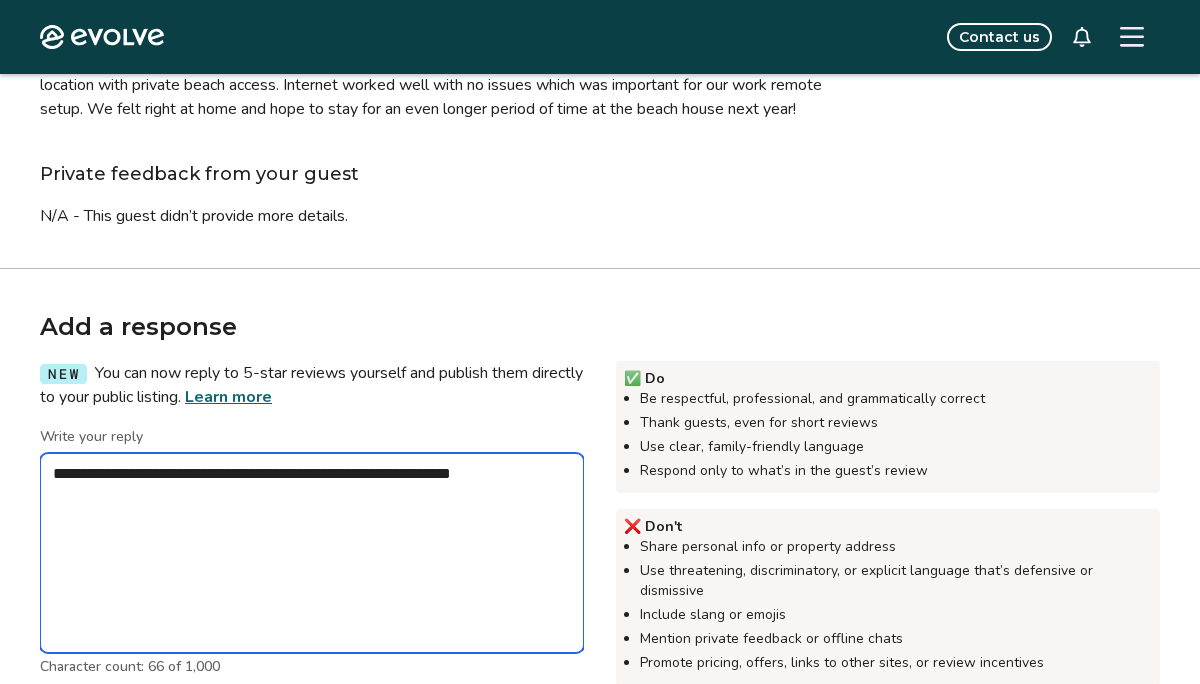 type on "*" 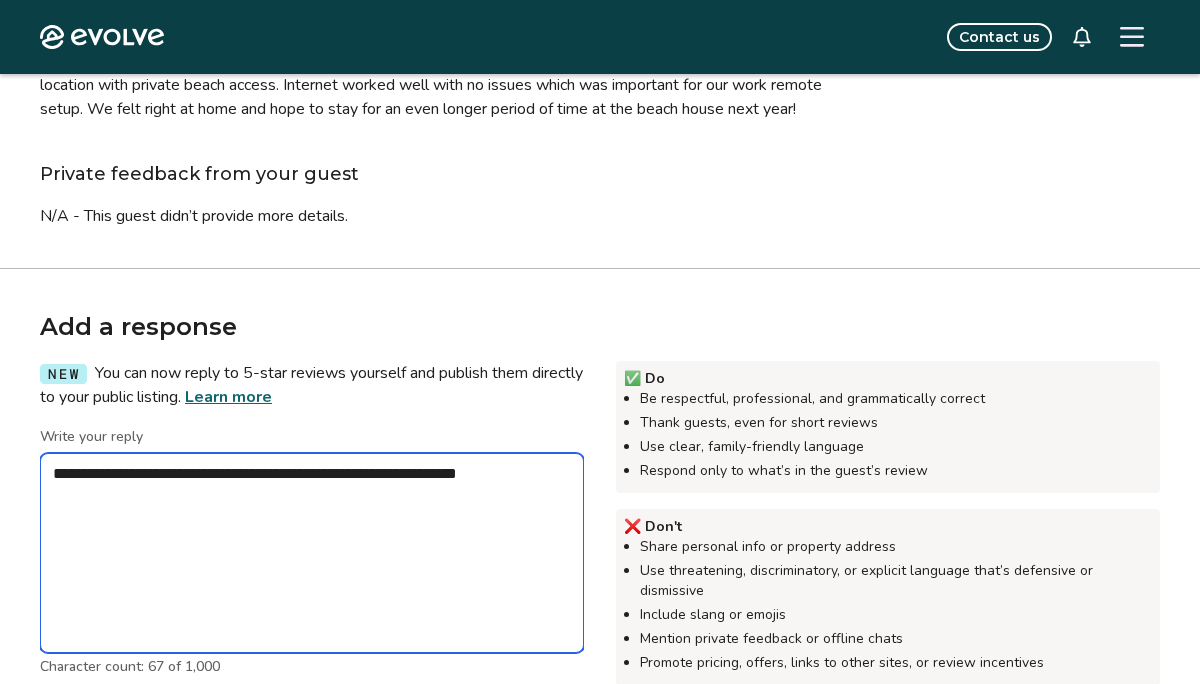 type on "*" 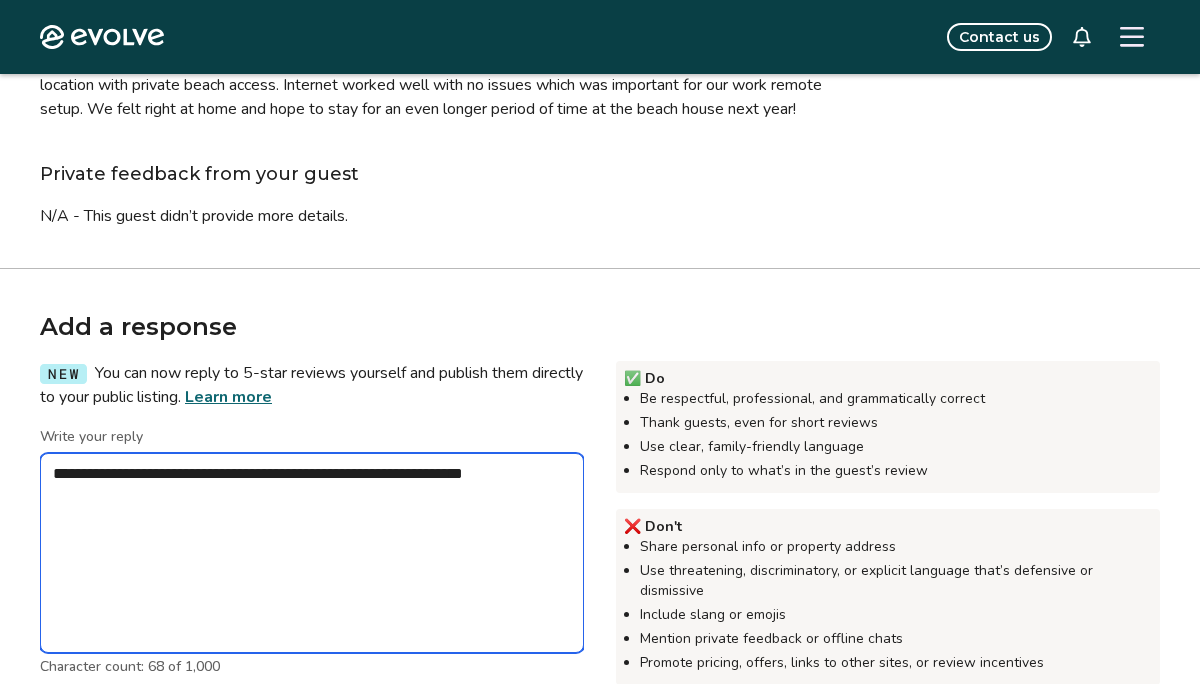 type on "*" 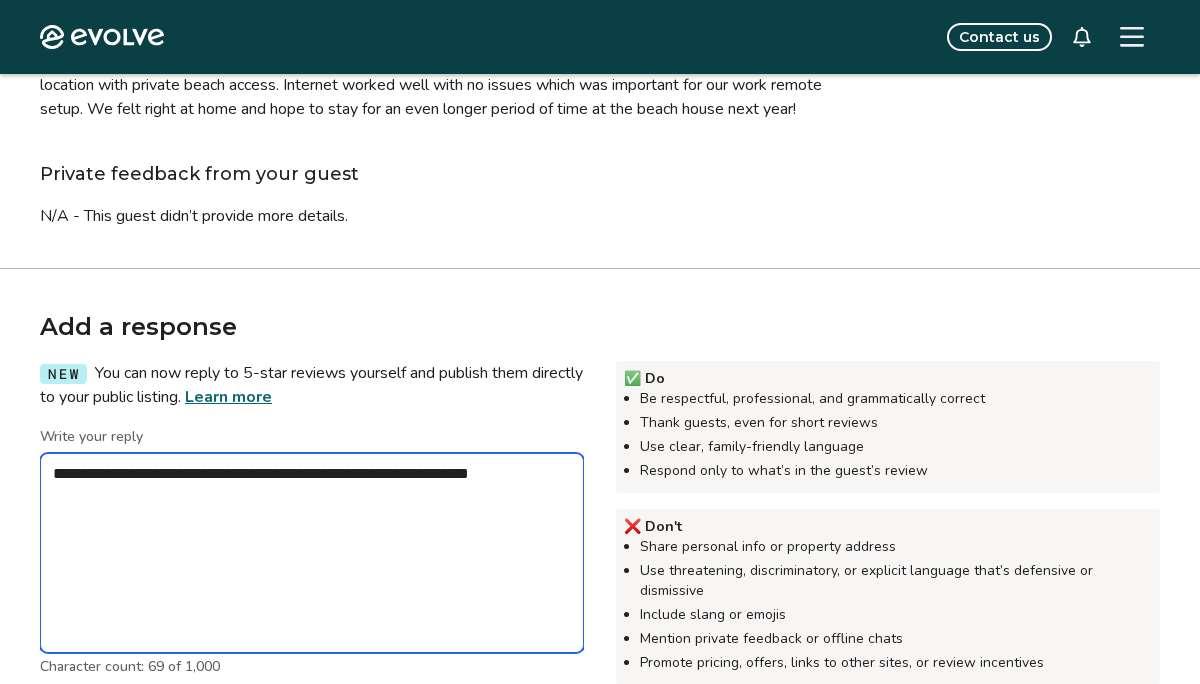 type on "*" 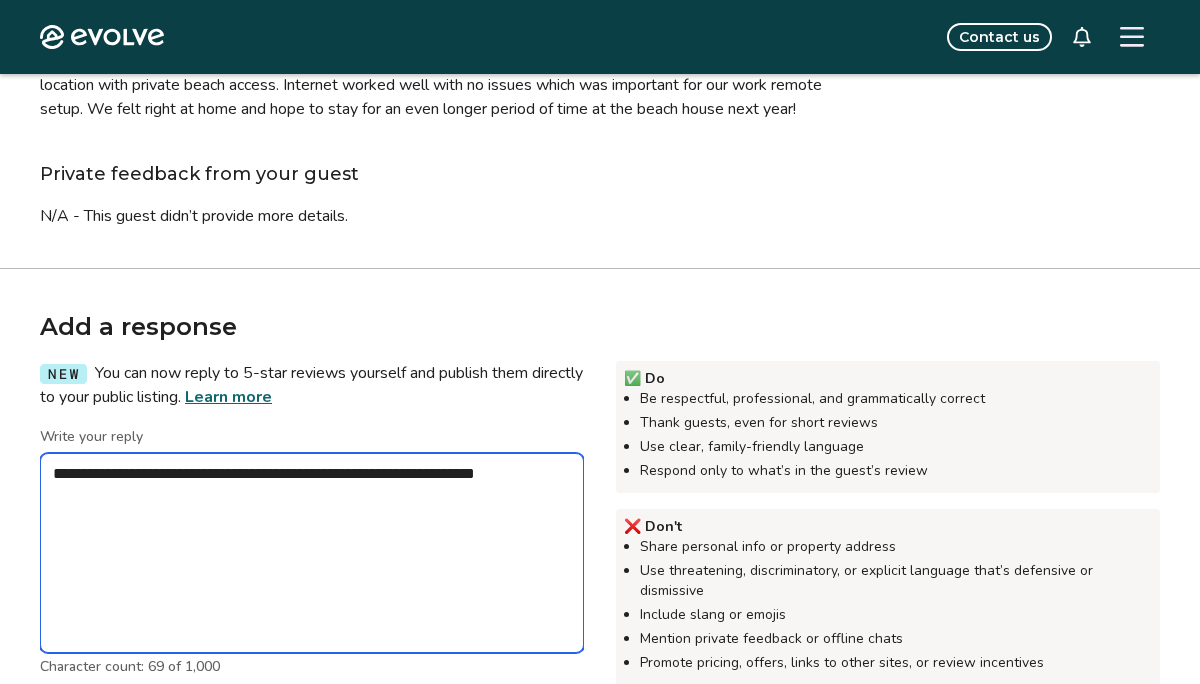 type on "*" 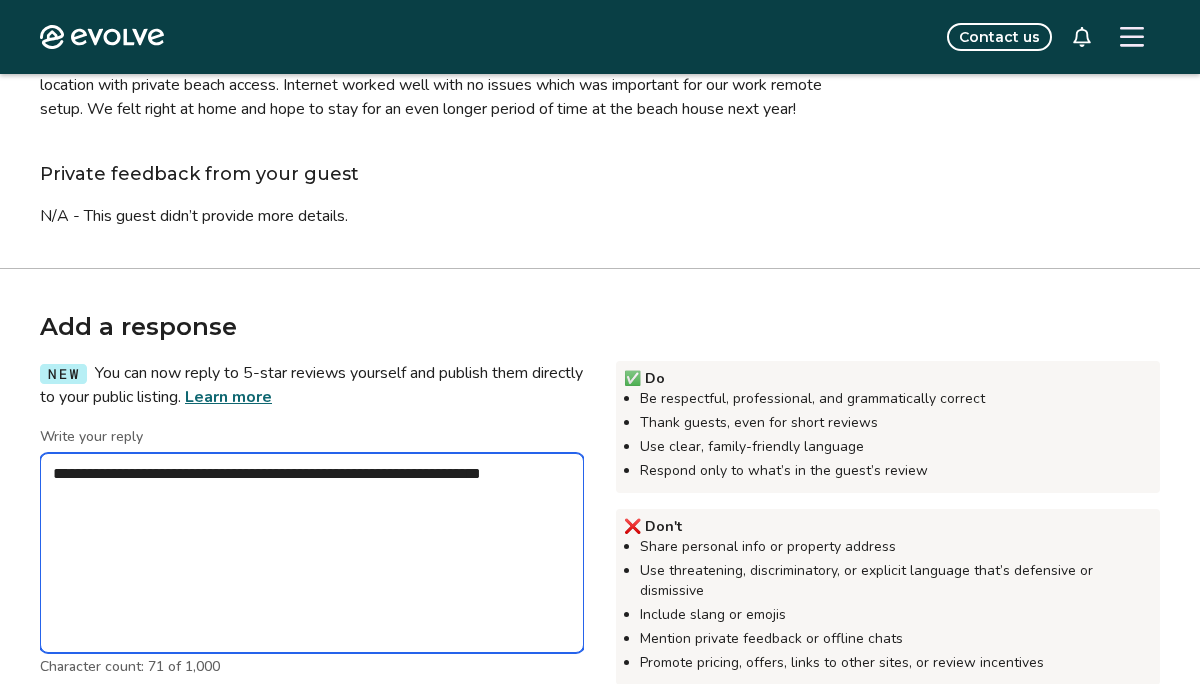 type on "*" 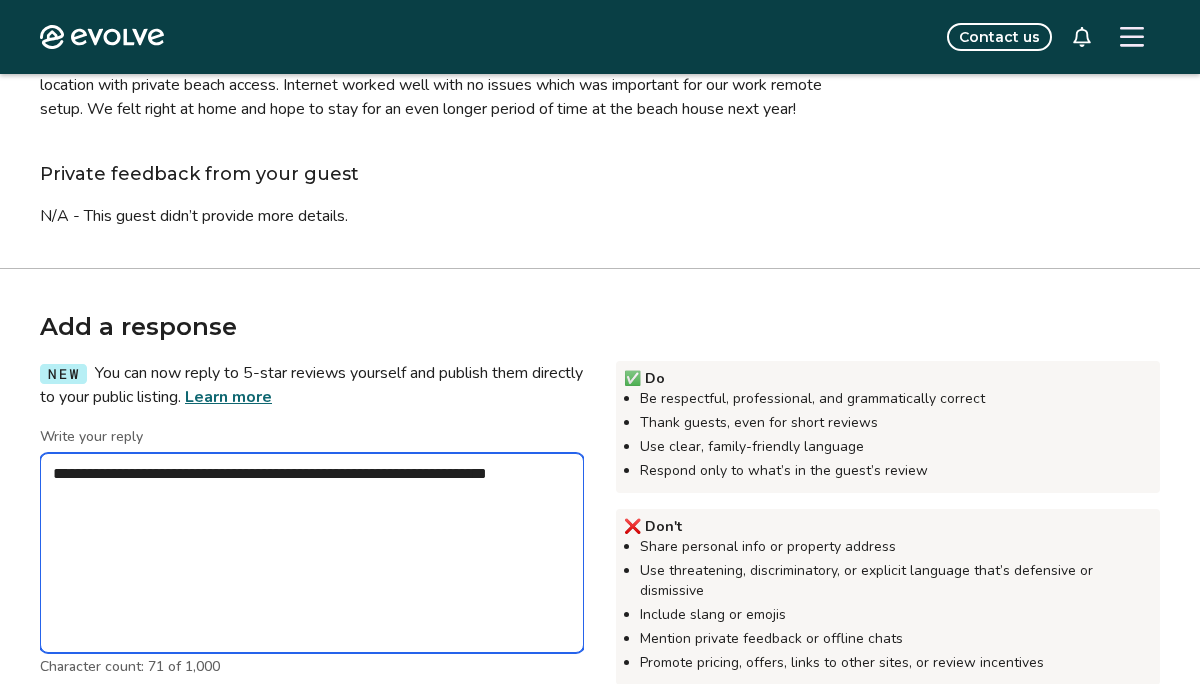 type on "*" 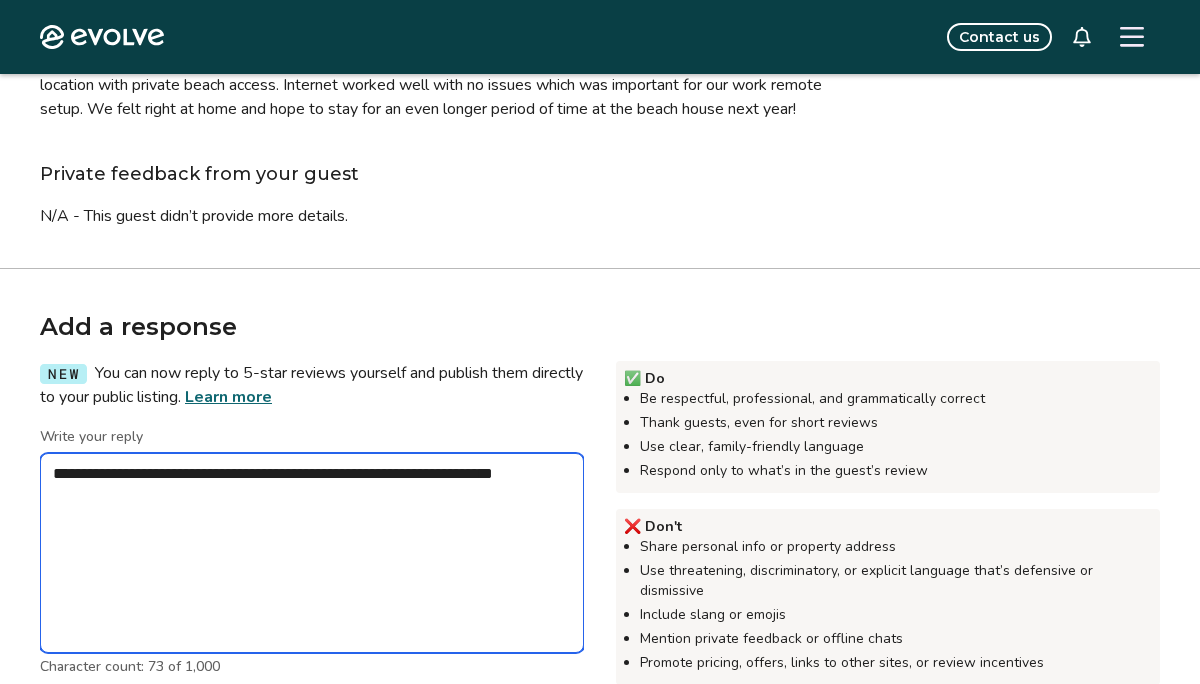 type on "*" 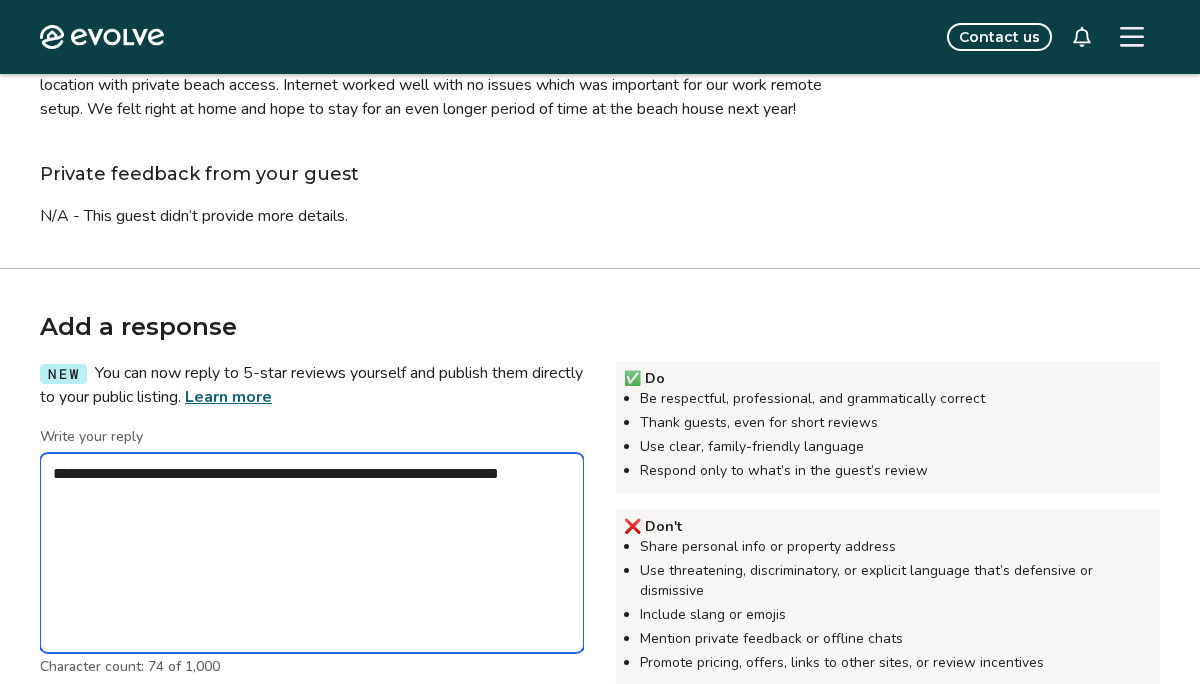 type on "*" 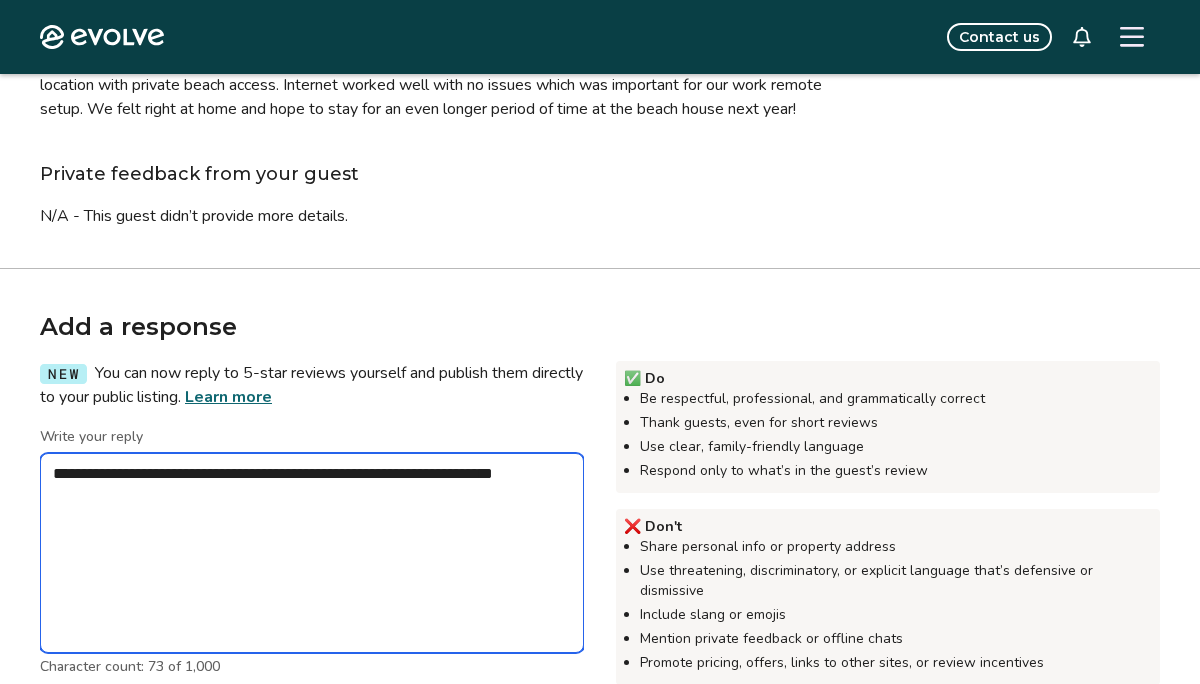 type on "*" 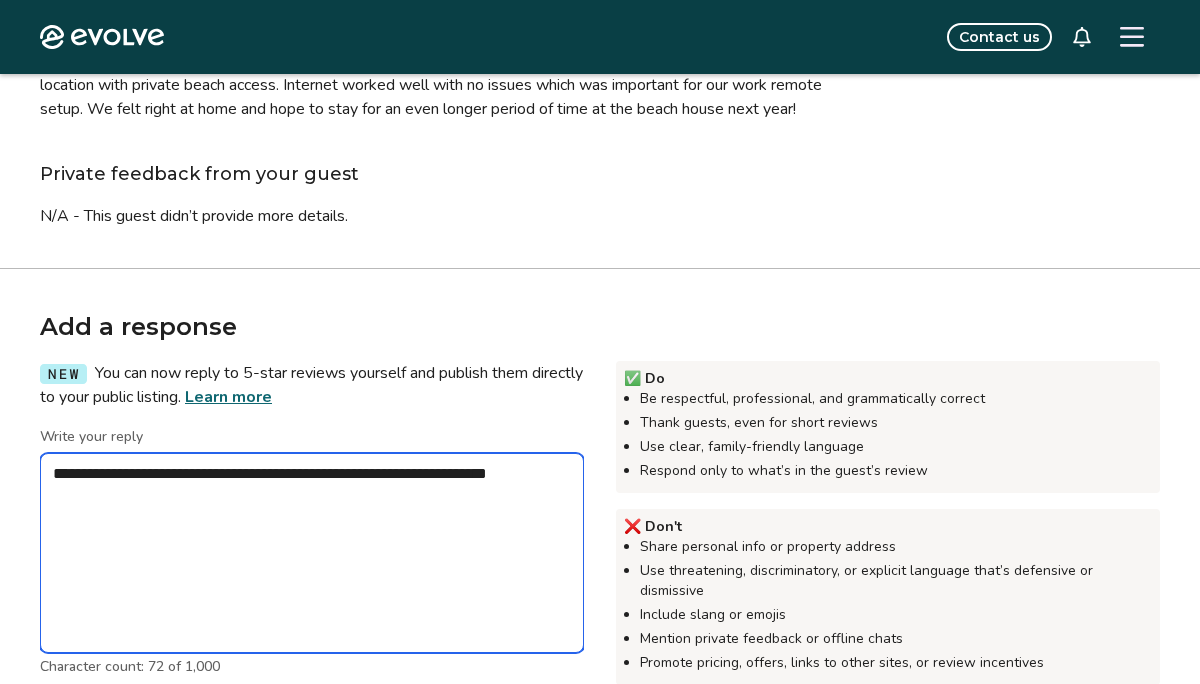 type on "*" 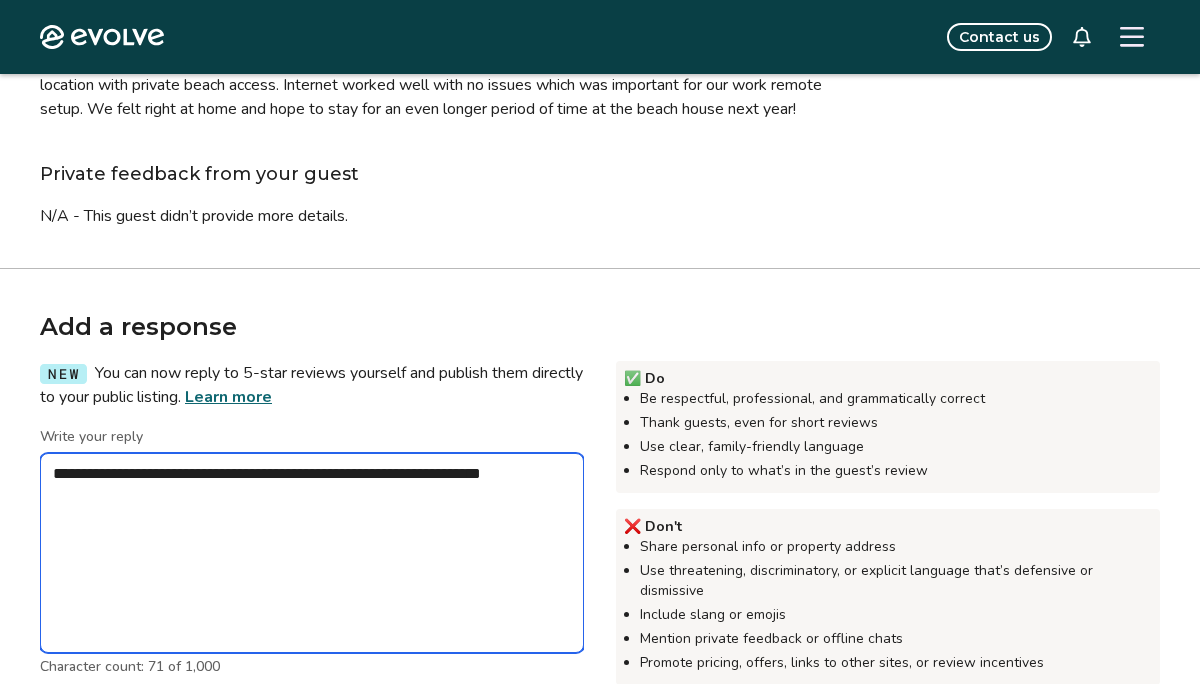 type on "*" 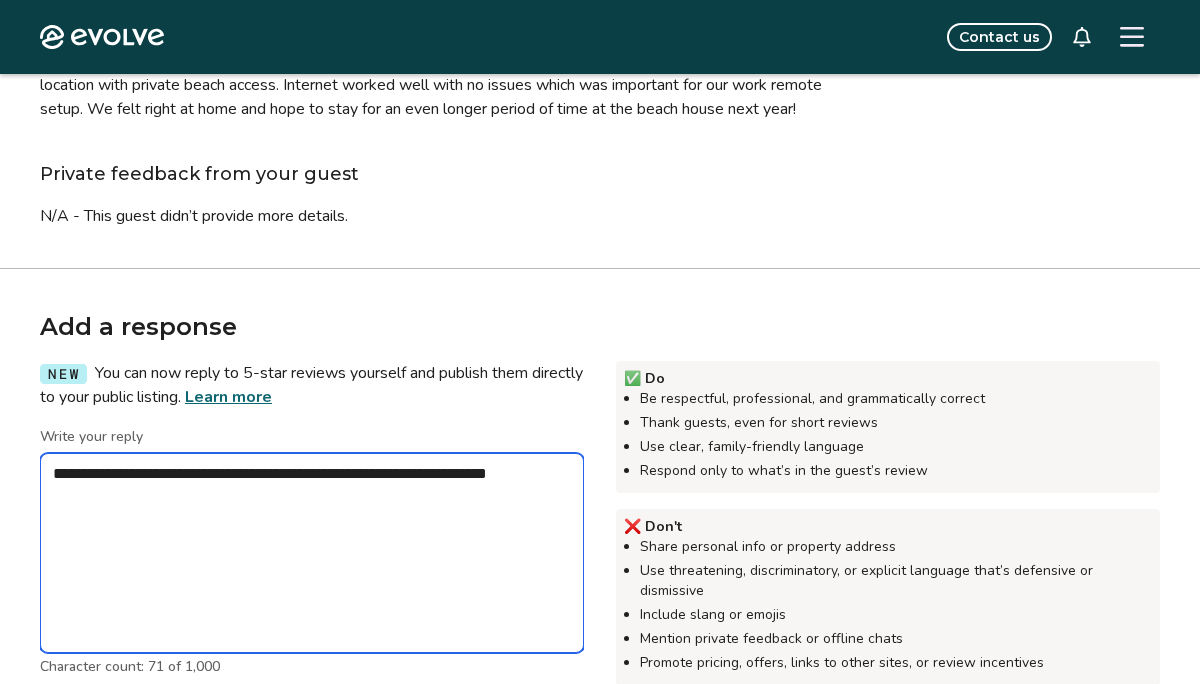 type on "*" 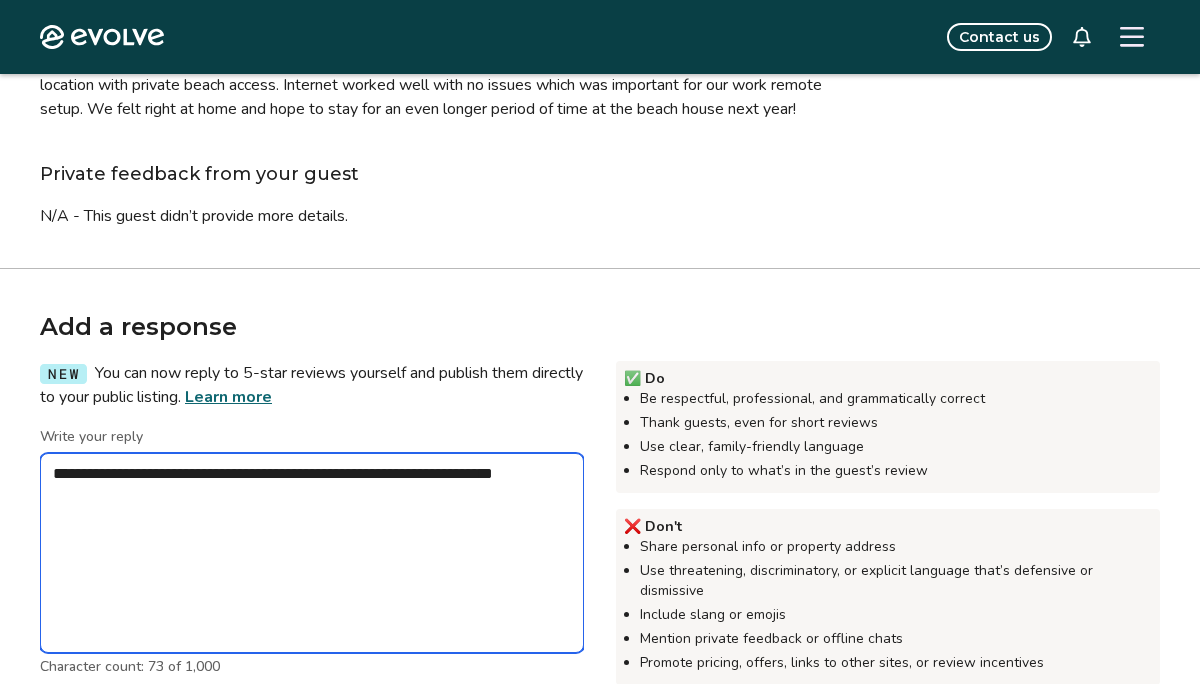 type on "*" 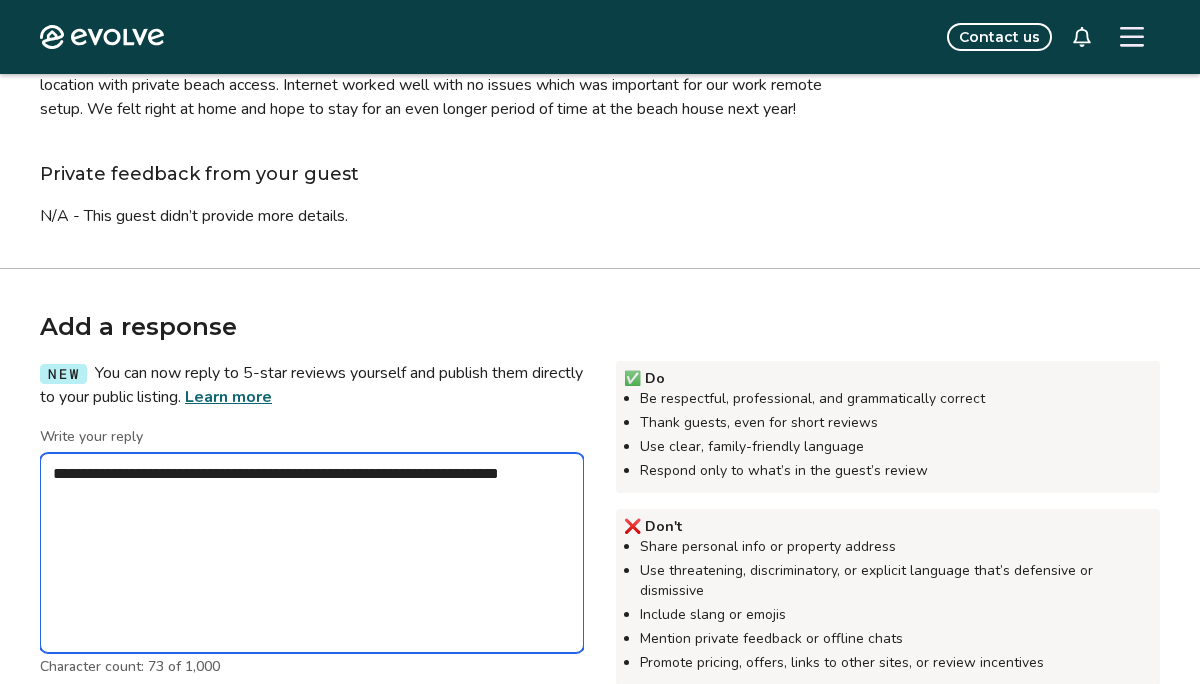 type on "*" 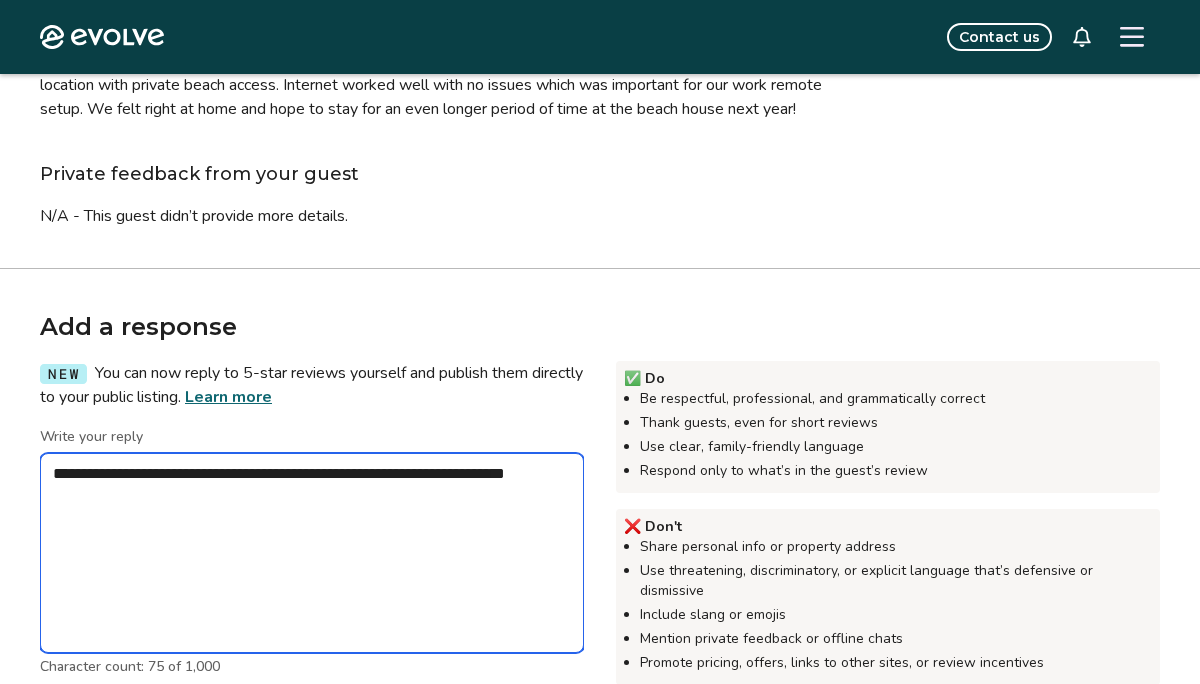 type 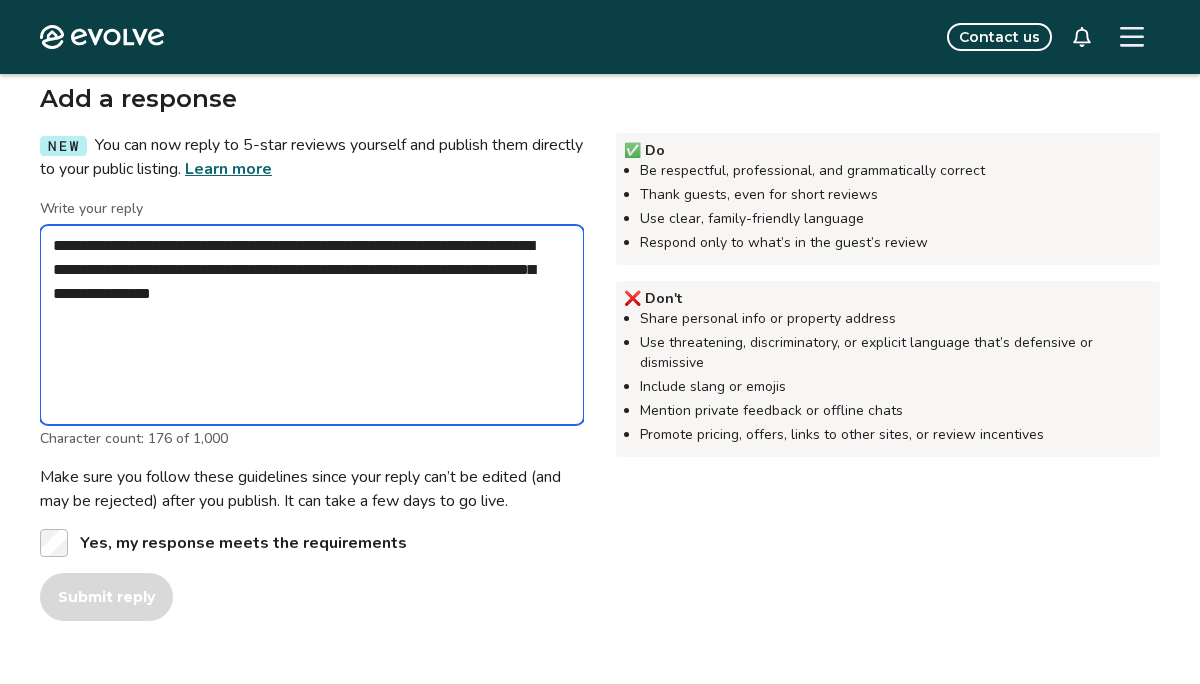 scroll, scrollTop: 498, scrollLeft: 0, axis: vertical 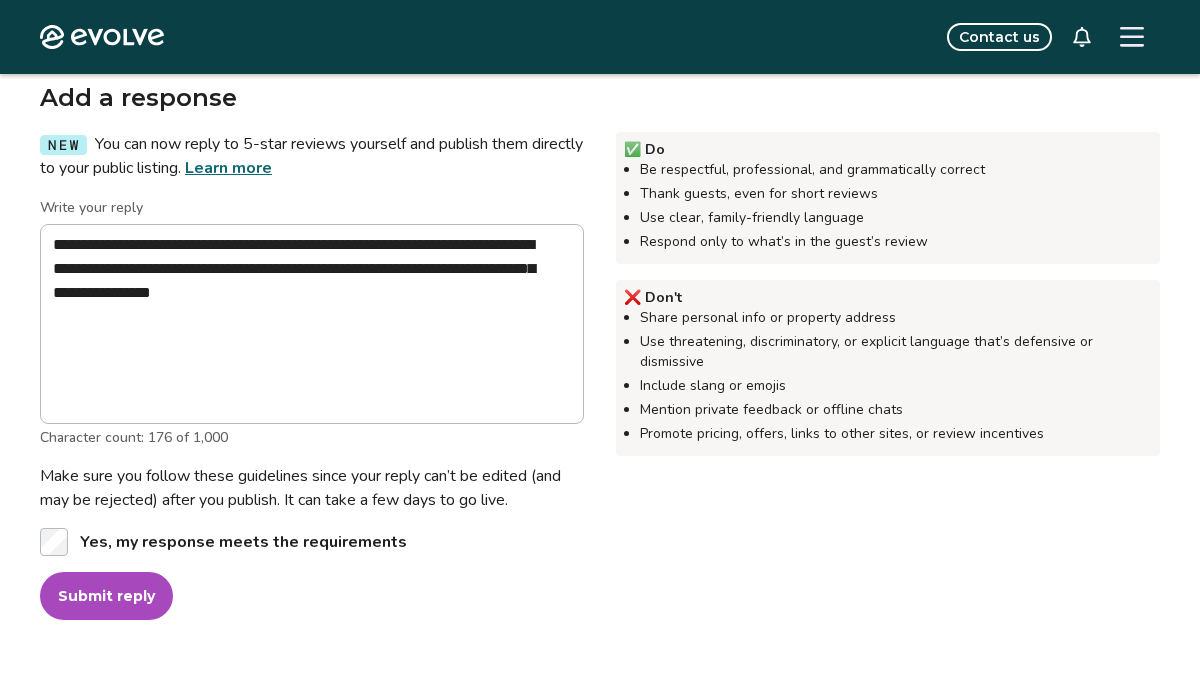 click on "Submit reply" at bounding box center [106, 596] 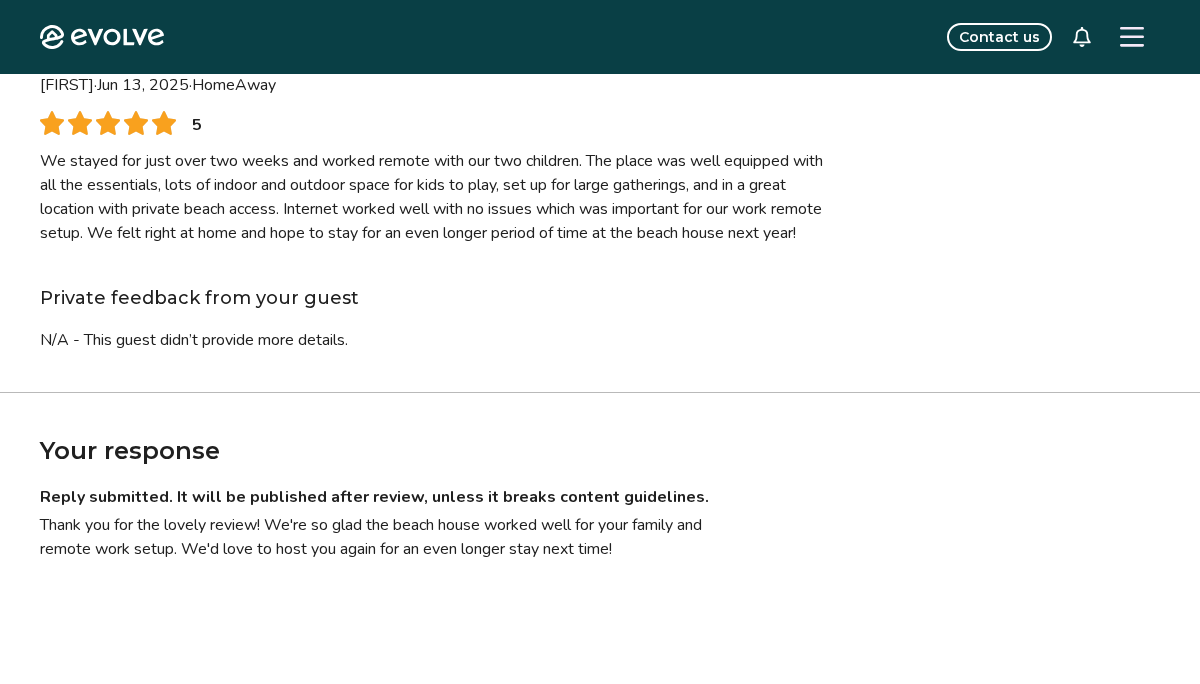 scroll, scrollTop: 0, scrollLeft: 0, axis: both 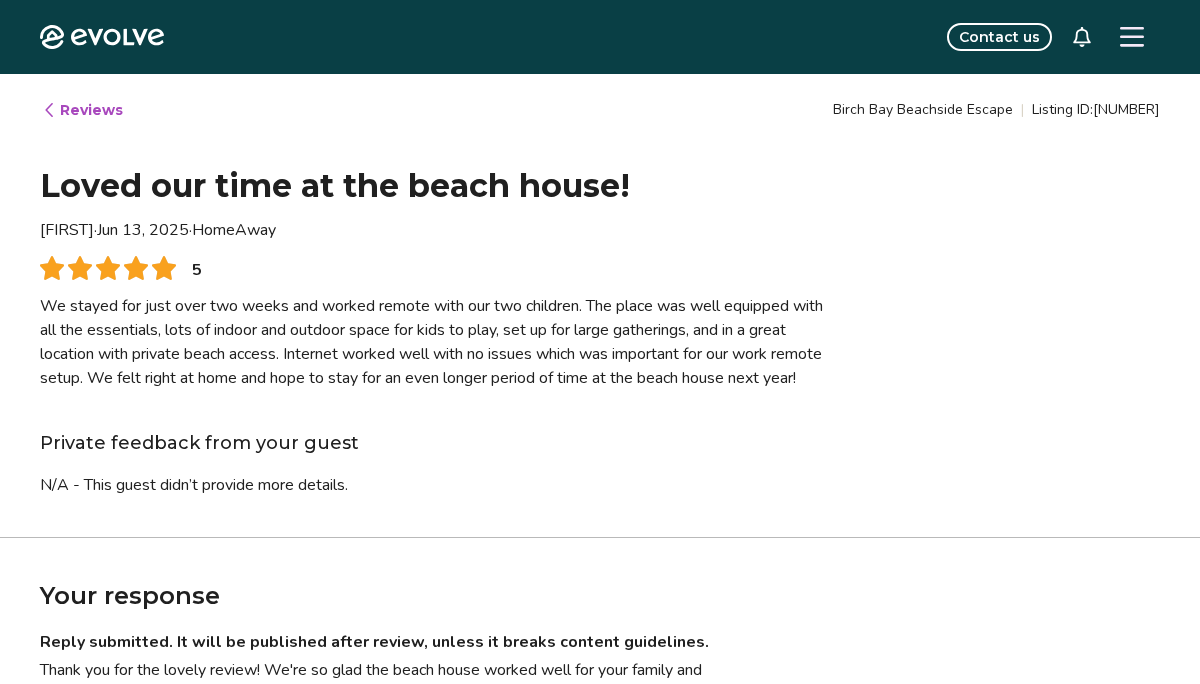 click 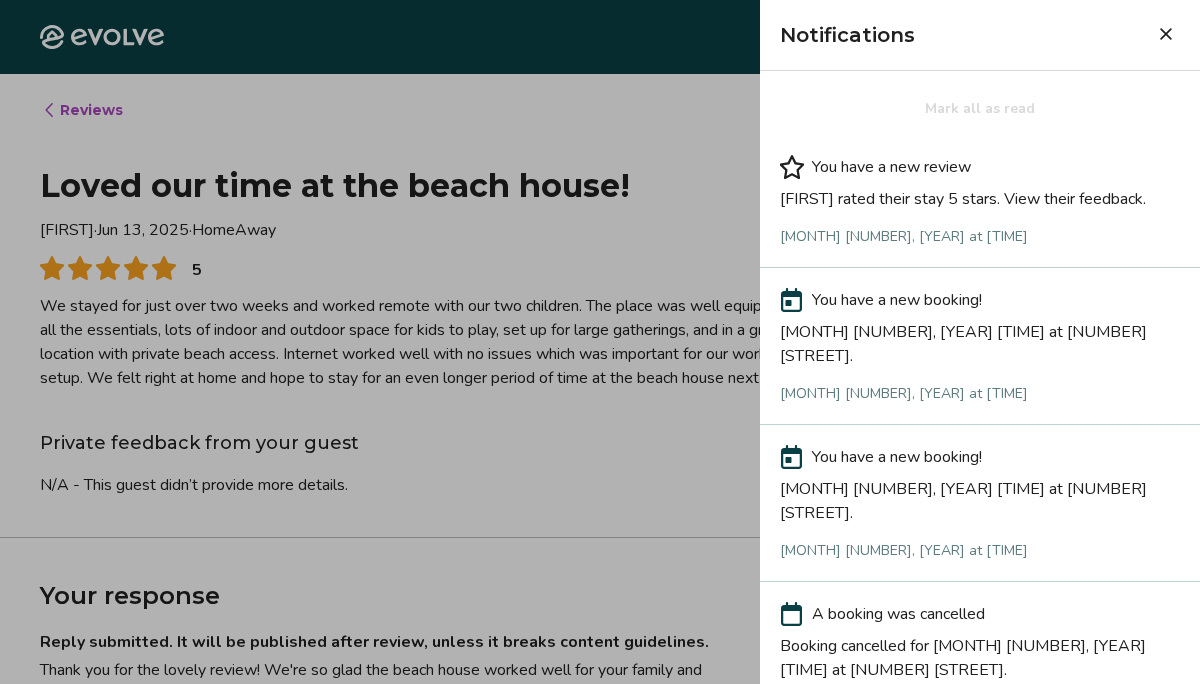 click 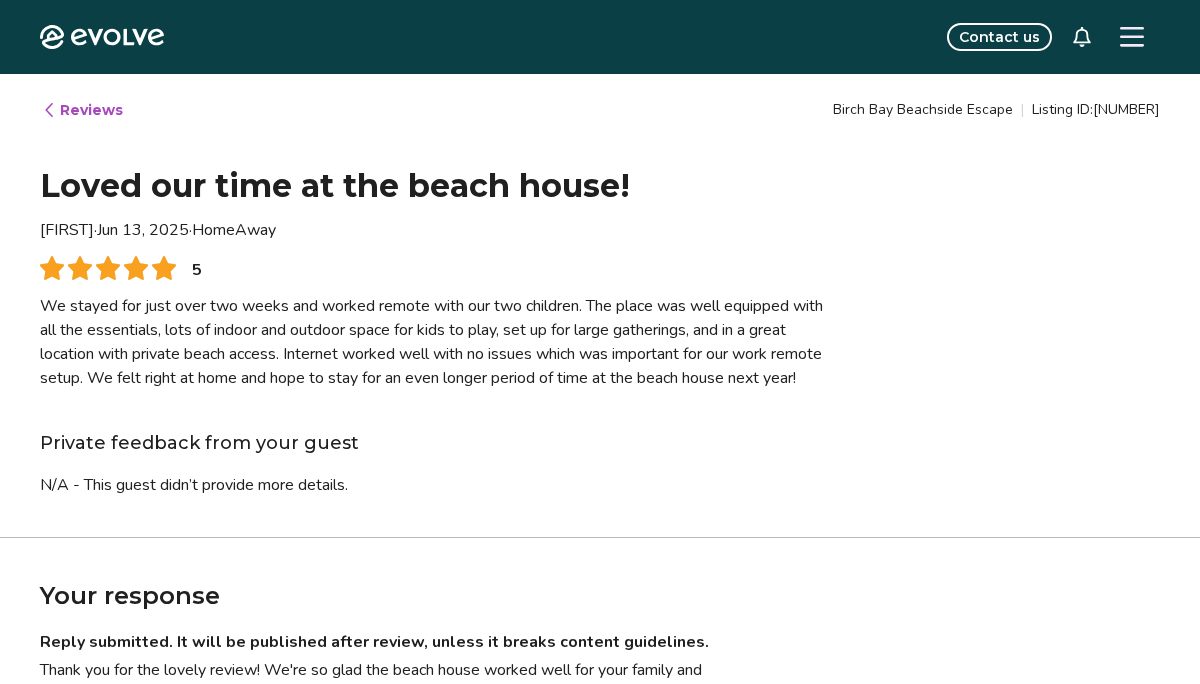 click 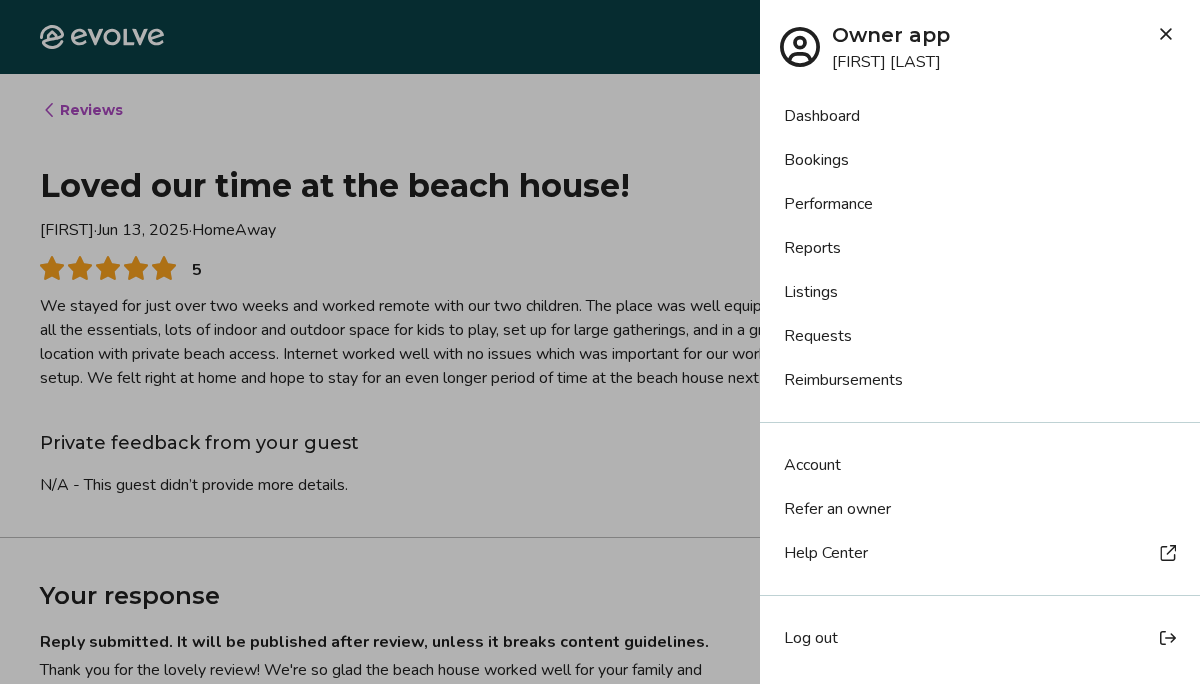 click on "Bookings" at bounding box center (980, 160) 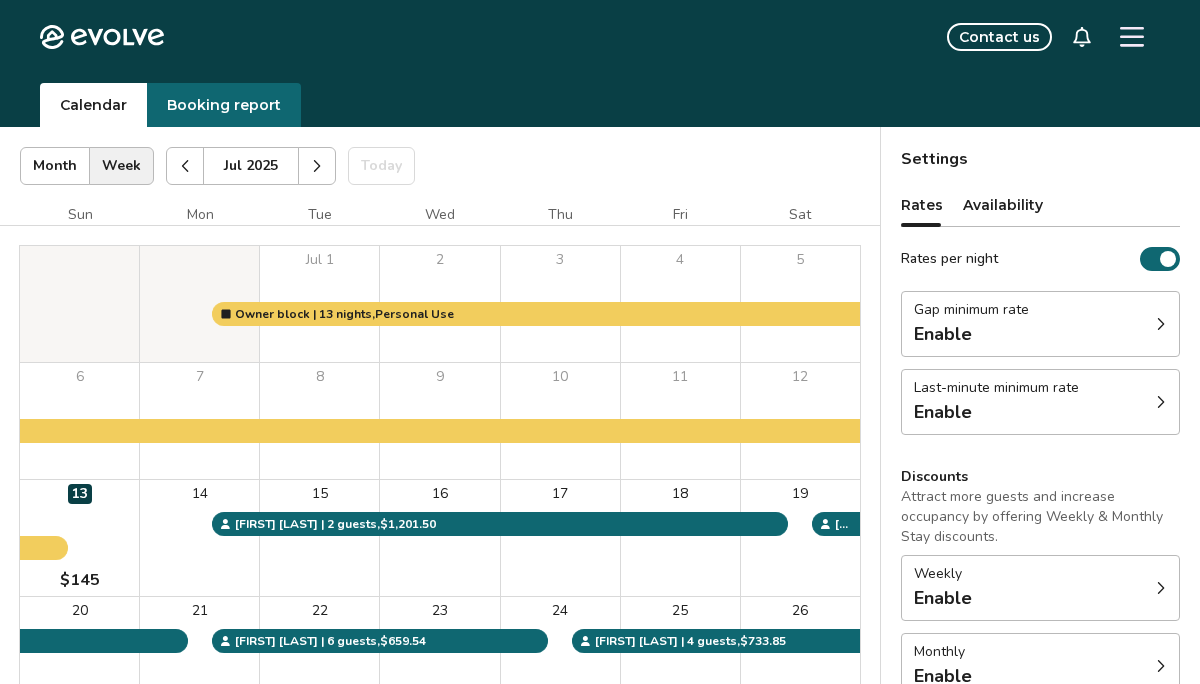 scroll, scrollTop: 0, scrollLeft: 0, axis: both 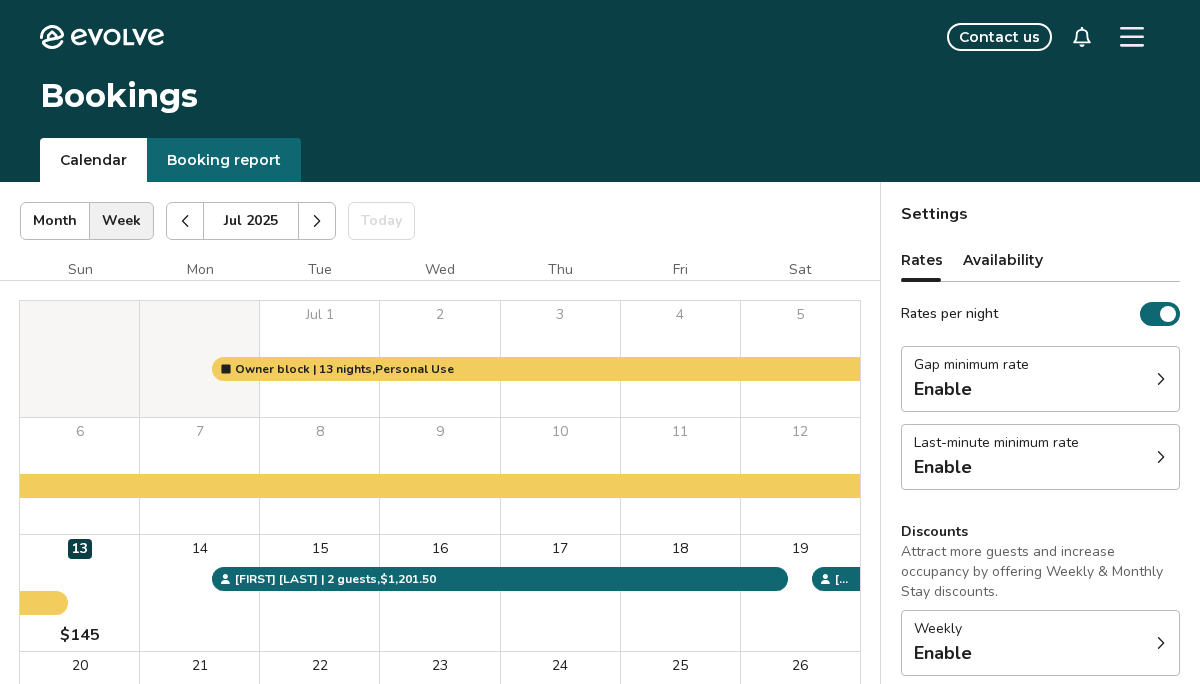 click 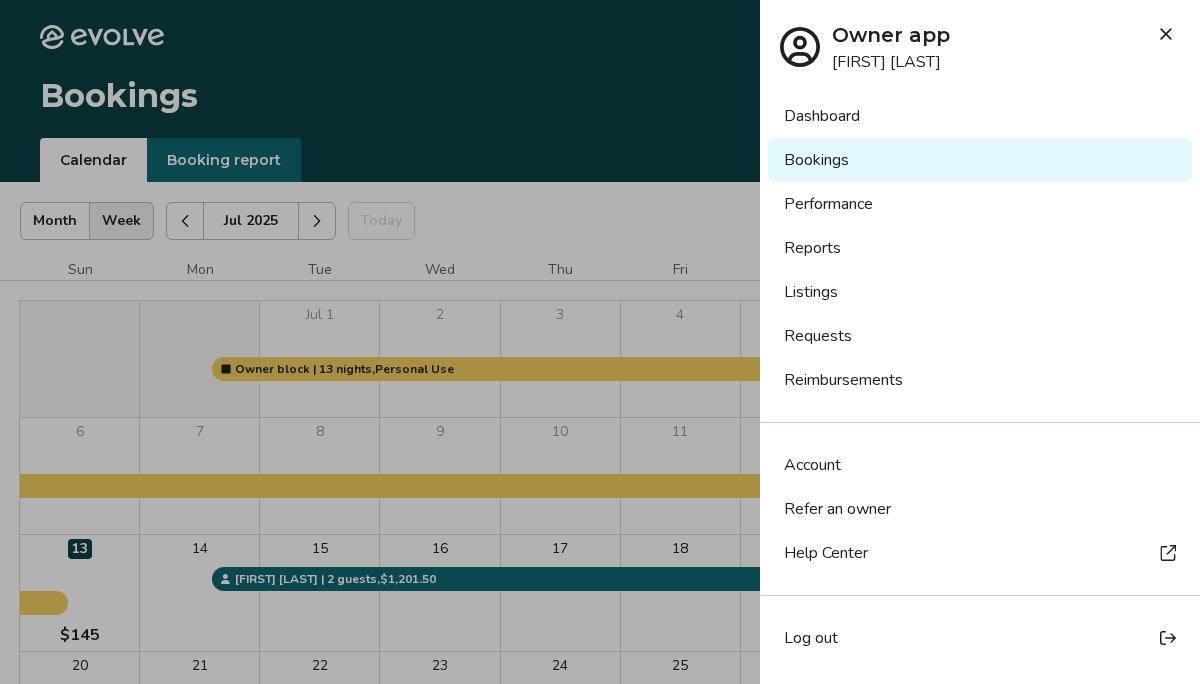 click on "Bookings" at bounding box center (980, 160) 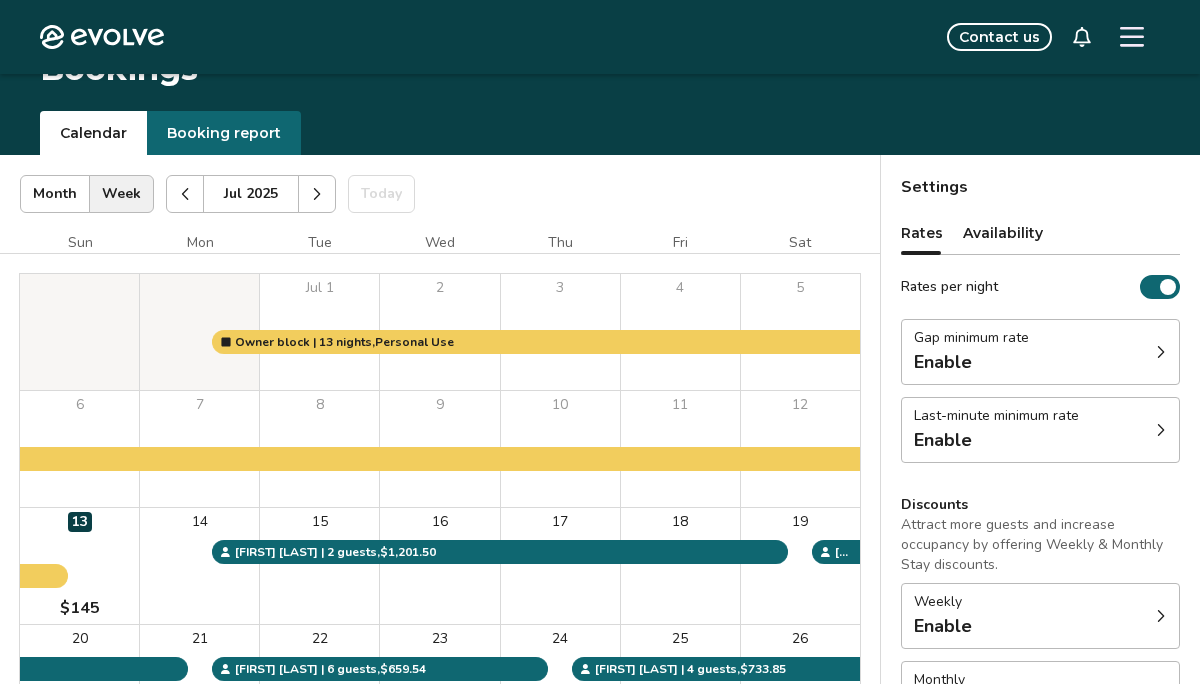 scroll, scrollTop: 32, scrollLeft: 0, axis: vertical 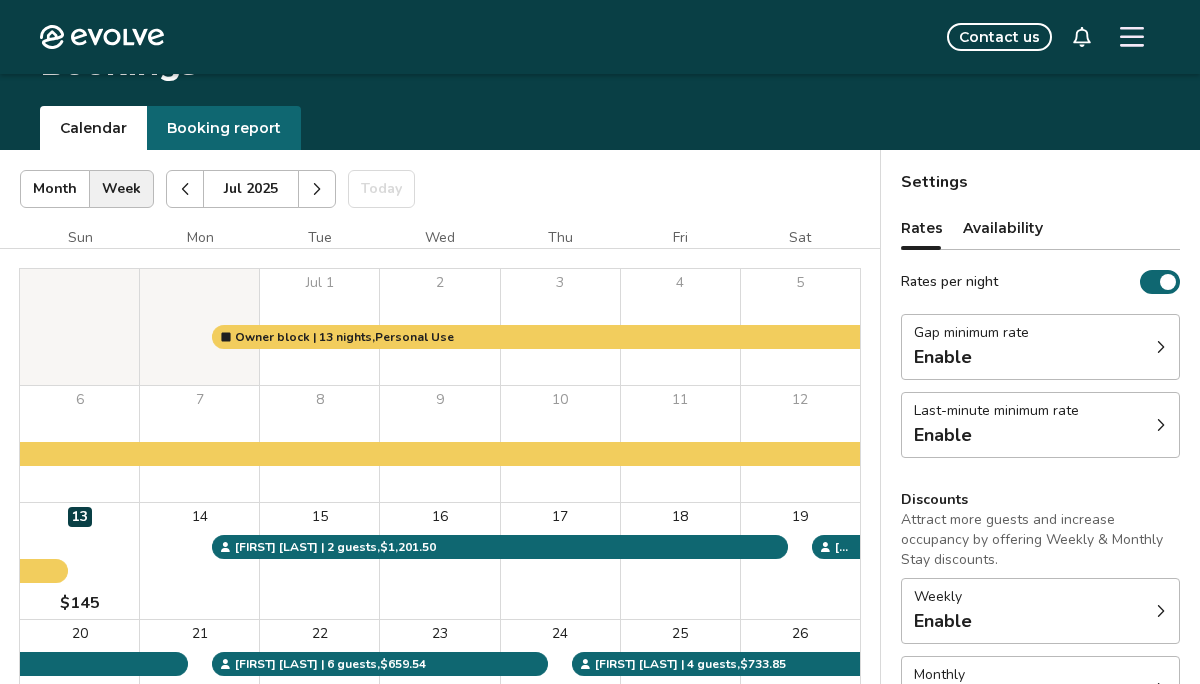 click at bounding box center (317, 189) 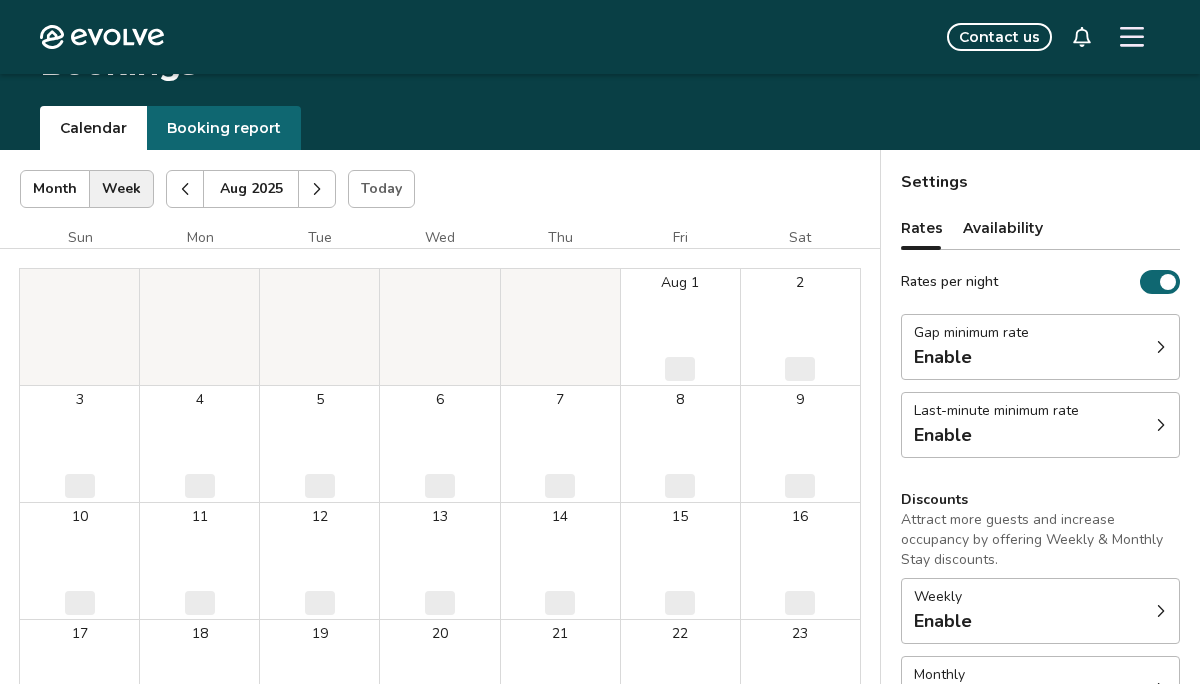 click at bounding box center (317, 189) 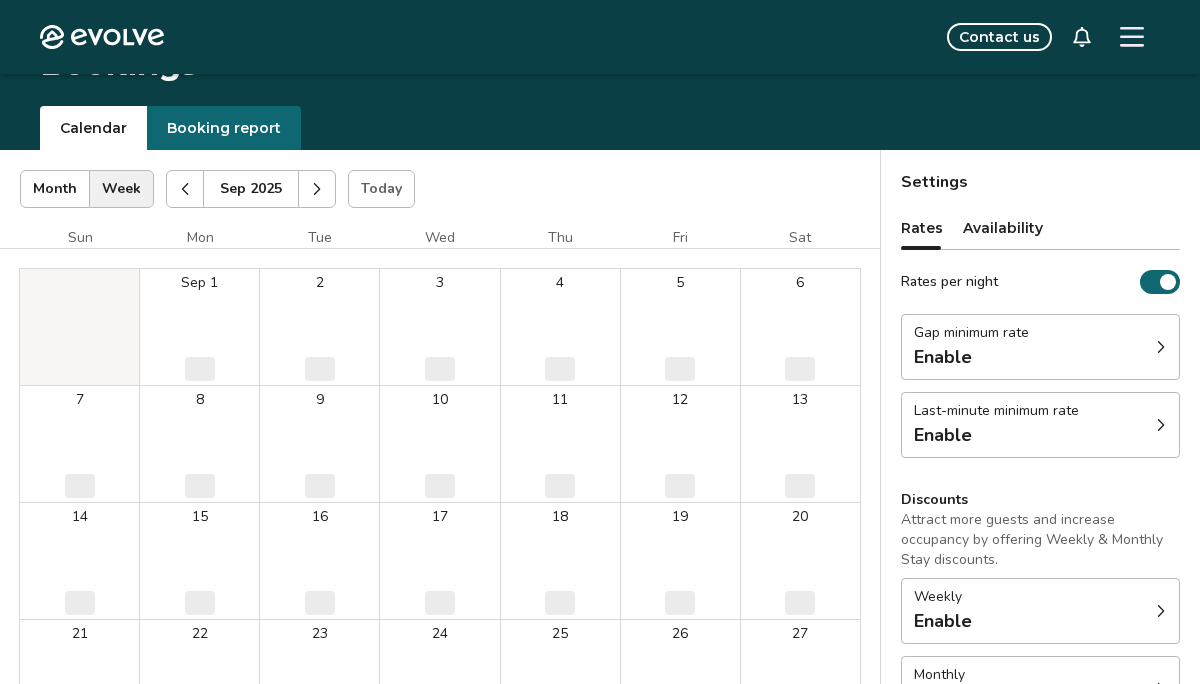 click at bounding box center (317, 189) 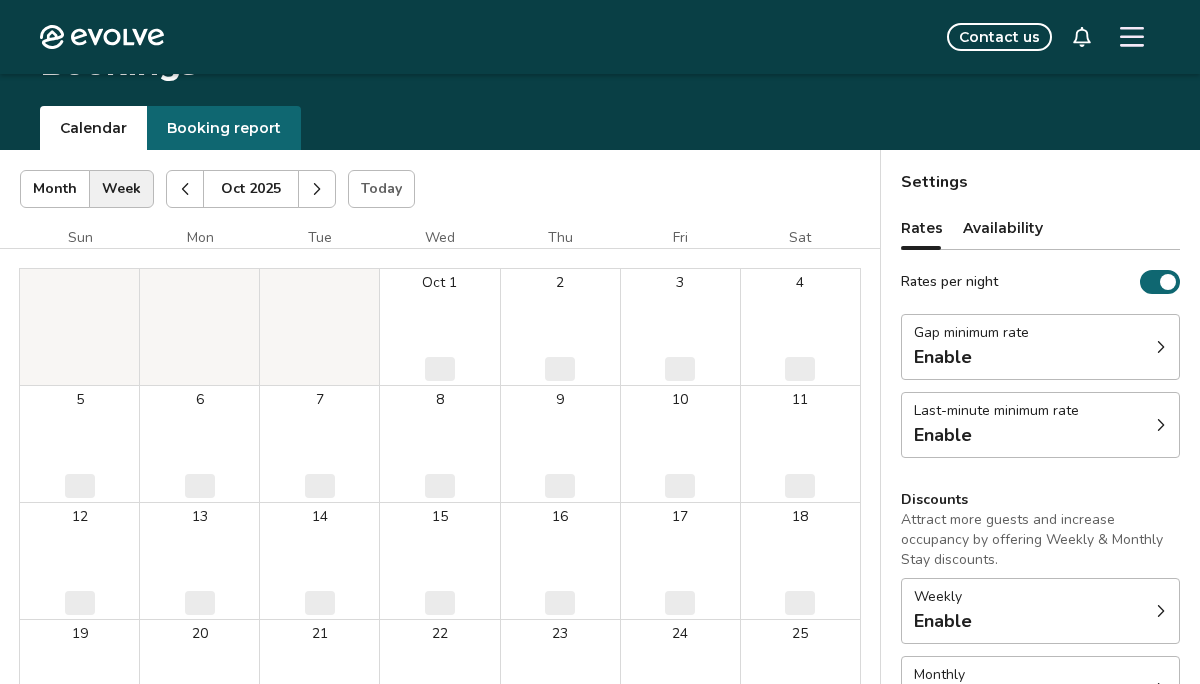 click at bounding box center (317, 189) 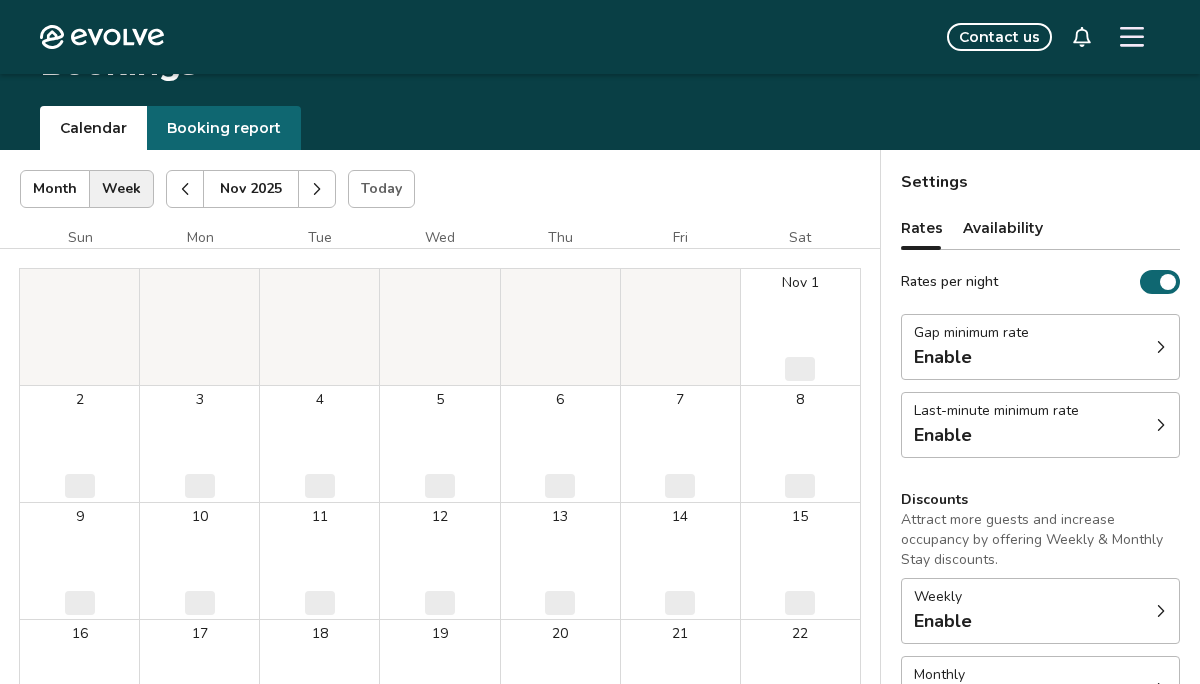 click at bounding box center (317, 189) 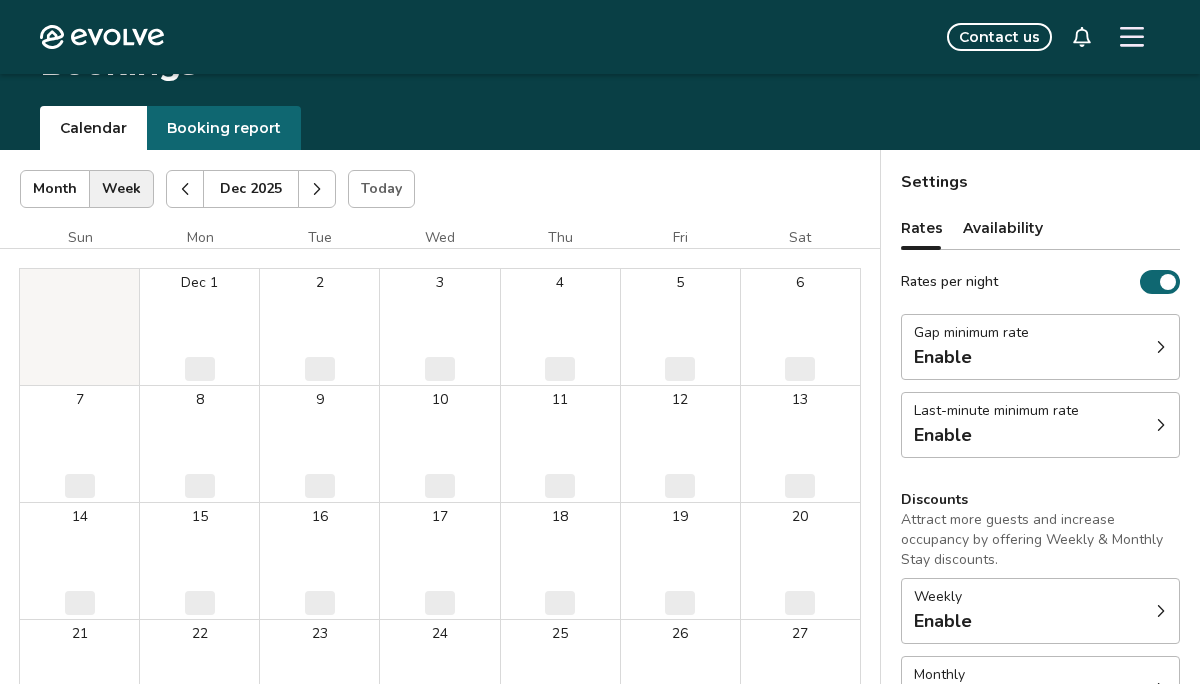 click at bounding box center [317, 189] 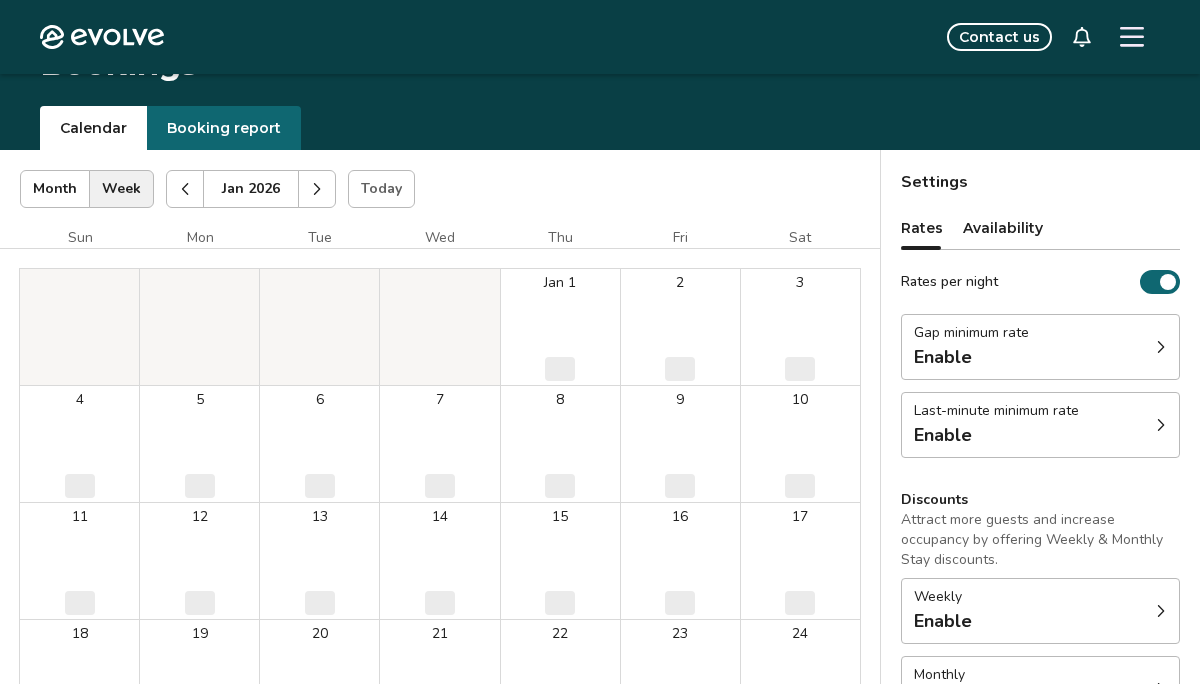 click at bounding box center (317, 189) 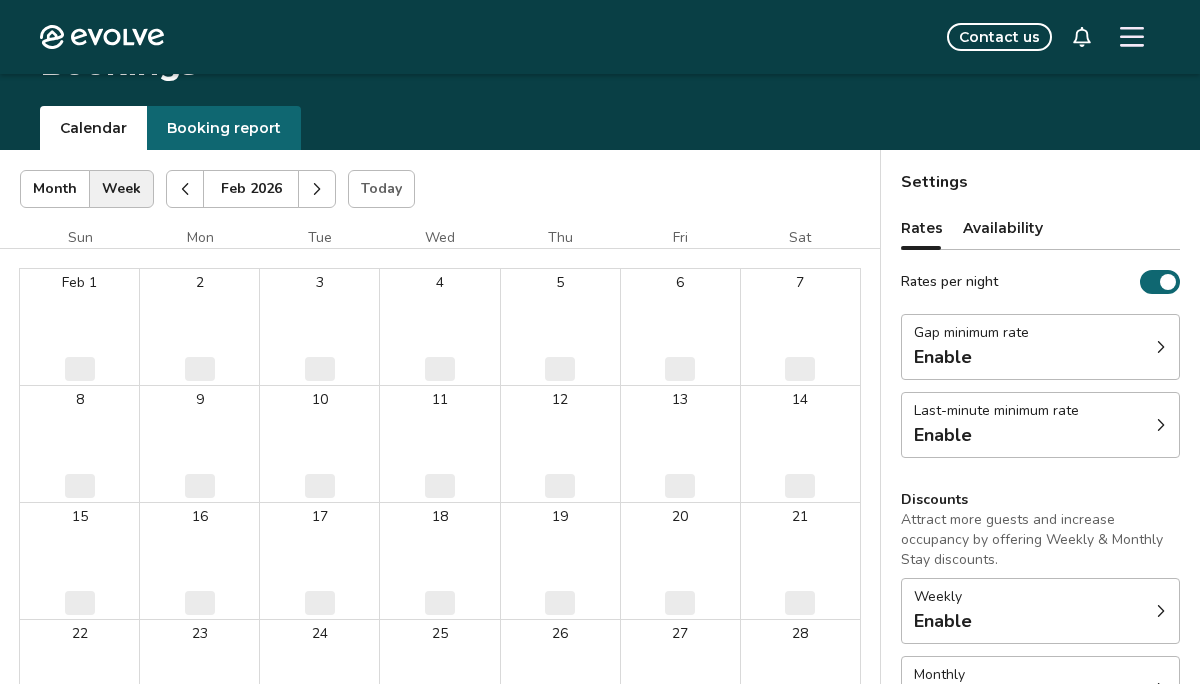 click at bounding box center (317, 189) 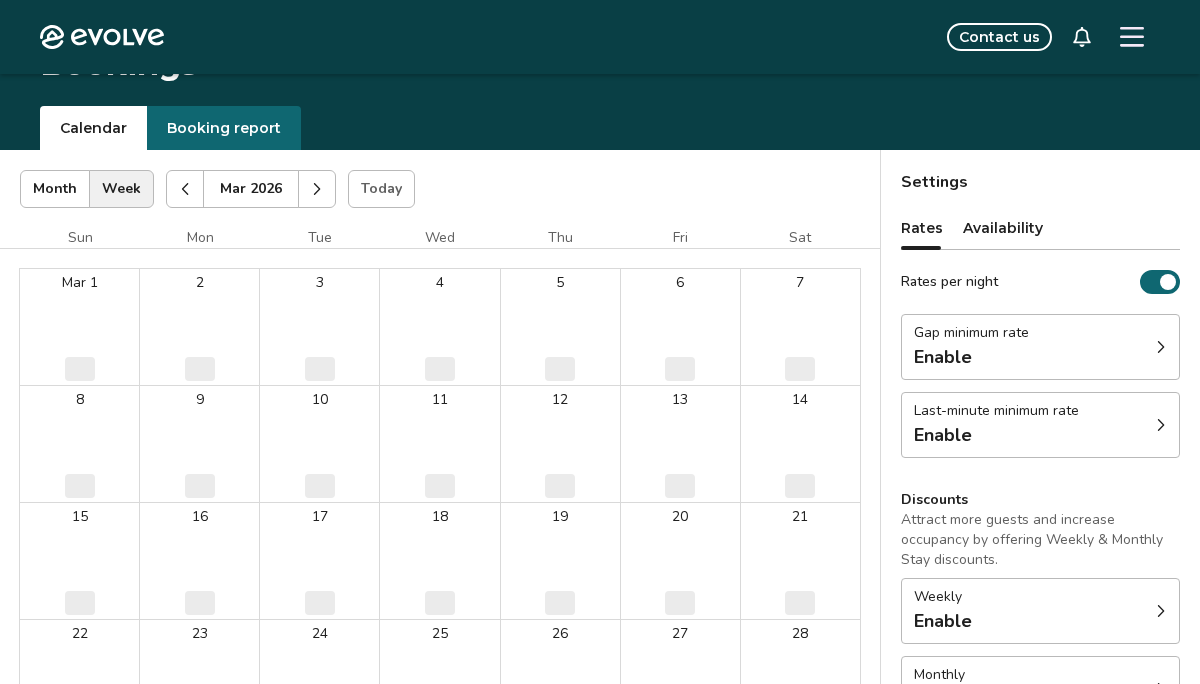 click at bounding box center [317, 189] 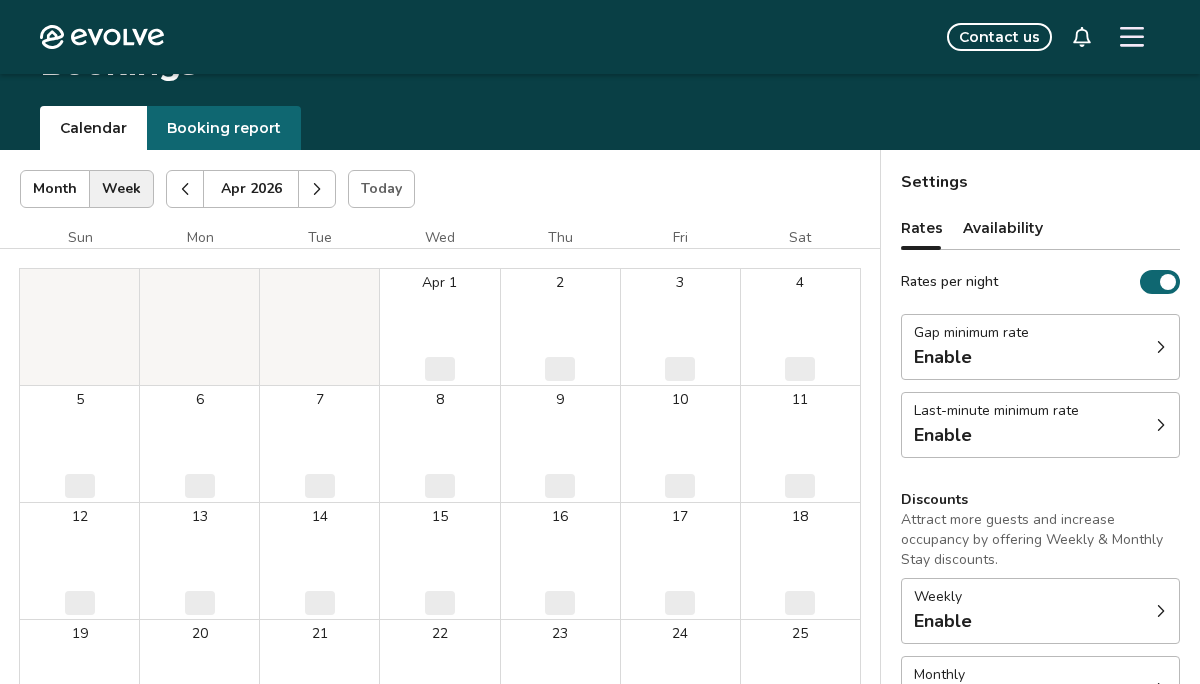 click at bounding box center [317, 189] 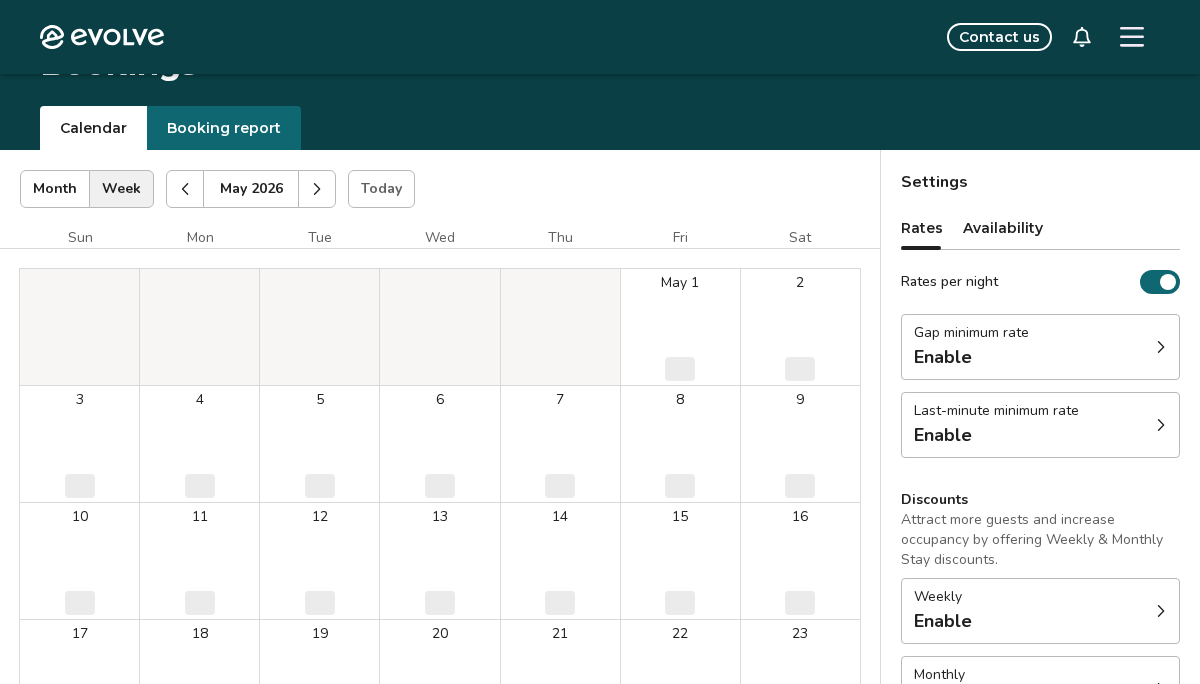 click at bounding box center [317, 189] 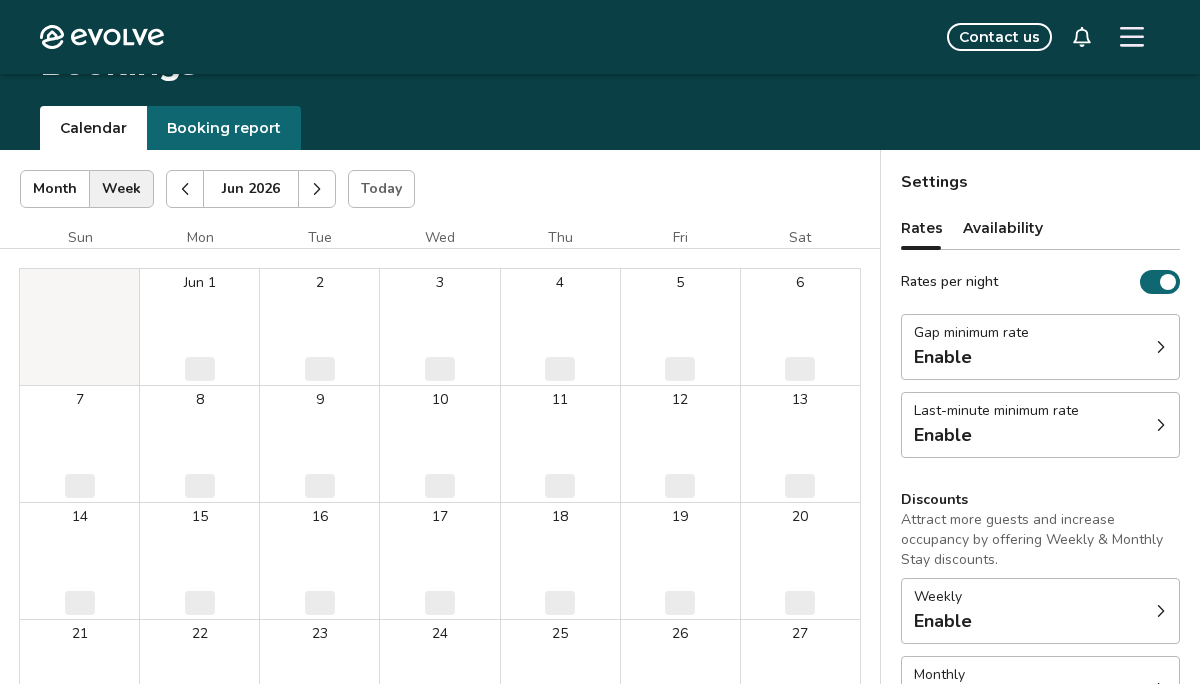 click at bounding box center (317, 189) 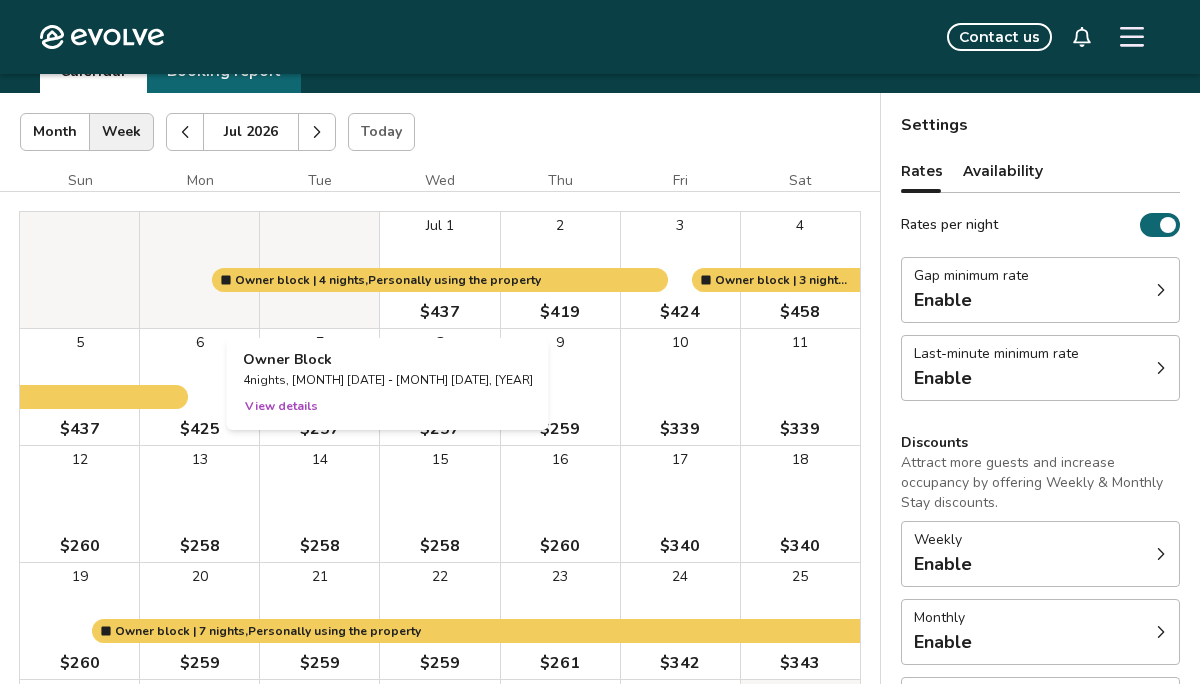 scroll, scrollTop: 47, scrollLeft: 0, axis: vertical 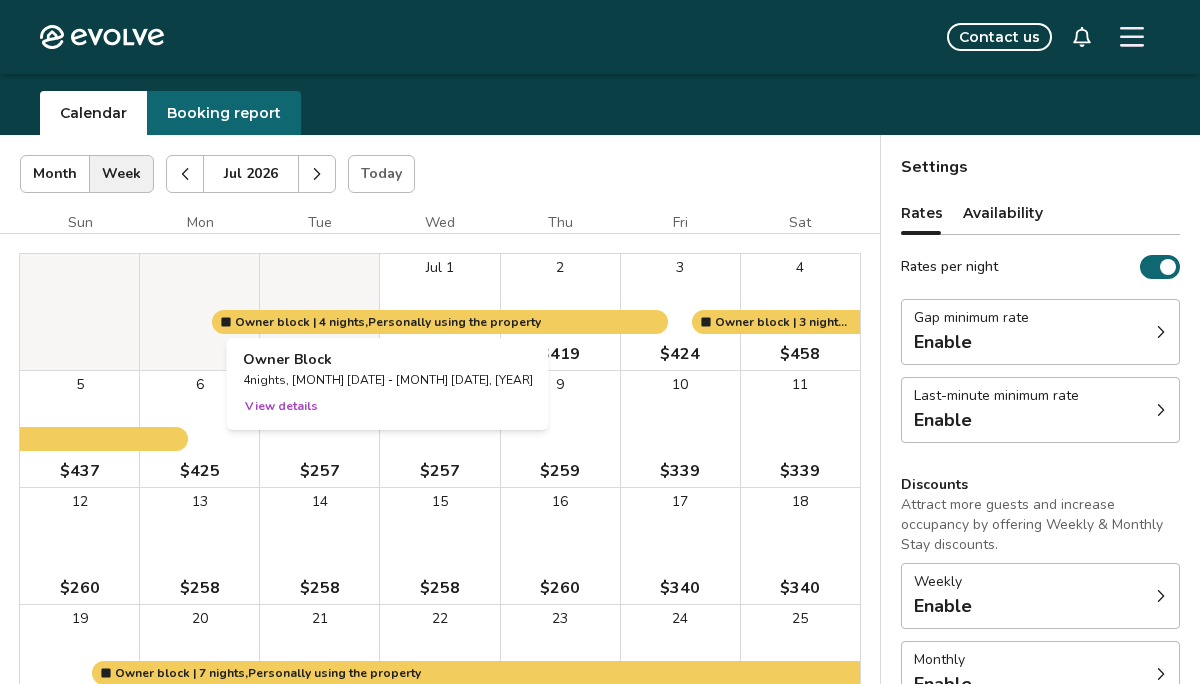 click on "View details" at bounding box center (281, 406) 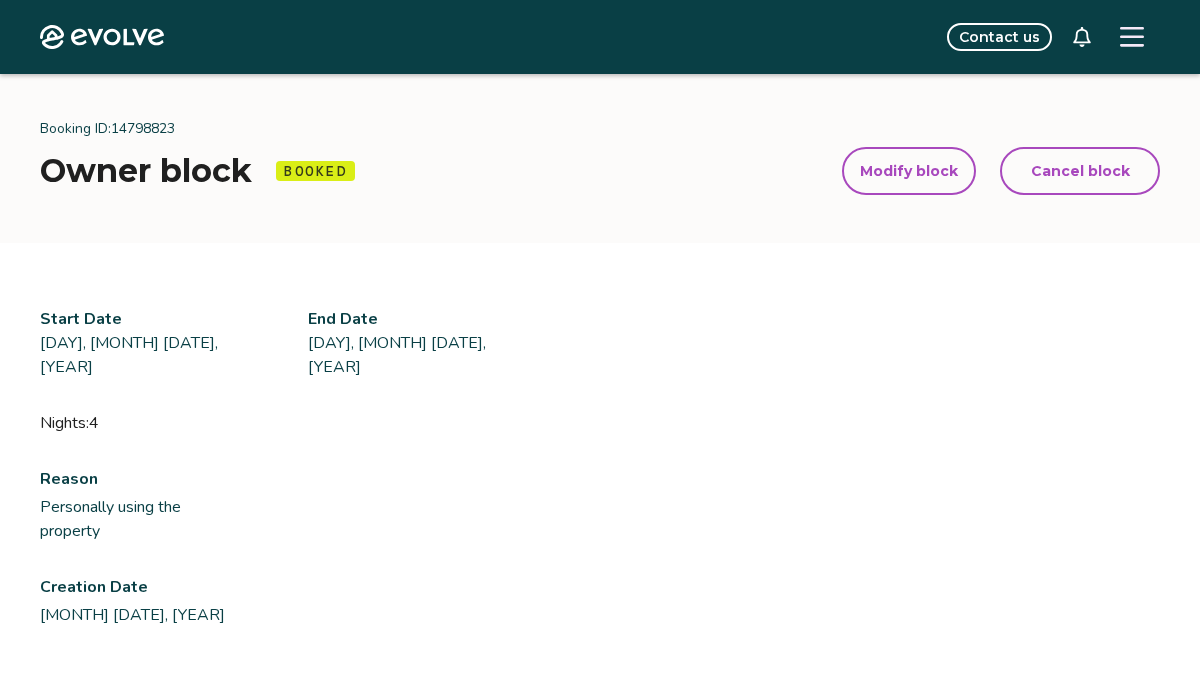 click on "Modify block" at bounding box center [909, 171] 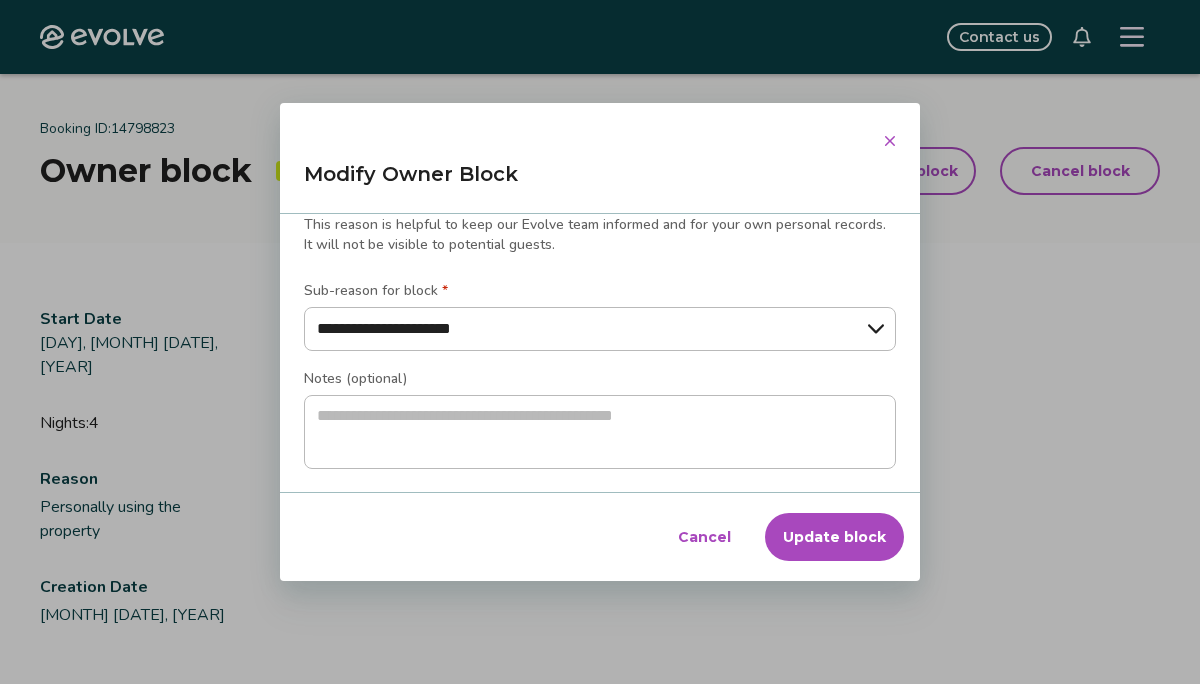 scroll, scrollTop: 0, scrollLeft: 0, axis: both 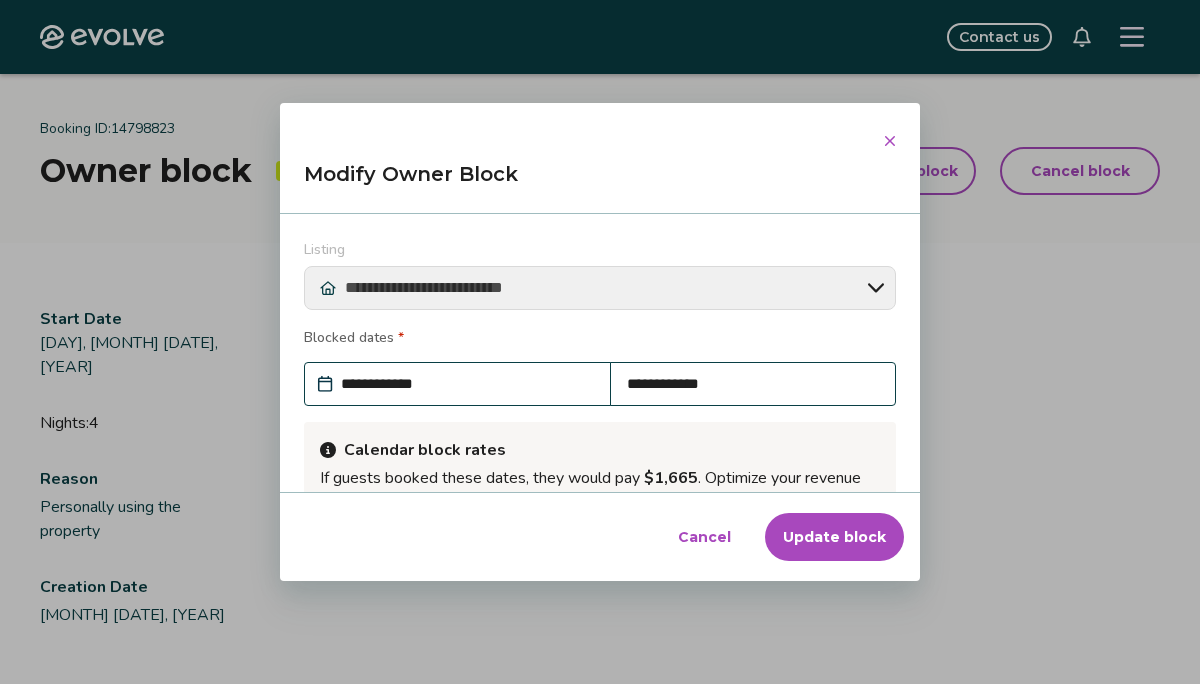 click on "**********" at bounding box center (467, 384) 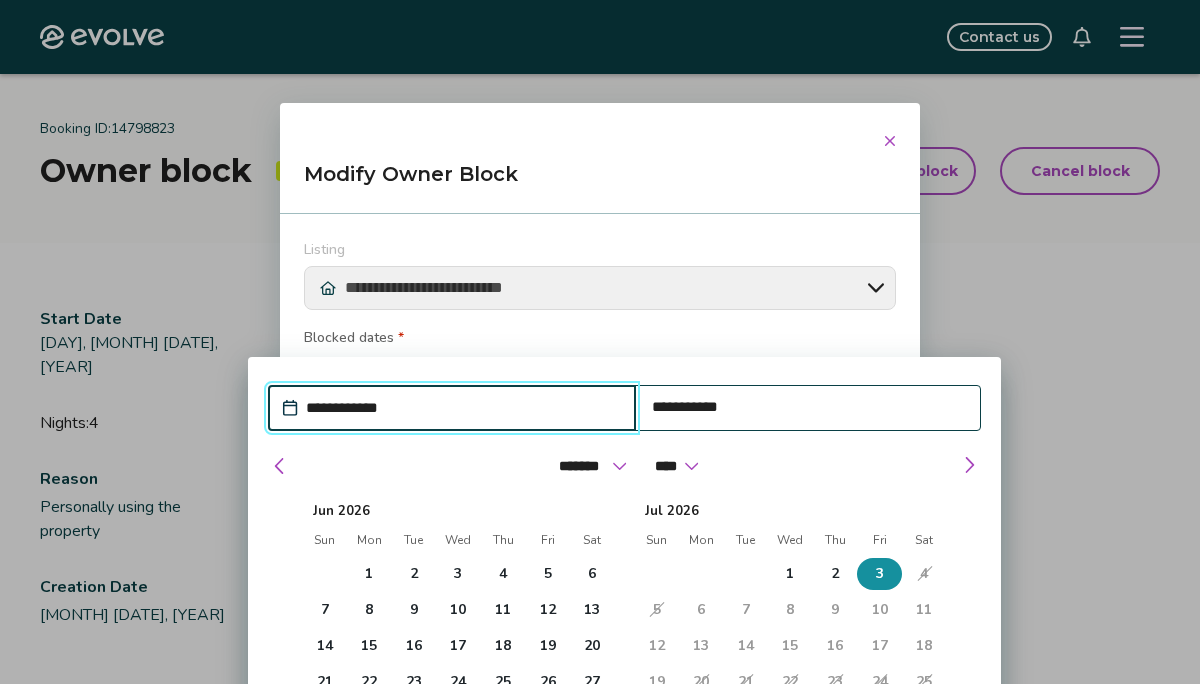 click on "3" at bounding box center (879, 574) 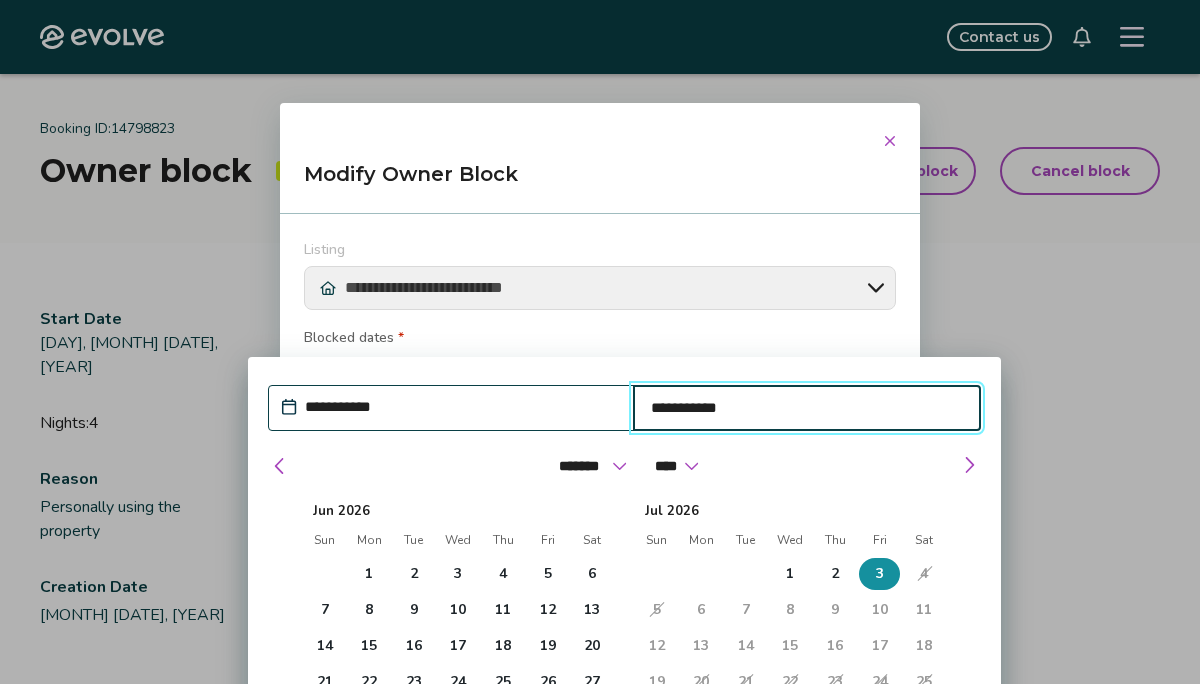 click on "12" at bounding box center [657, 646] 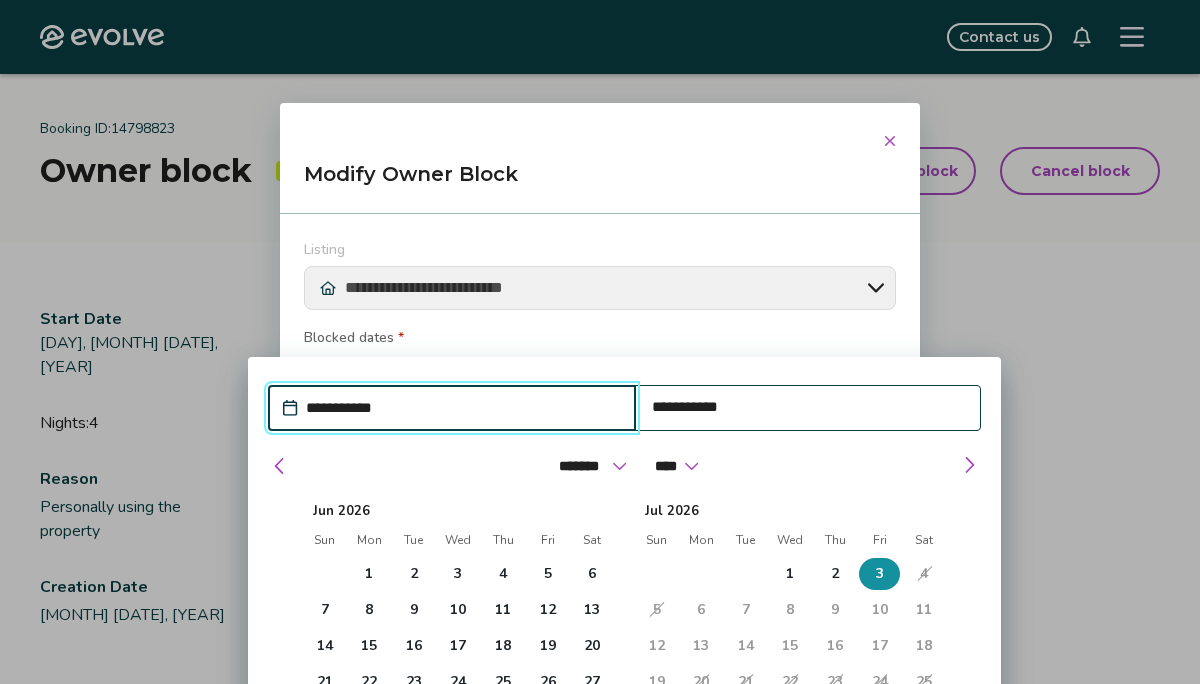 click on "**********" at bounding box center (462, 408) 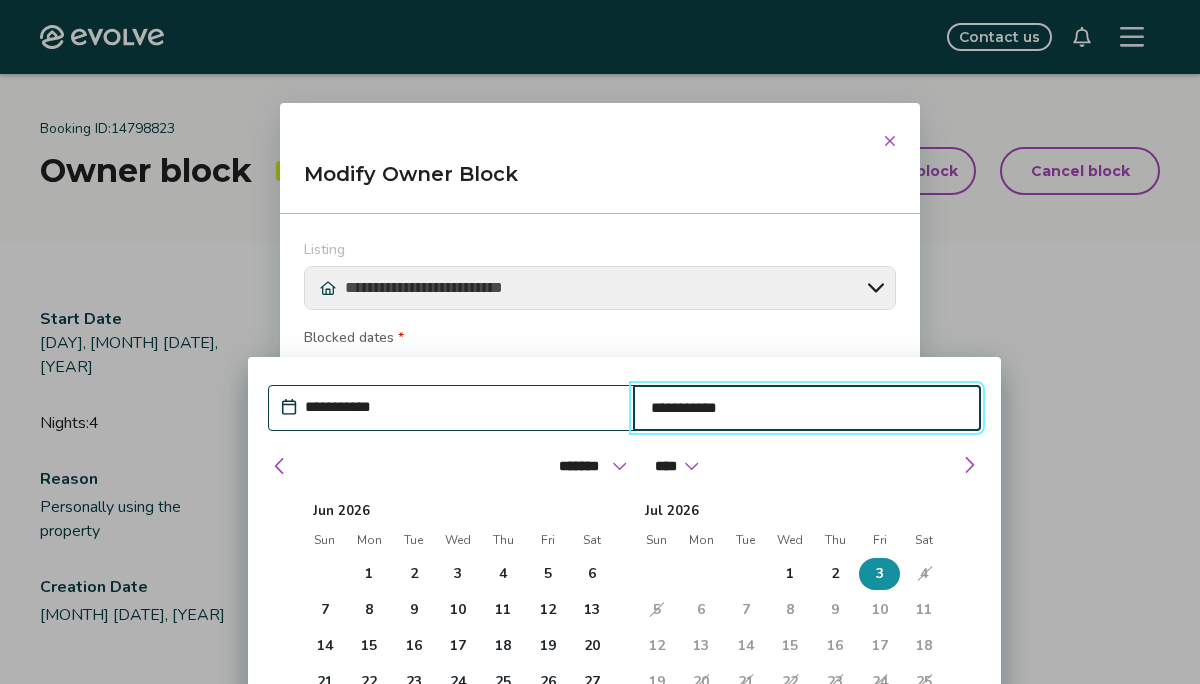 click on "**********" at bounding box center [807, 408] 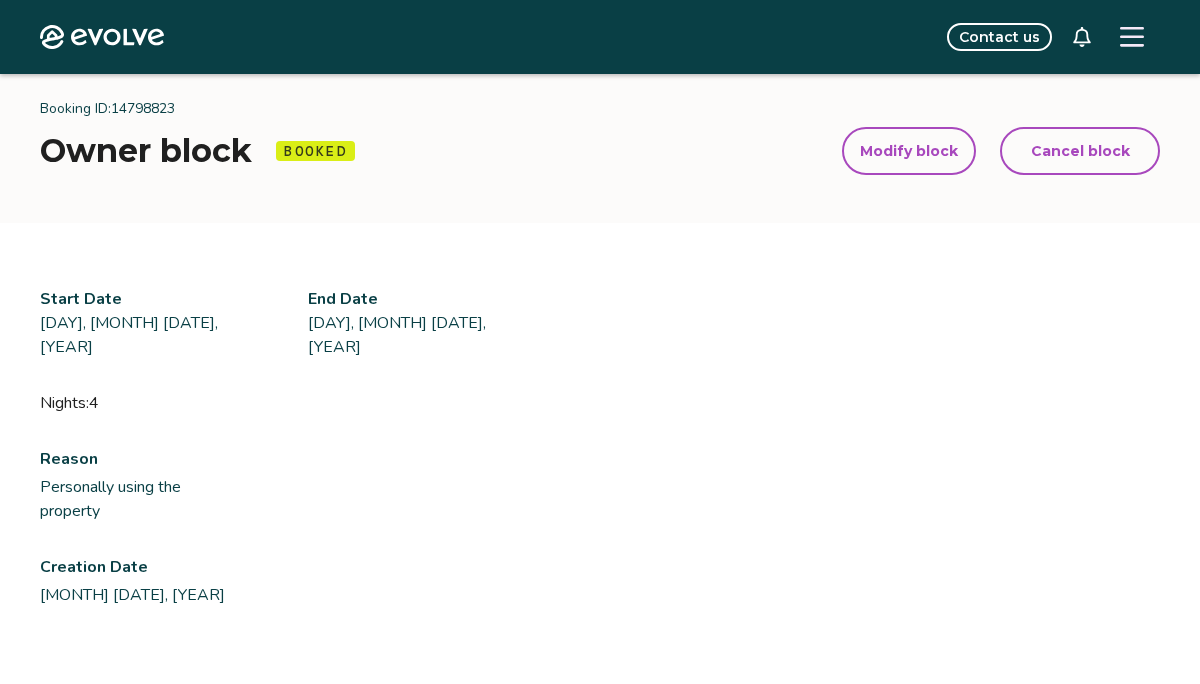 scroll, scrollTop: 59, scrollLeft: 0, axis: vertical 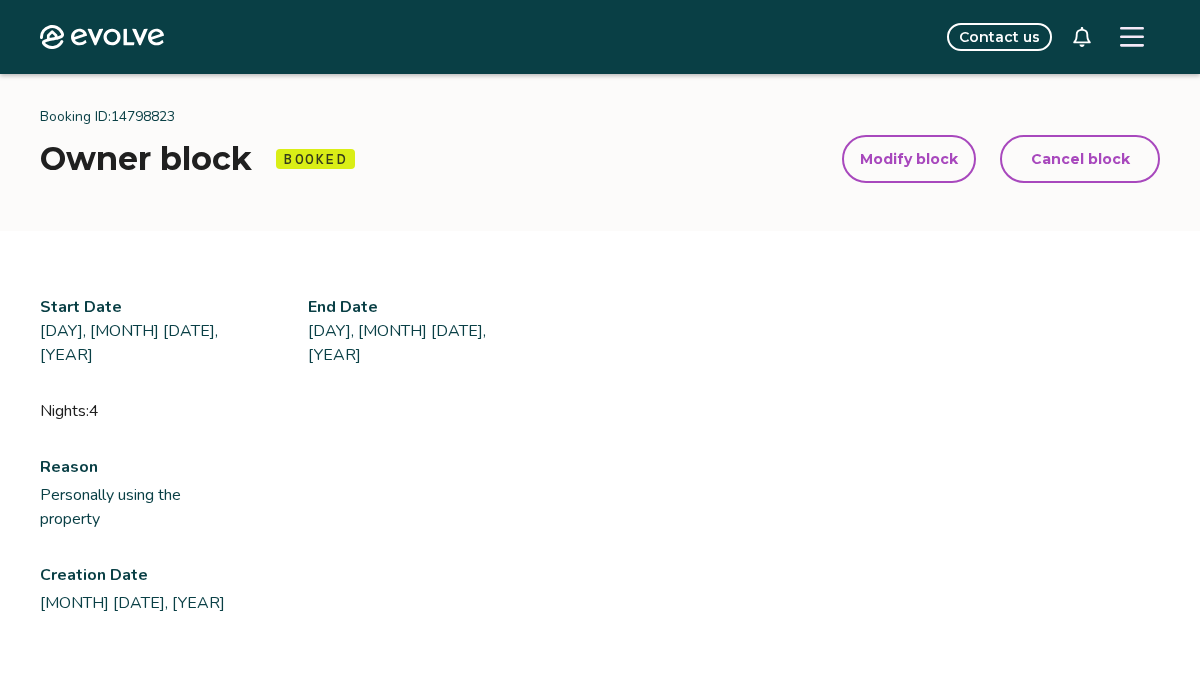 click on "Modify block" at bounding box center [909, 159] 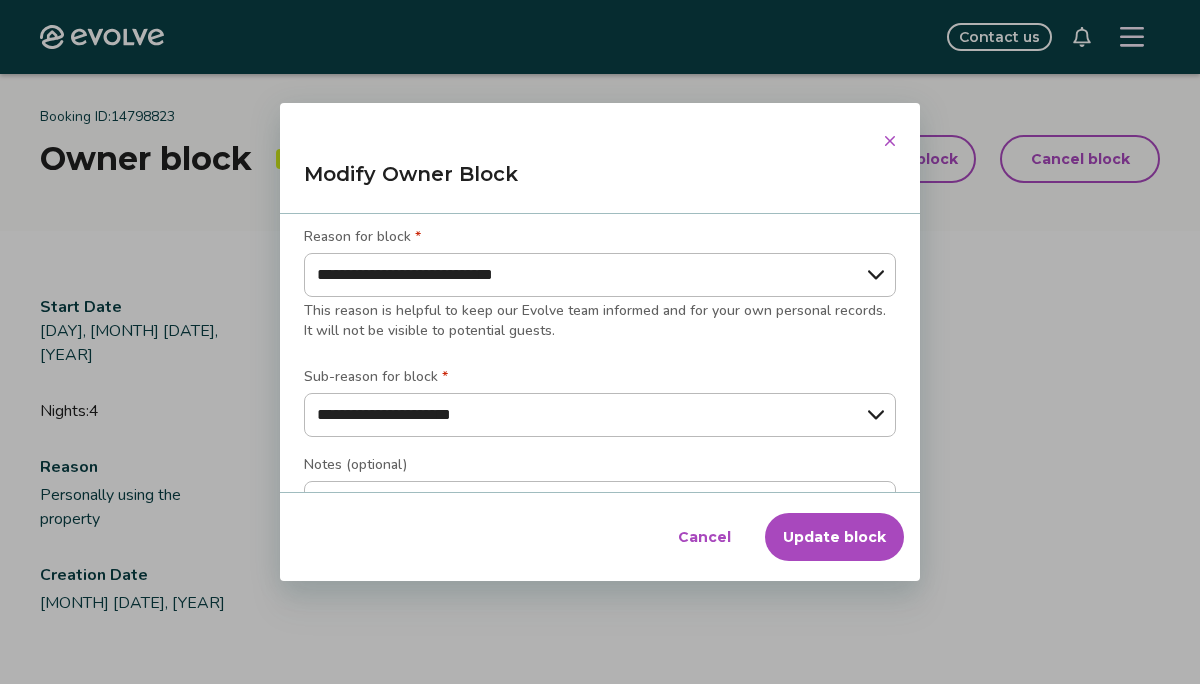 scroll, scrollTop: 416, scrollLeft: 0, axis: vertical 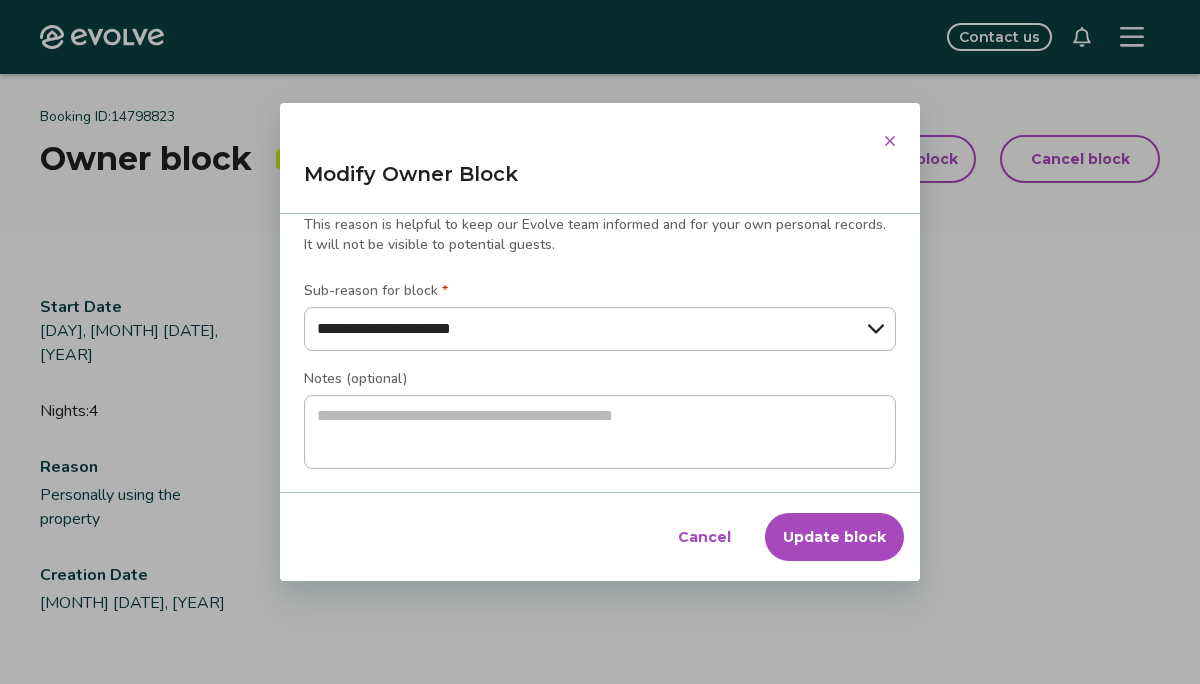 click on "Update block" at bounding box center [834, 537] 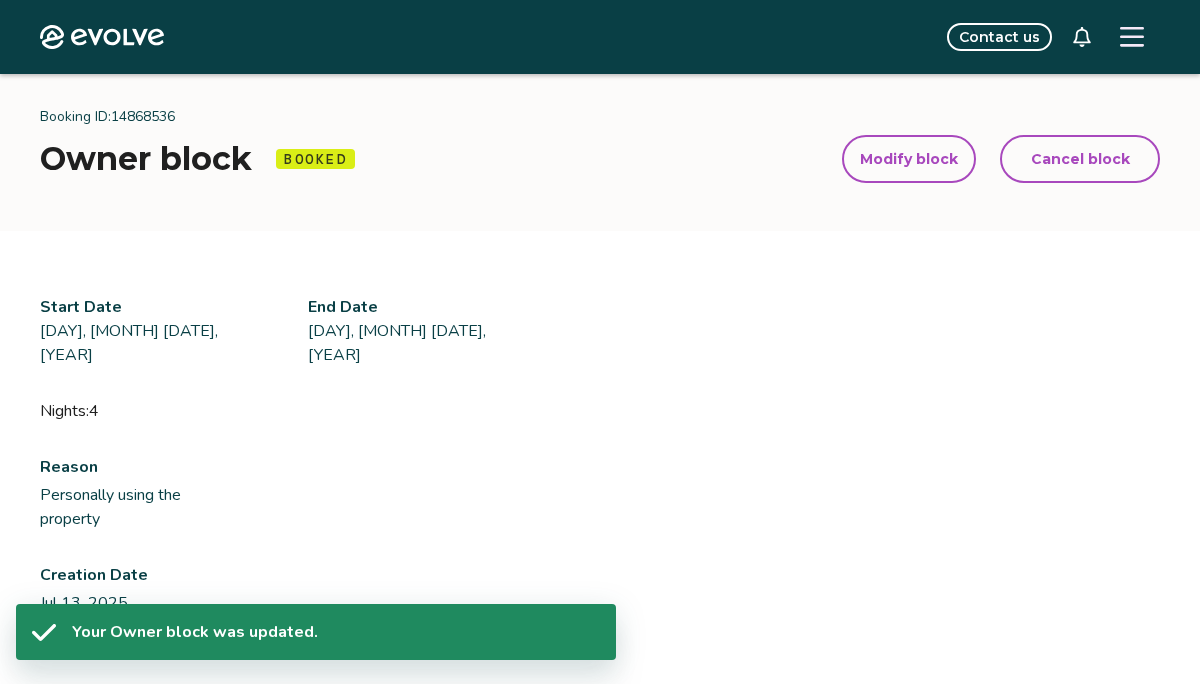 click on "Modify block" at bounding box center [909, 159] 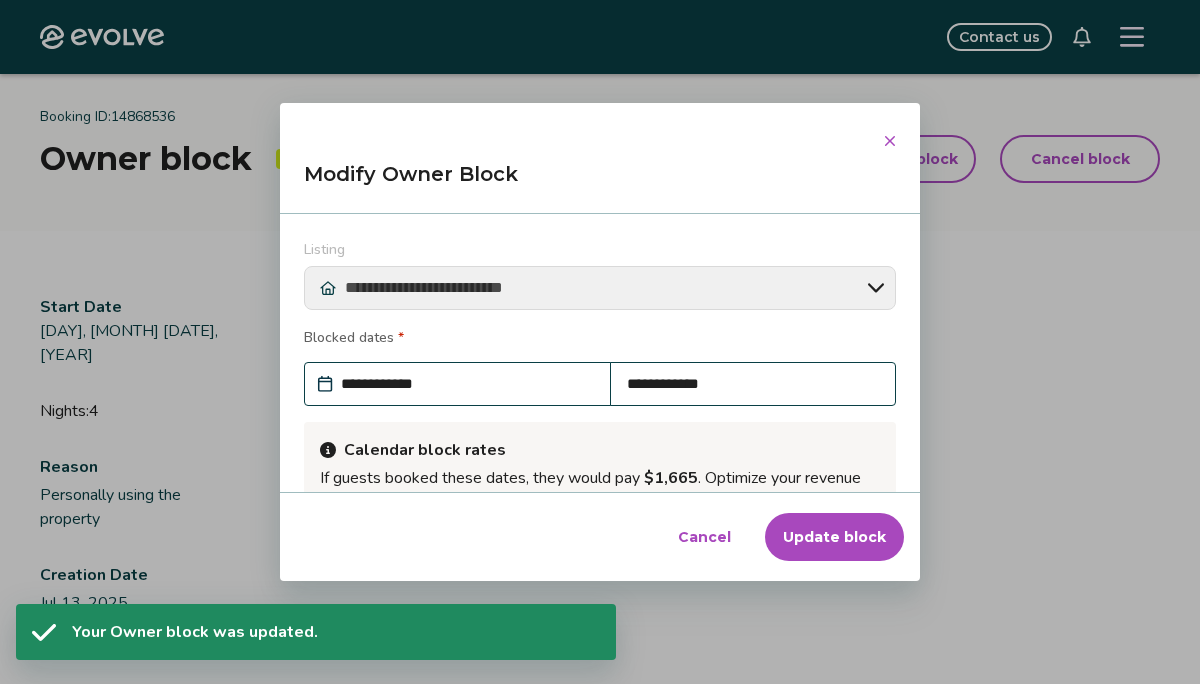 scroll, scrollTop: 251, scrollLeft: 0, axis: vertical 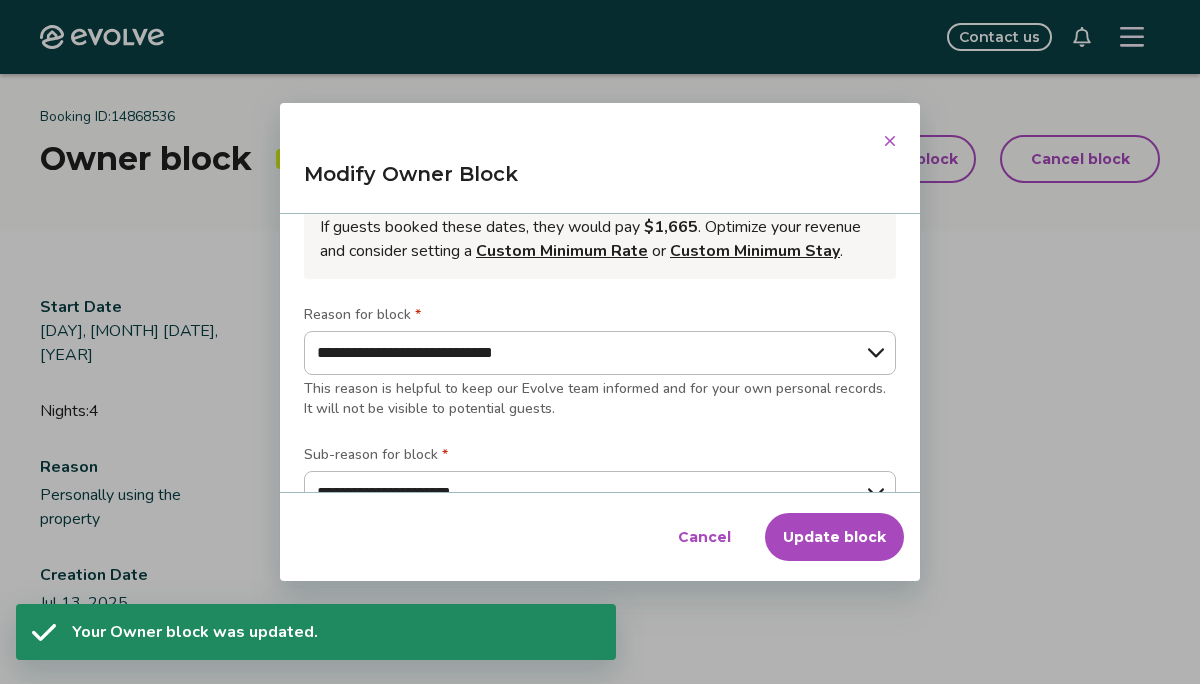 type on "*" 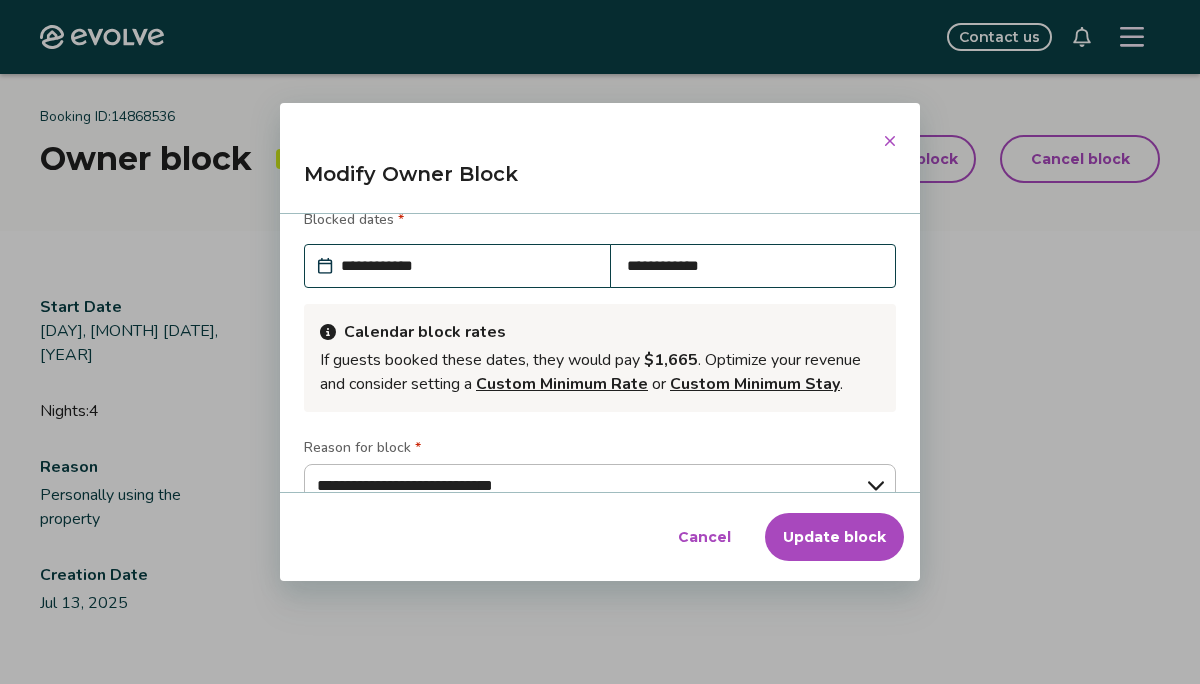 scroll, scrollTop: 0, scrollLeft: 0, axis: both 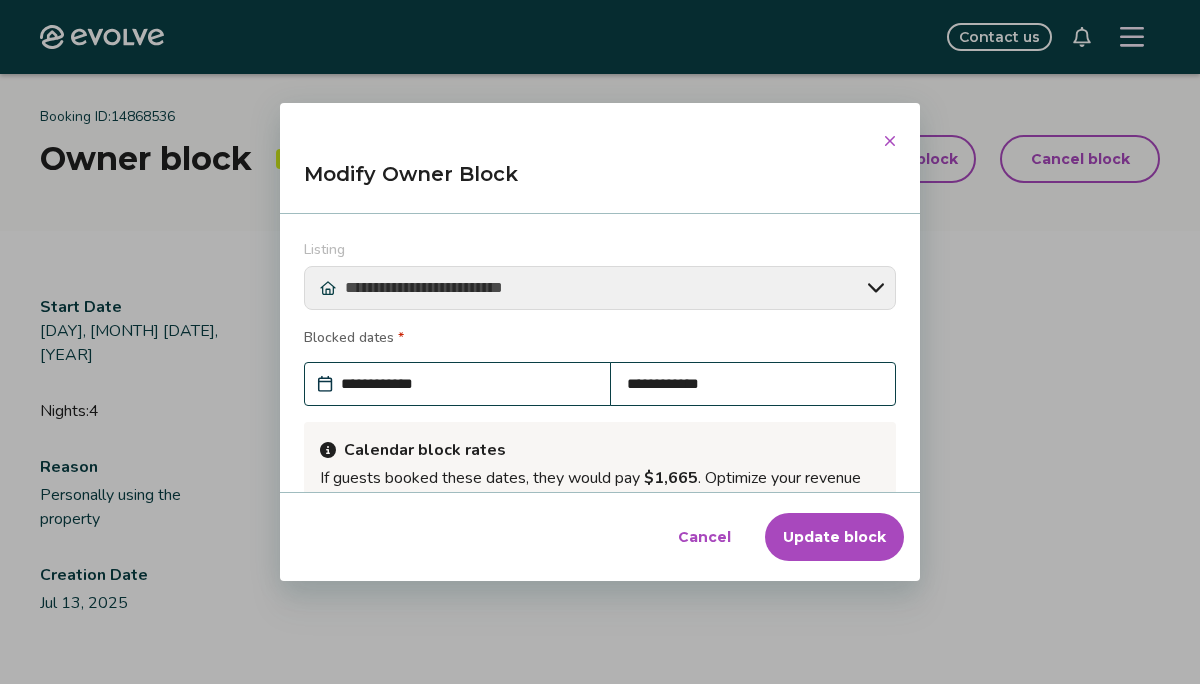 click on "**********" at bounding box center (467, 384) 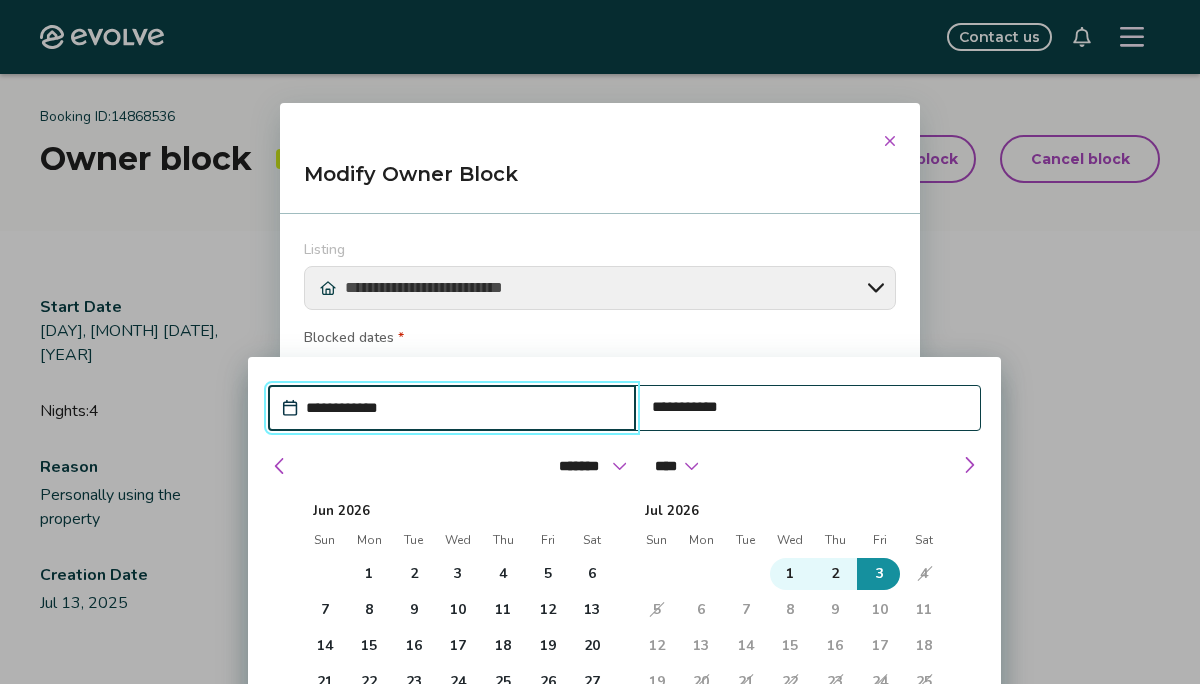 click on "**********" at bounding box center [462, 408] 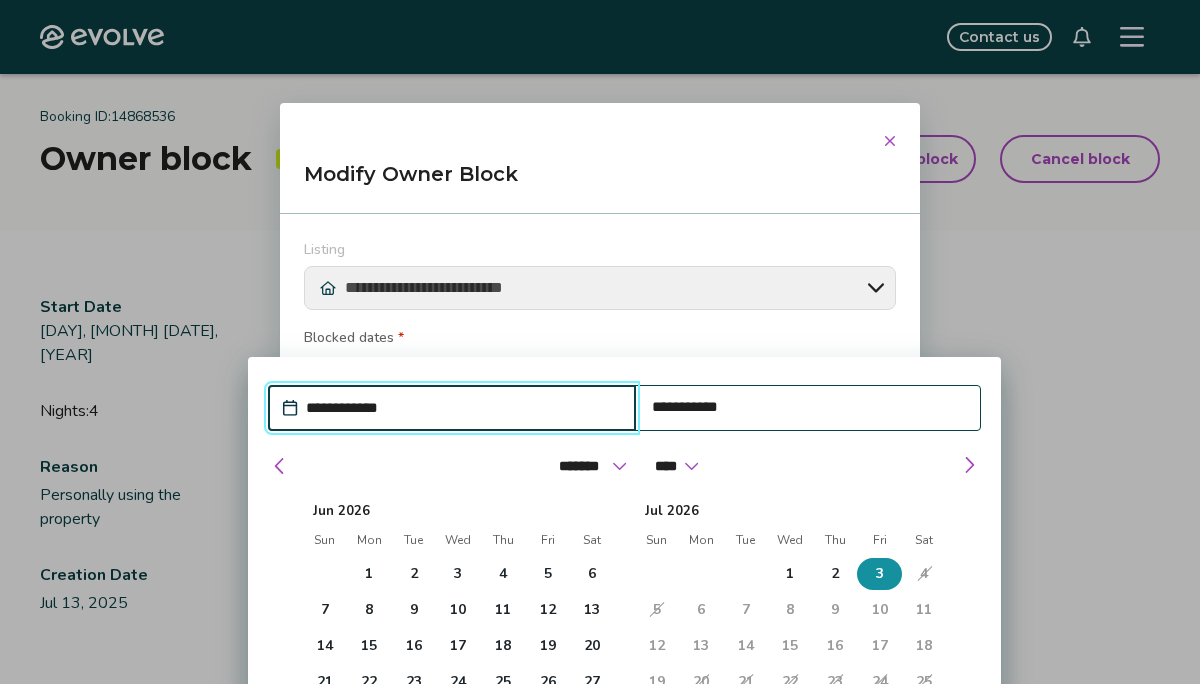 click on "3" at bounding box center (880, 574) 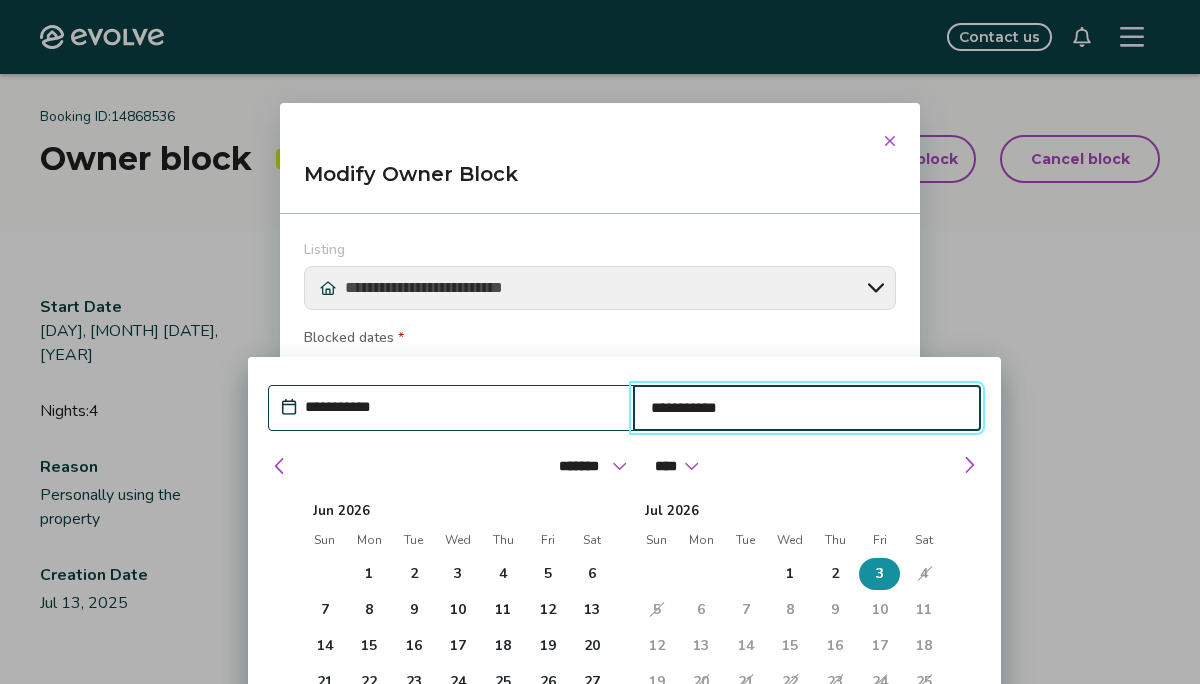 click on "**********" at bounding box center (807, 408) 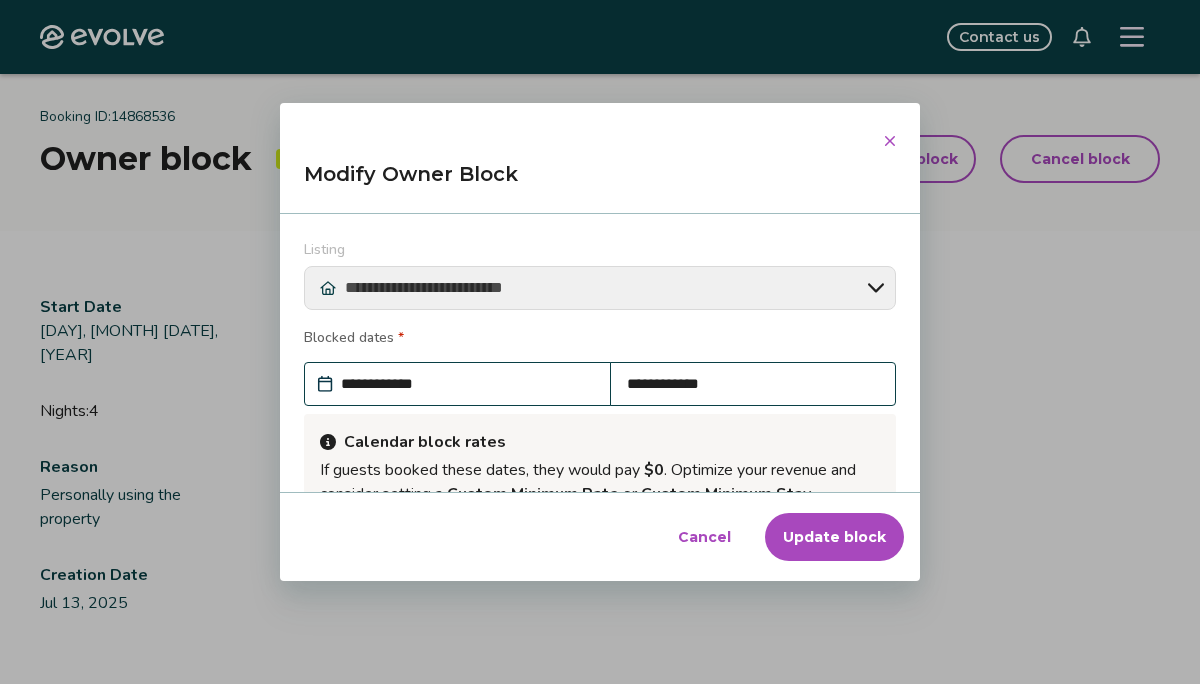 click 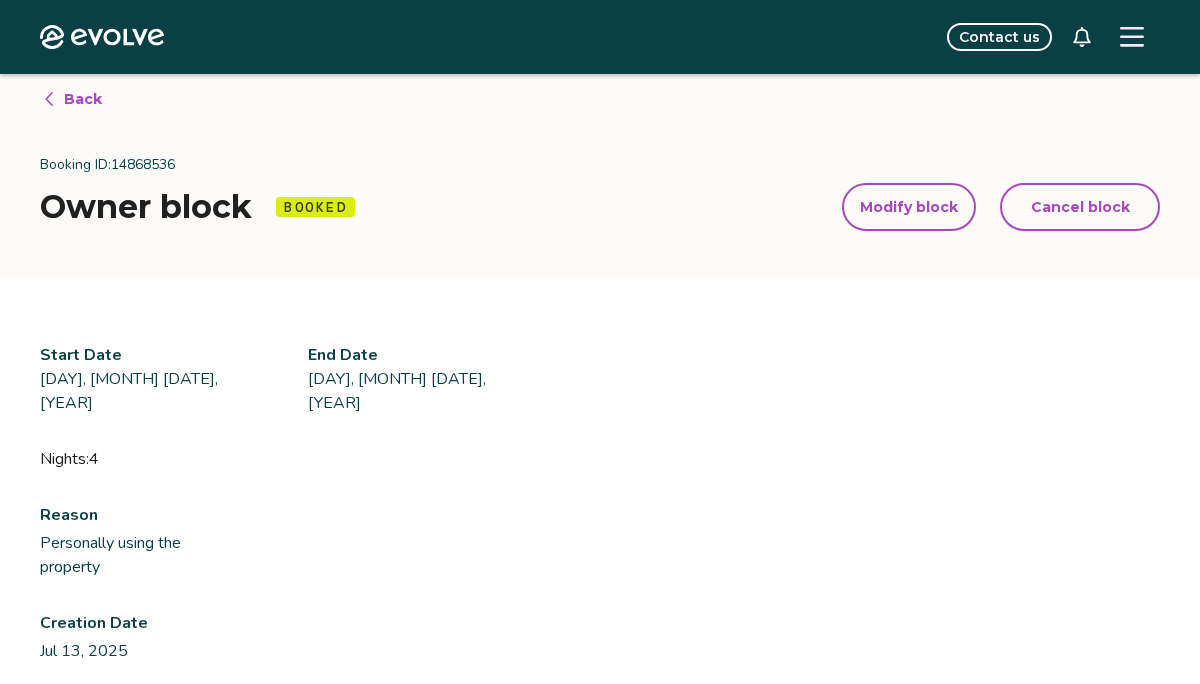 scroll, scrollTop: 0, scrollLeft: 0, axis: both 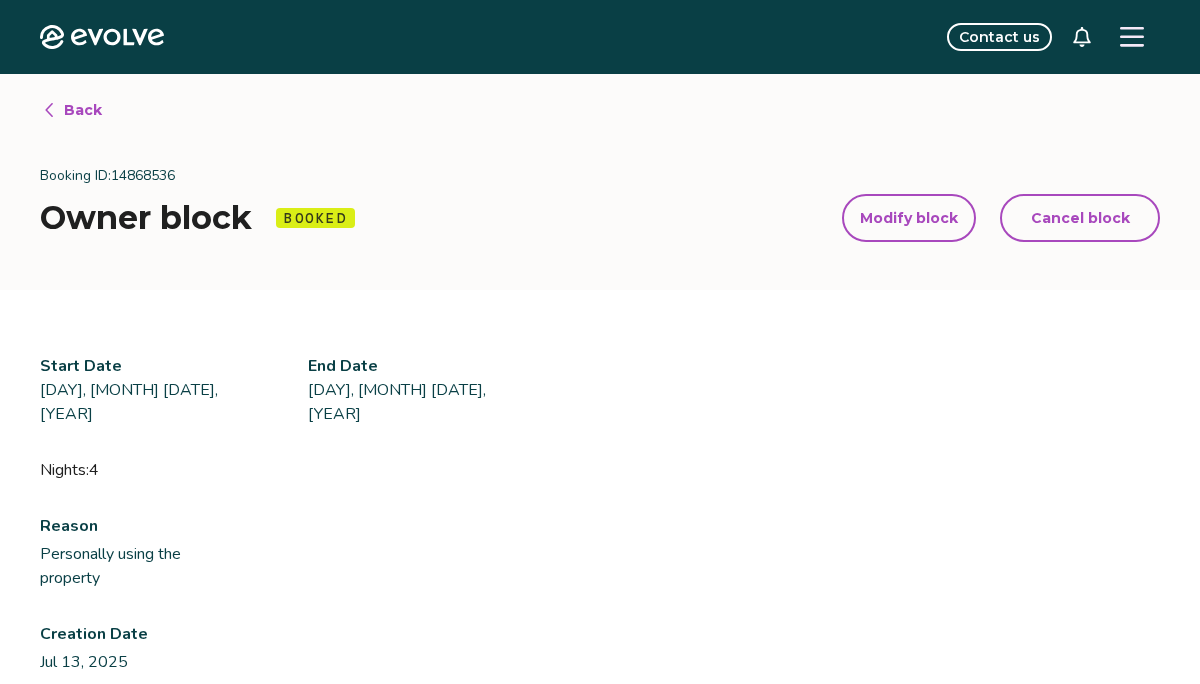 click on "Back" at bounding box center [83, 110] 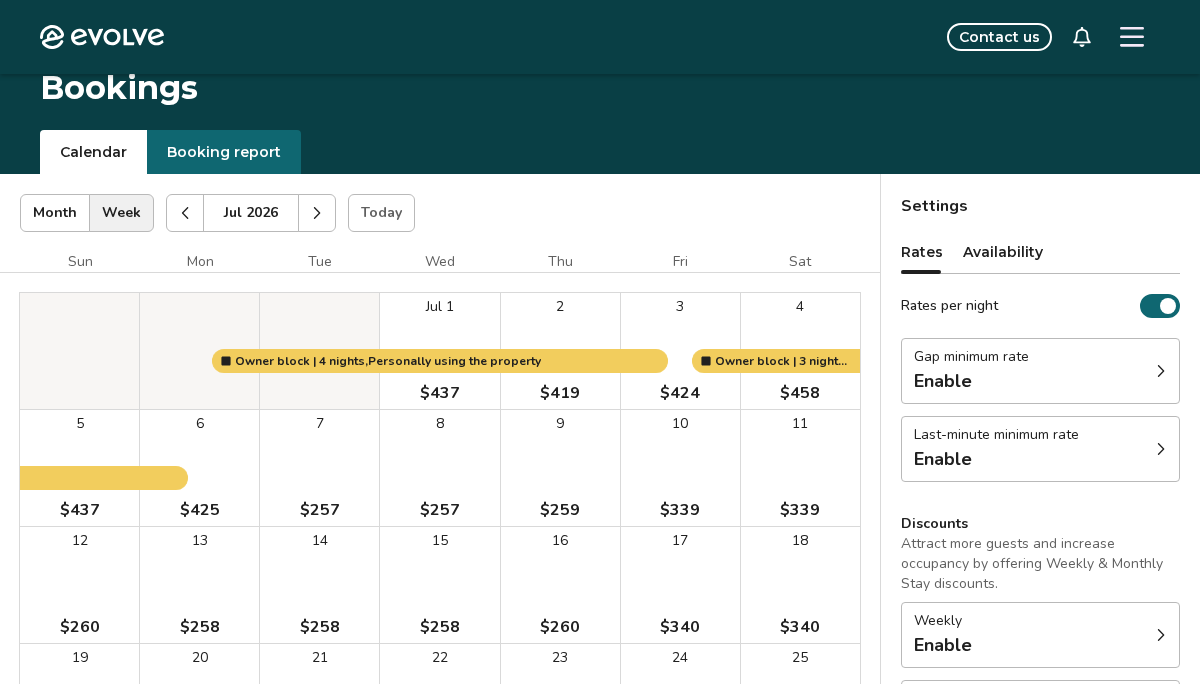 scroll, scrollTop: 0, scrollLeft: 0, axis: both 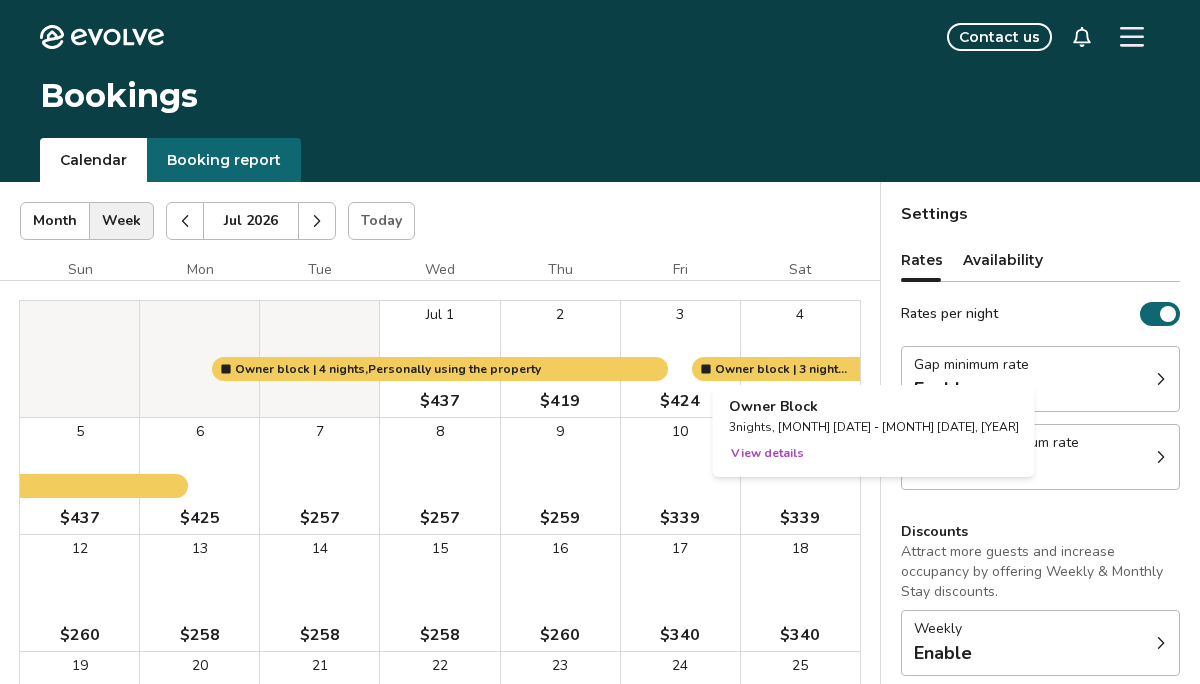 click at bounding box center (800, 359) 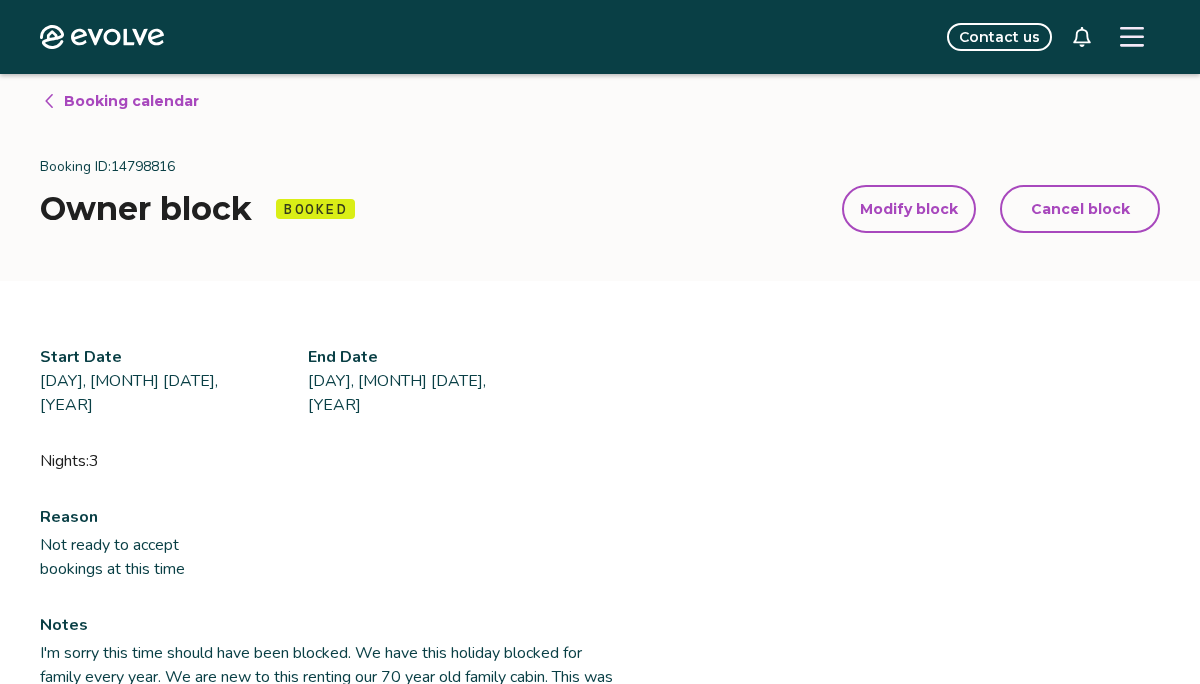 scroll, scrollTop: 0, scrollLeft: 0, axis: both 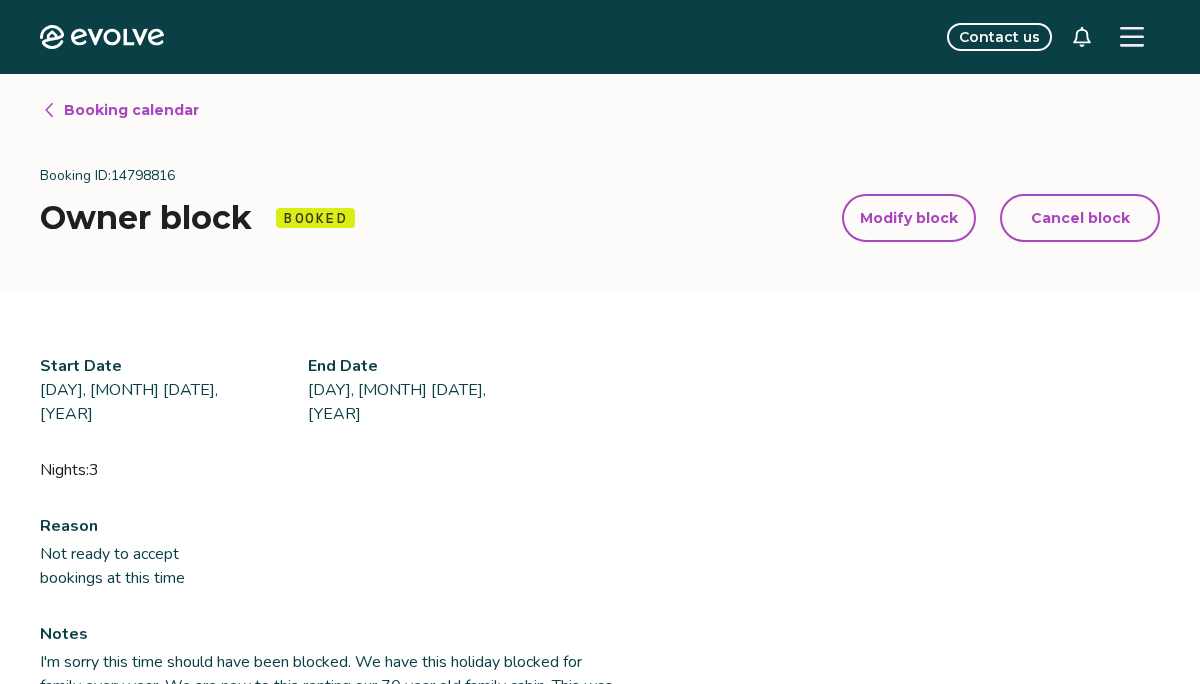 click on "Modify block" at bounding box center [909, 218] 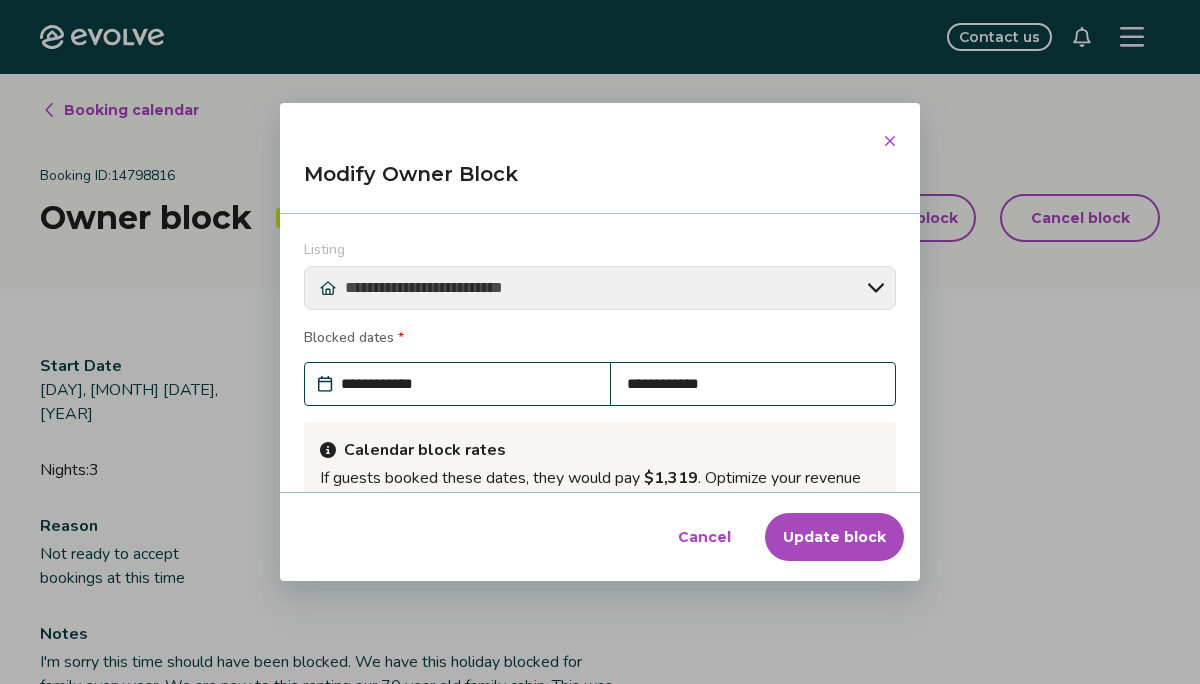scroll, scrollTop: 38, scrollLeft: 0, axis: vertical 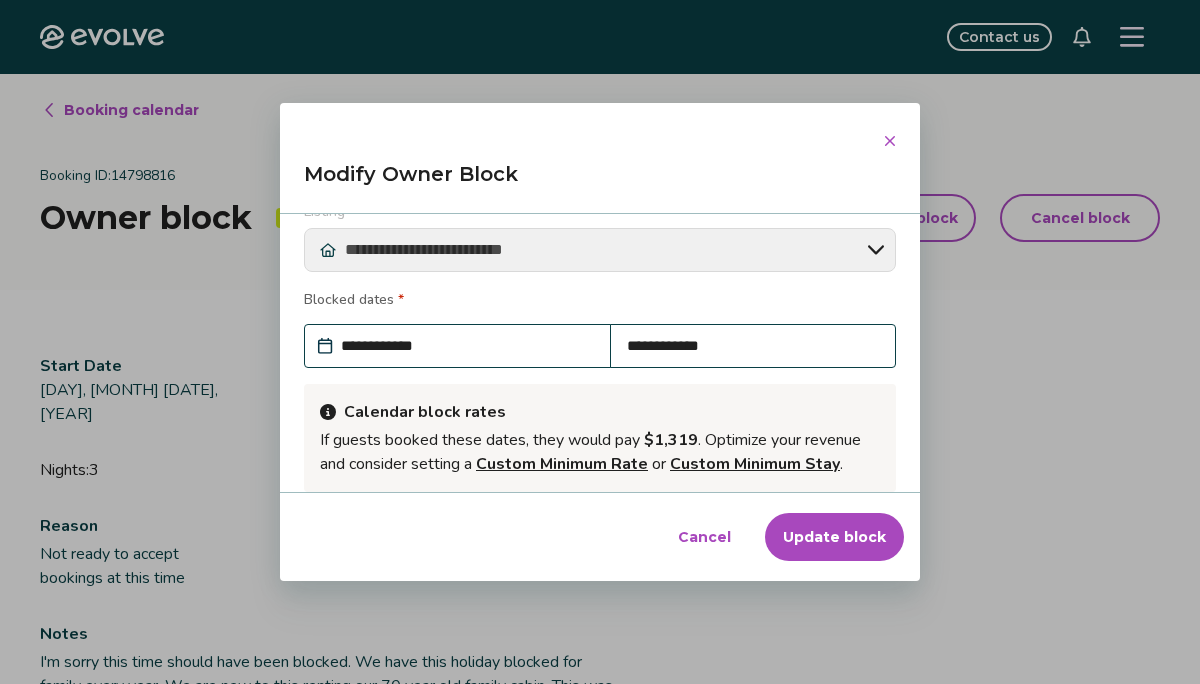 click on "**********" at bounding box center (467, 346) 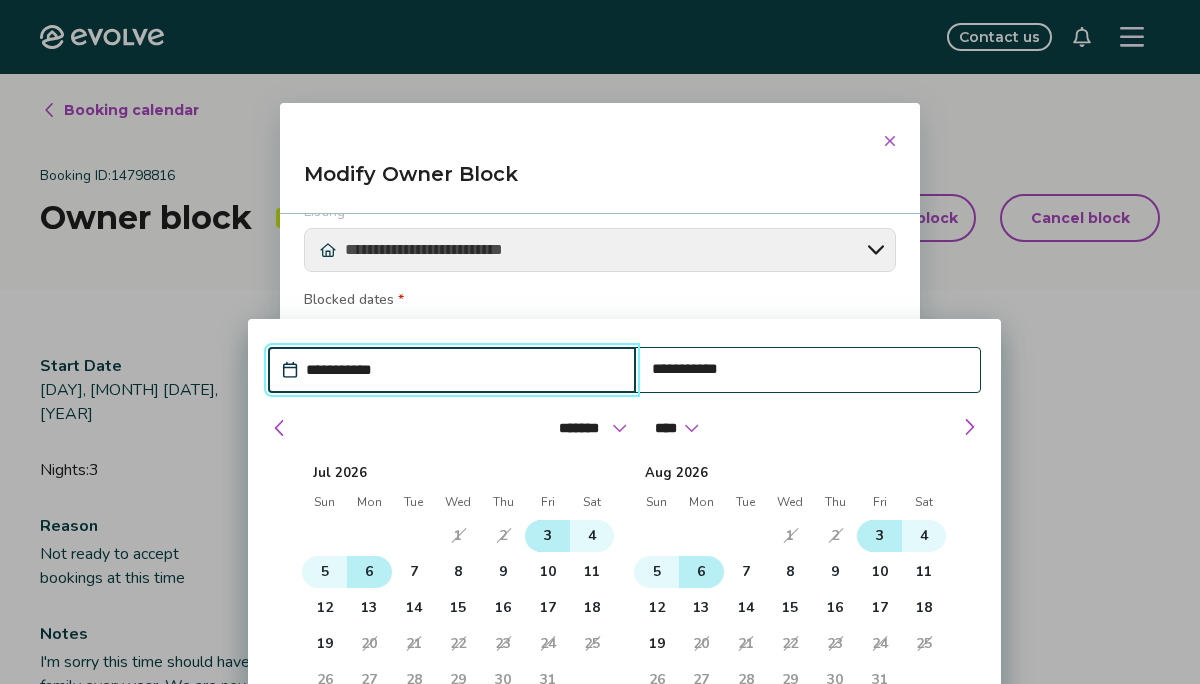 click on "3" at bounding box center [547, 536] 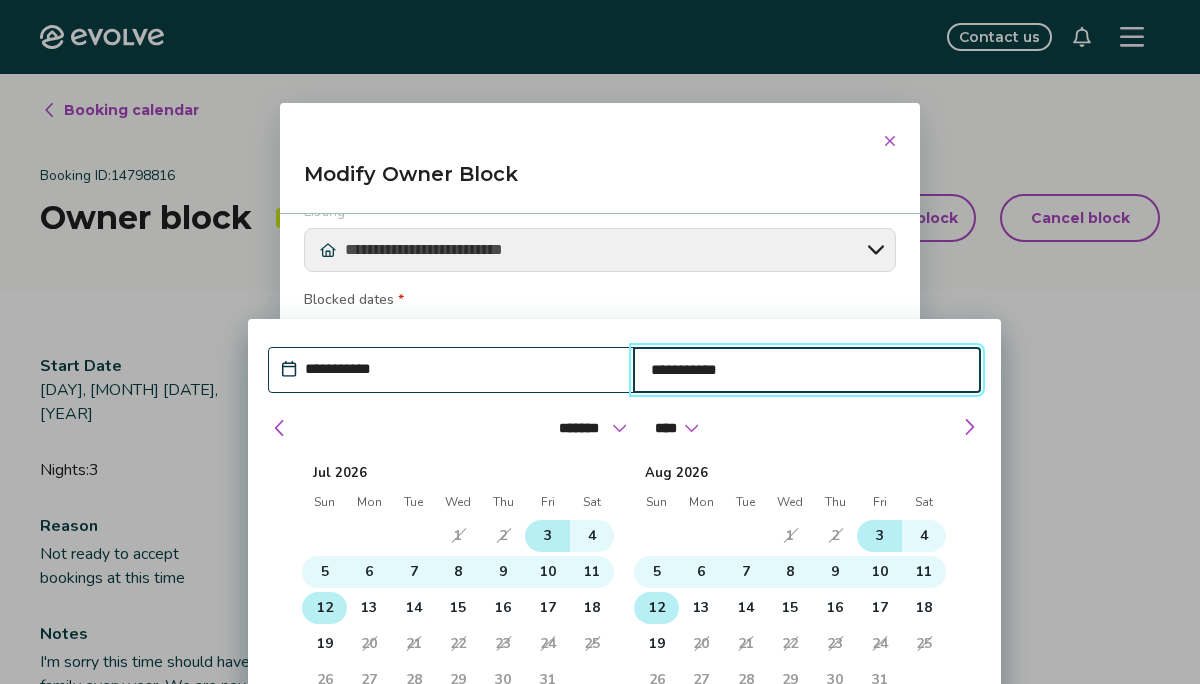 click on "12" at bounding box center [324, 608] 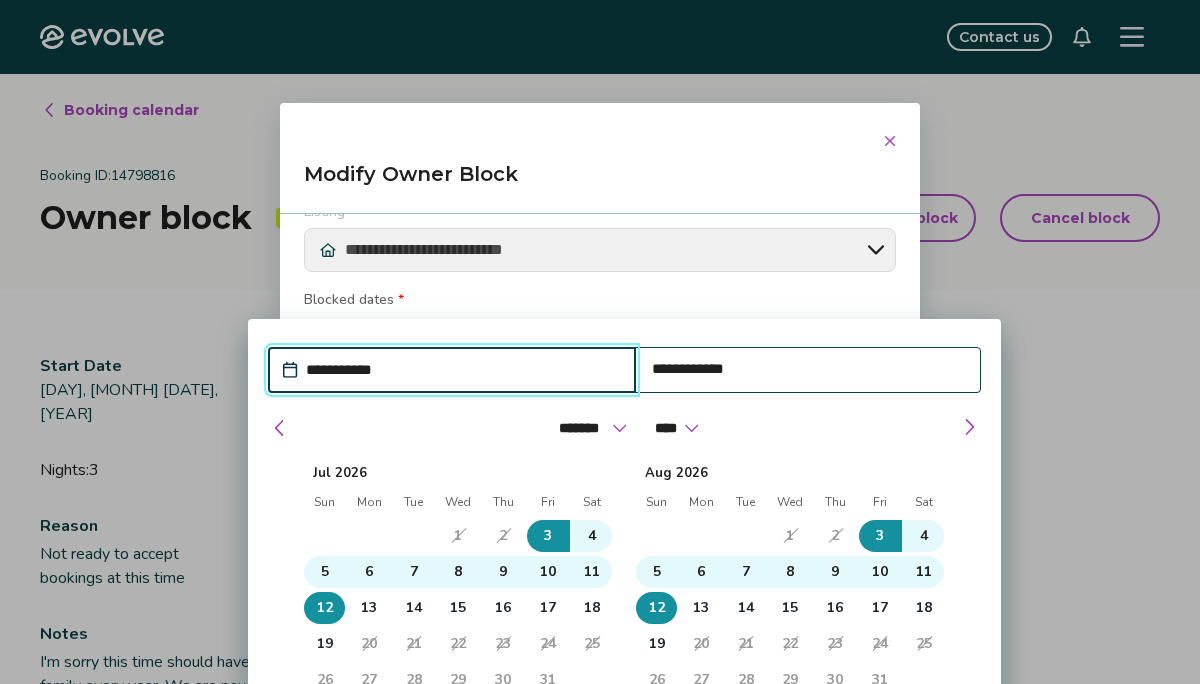 click on "**********" at bounding box center [600, 543] 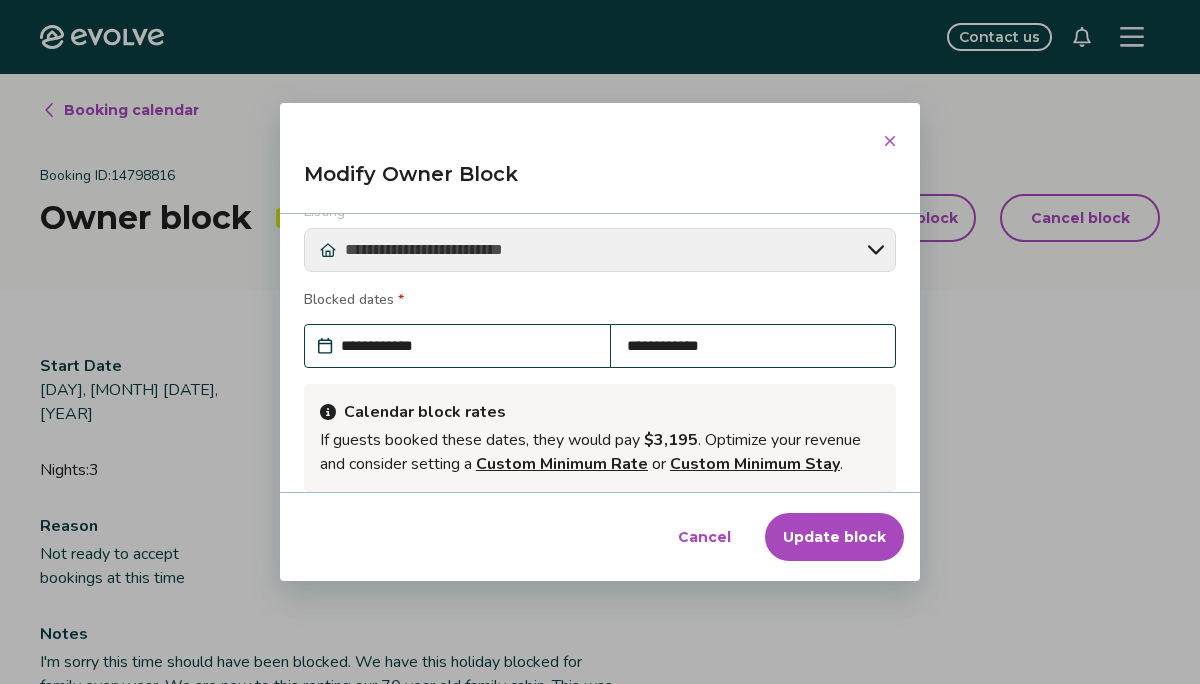 click on "Update block" at bounding box center [834, 537] 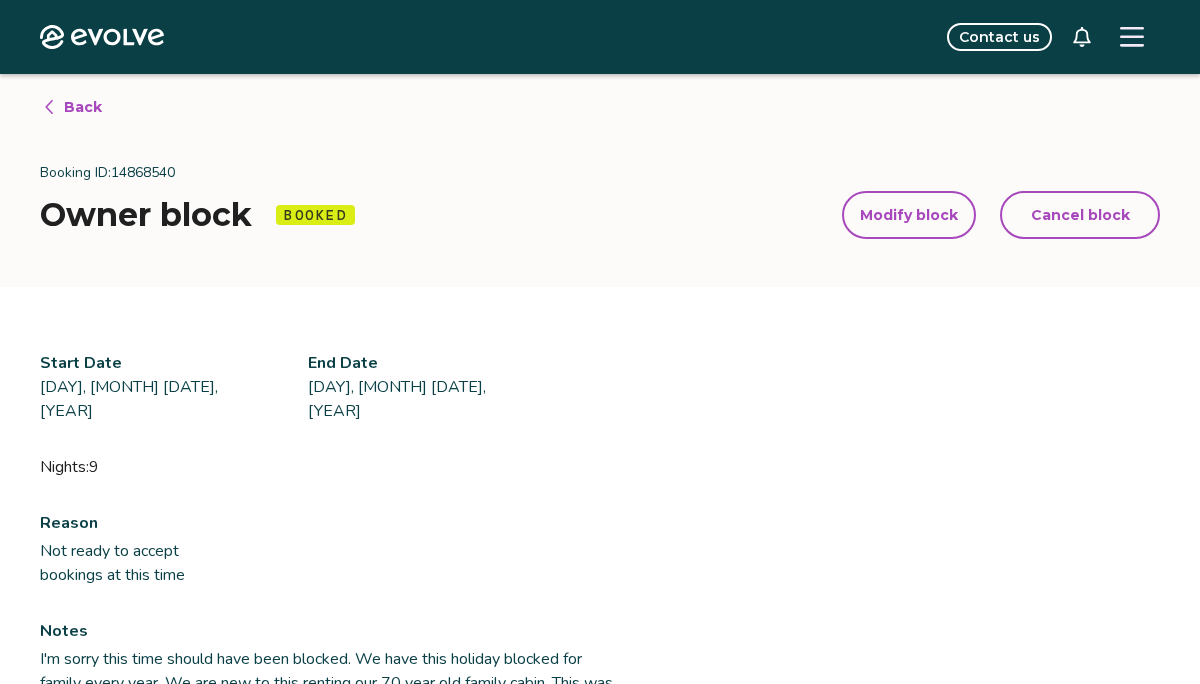scroll, scrollTop: 0, scrollLeft: 0, axis: both 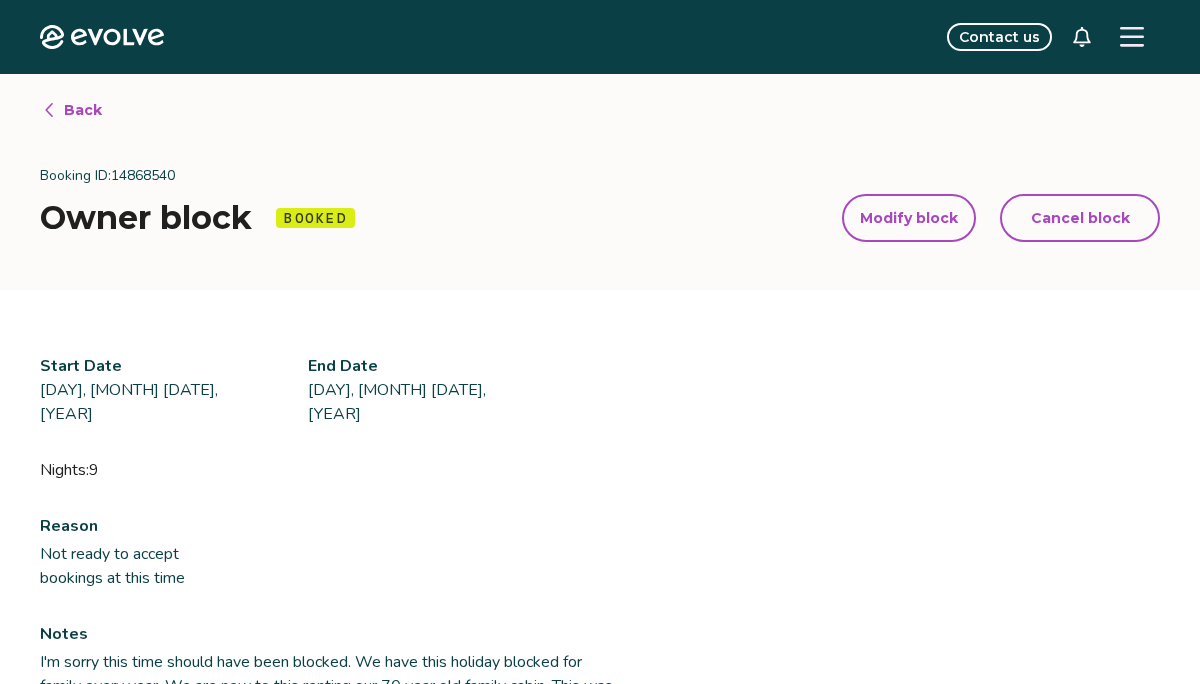 click on "Back" at bounding box center (83, 110) 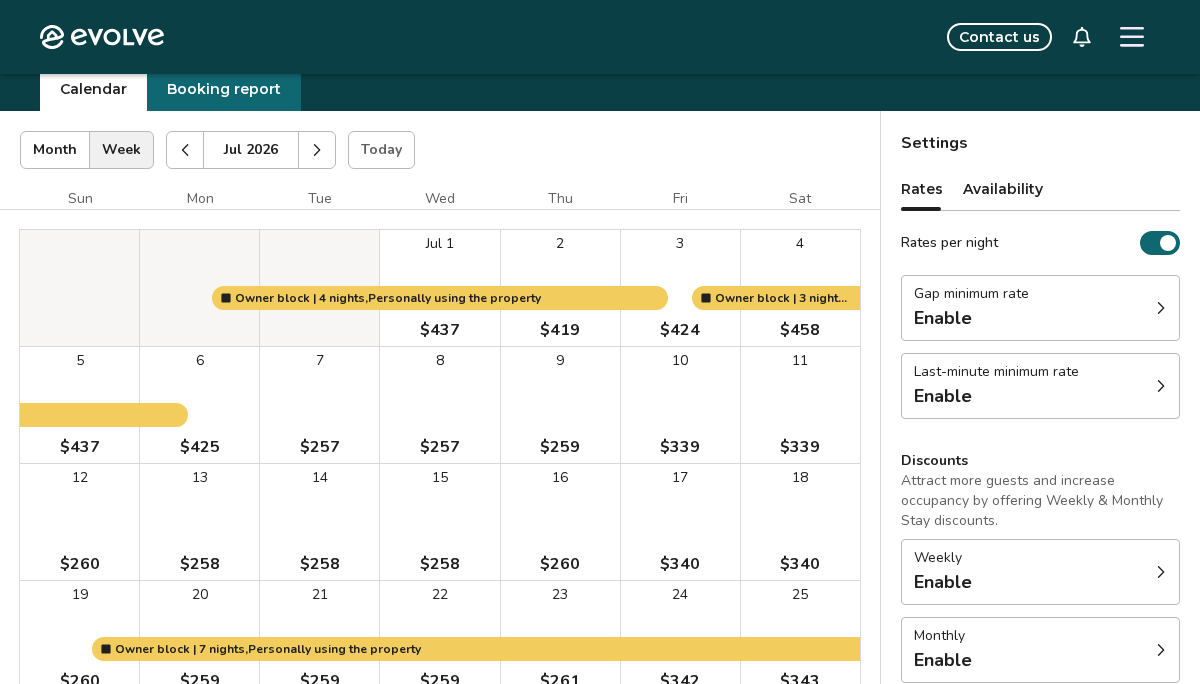 scroll, scrollTop: 83, scrollLeft: 0, axis: vertical 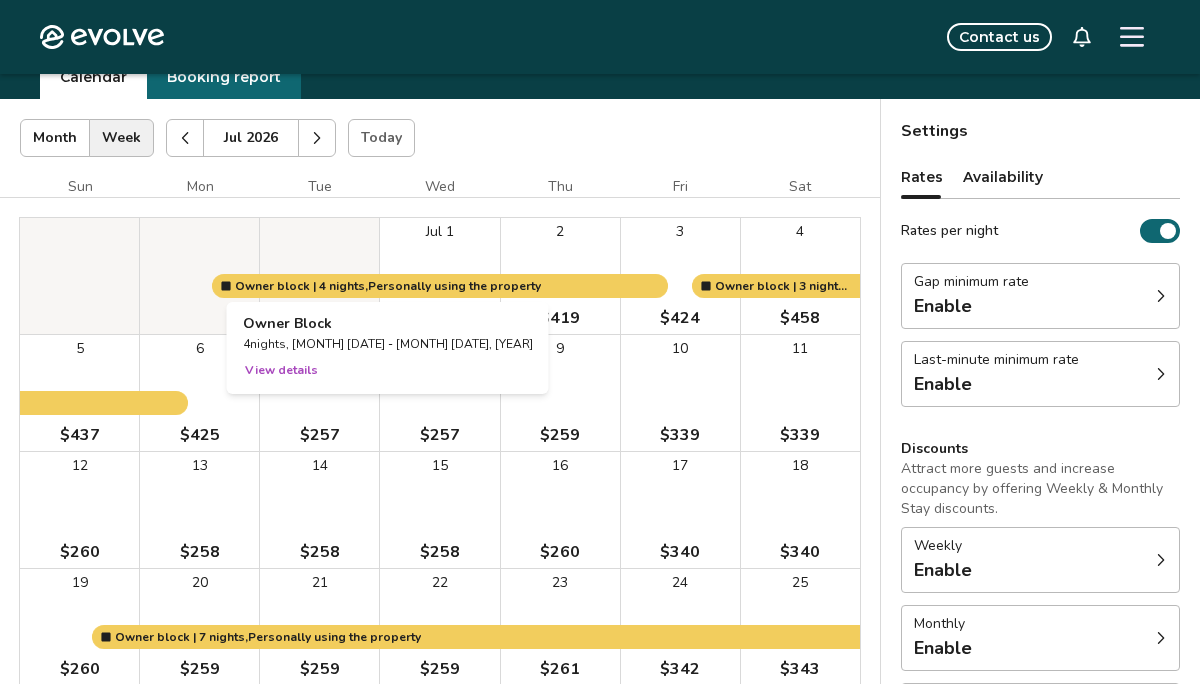 click on "View details" at bounding box center [281, 370] 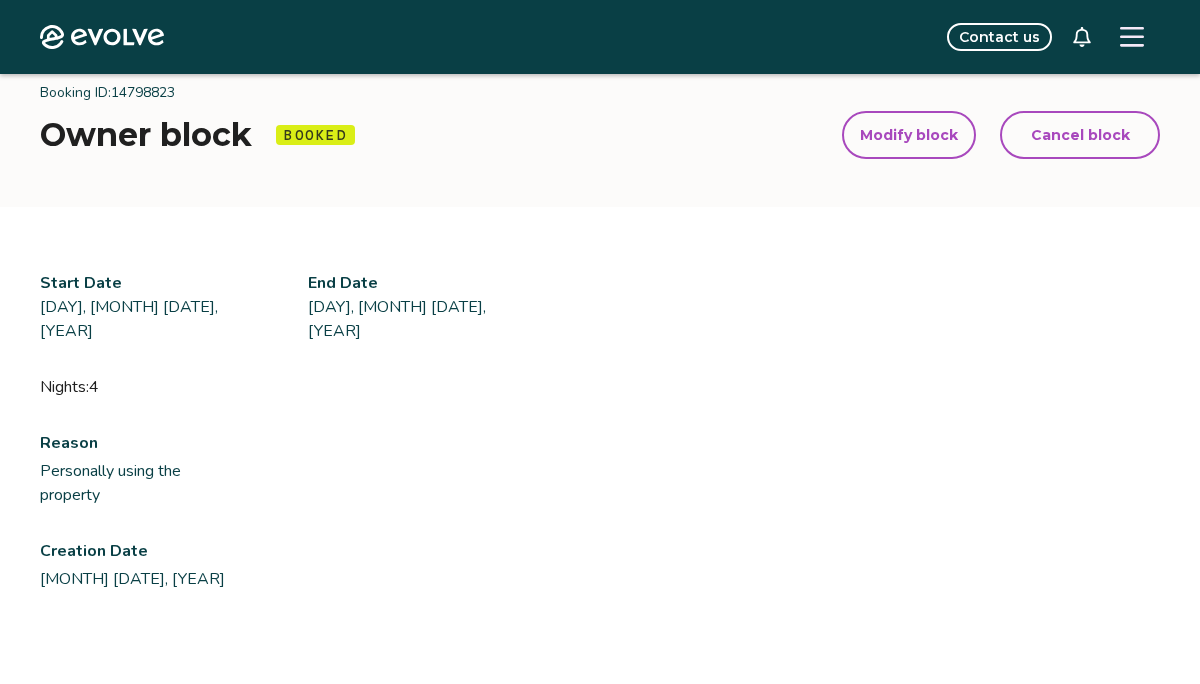 scroll, scrollTop: 19, scrollLeft: 0, axis: vertical 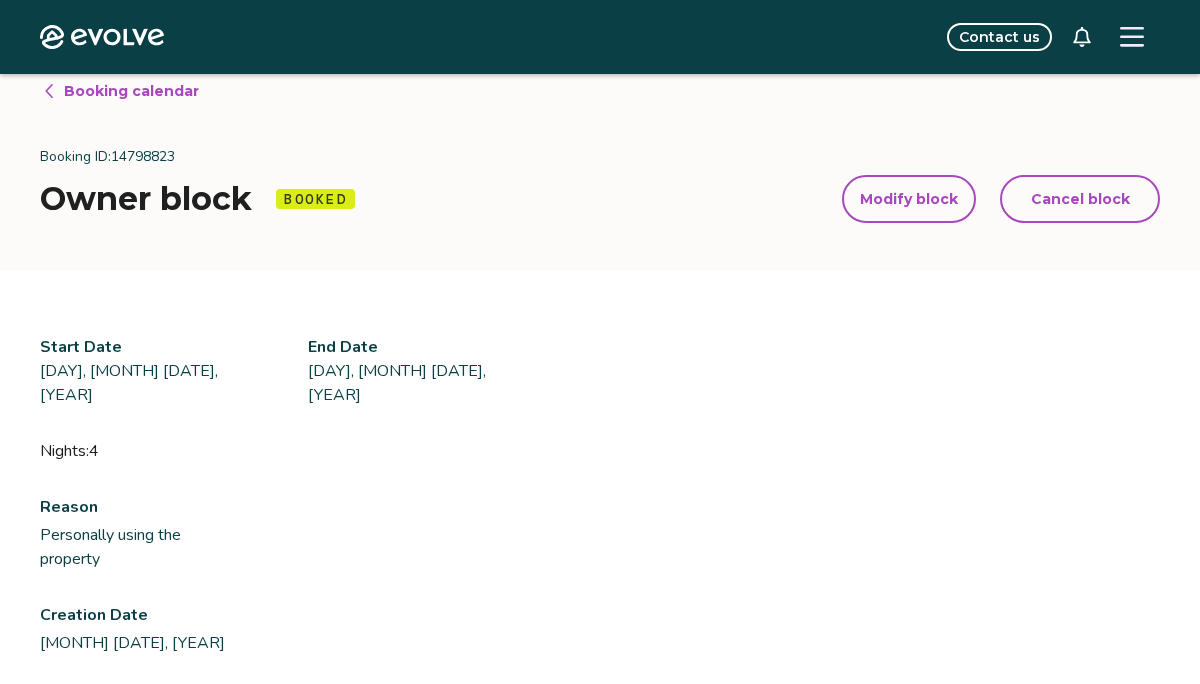 click on "Cancel block" at bounding box center [1080, 199] 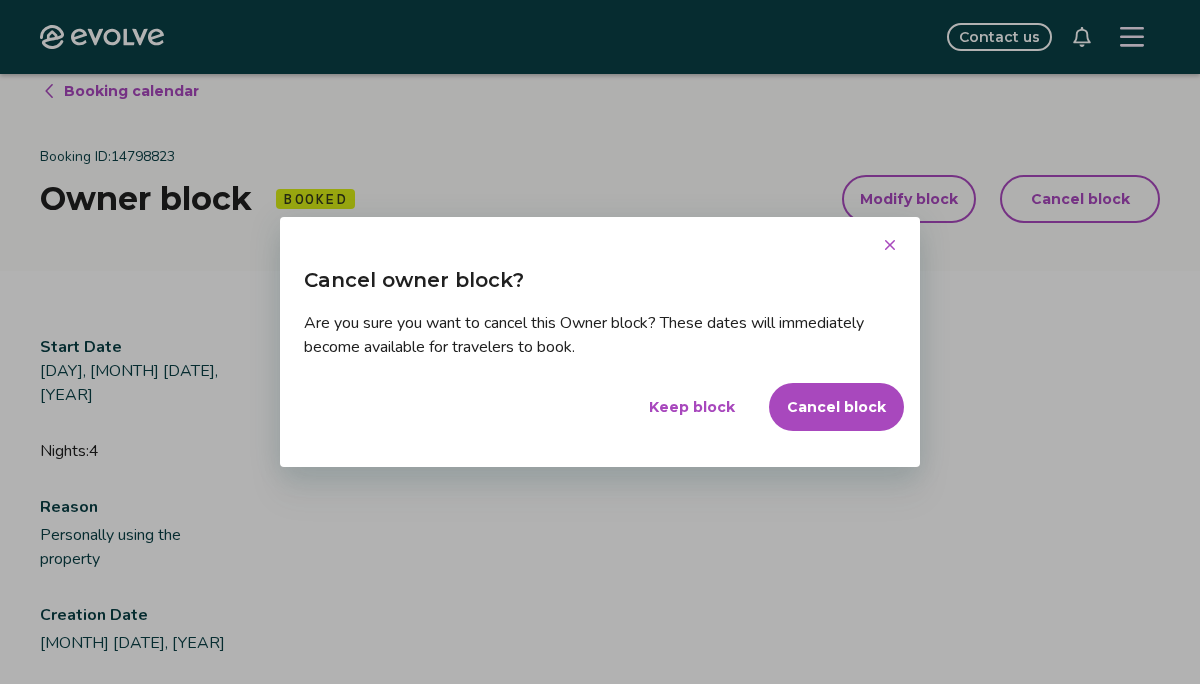 click on "Cancel block" at bounding box center (836, 407) 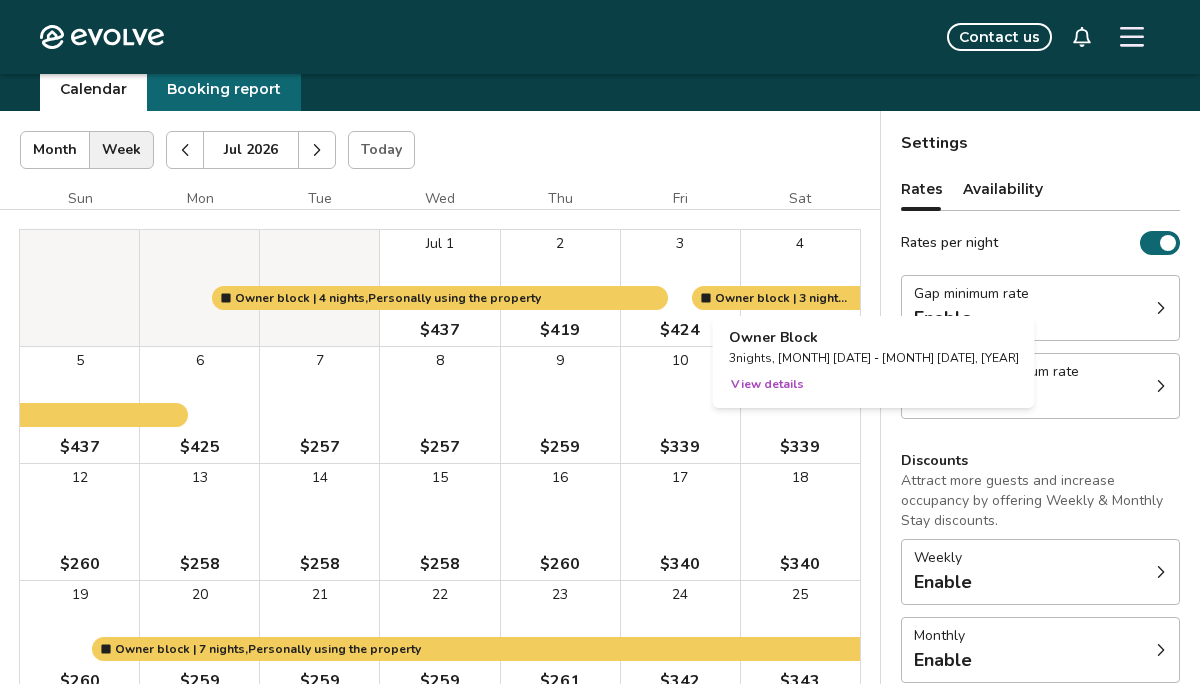 scroll, scrollTop: 77, scrollLeft: 0, axis: vertical 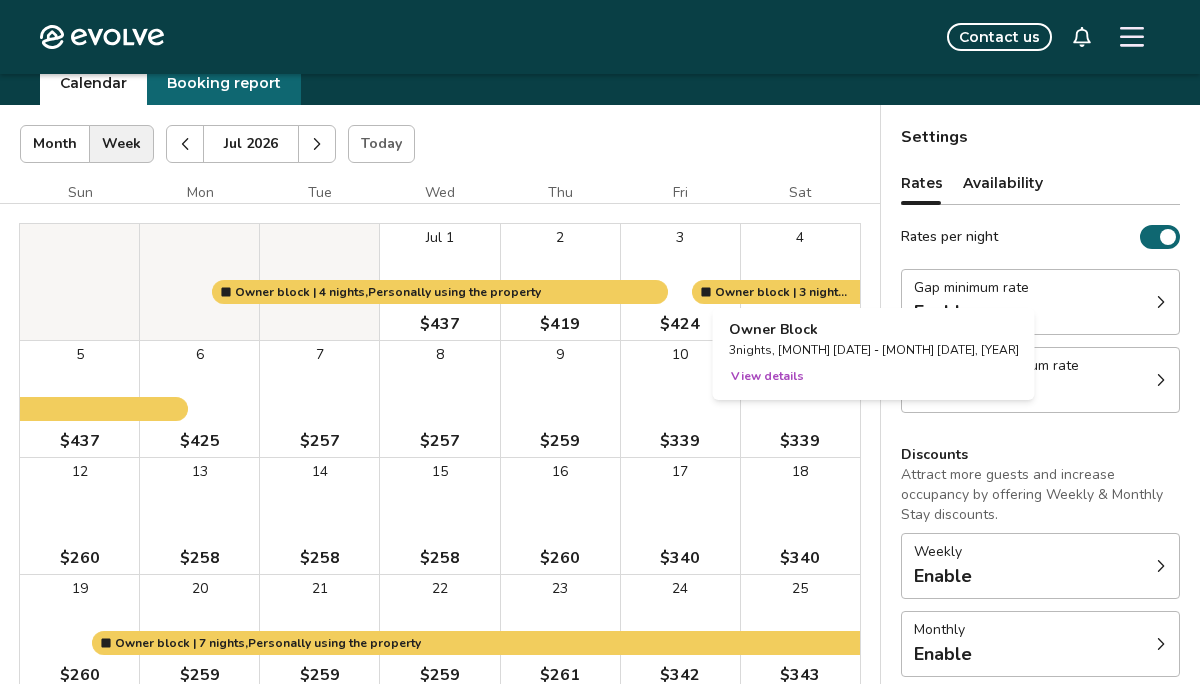 click on "View details" at bounding box center [767, 376] 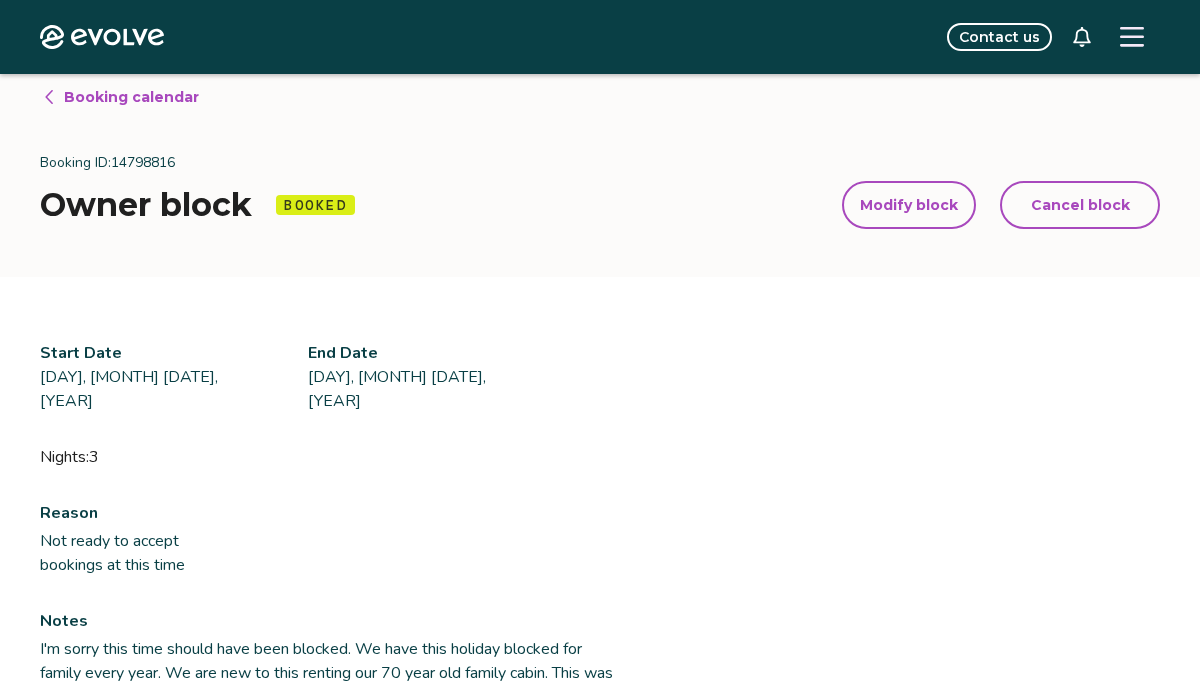 click on "Modify block" at bounding box center (909, 205) 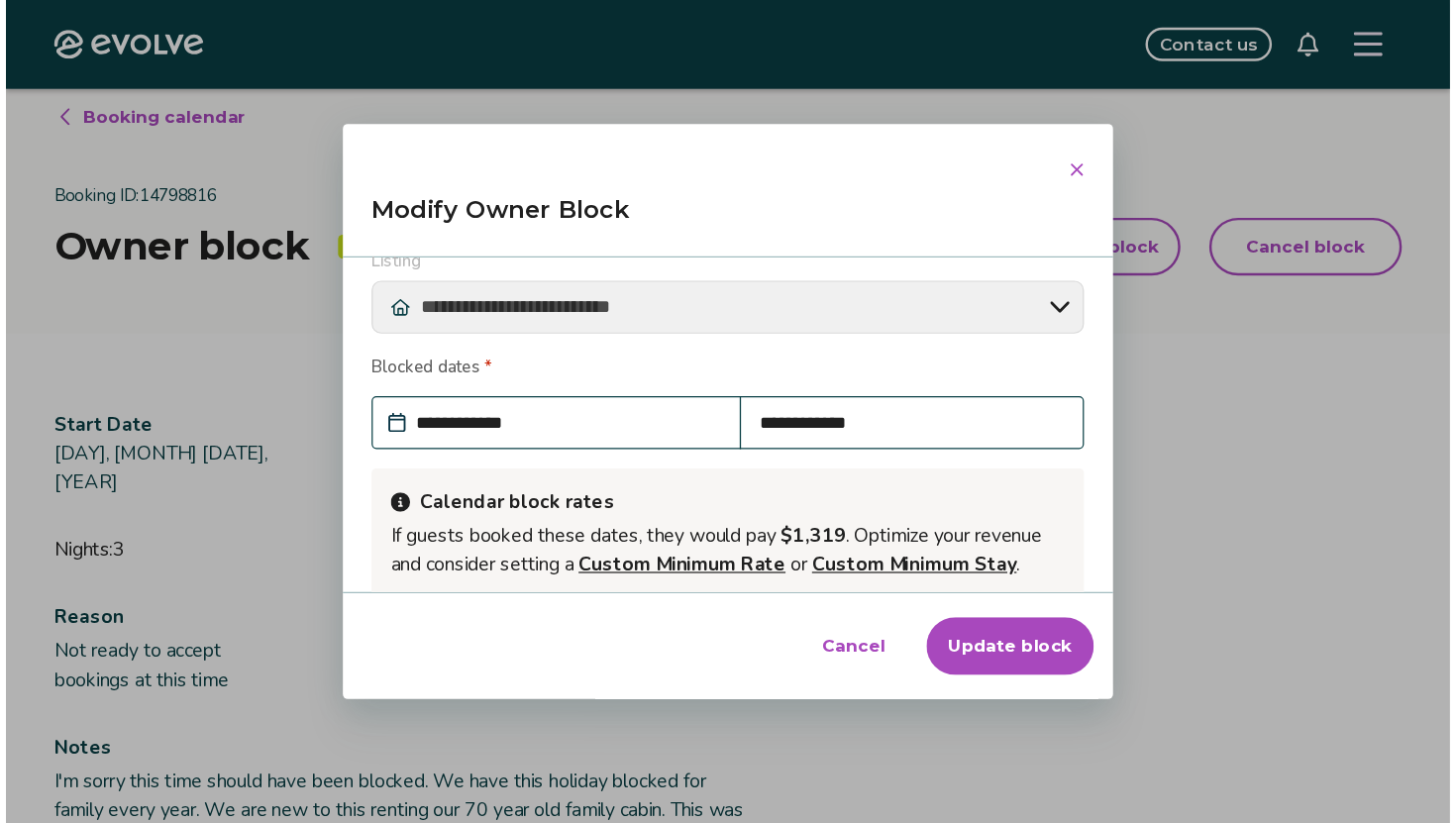 scroll, scrollTop: 34, scrollLeft: 0, axis: vertical 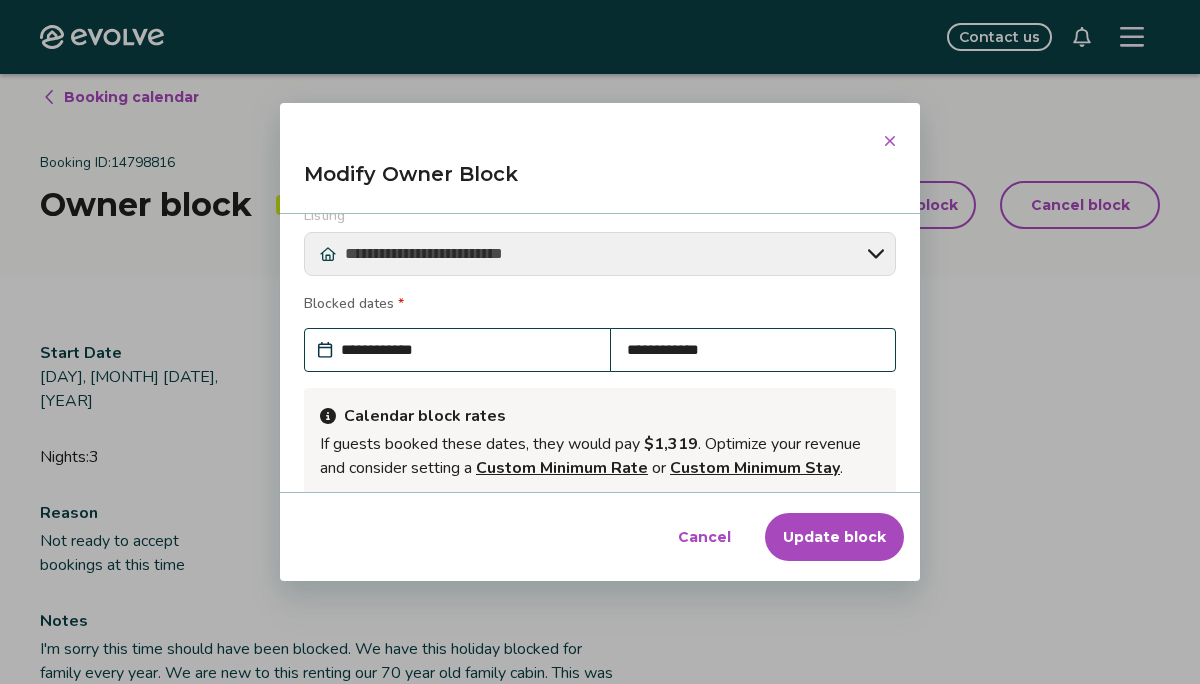 click on "**********" at bounding box center [467, 350] 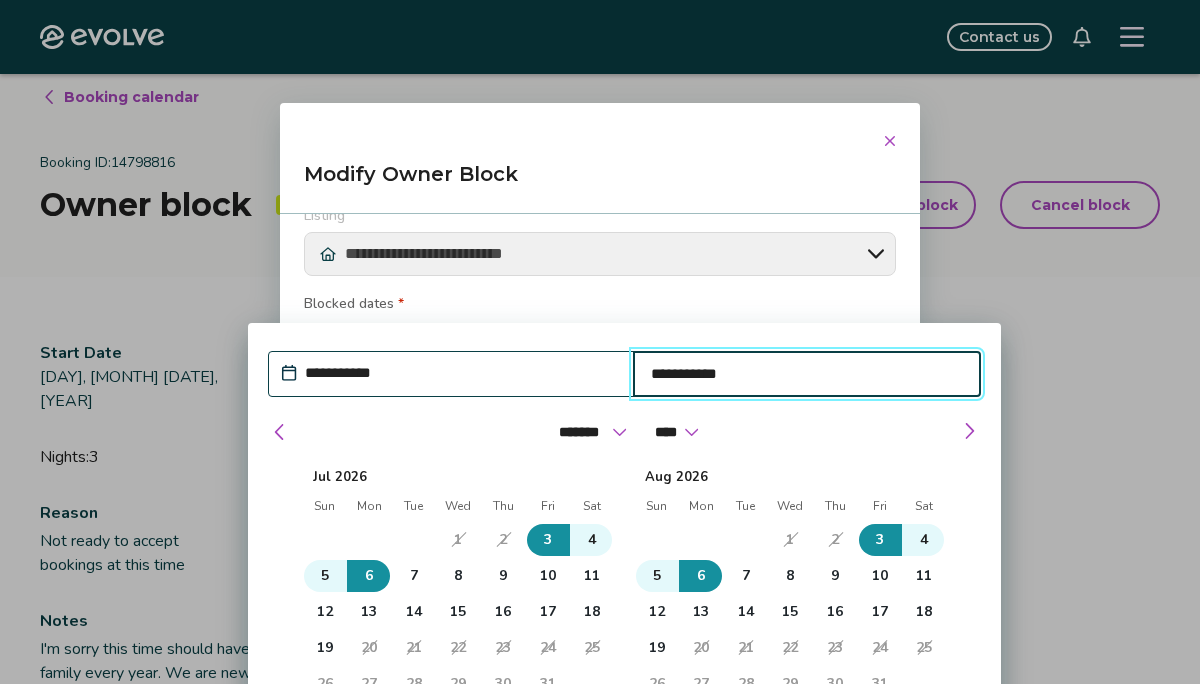click on "**********" at bounding box center (807, 374) 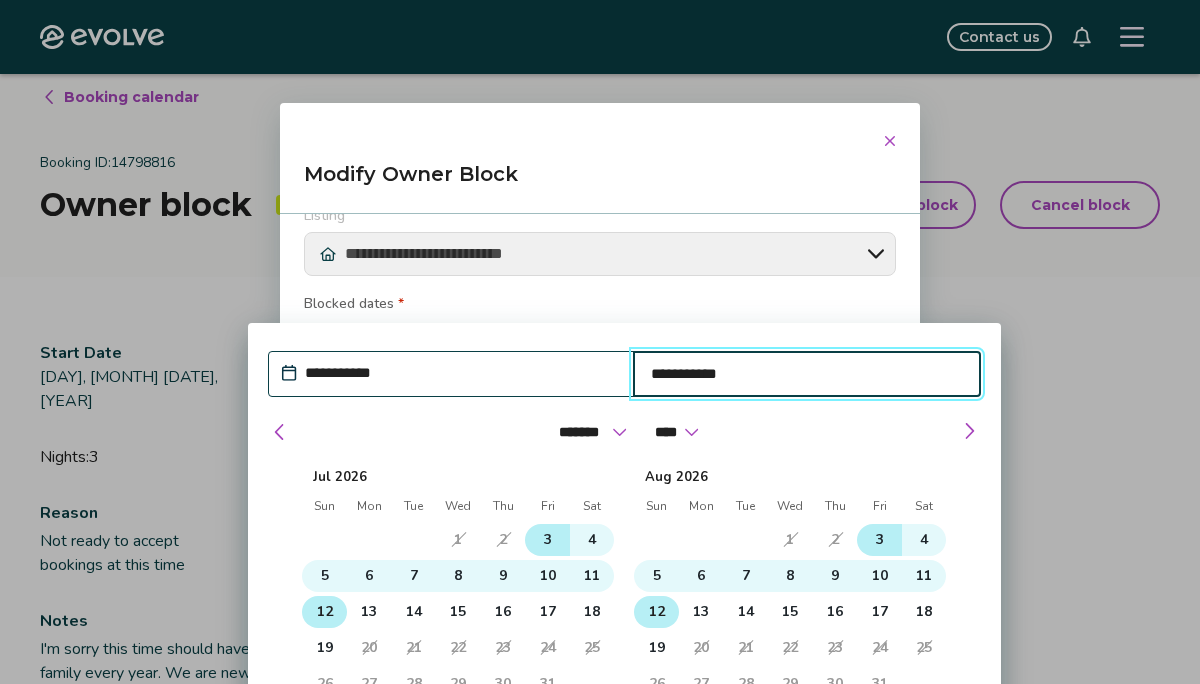 click on "12" at bounding box center [325, 612] 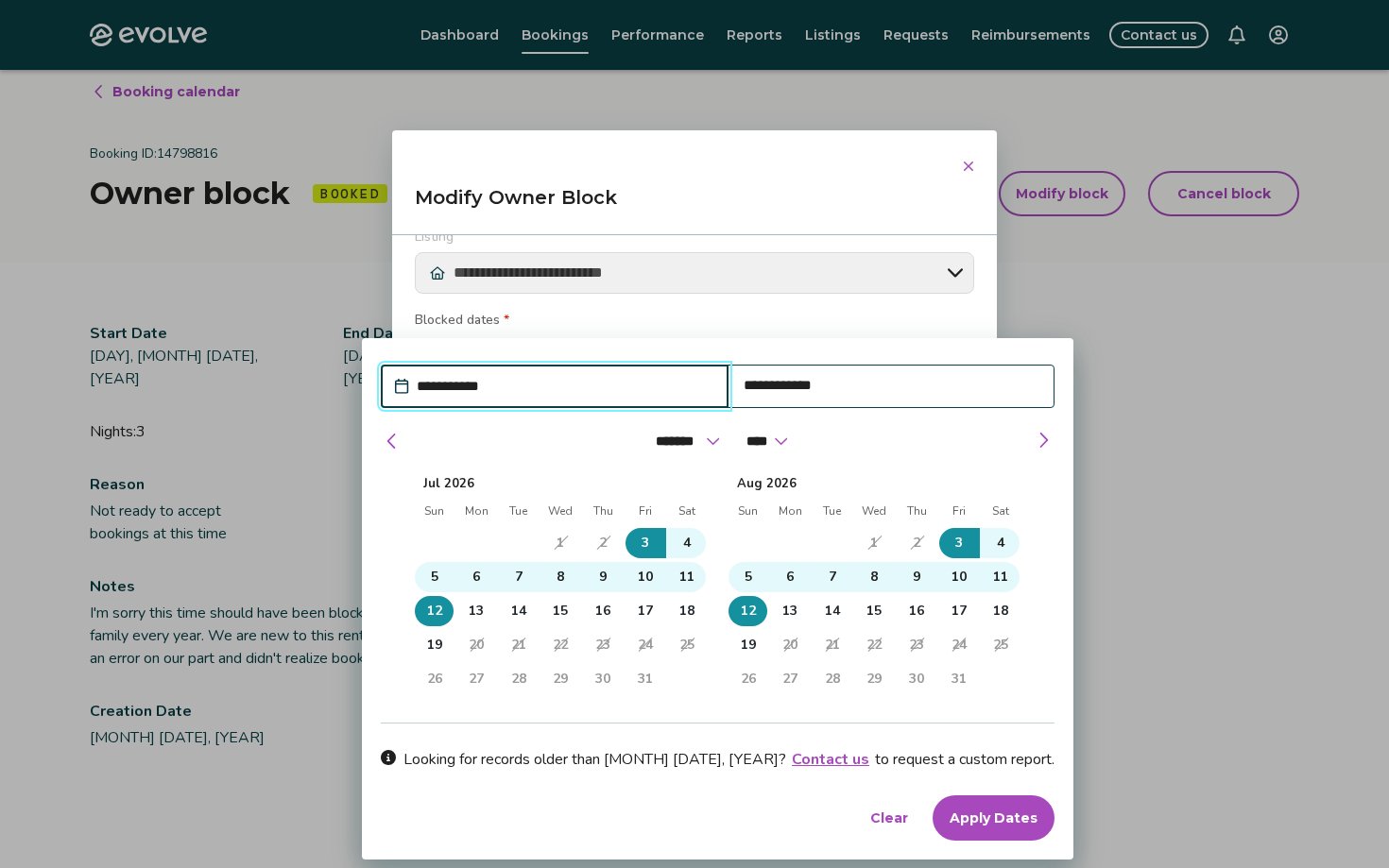 type on "*" 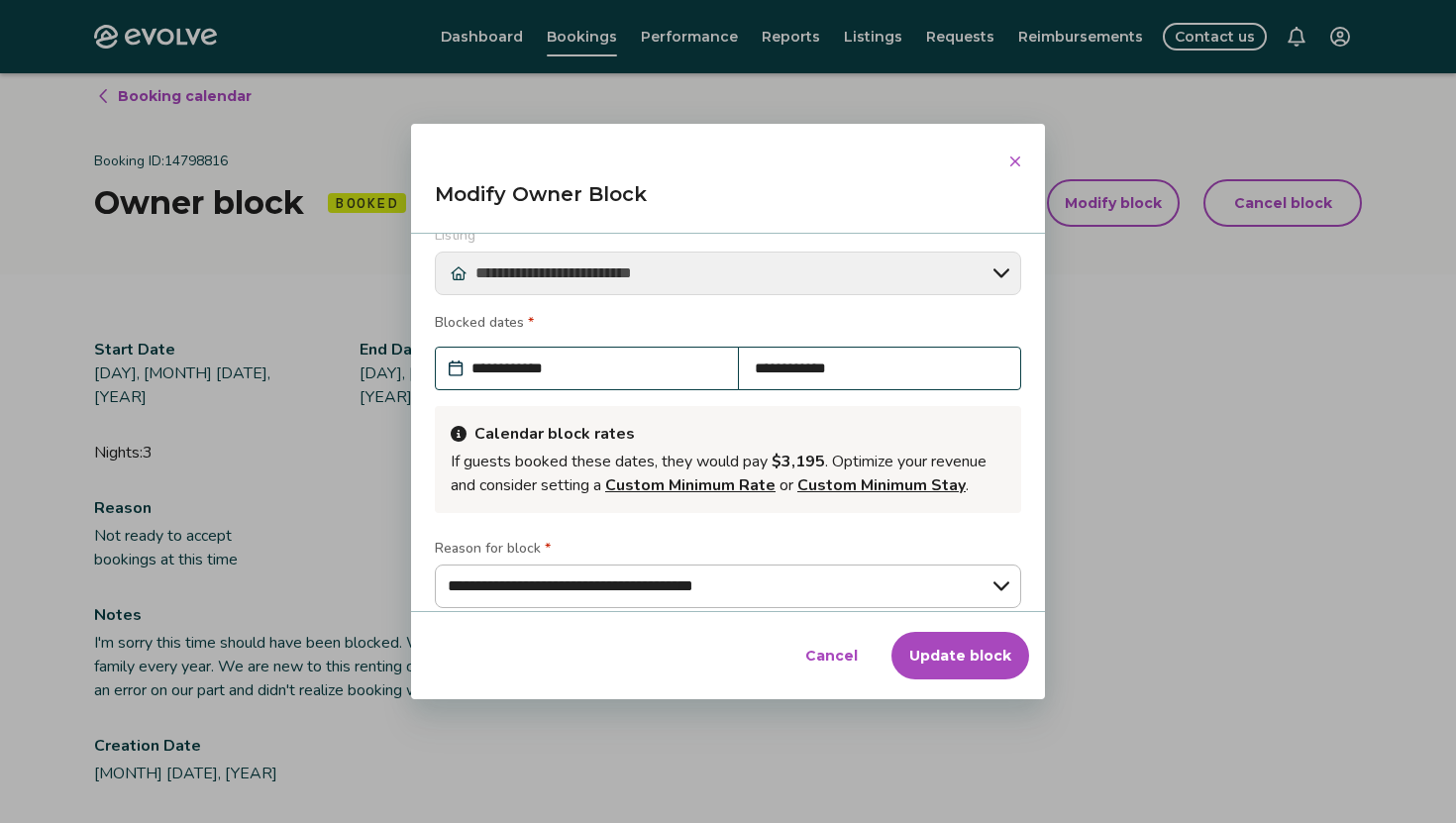 click on "Modify Owner Block" at bounding box center [728, 202] 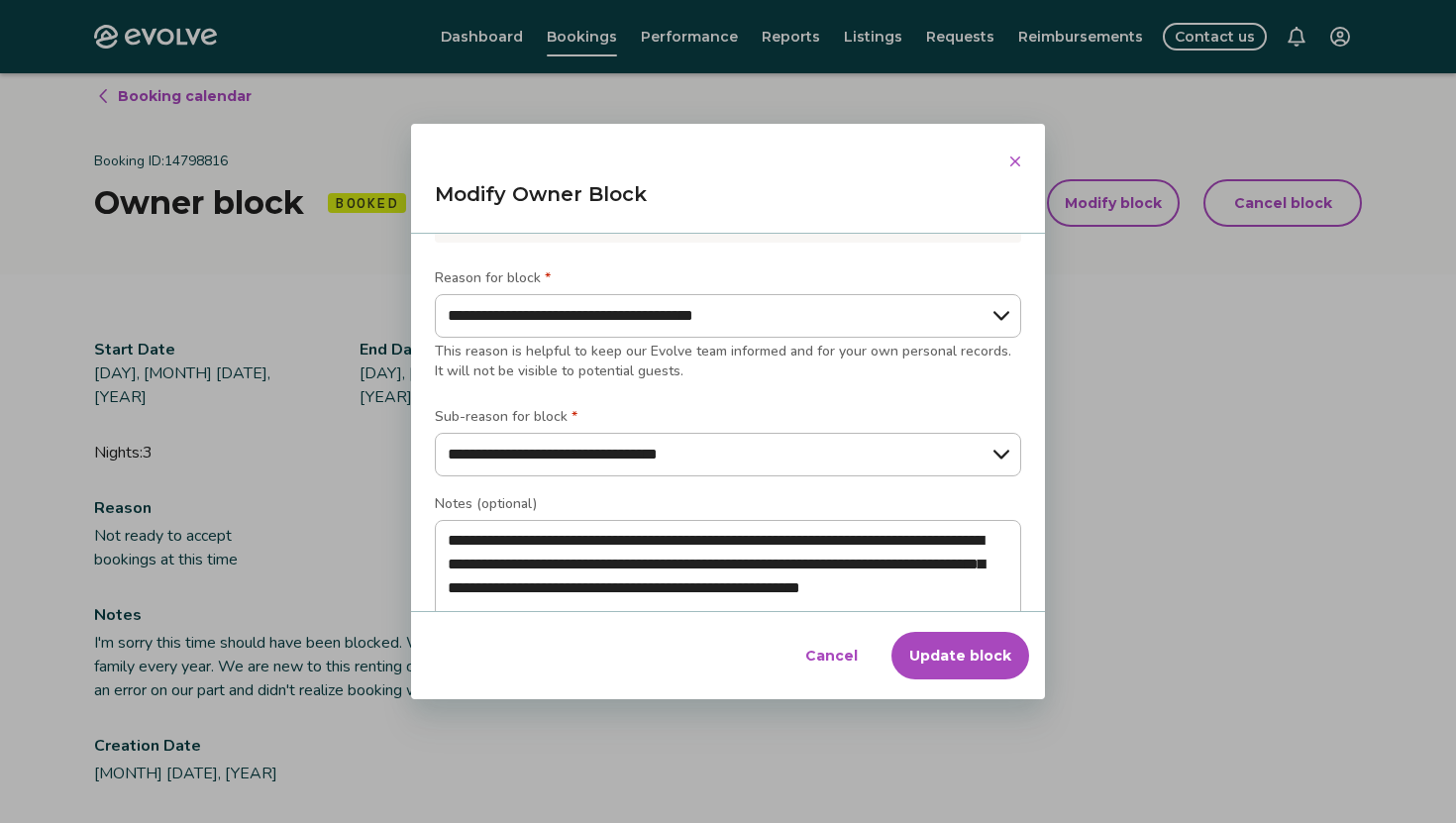 scroll, scrollTop: 303, scrollLeft: 0, axis: vertical 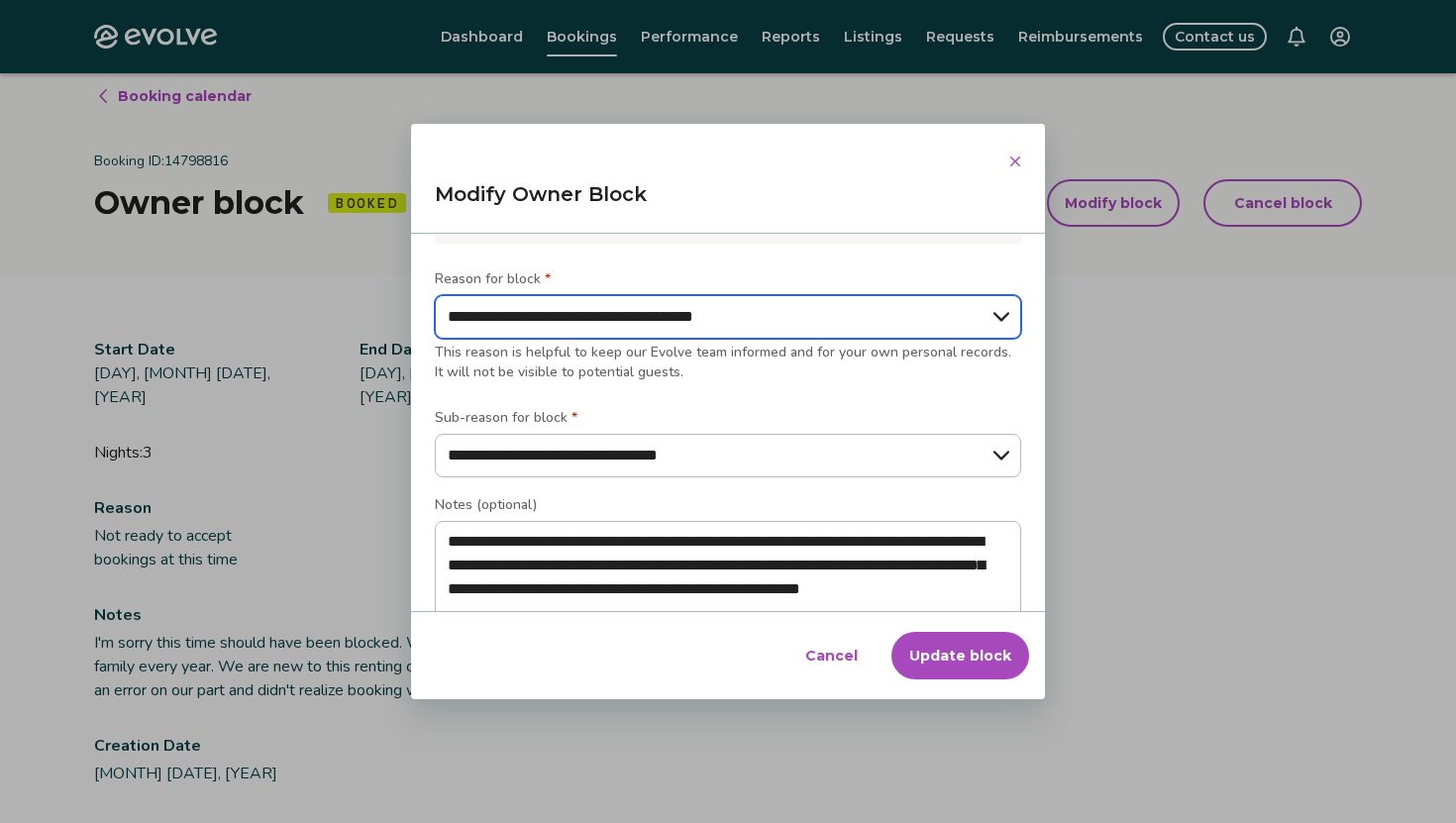 click on "**********" at bounding box center (728, 317) 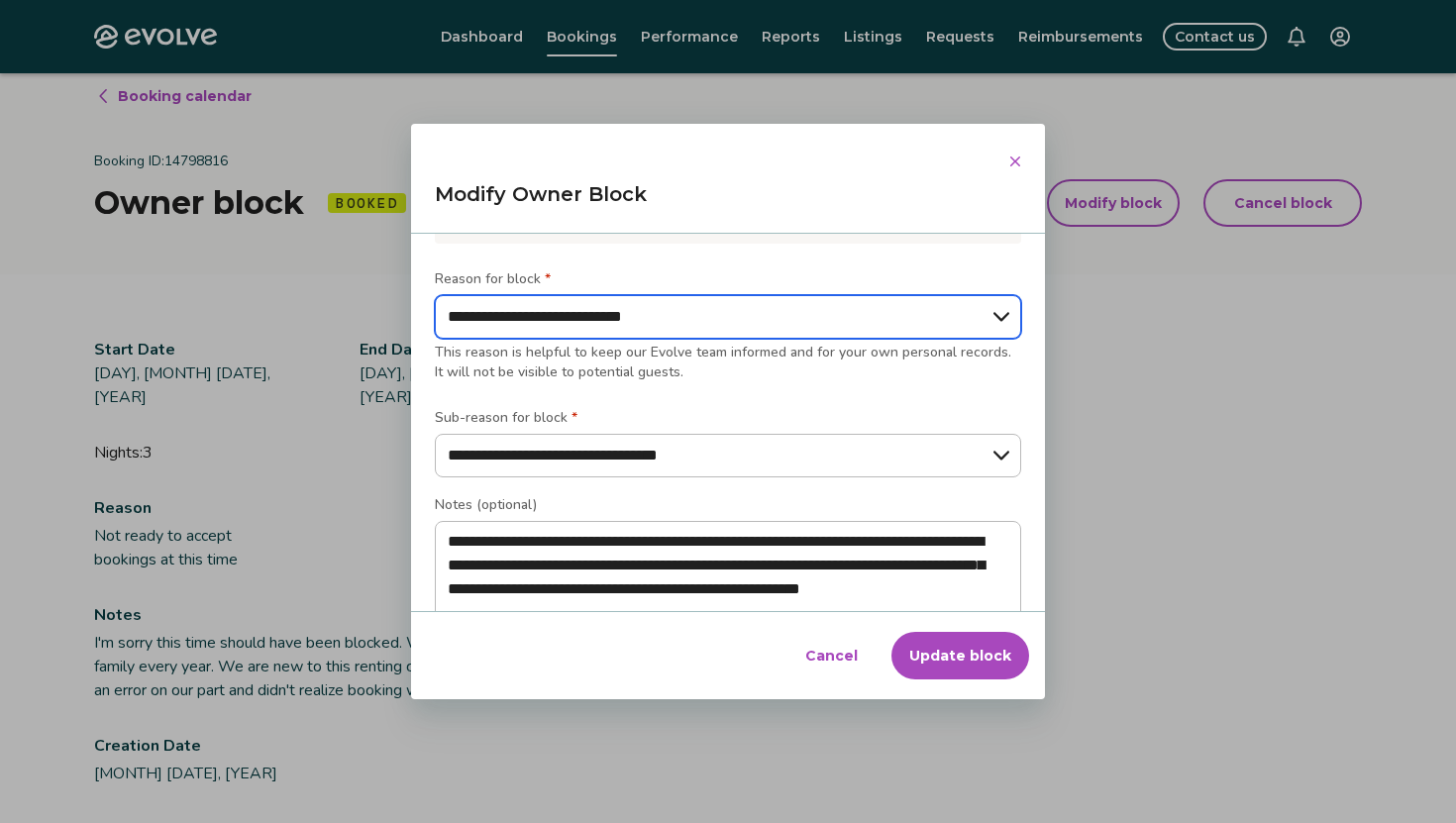 type on "*" 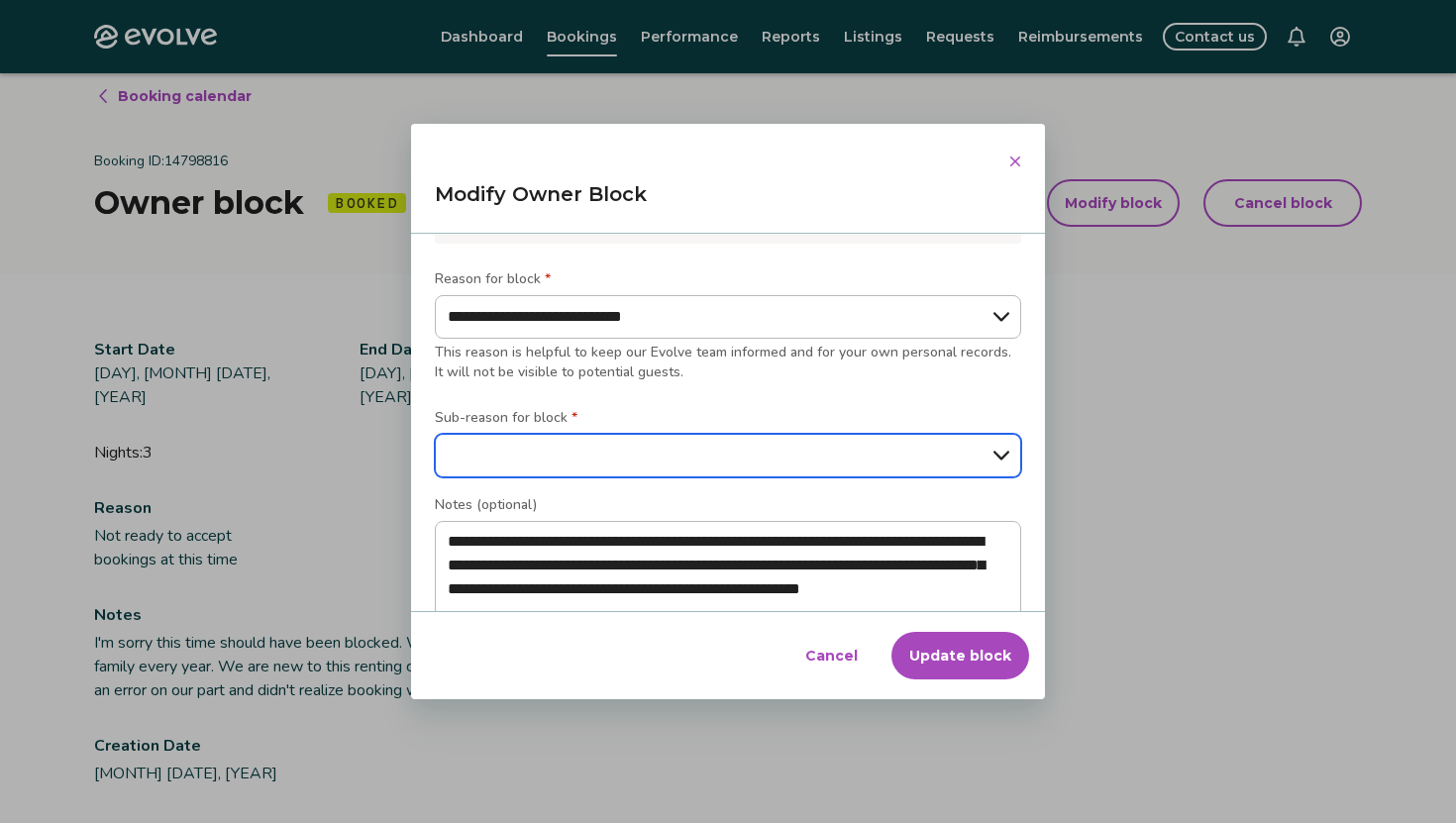 click on "**********" at bounding box center [728, 456] 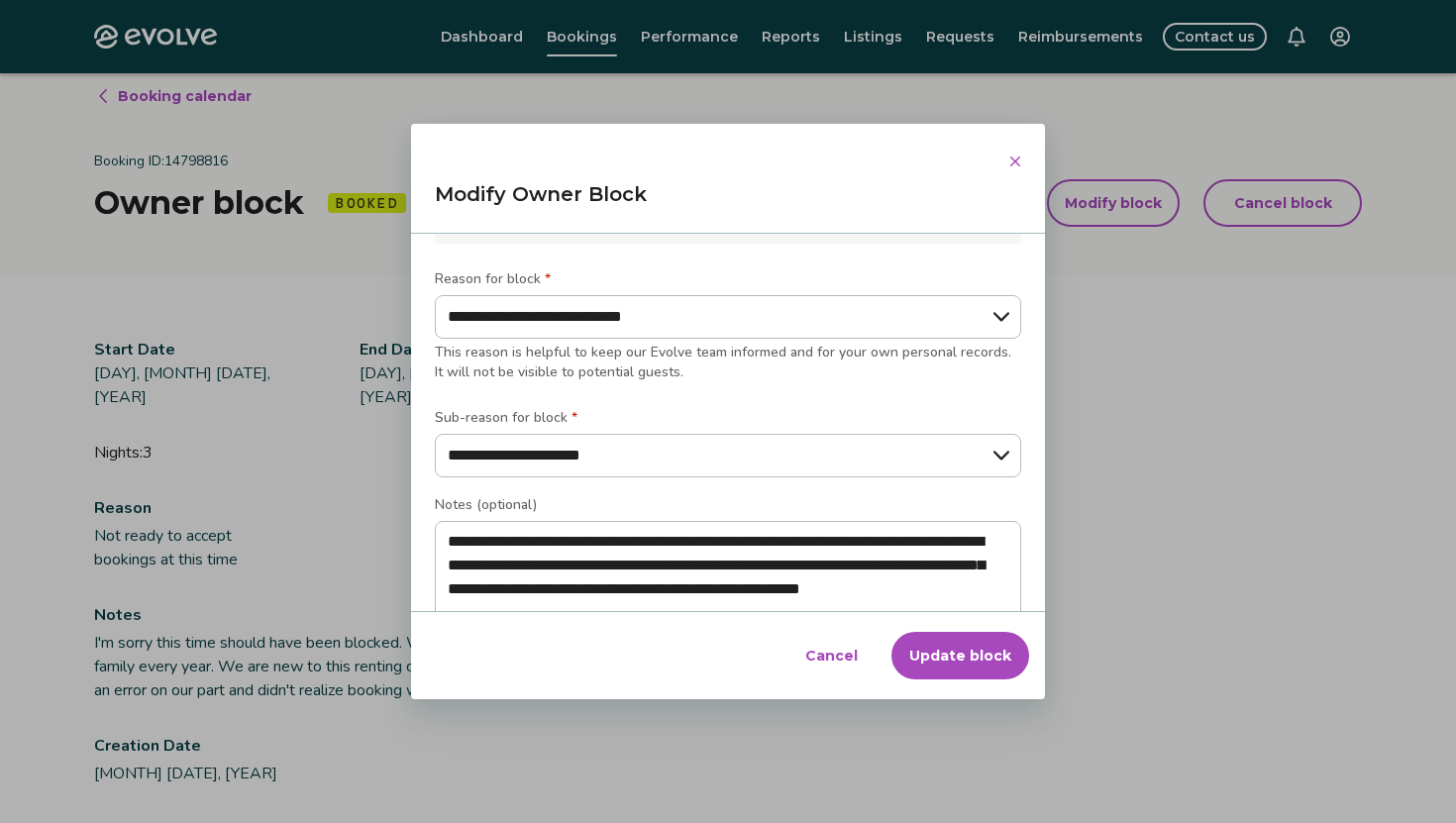 click on "Update block" at bounding box center (960, 656) 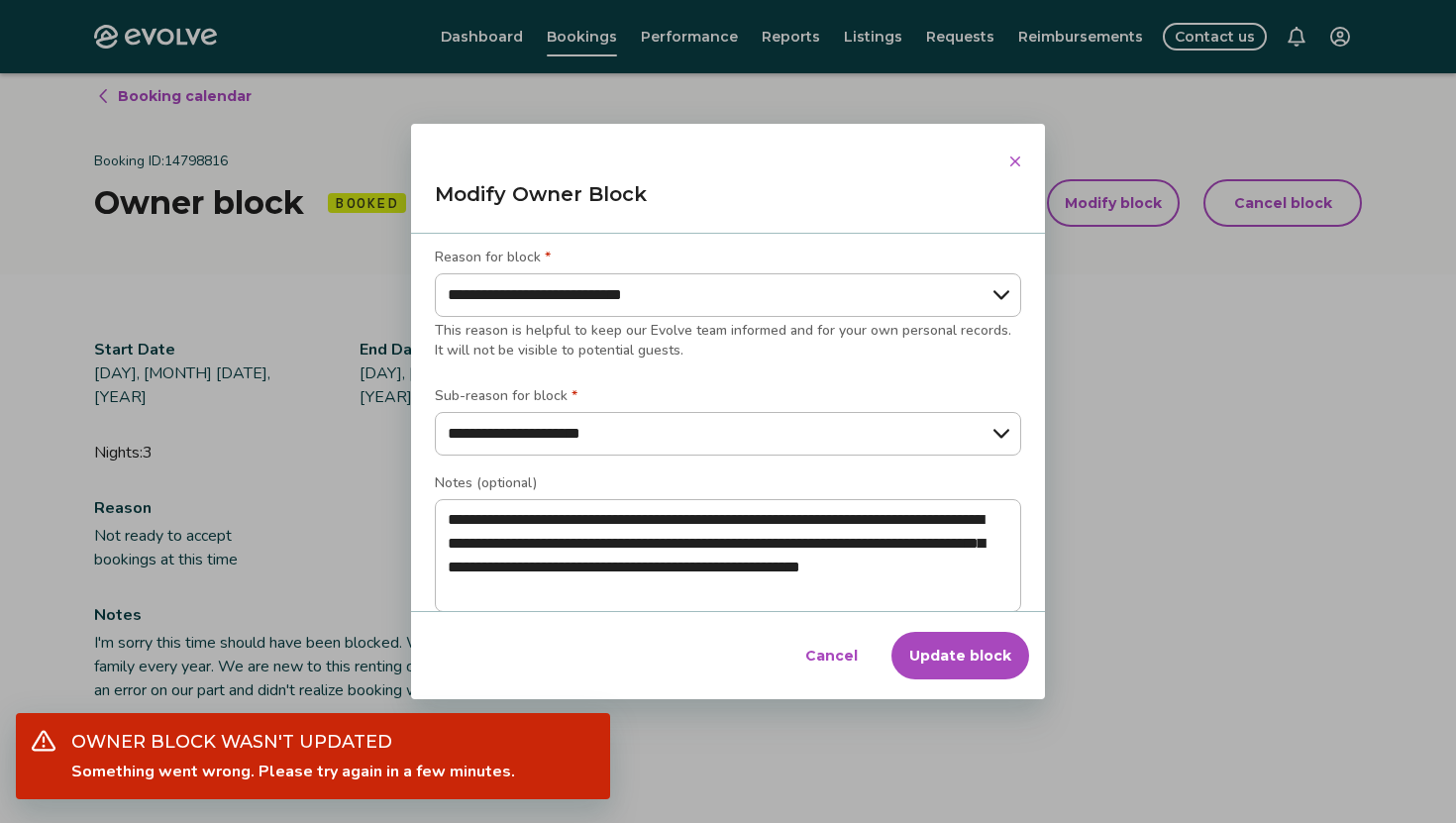 scroll, scrollTop: 350, scrollLeft: 0, axis: vertical 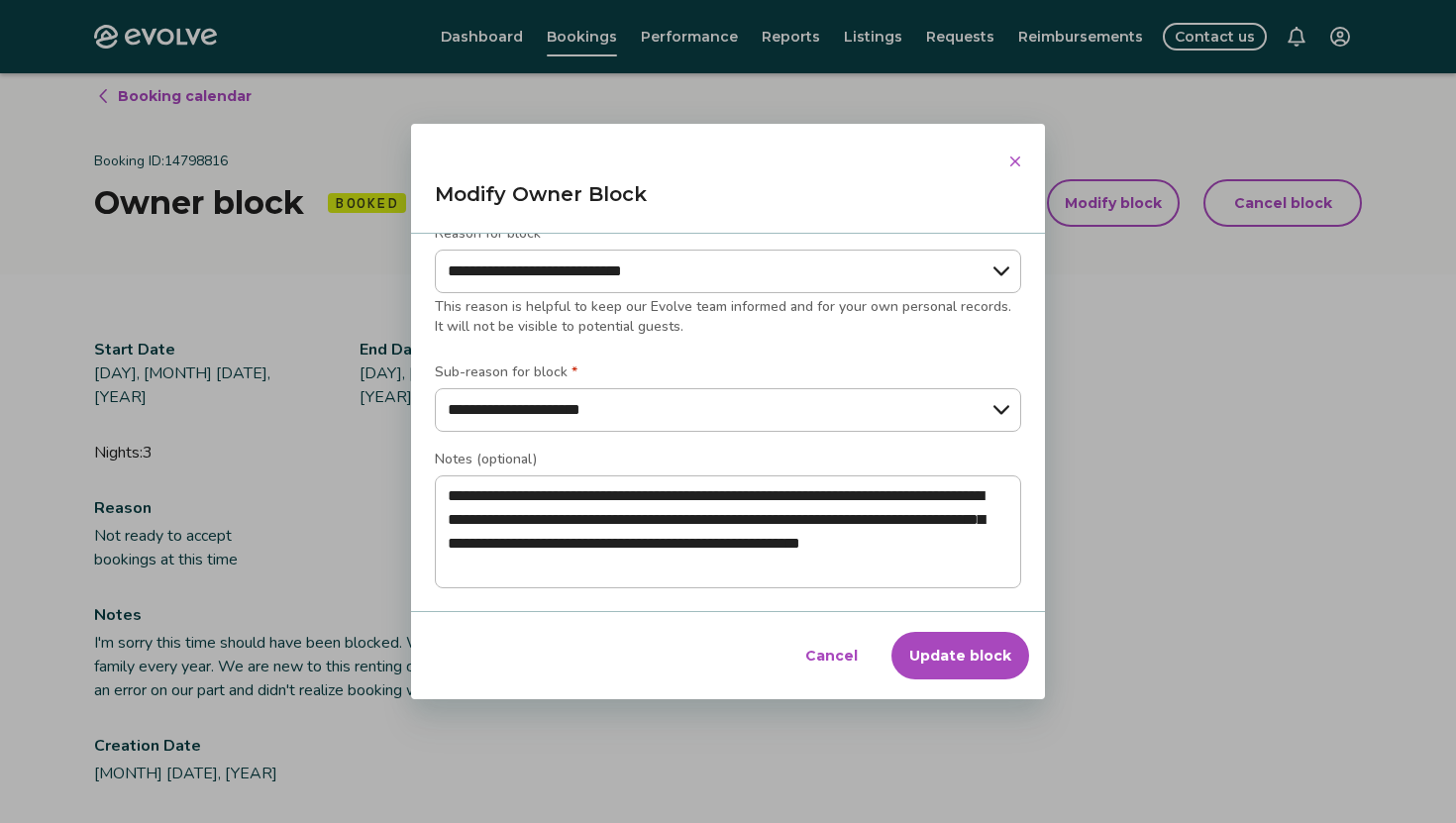 click 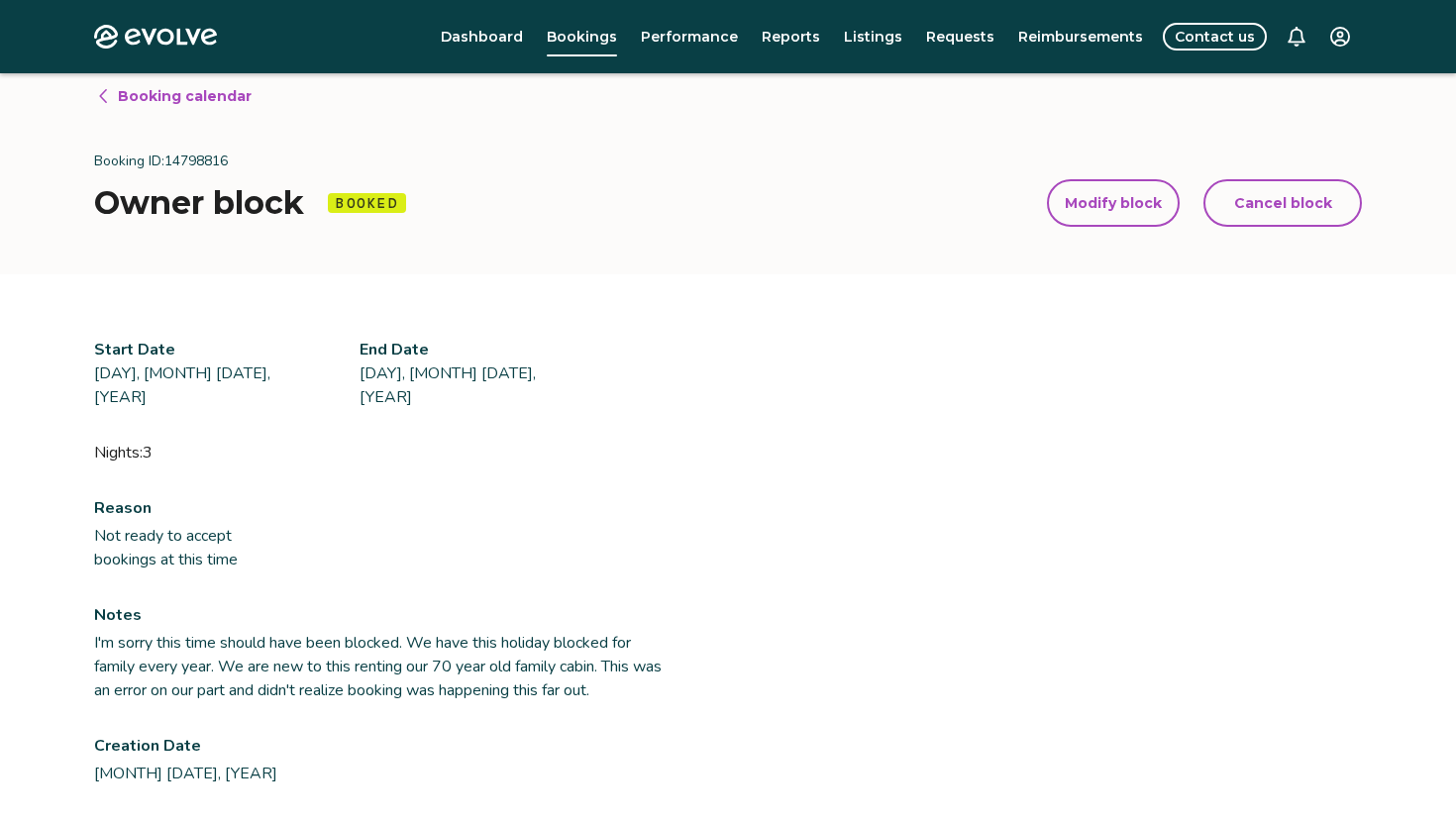 scroll, scrollTop: 0, scrollLeft: 0, axis: both 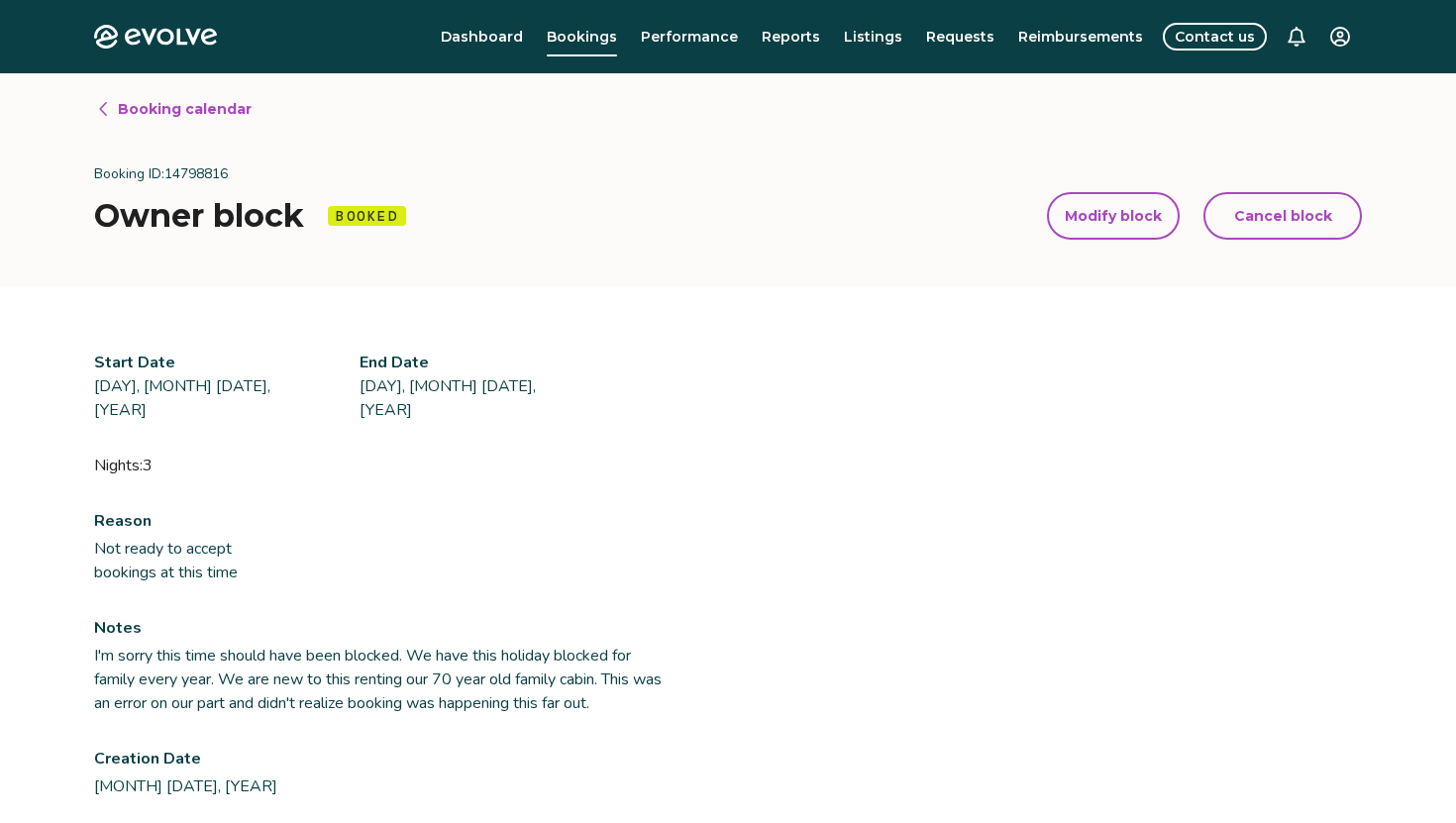 click on "Modify block" at bounding box center (1113, 216) 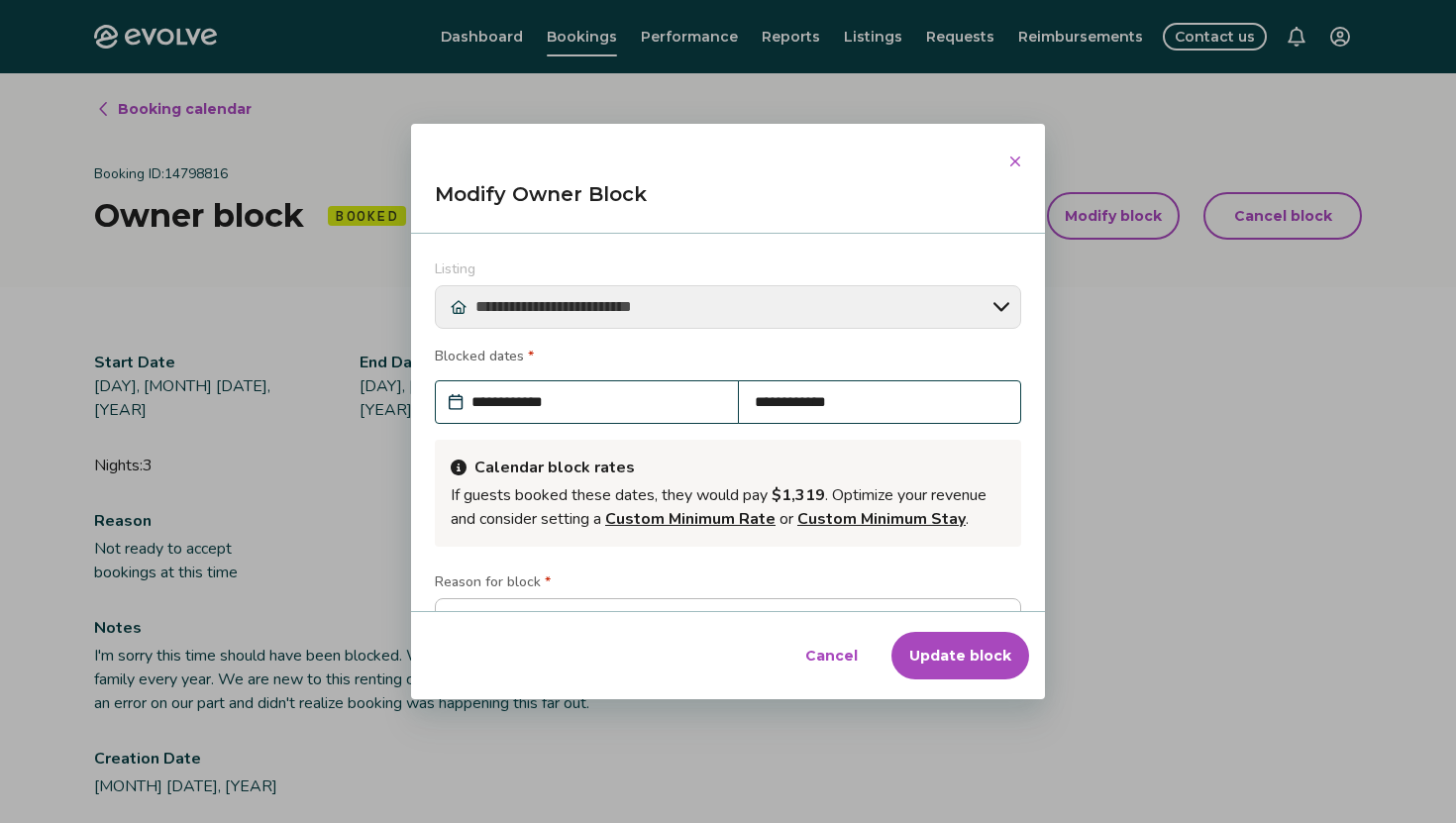 scroll, scrollTop: 31, scrollLeft: 0, axis: vertical 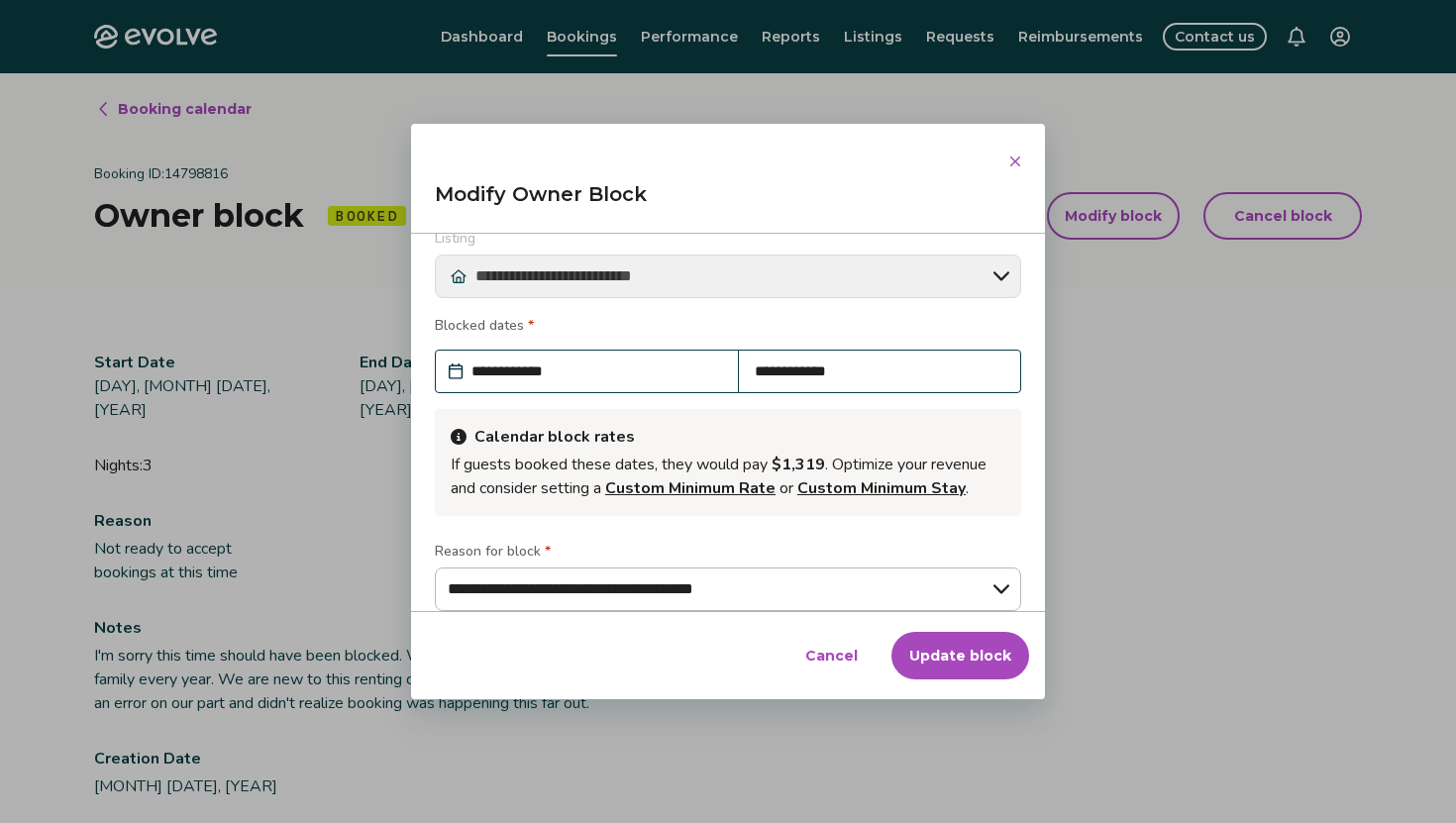 click at bounding box center (1015, 161) 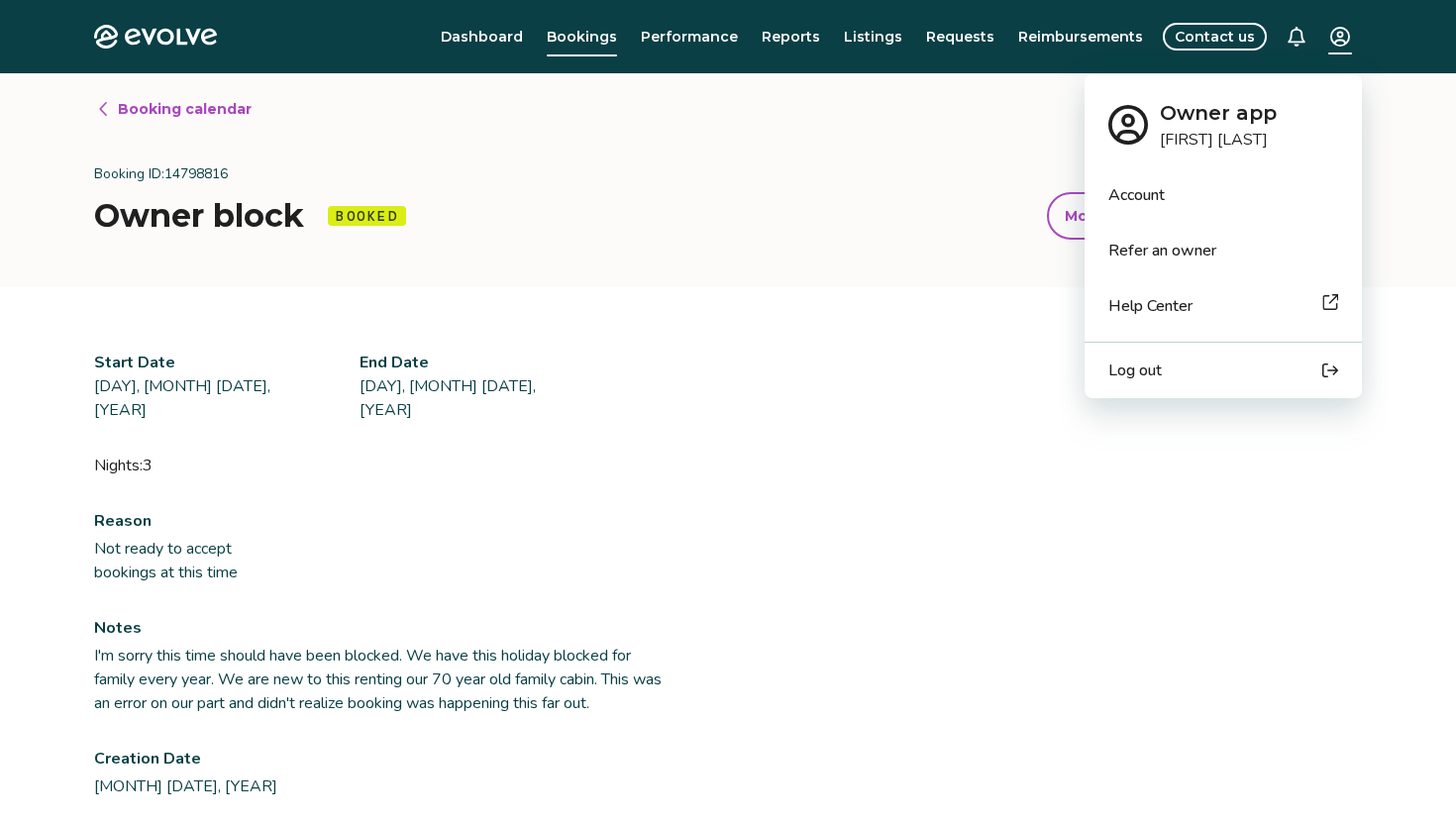 click on "Evolve Dashboard Bookings Performance Reports Listings Requests Reimbursements Contact us Booking calendar Booking ID:  14798816 Owner block Booked Modify block Cancel block Modify block Cancel block Start Date Fri, Jul 03, 2026 End Date Mon, Jul 06, 2026 Nights:  3 Reason Not ready to accept bookings at this time Notes I'm sorry this time should have been blocked. We have this holiday blocked for family every year. We are new to this renting our 70 year old family cabin. This was an error on our part and didn't realize booking was happening this far out. Creation Date Jun 26, 2025 © 2013-Present Evolve Vacation Rental Network Privacy Policy | Terms of Service
* Owner app Susan   Dralle Account Refer an owner Help Center Log out" at bounding box center [728, 532] 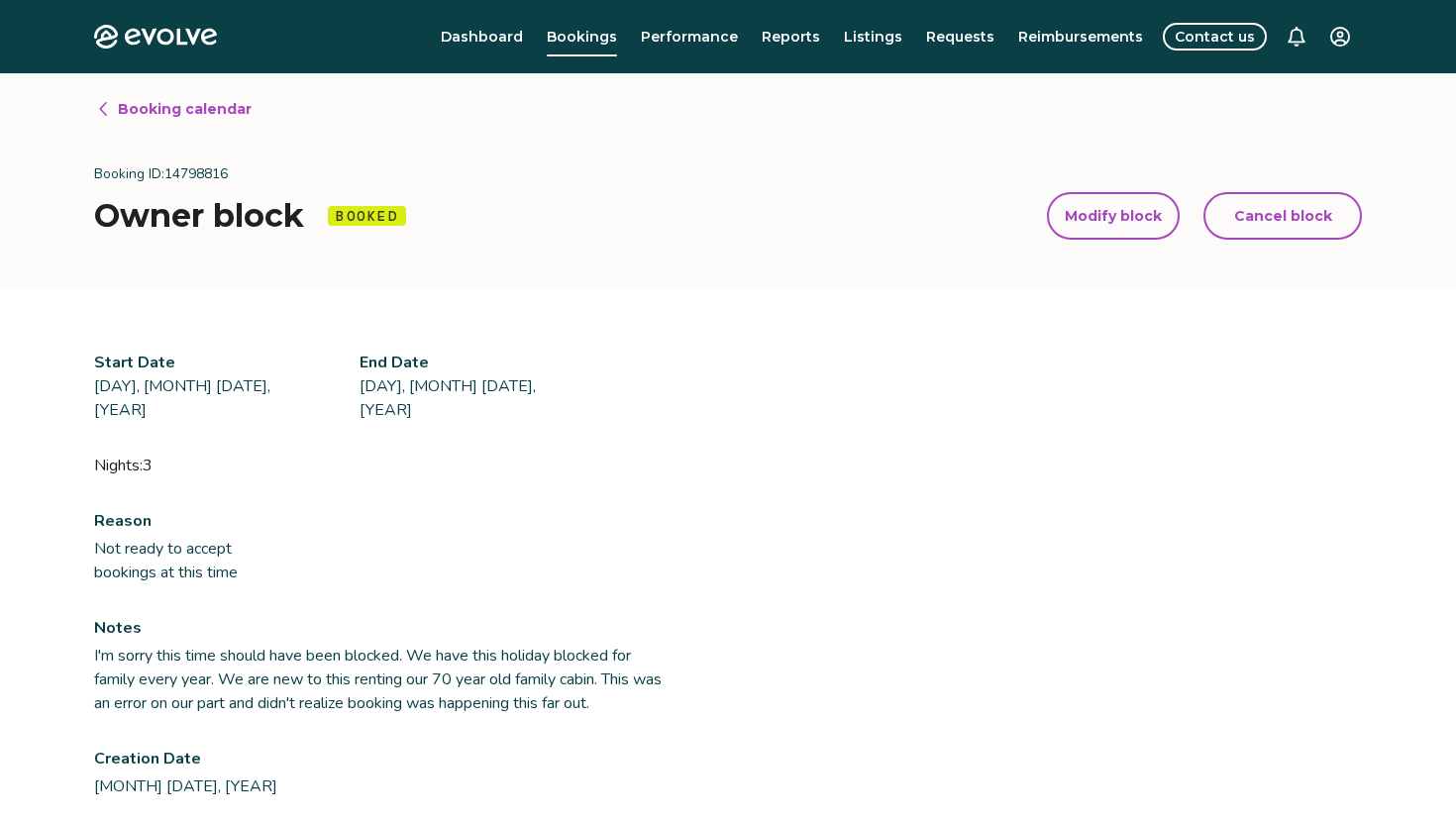 click on "Evolve Dashboard Bookings Performance Reports Listings Requests Reimbursements Contact us Booking calendar Booking ID:  14798816 Owner block Booked Modify block Cancel block Modify block Cancel block Start Date Fri, Jul 03, 2026 End Date Mon, Jul 06, 2026 Nights:  3 Reason Not ready to accept bookings at this time Notes I'm sorry this time should have been blocked. We have this holiday blocked for family every year. We are new to this renting our 70 year old family cabin. This was an error on our part and didn't realize booking was happening this far out. Creation Date Jun 26, 2025 © 2013-Present Evolve Vacation Rental Network Privacy Policy | Terms of Service
*" at bounding box center [728, 532] 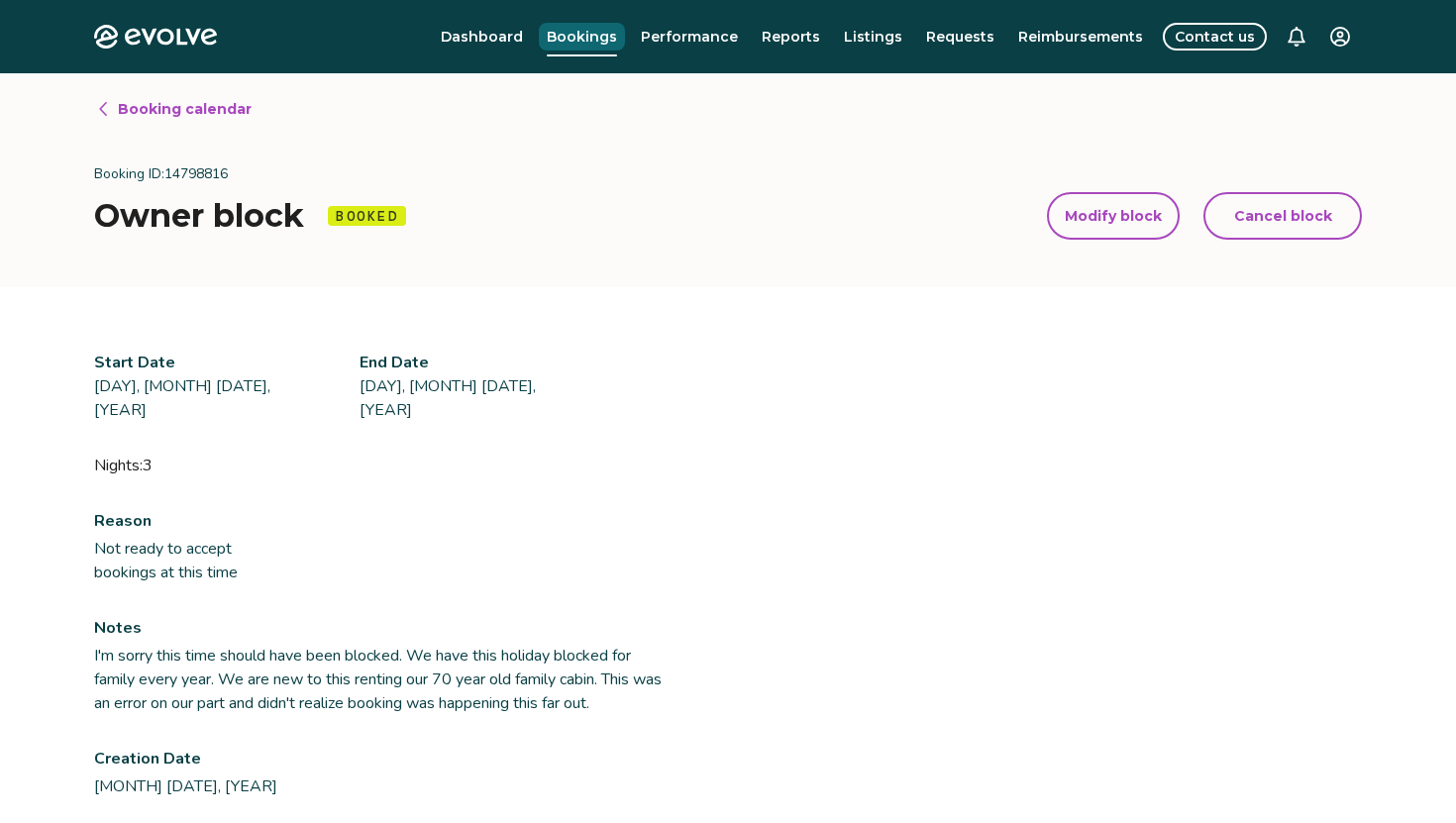 click on "Bookings" at bounding box center [581, 37] 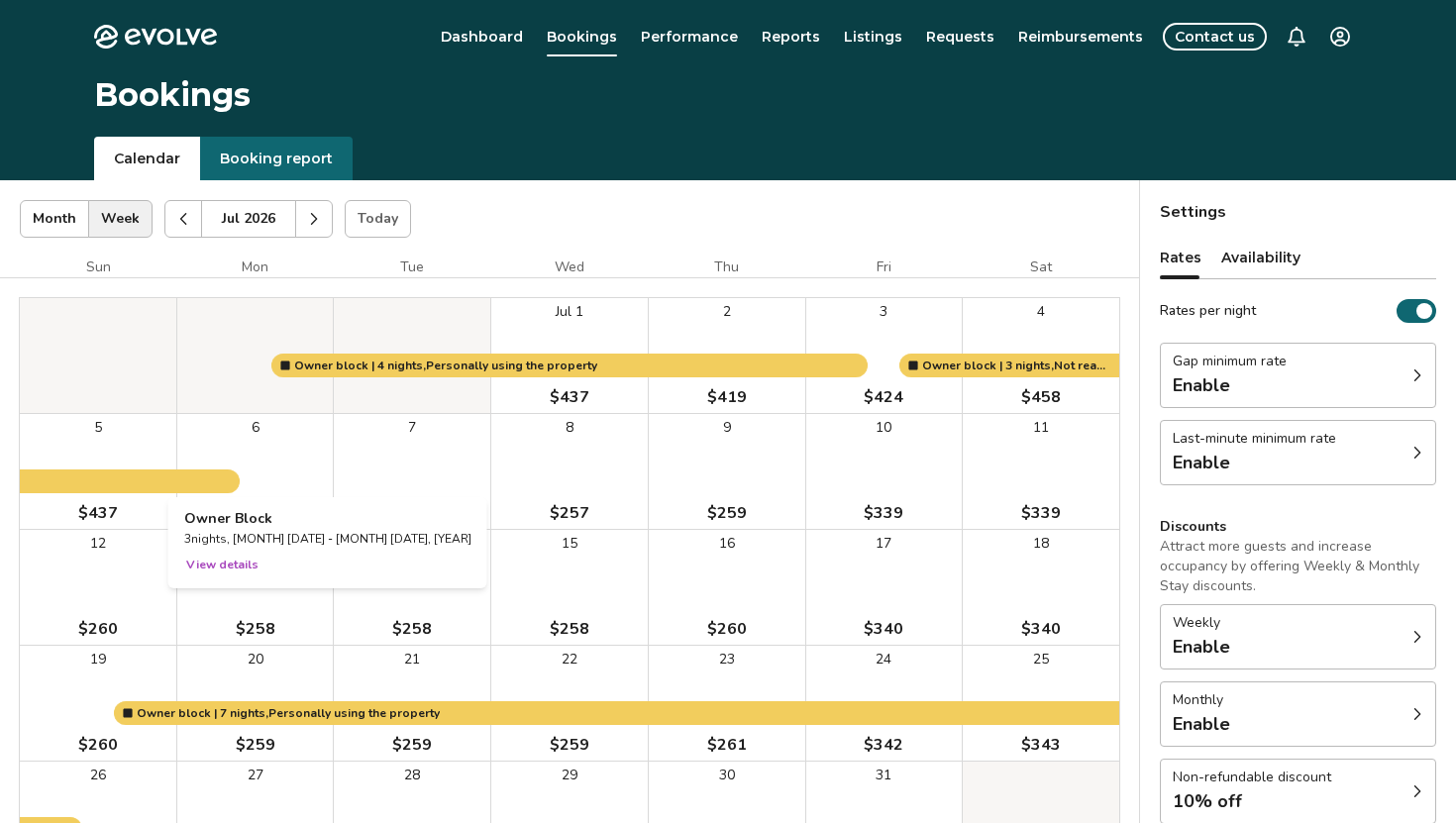 click on "6 $425" at bounding box center (256, 471) 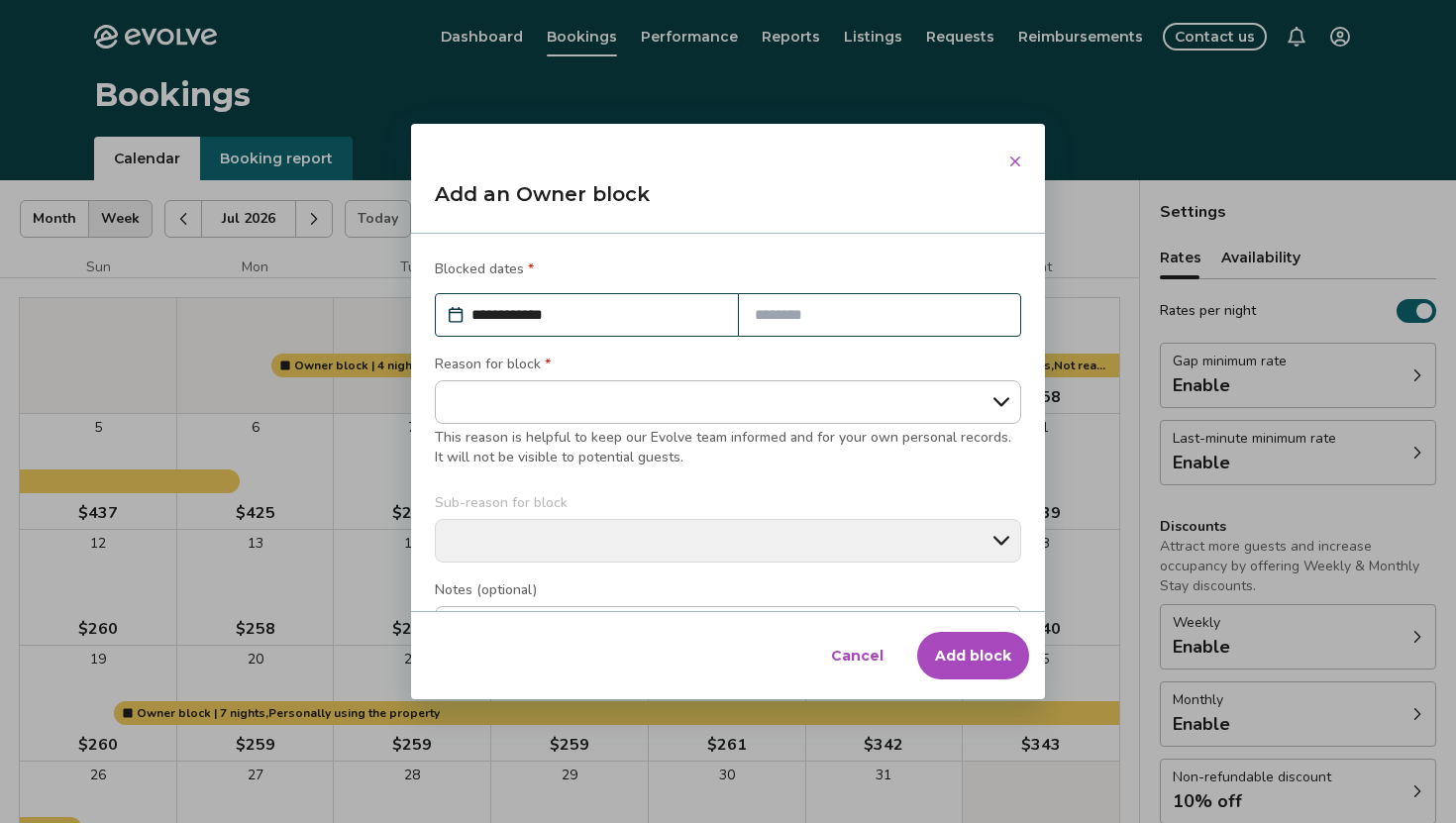 click at bounding box center [880, 315] 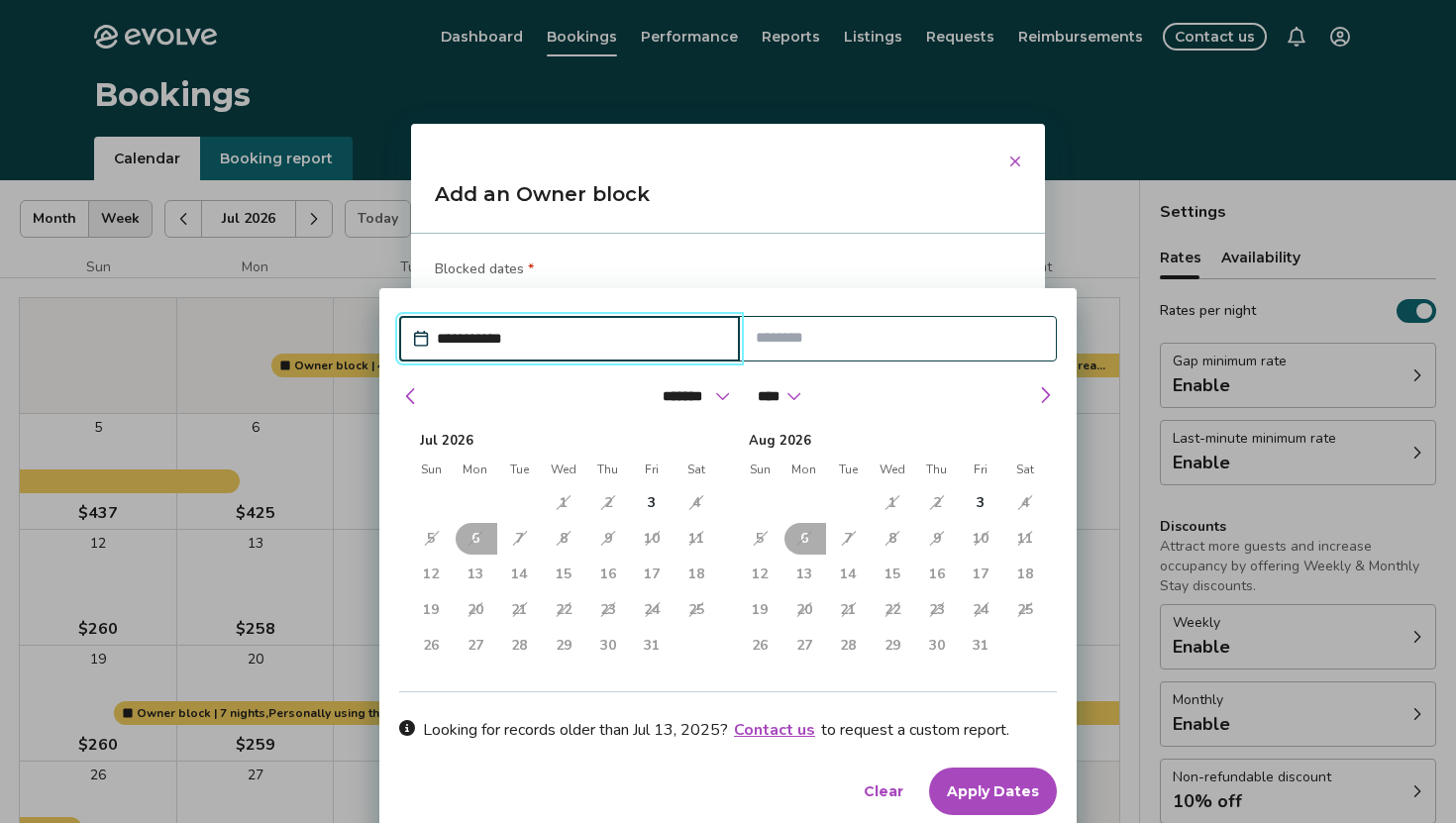 click on "12" at bounding box center (760, 574) 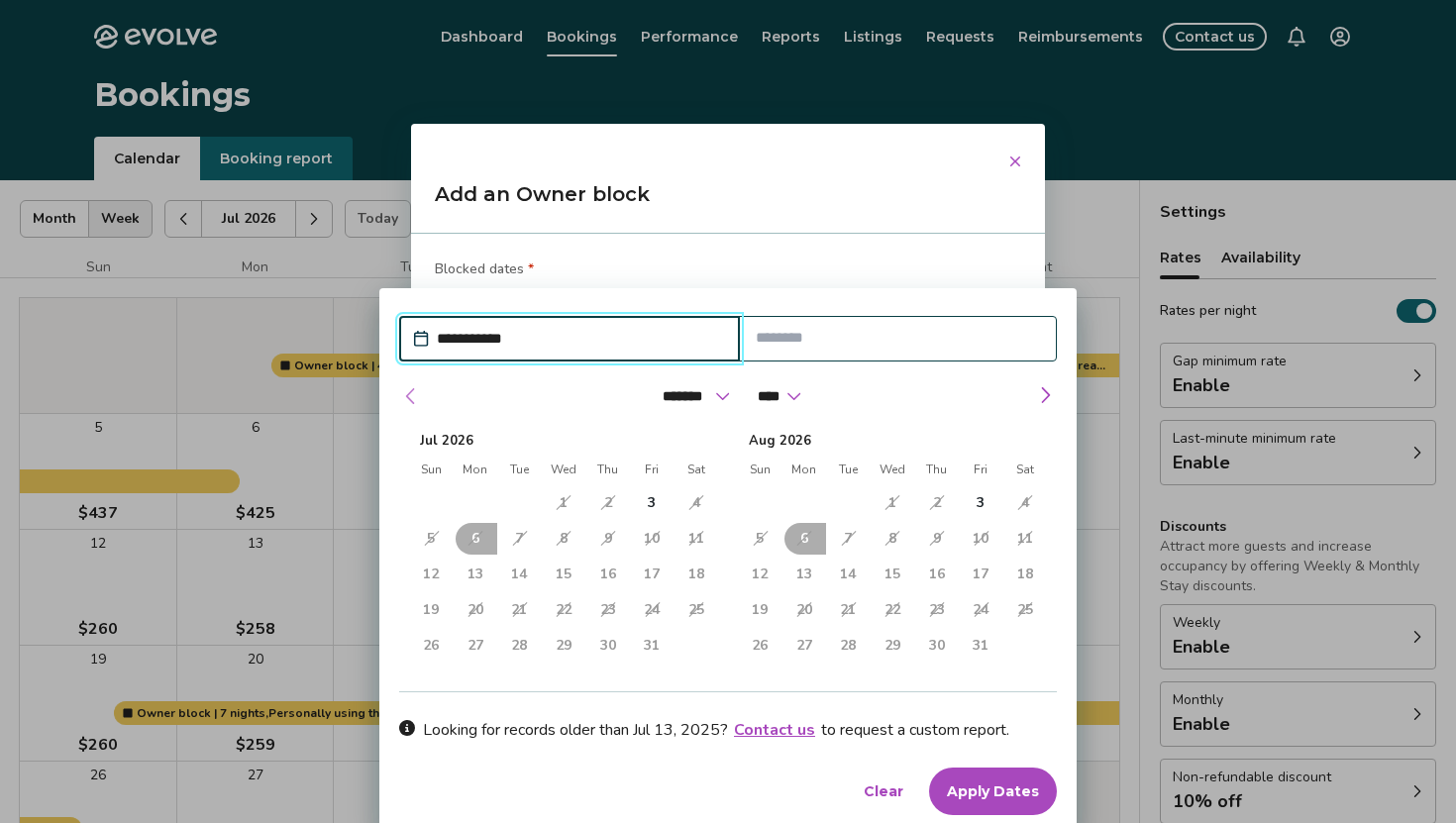 click at bounding box center (411, 396) 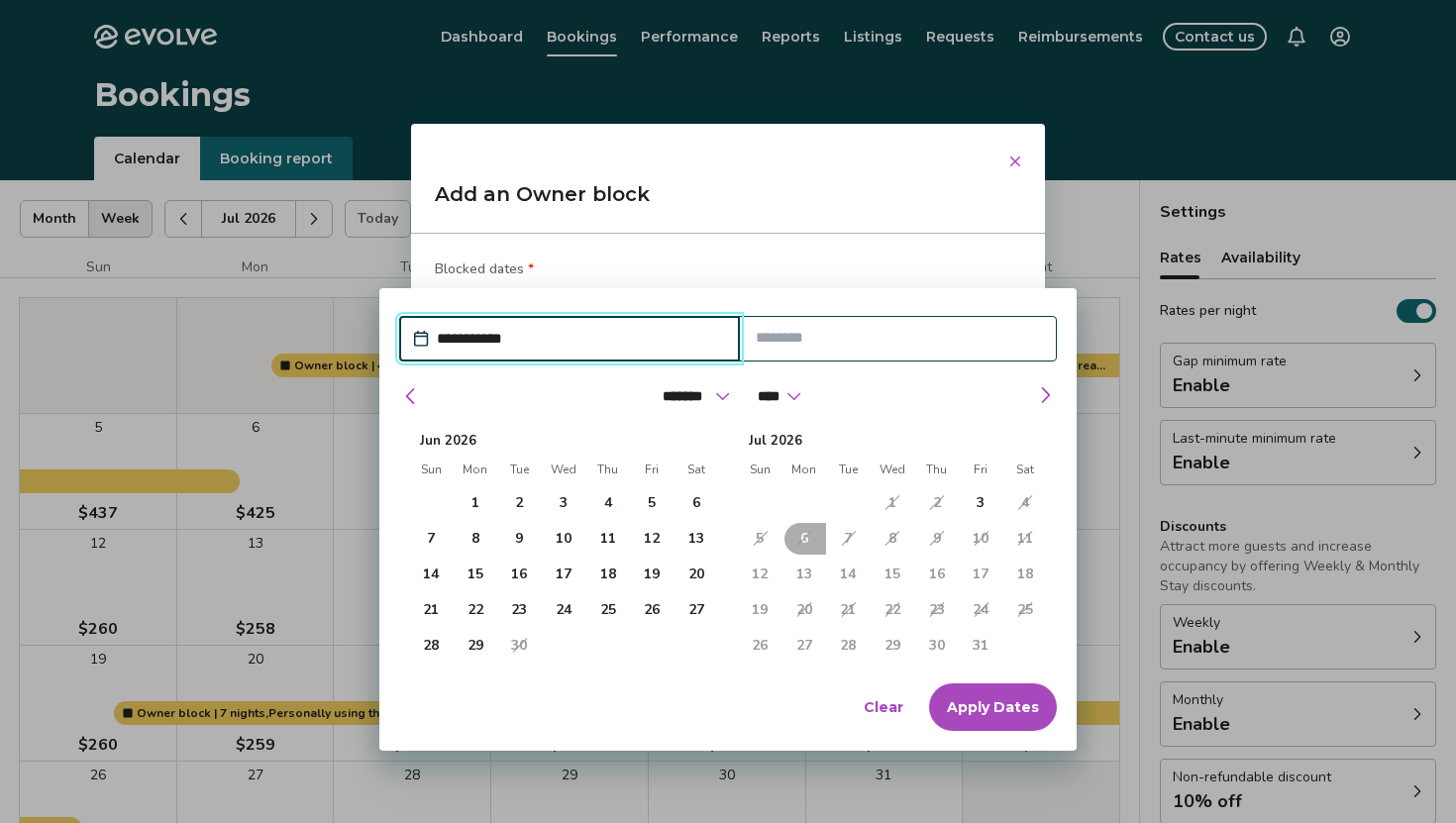 click on "12" at bounding box center [760, 574] 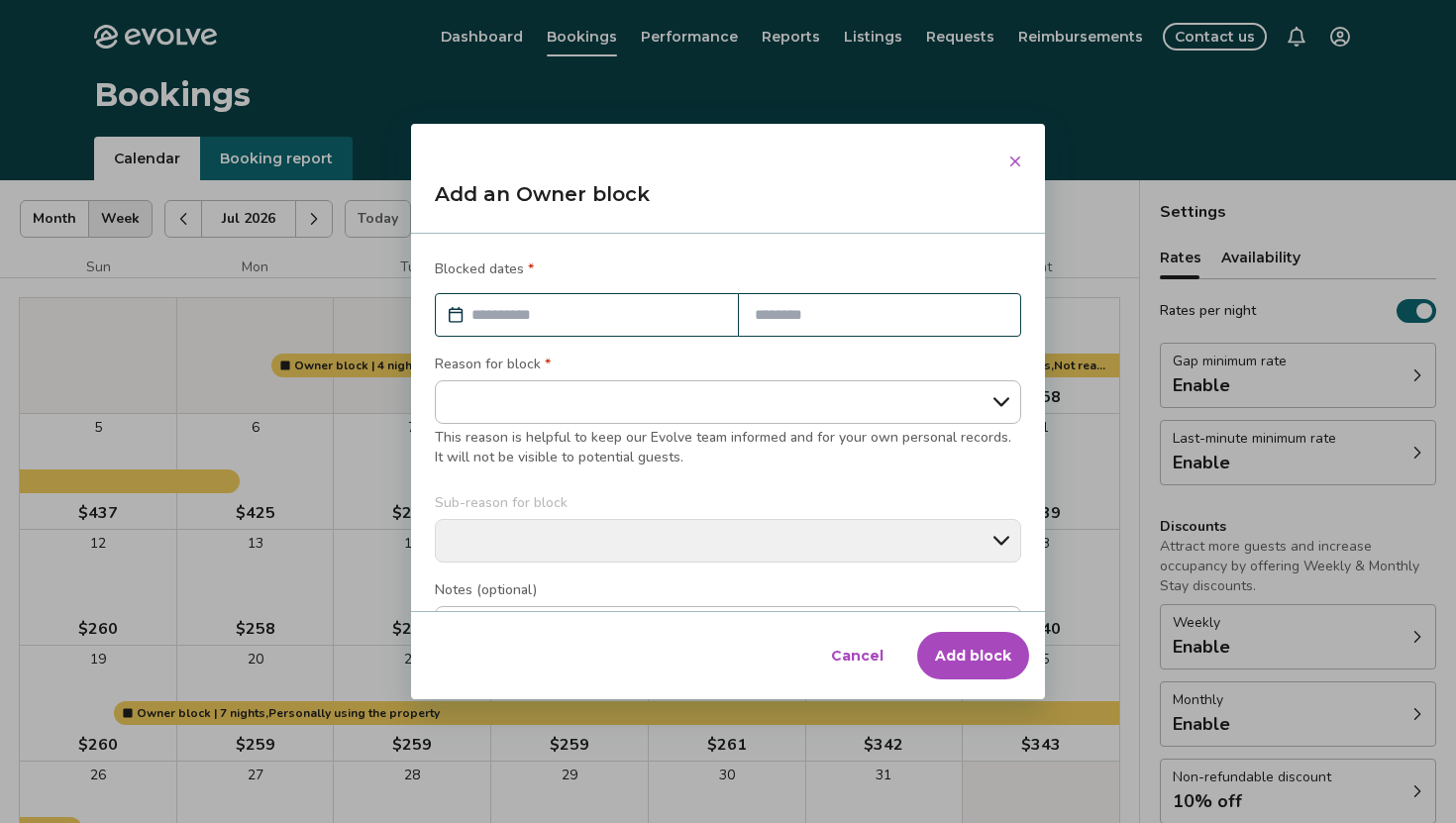 click 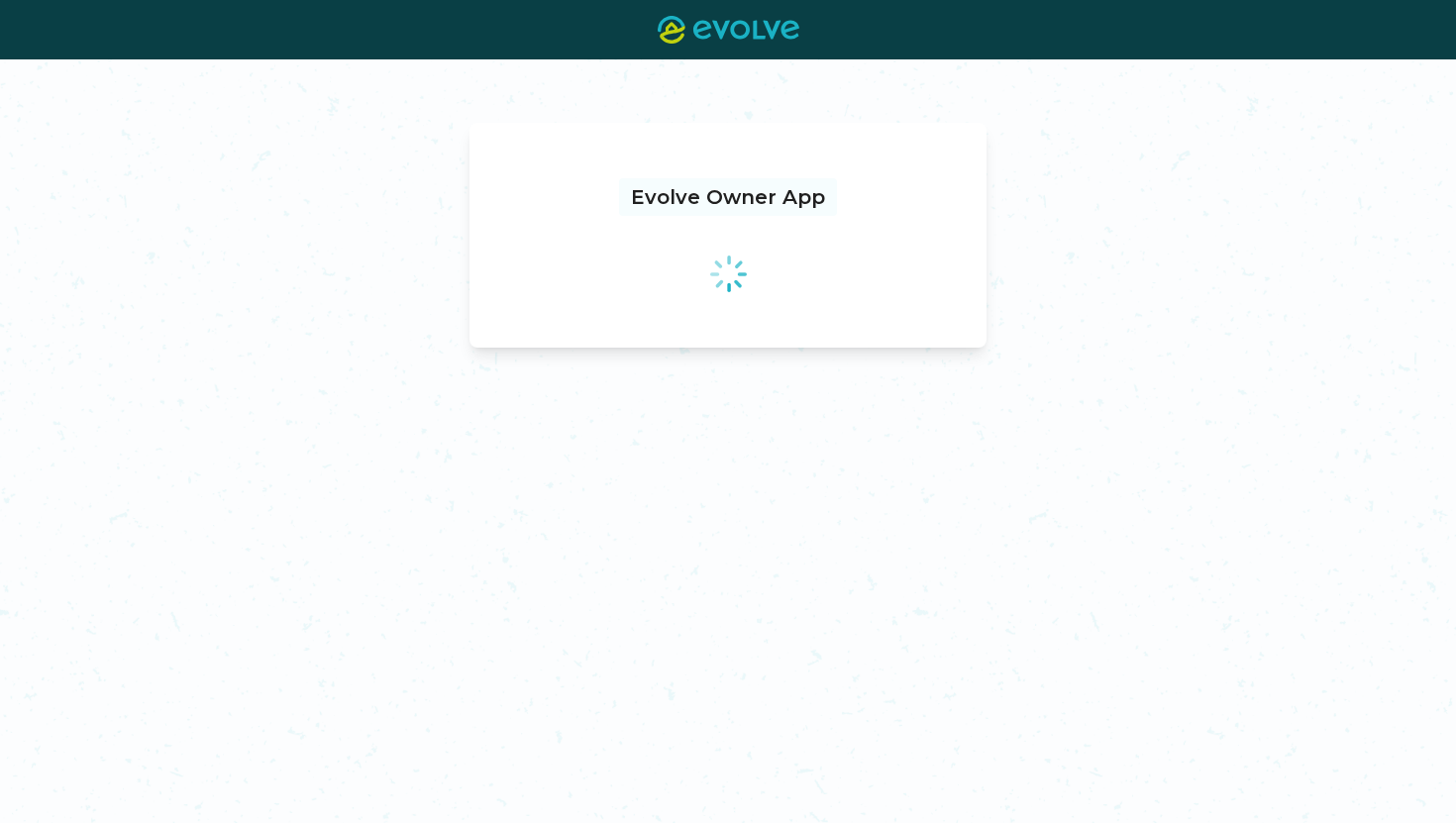 scroll, scrollTop: 0, scrollLeft: 0, axis: both 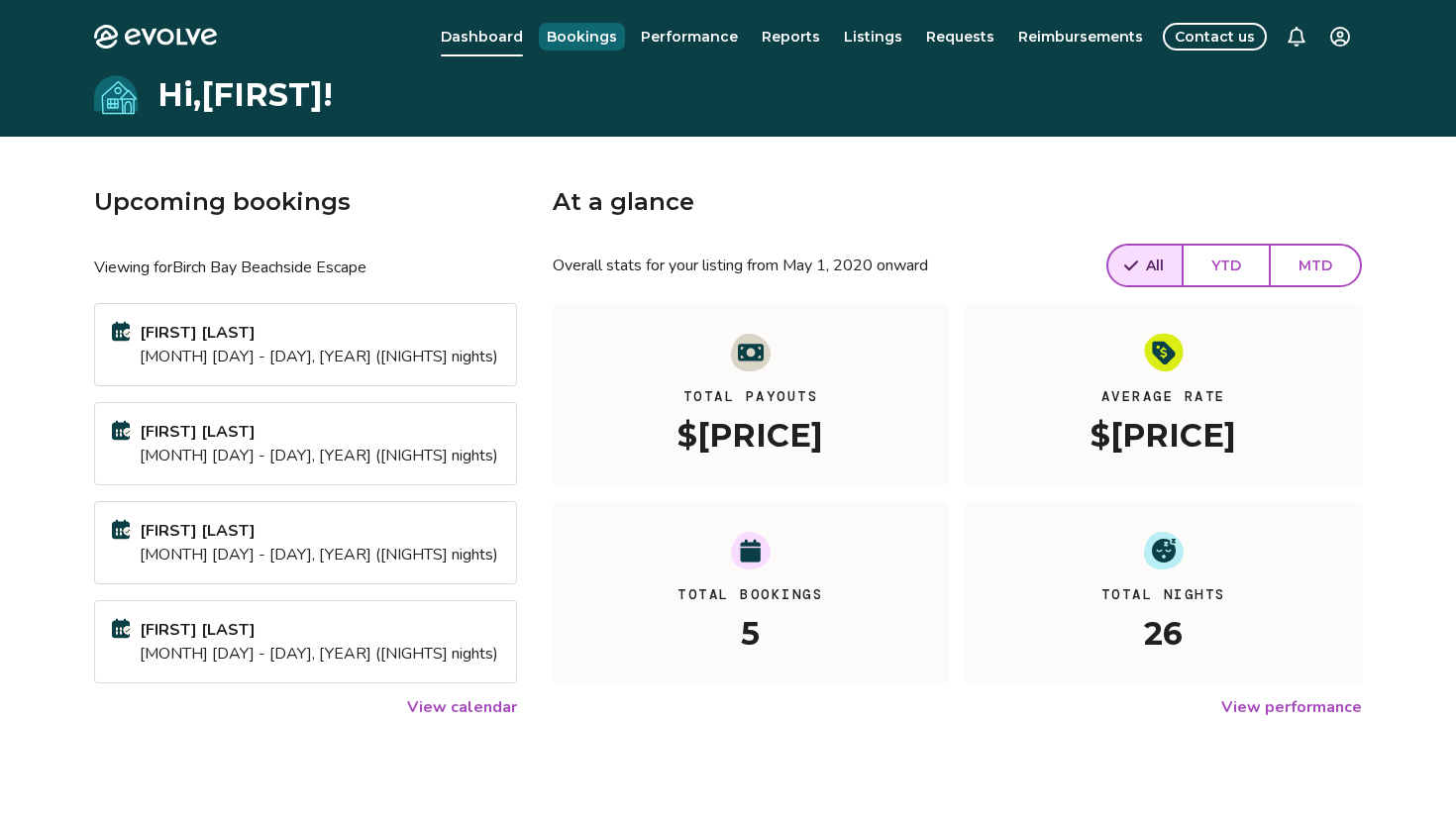 click on "Bookings" at bounding box center [581, 37] 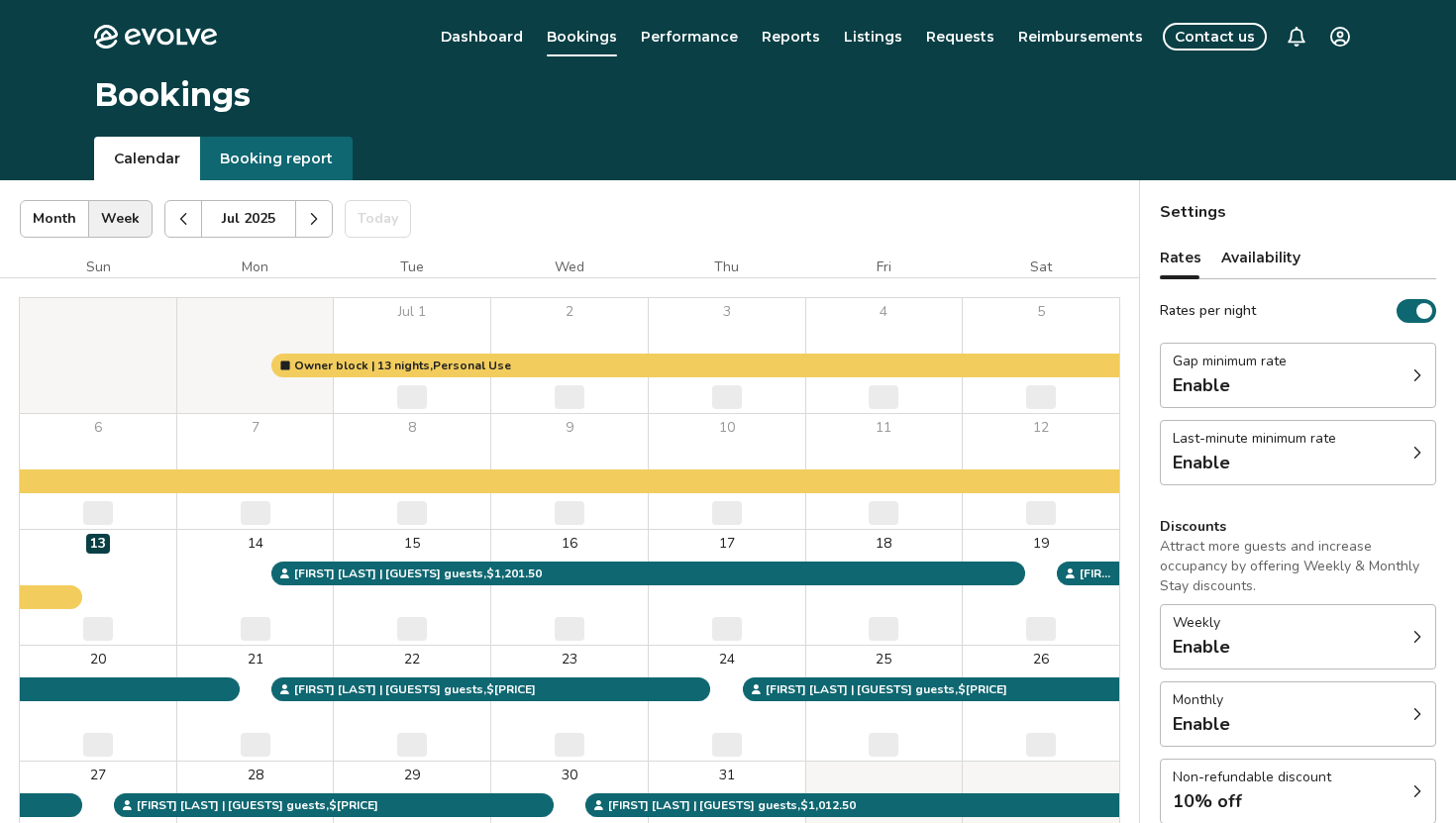 click 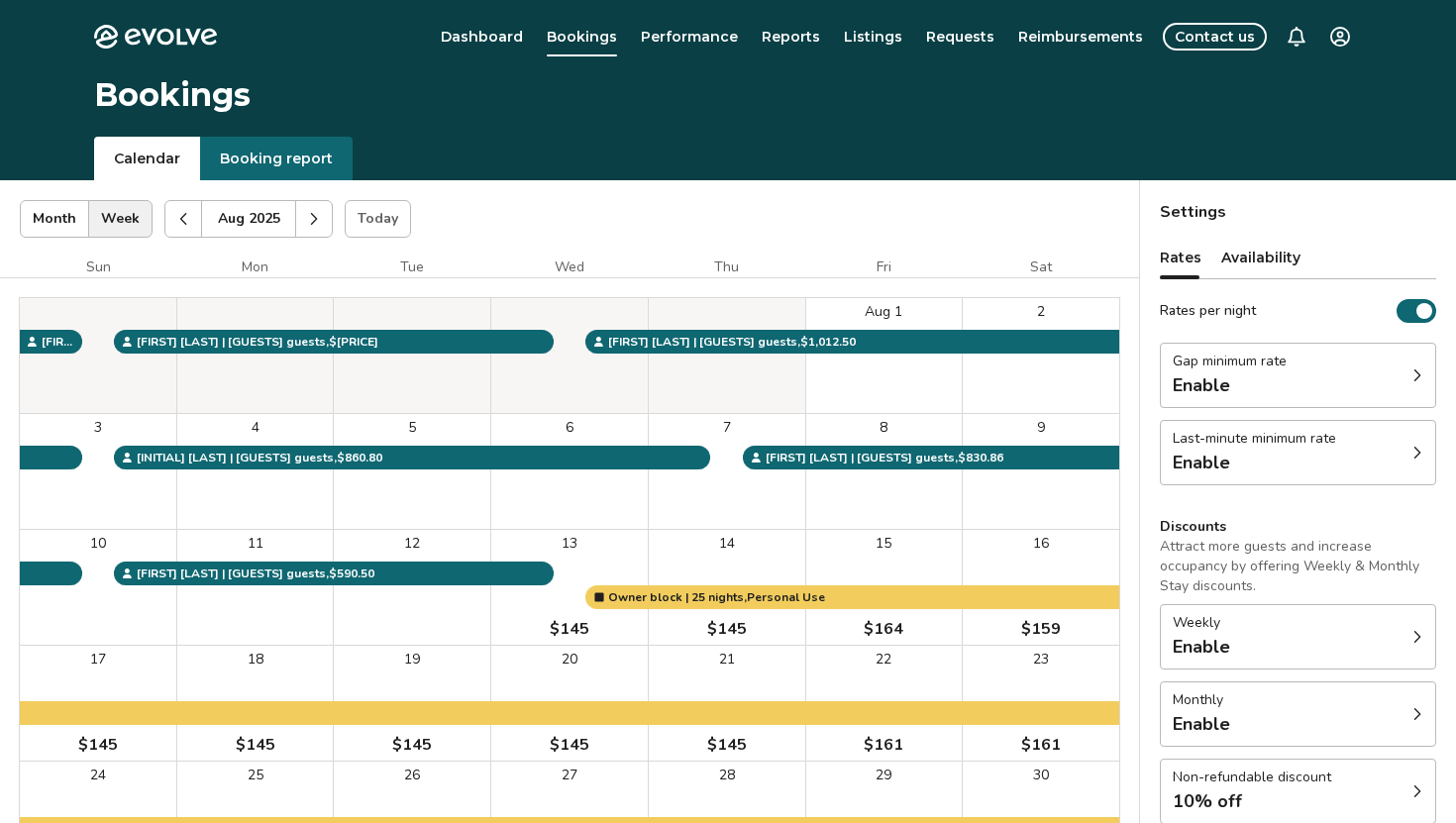 click 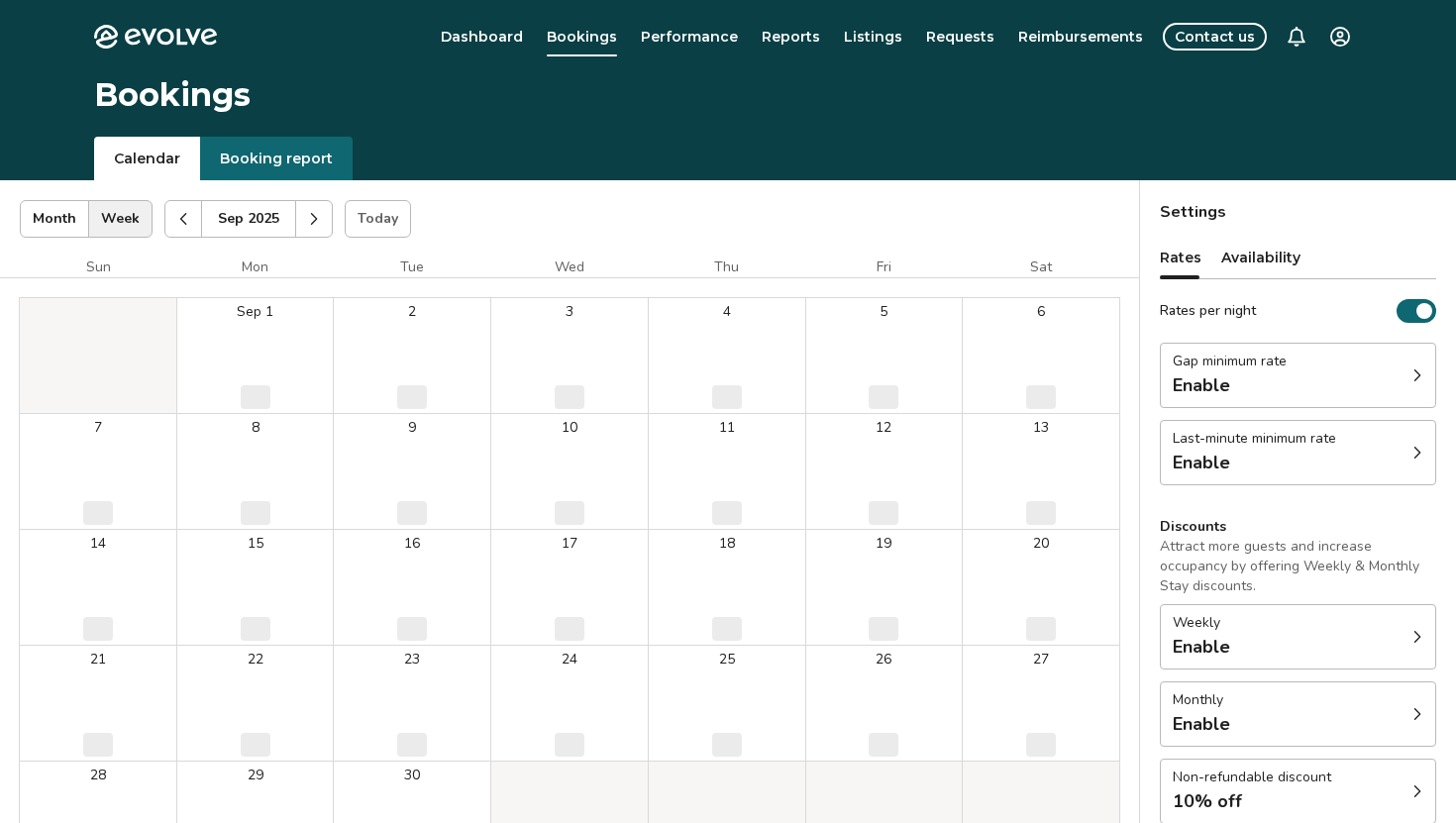 click 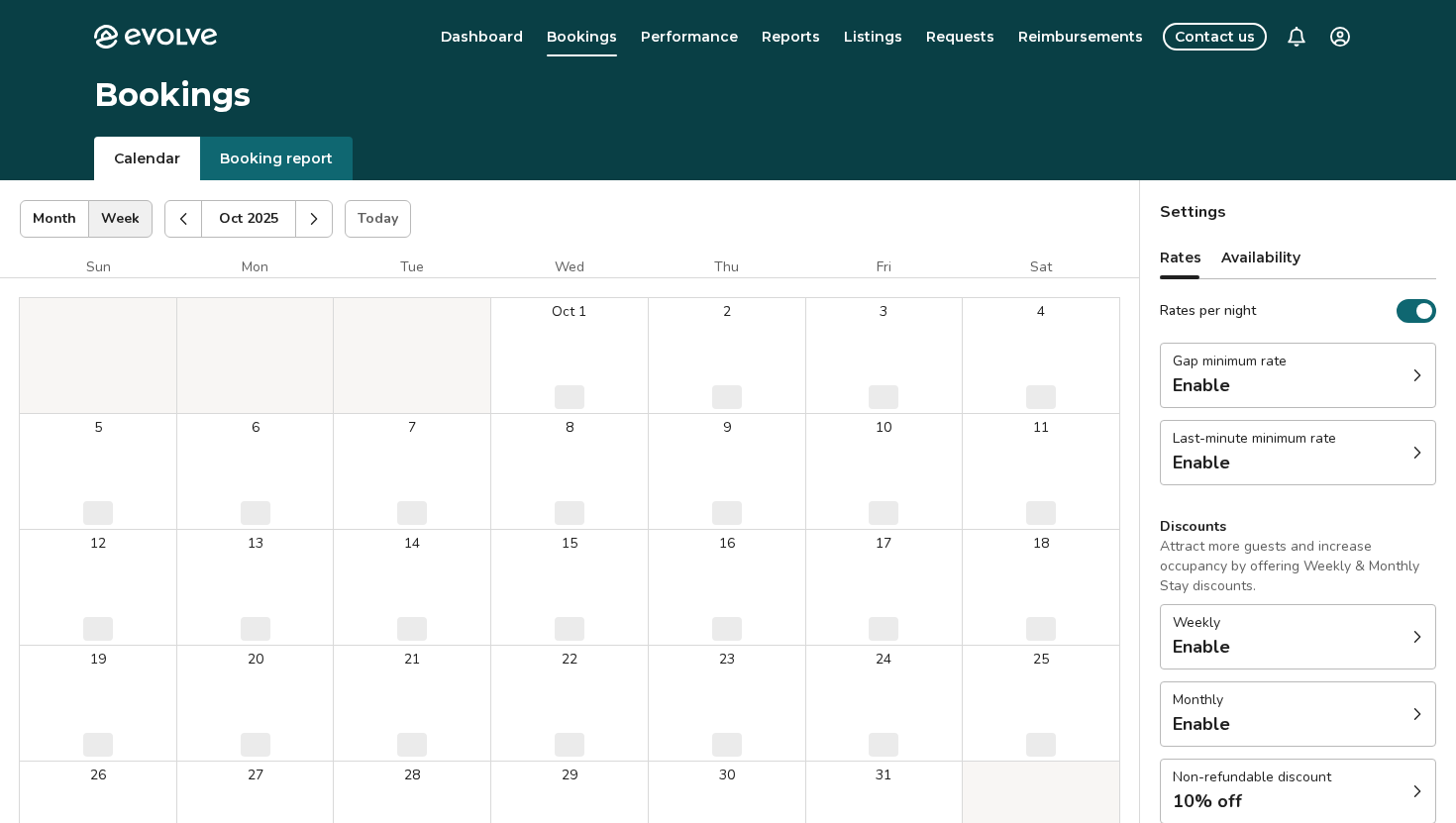 click 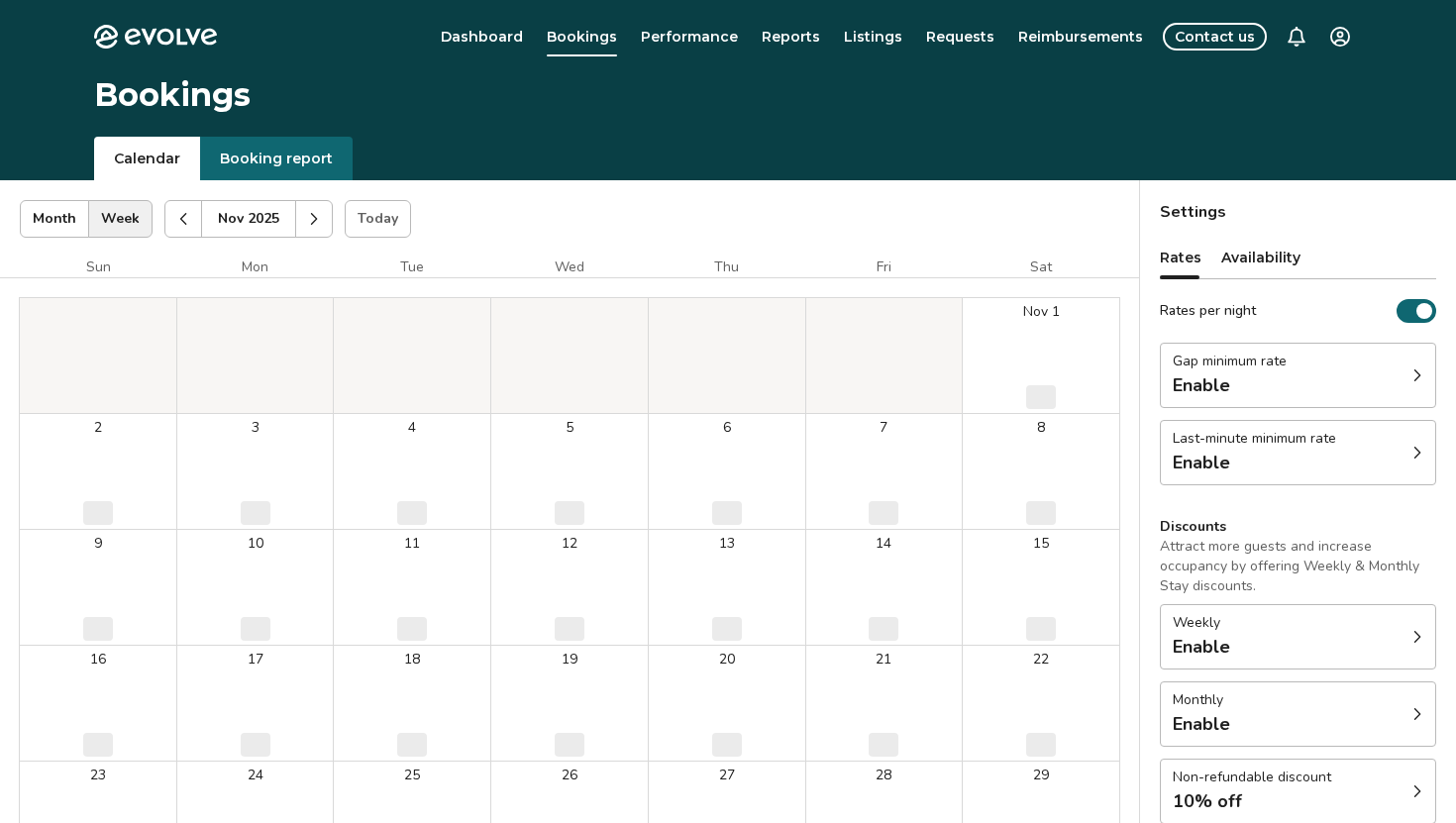 click 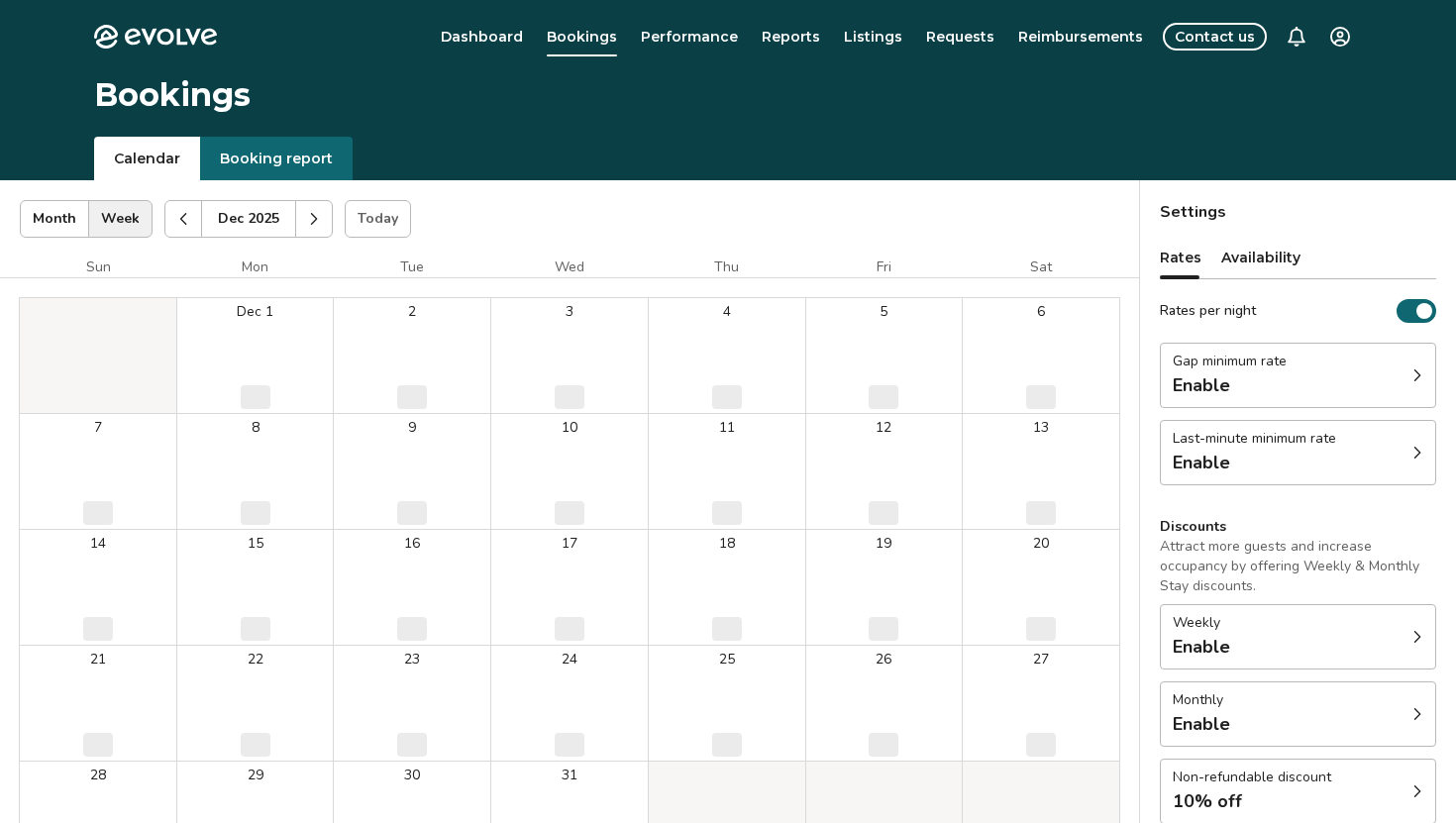 click 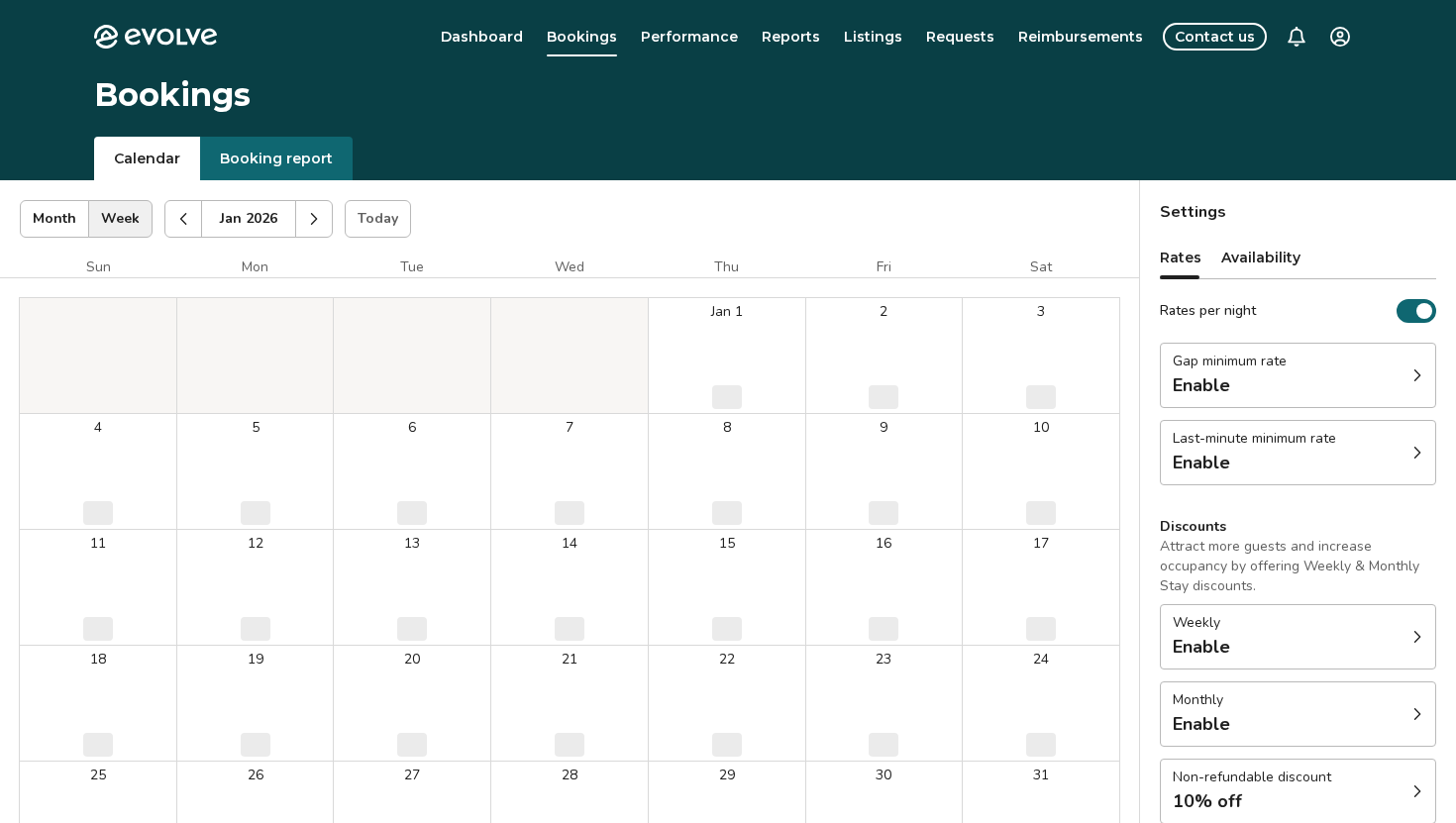 click 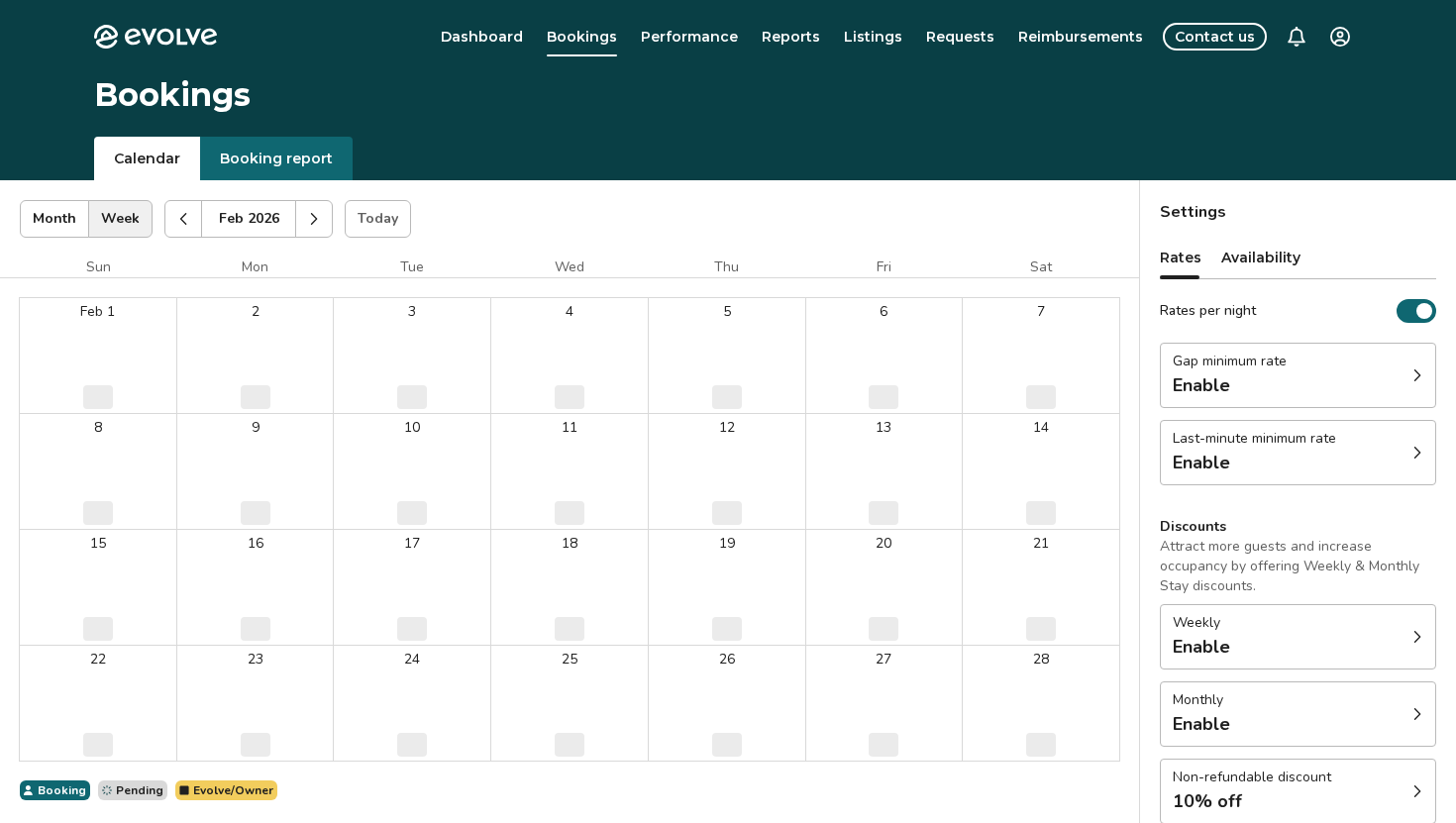 click 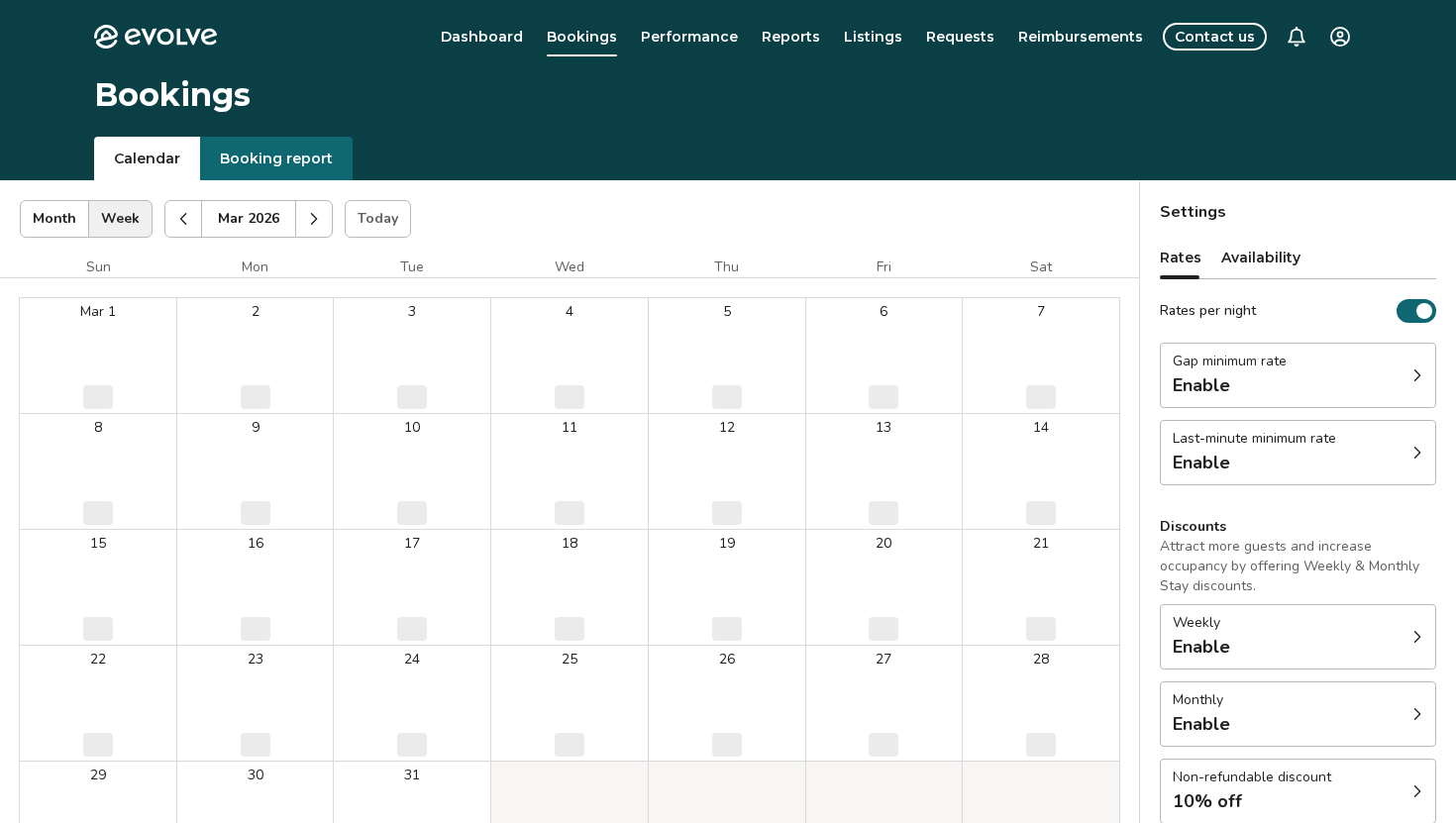 click 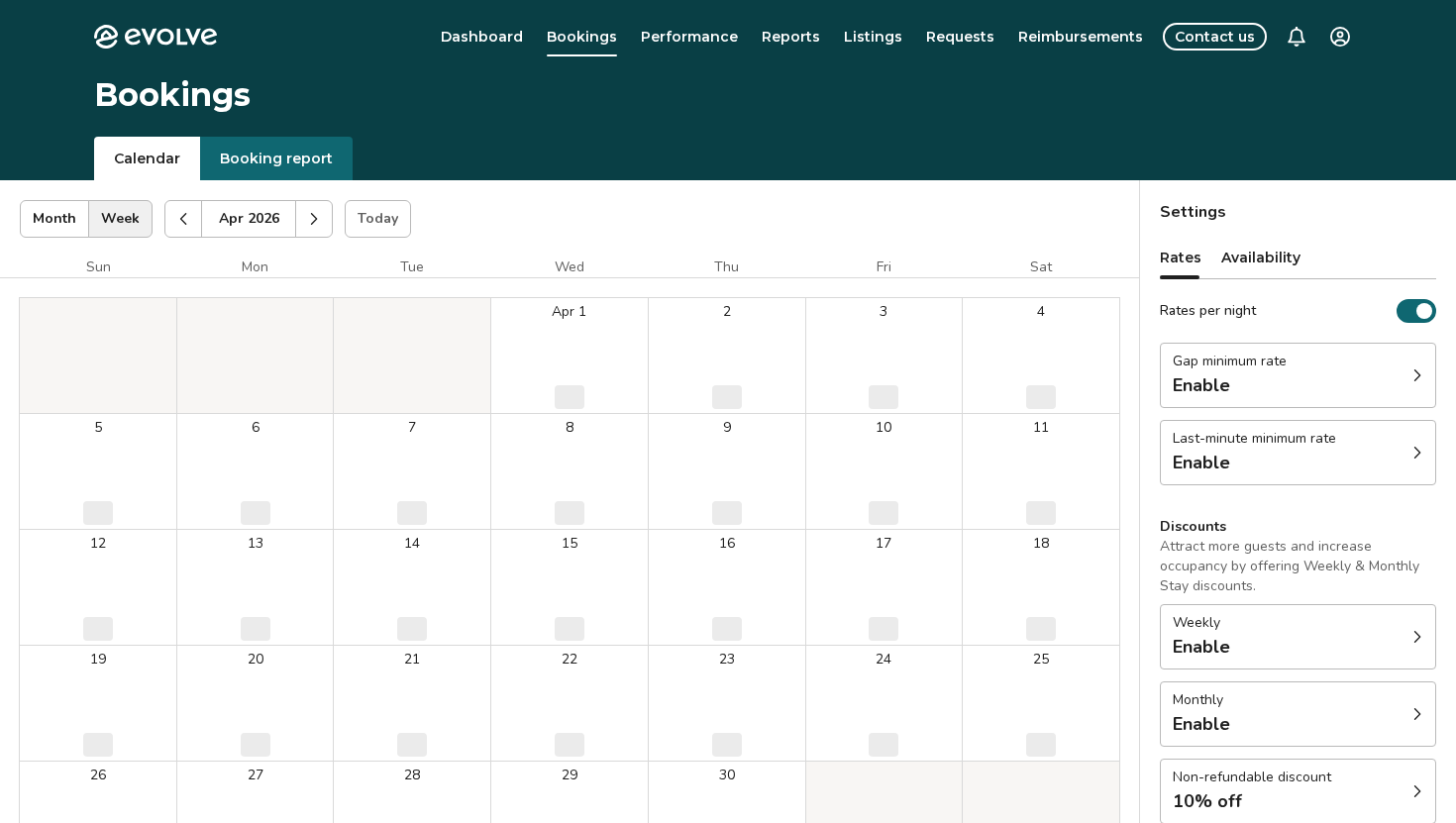 click 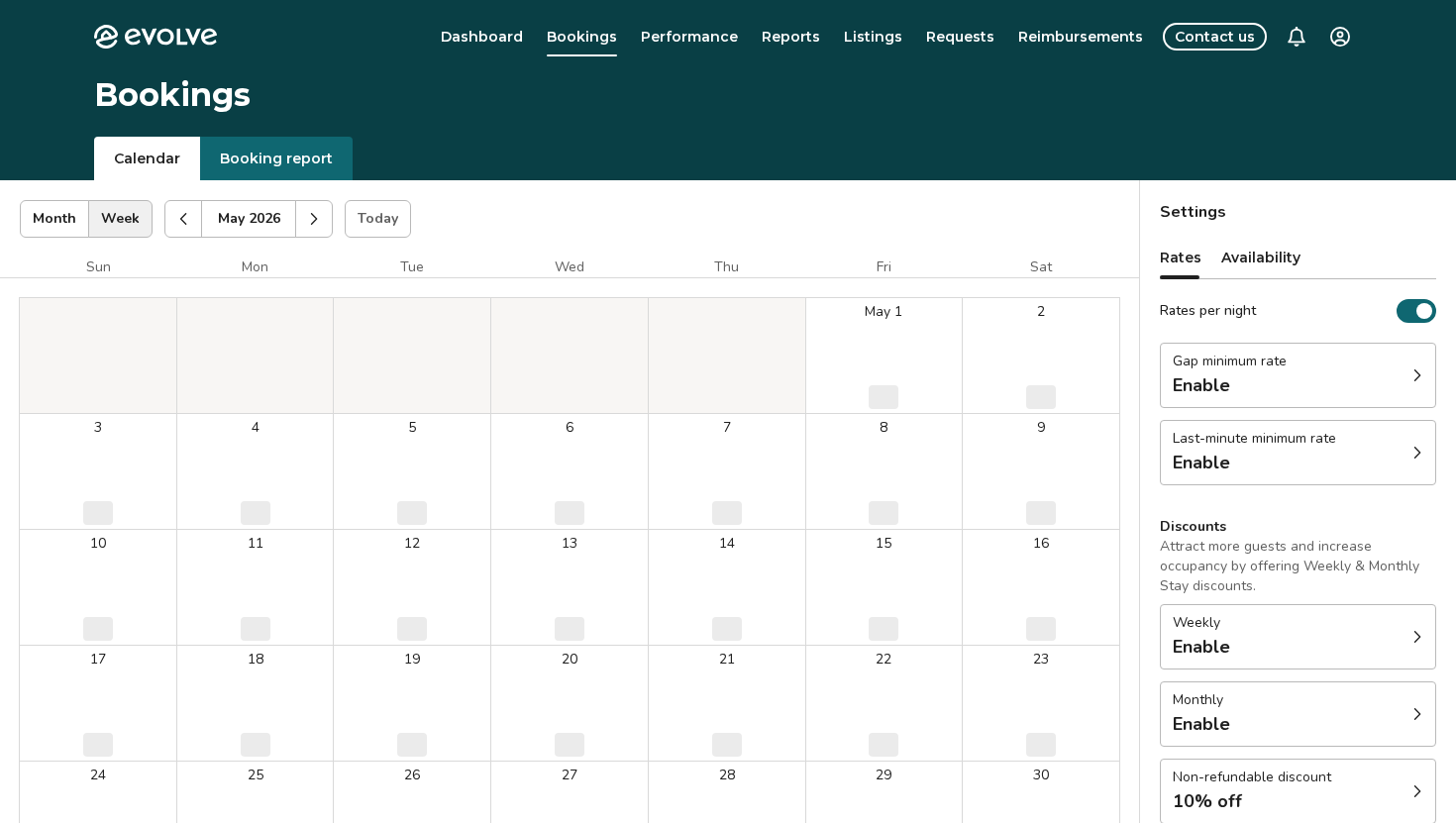 click 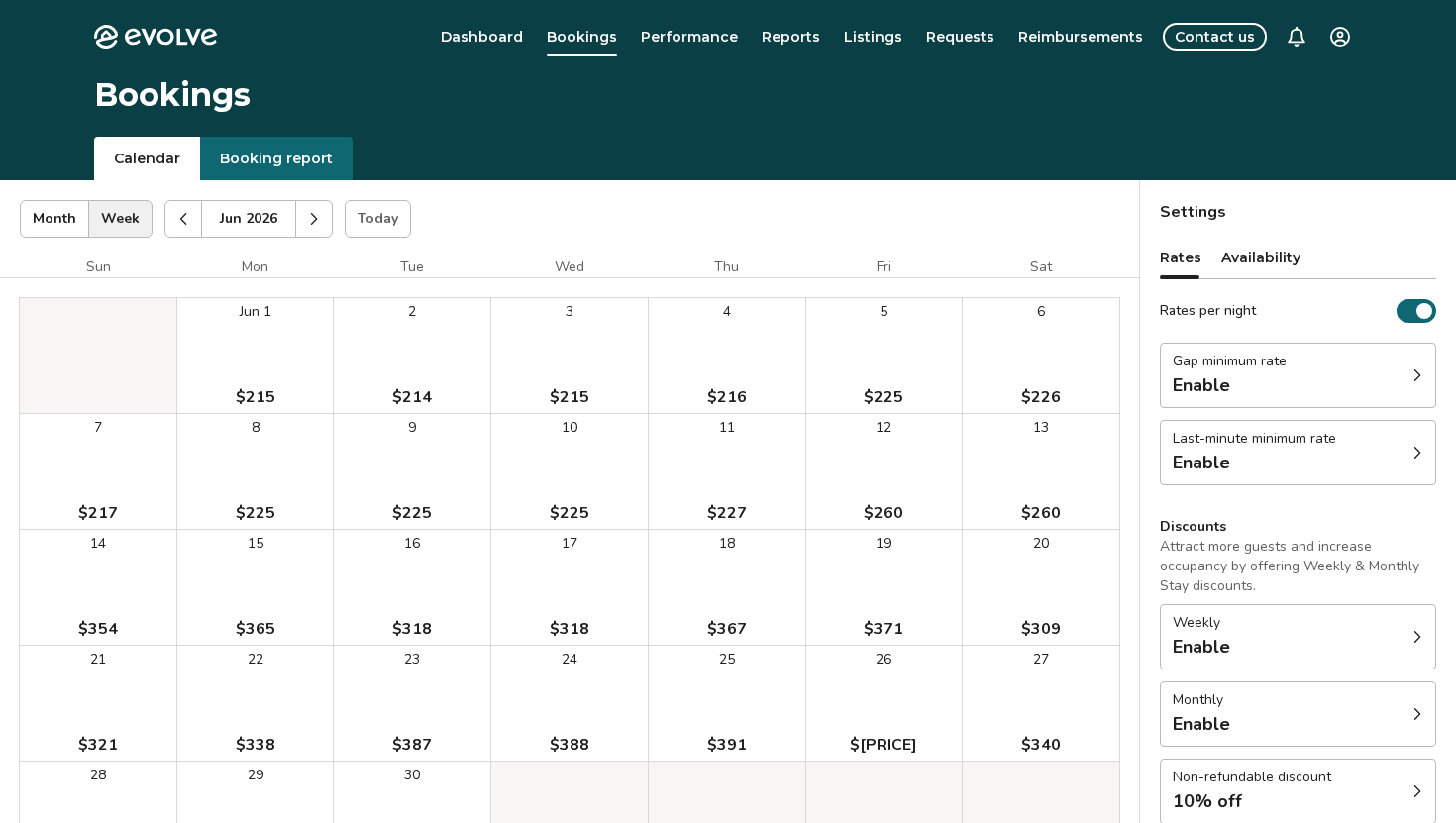 click 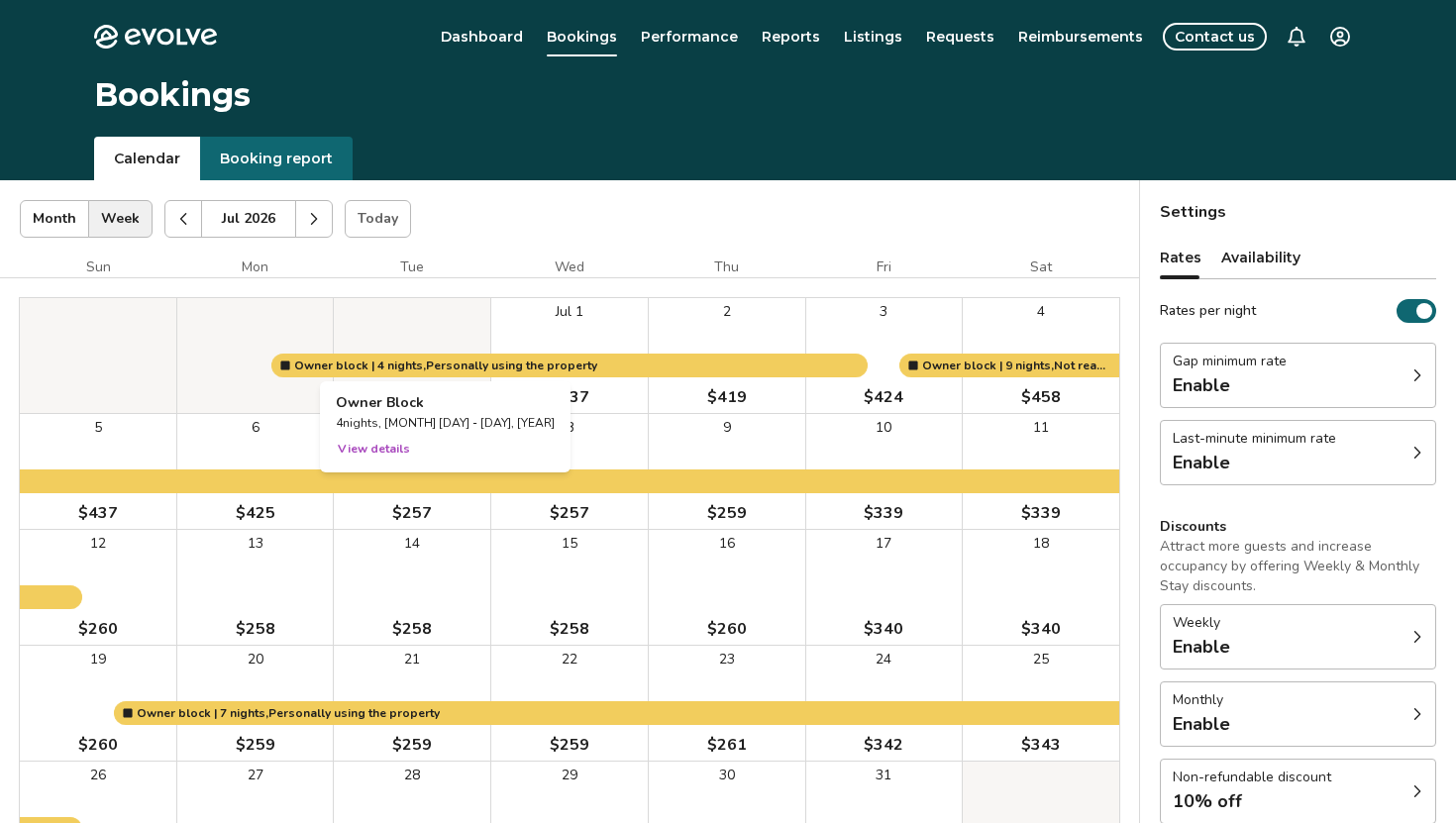 click on "View details" at bounding box center (373, 449) 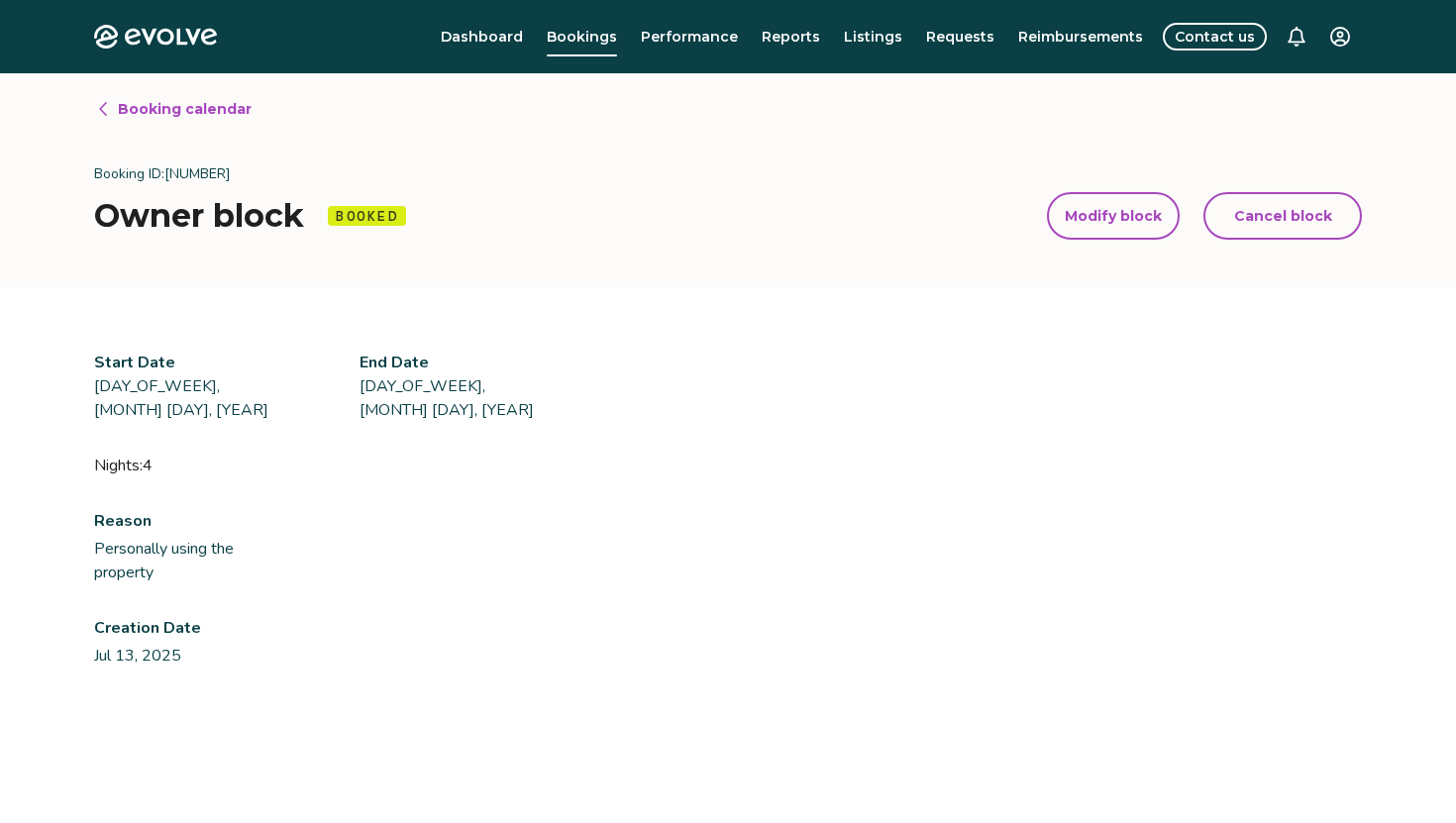click on "Cancel block" at bounding box center (1283, 216) 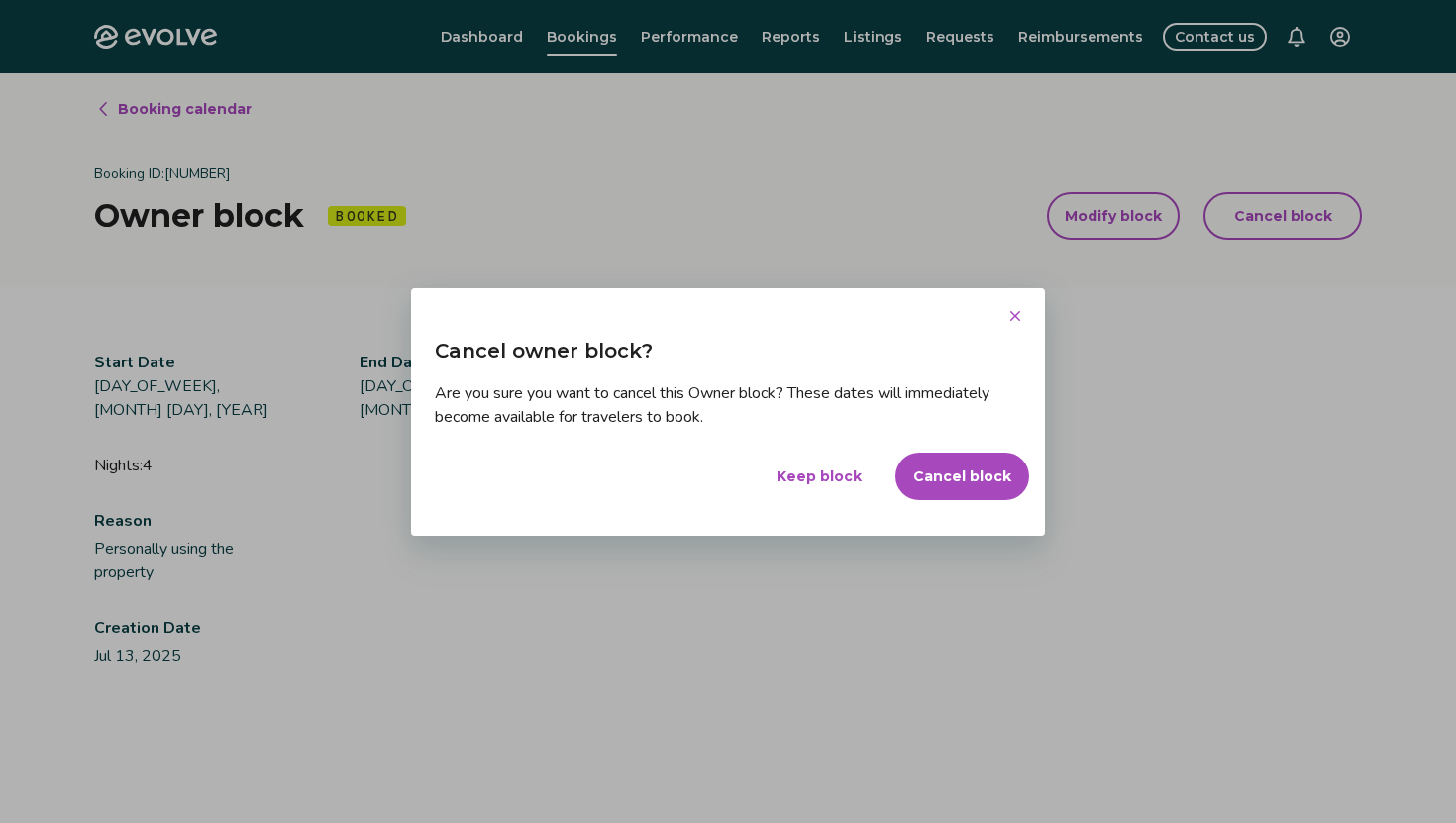 click on "Cancel block" at bounding box center [962, 476] 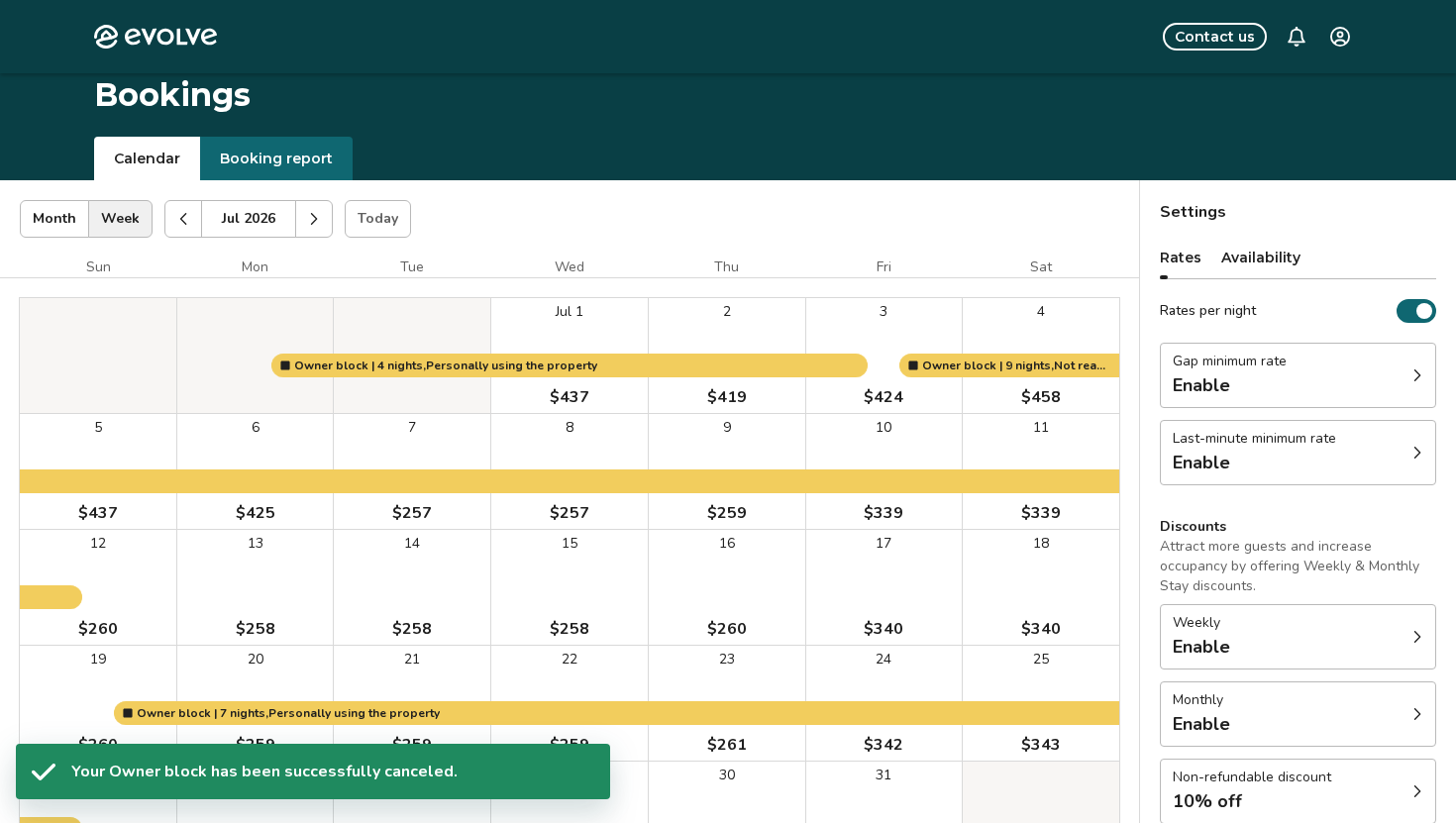 scroll, scrollTop: 73, scrollLeft: 0, axis: vertical 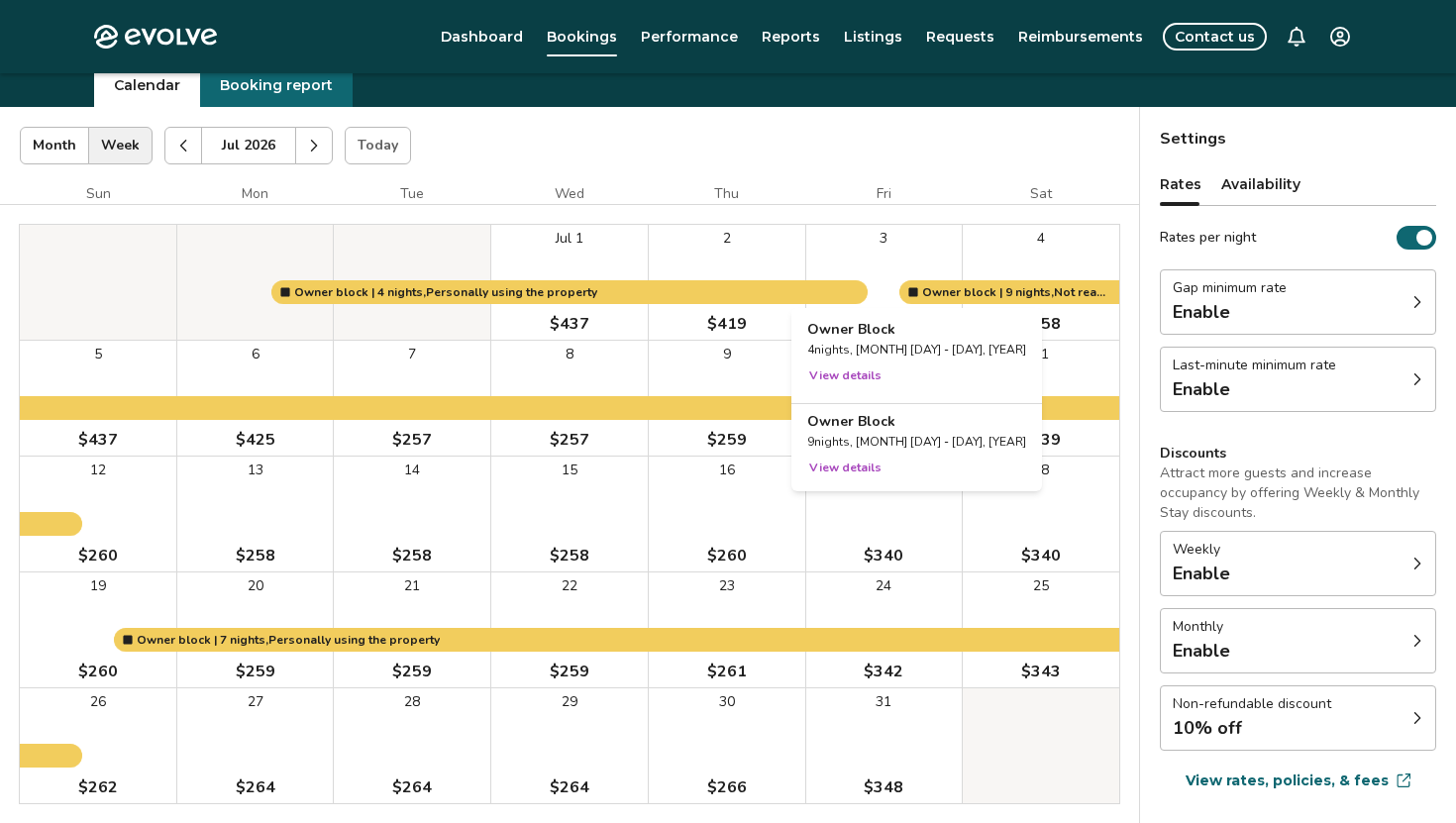 click at bounding box center (884, 282) 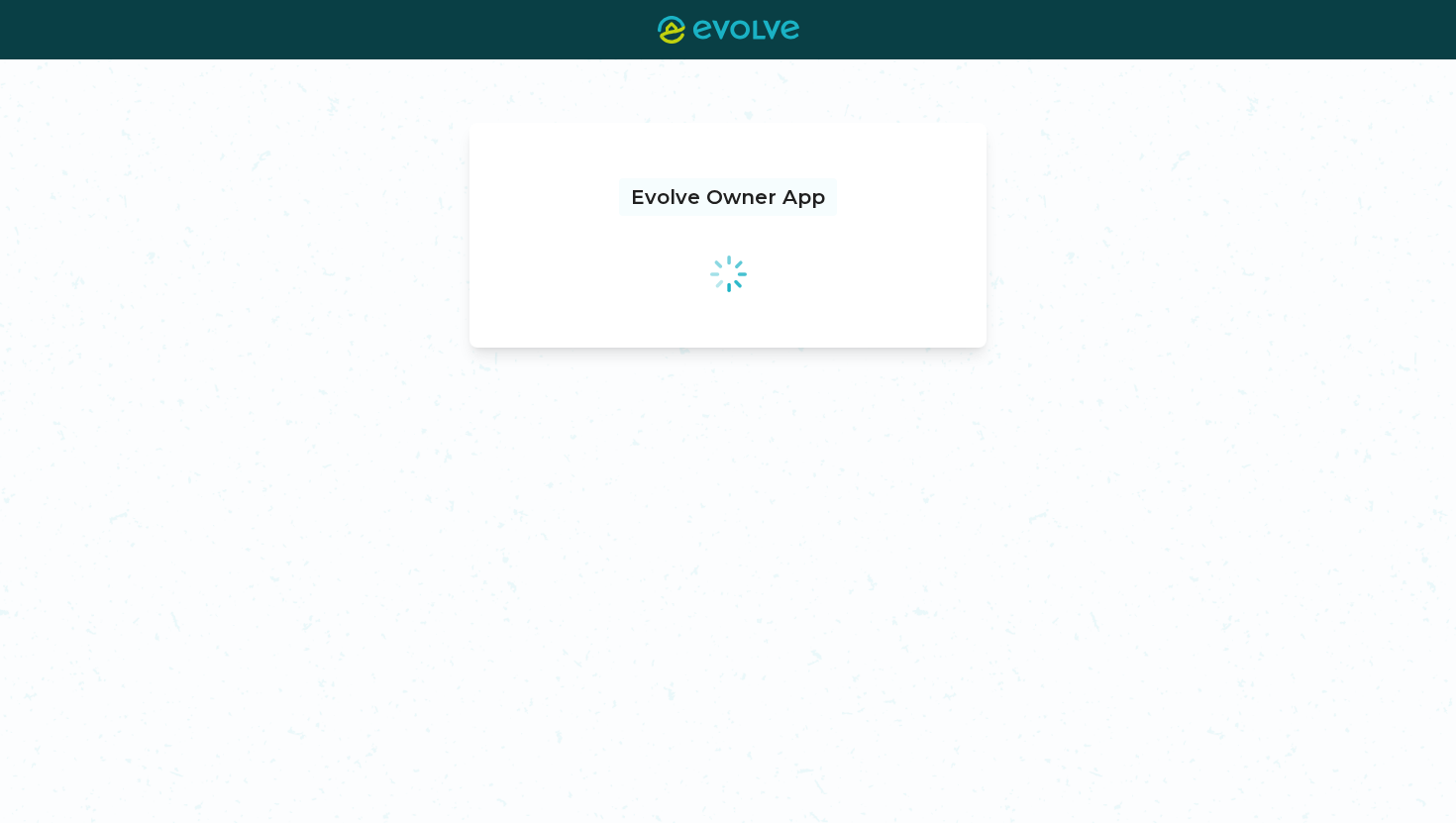 scroll, scrollTop: 0, scrollLeft: 0, axis: both 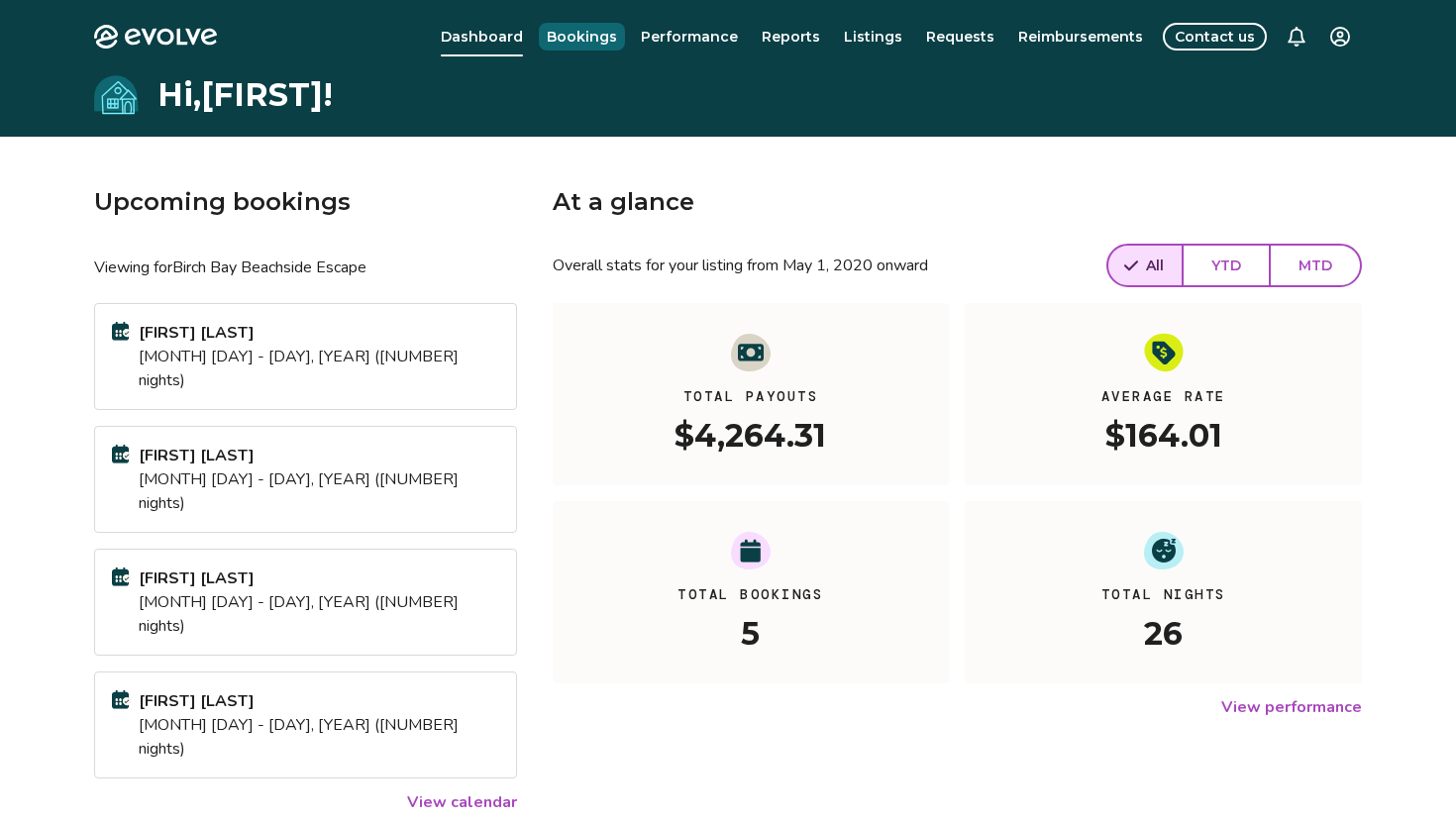 click on "Bookings" at bounding box center [581, 37] 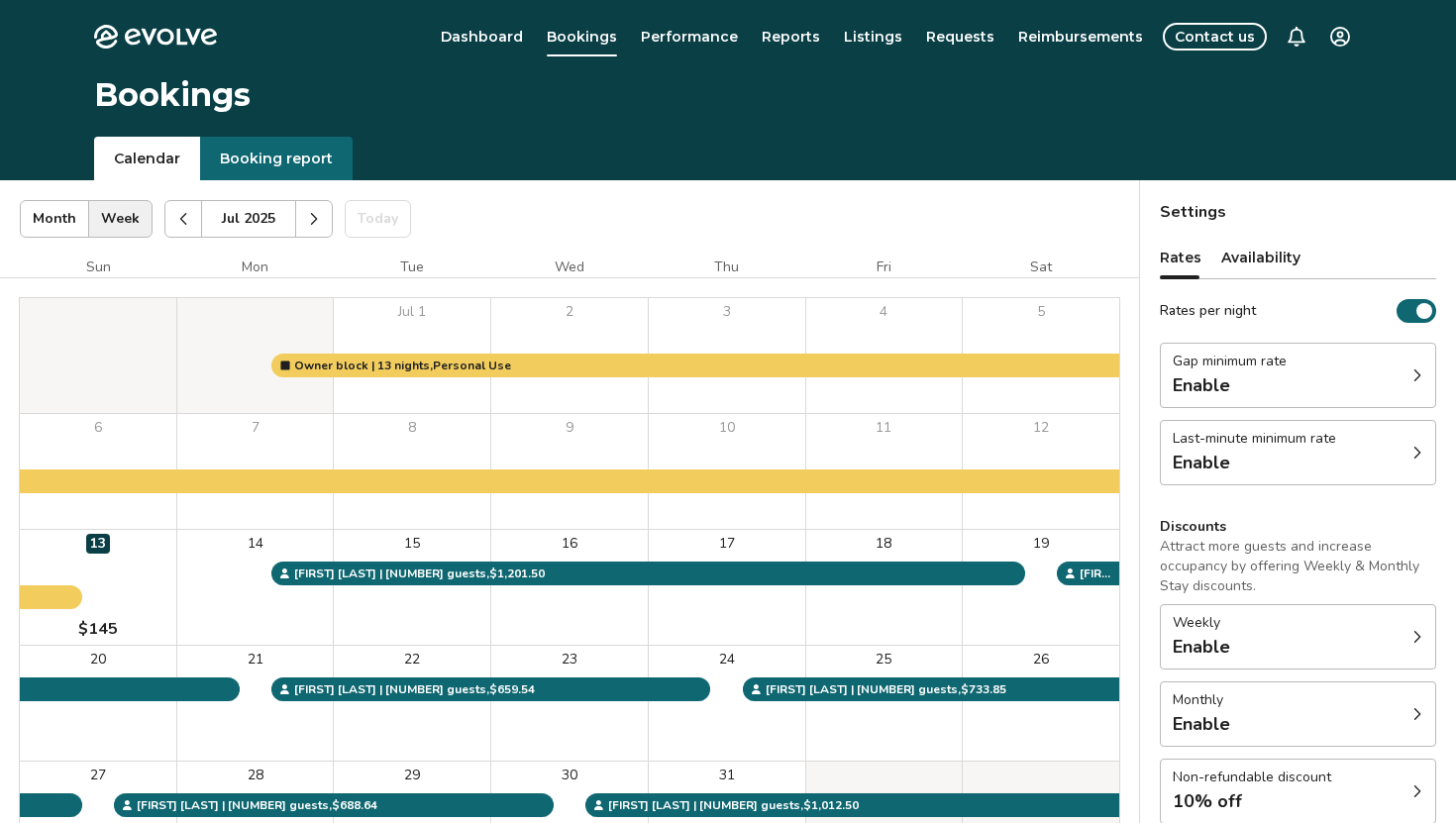click 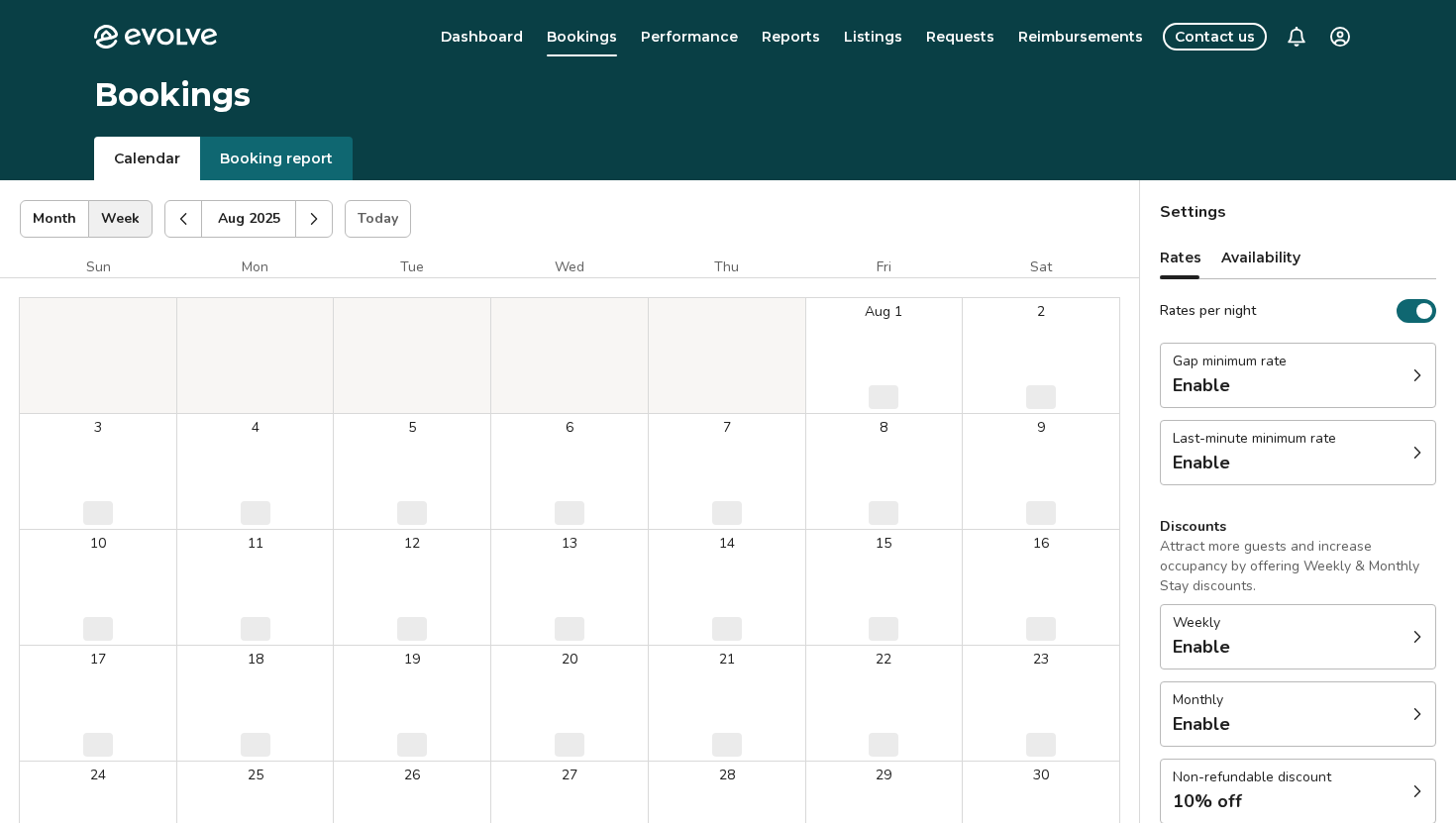click 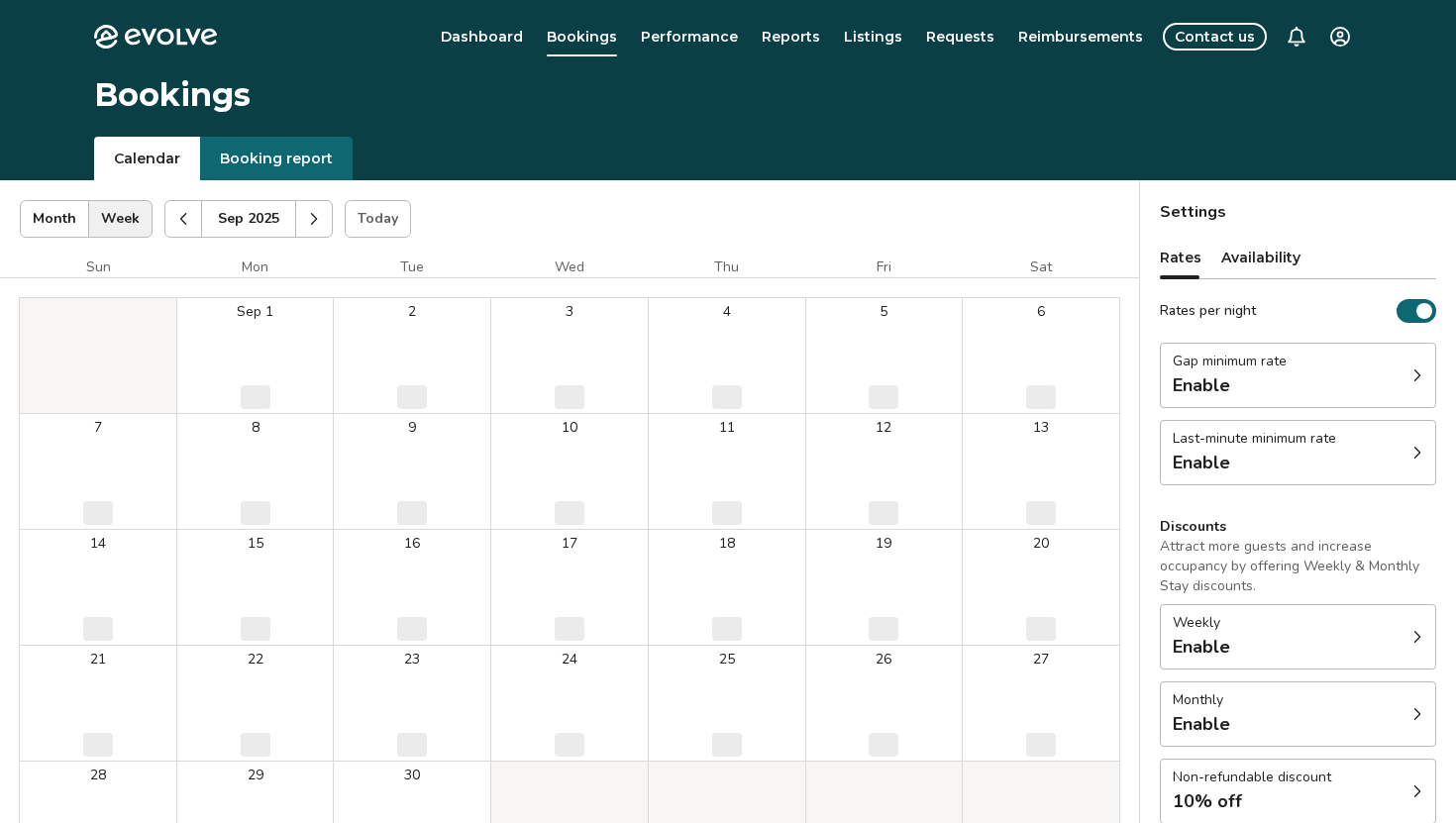 click 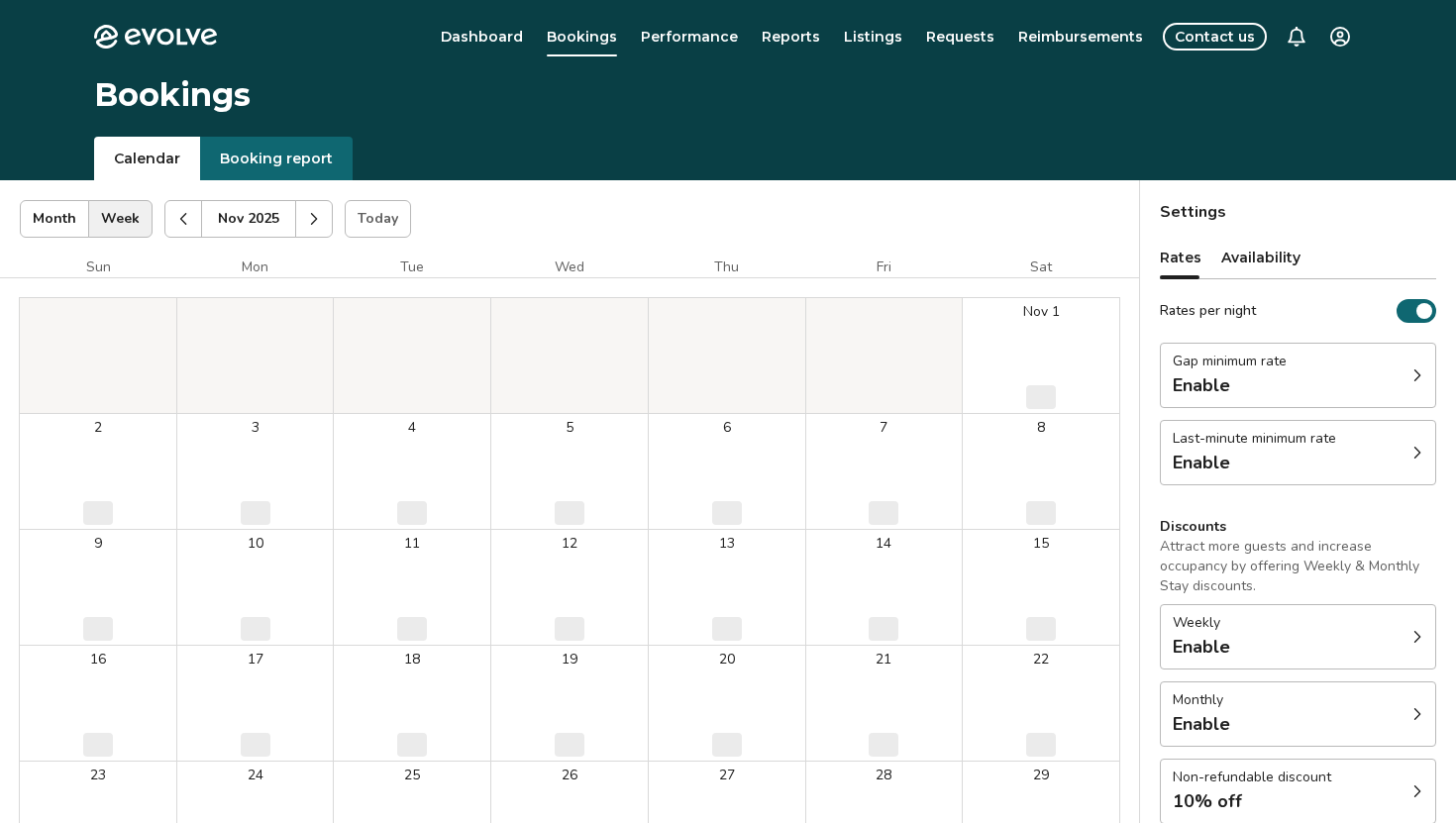click 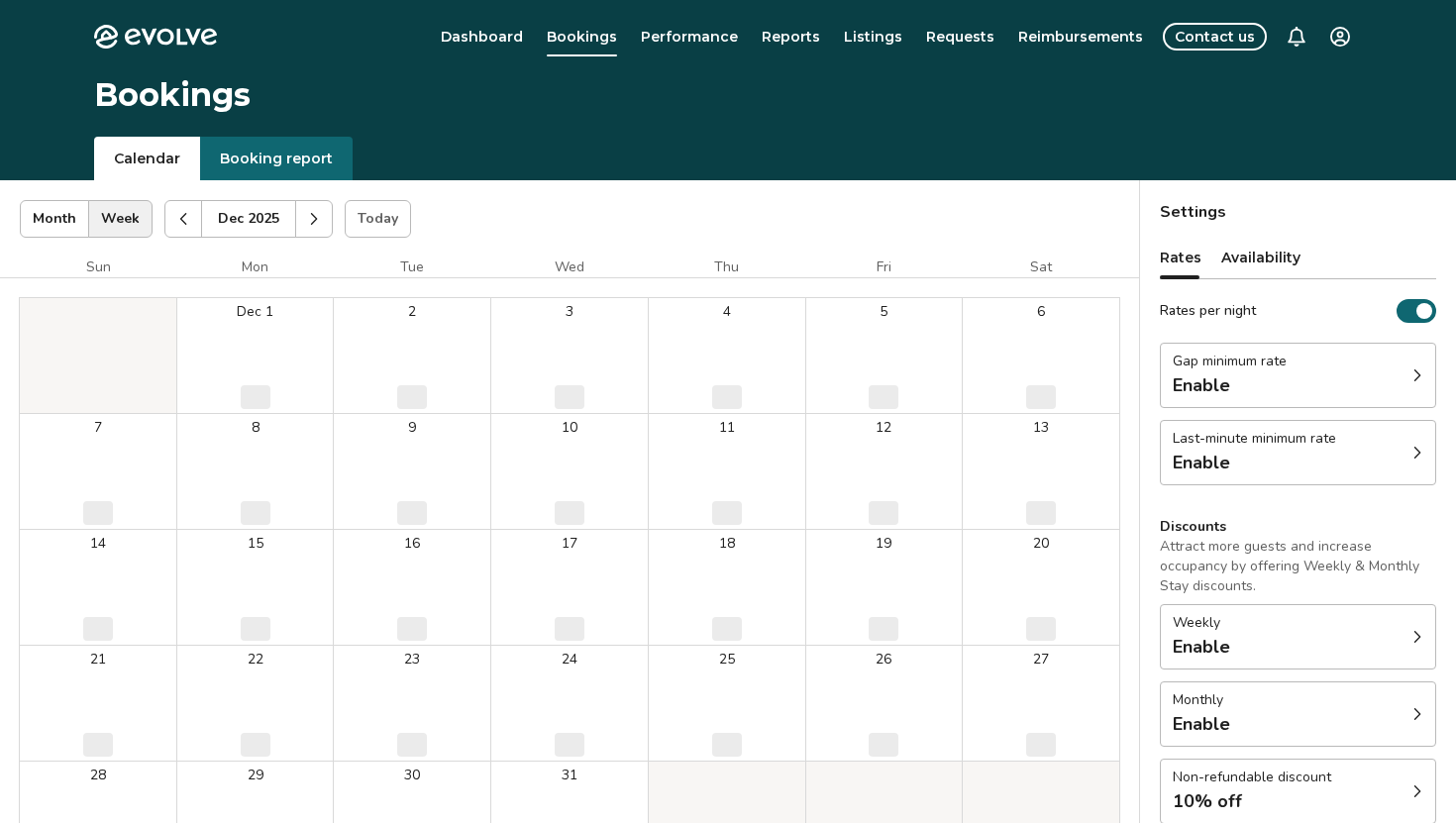 click 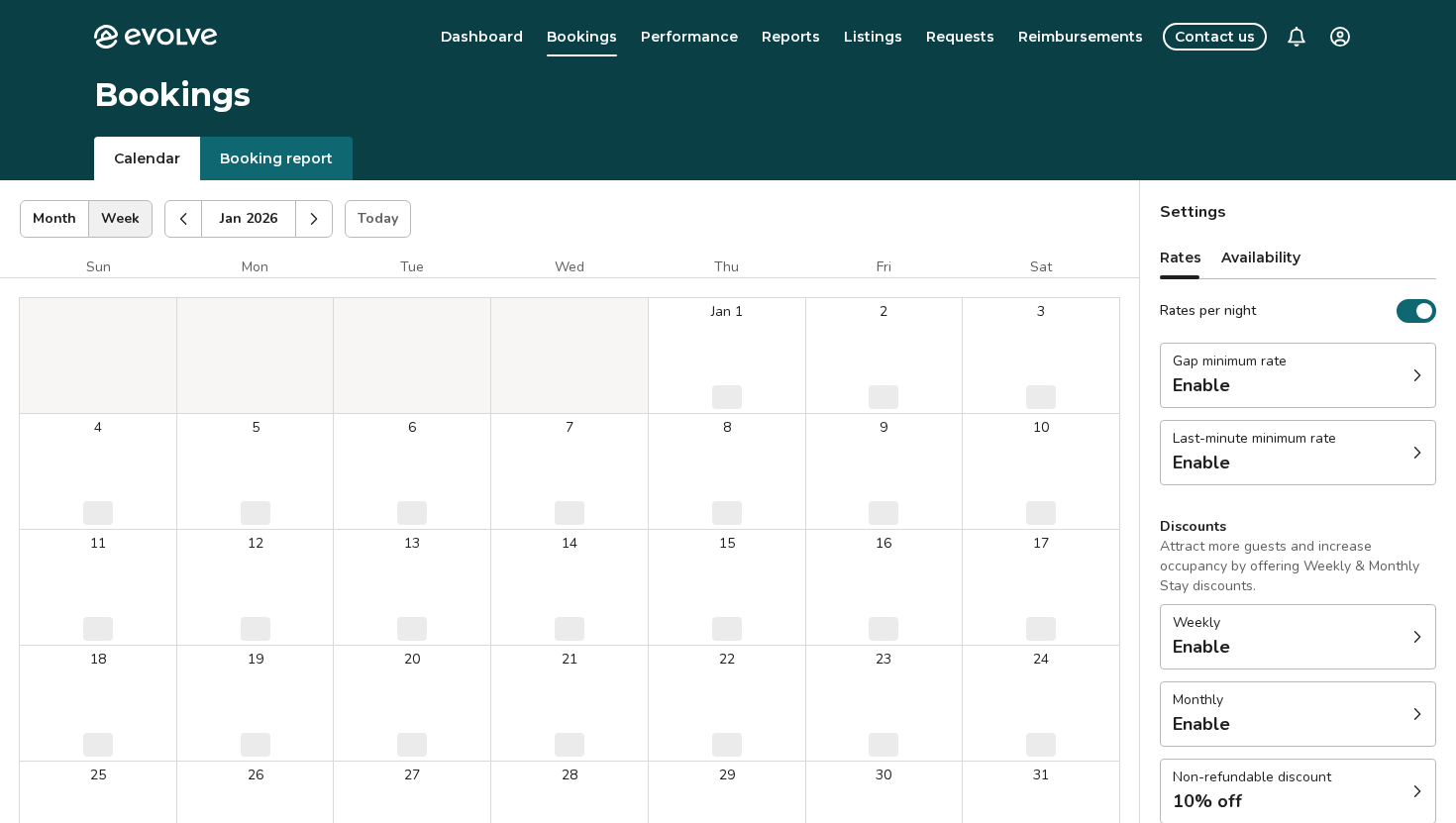 click 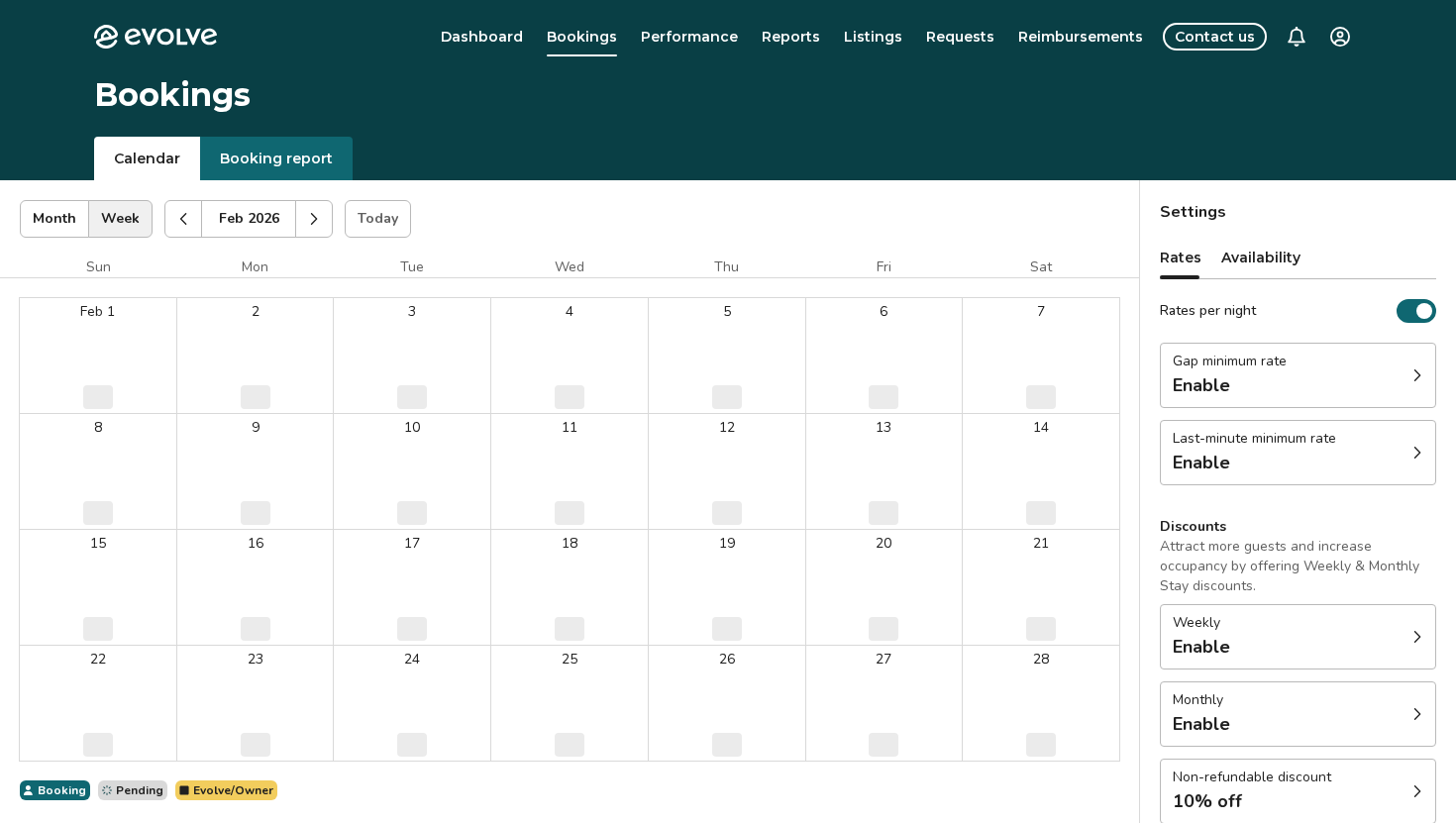 click 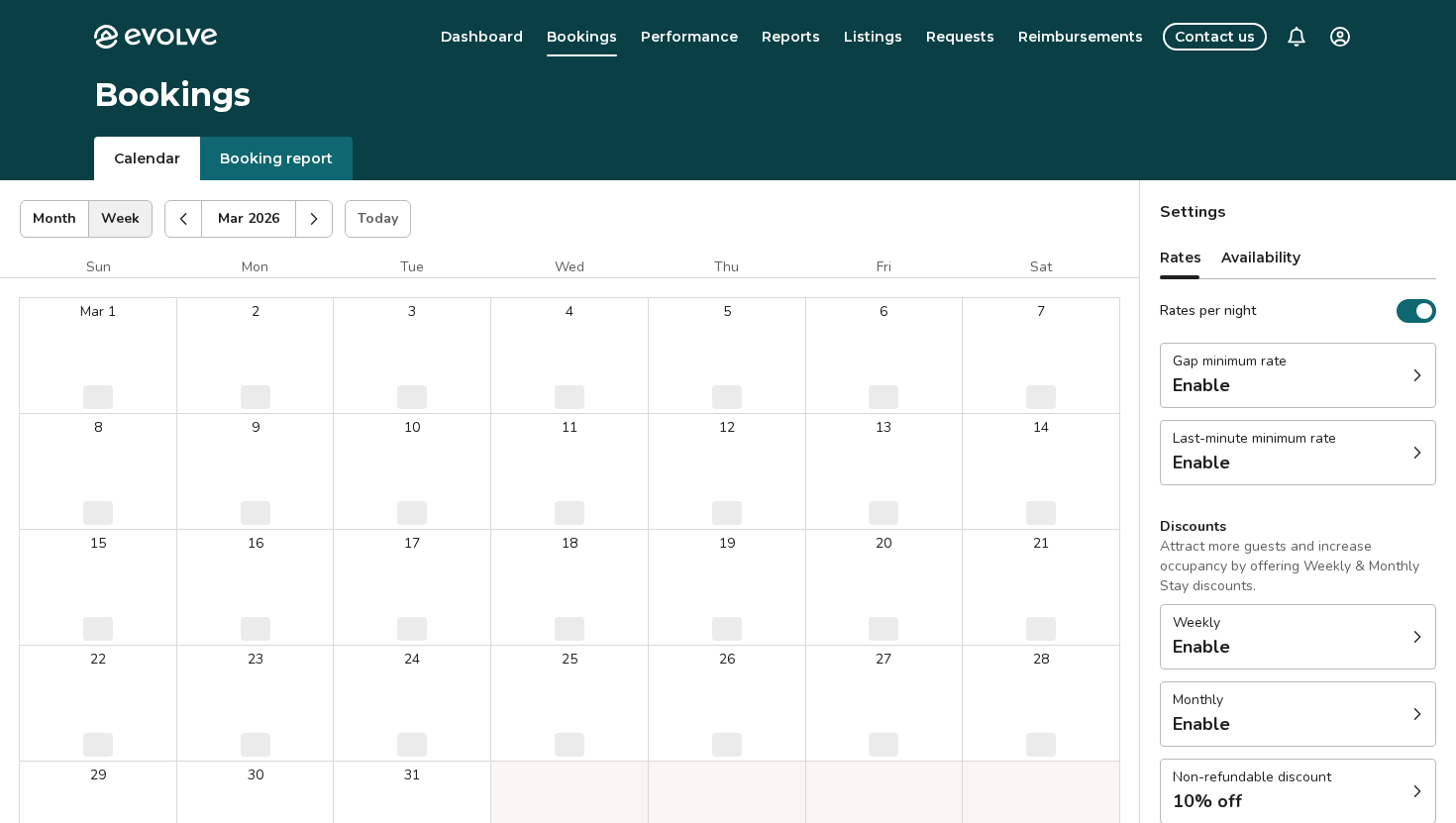 click 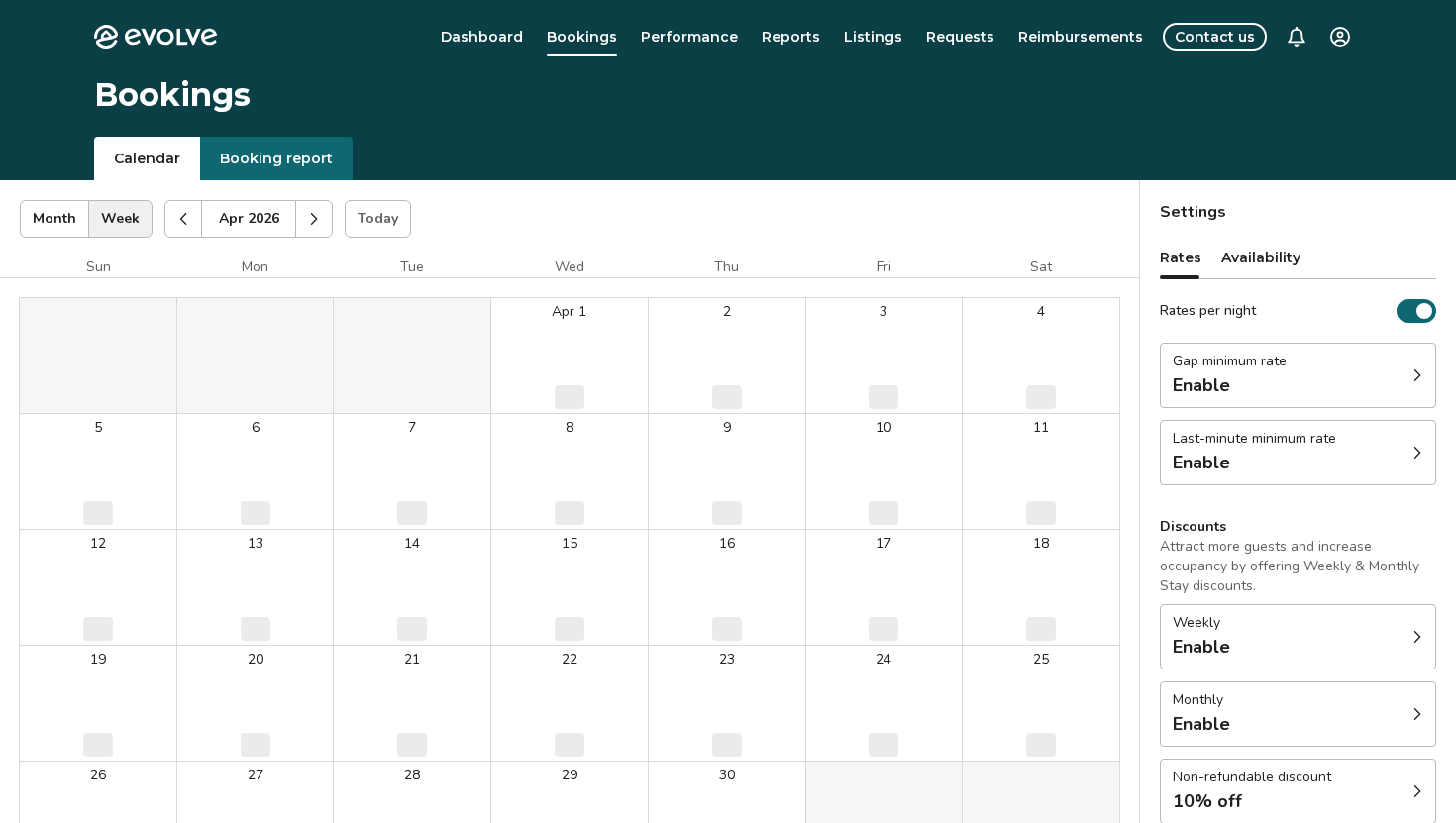 click 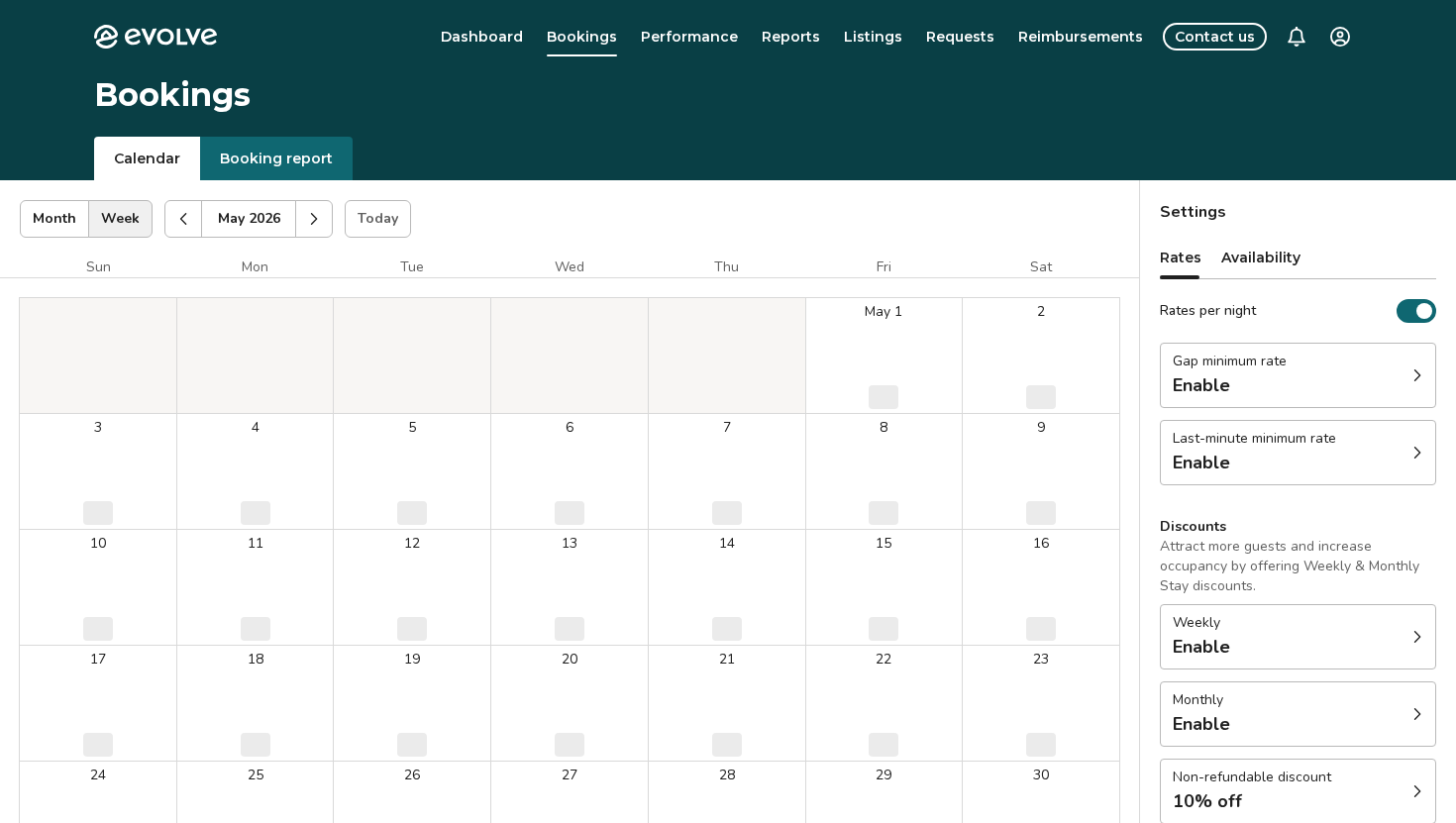 click 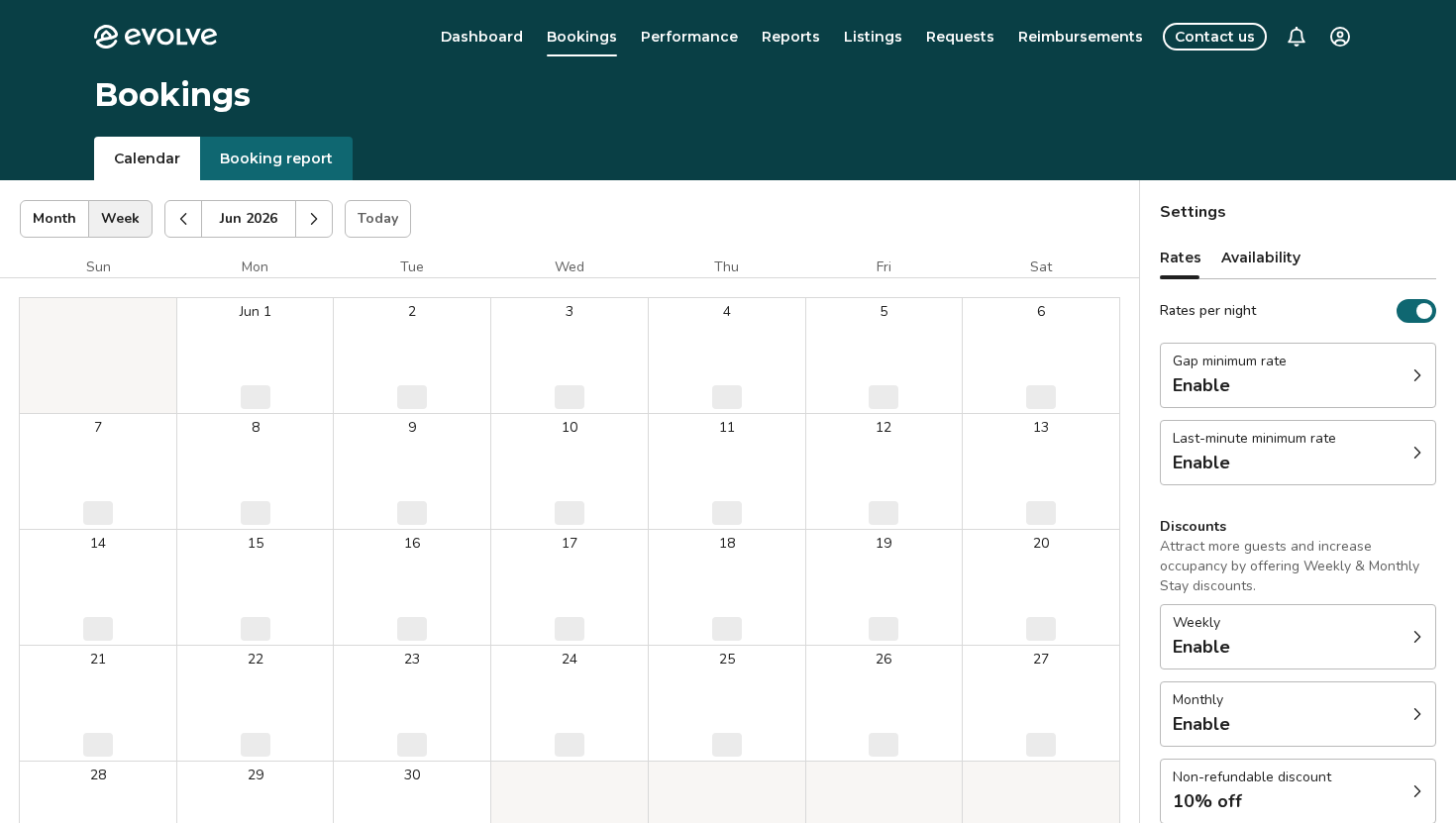 click 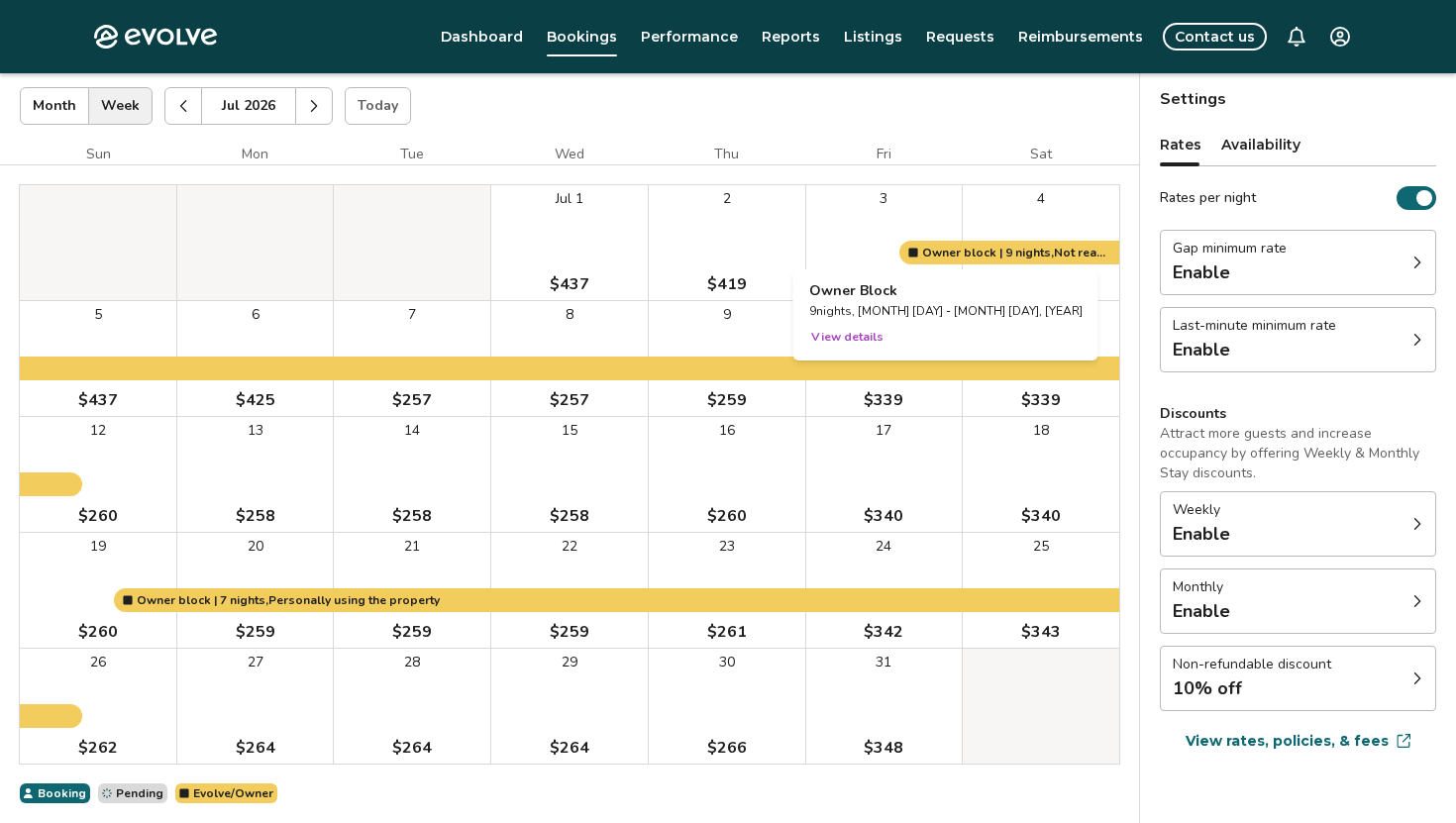 scroll, scrollTop: 112, scrollLeft: 0, axis: vertical 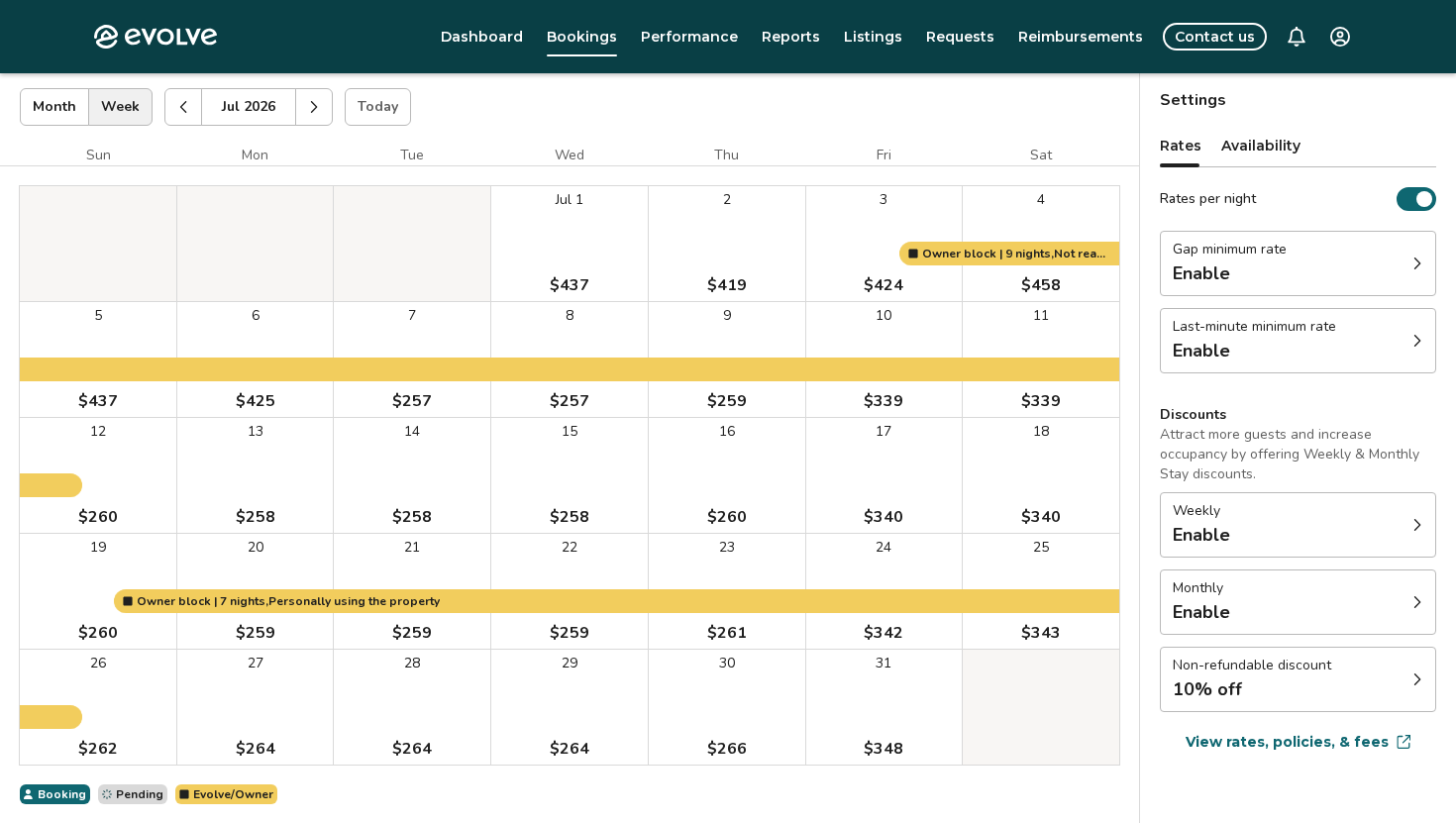 click at bounding box center (183, 107) 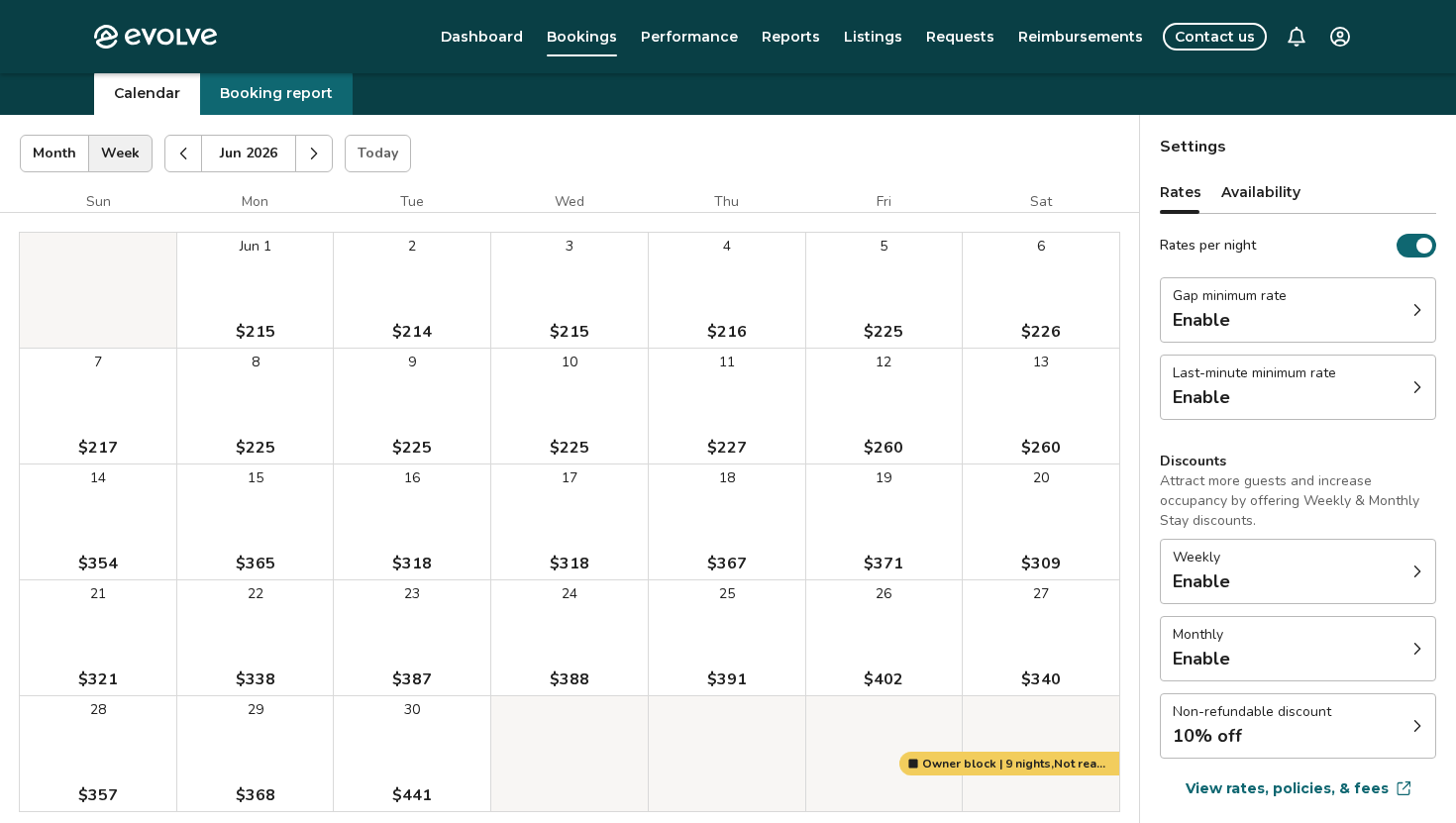 scroll, scrollTop: 61, scrollLeft: 0, axis: vertical 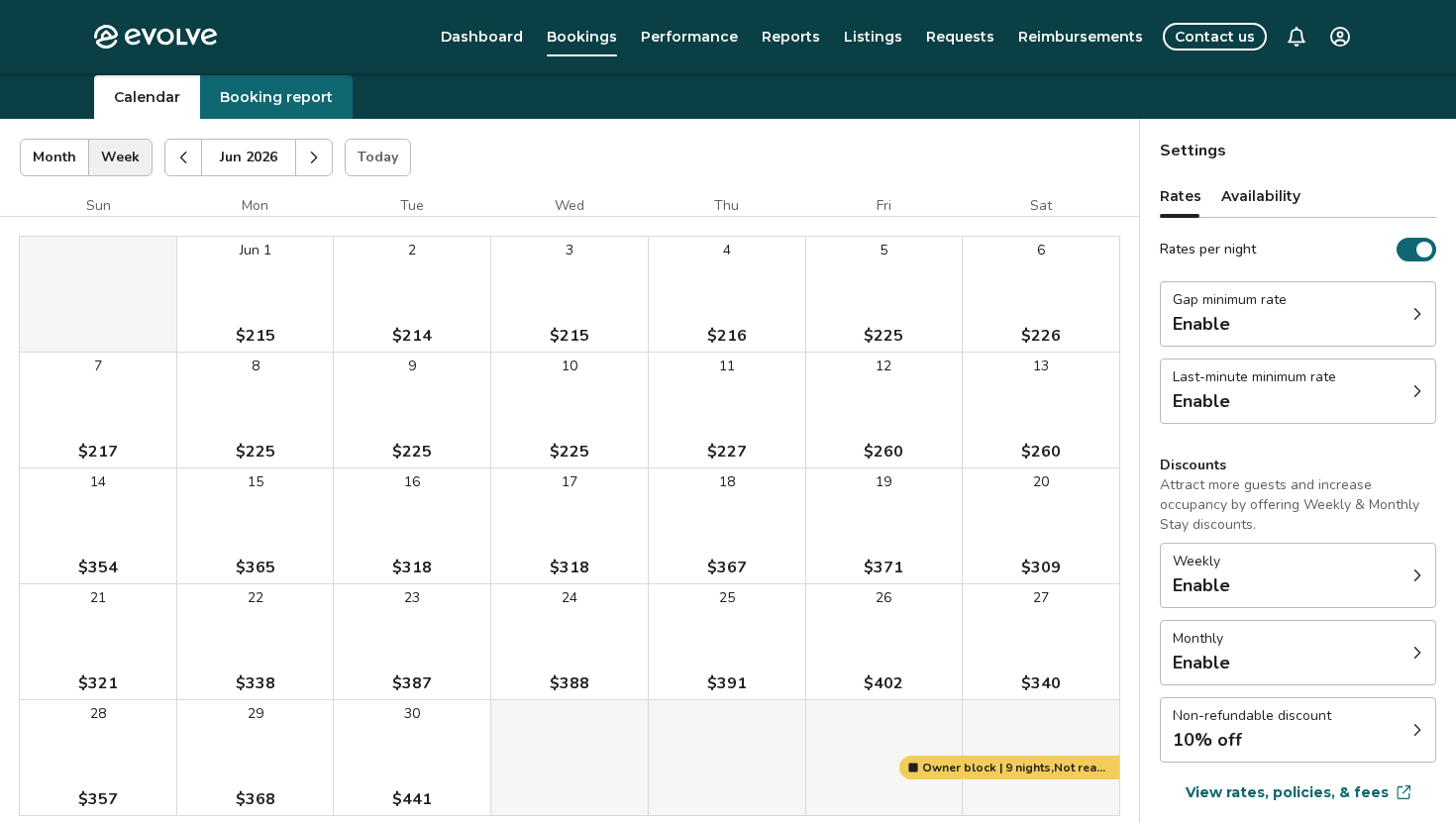click 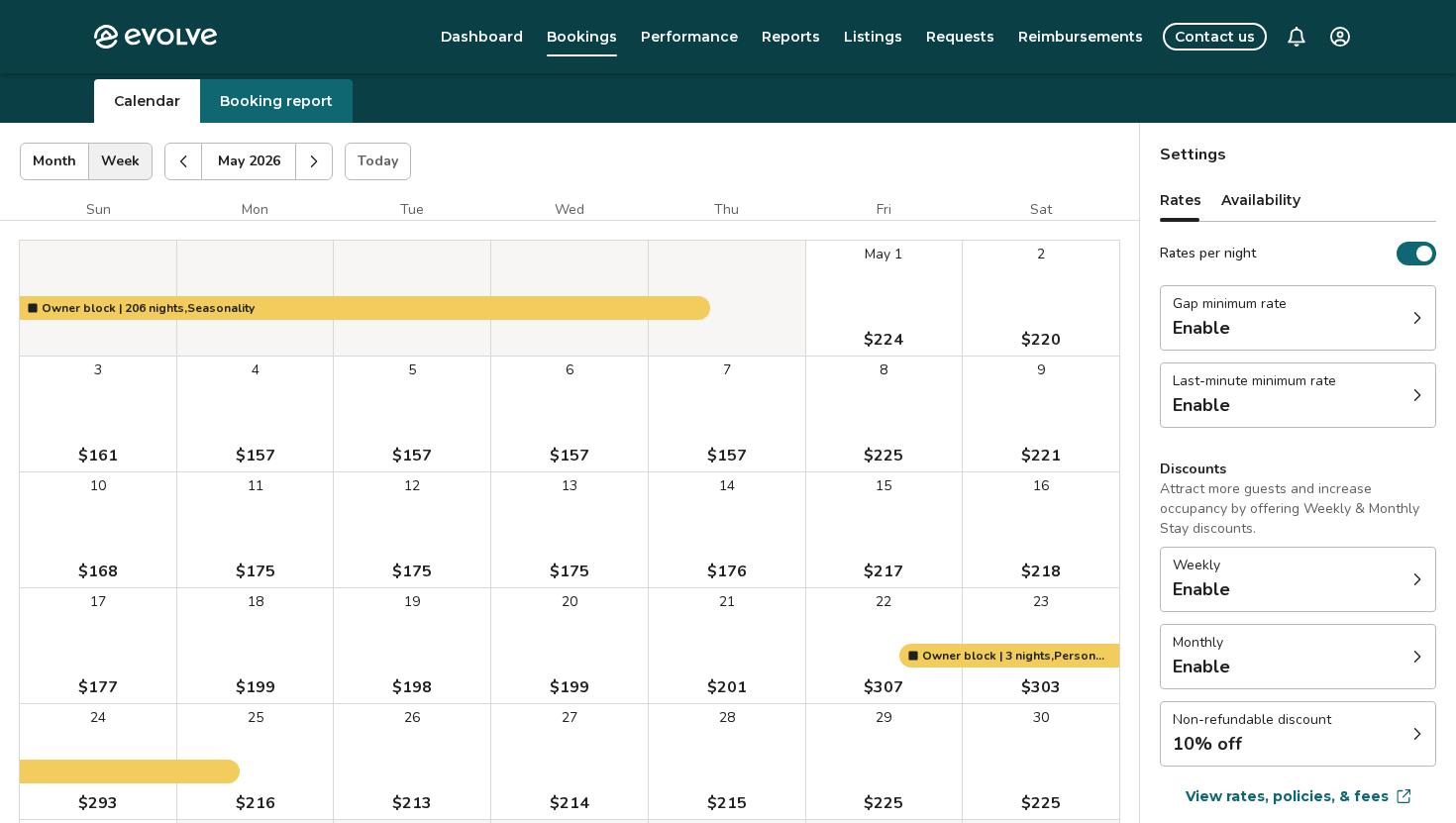 scroll, scrollTop: 56, scrollLeft: 0, axis: vertical 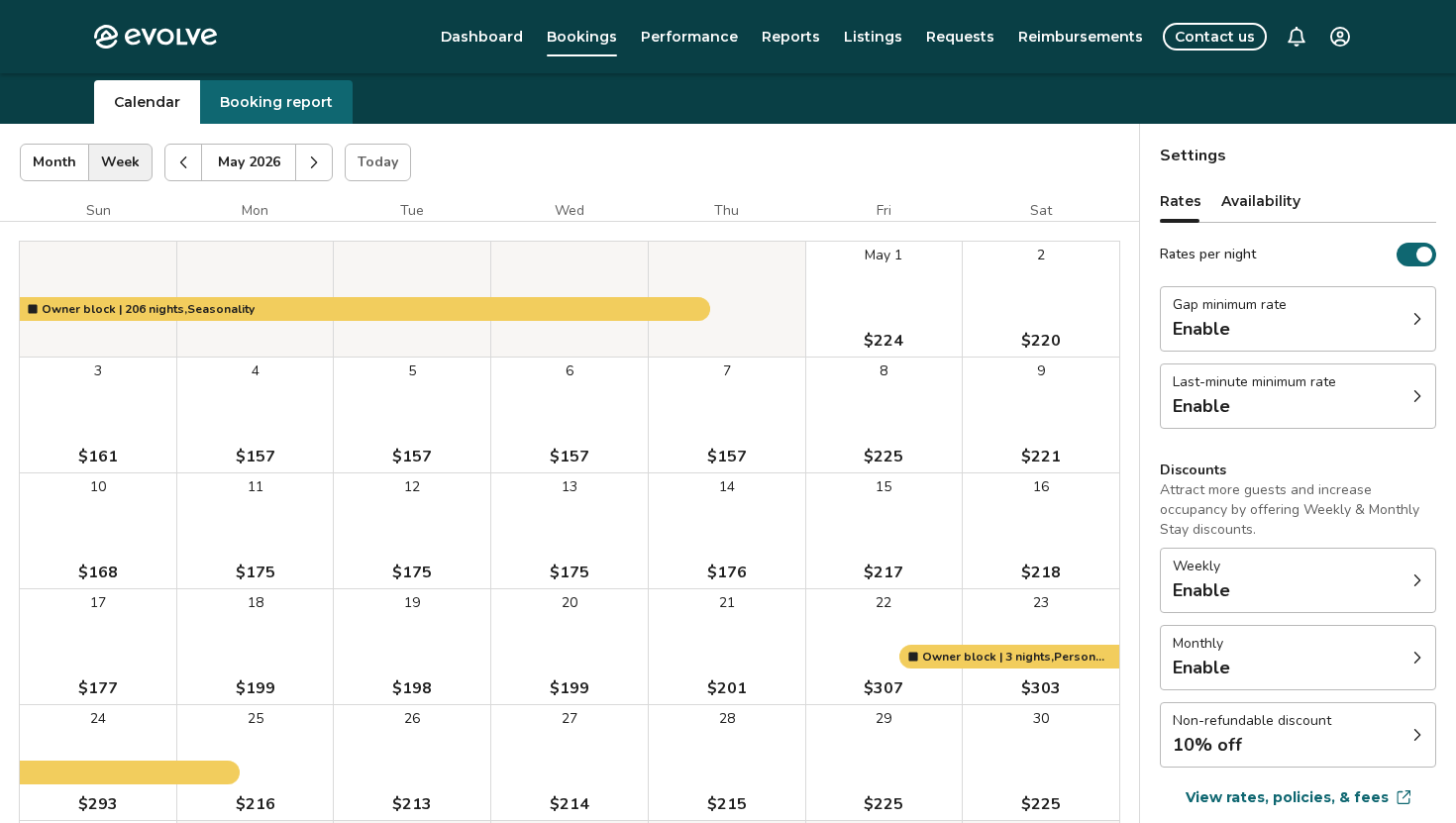 click at bounding box center [314, 162] 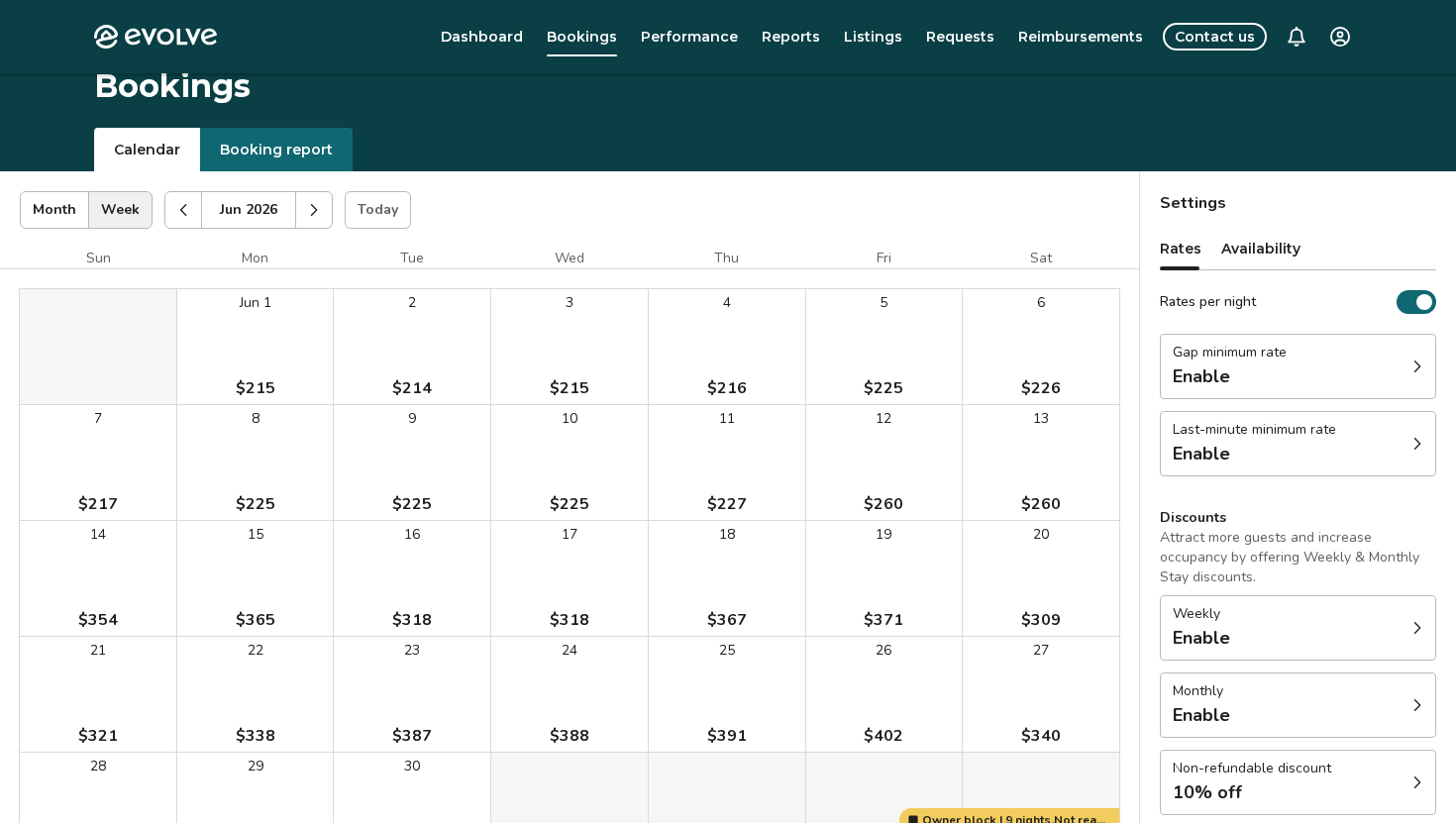 scroll, scrollTop: 5, scrollLeft: 0, axis: vertical 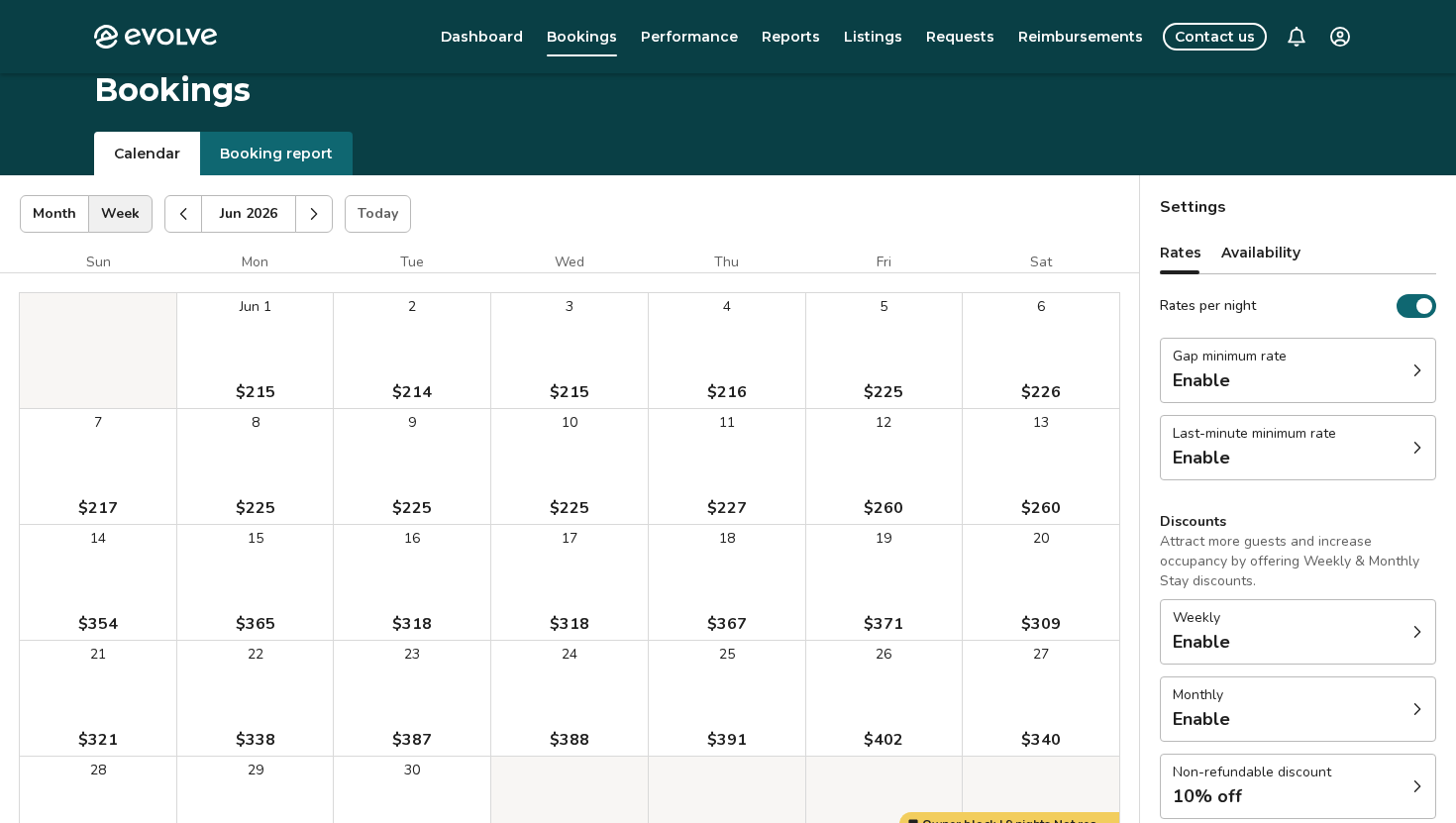 click 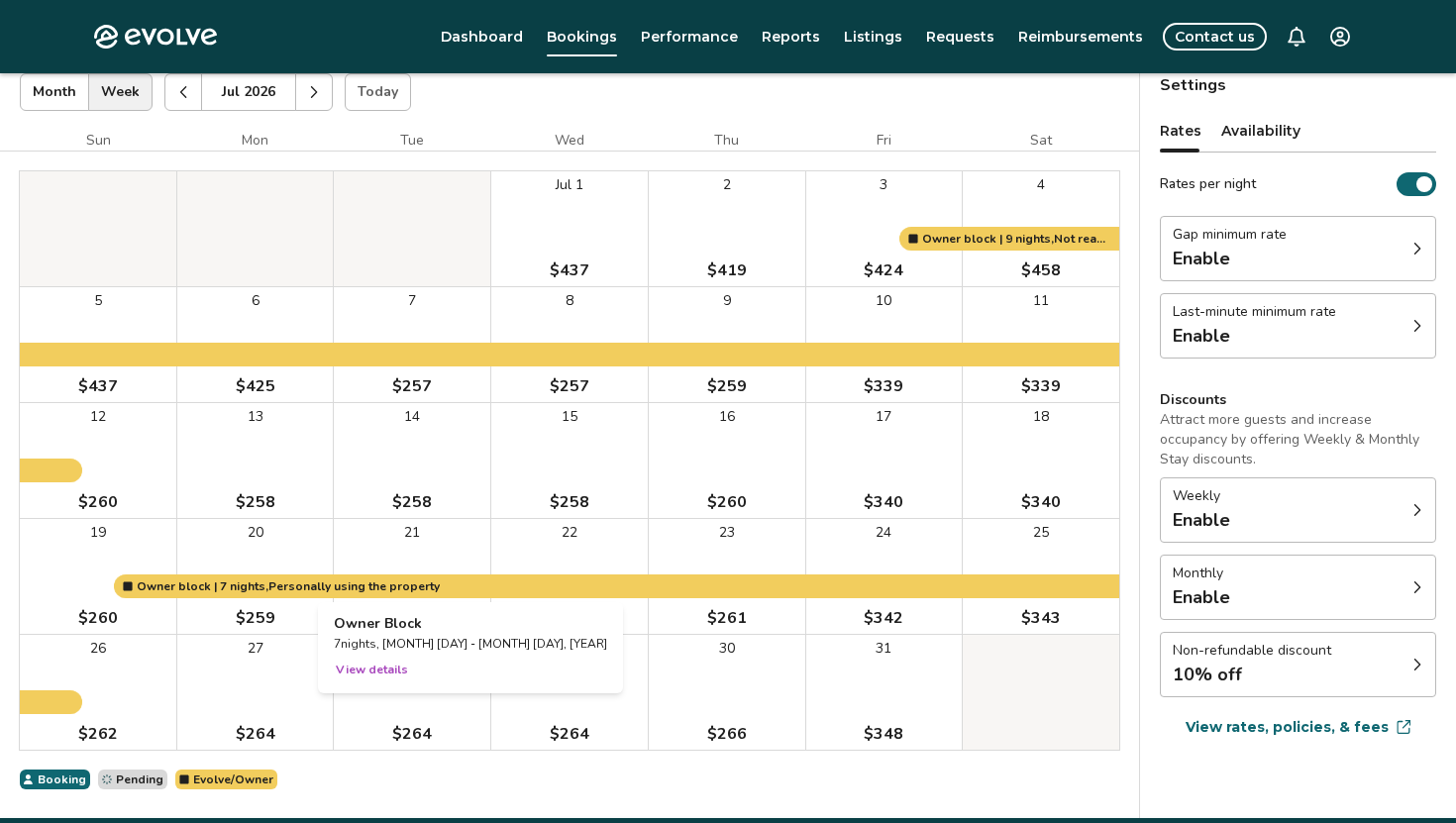 scroll, scrollTop: 129, scrollLeft: 0, axis: vertical 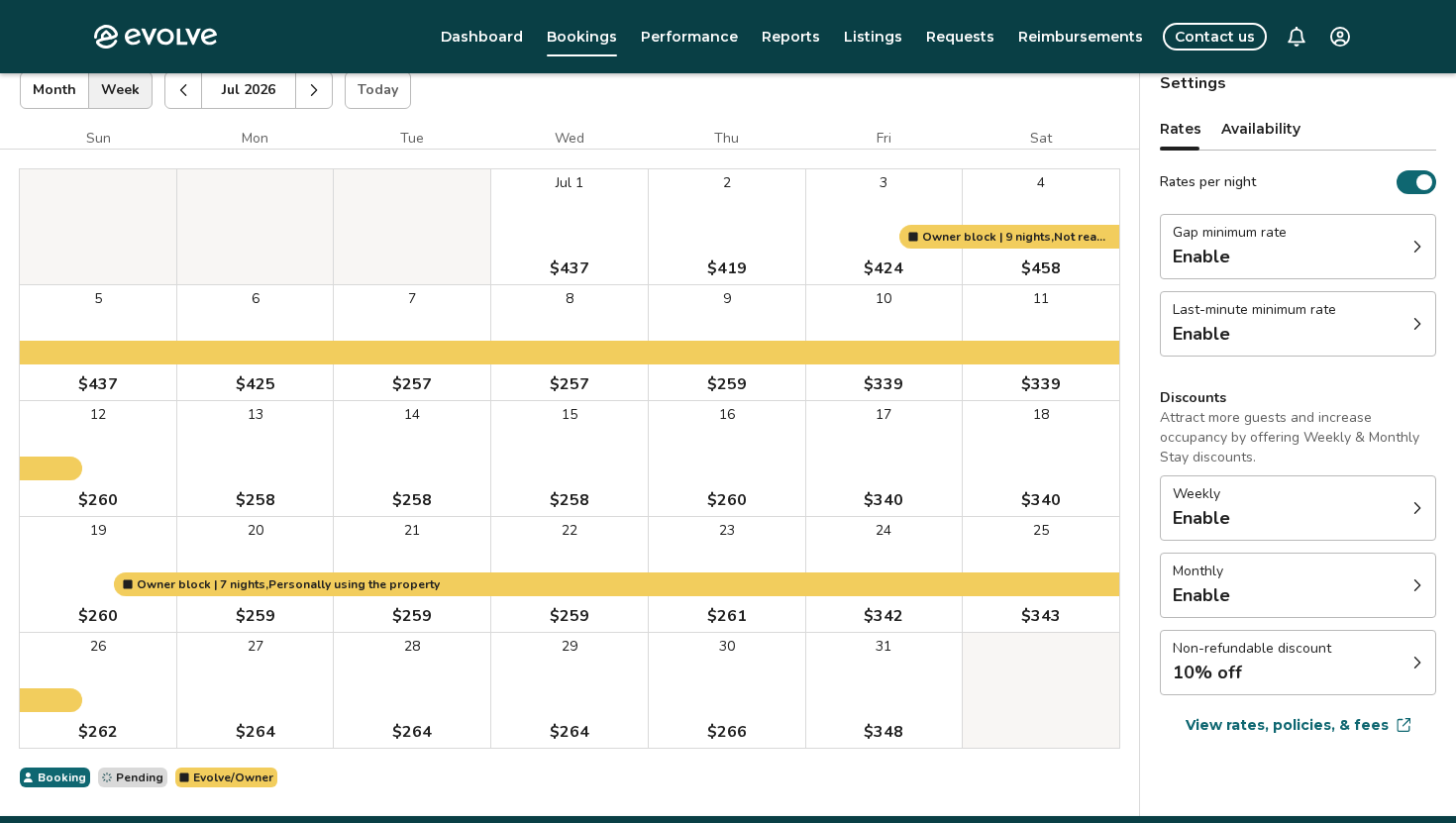 click at bounding box center [314, 90] 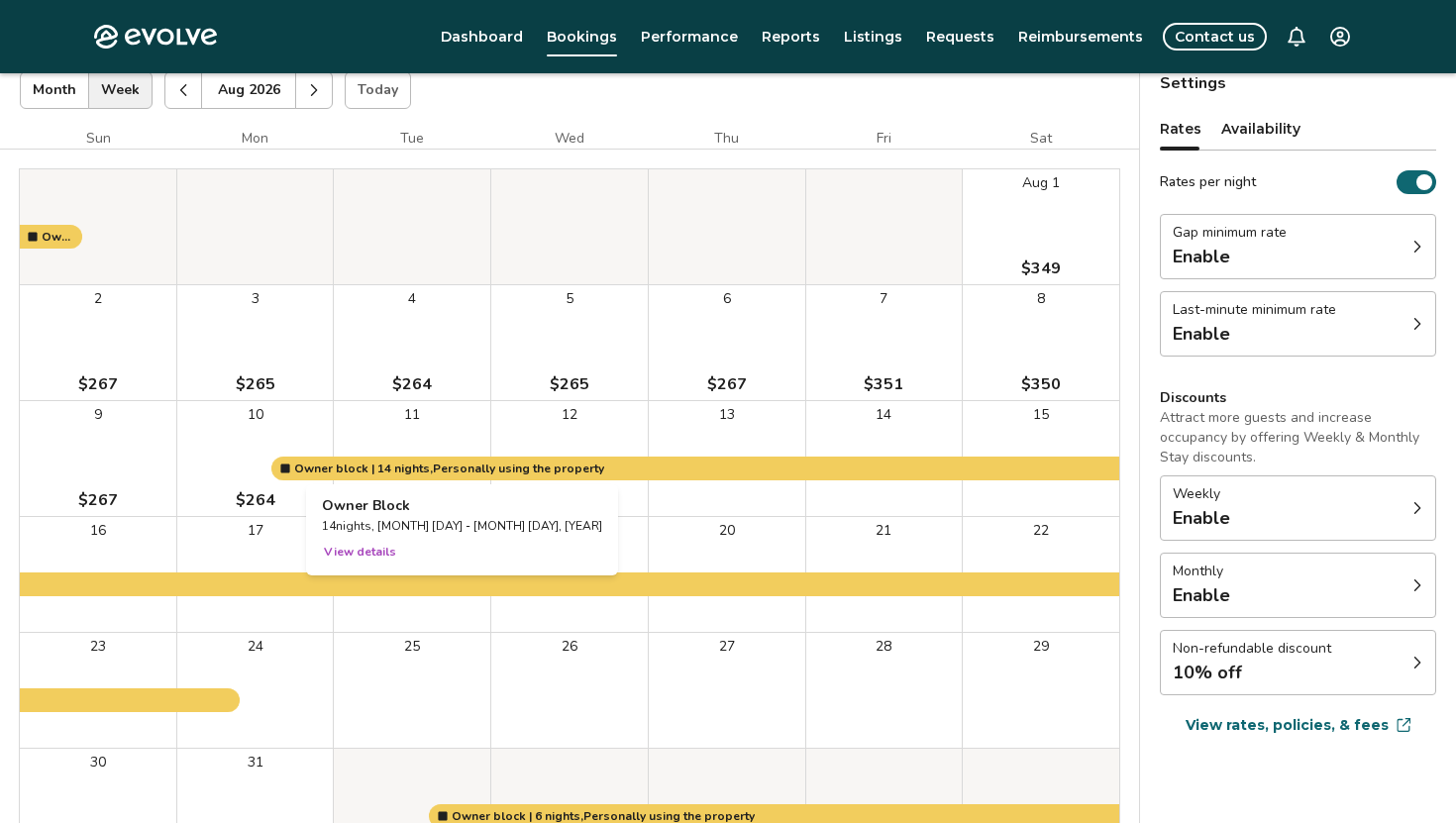 click on "View details" at bounding box center [360, 552] 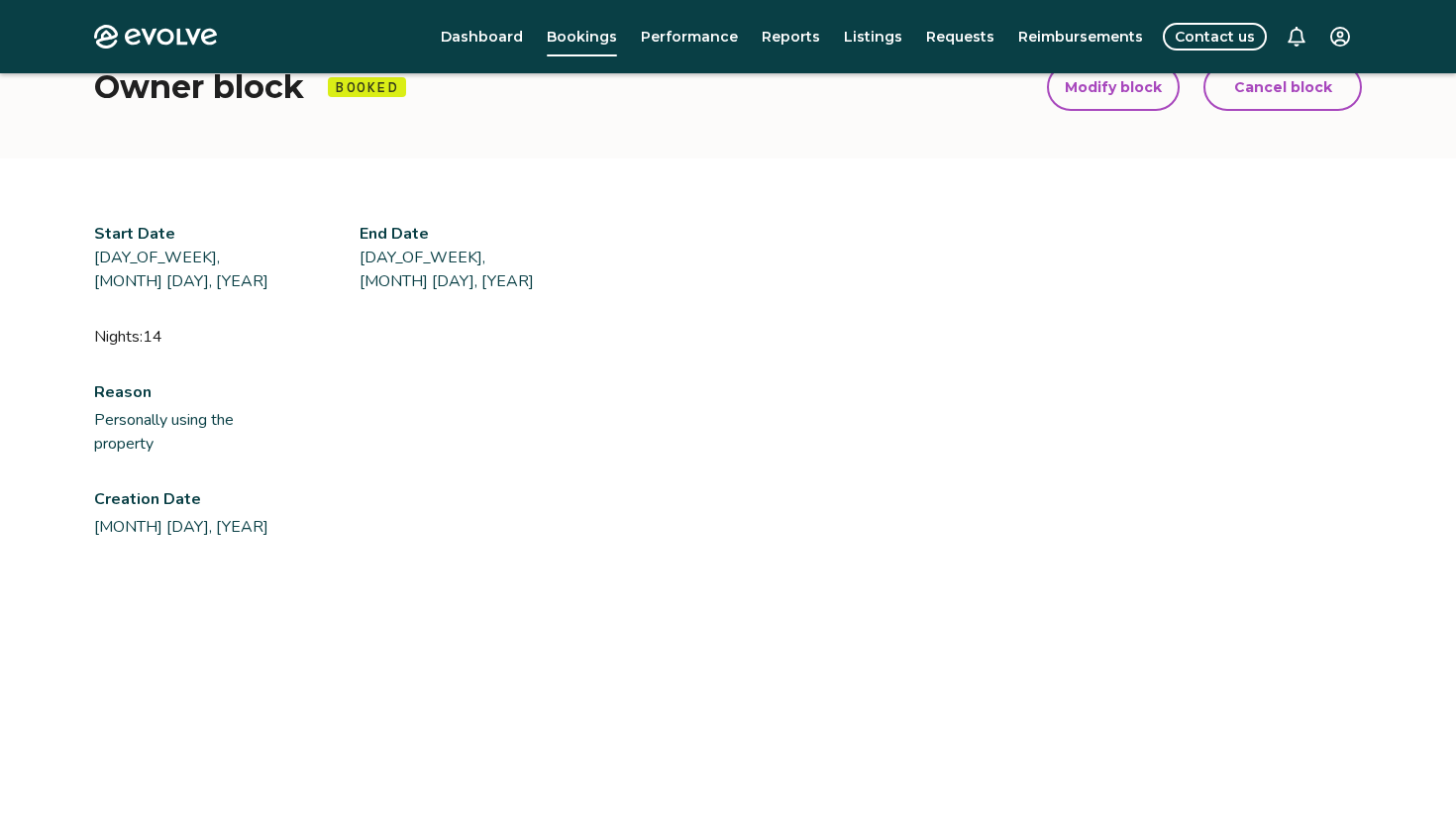 click on "Cancel block" at bounding box center [1283, 87] 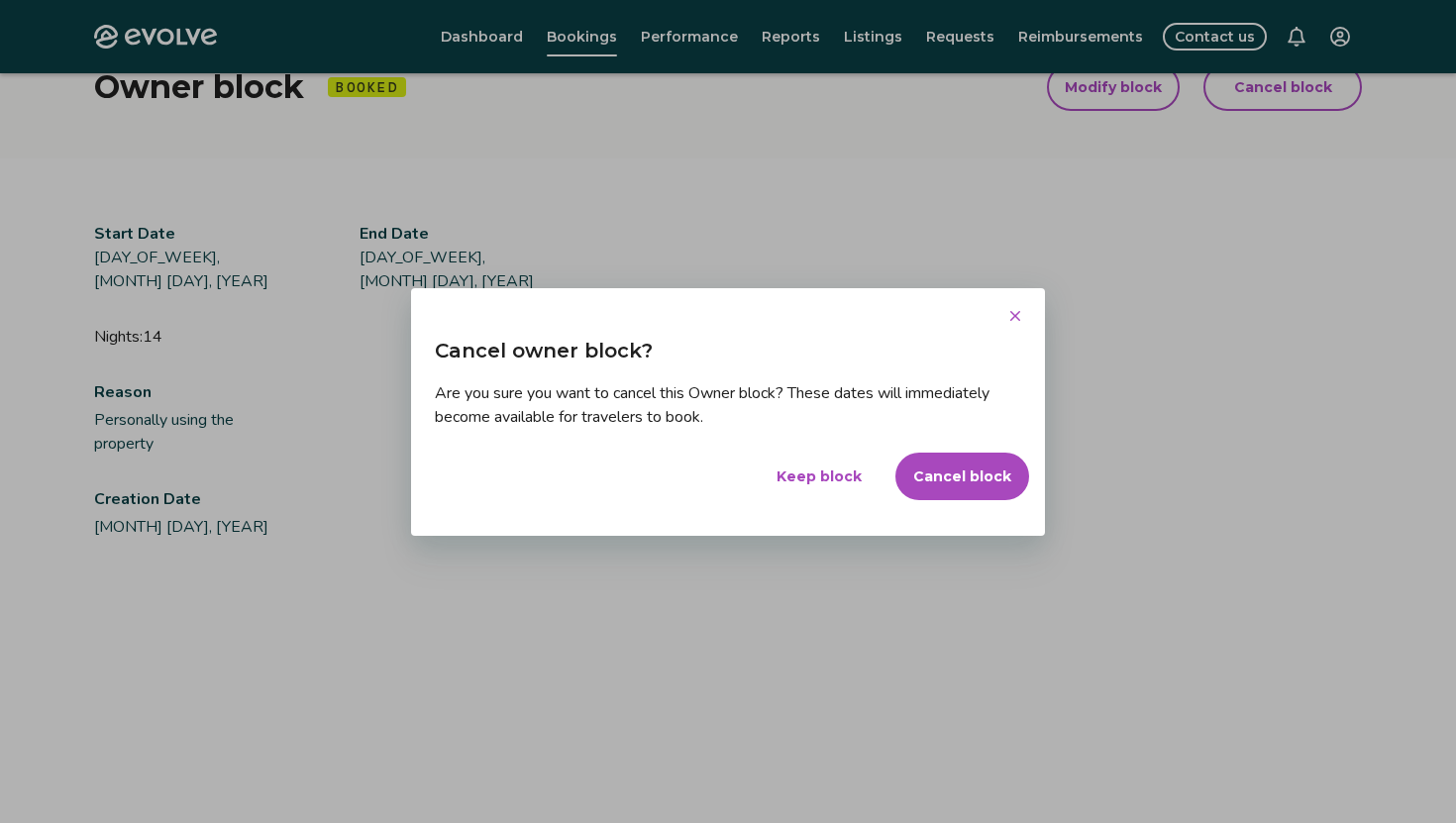 click on "Cancel block" at bounding box center (962, 476) 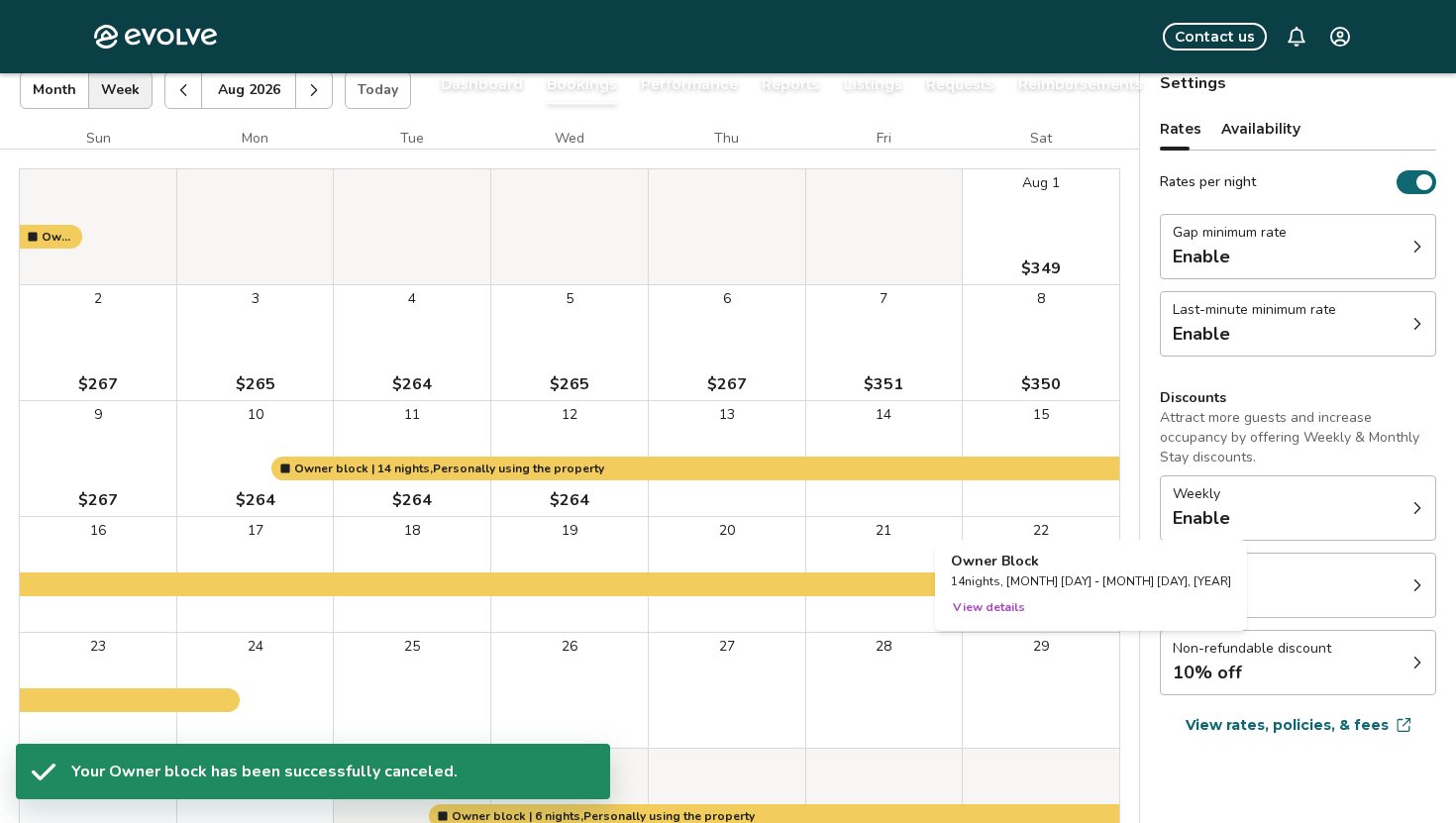 scroll, scrollTop: 73, scrollLeft: 0, axis: vertical 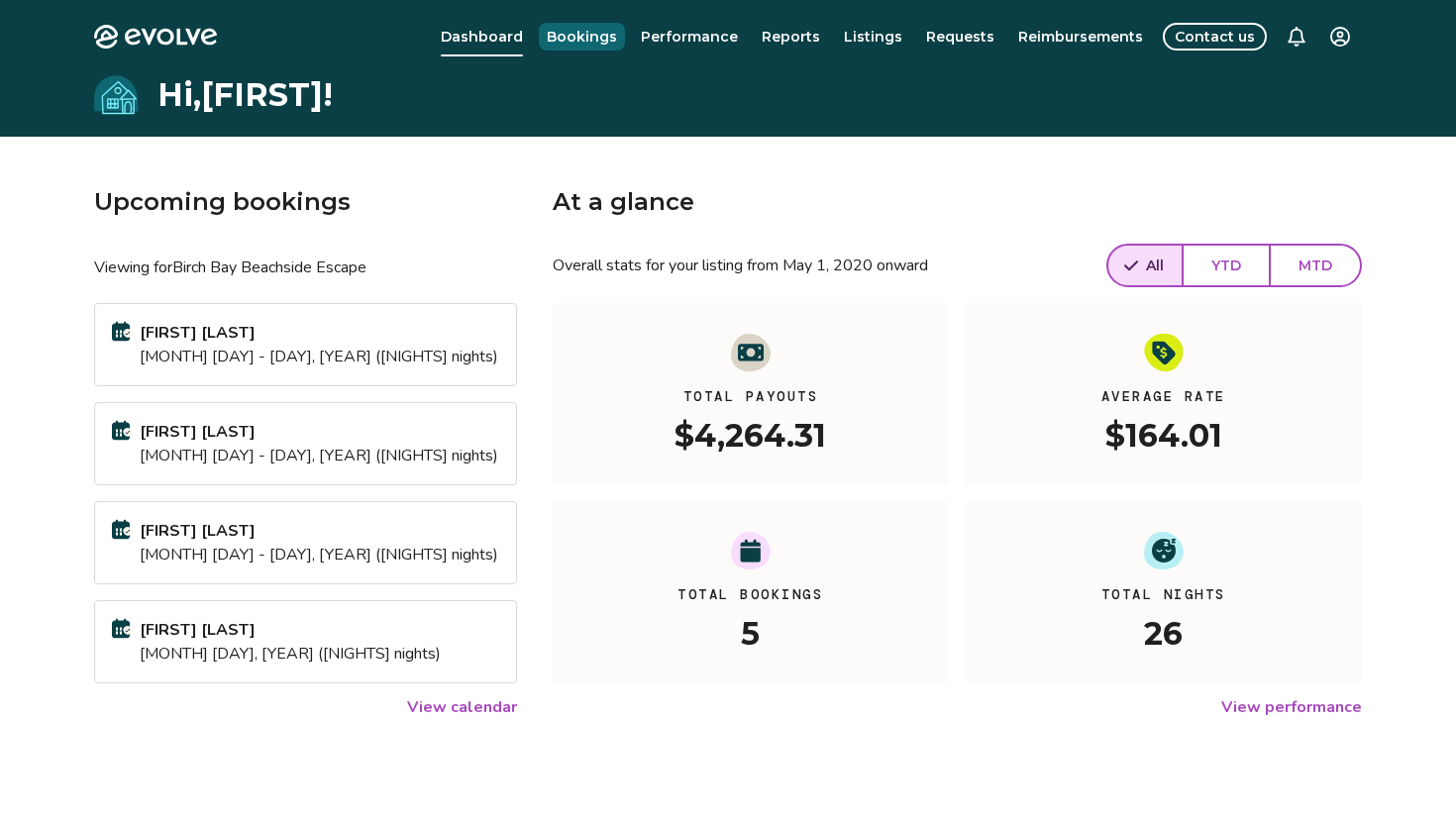 click on "Bookings" at bounding box center (581, 37) 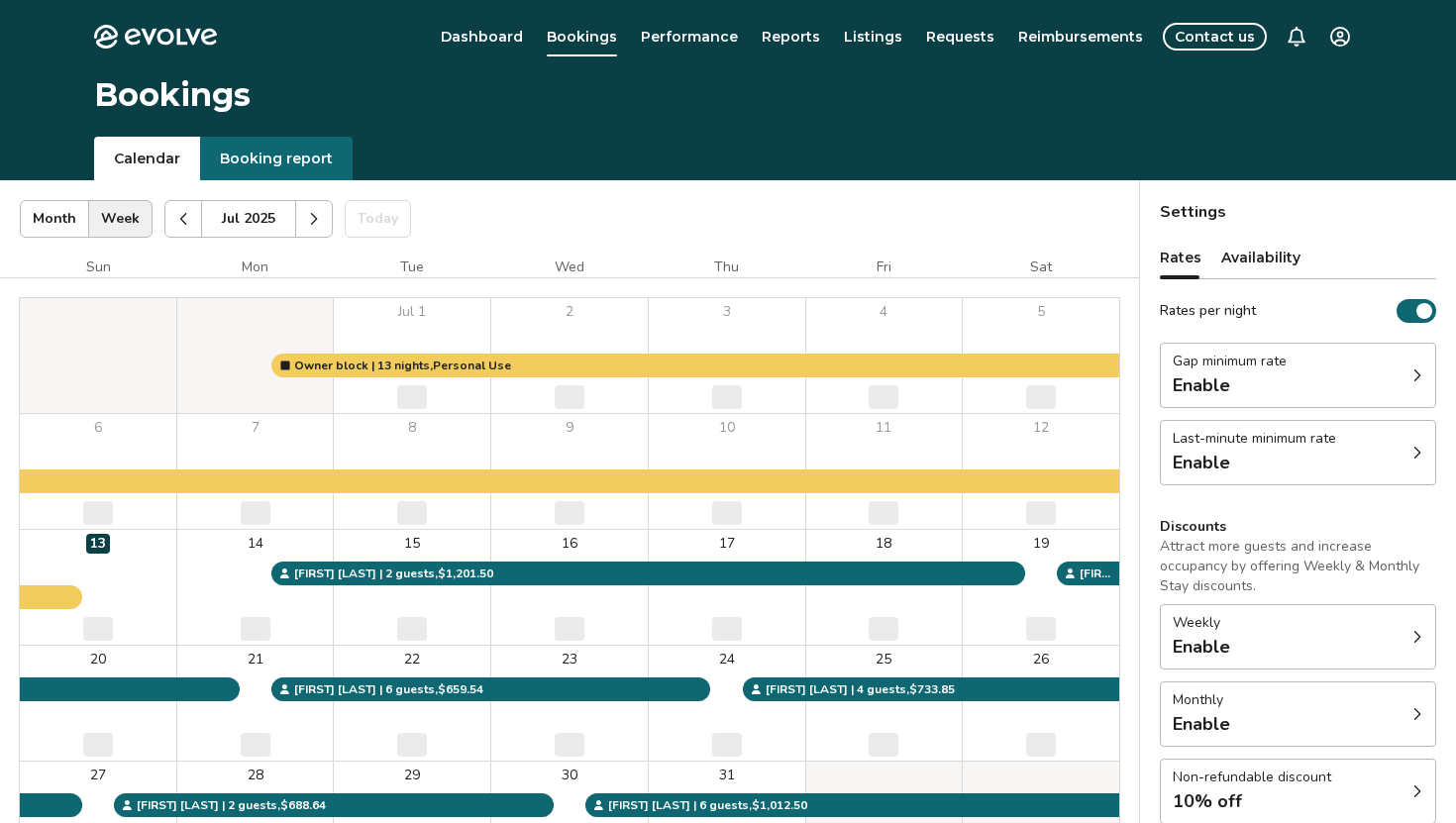 click at bounding box center (314, 219) 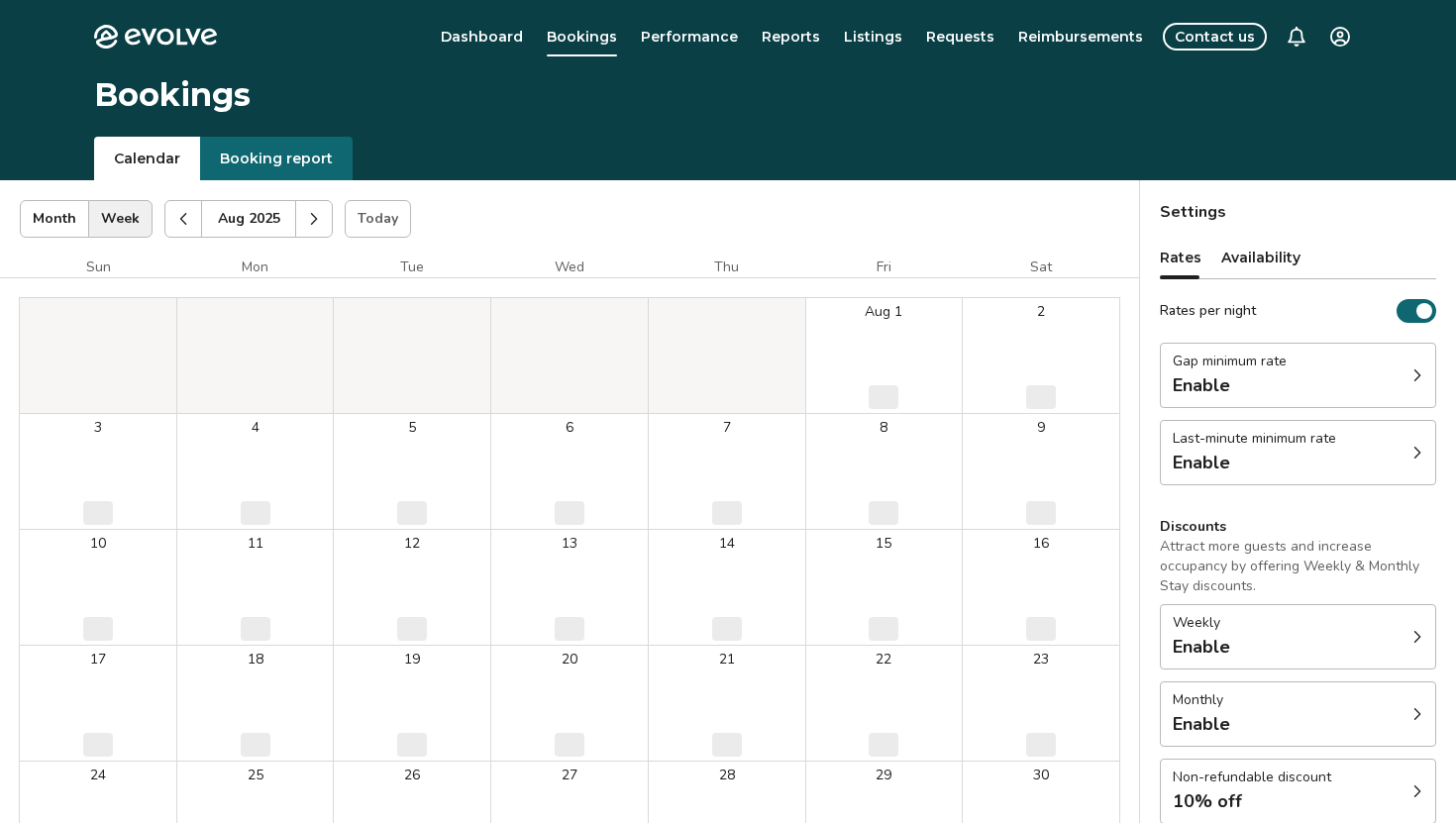 click at bounding box center (314, 219) 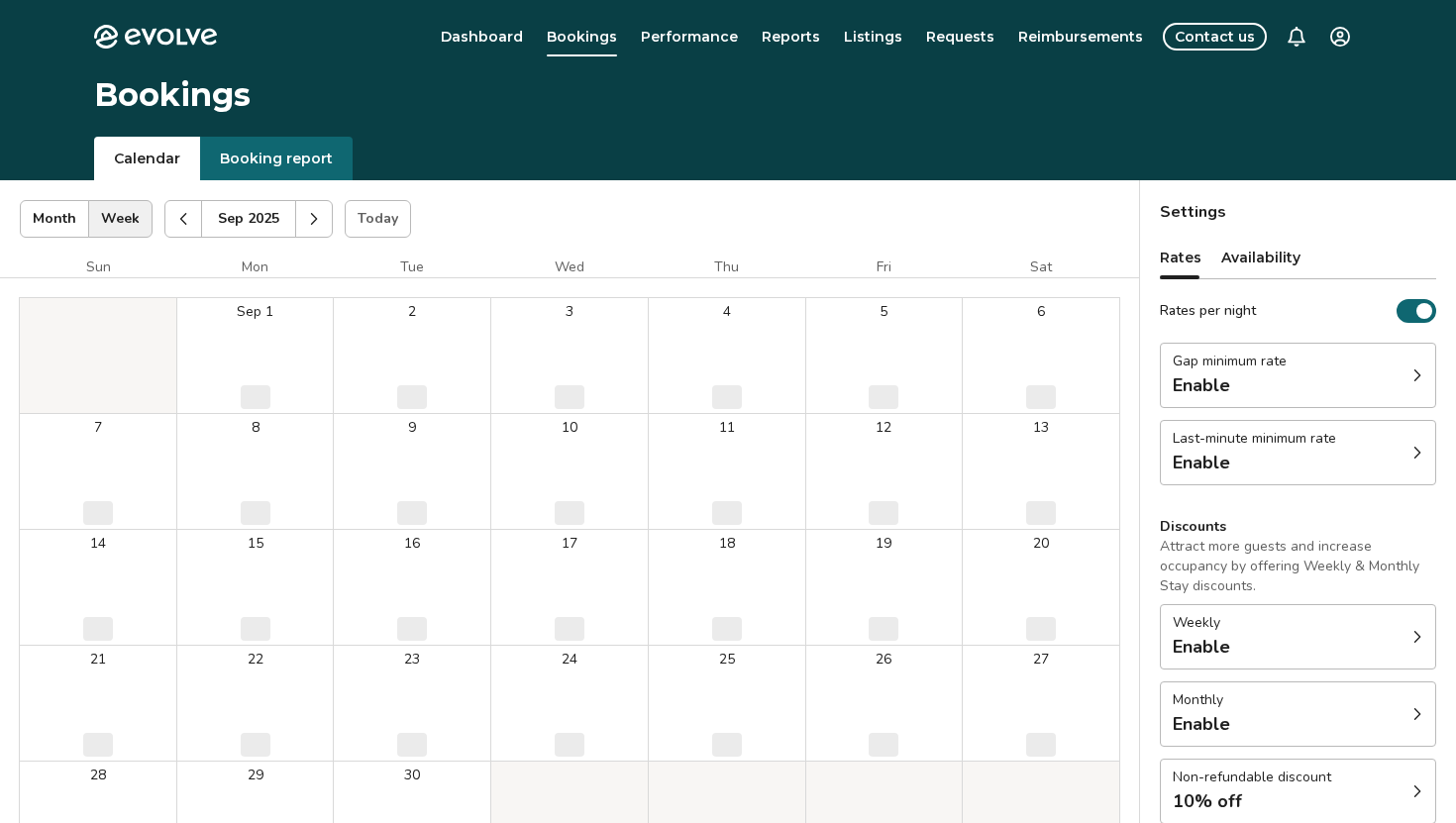 click at bounding box center (314, 219) 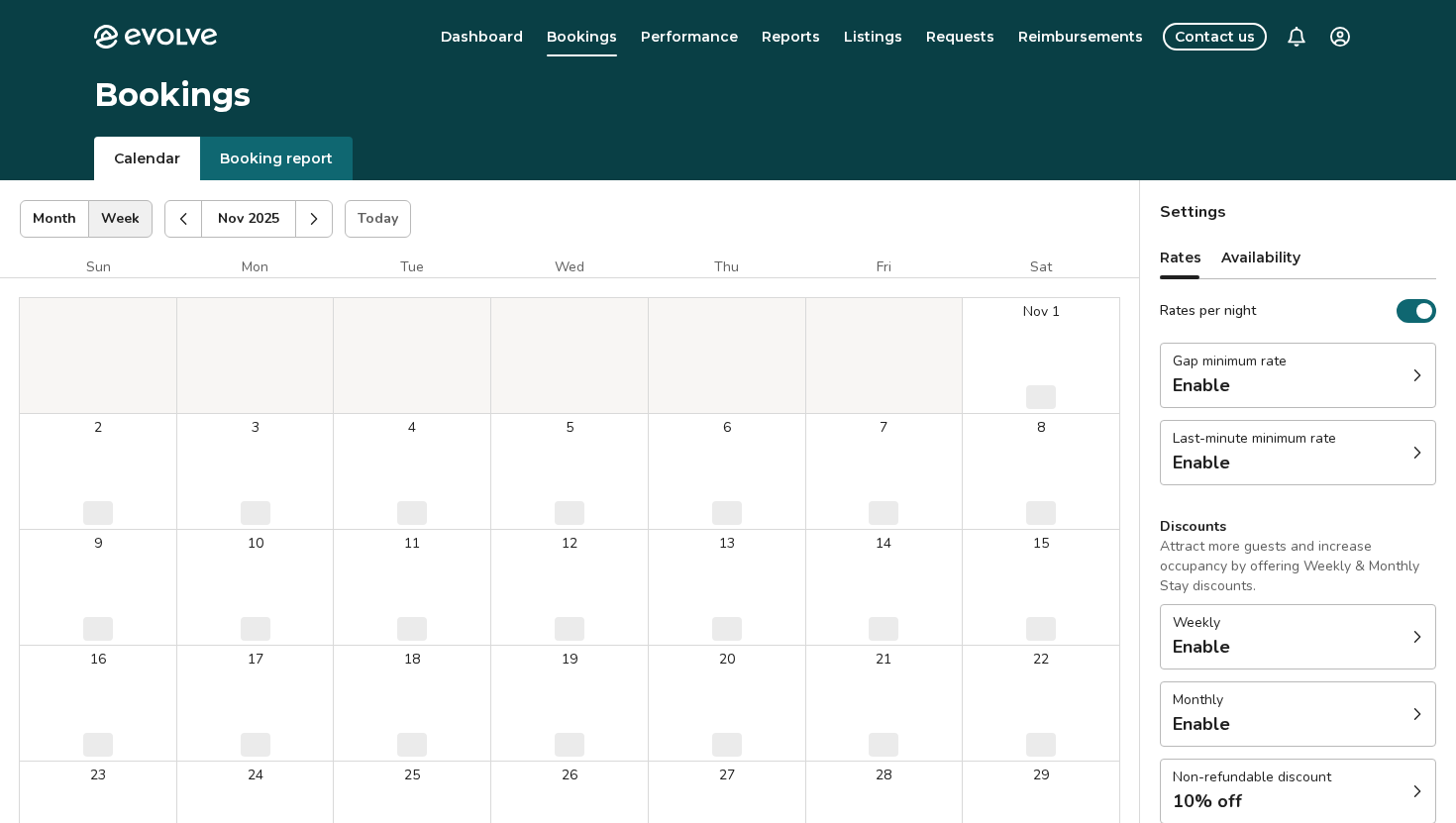 click at bounding box center [314, 219] 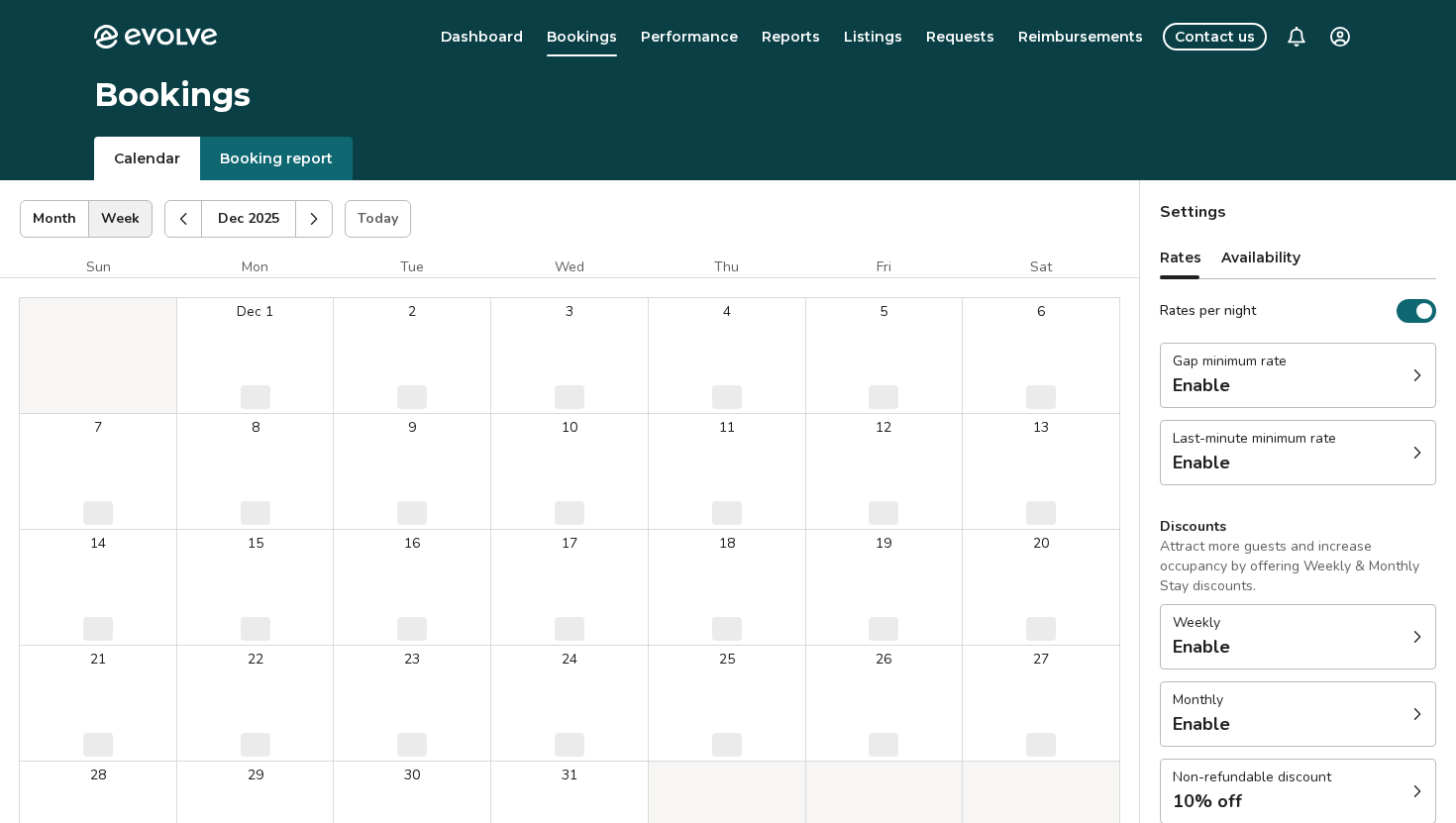 click at bounding box center [314, 219] 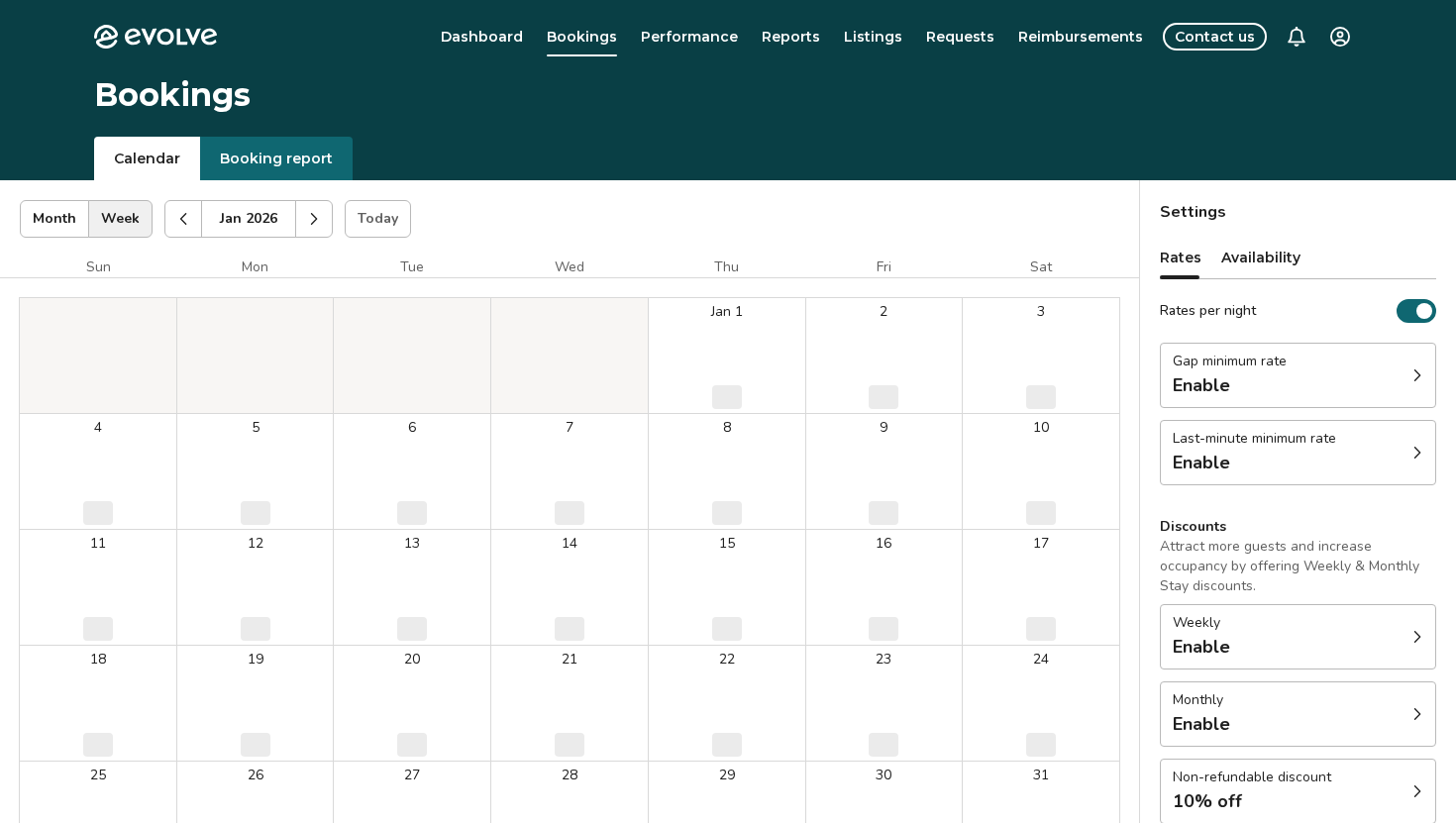 click at bounding box center (314, 219) 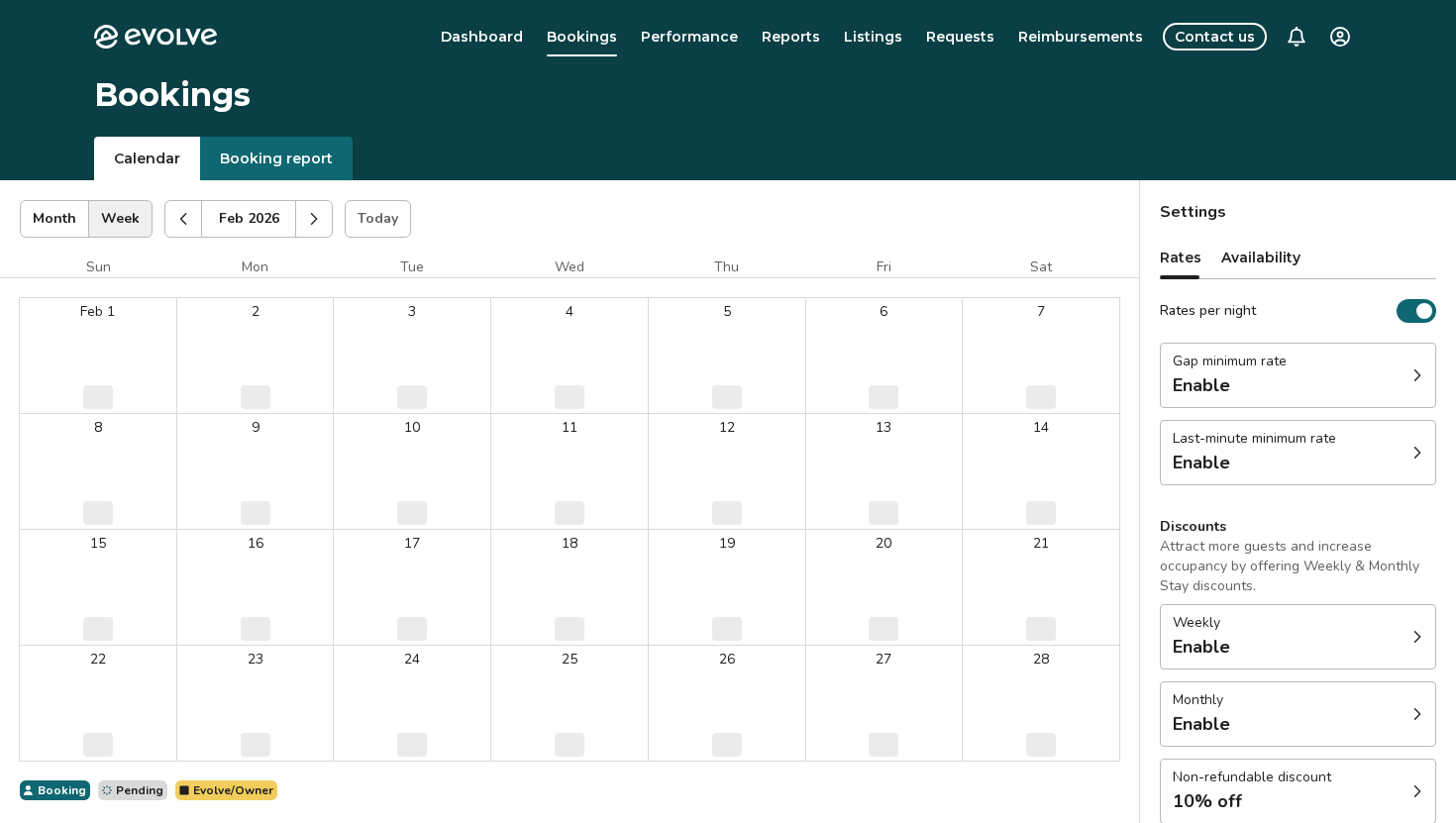 click at bounding box center (314, 219) 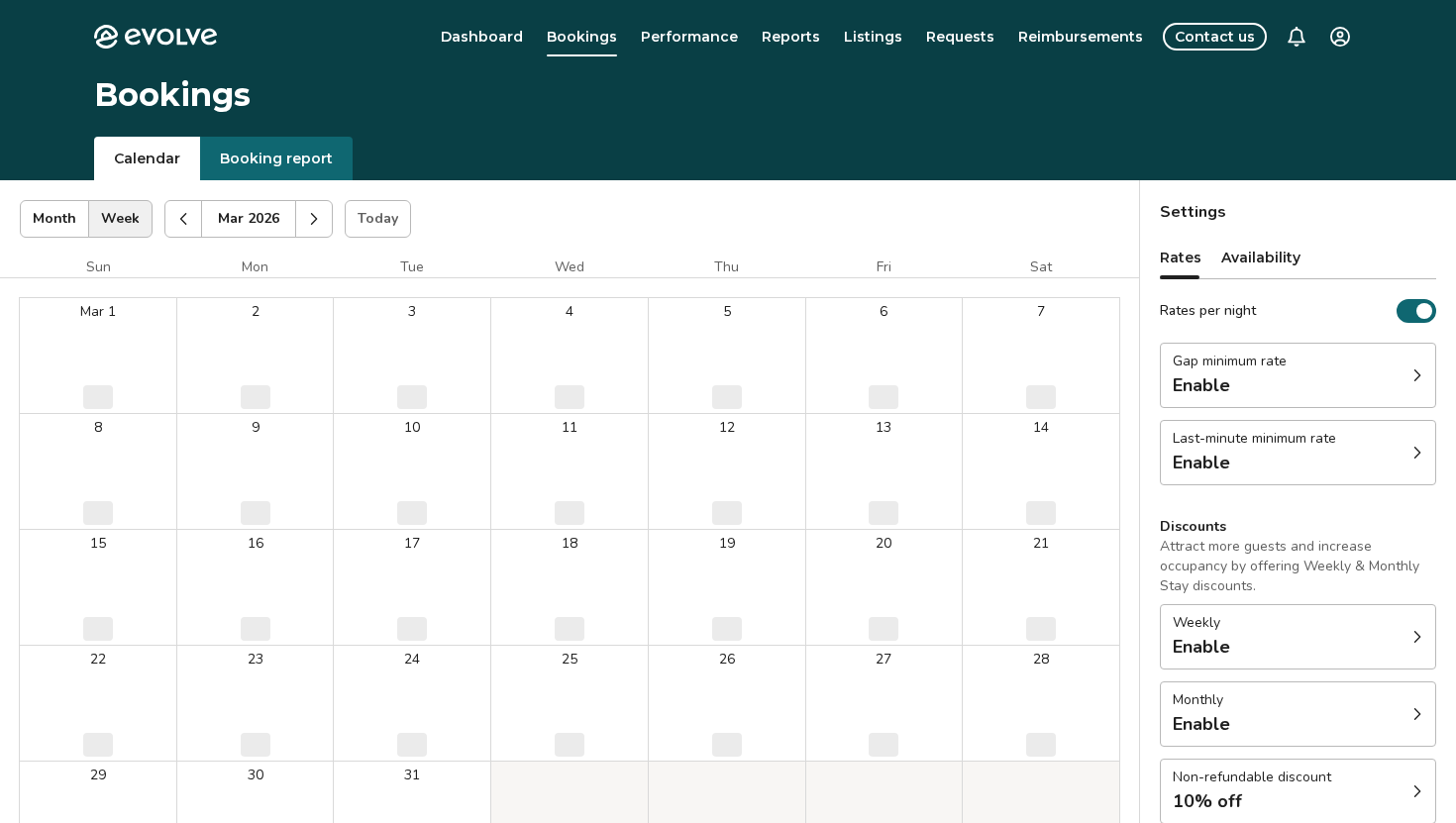 click at bounding box center [314, 219] 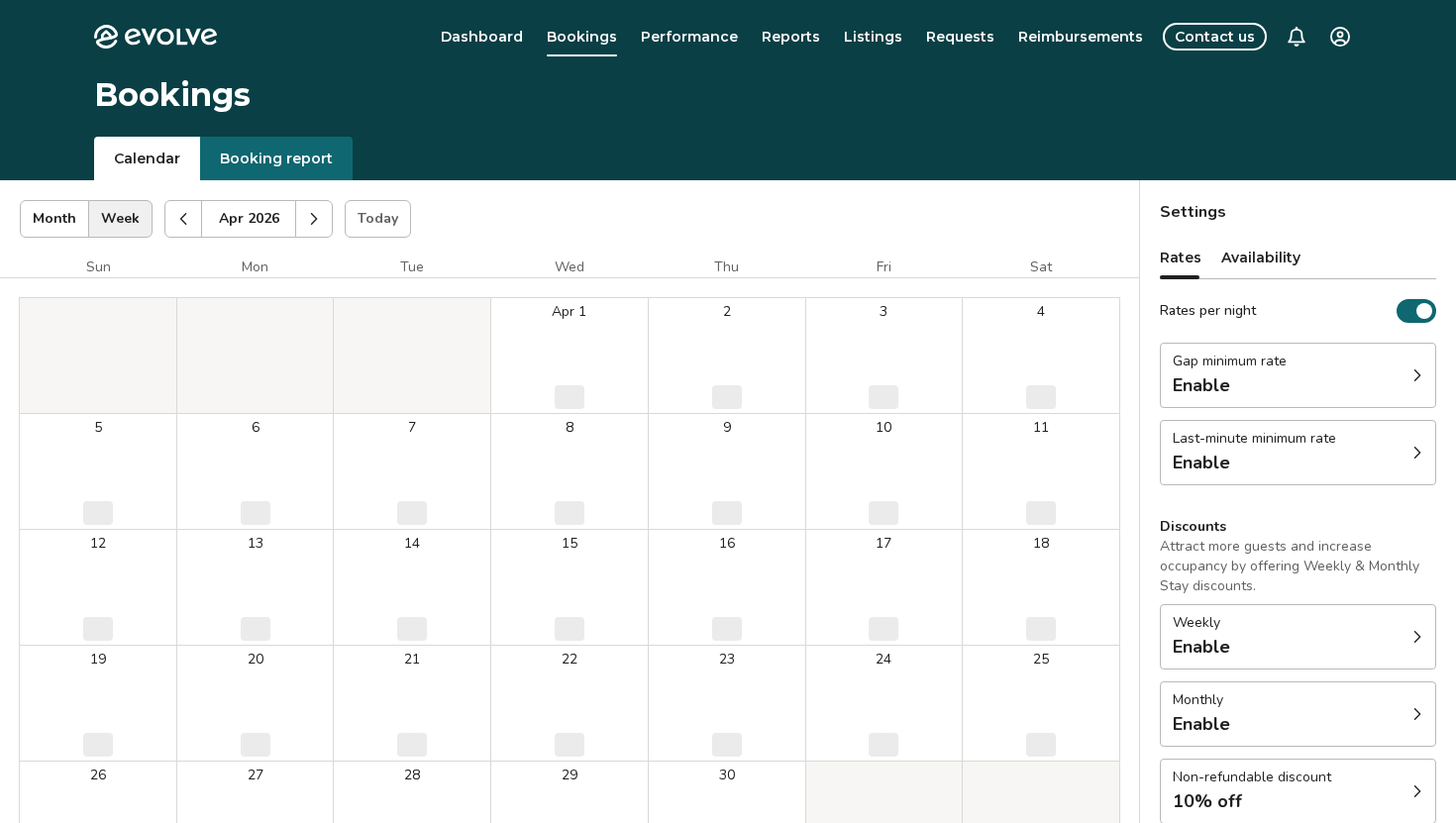click at bounding box center [314, 219] 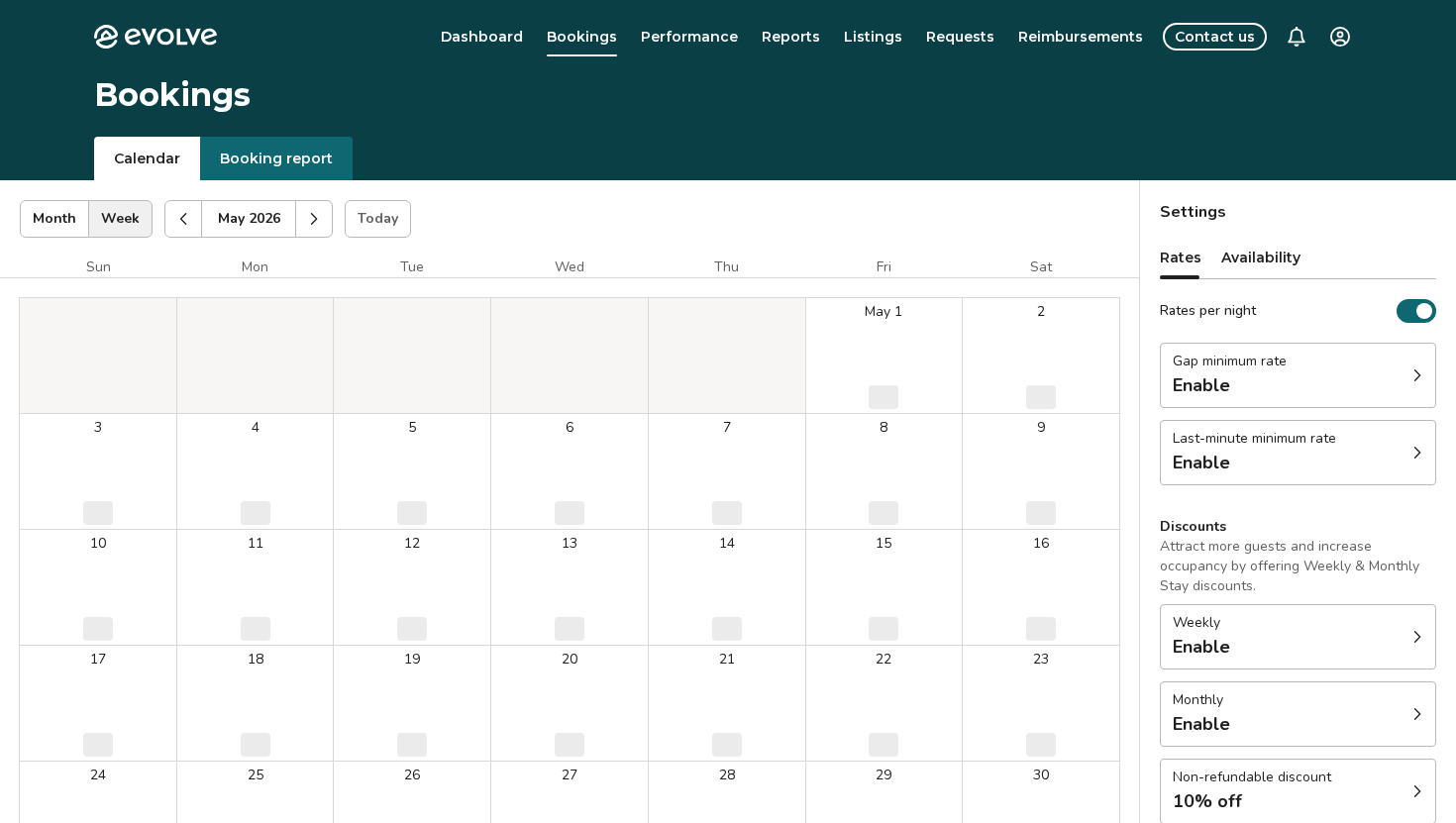 click at bounding box center [314, 219] 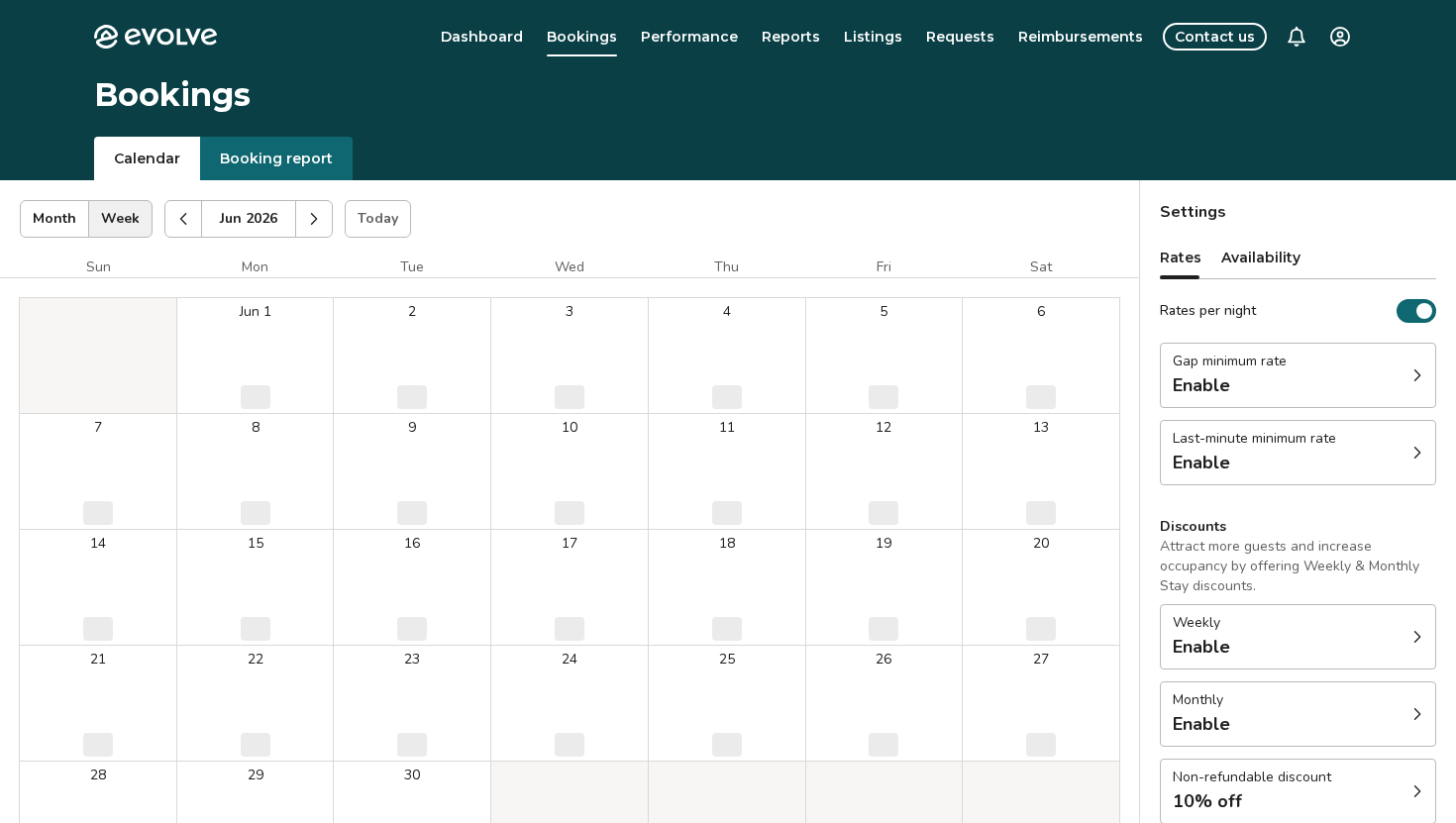 click at bounding box center (314, 219) 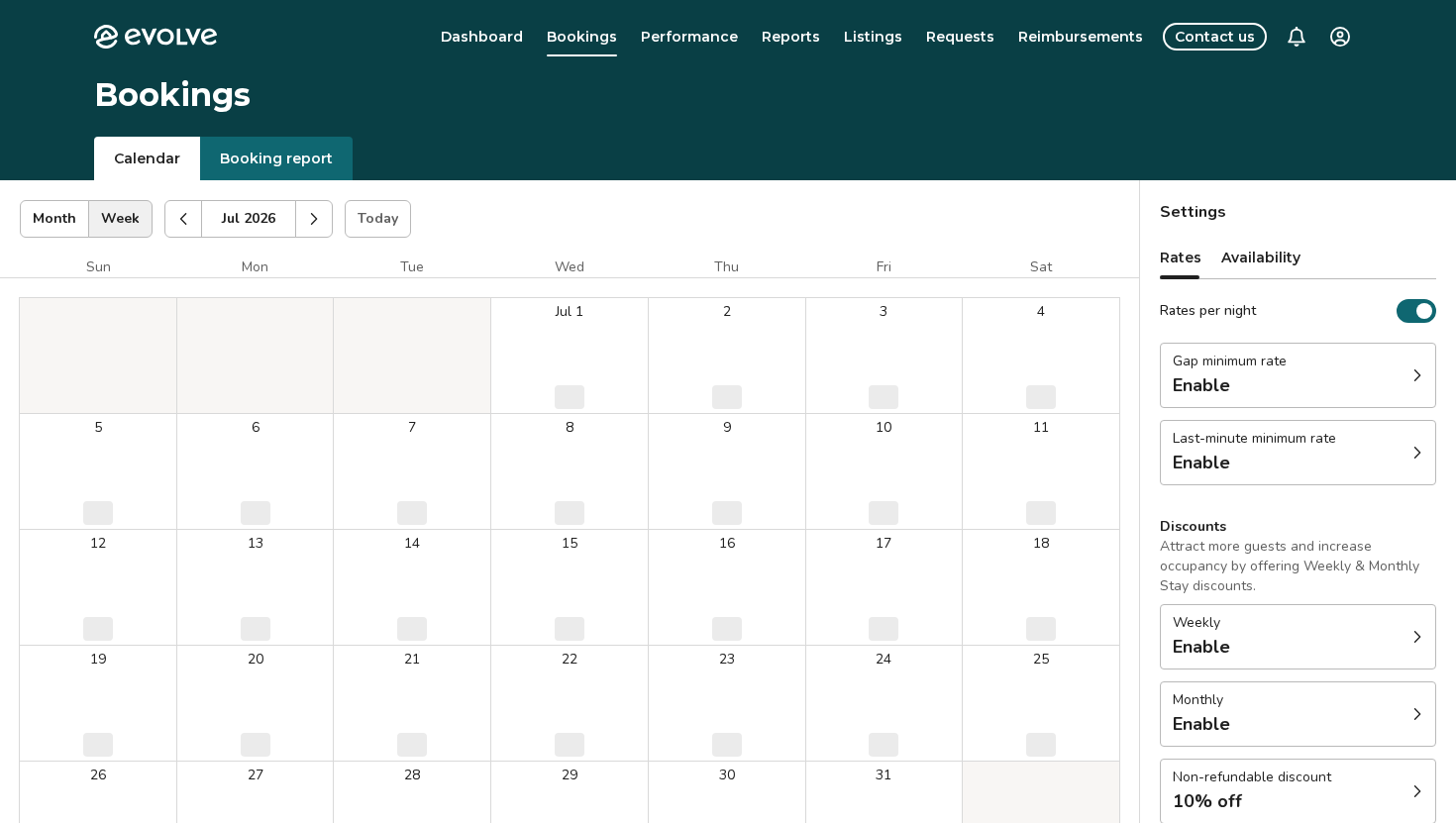 click at bounding box center (314, 219) 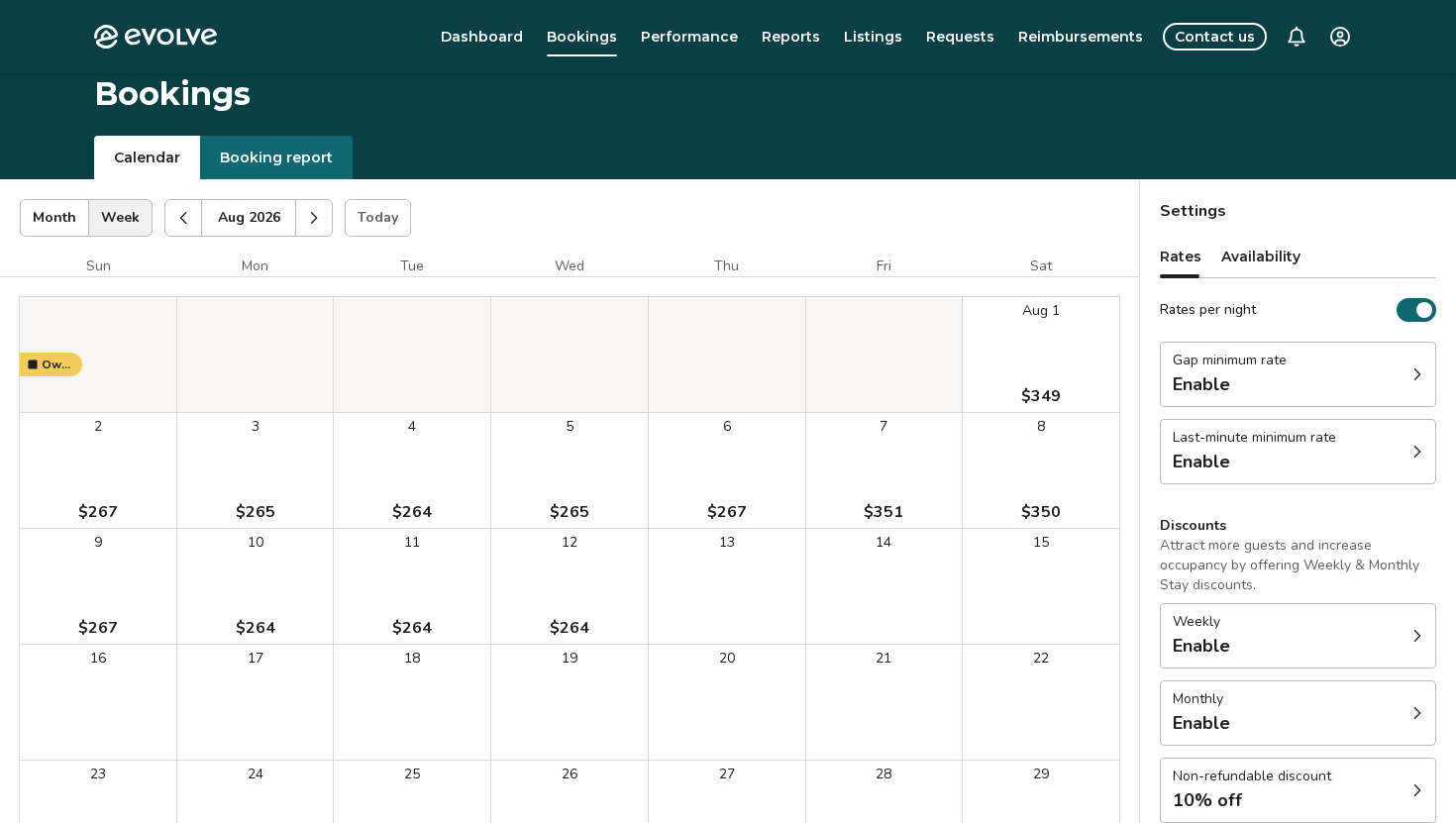 scroll, scrollTop: 14, scrollLeft: 0, axis: vertical 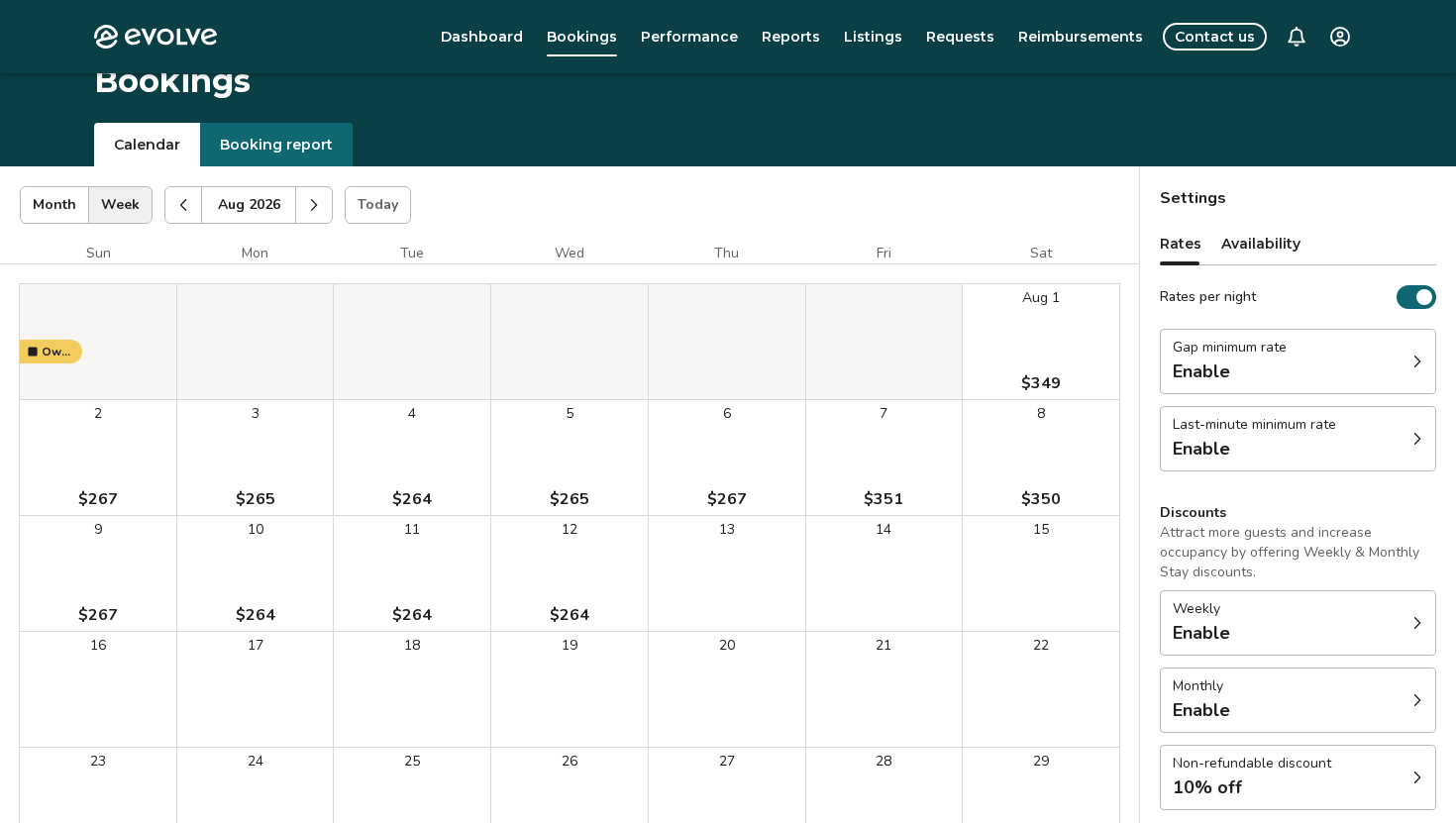 click on "Bookings" at bounding box center (581, 37) 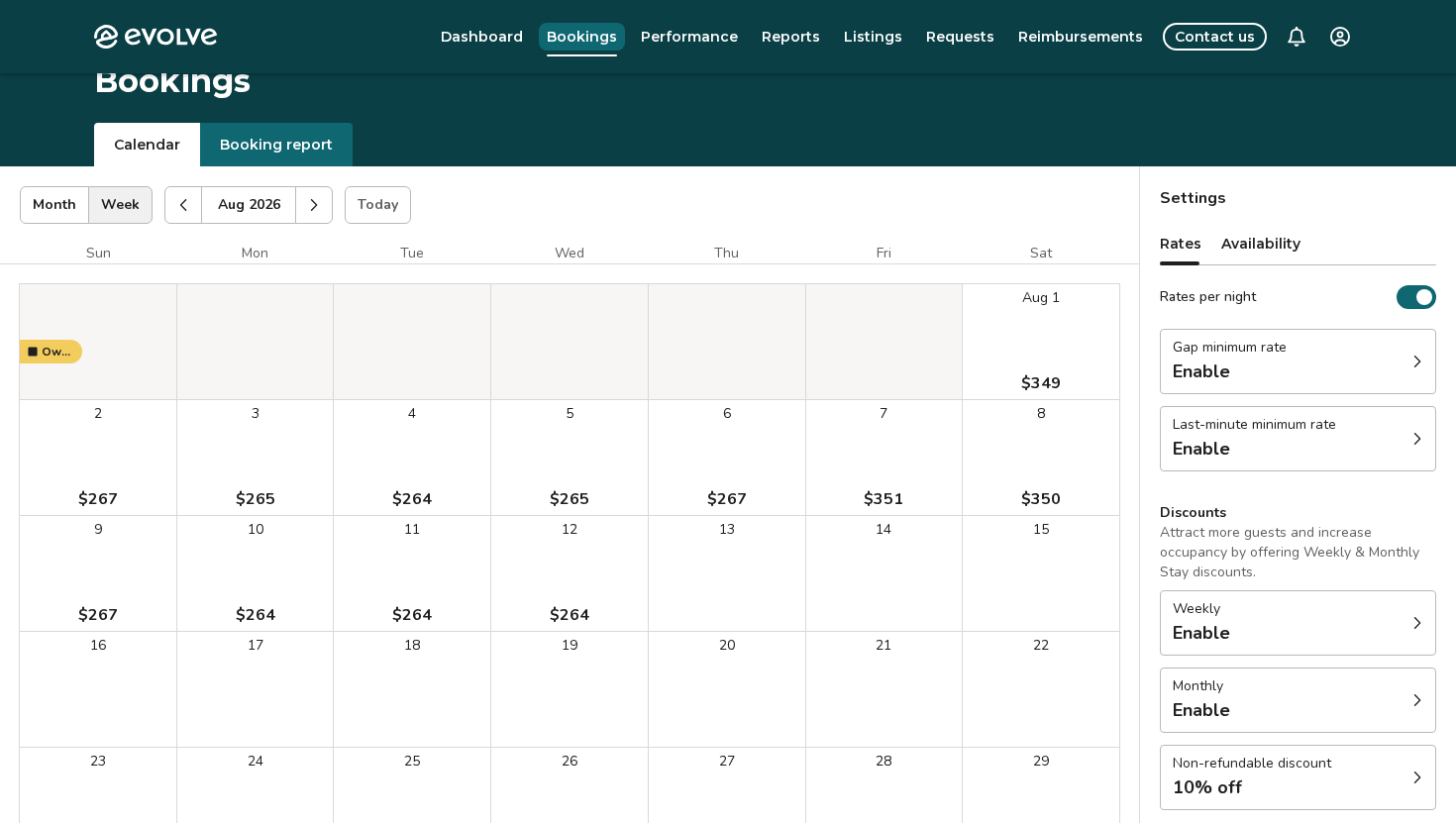 click on "Bookings" at bounding box center [581, 37] 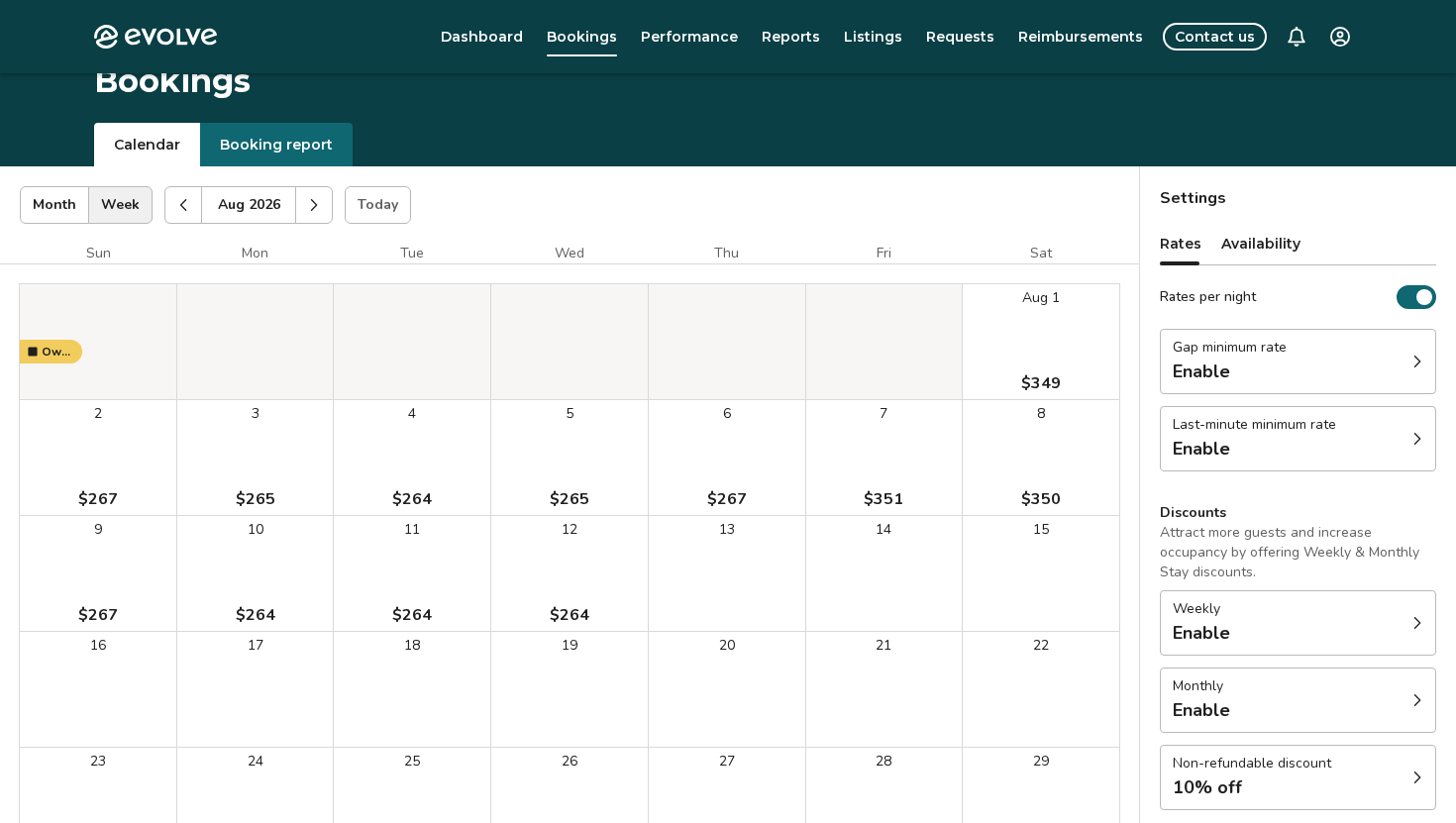 click on "14" at bounding box center (884, 573) 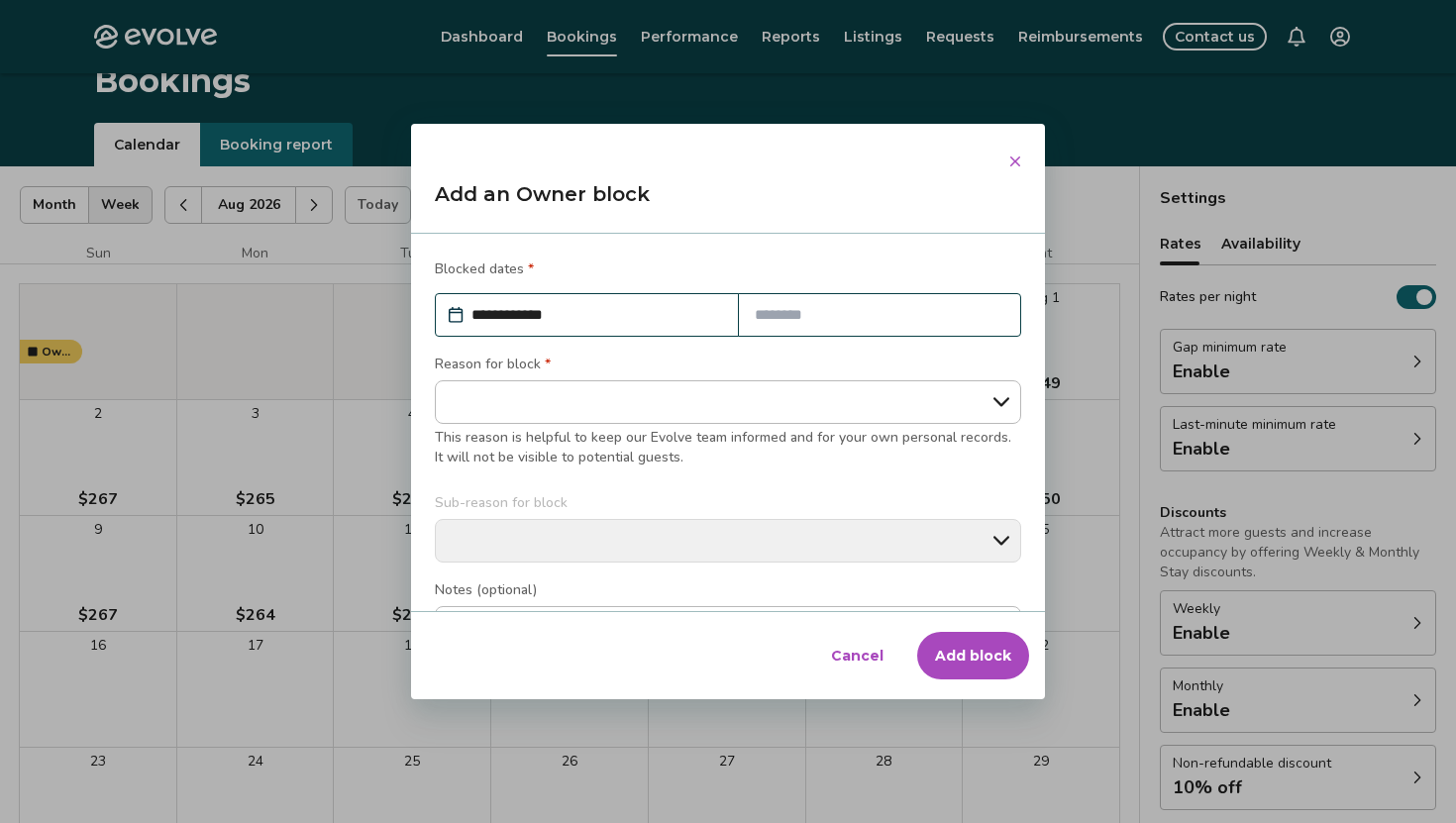 click at bounding box center [880, 315] 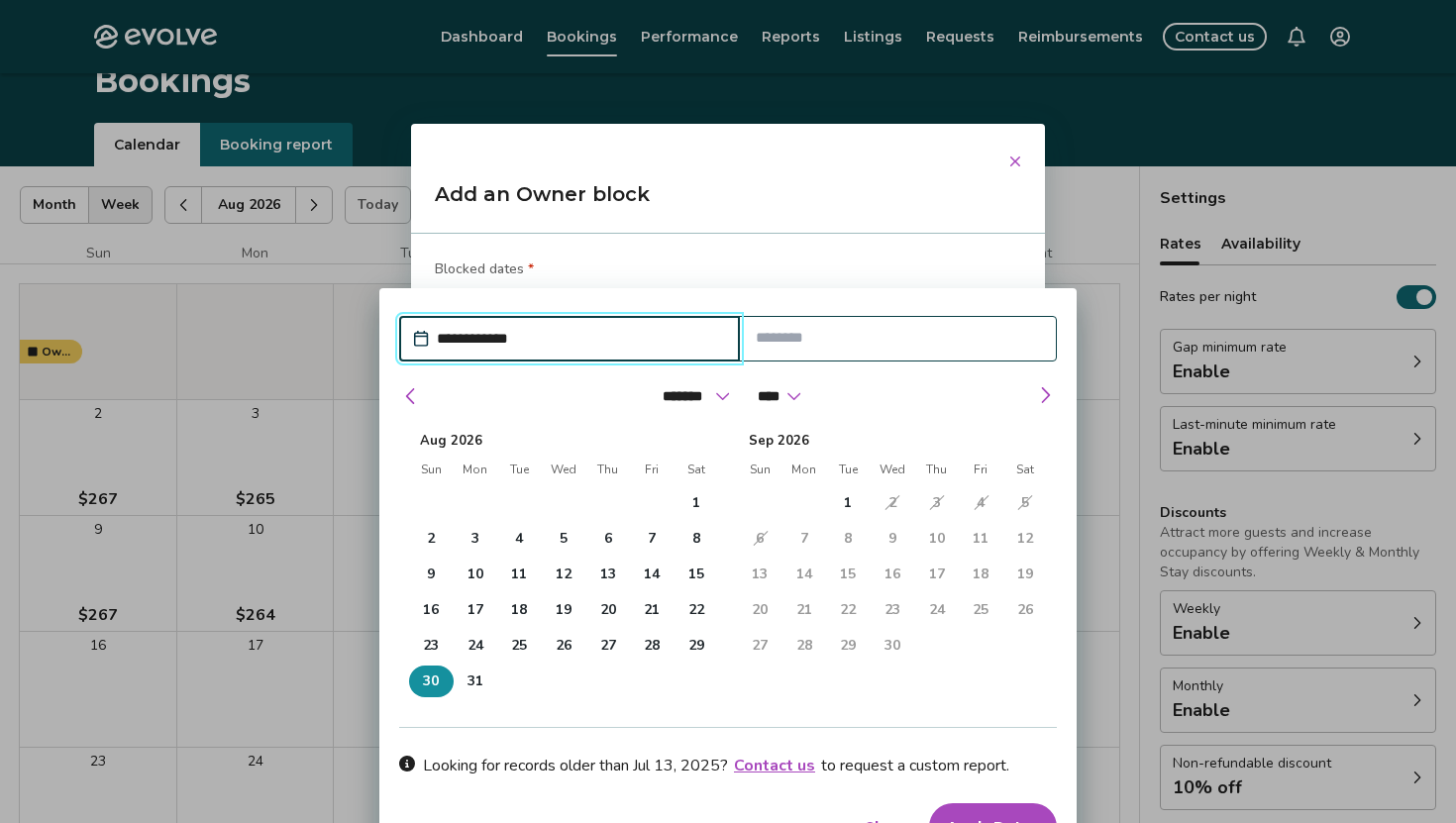 click on "30" at bounding box center (431, 681) 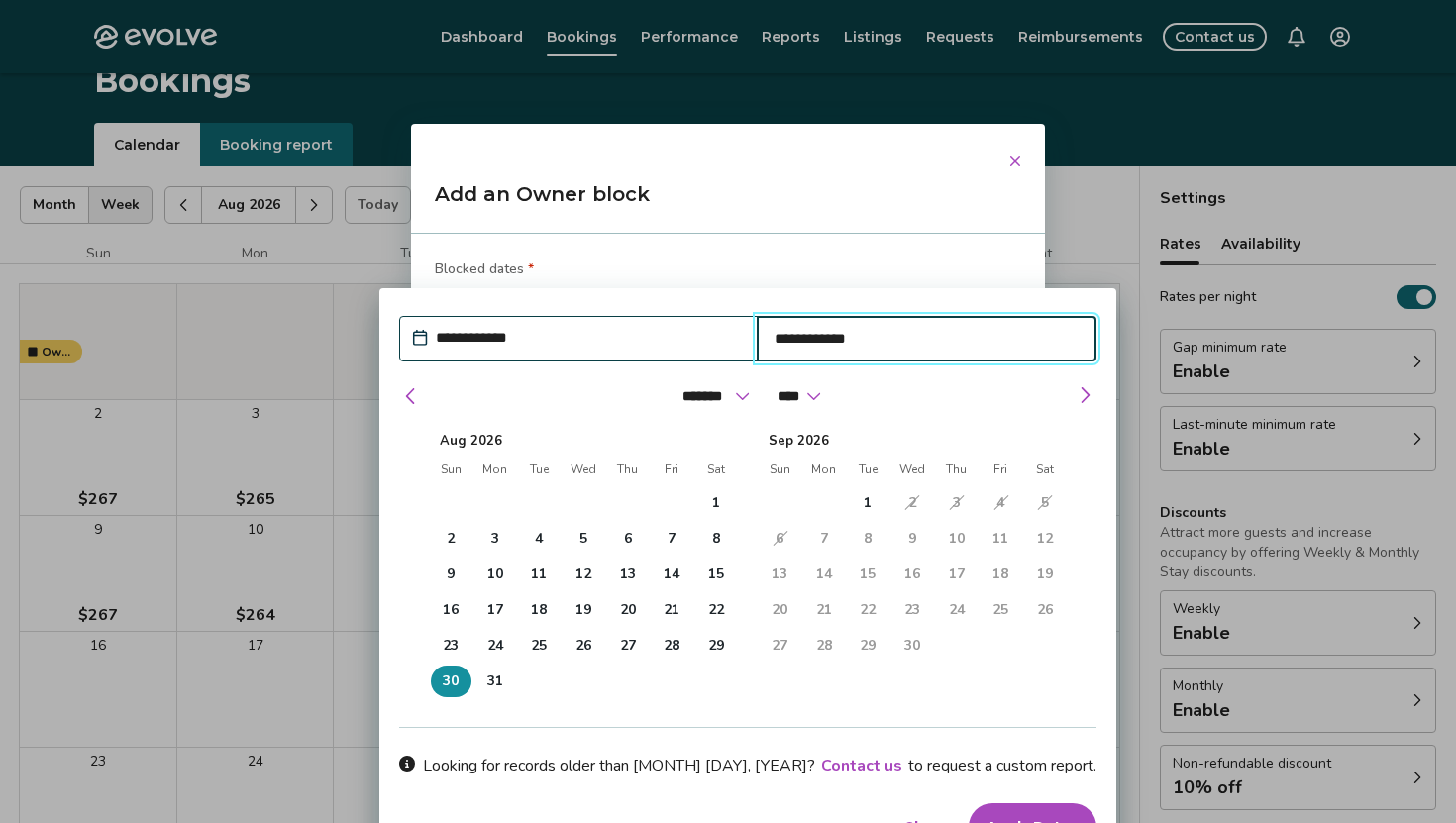 click on "**********" at bounding box center [588, 338] 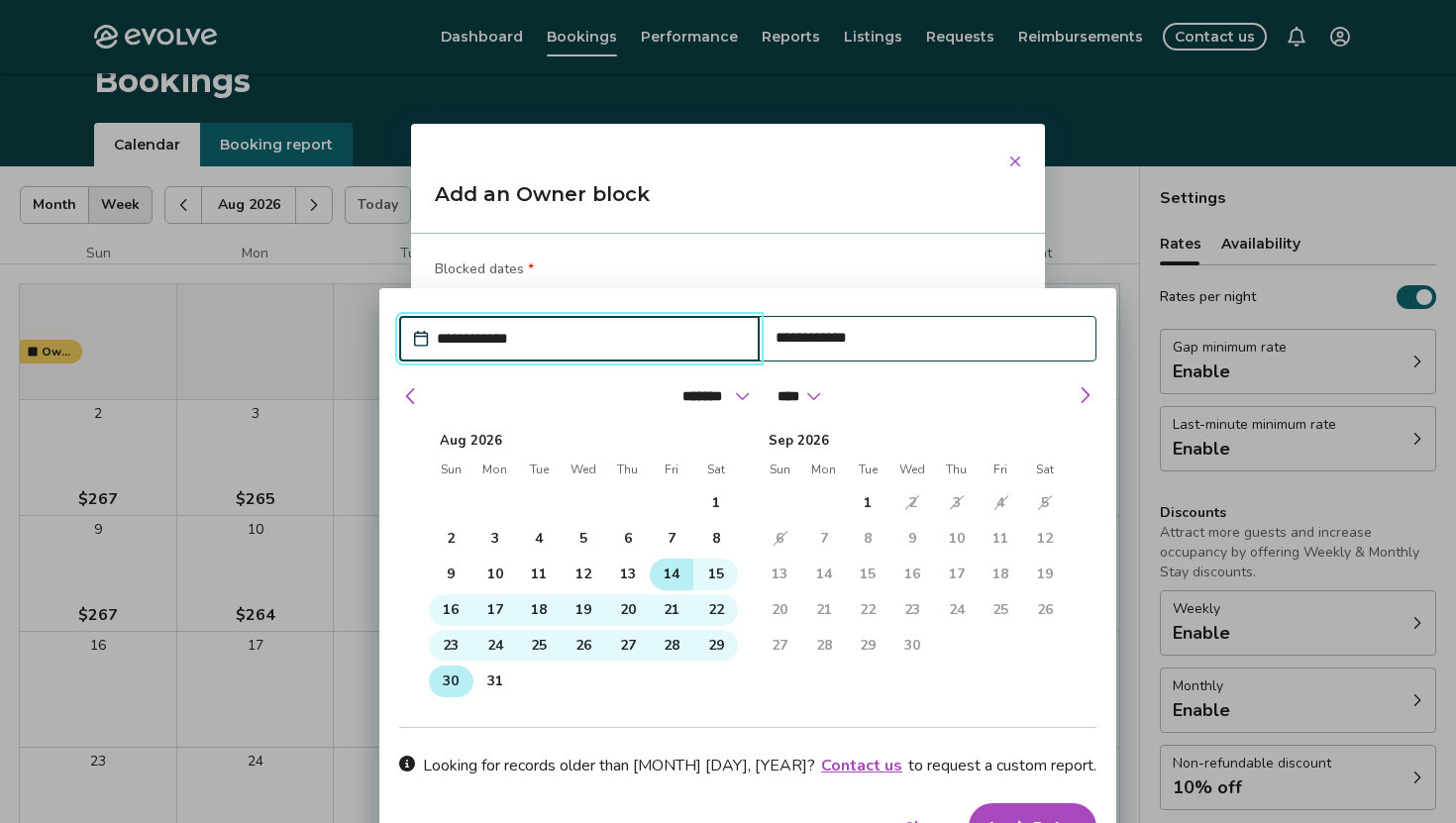 click on "14" at bounding box center (672, 574) 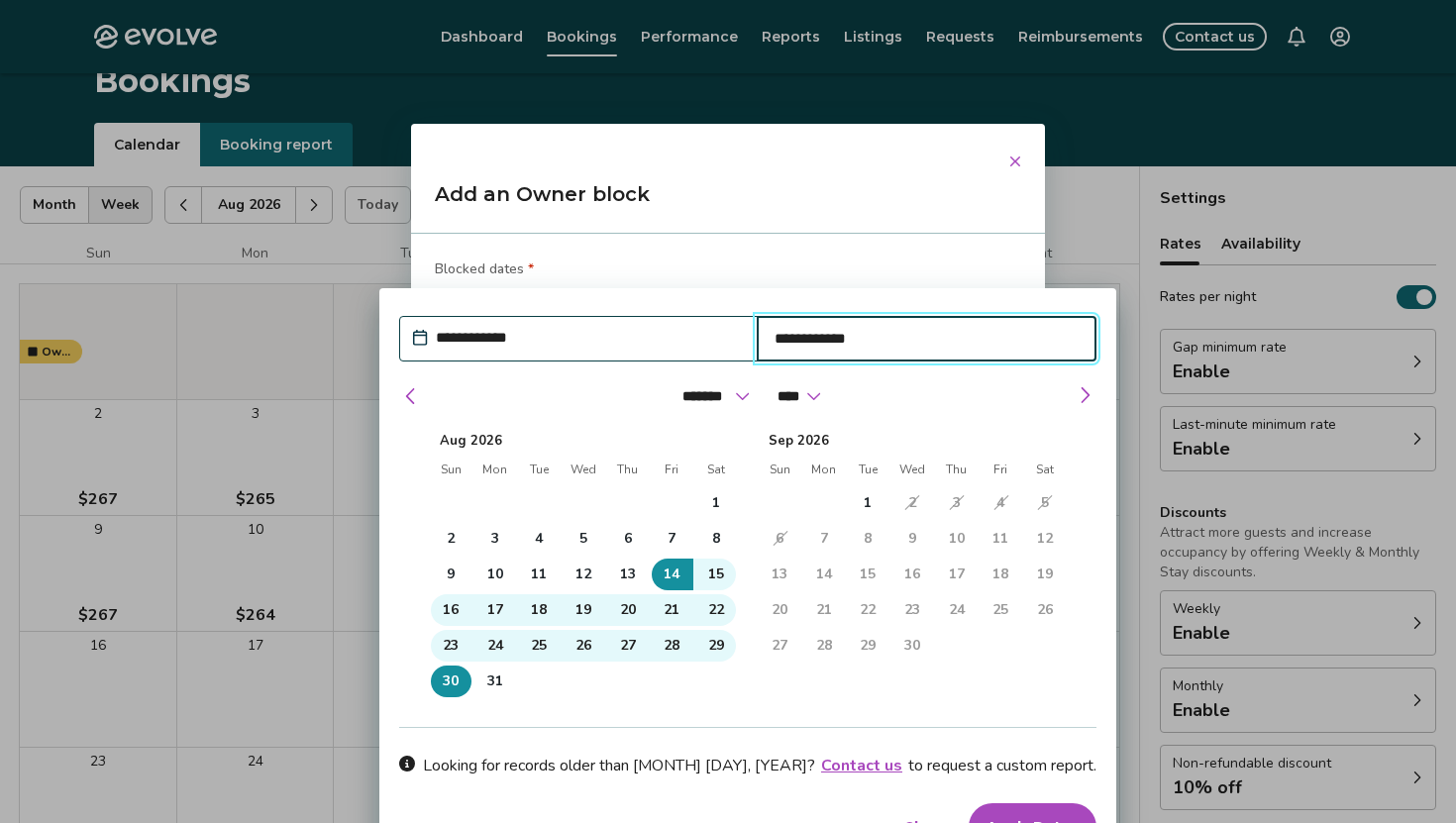 click on "Apply Dates" at bounding box center [1032, 827] 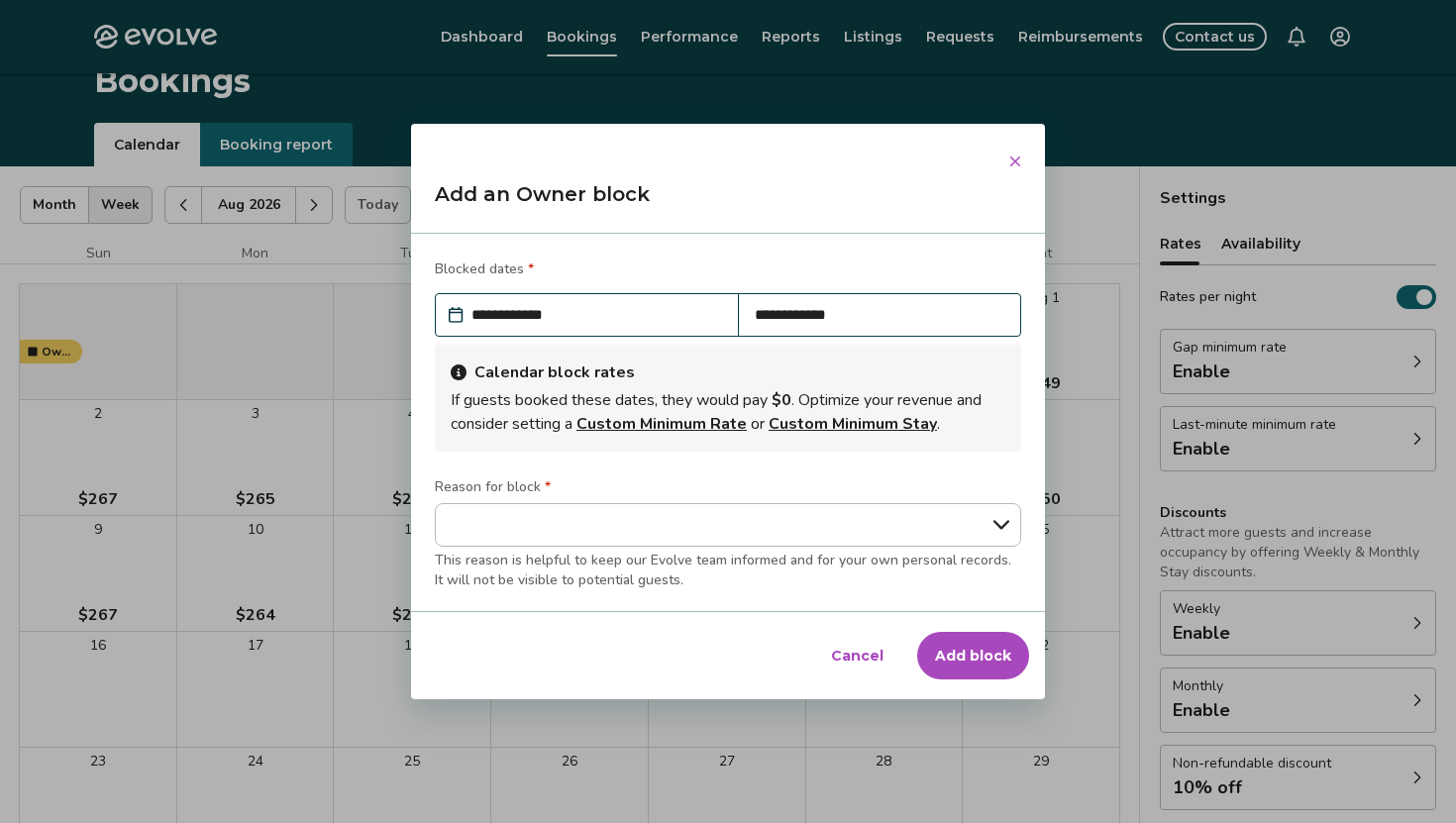 click on "Add block" at bounding box center (973, 656) 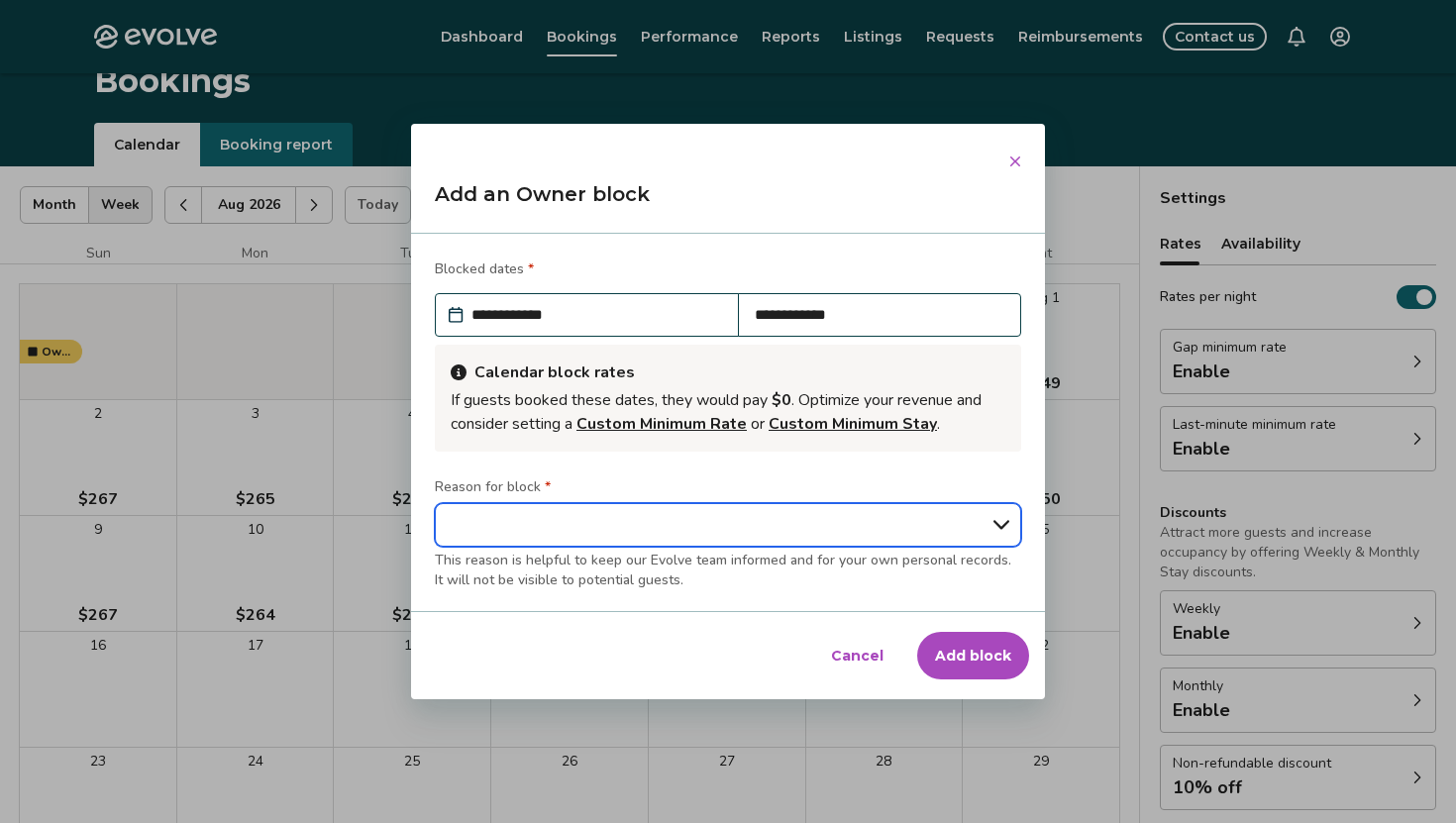 type on "*" 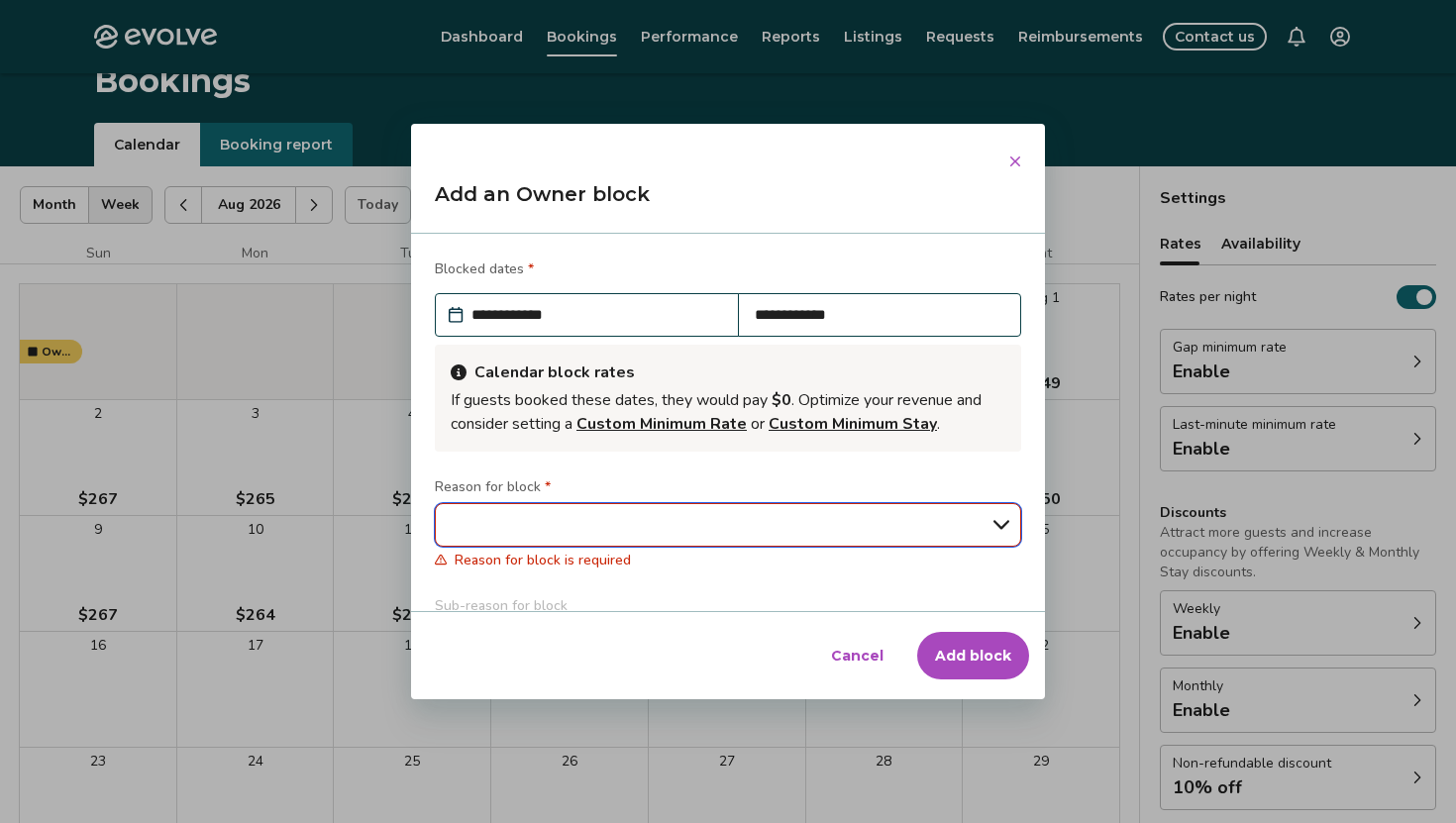 click on "**********" at bounding box center [728, 525] 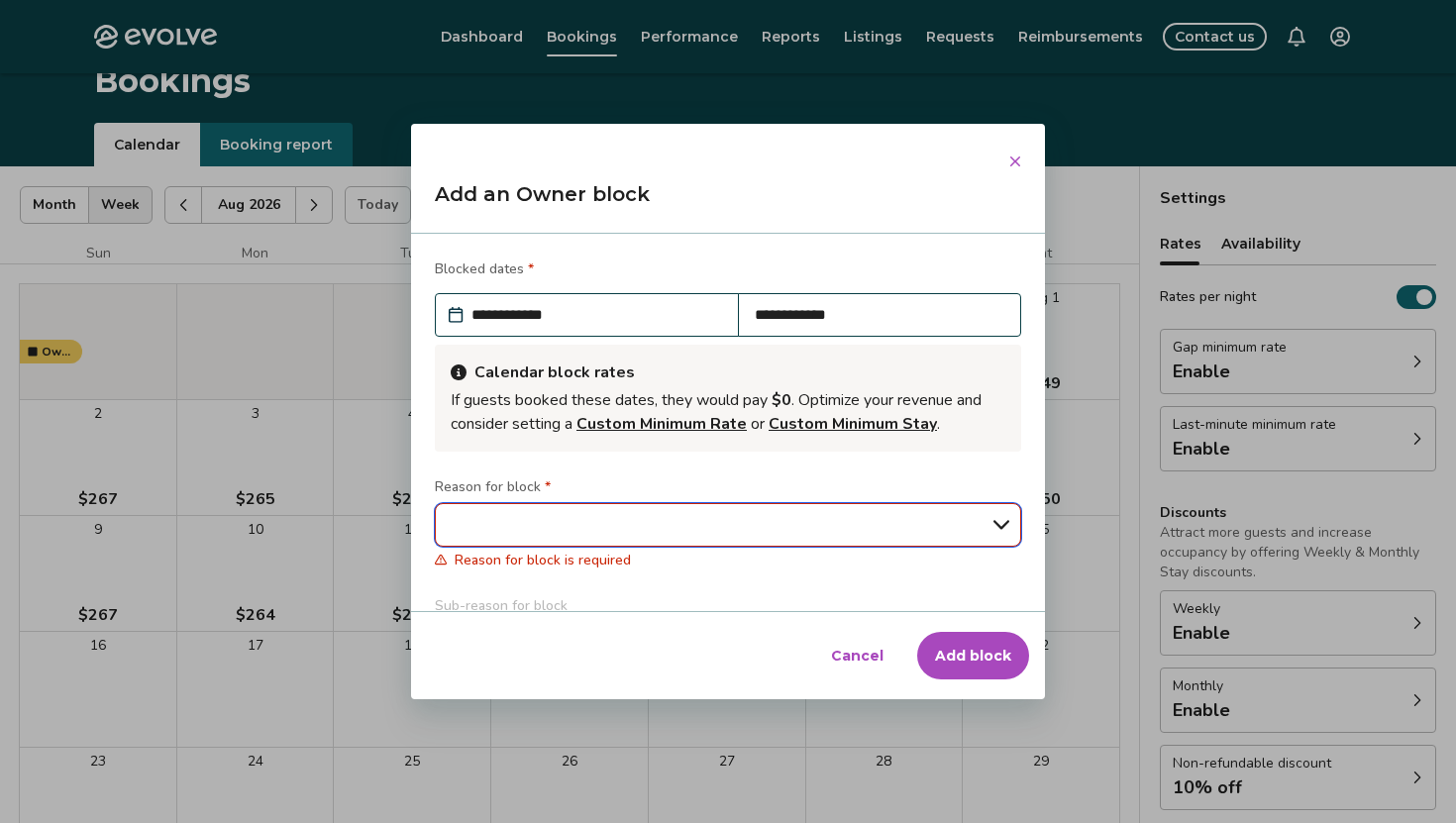 select on "**********" 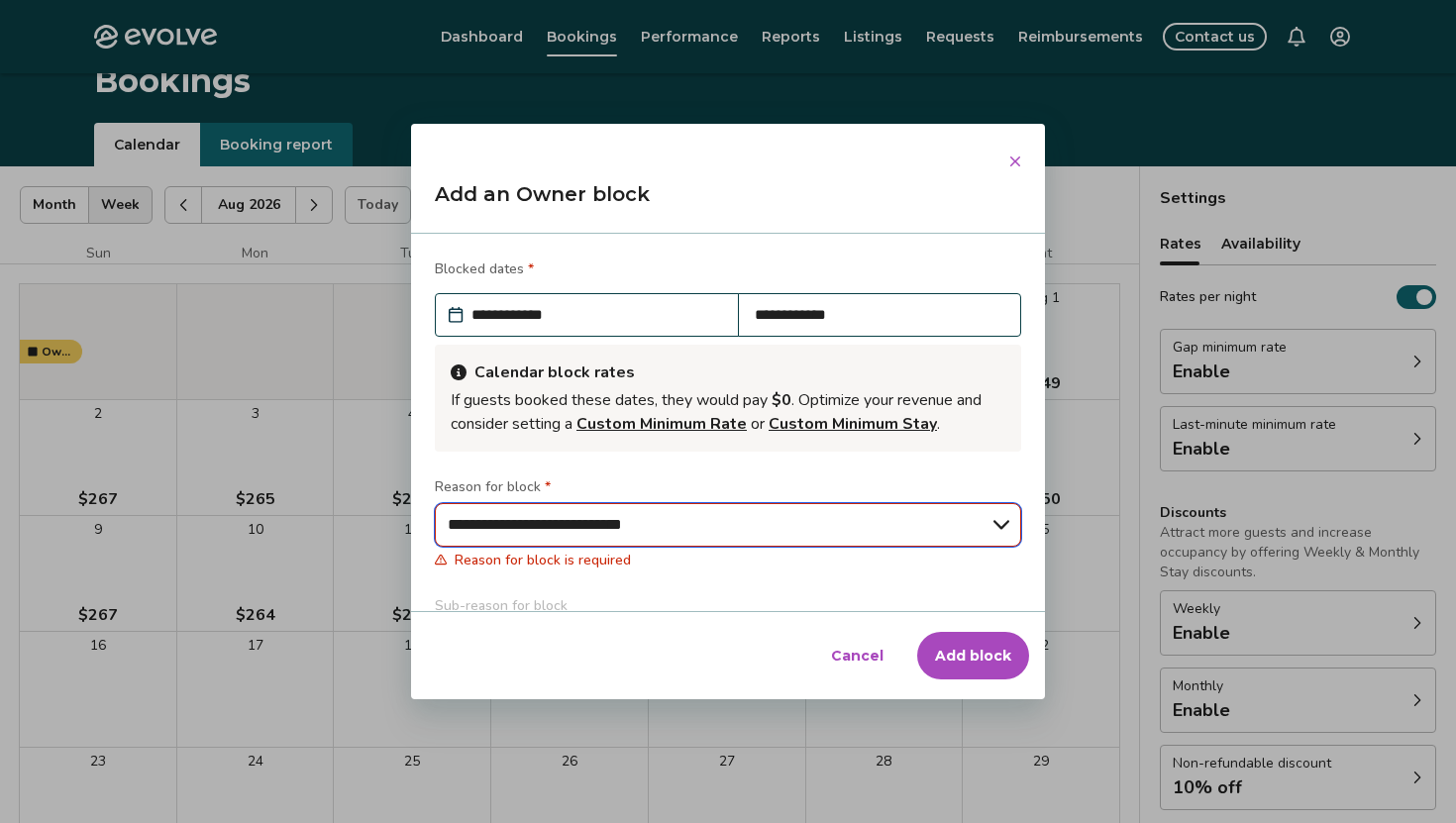 type on "*" 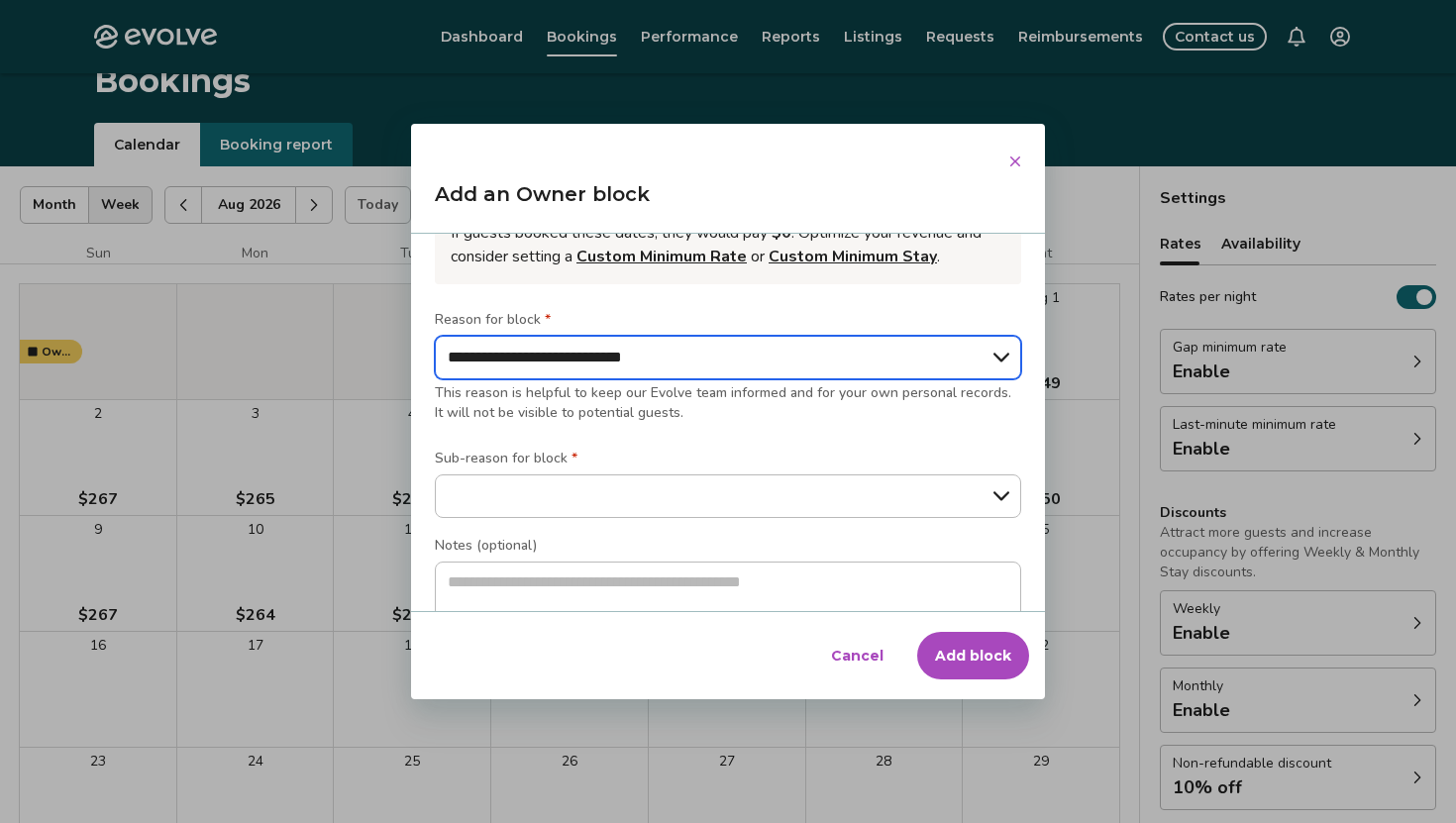 scroll, scrollTop: 215, scrollLeft: 0, axis: vertical 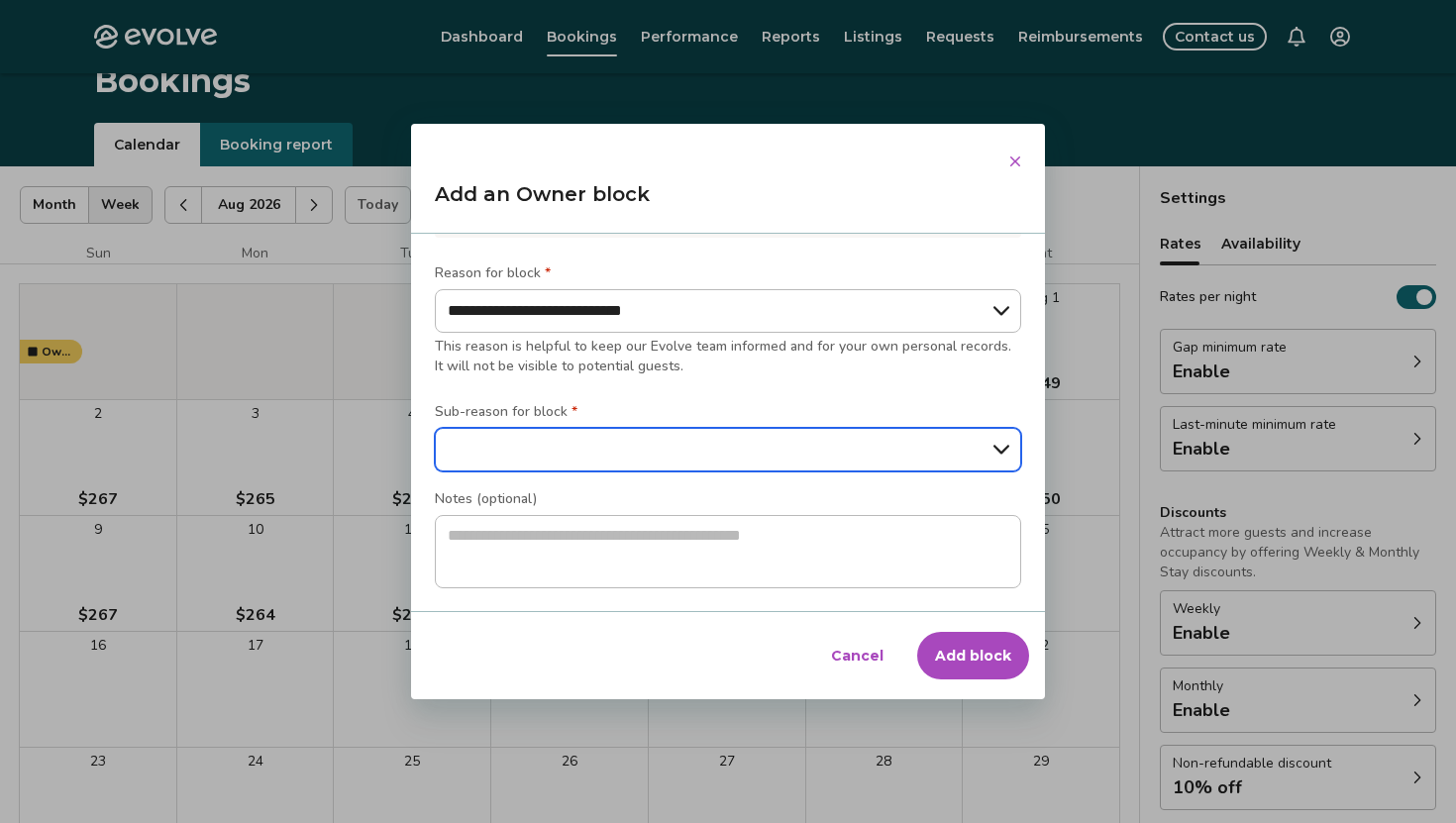click on "**********" at bounding box center [728, 450] 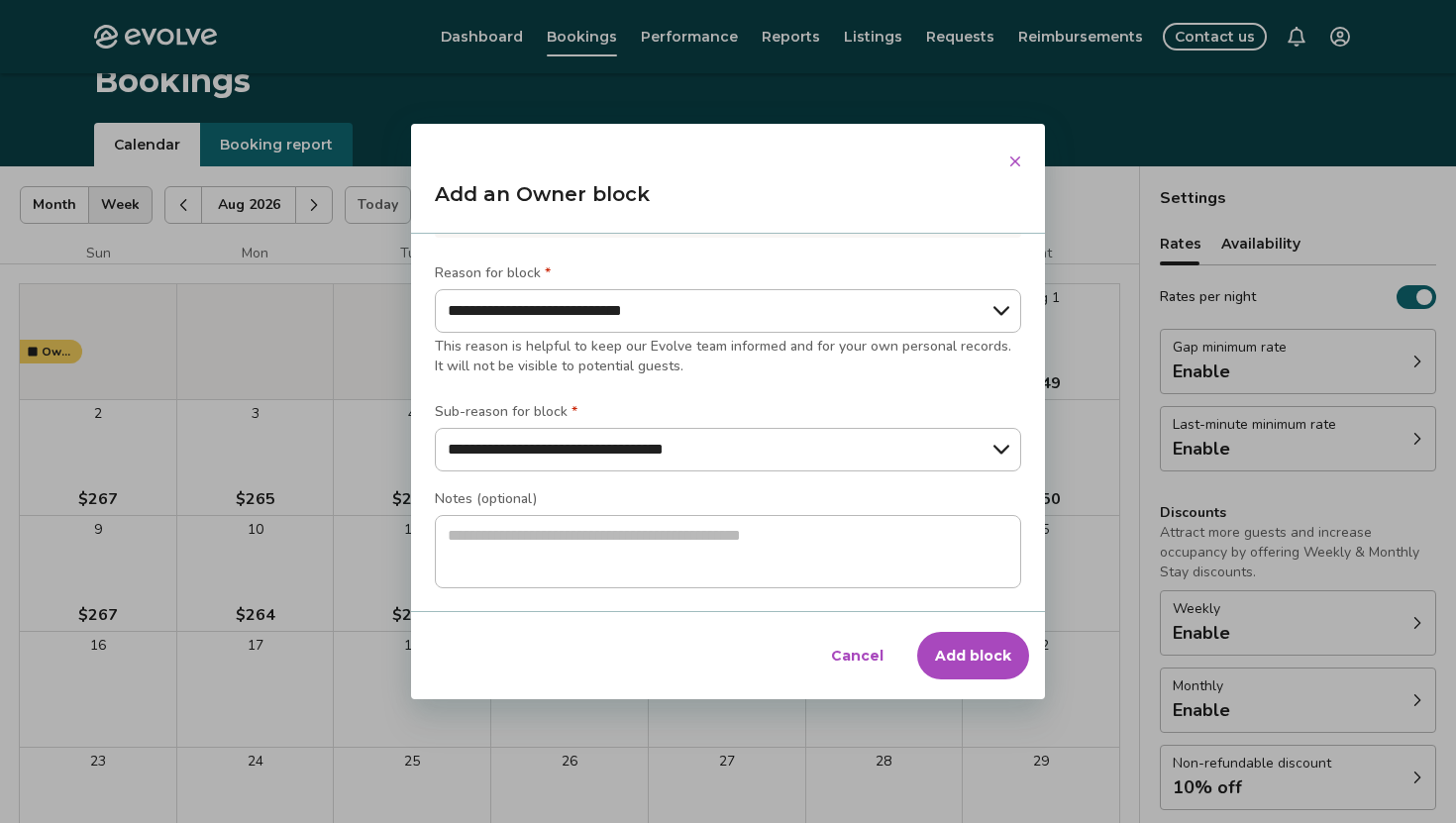 click on "Add block" at bounding box center [973, 656] 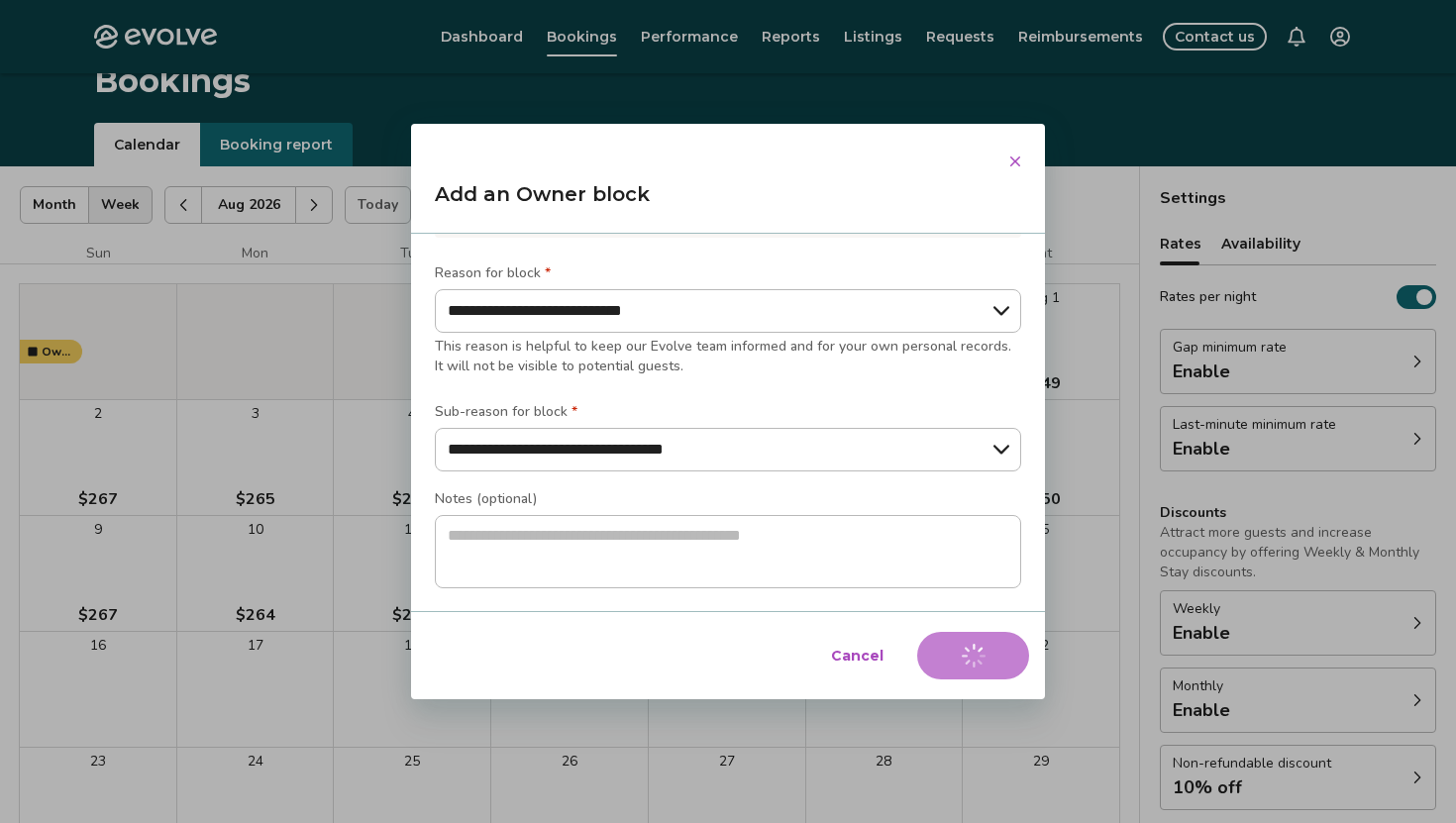 type on "*" 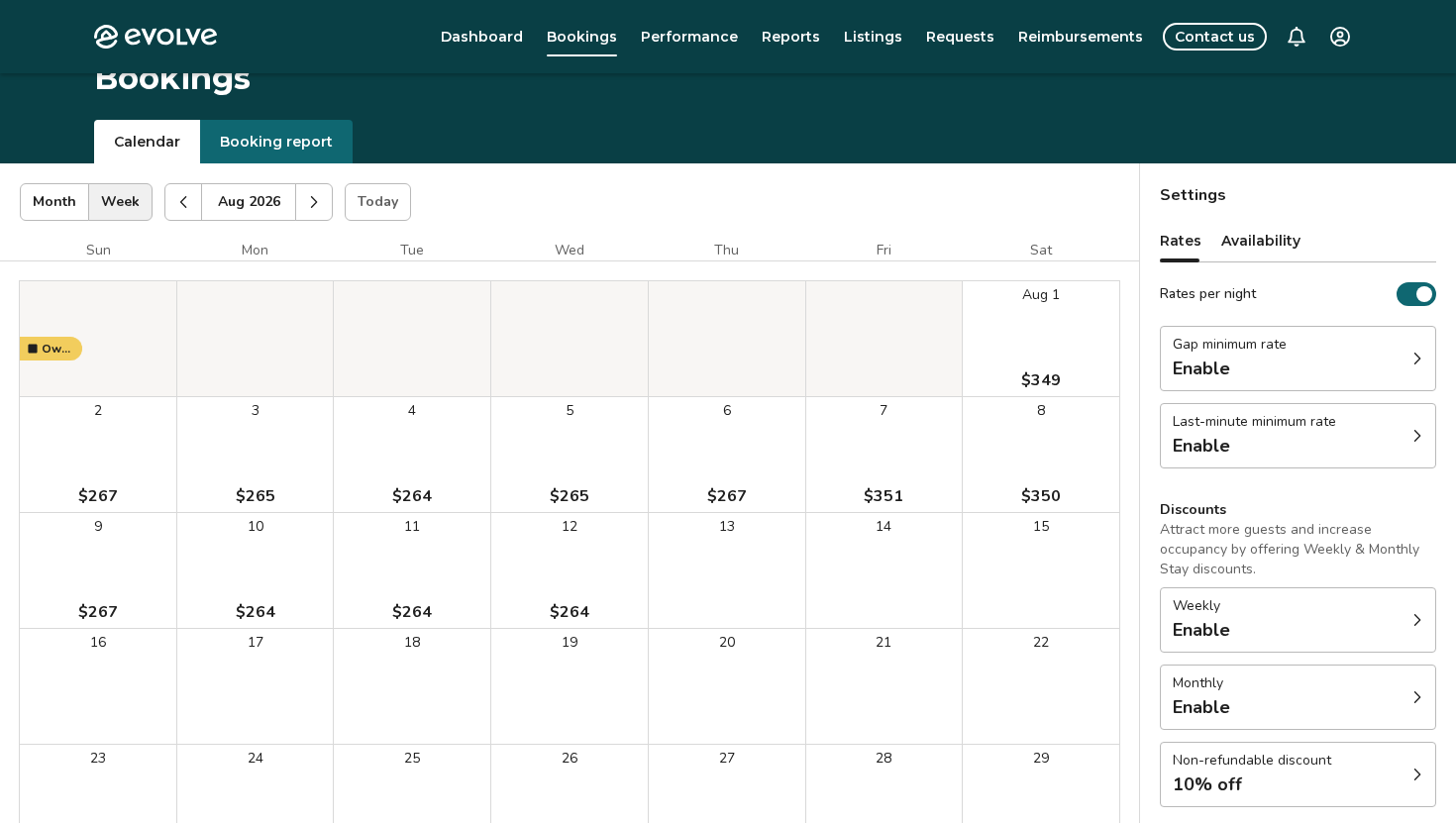 scroll, scrollTop: 0, scrollLeft: 0, axis: both 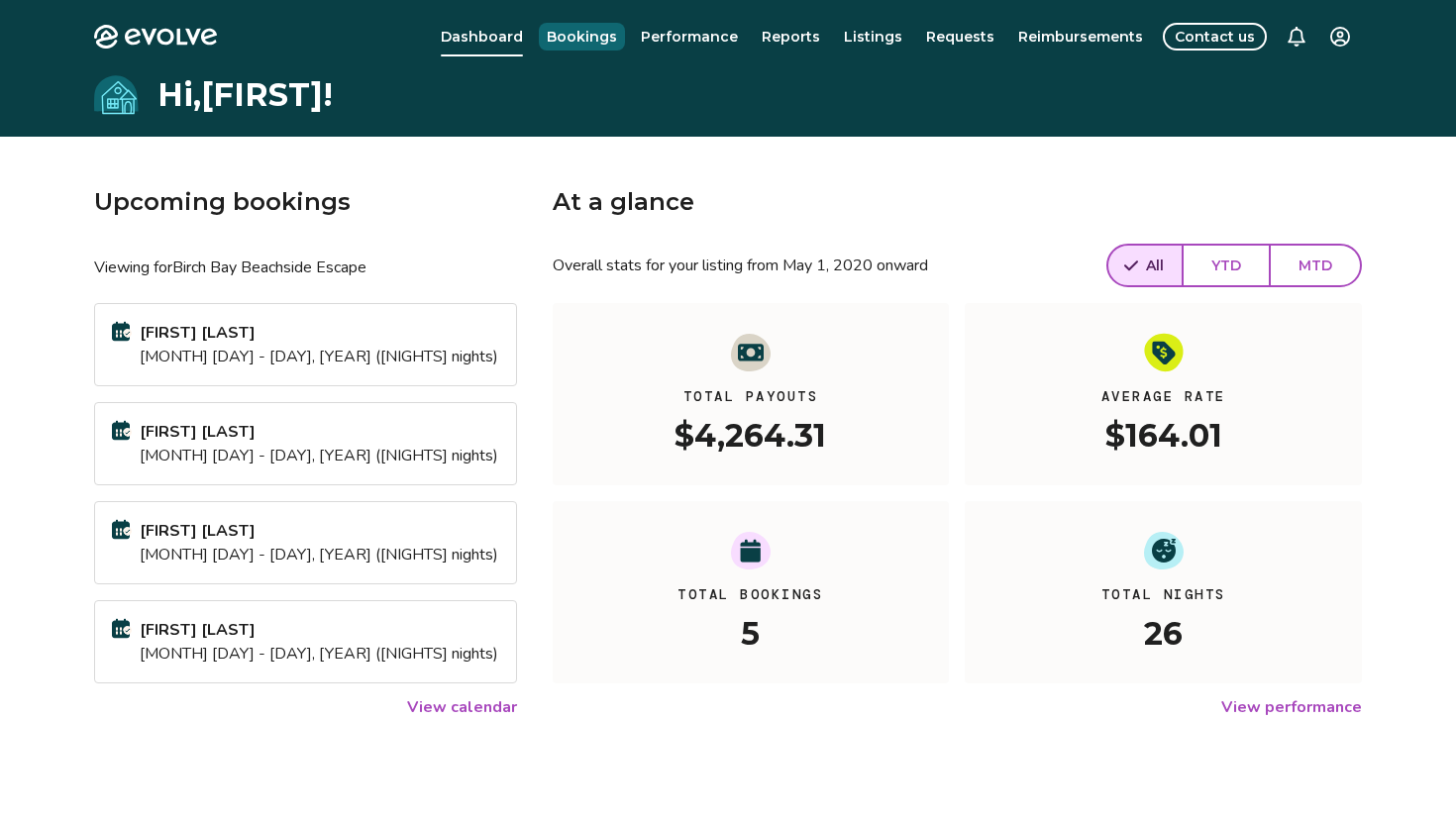 click on "Bookings" at bounding box center (581, 37) 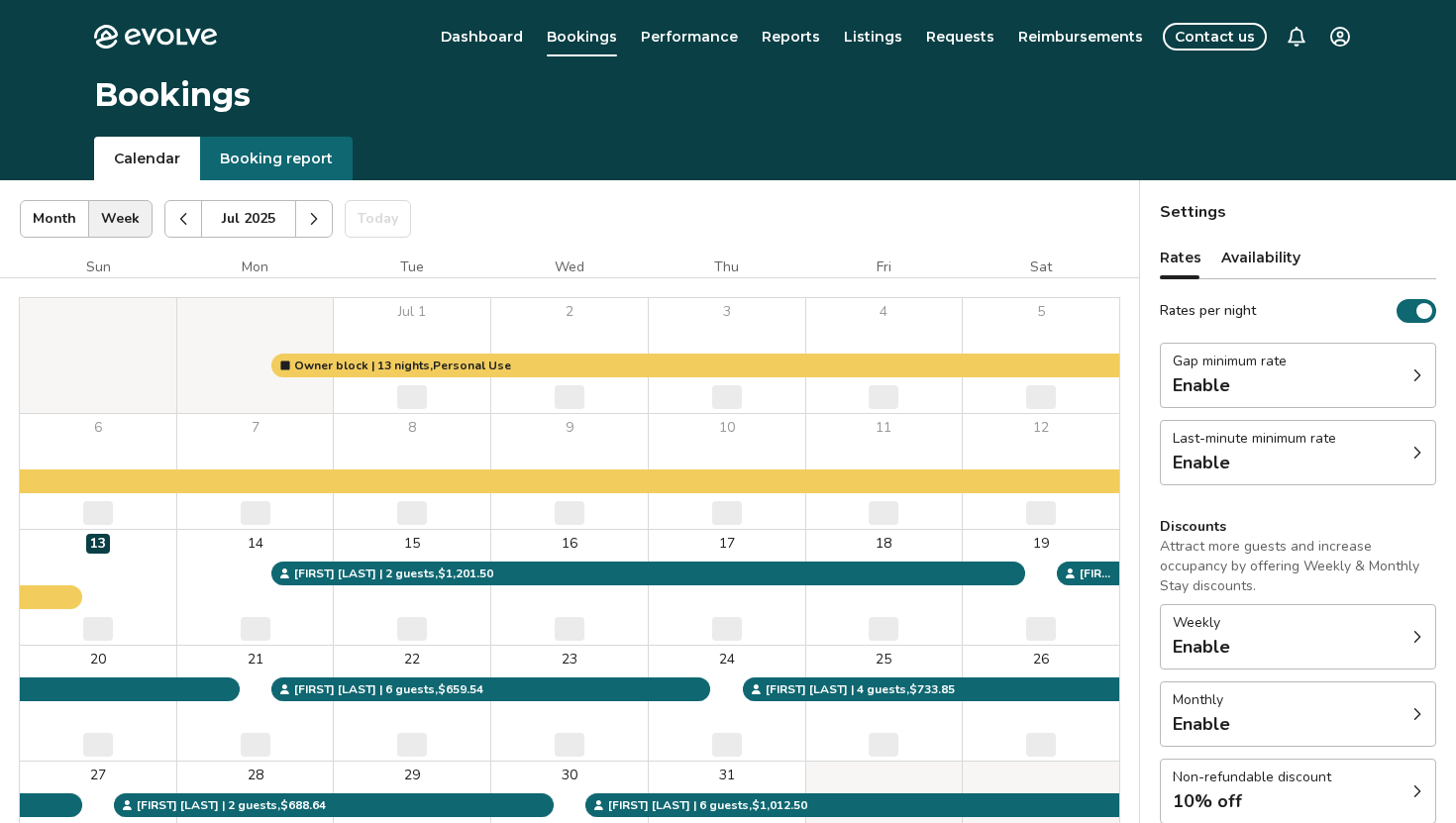 click 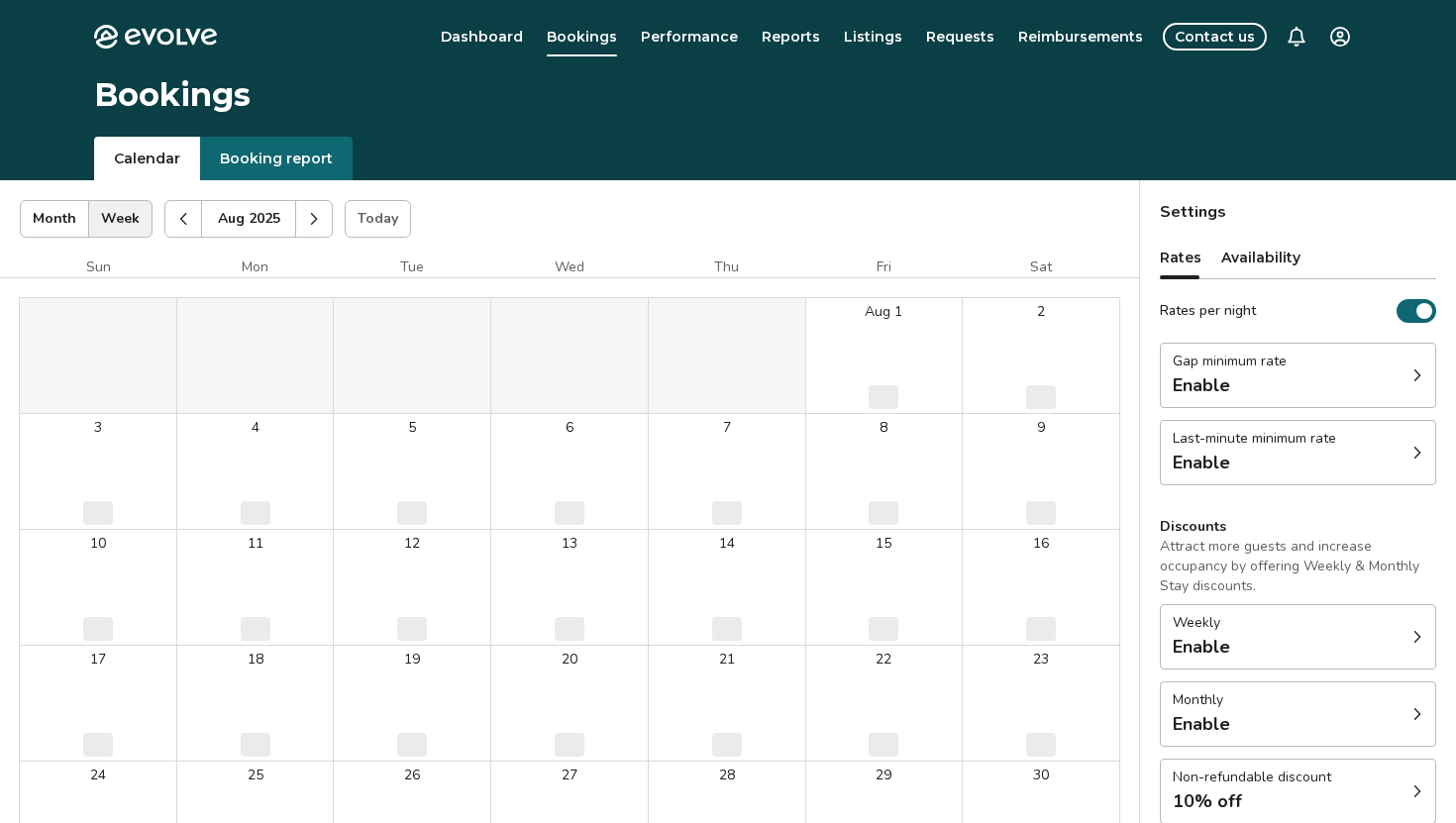 click 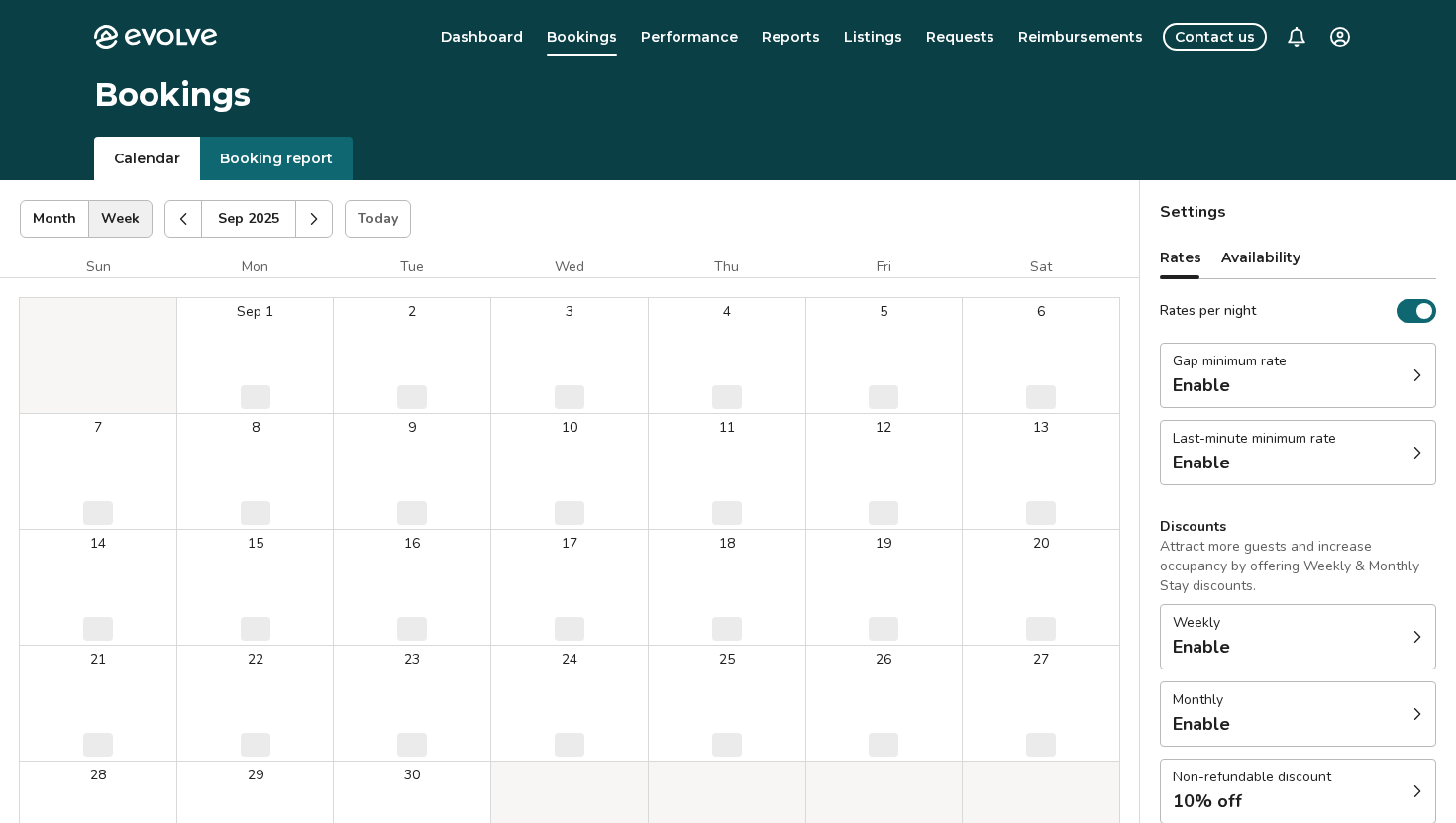 click 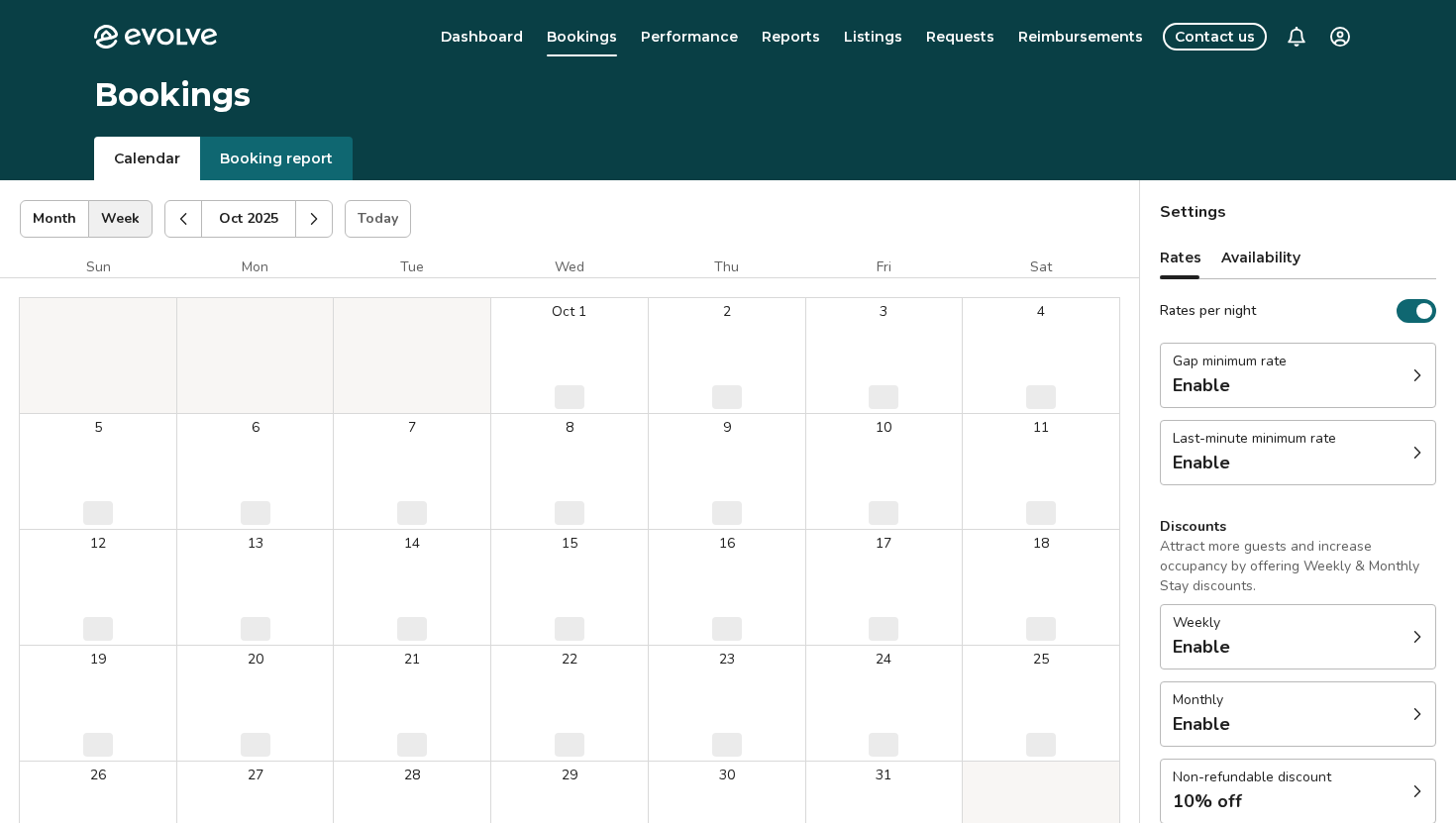 click 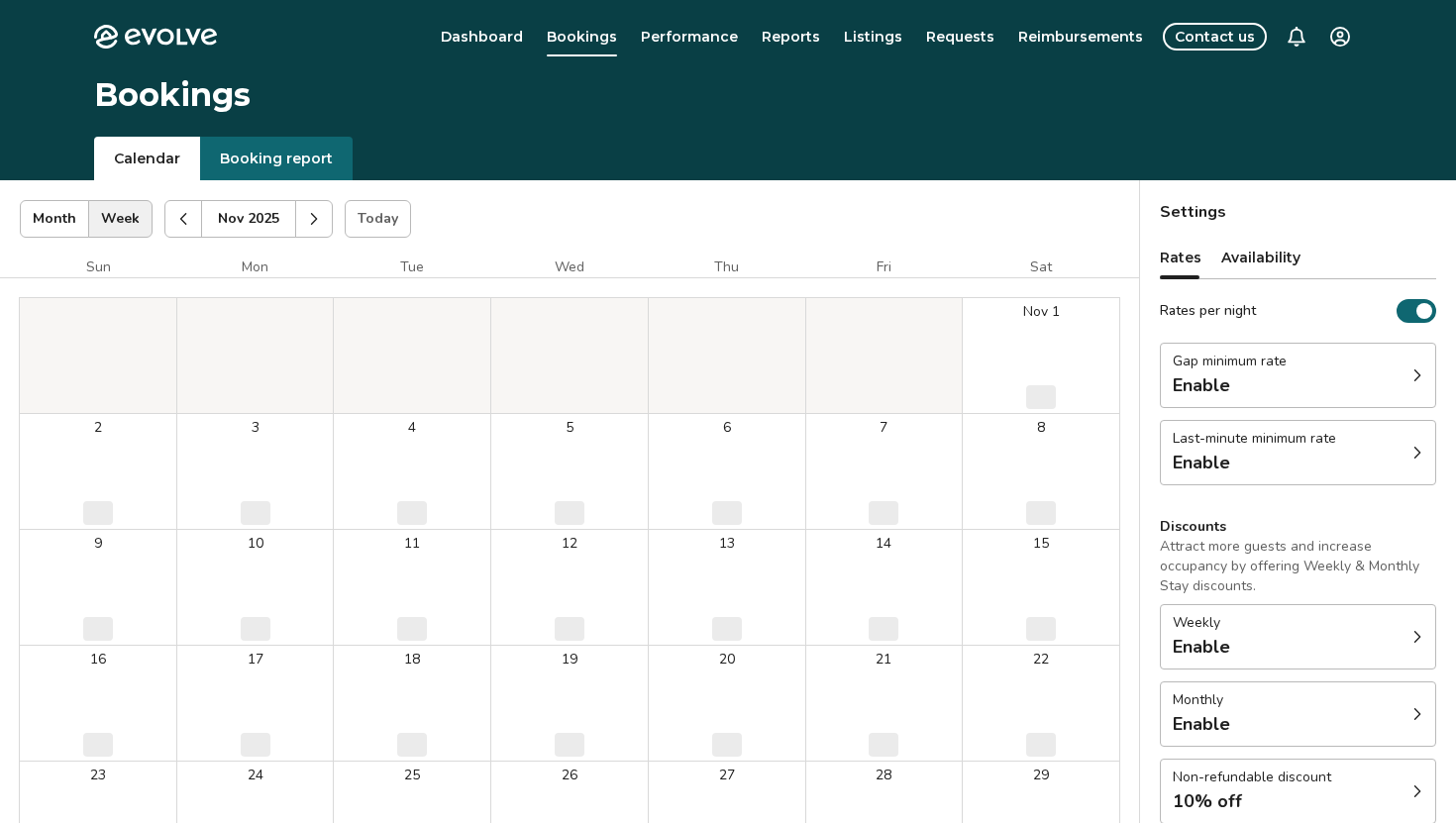click 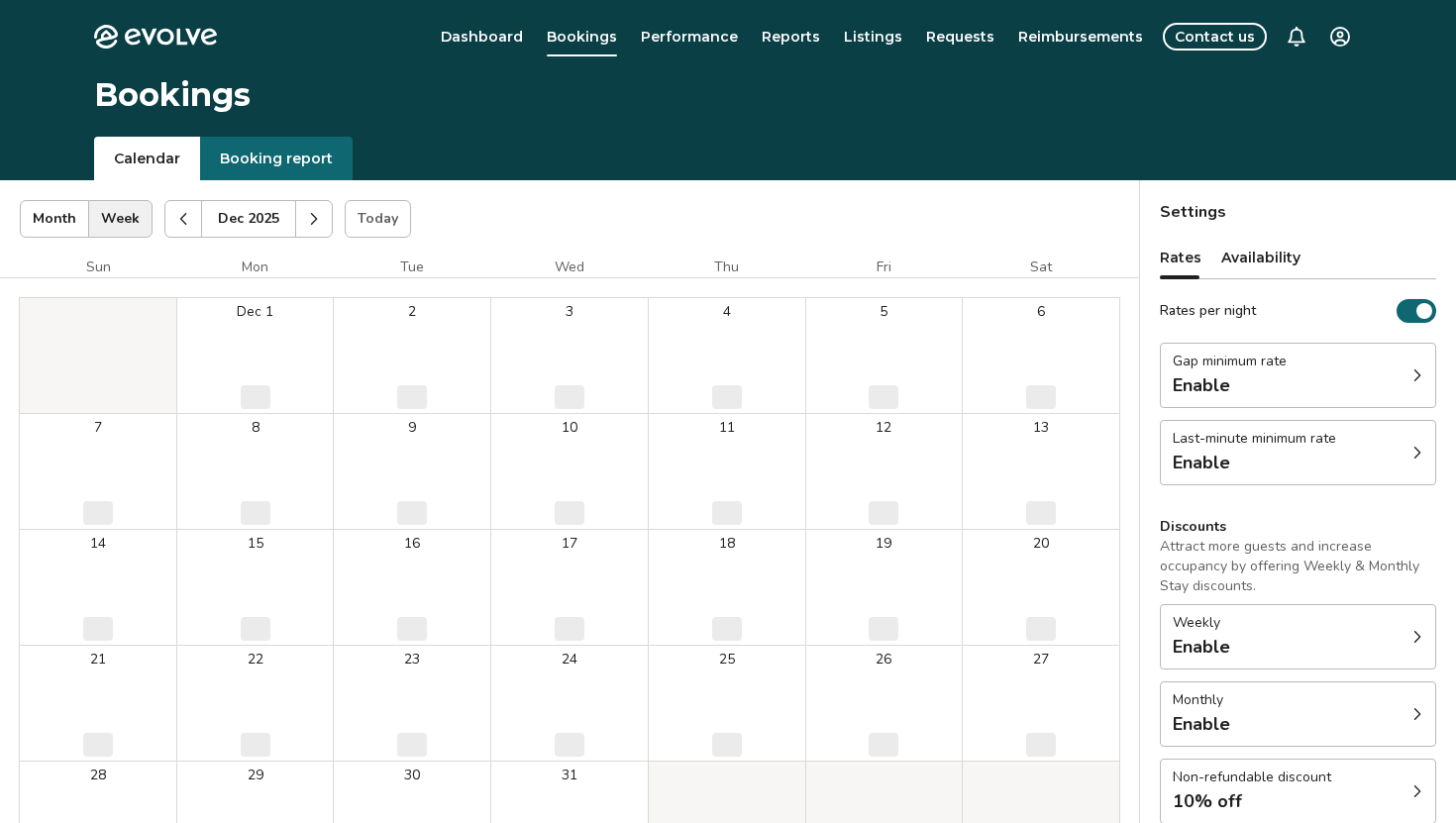 click 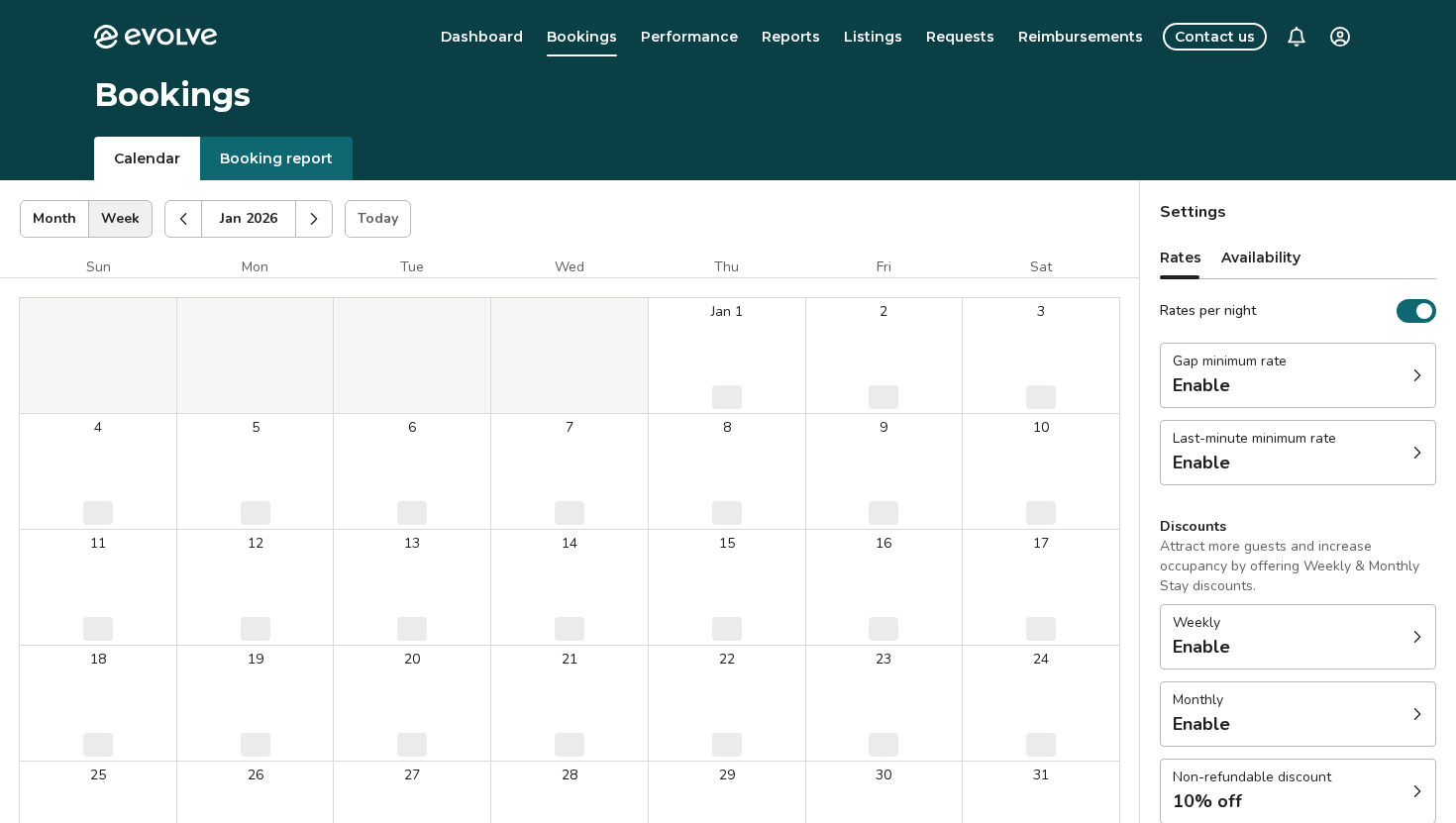 click 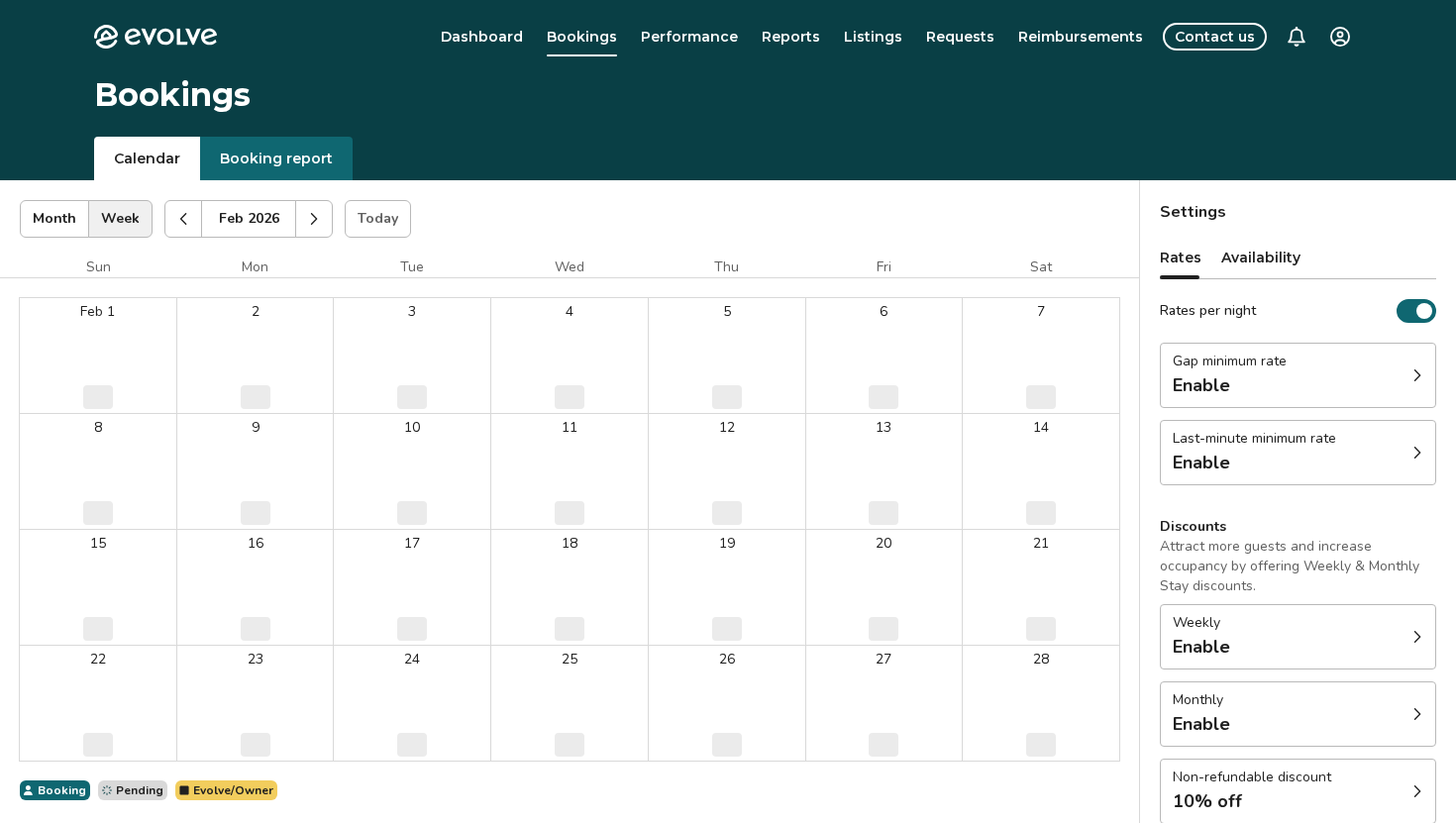 click 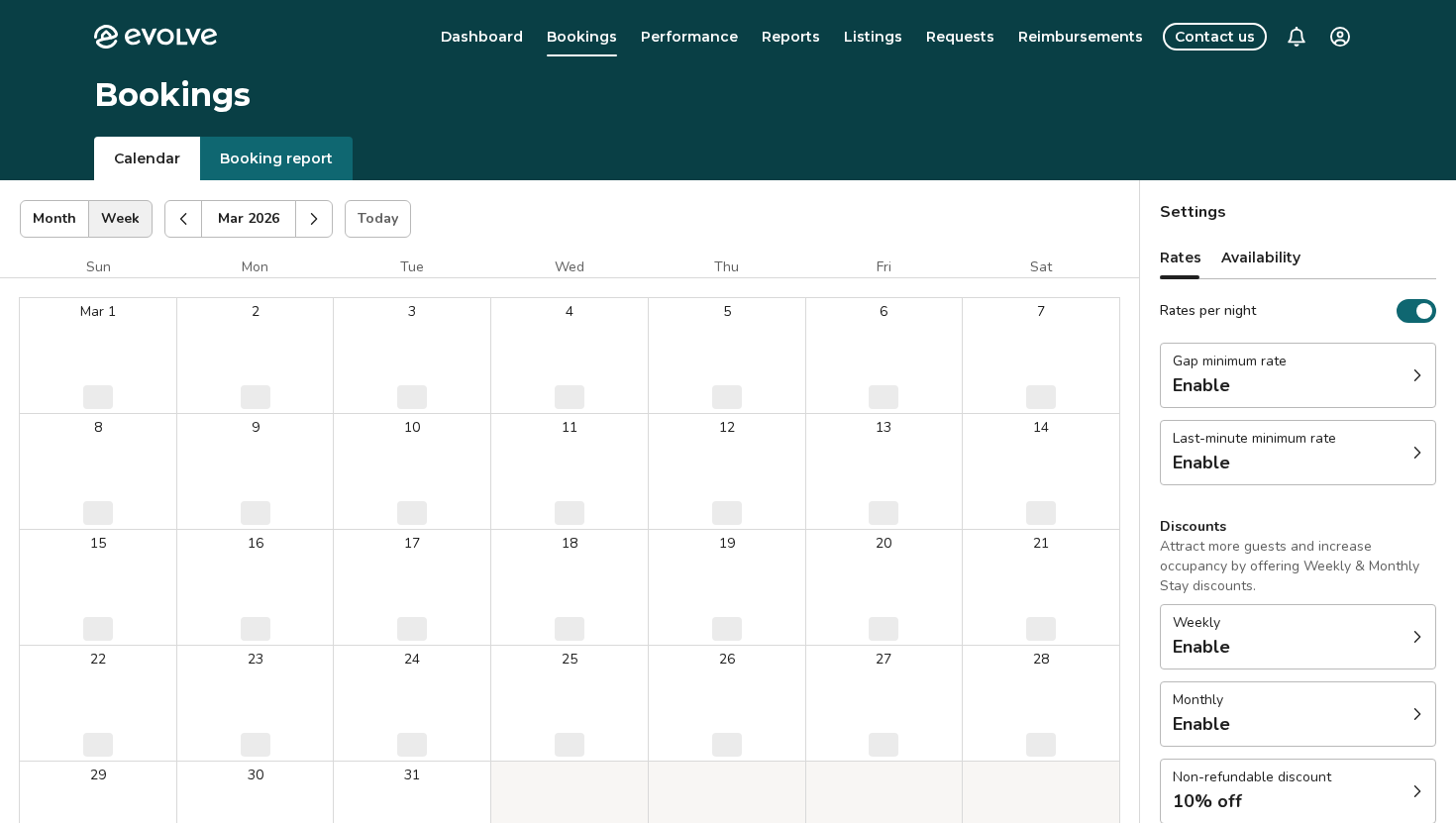 click 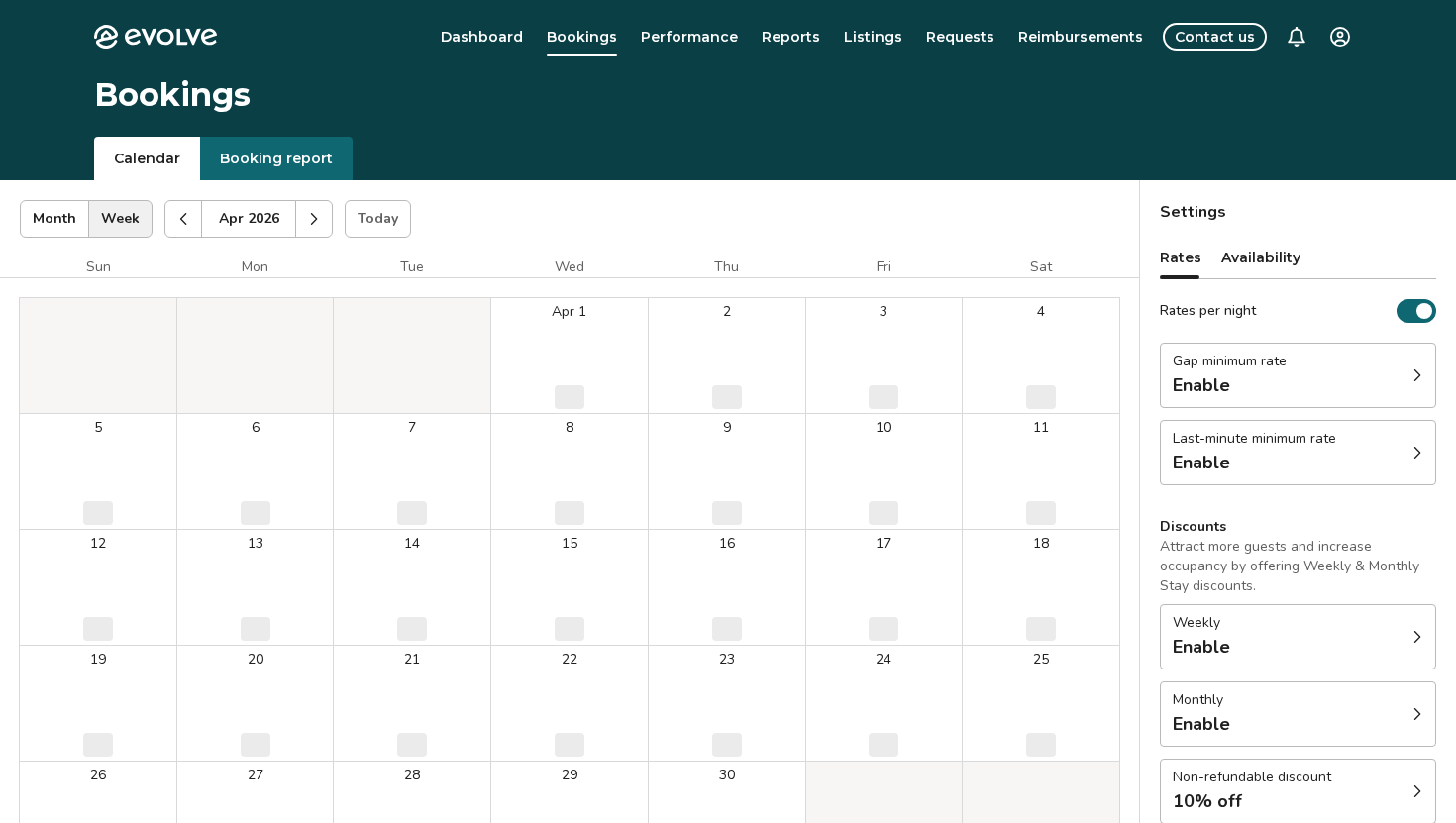 click 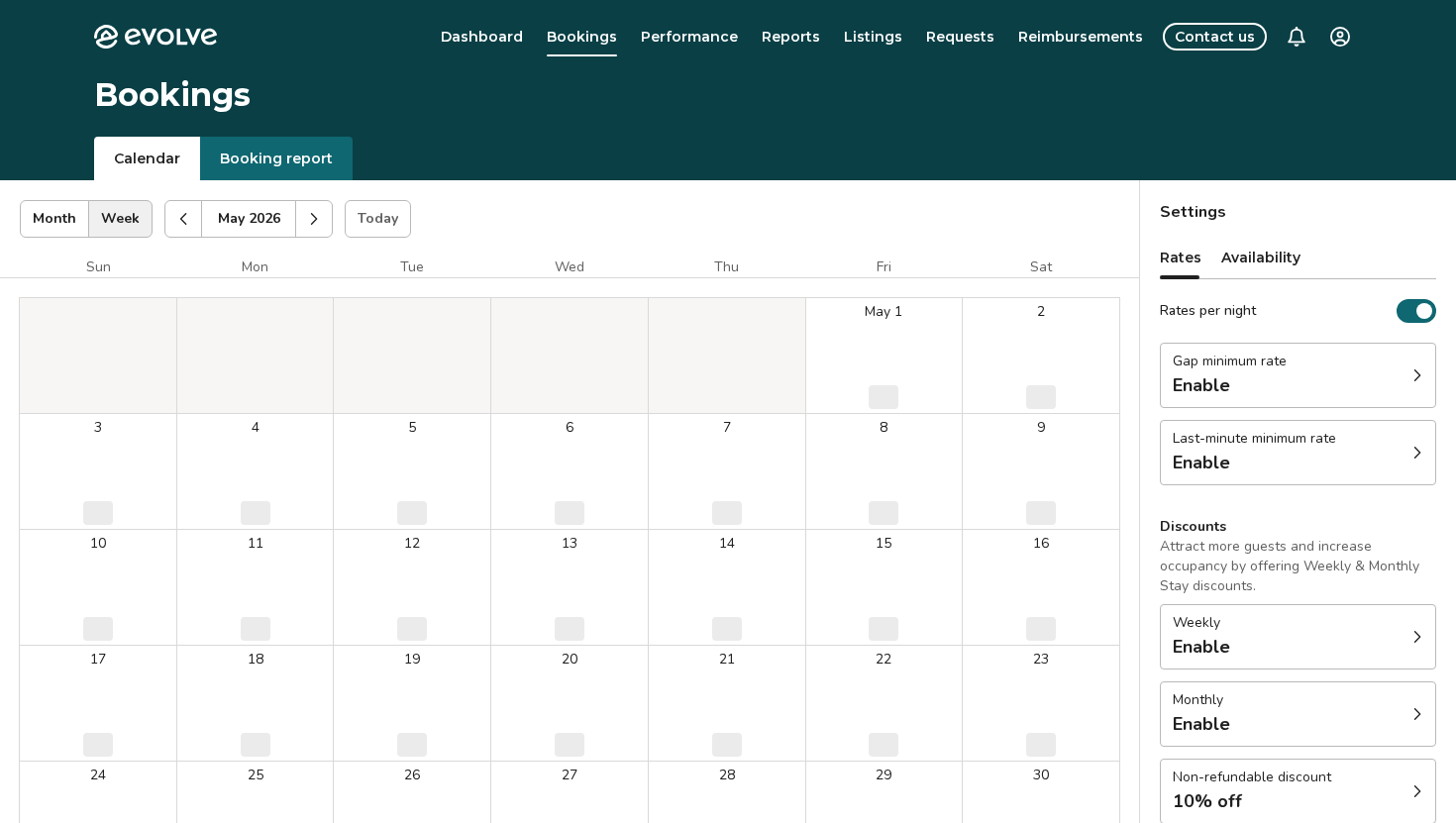 click 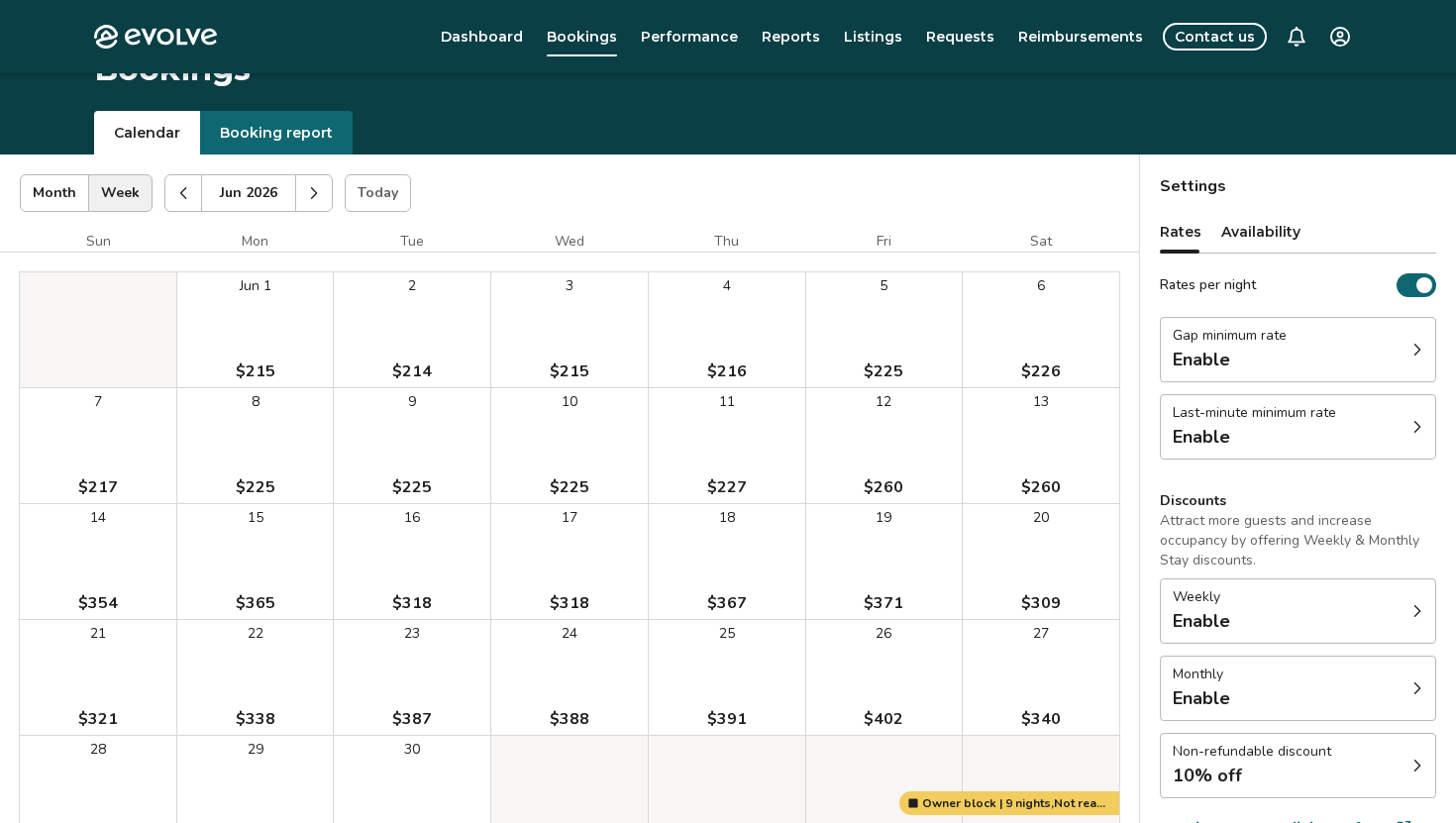 scroll, scrollTop: 0, scrollLeft: 0, axis: both 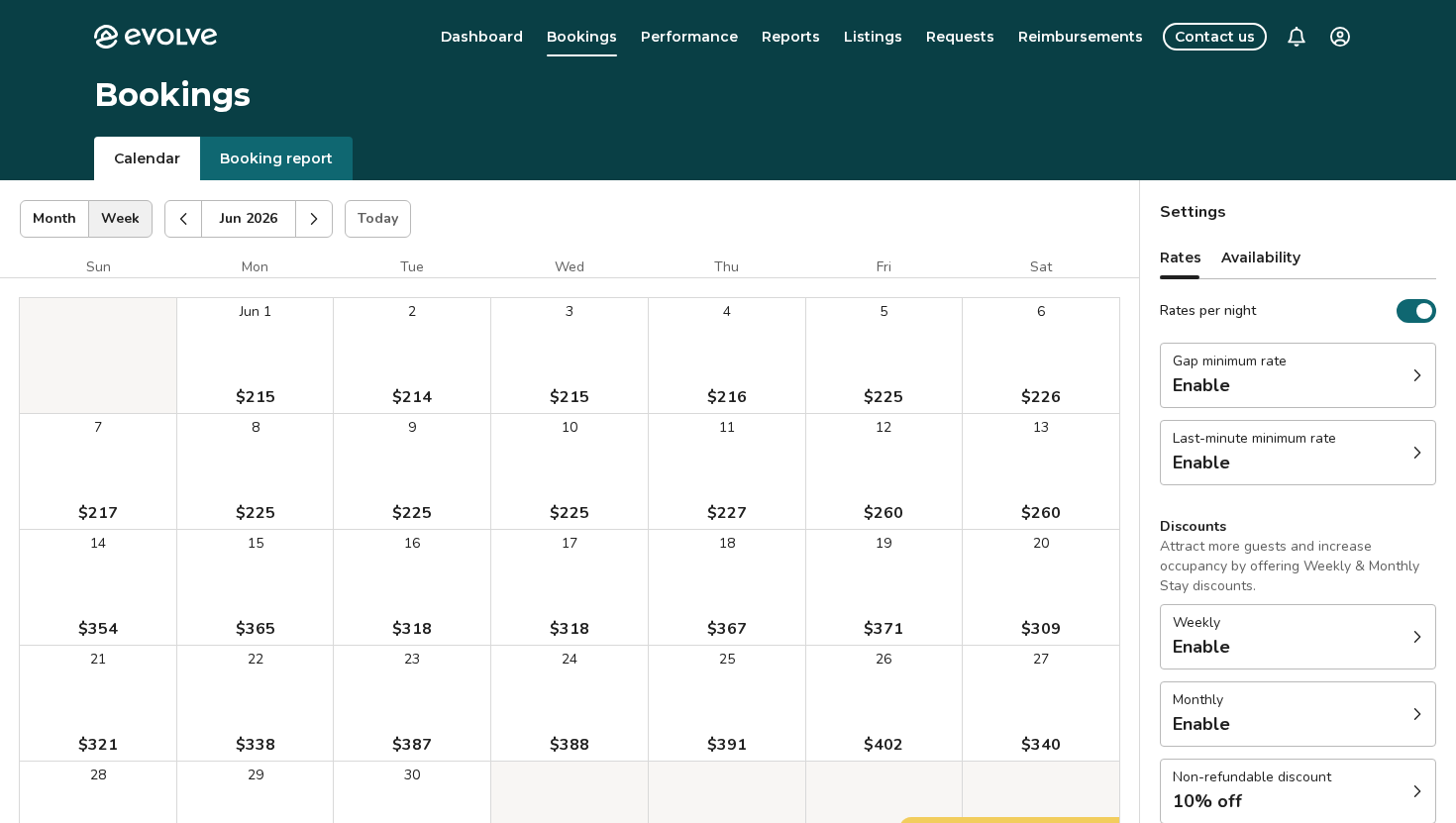 click 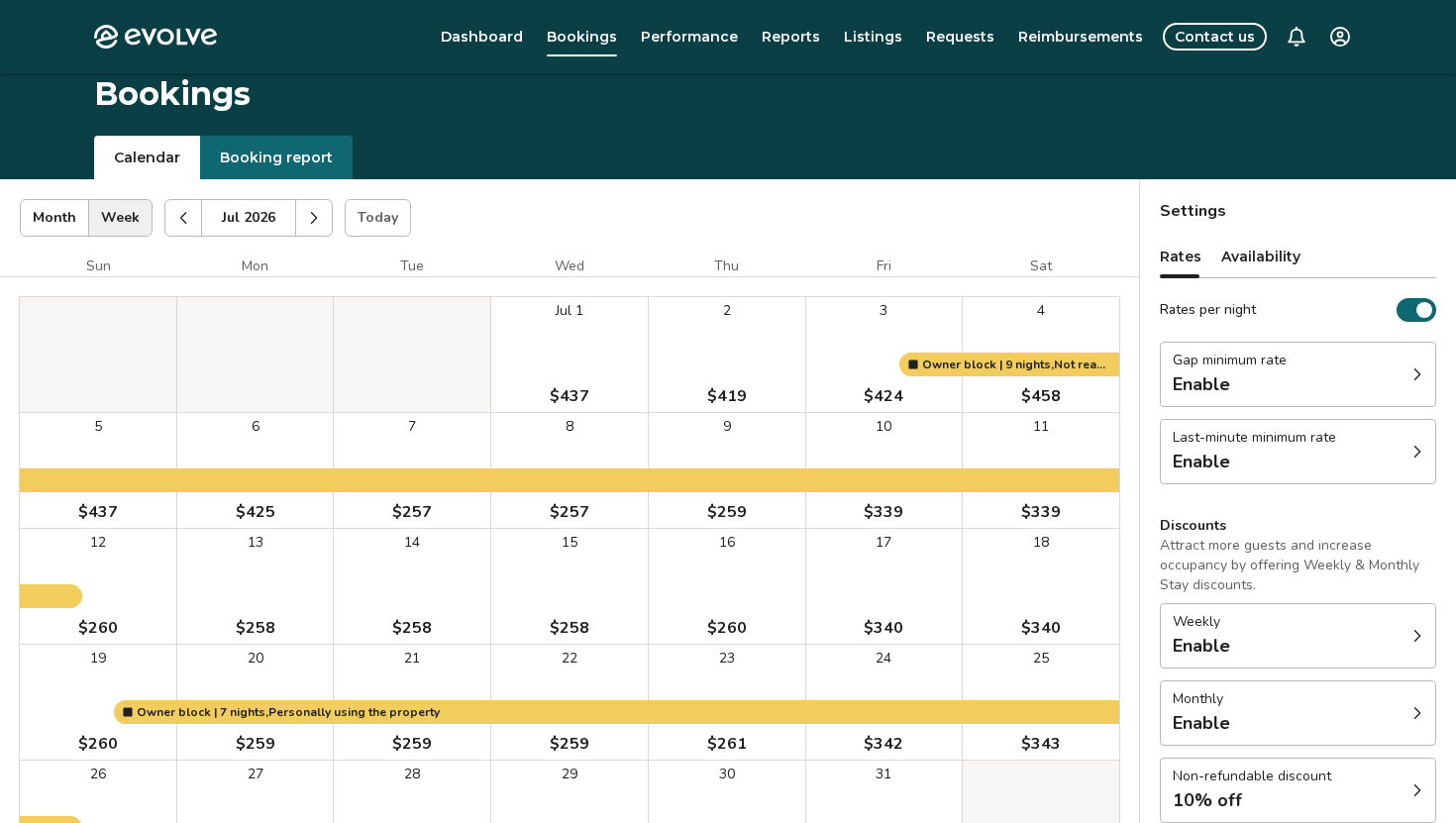 scroll, scrollTop: 0, scrollLeft: 0, axis: both 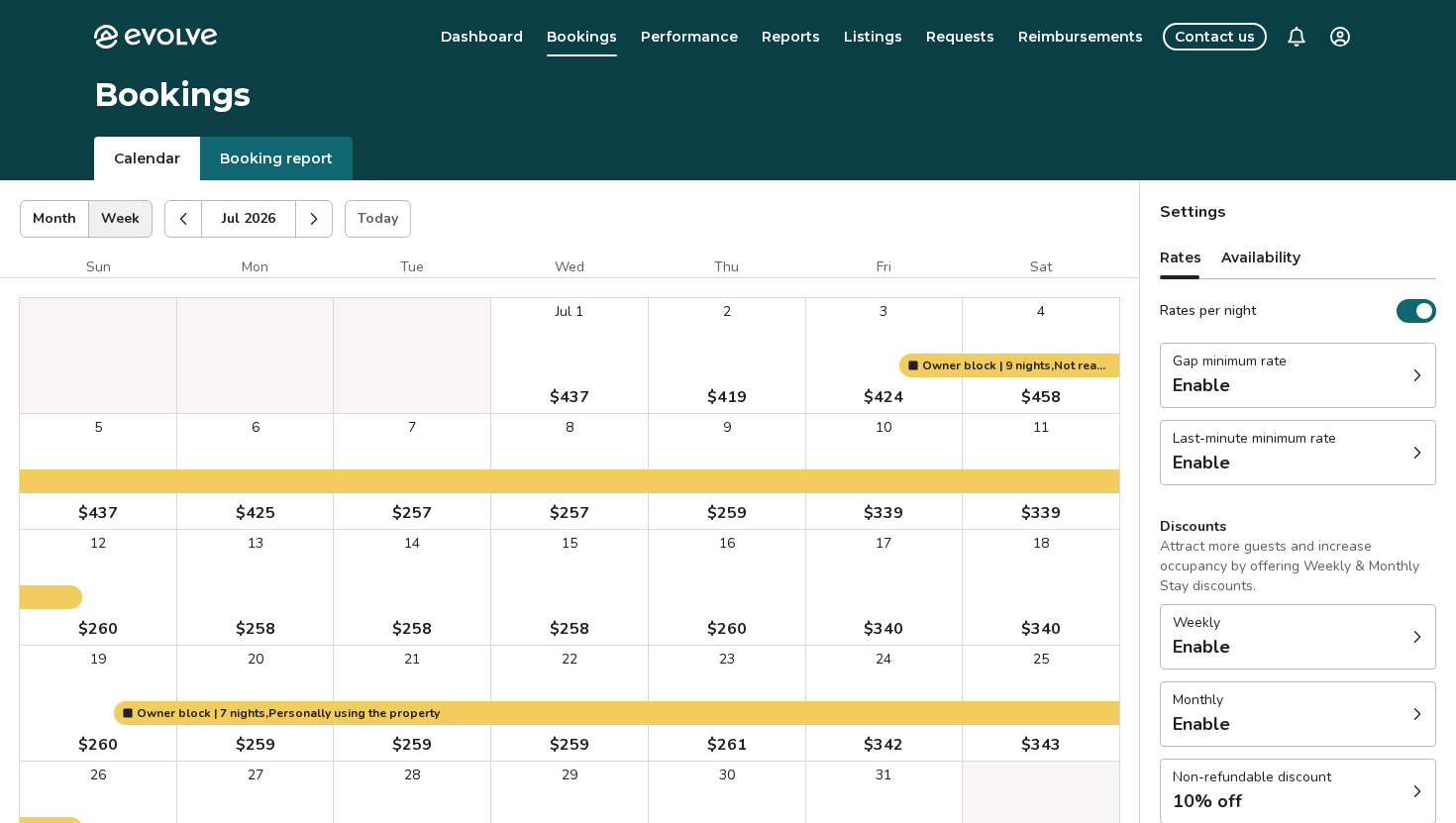 click 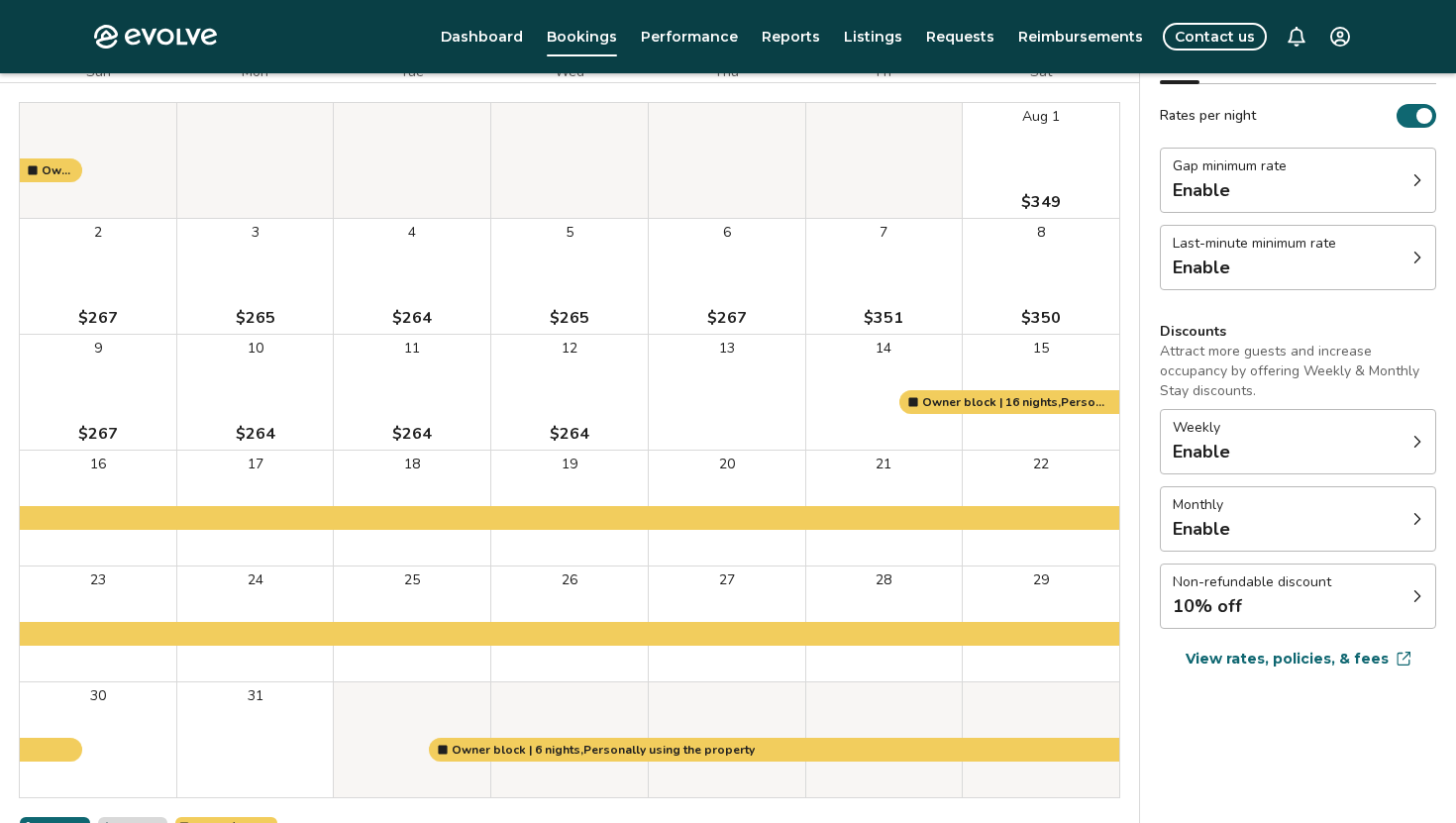 scroll, scrollTop: 0, scrollLeft: 0, axis: both 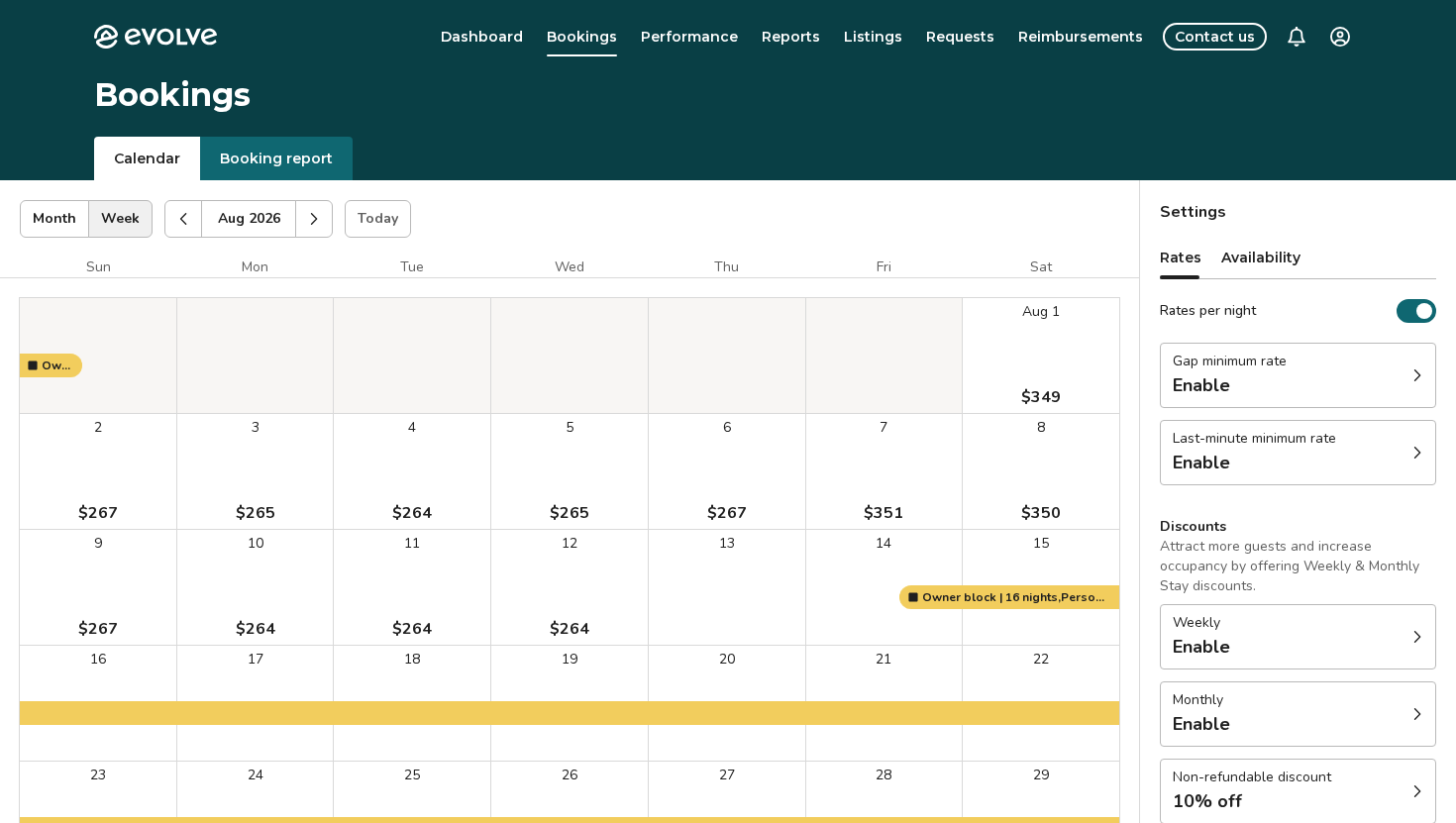 click at bounding box center [314, 219] 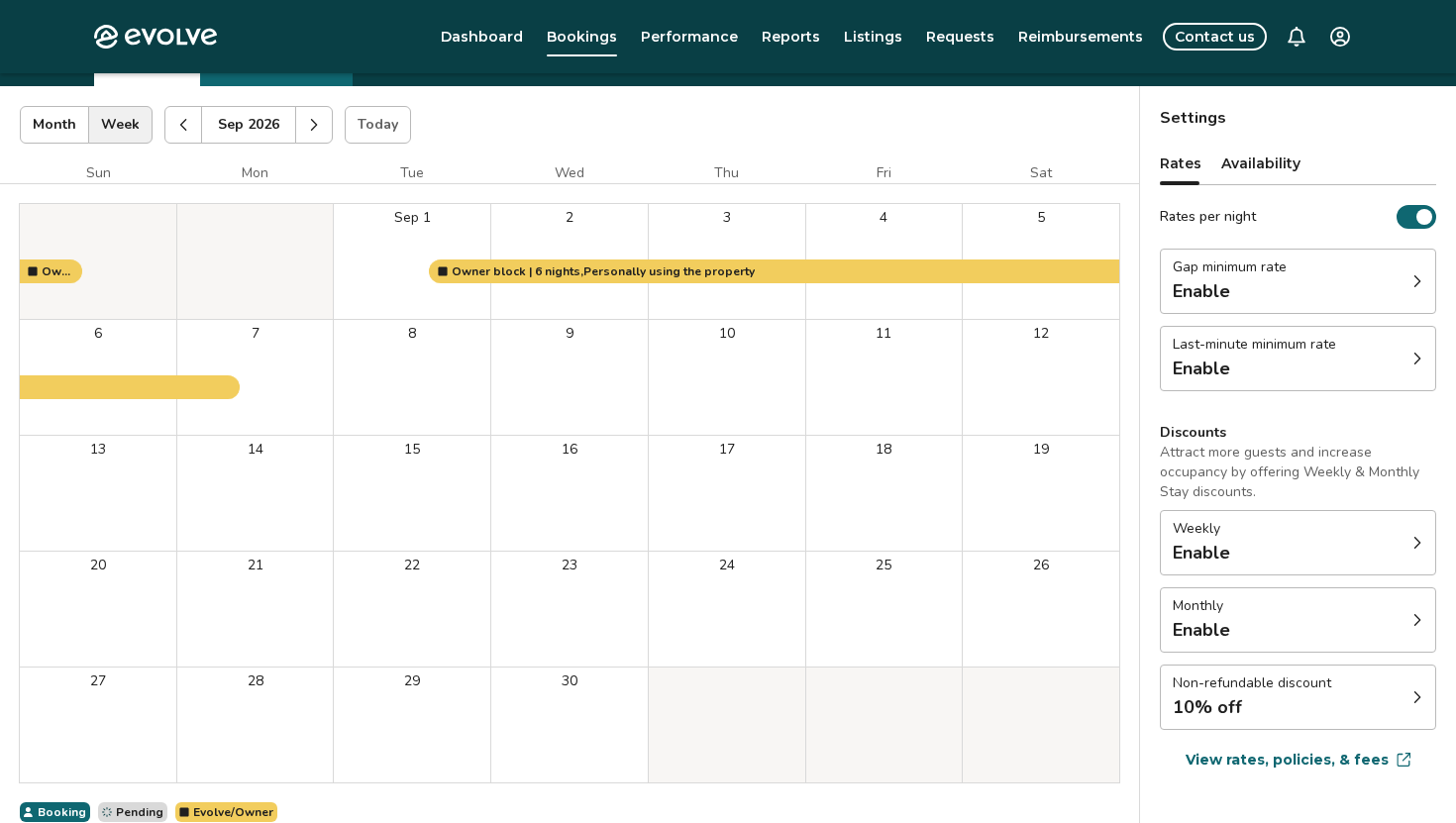 scroll, scrollTop: 84, scrollLeft: 0, axis: vertical 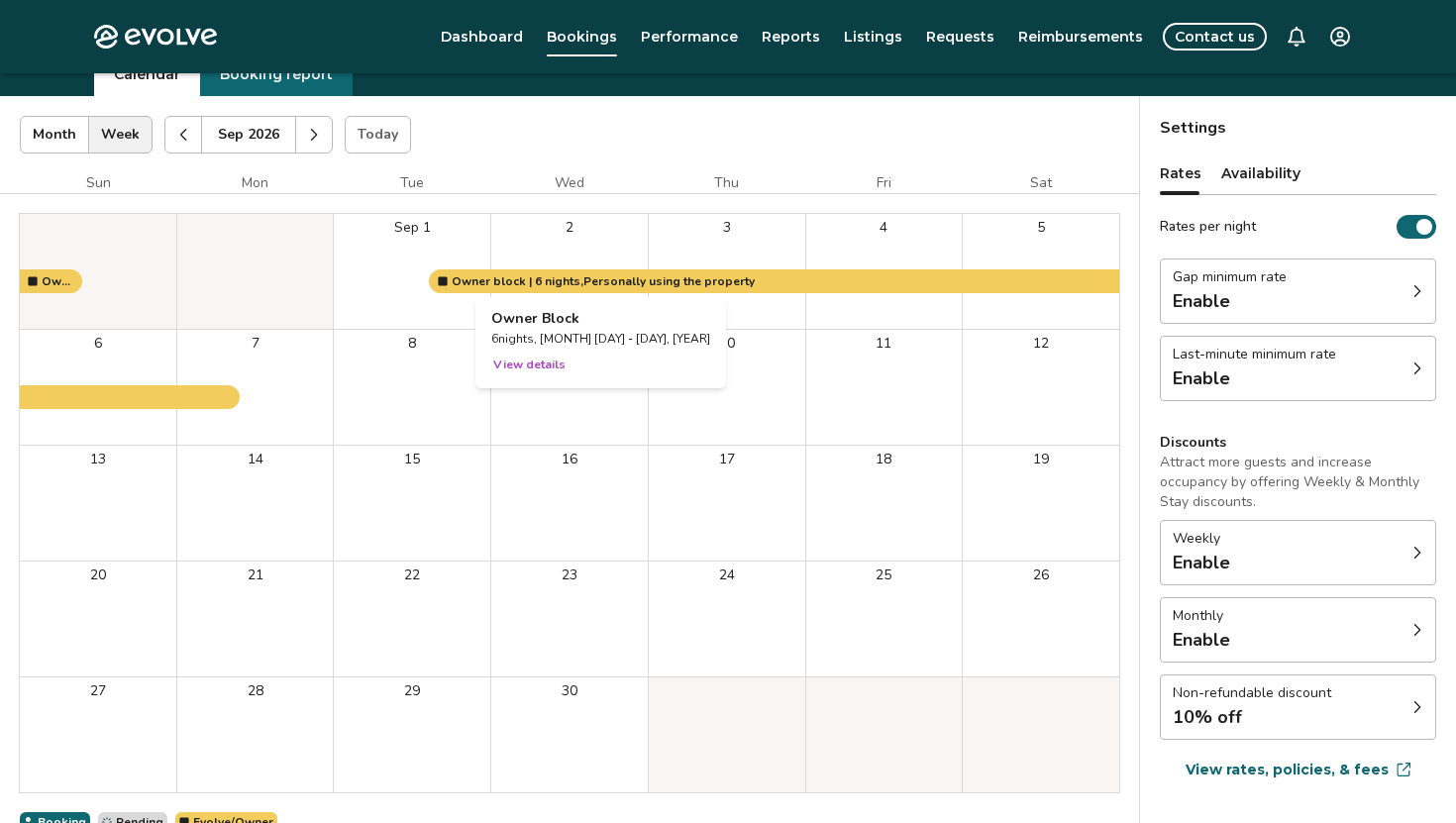 click on "View details" at bounding box center (529, 364) 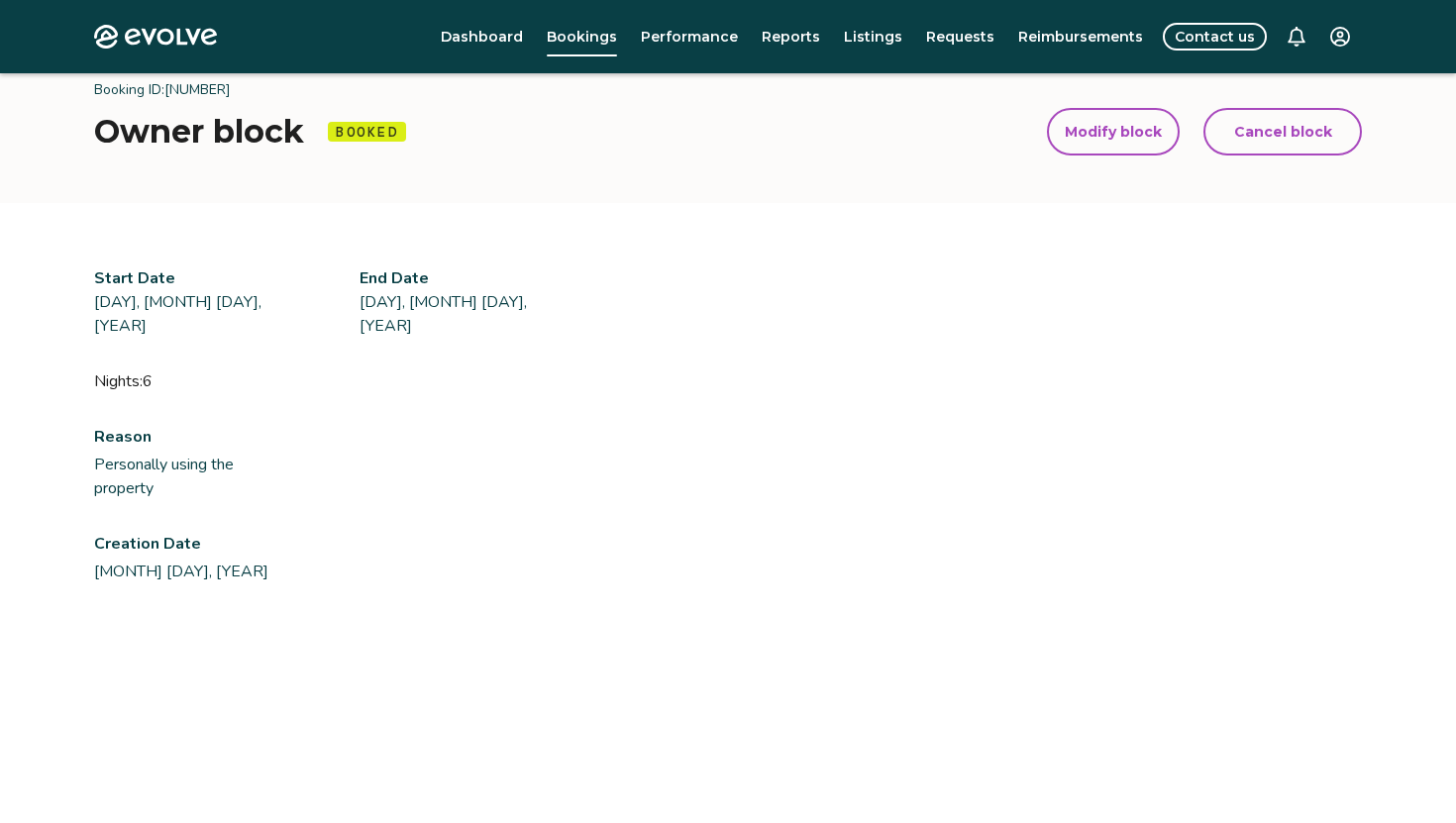 click on "Modify block" at bounding box center [1113, 132] 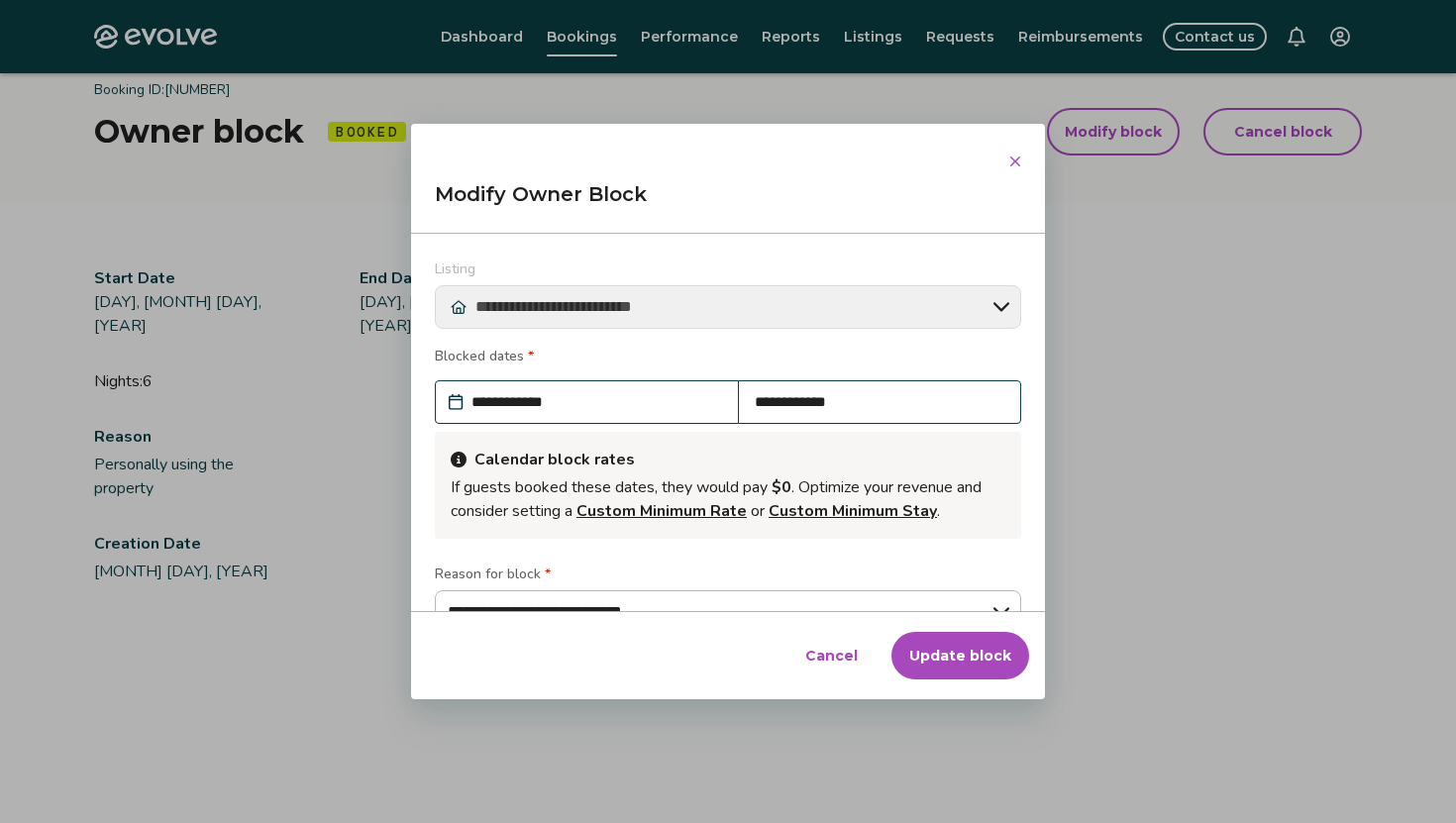 scroll, scrollTop: 23, scrollLeft: 0, axis: vertical 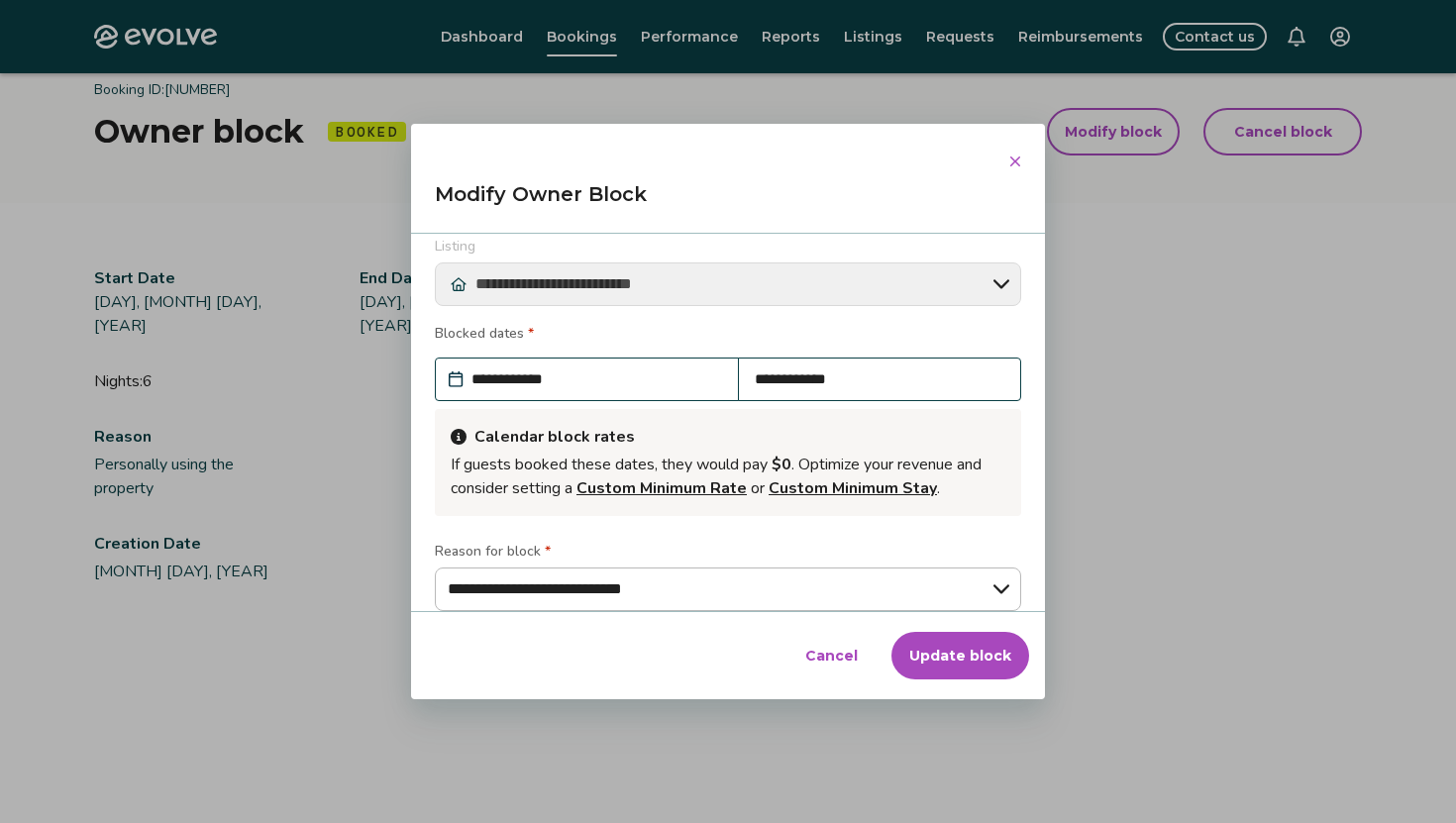 click on "**********" at bounding box center [880, 379] 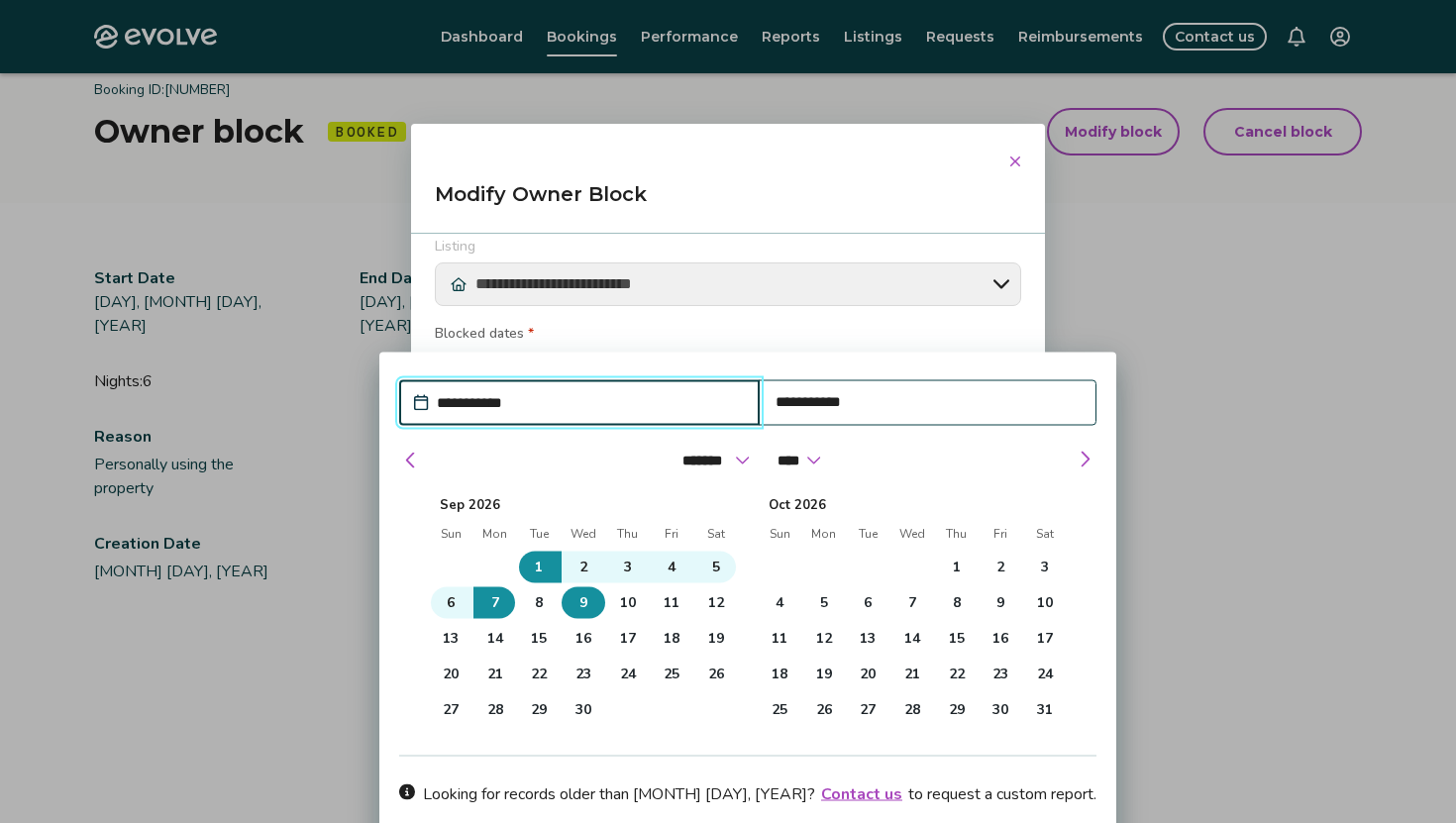 click on "9" at bounding box center (583, 602) 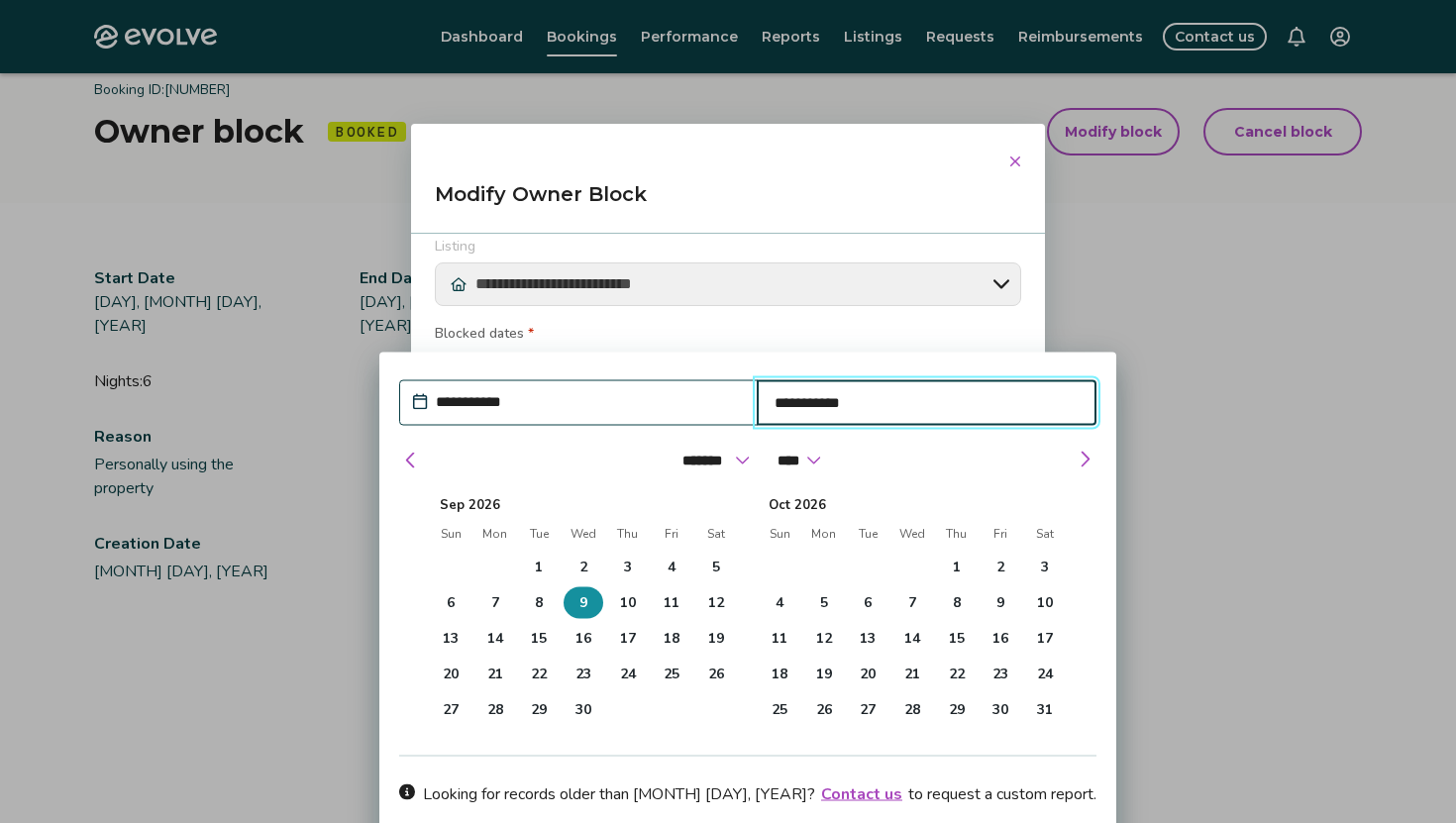 type on "*" 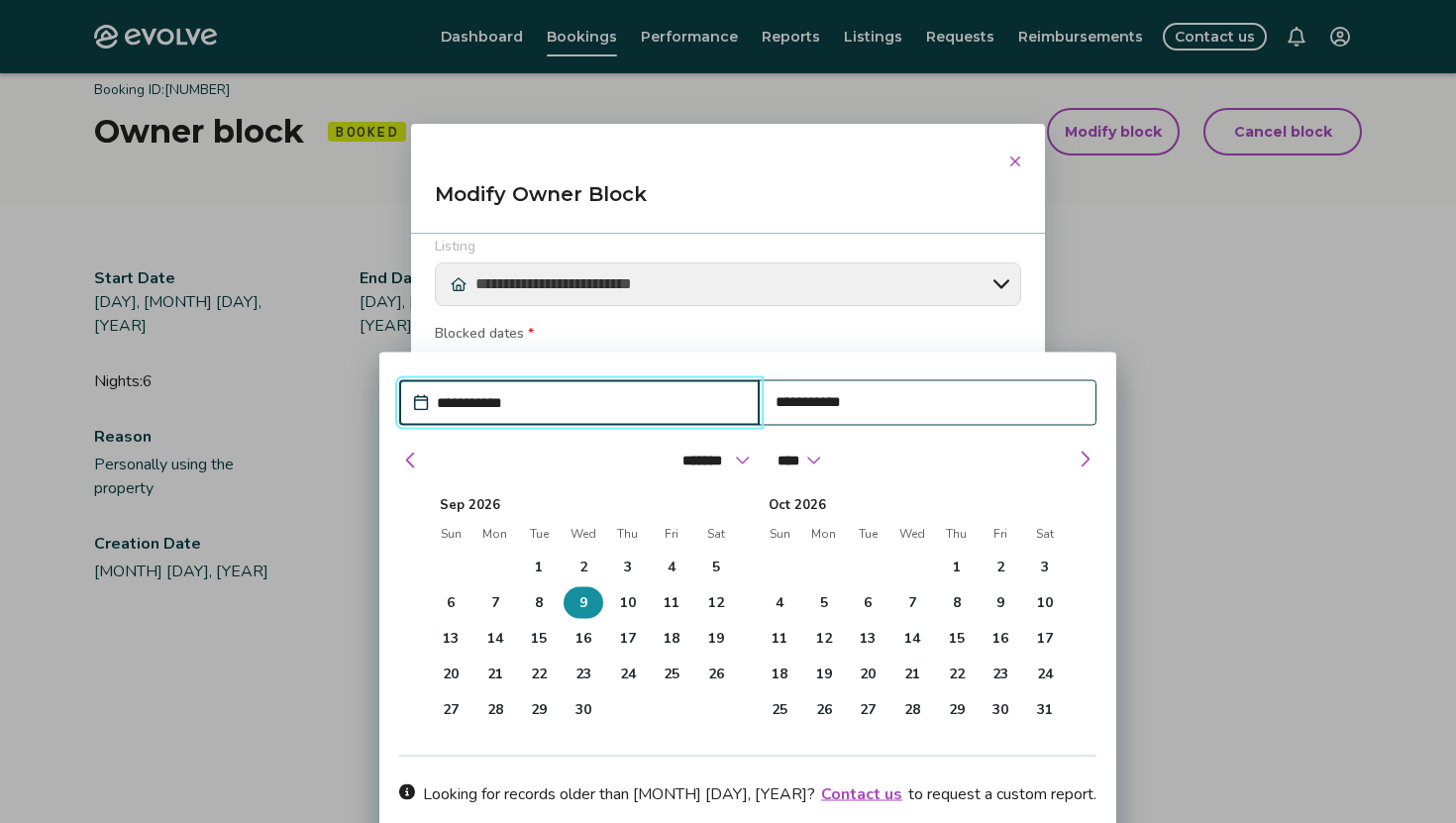 click on "**********" at bounding box center [589, 402] 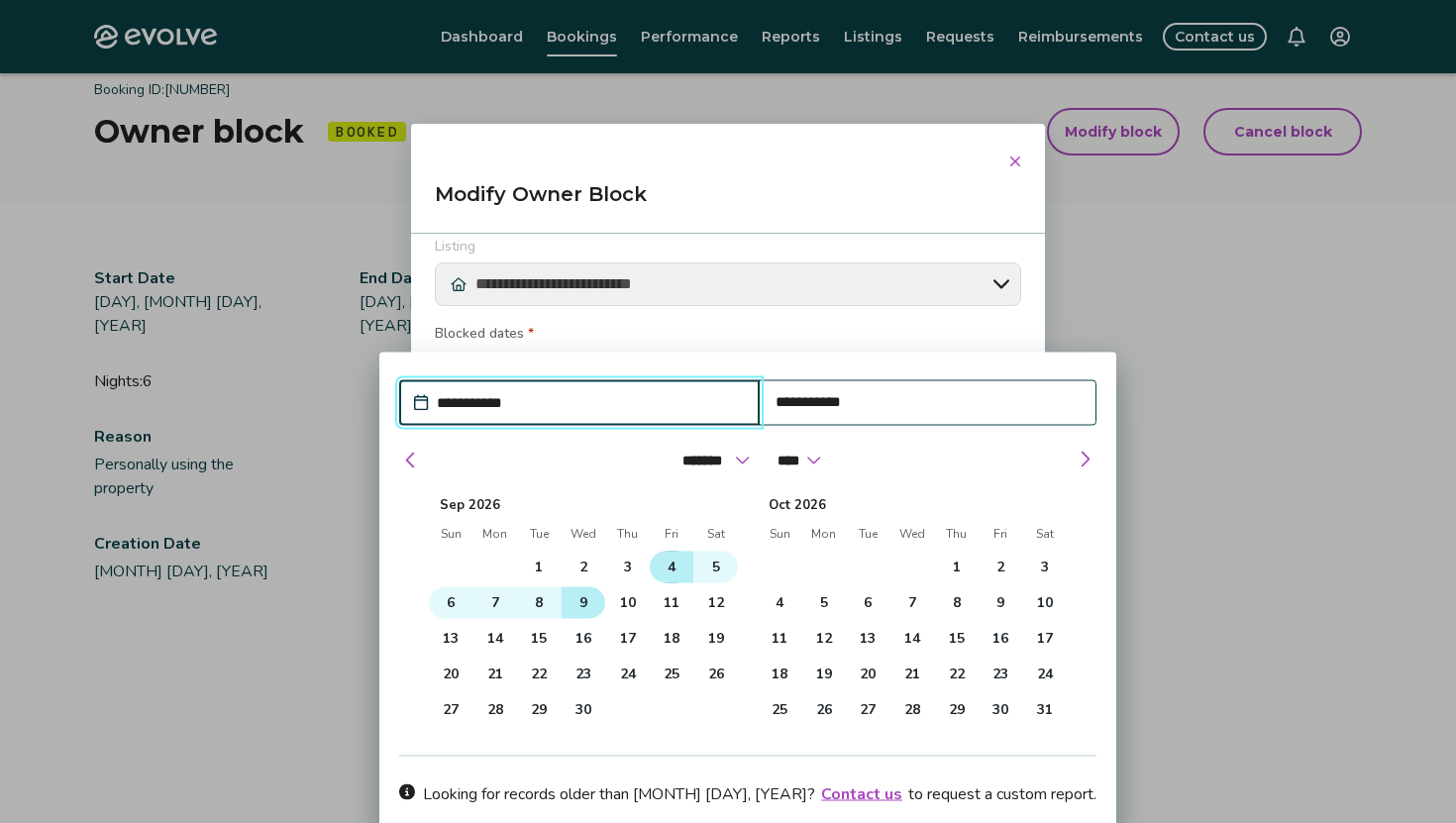 click on "4" at bounding box center (672, 566) 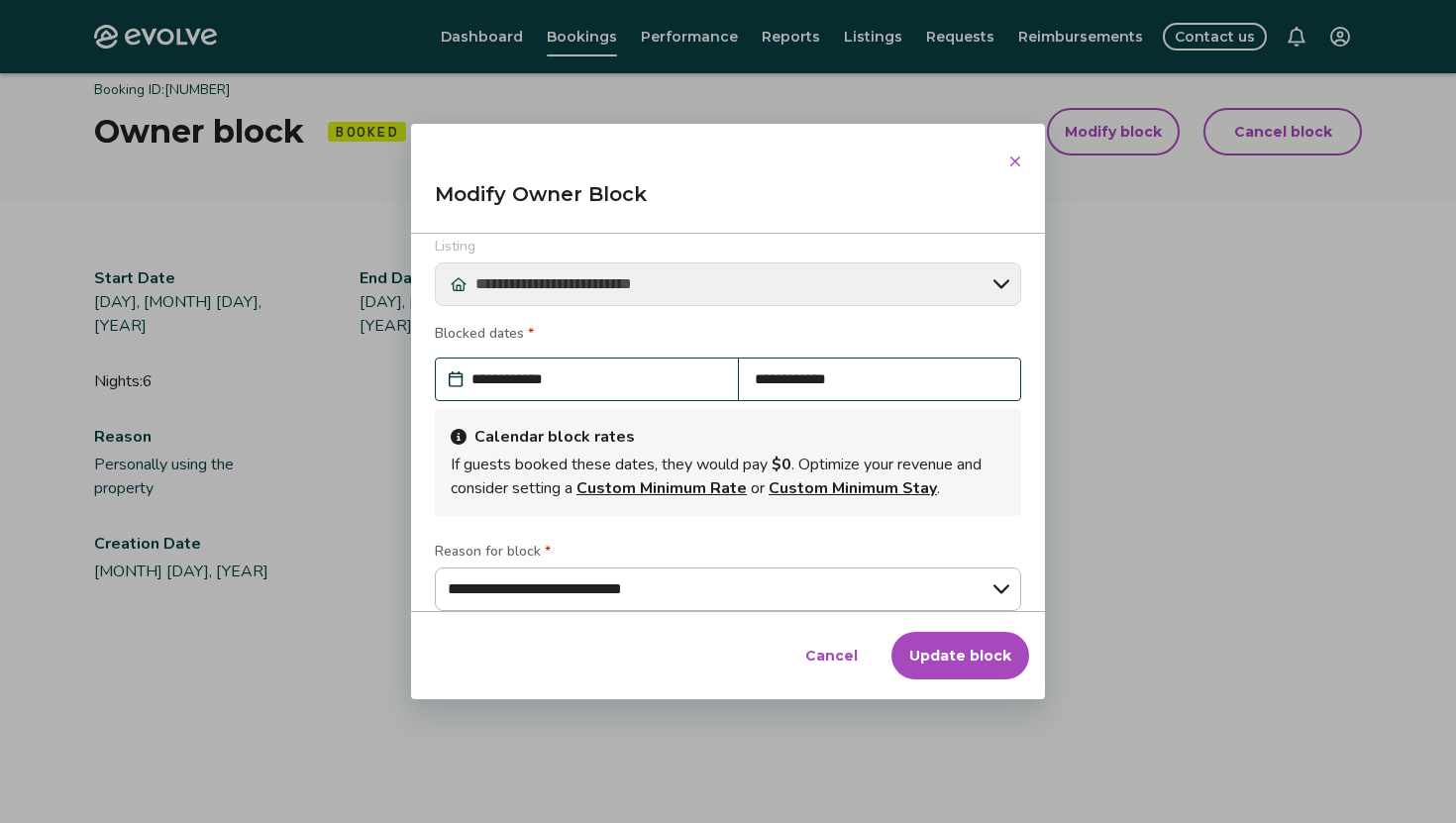 click on "**********" at bounding box center (728, 423) 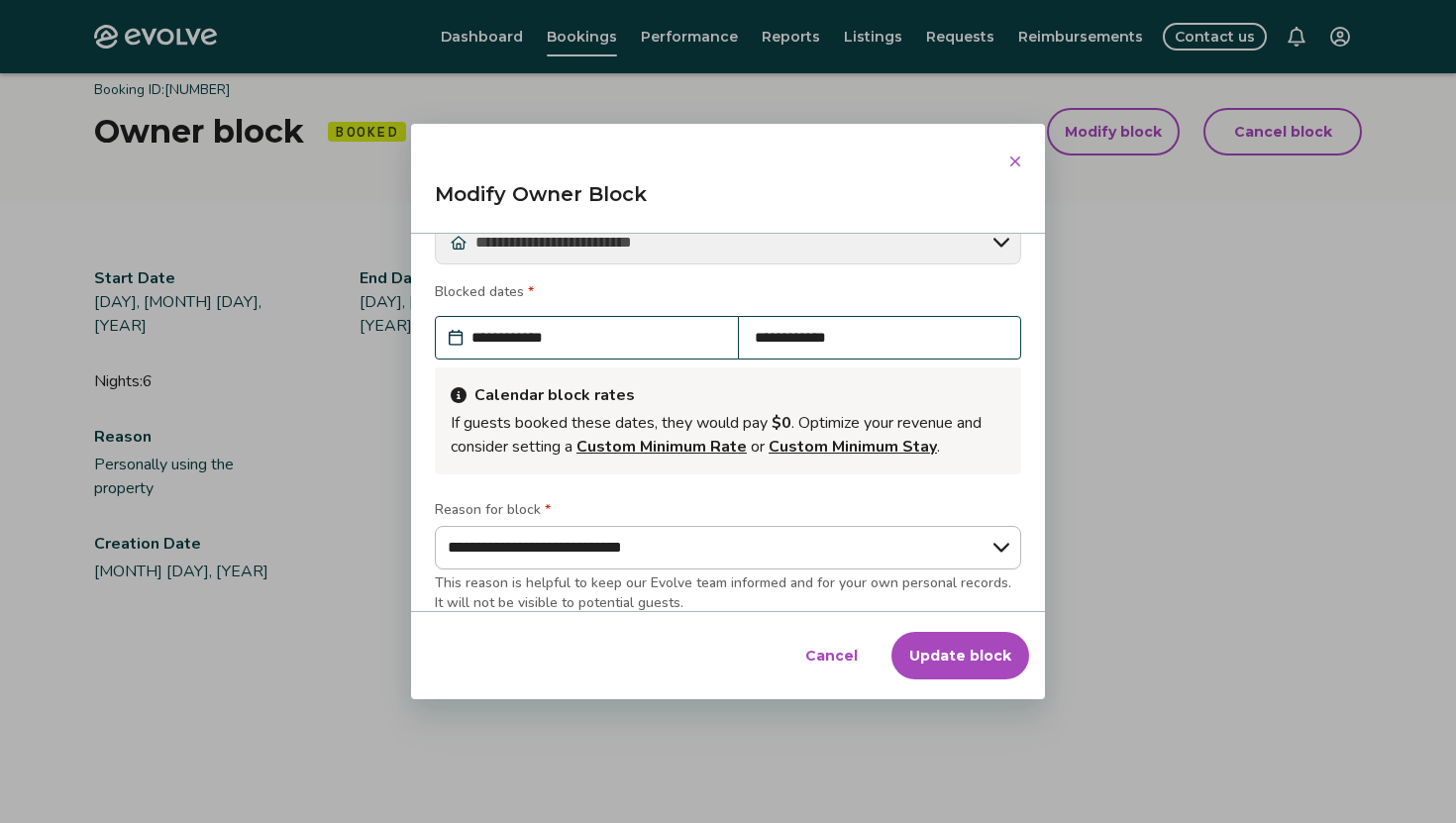 scroll, scrollTop: 0, scrollLeft: 0, axis: both 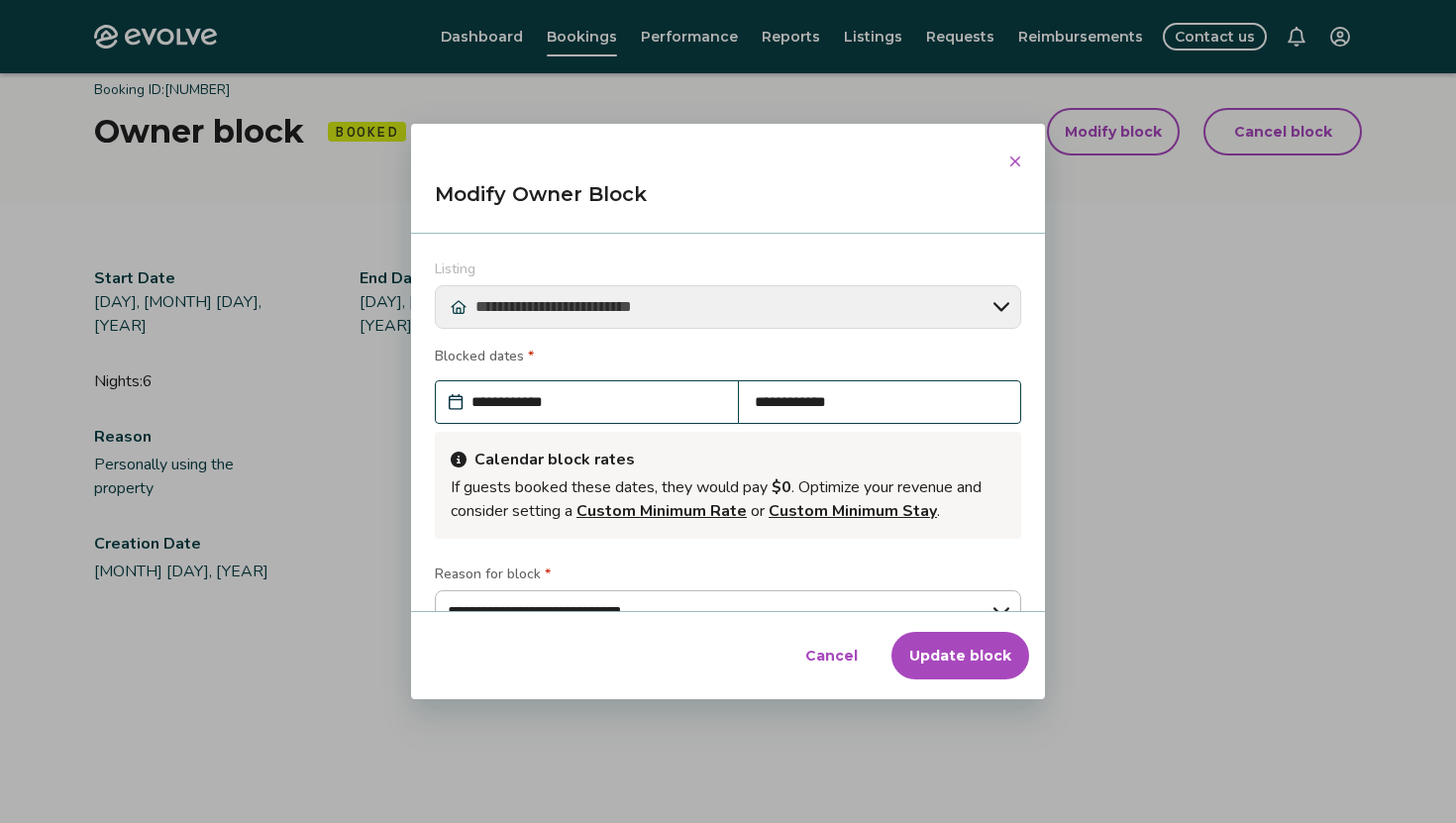 click on "Update block" at bounding box center (960, 656) 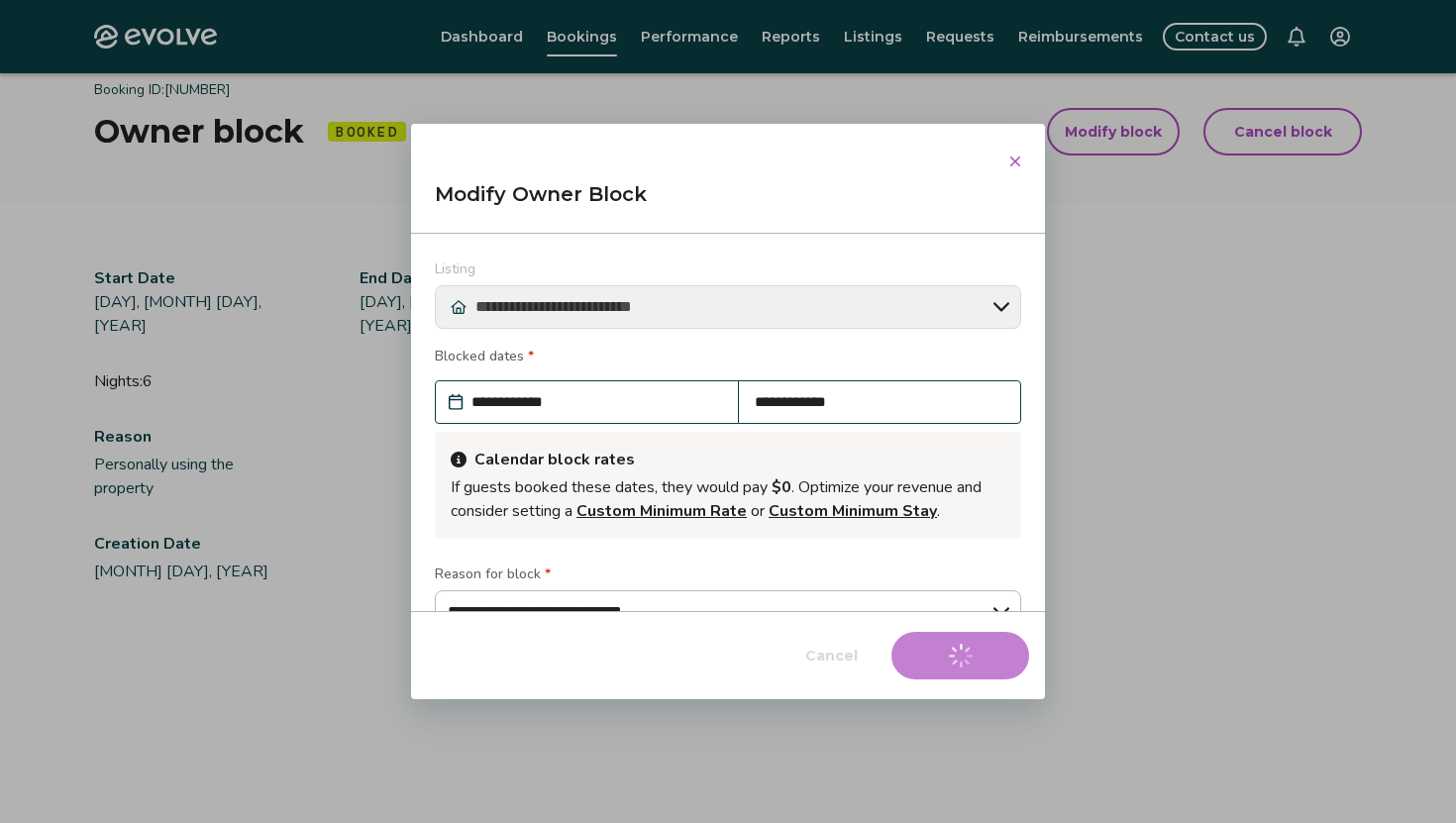 type on "*" 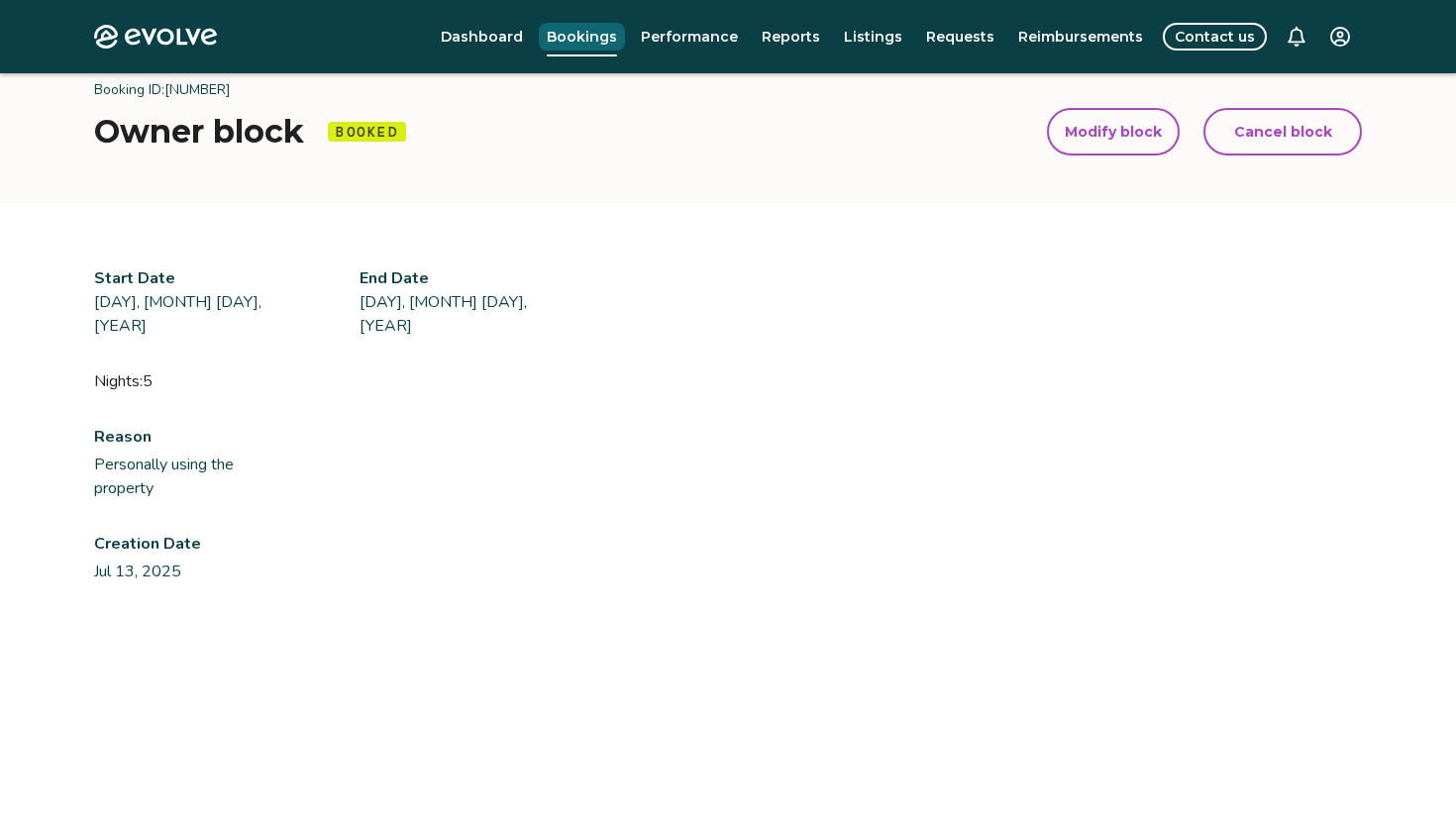 click on "Bookings" at bounding box center [581, 37] 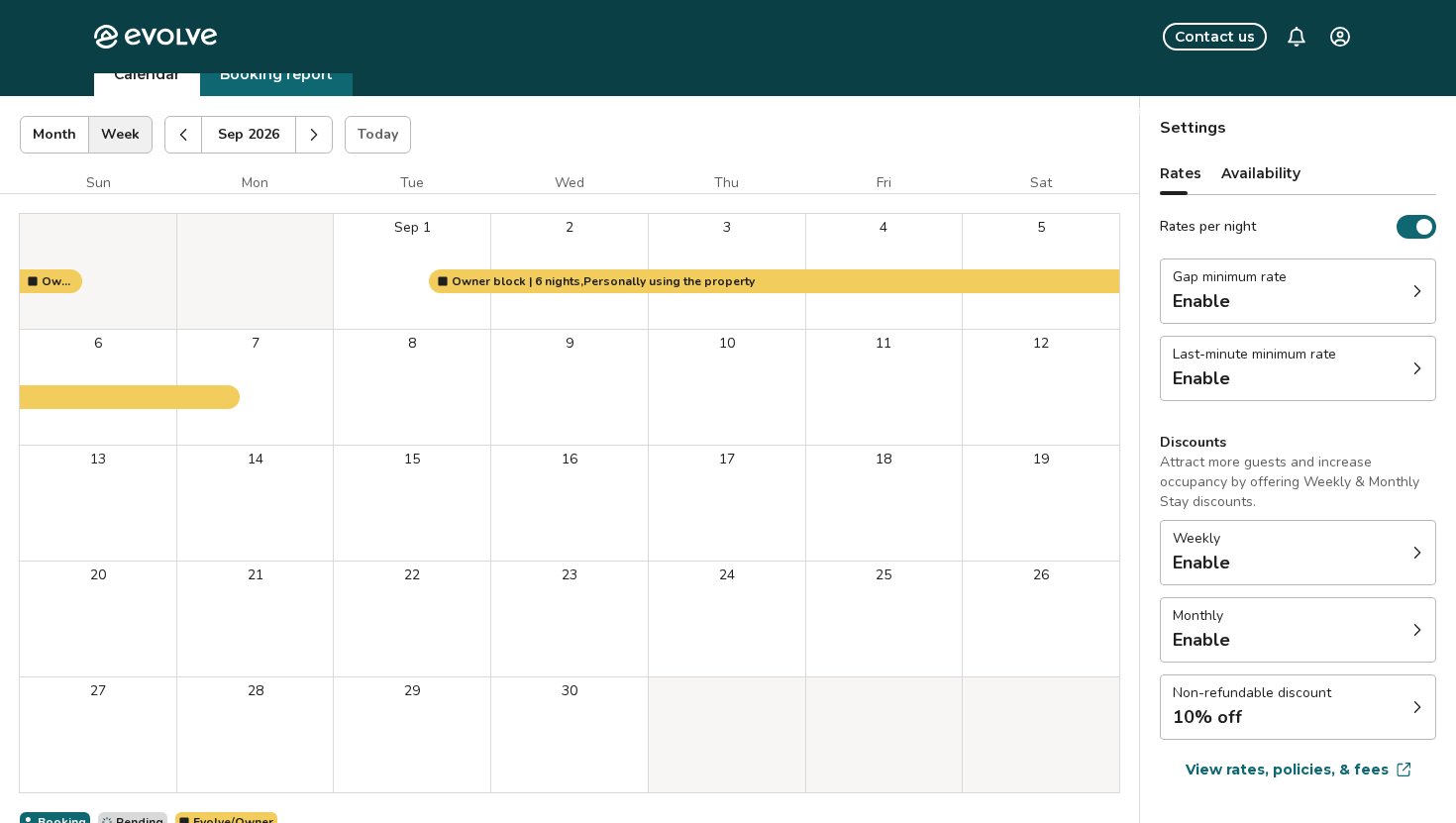 scroll, scrollTop: 0, scrollLeft: 0, axis: both 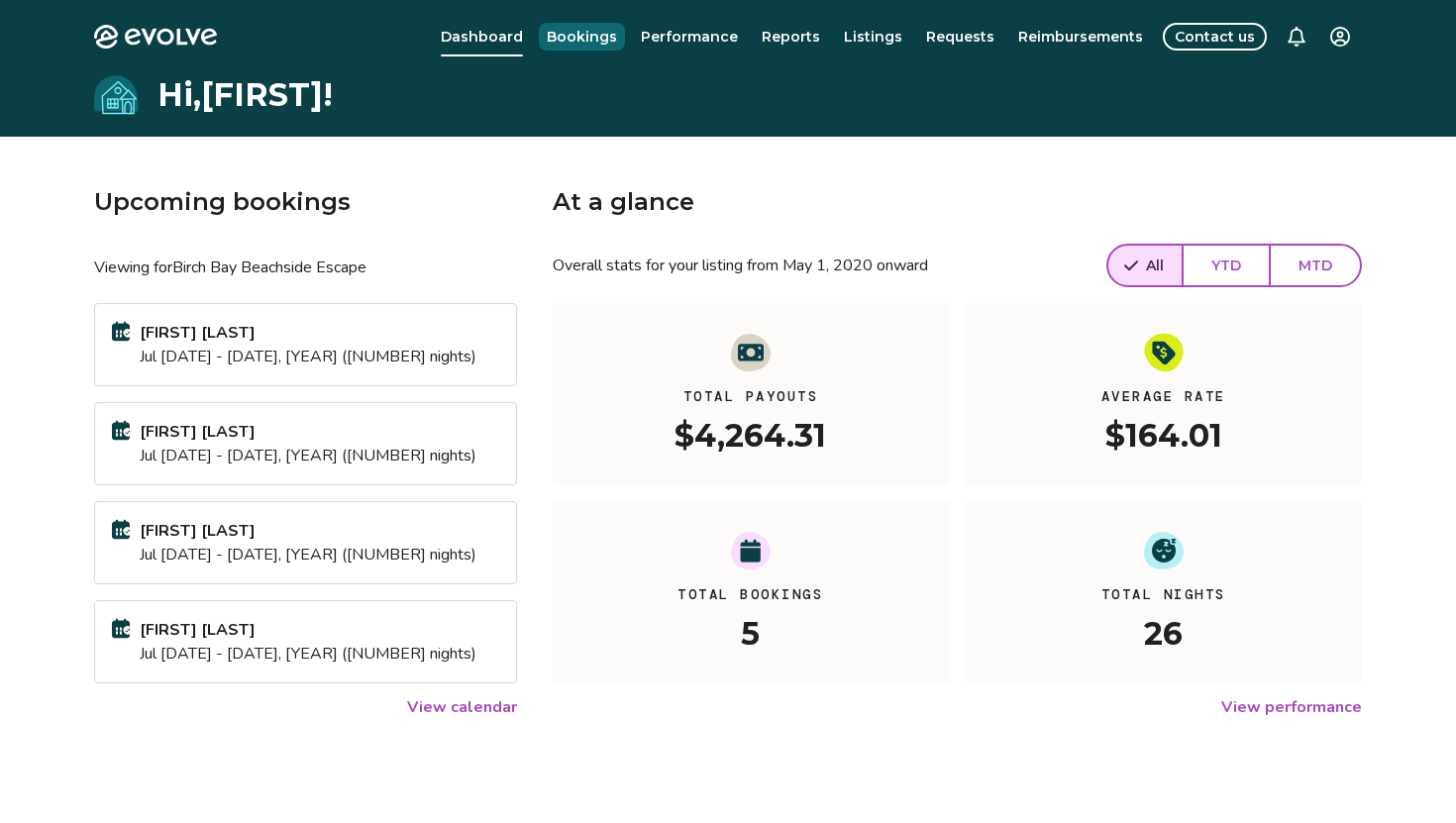 click on "Bookings" at bounding box center (581, 37) 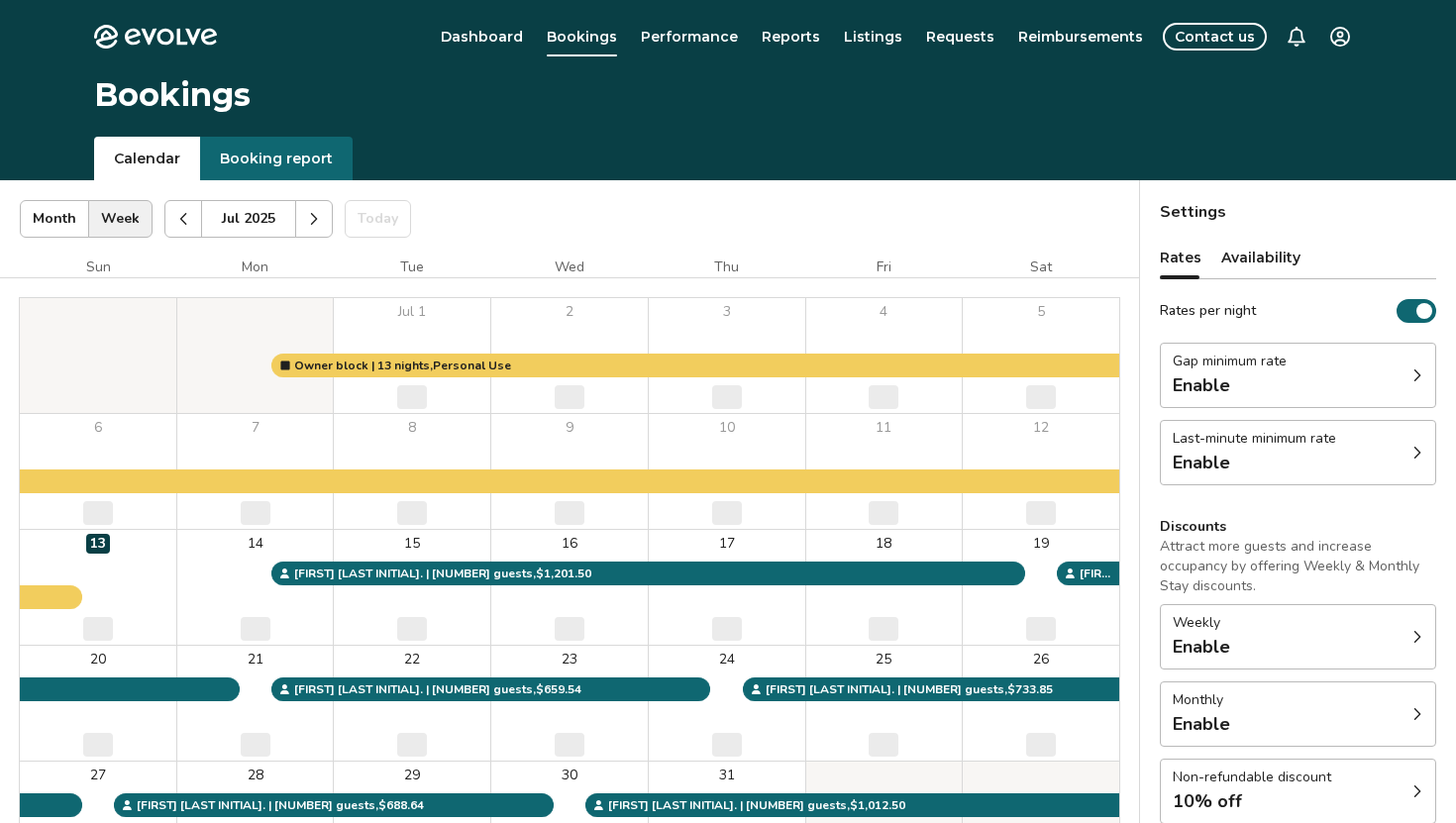 click 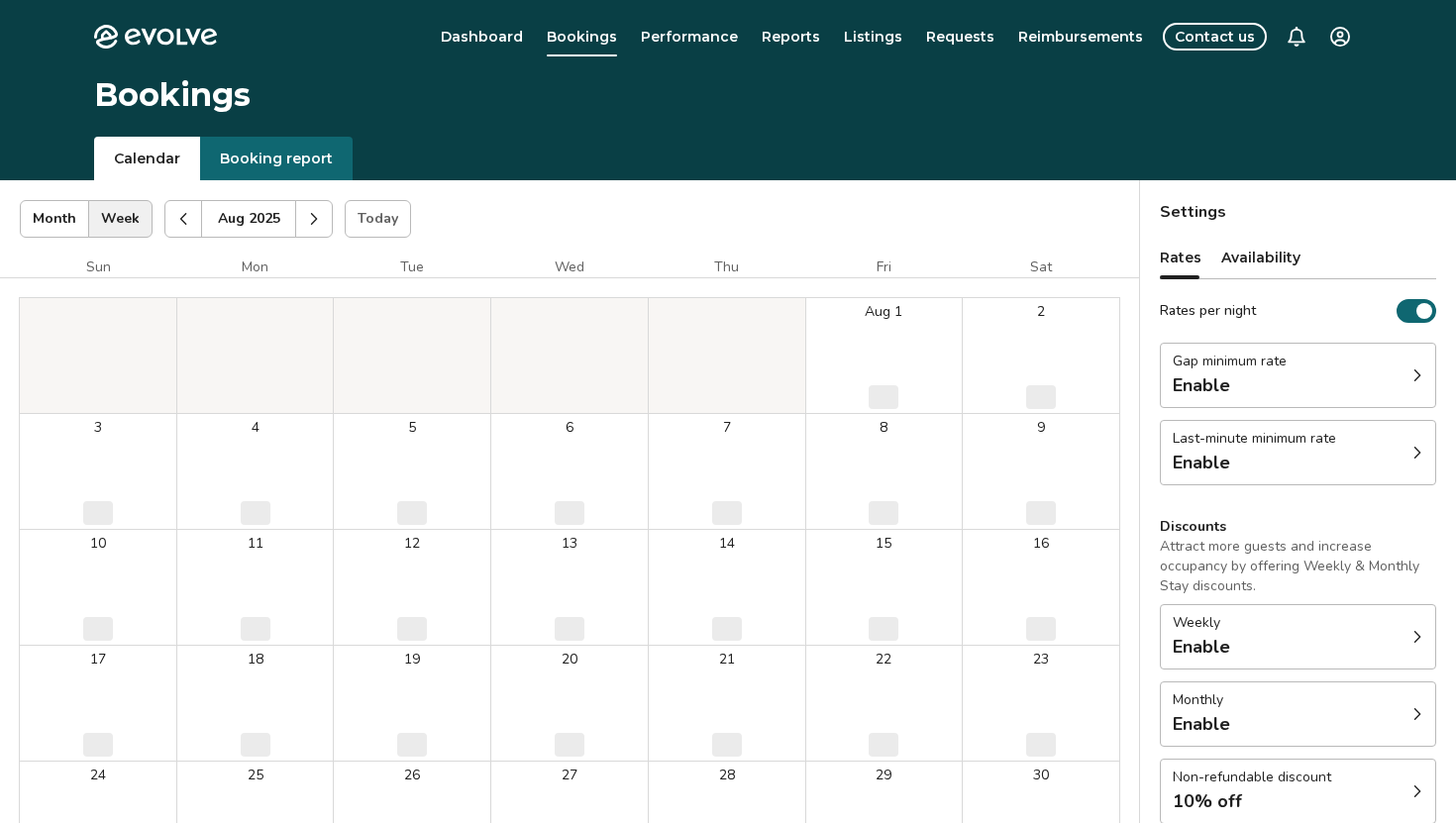 click 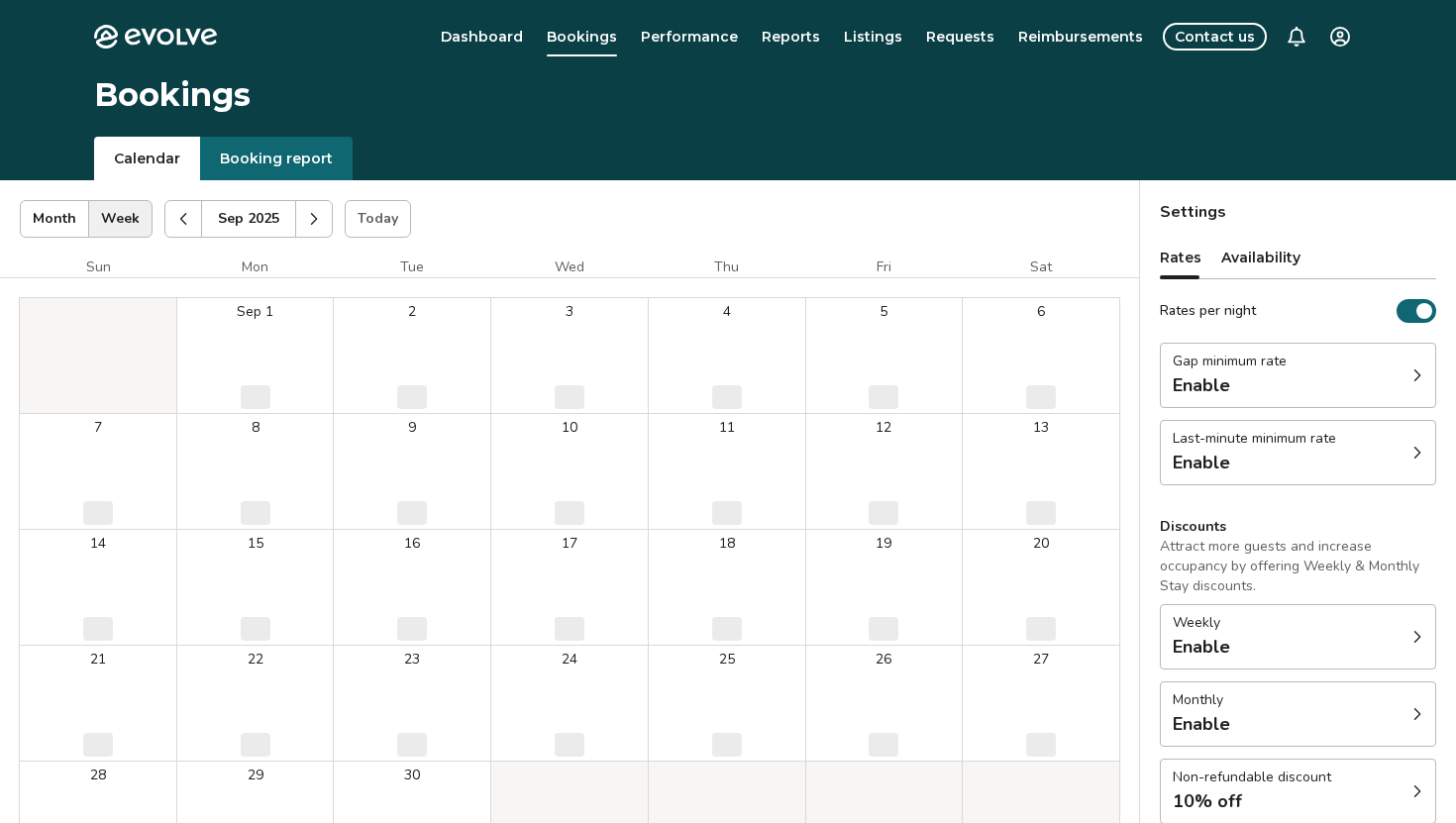click 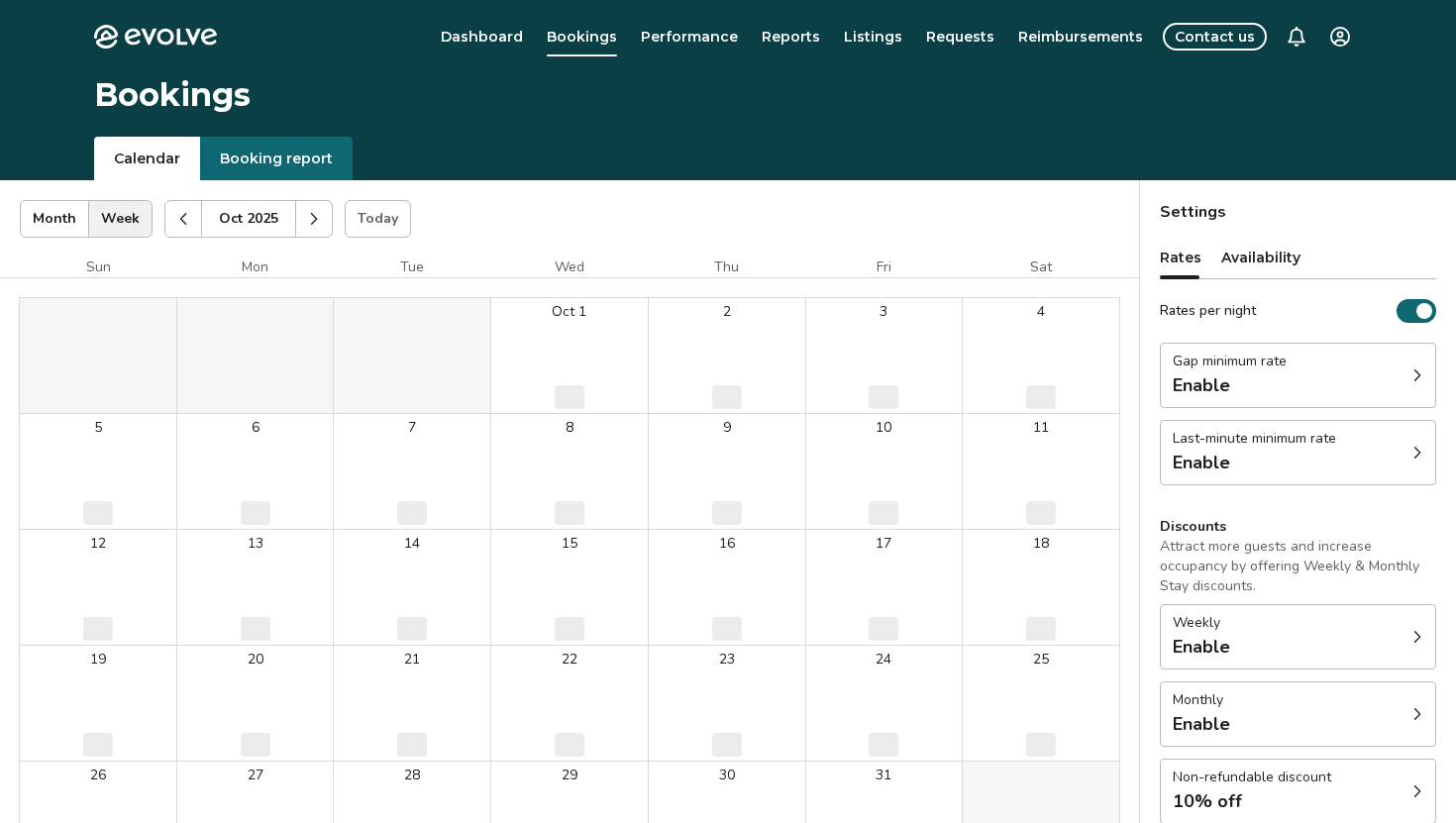 click 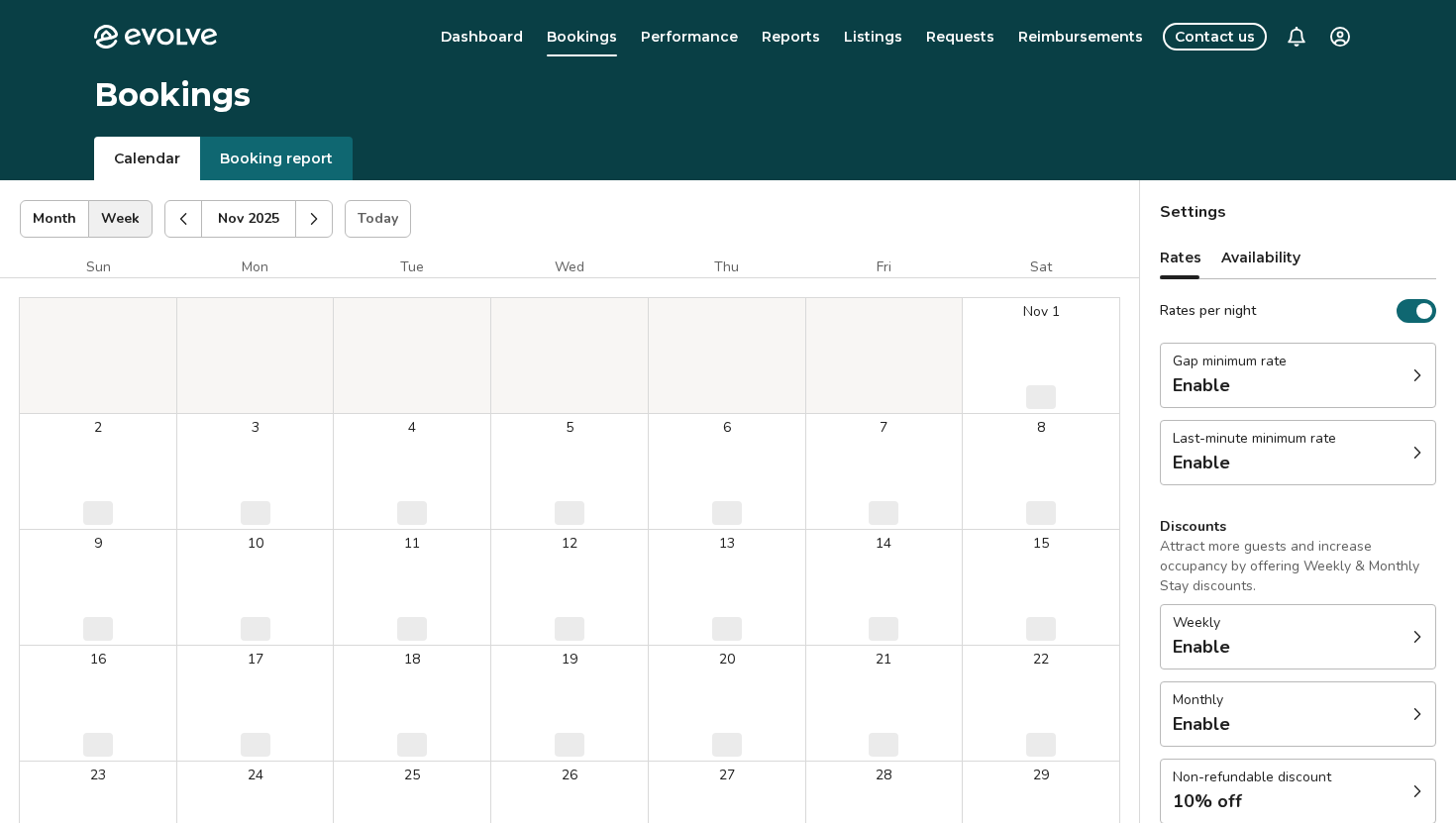 click 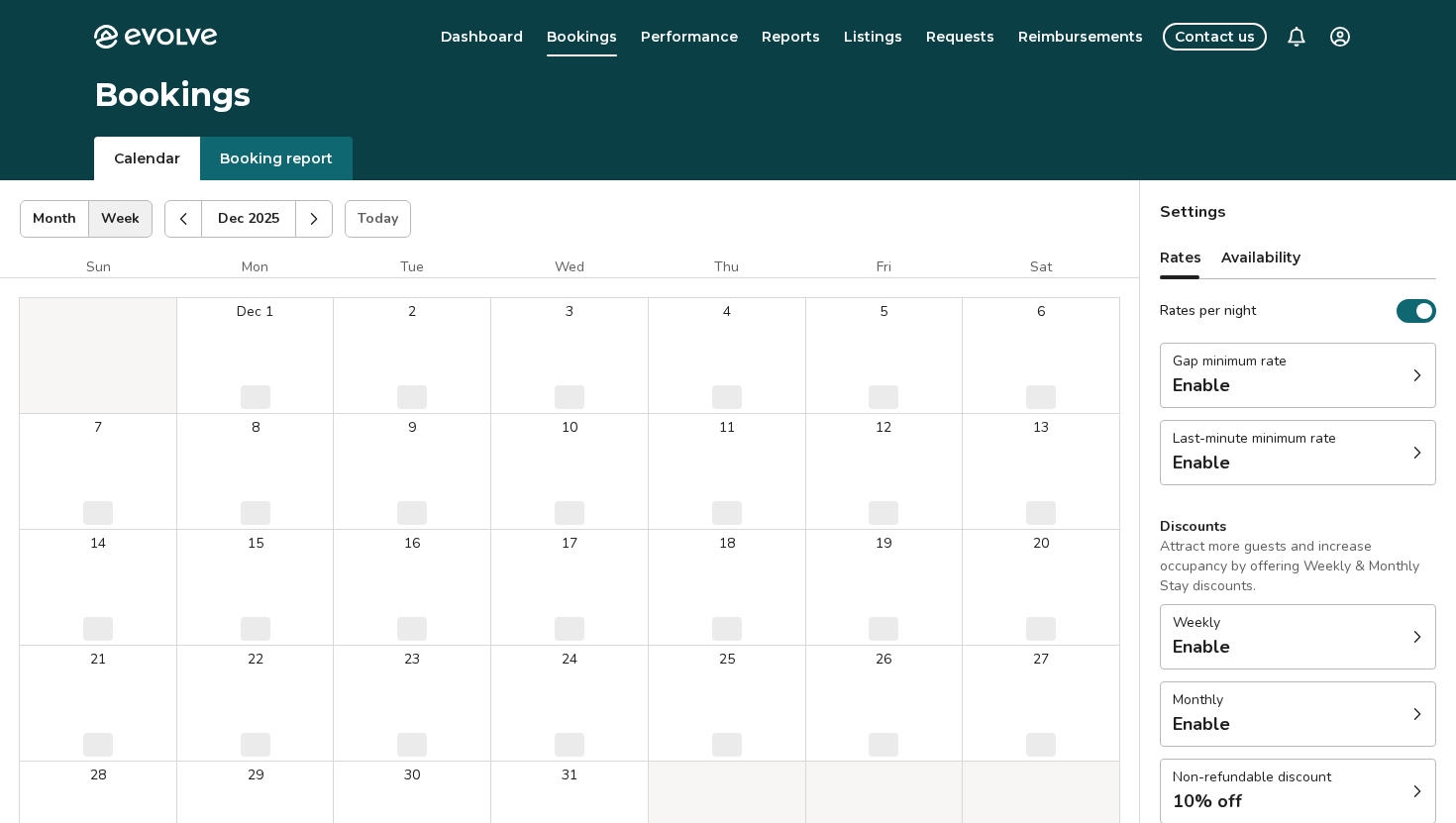 click 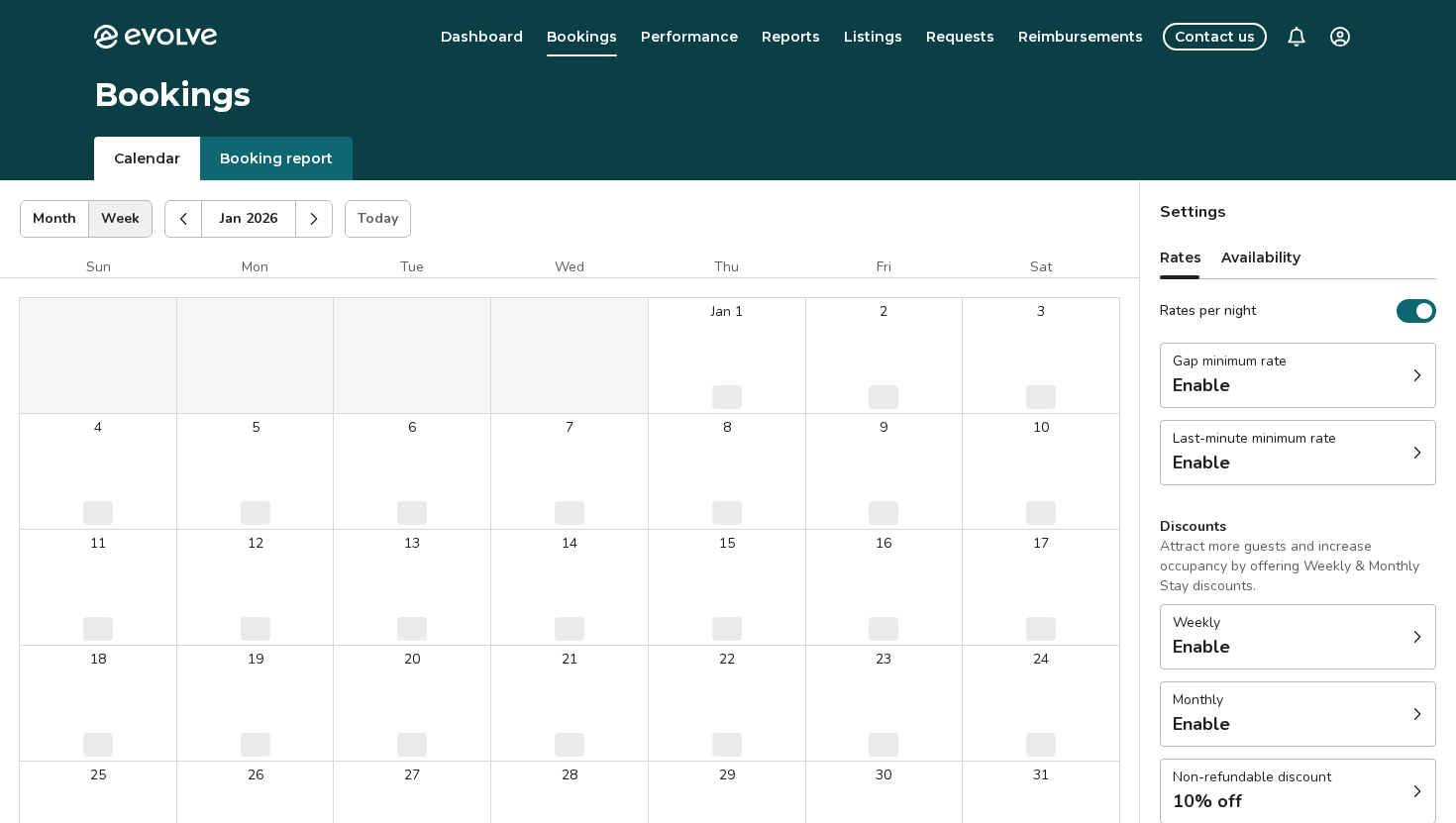 click 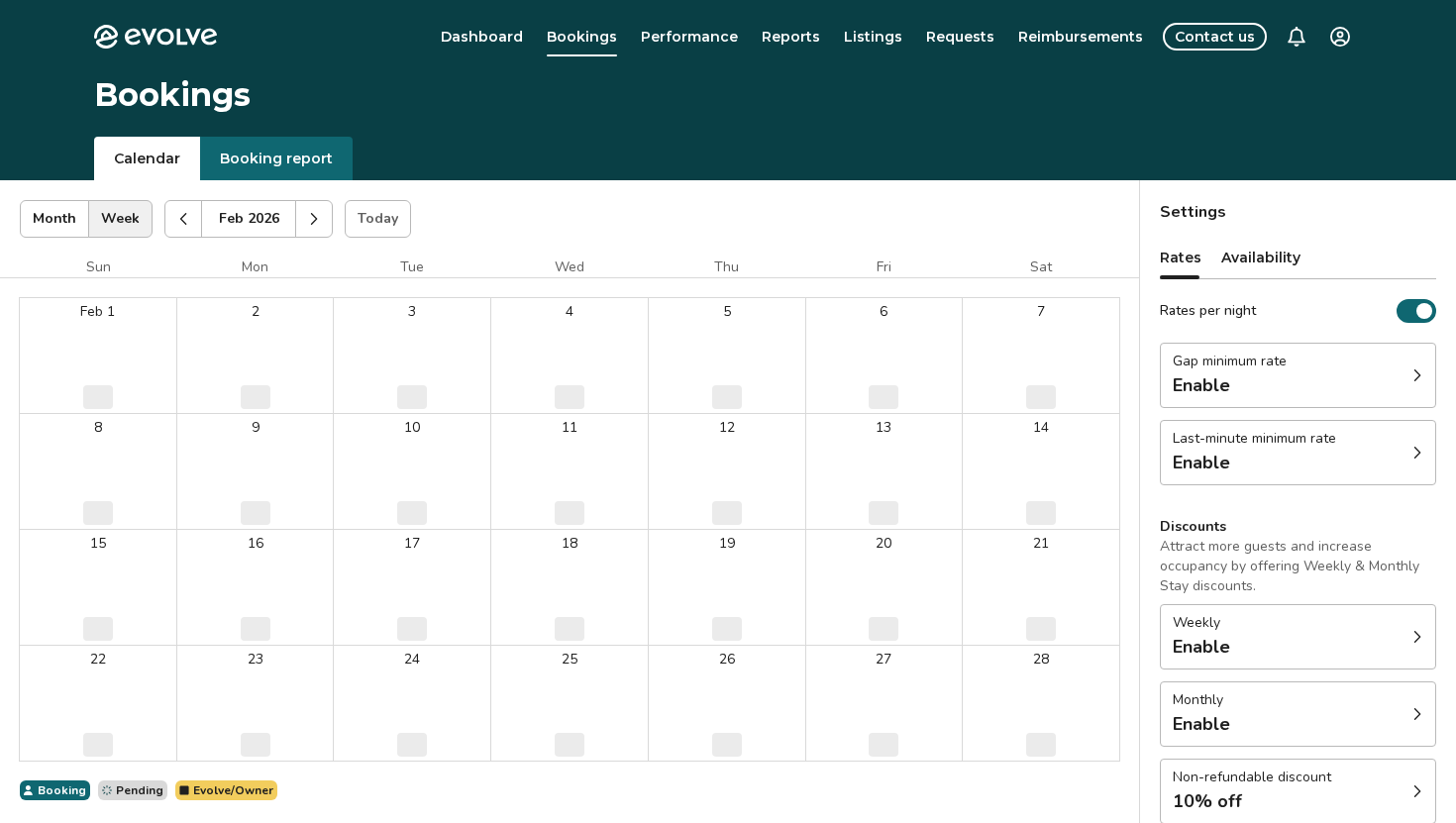 click 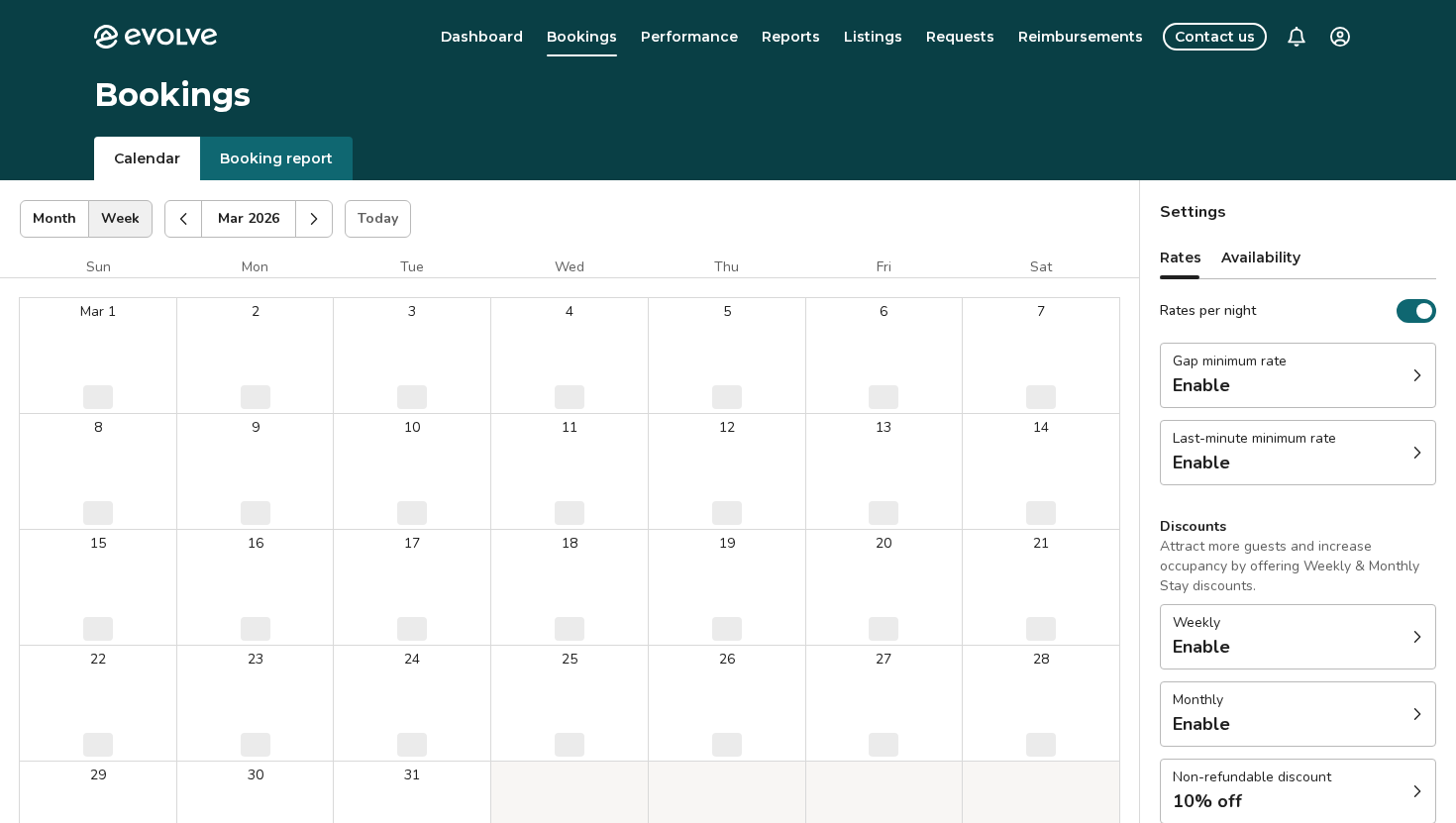 click 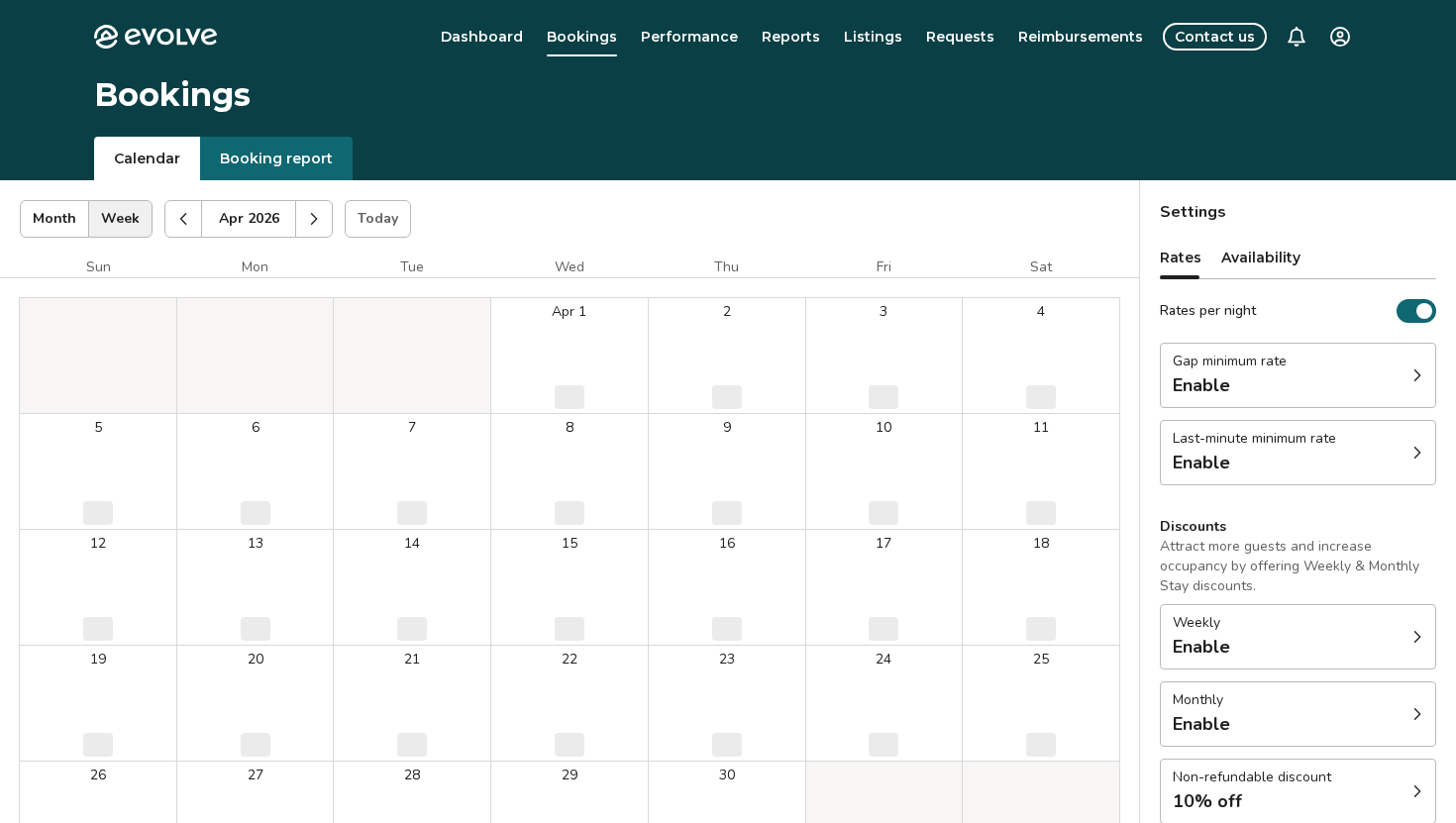 click 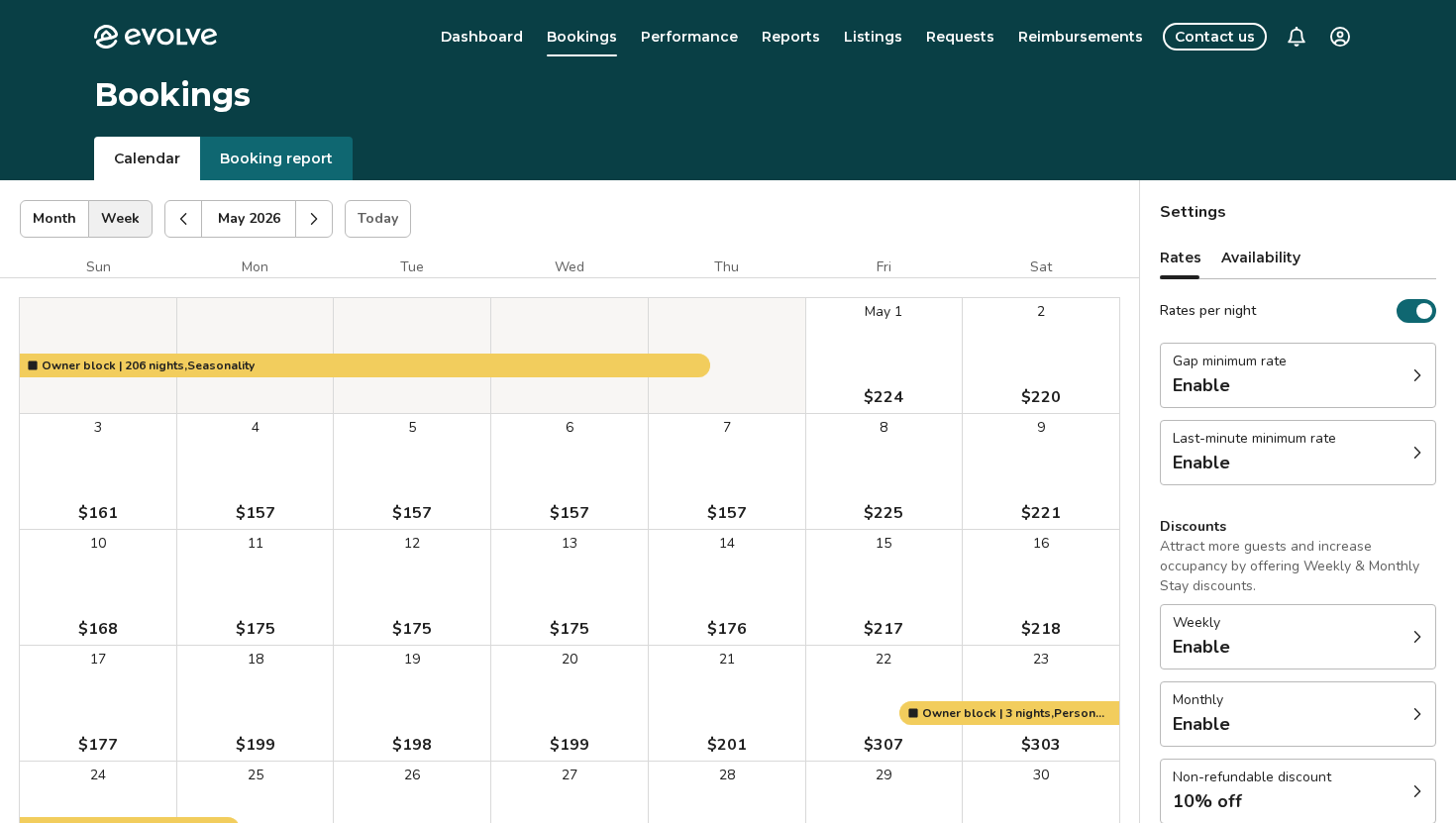 click 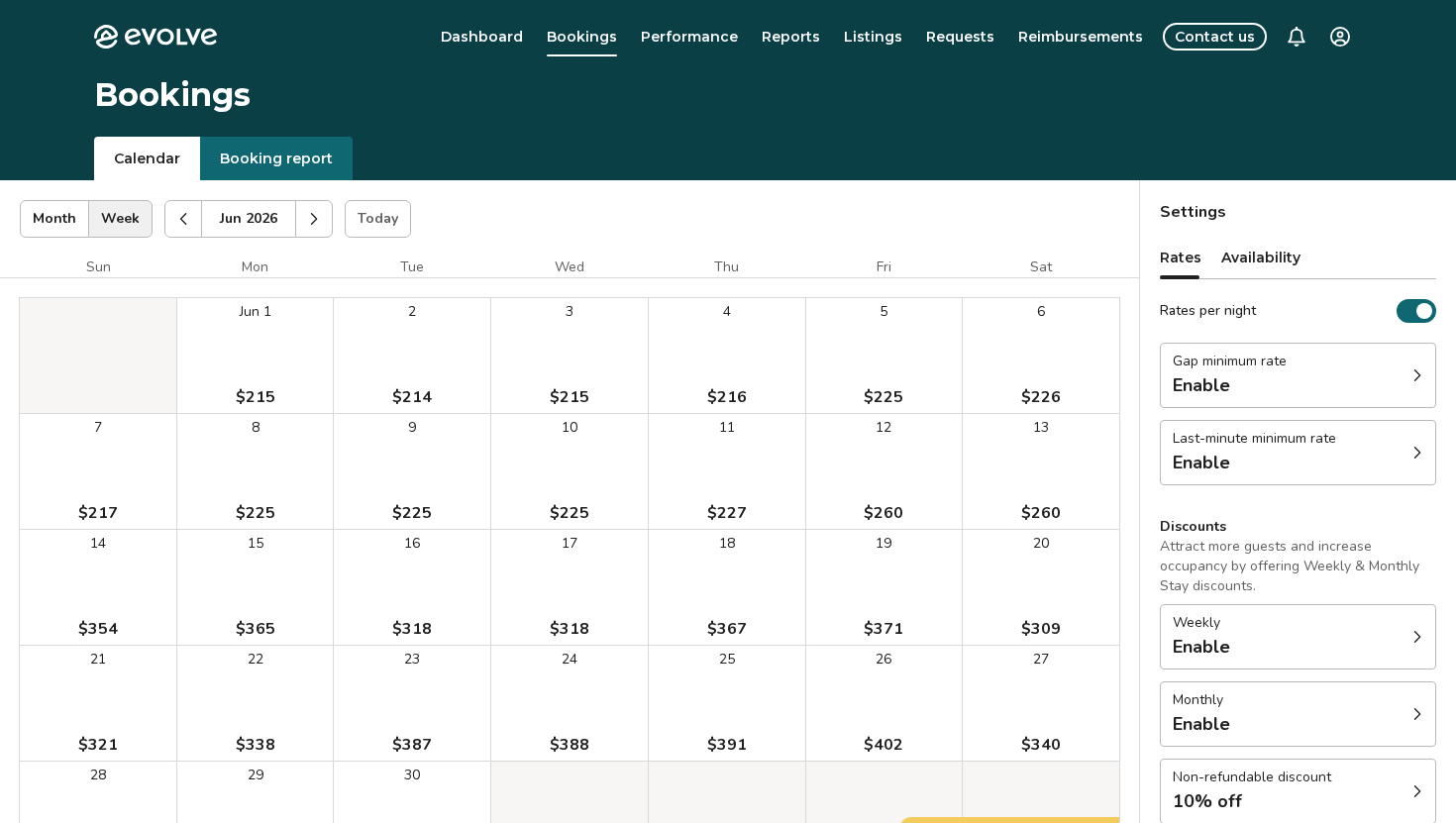click 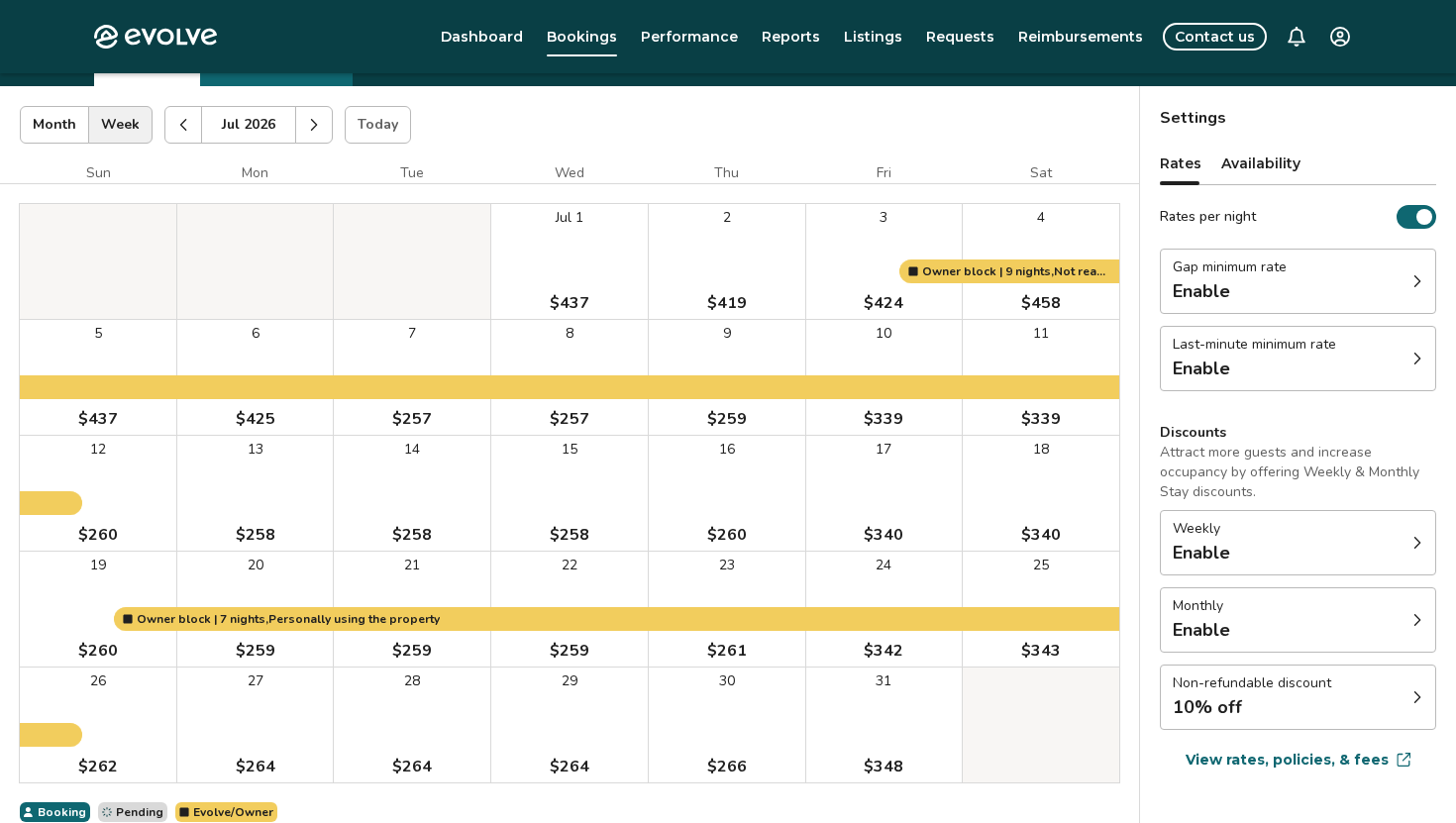 scroll, scrollTop: 102, scrollLeft: 0, axis: vertical 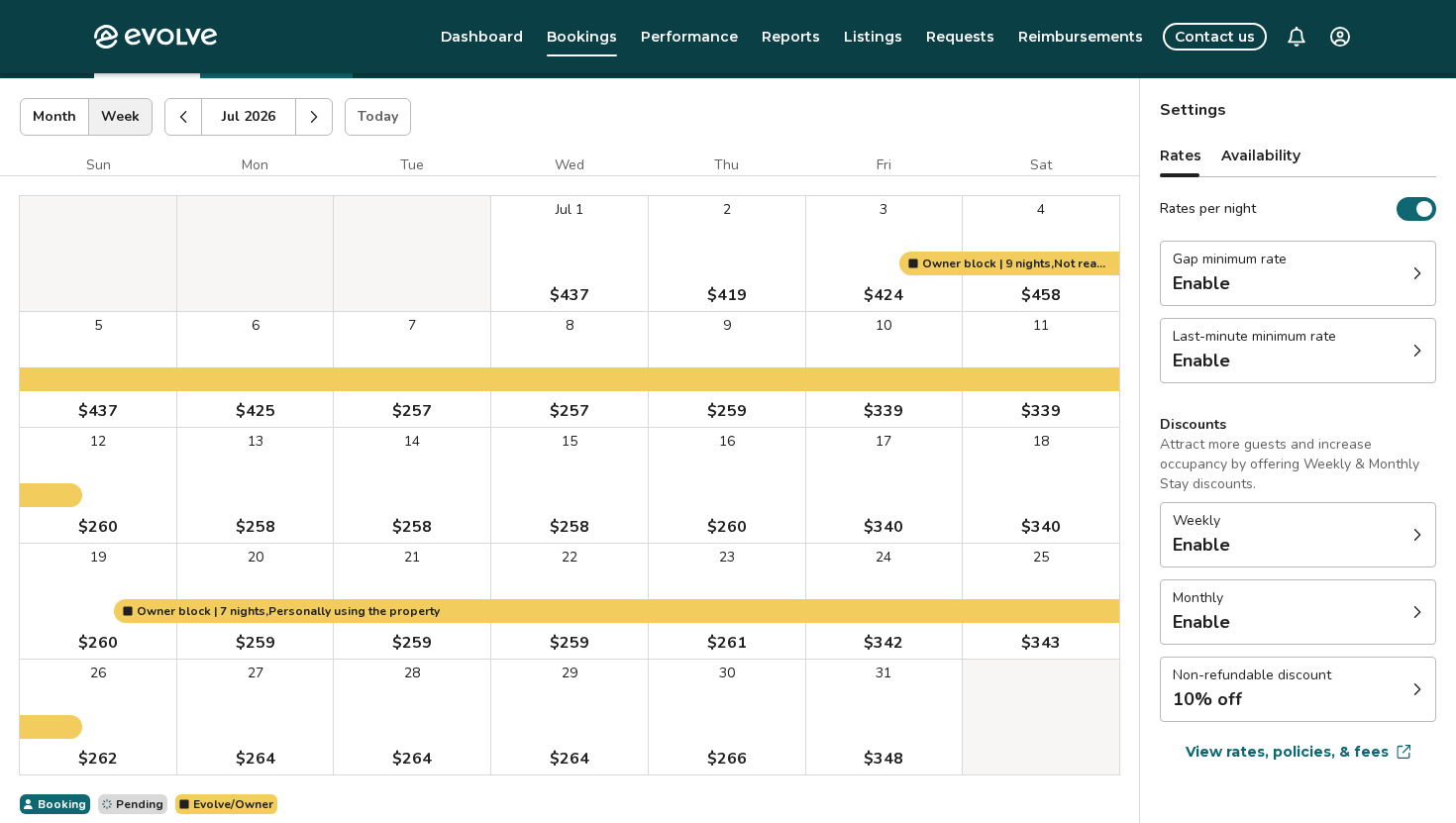 click at bounding box center (314, 117) 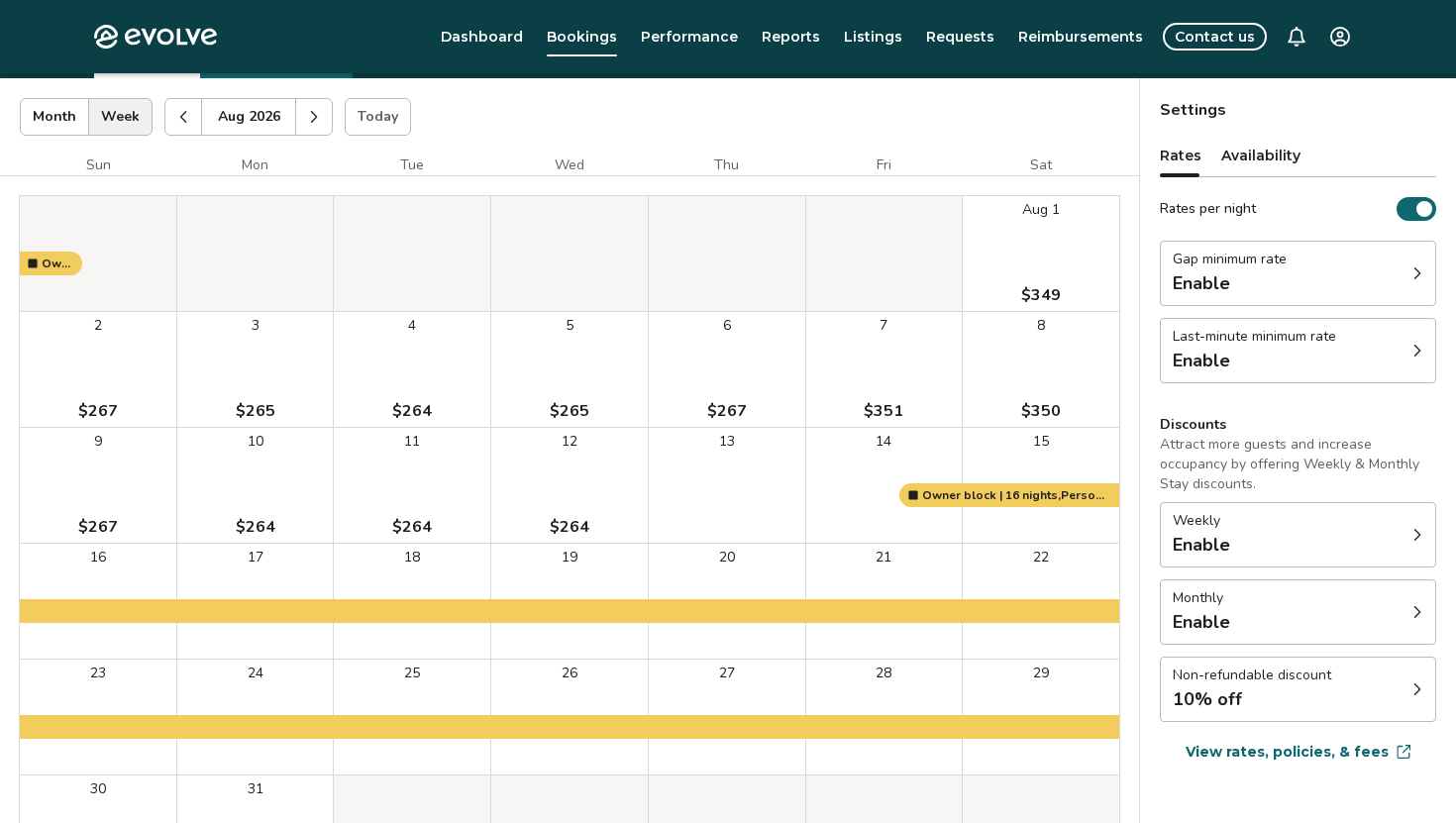 click on "[NUMBER] $[NUMBER]" at bounding box center [727, 369] 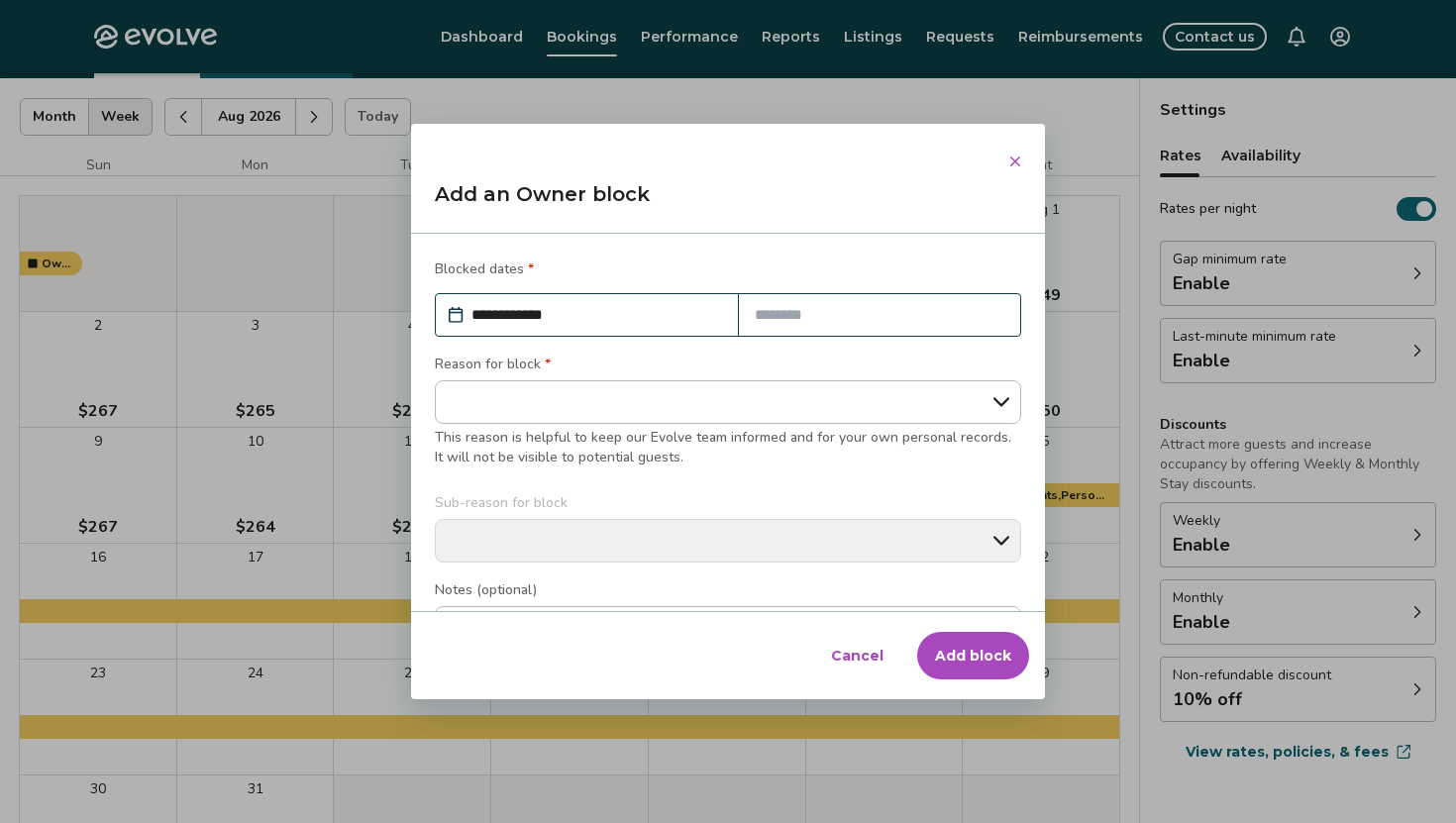 click at bounding box center [880, 315] 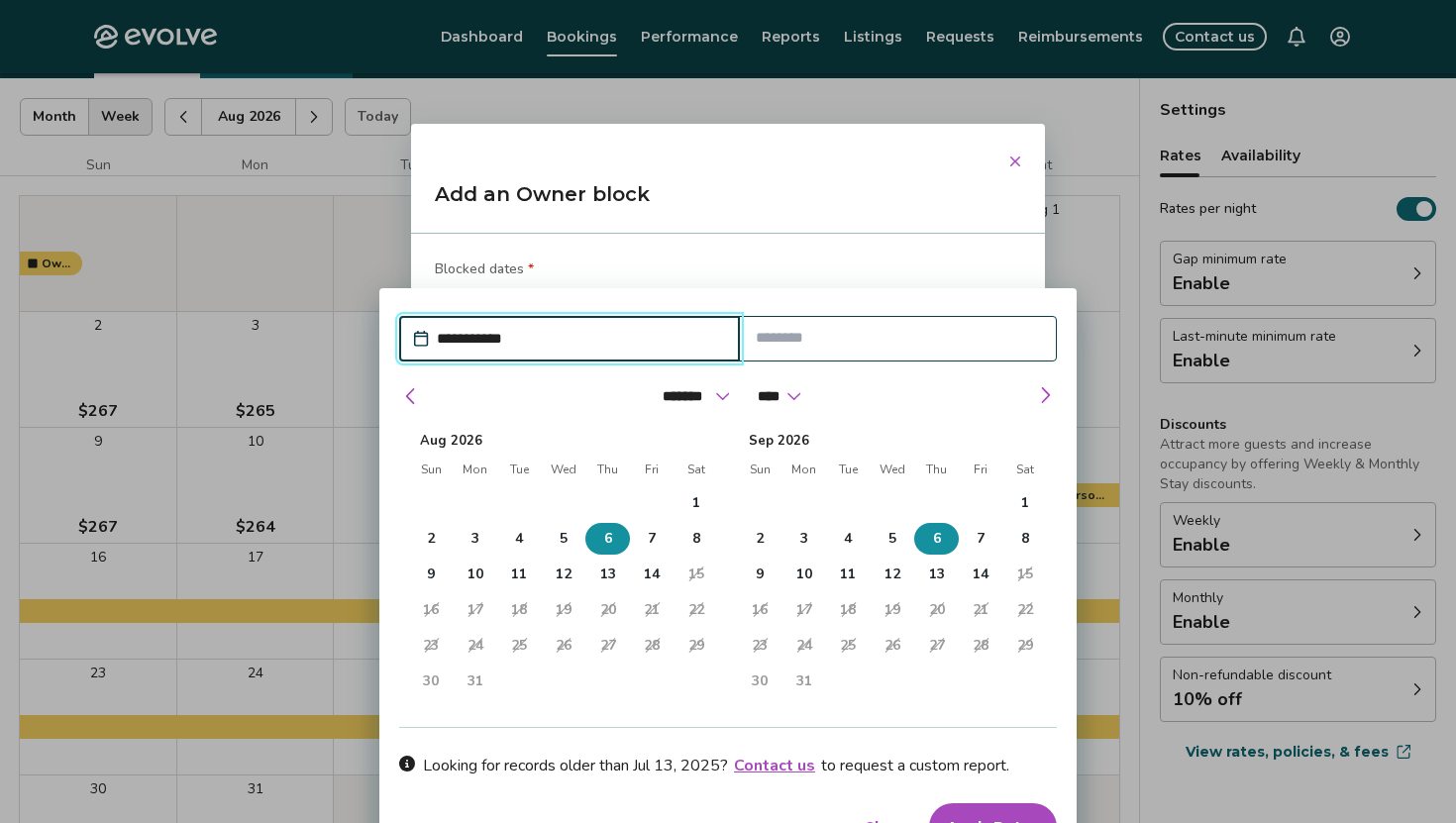 click on "6" at bounding box center [607, 539] 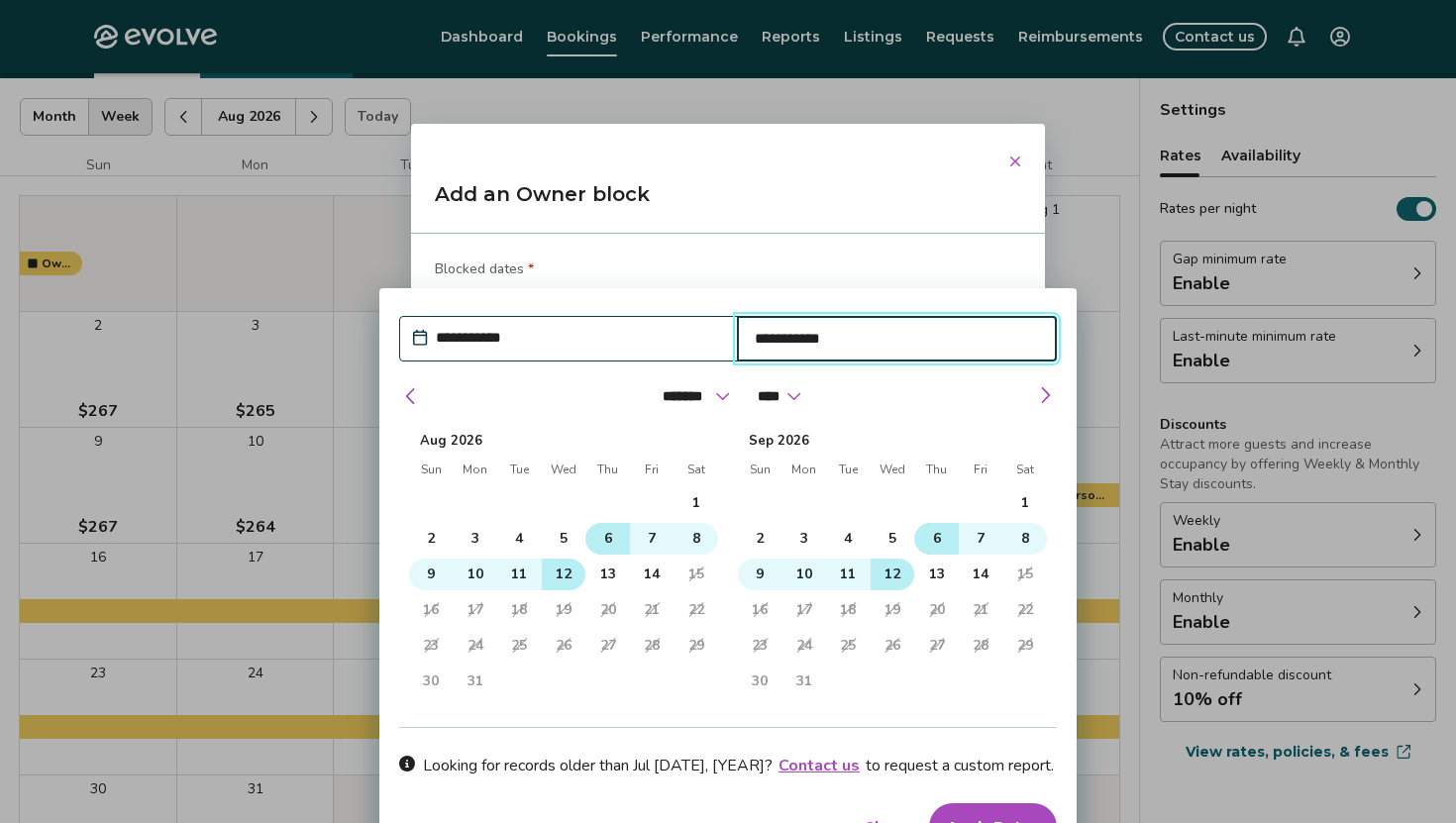 click on "12" at bounding box center [564, 574] 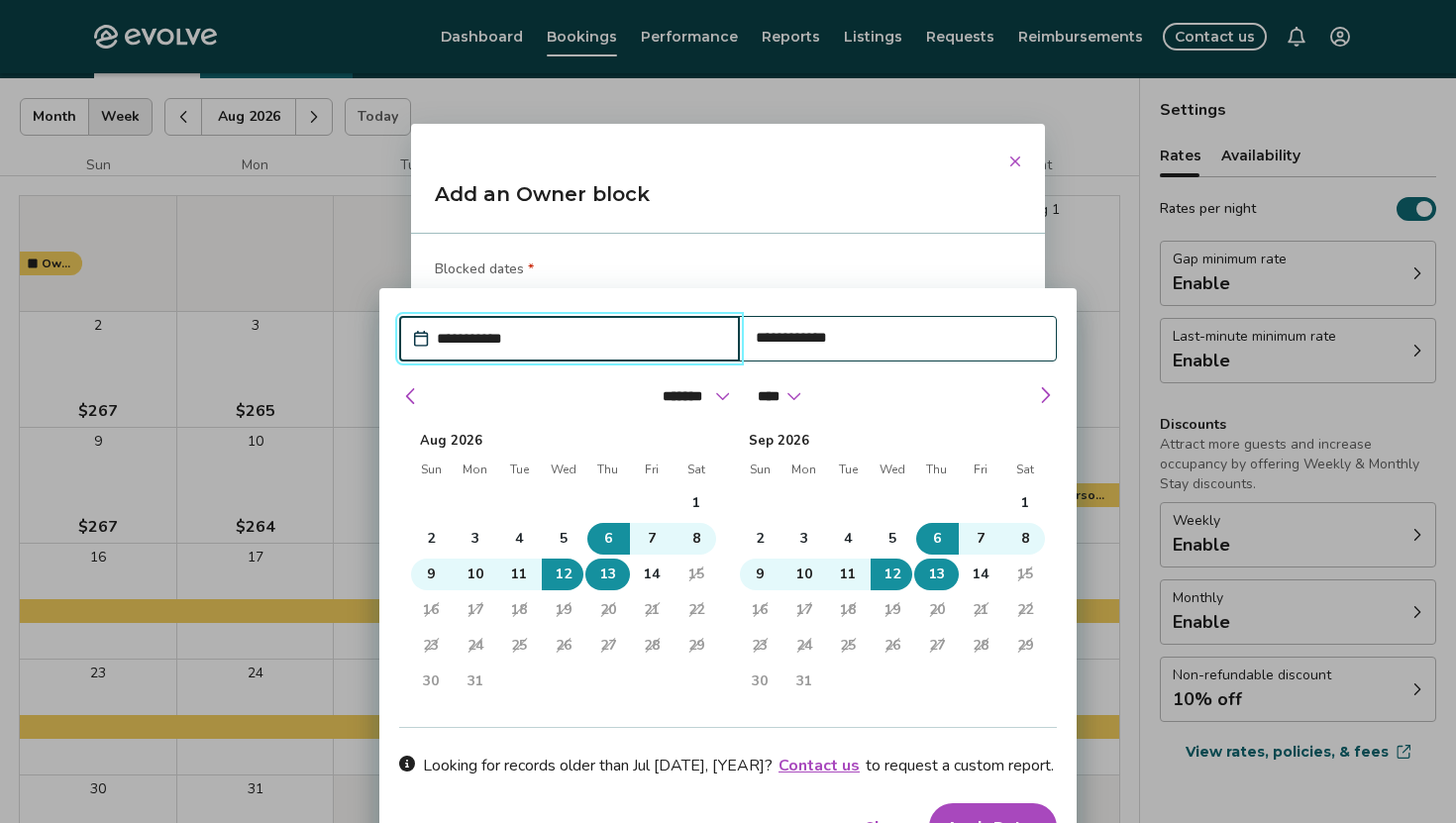 type on "*" 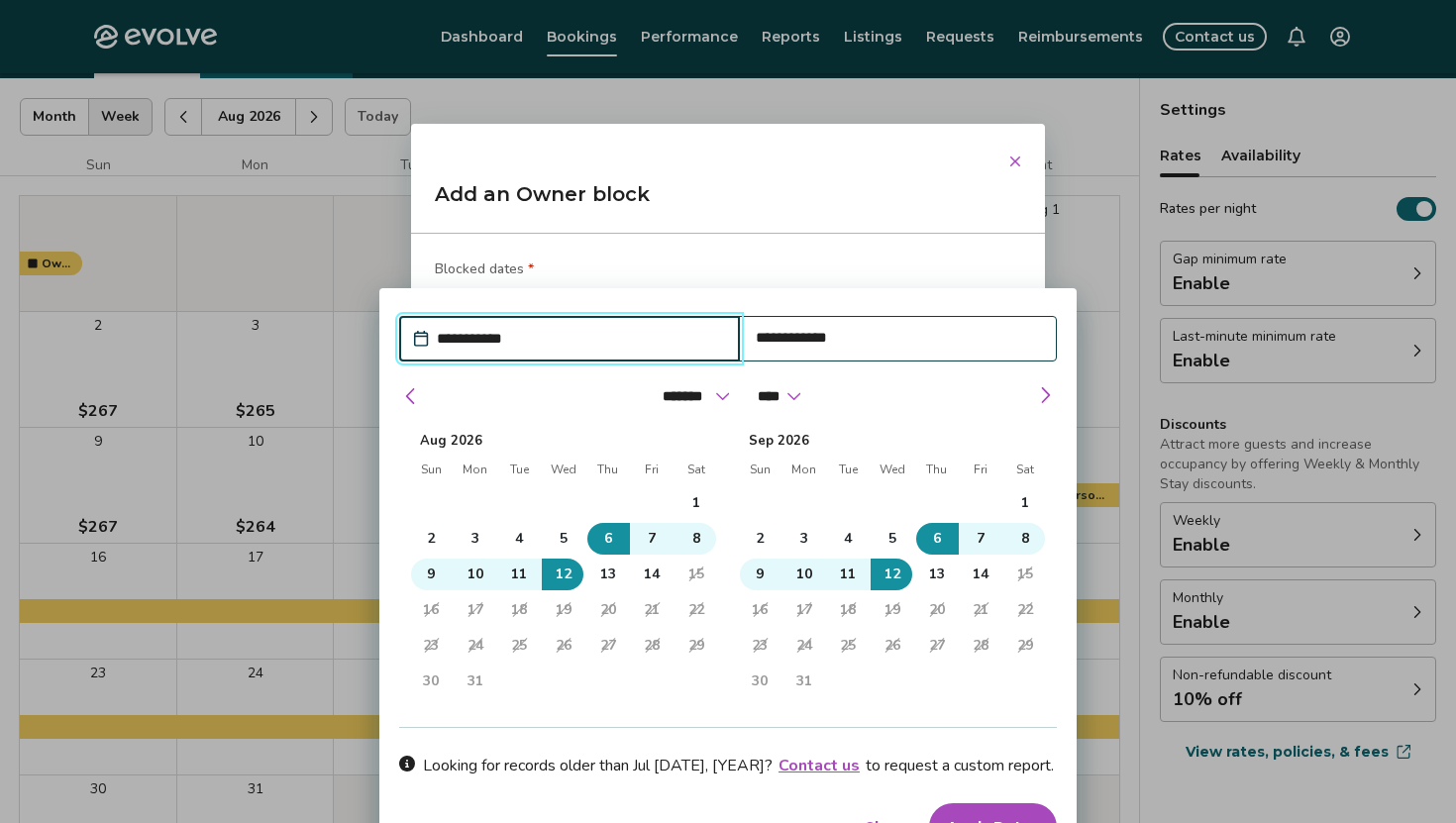 click on "Apply Dates" at bounding box center [992, 827] 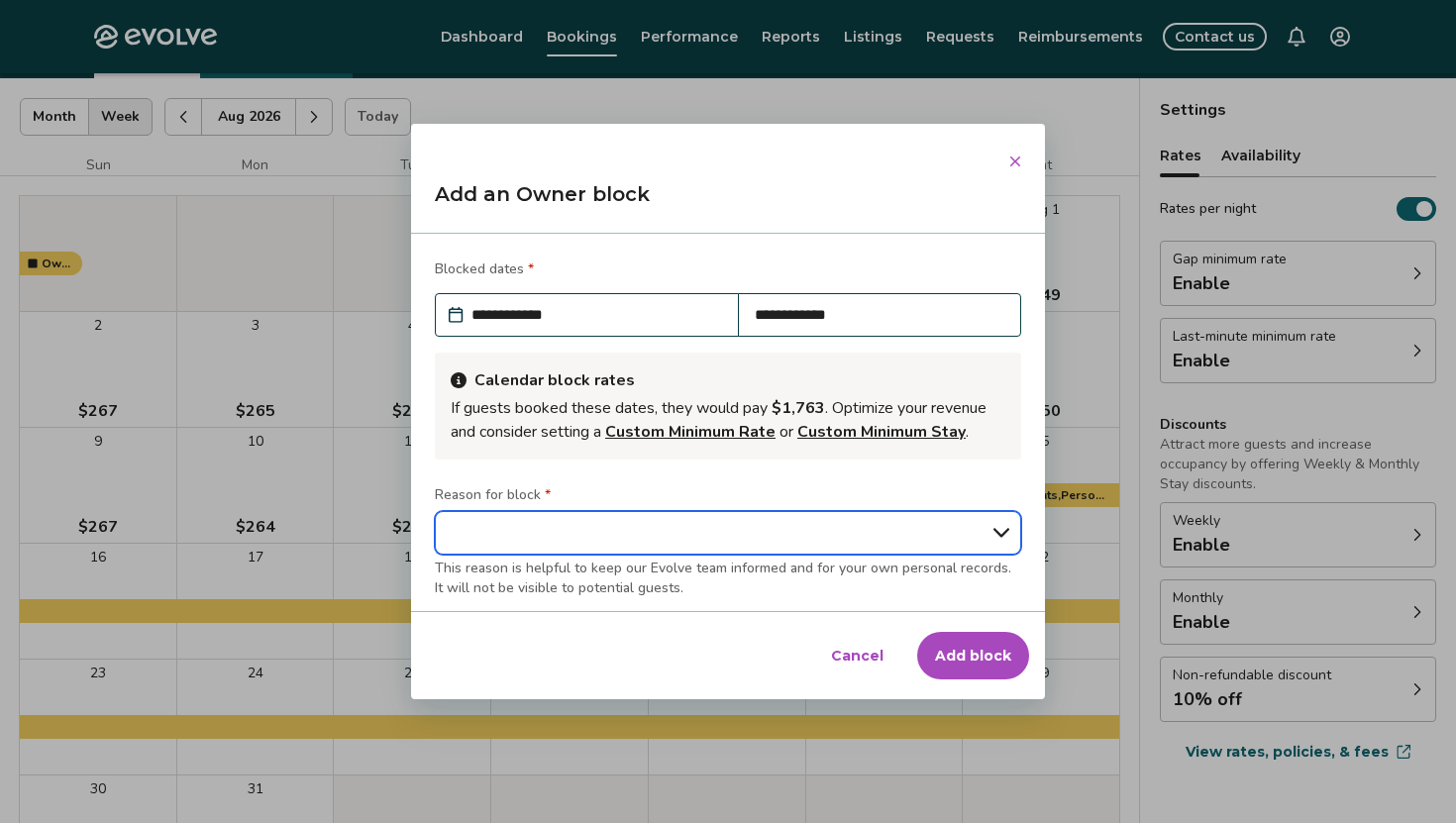 click on "**********" at bounding box center (728, 533) 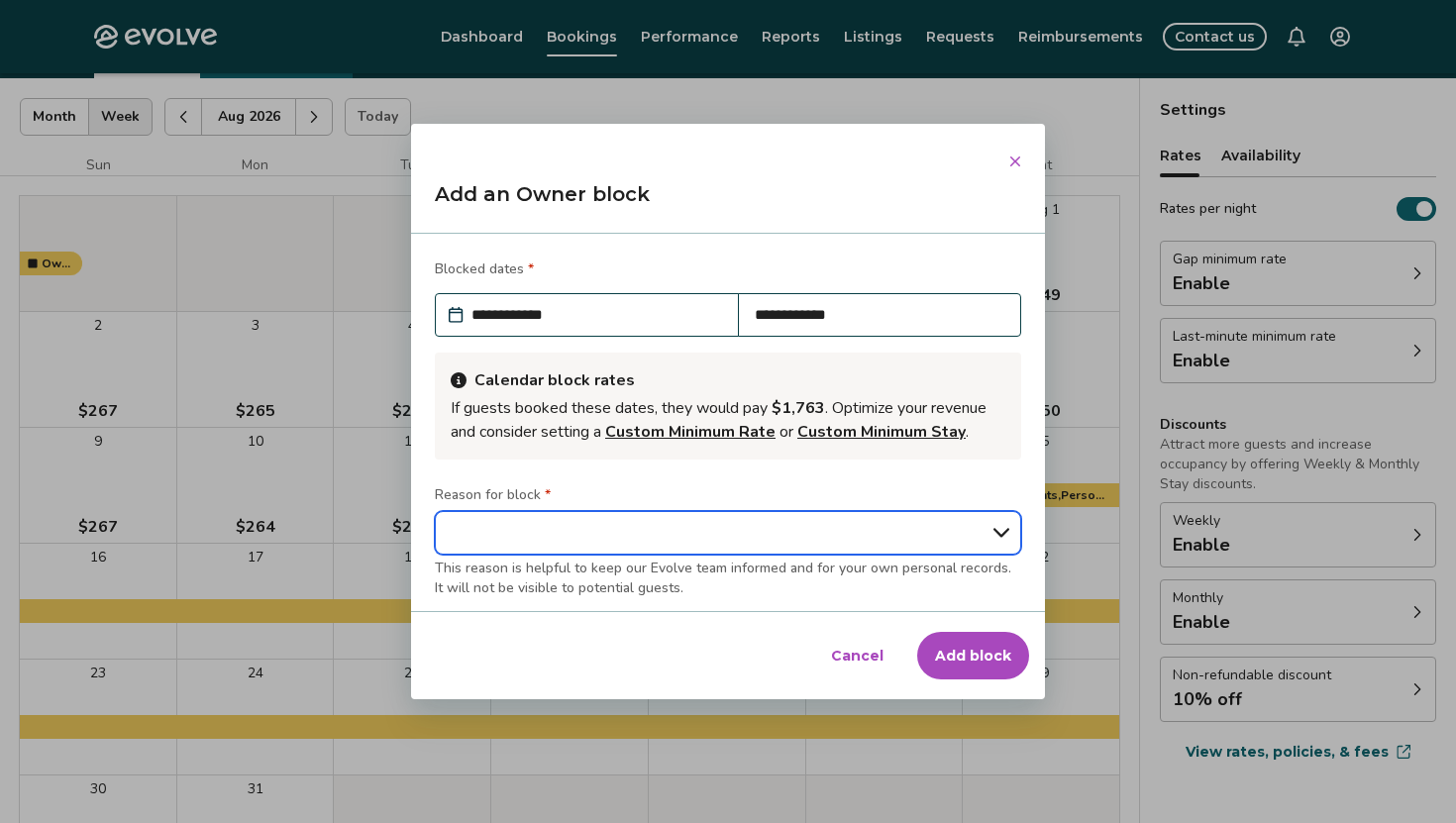 select on "**********" 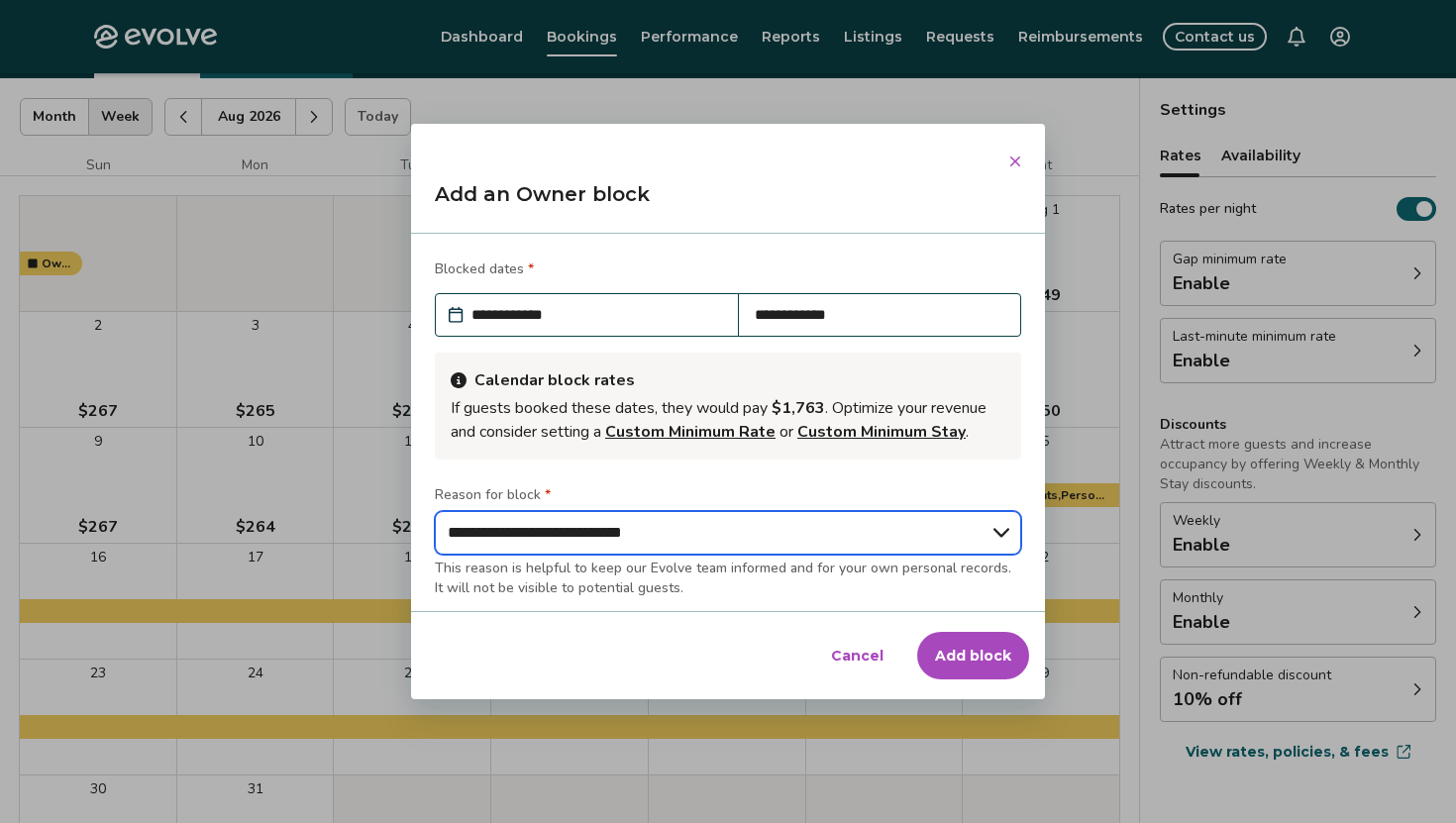 type on "*" 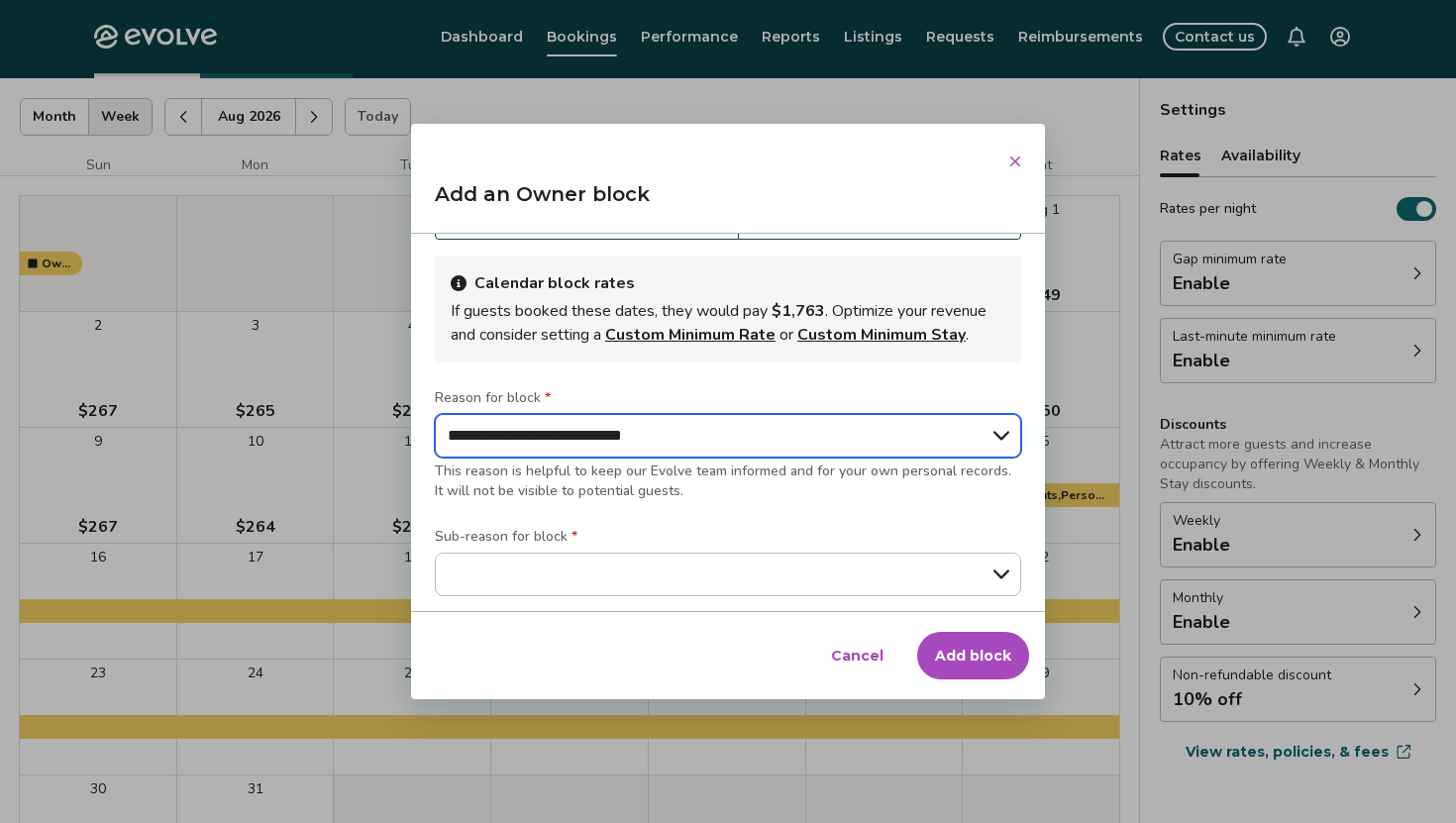 scroll, scrollTop: 223, scrollLeft: 0, axis: vertical 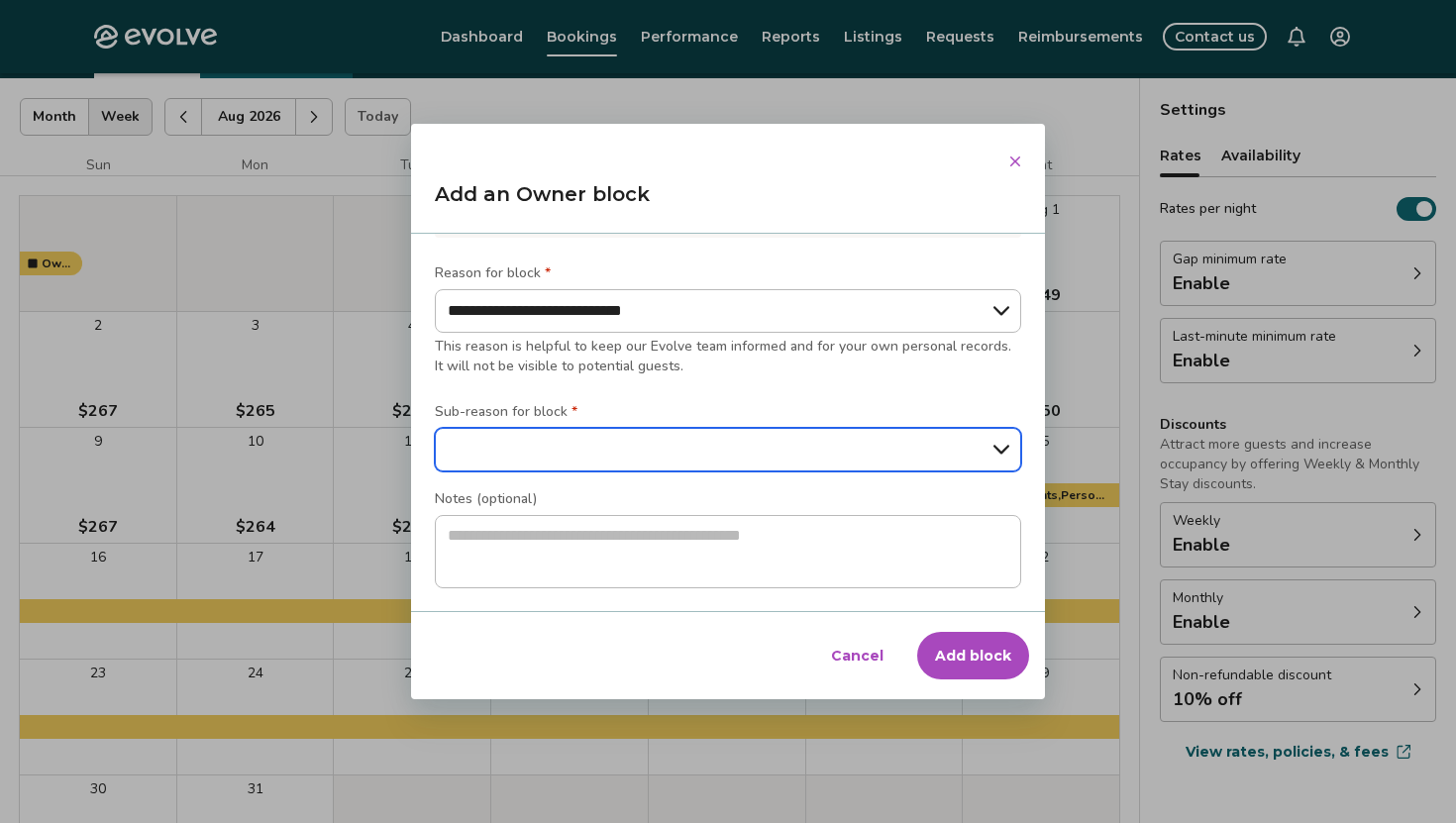 click on "**********" at bounding box center [728, 450] 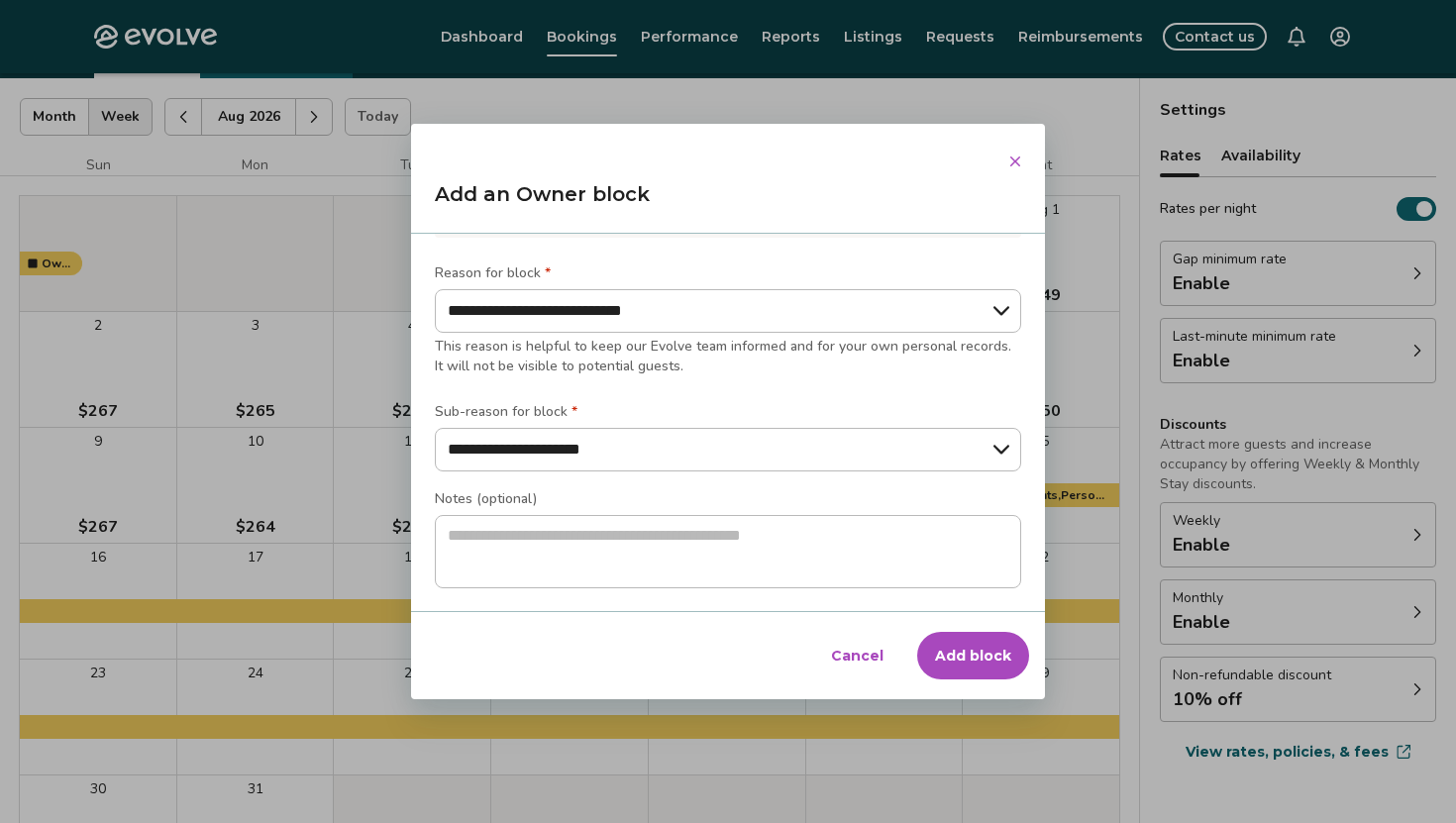 click on "Add block" at bounding box center [973, 656] 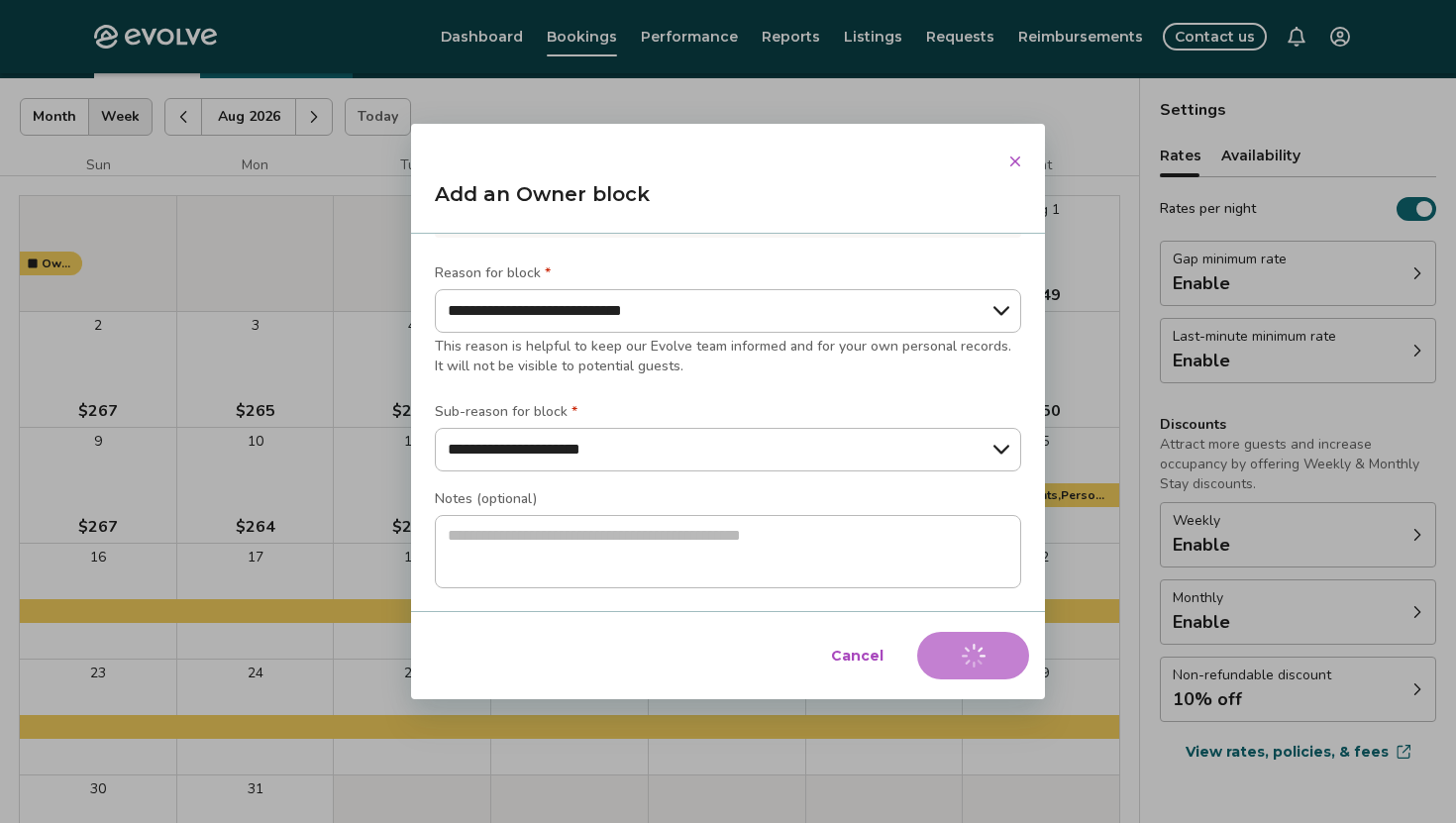 type on "*" 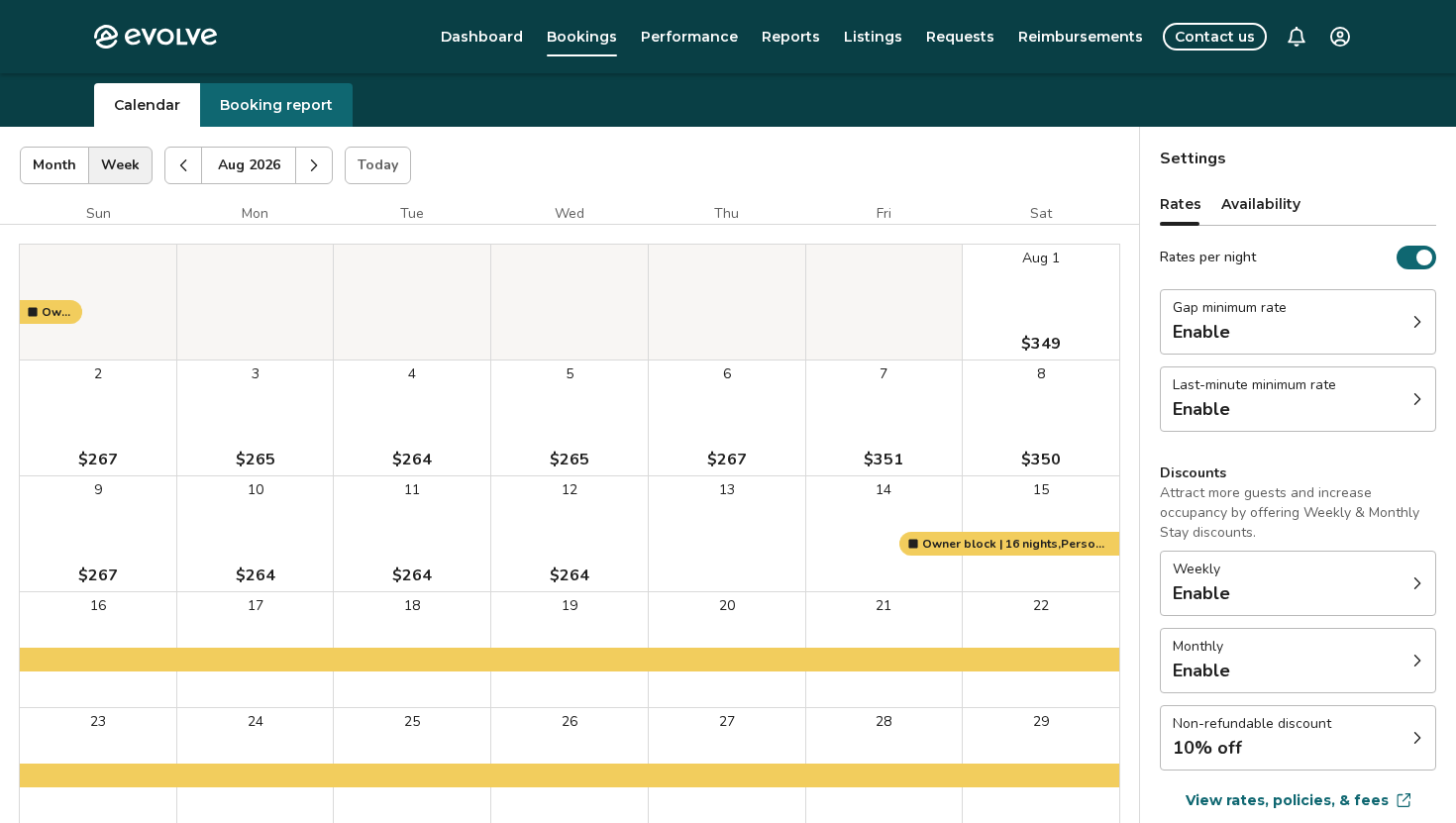 scroll, scrollTop: 0, scrollLeft: 0, axis: both 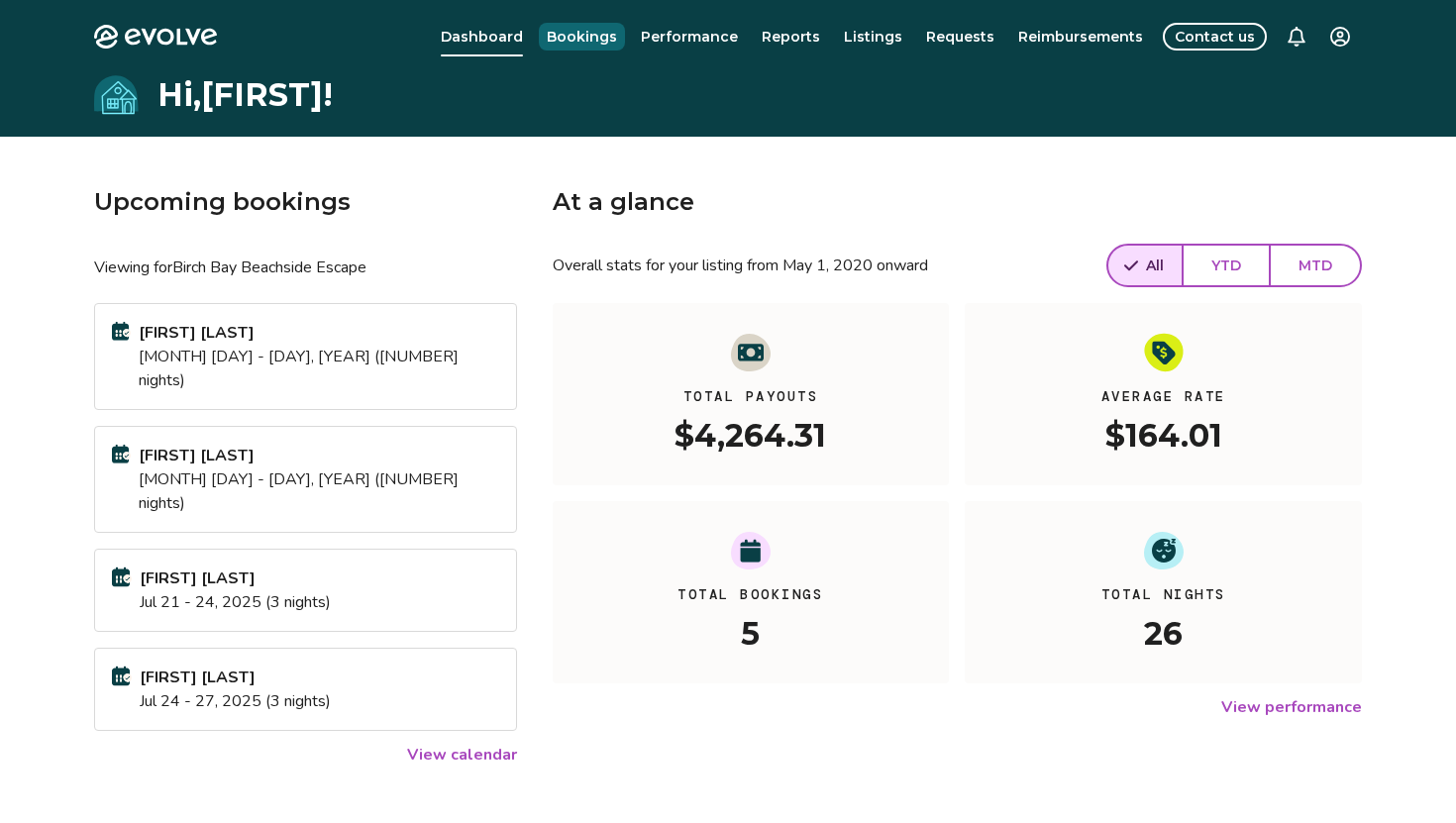 click on "Bookings" at bounding box center (581, 37) 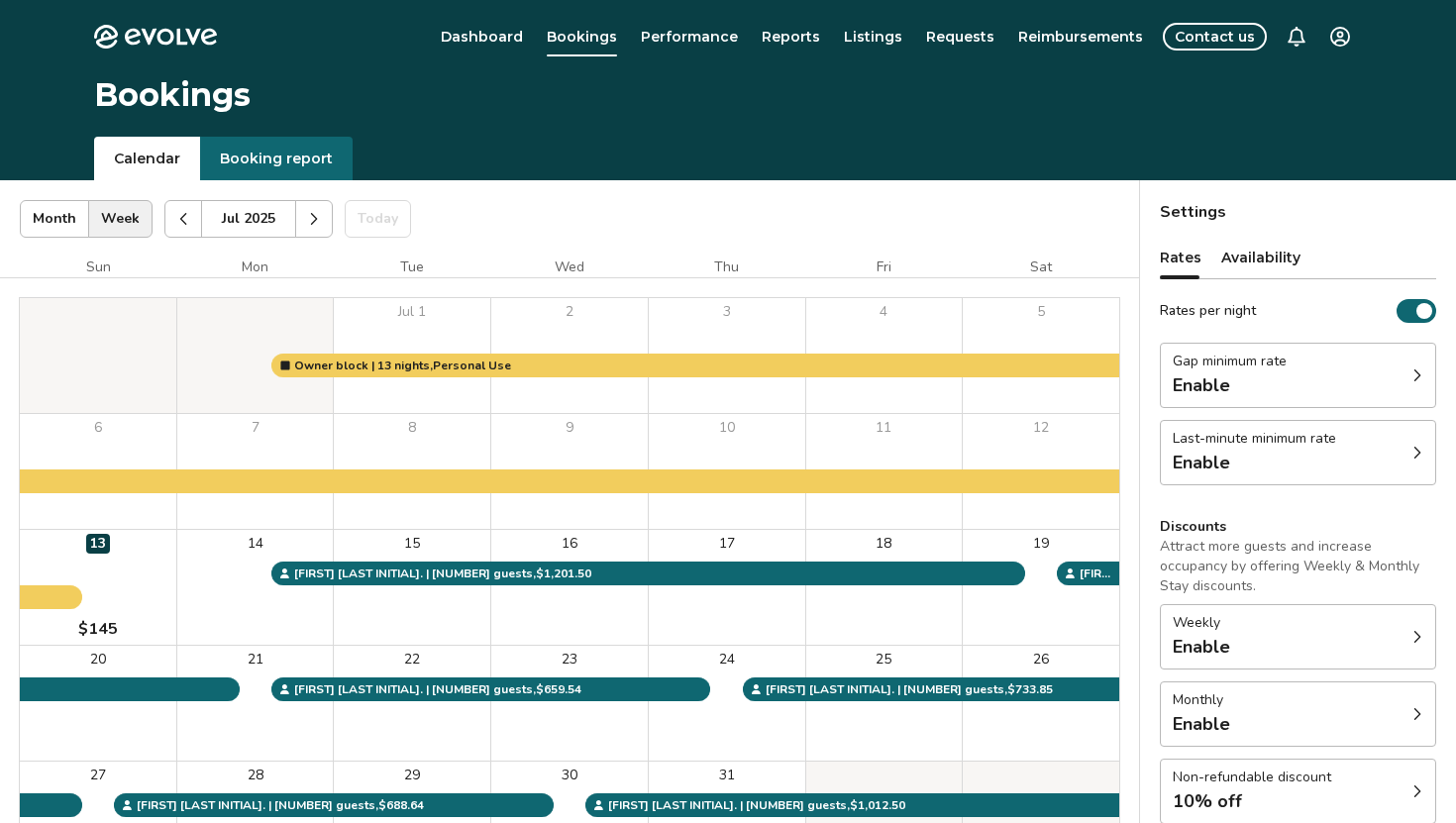 click at bounding box center [314, 219] 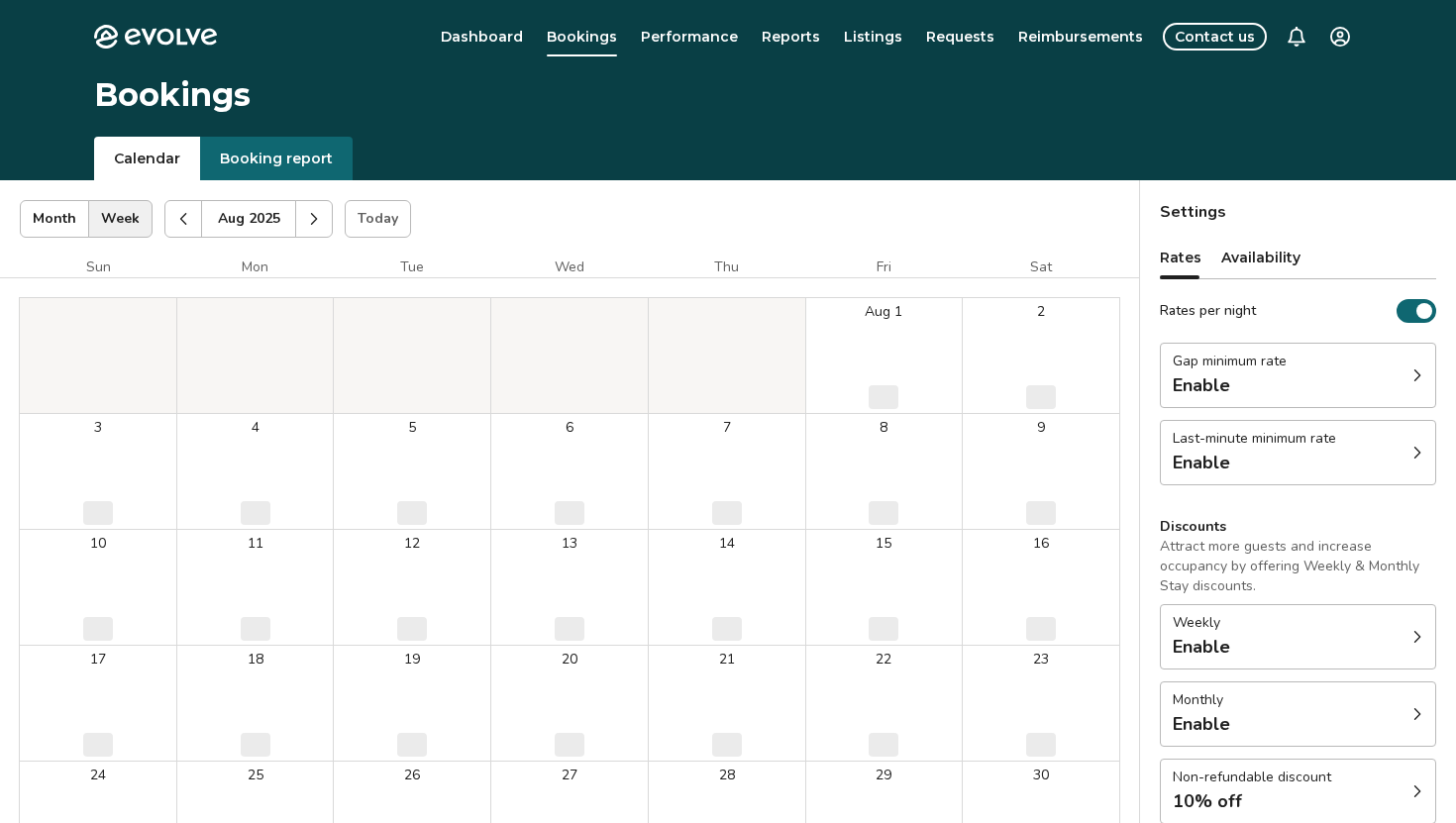 click at bounding box center [314, 219] 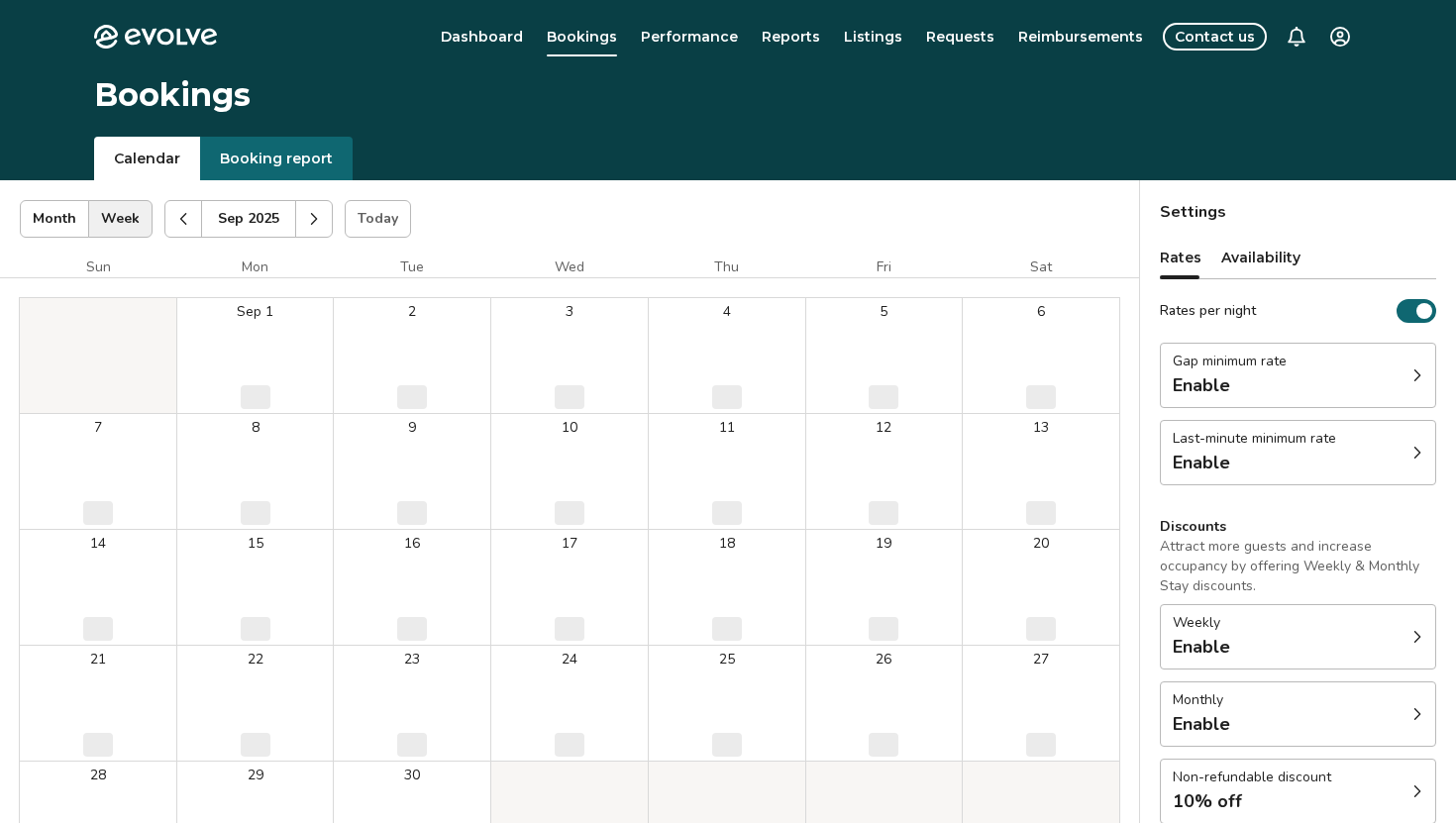 click at bounding box center (314, 219) 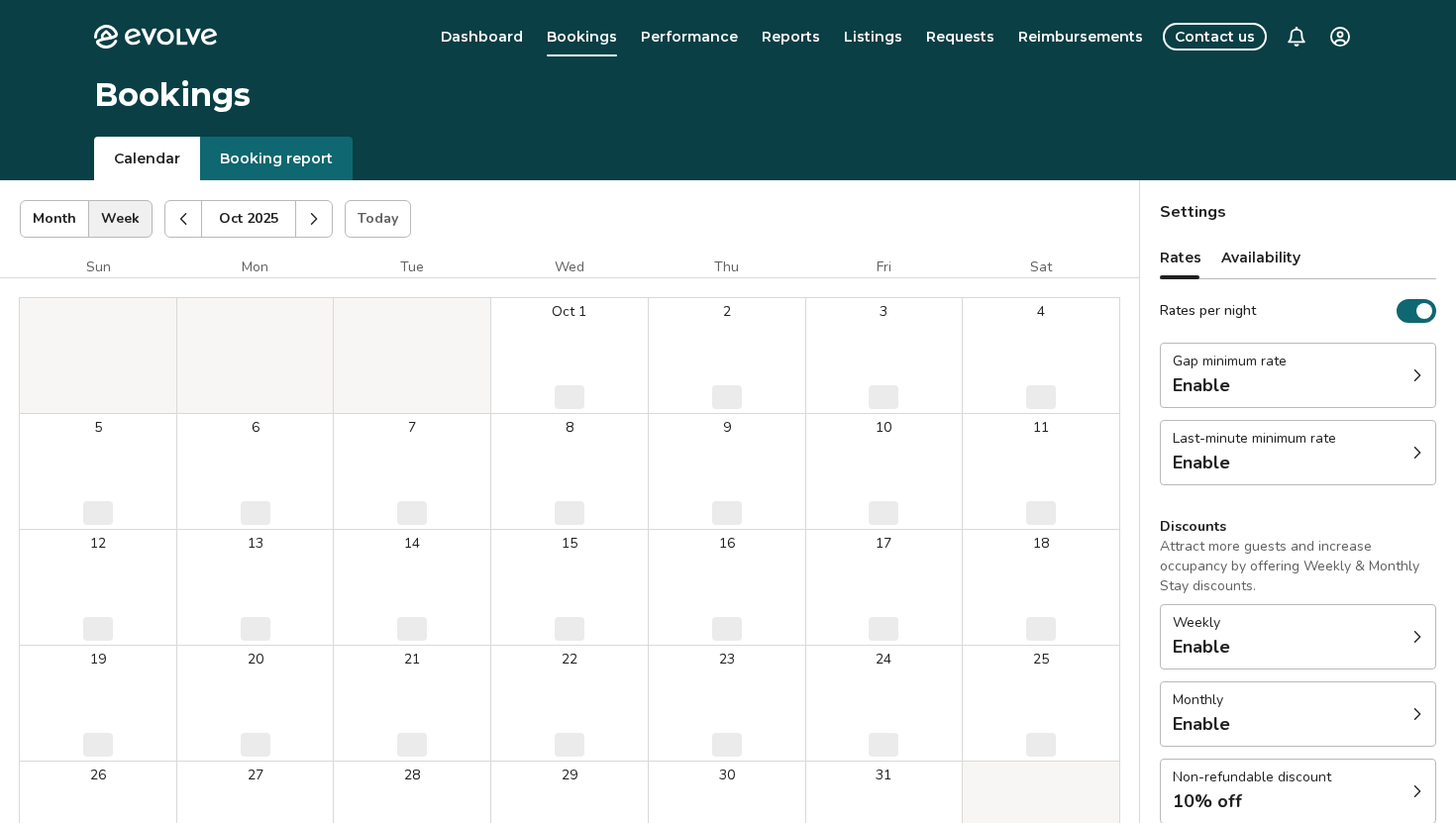 click at bounding box center [314, 219] 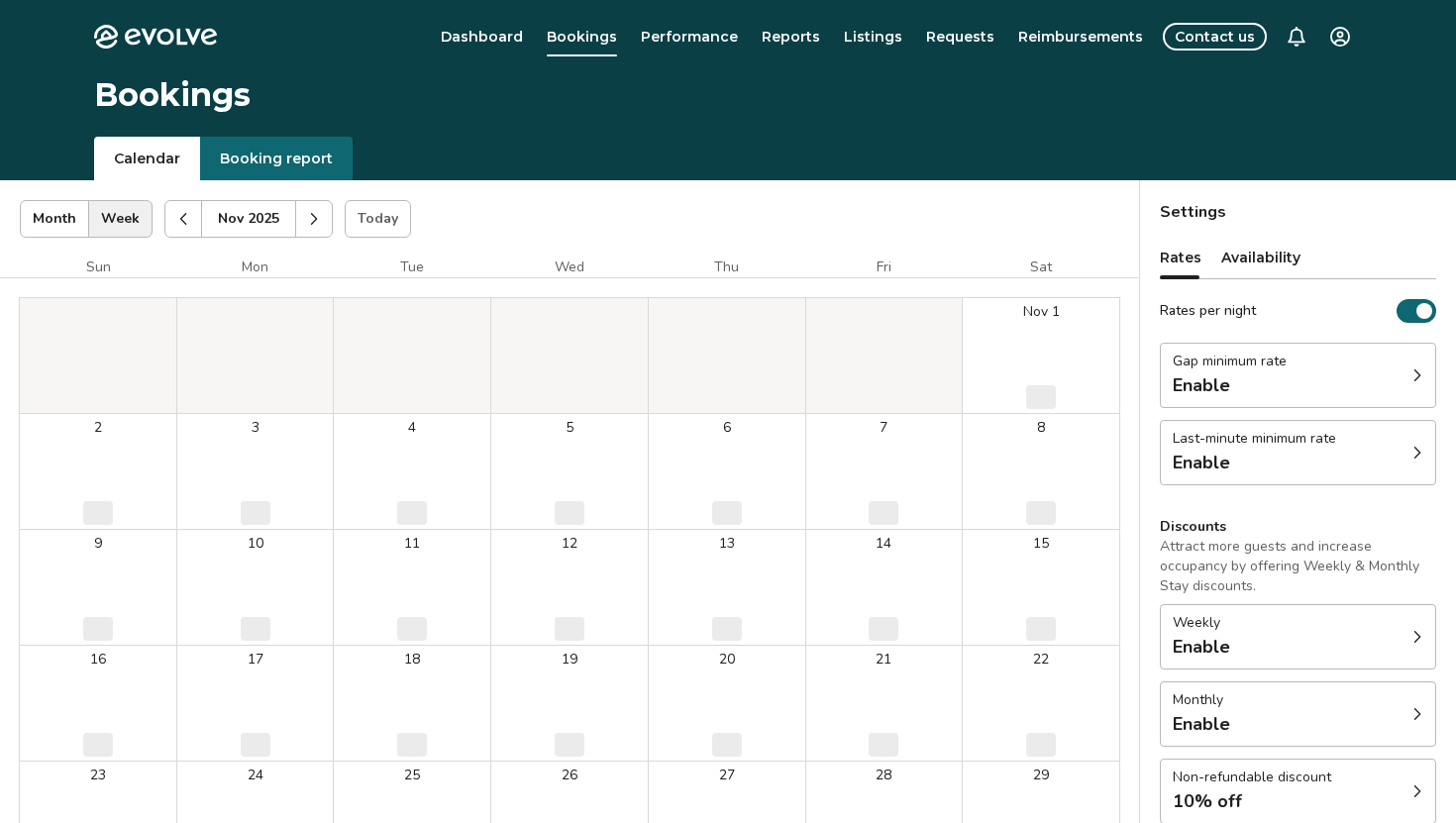 click at bounding box center (314, 219) 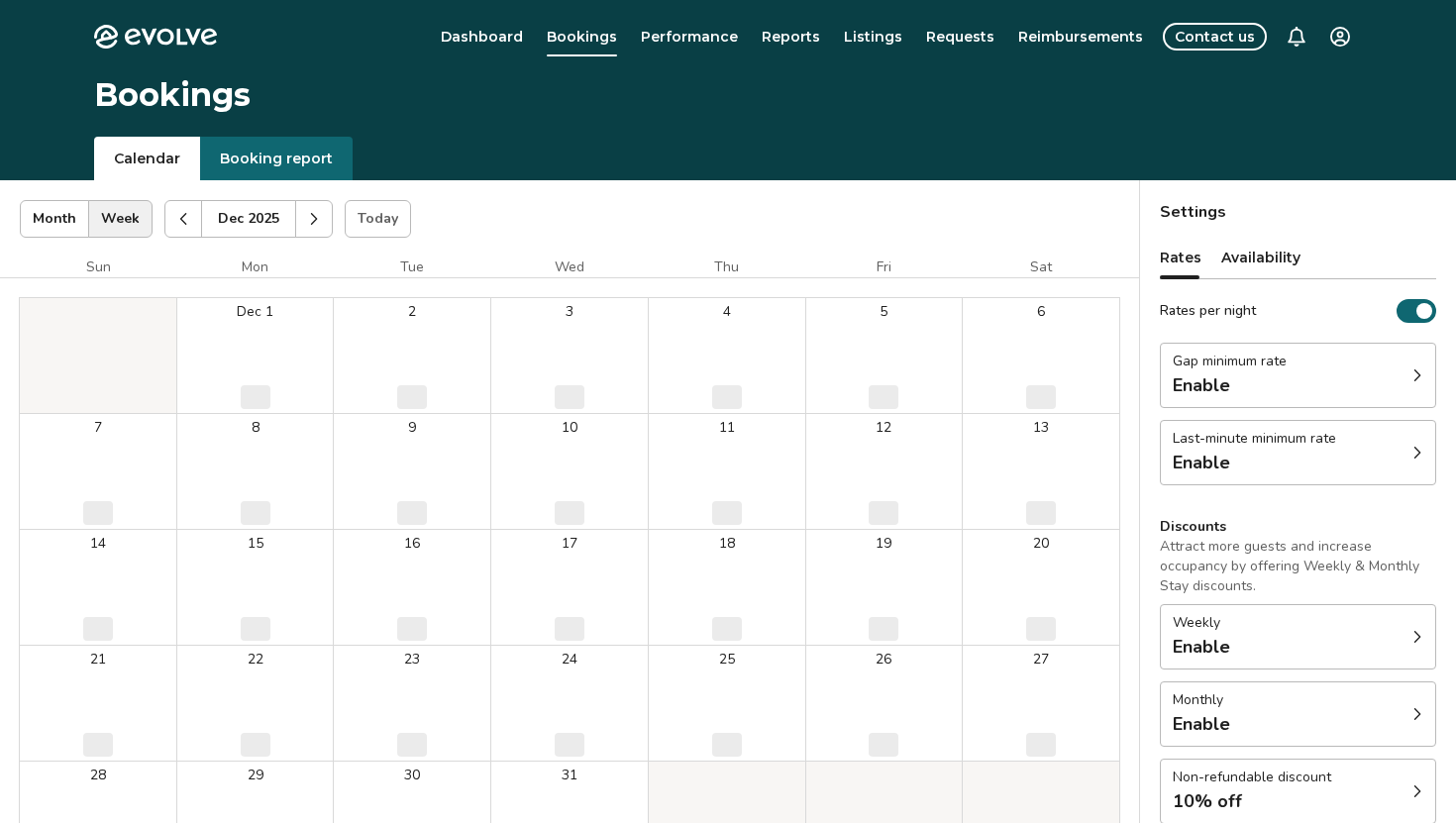 click at bounding box center (314, 219) 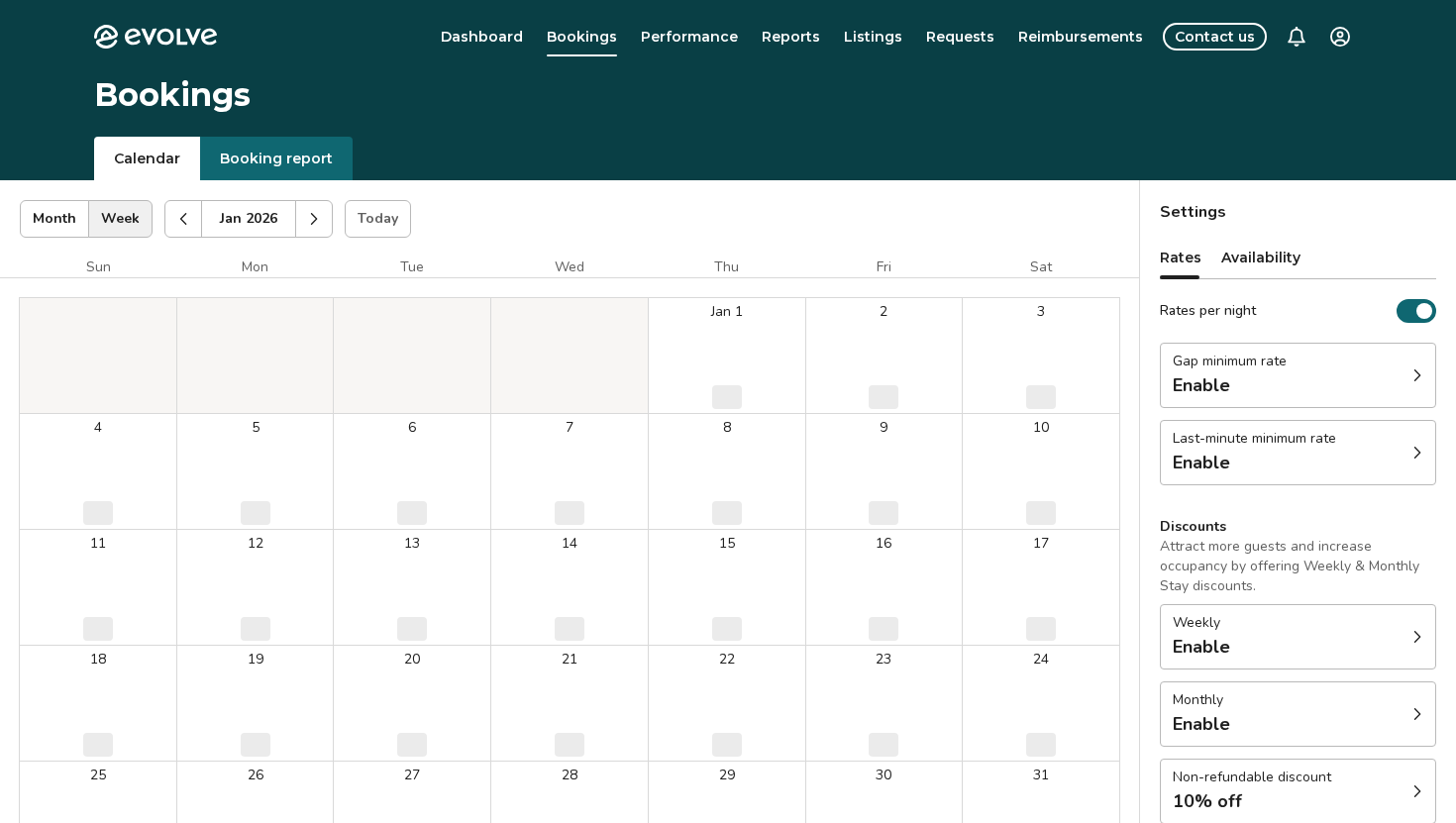 click at bounding box center [314, 219] 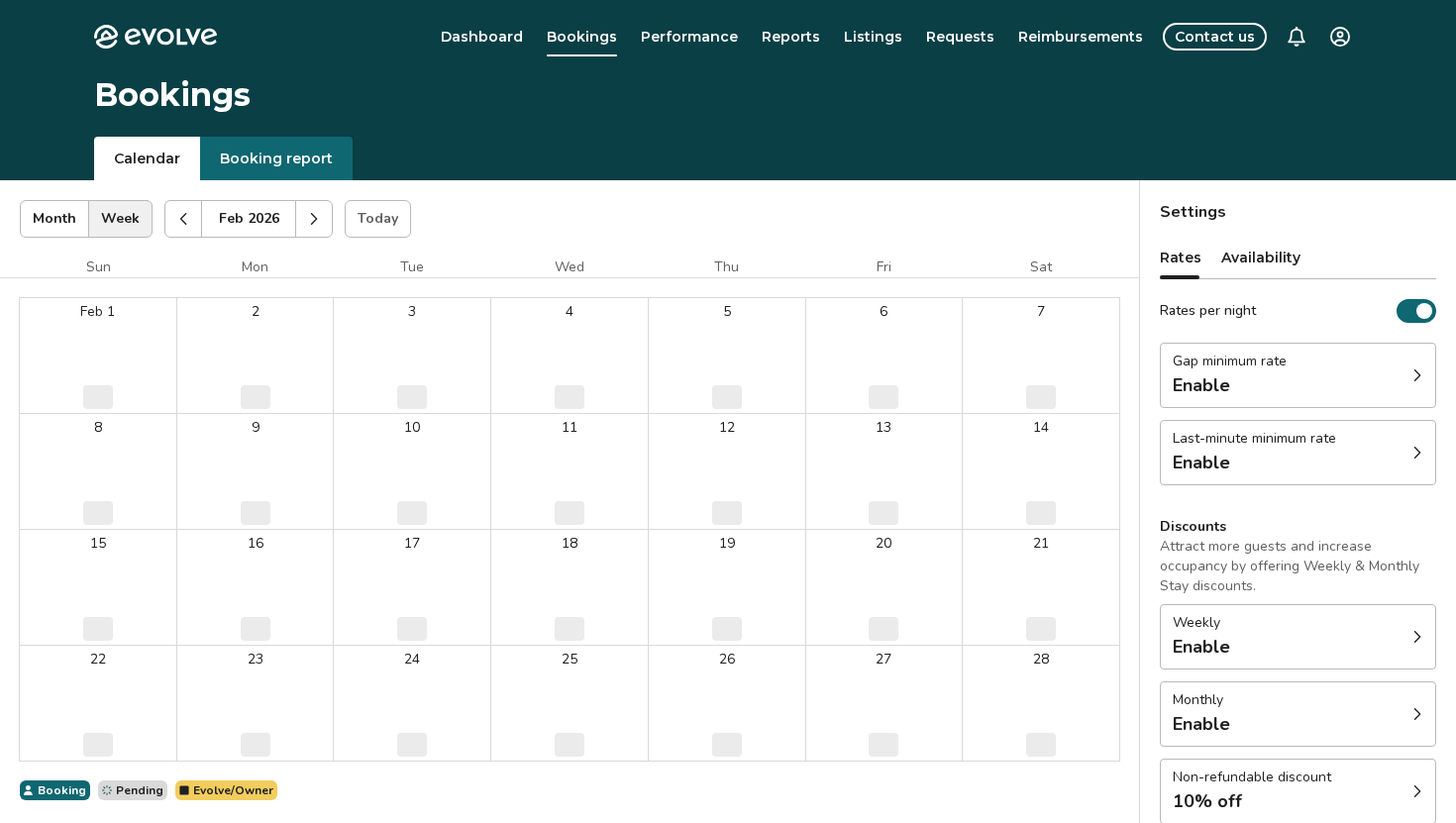 click at bounding box center [314, 219] 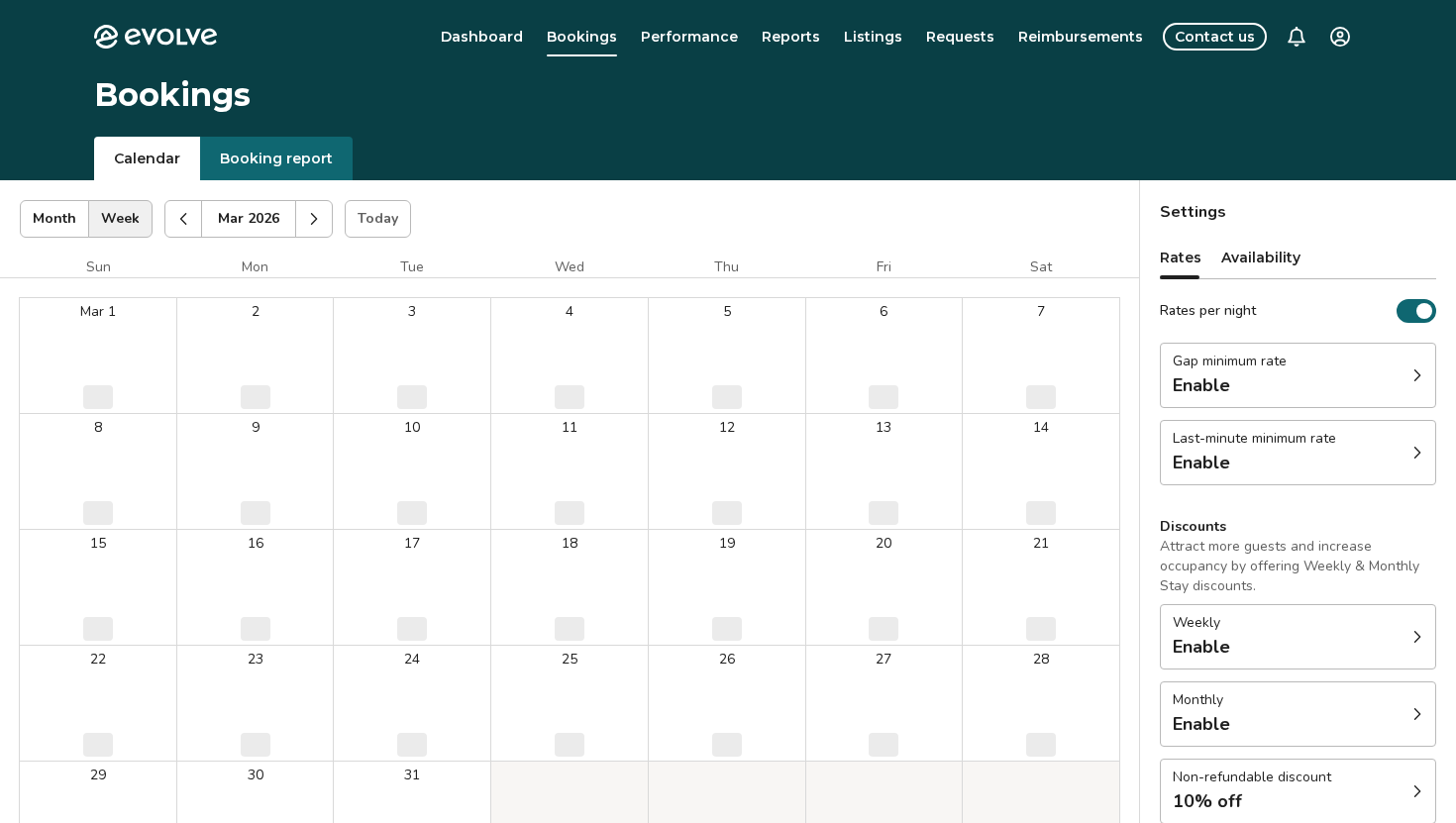click at bounding box center [314, 219] 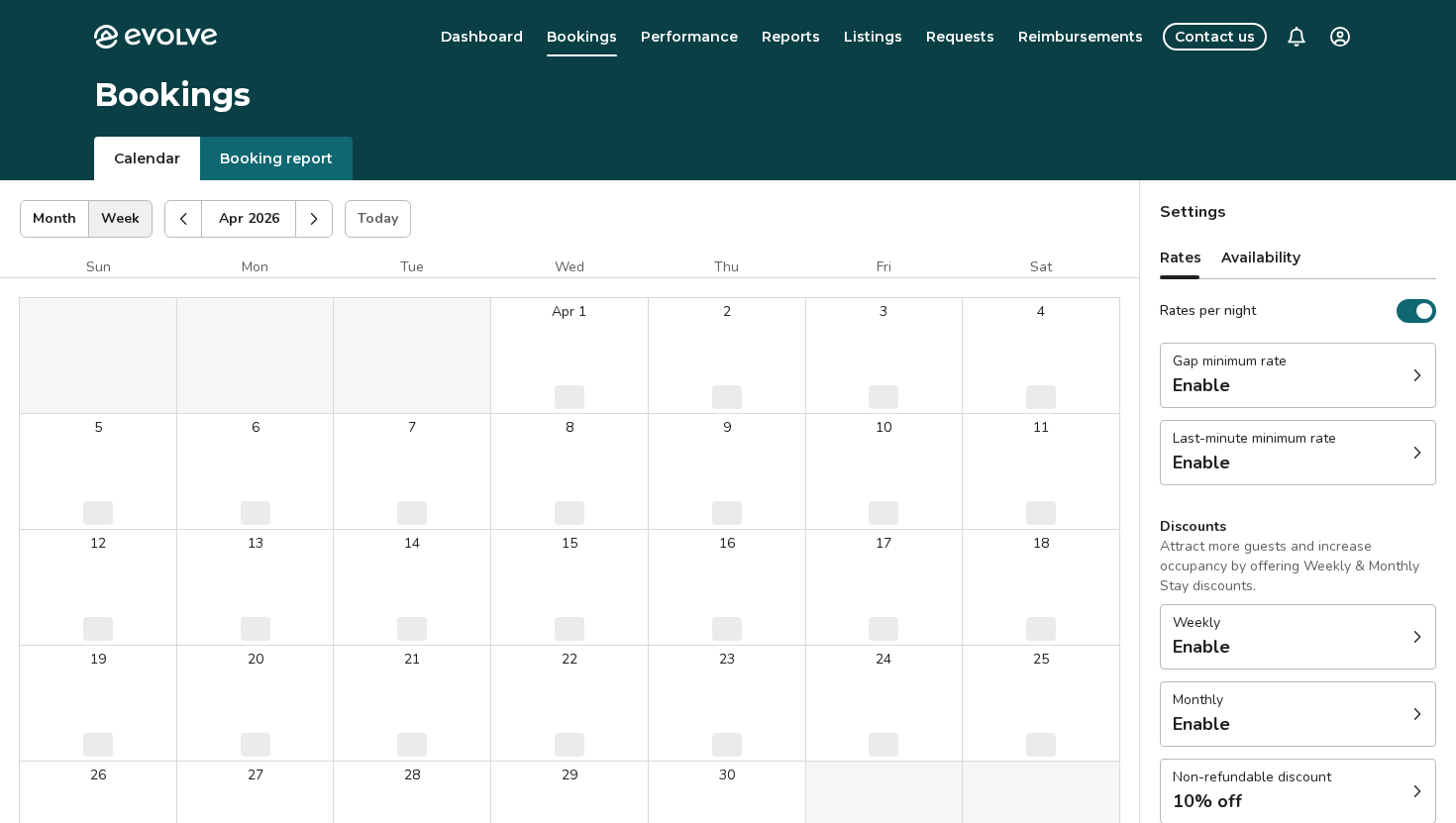 click at bounding box center (314, 219) 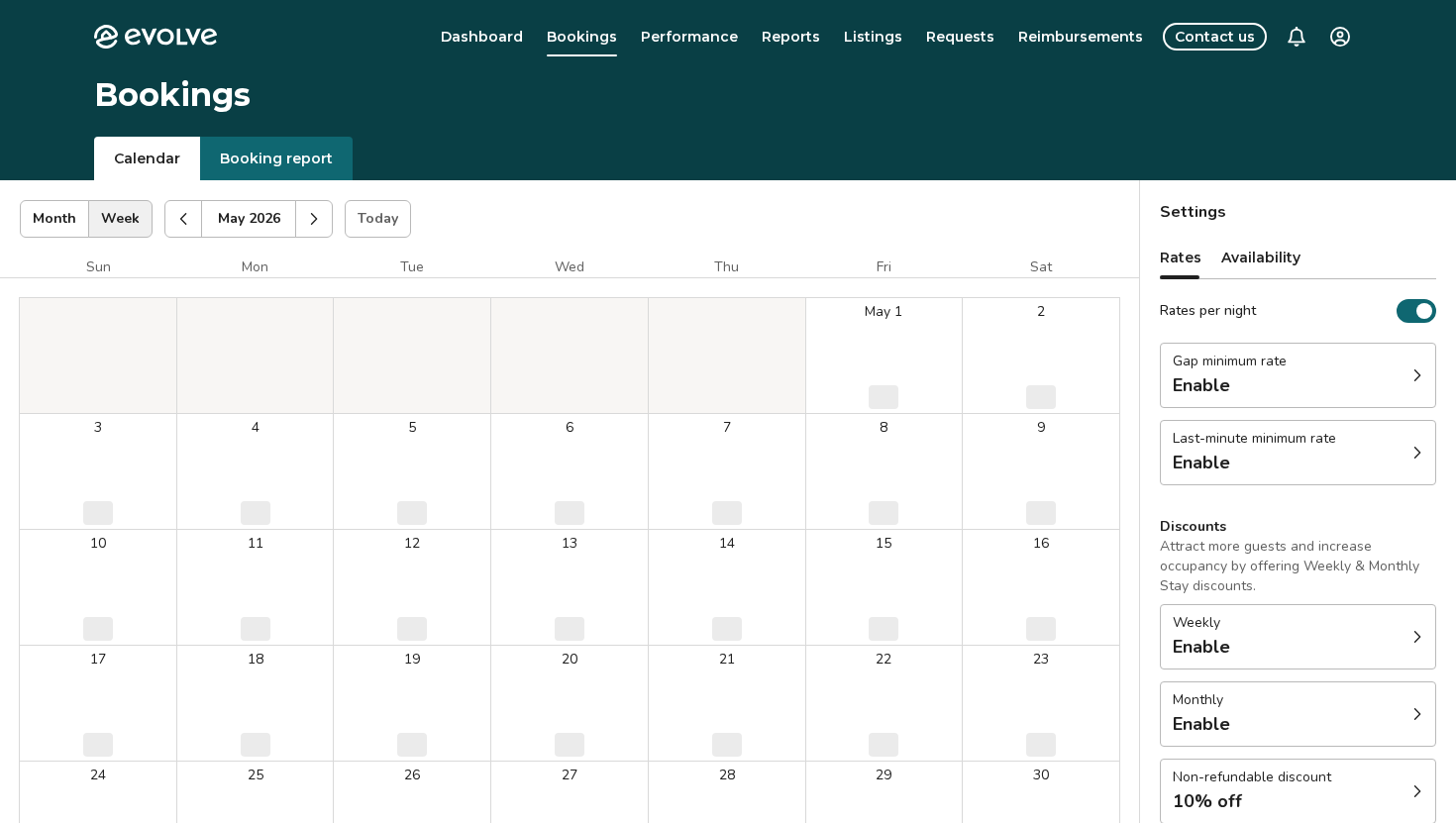 click at bounding box center (314, 219) 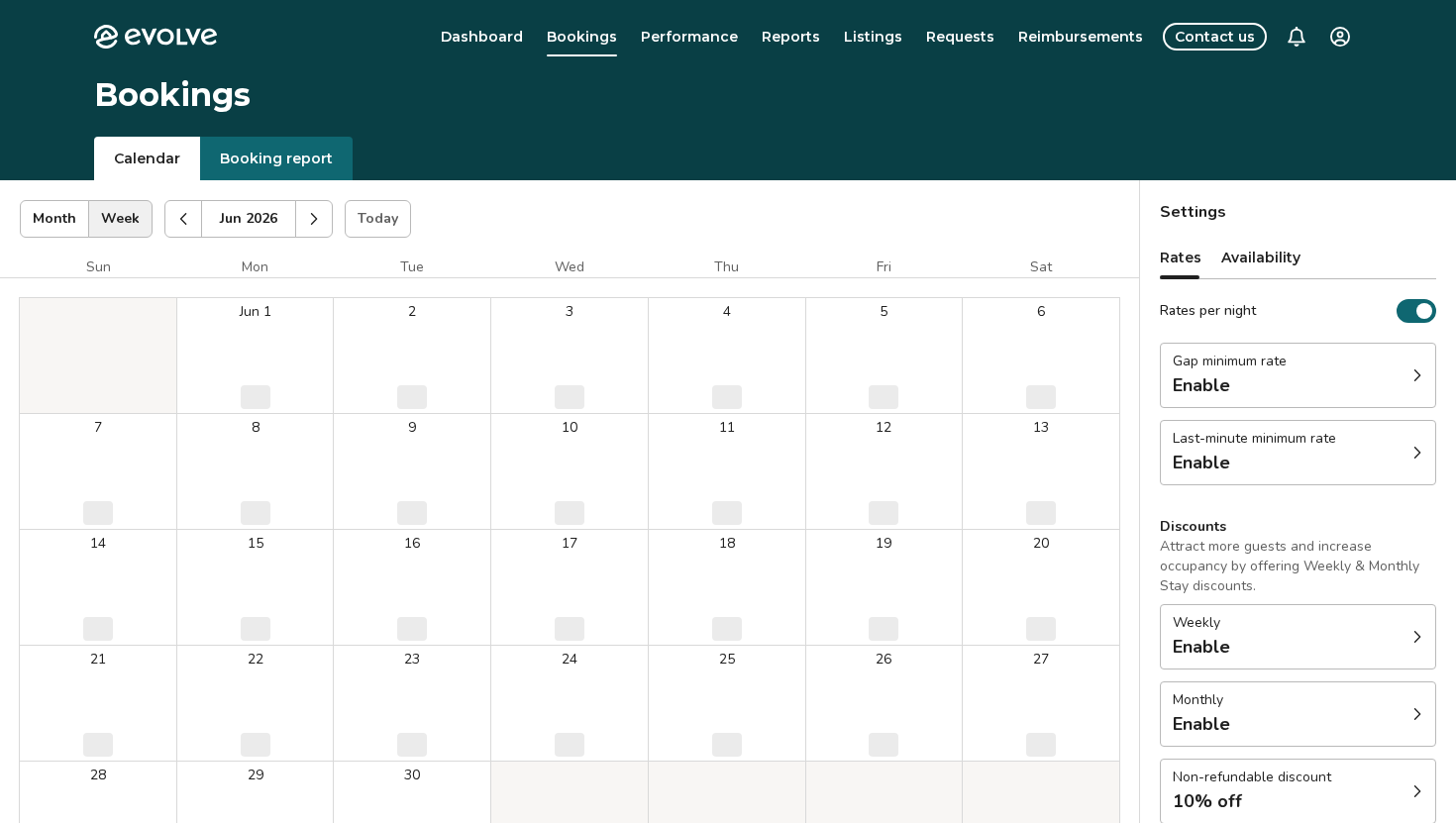 click at bounding box center [314, 219] 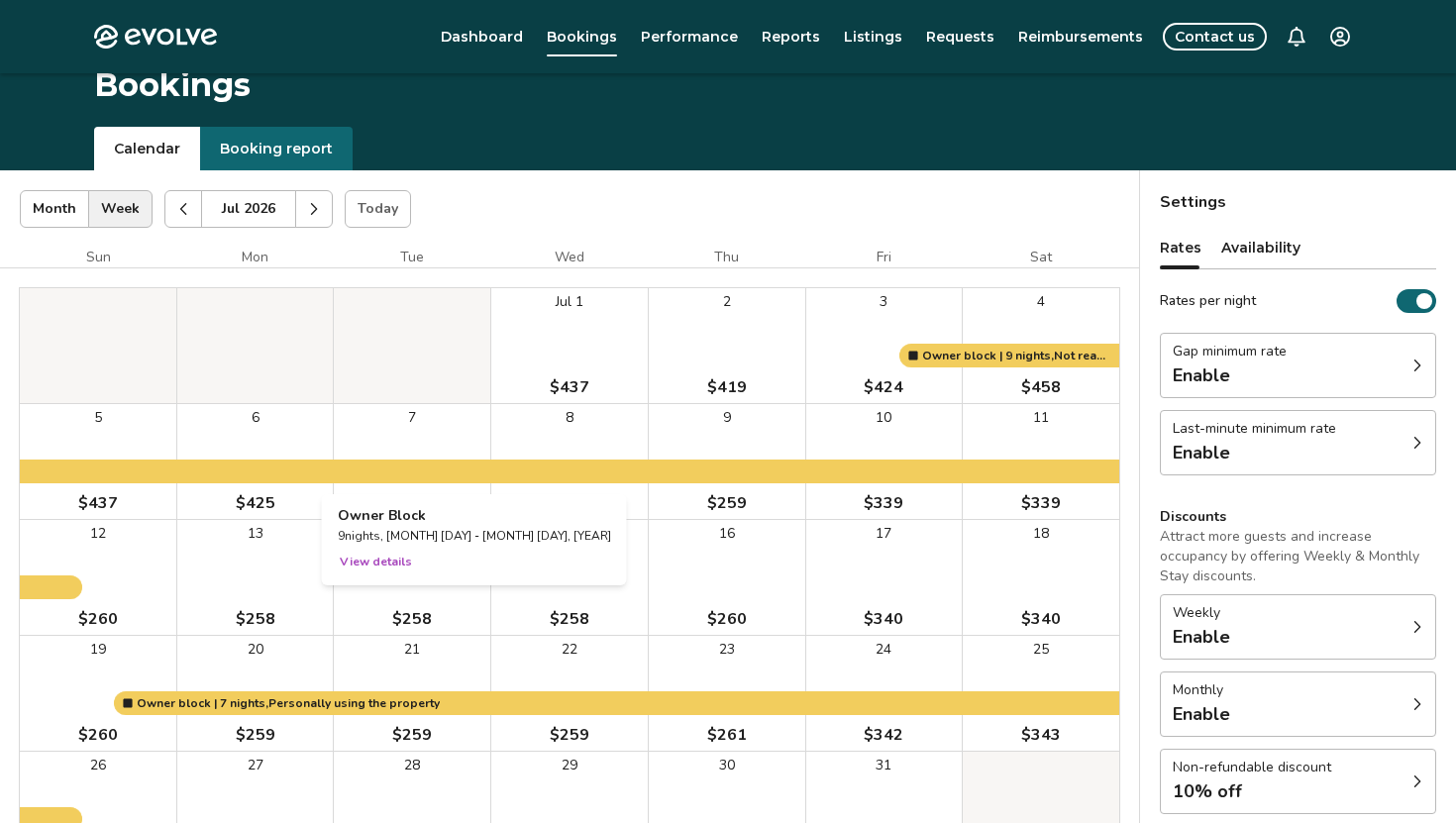 scroll, scrollTop: 0, scrollLeft: 0, axis: both 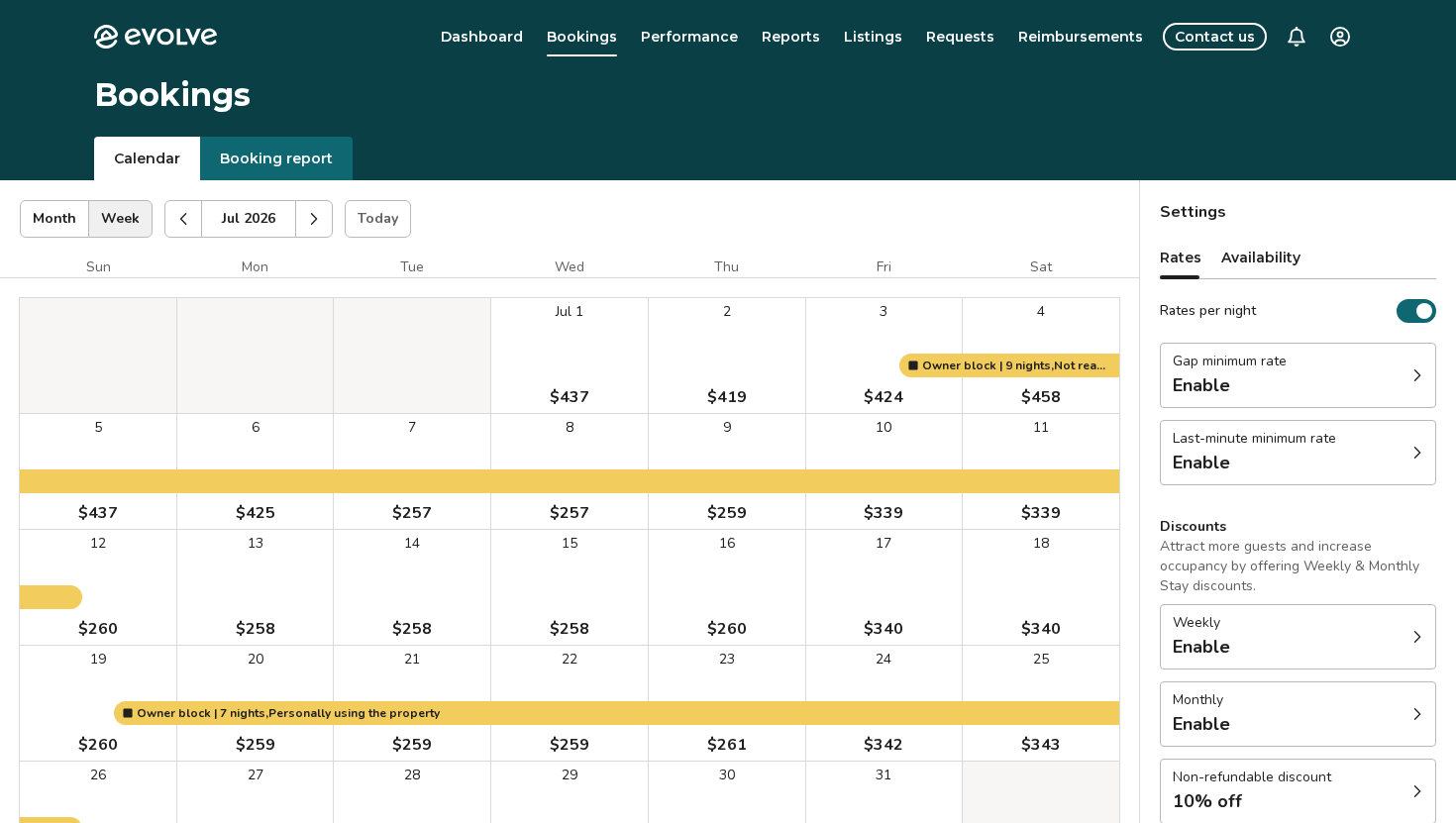 click 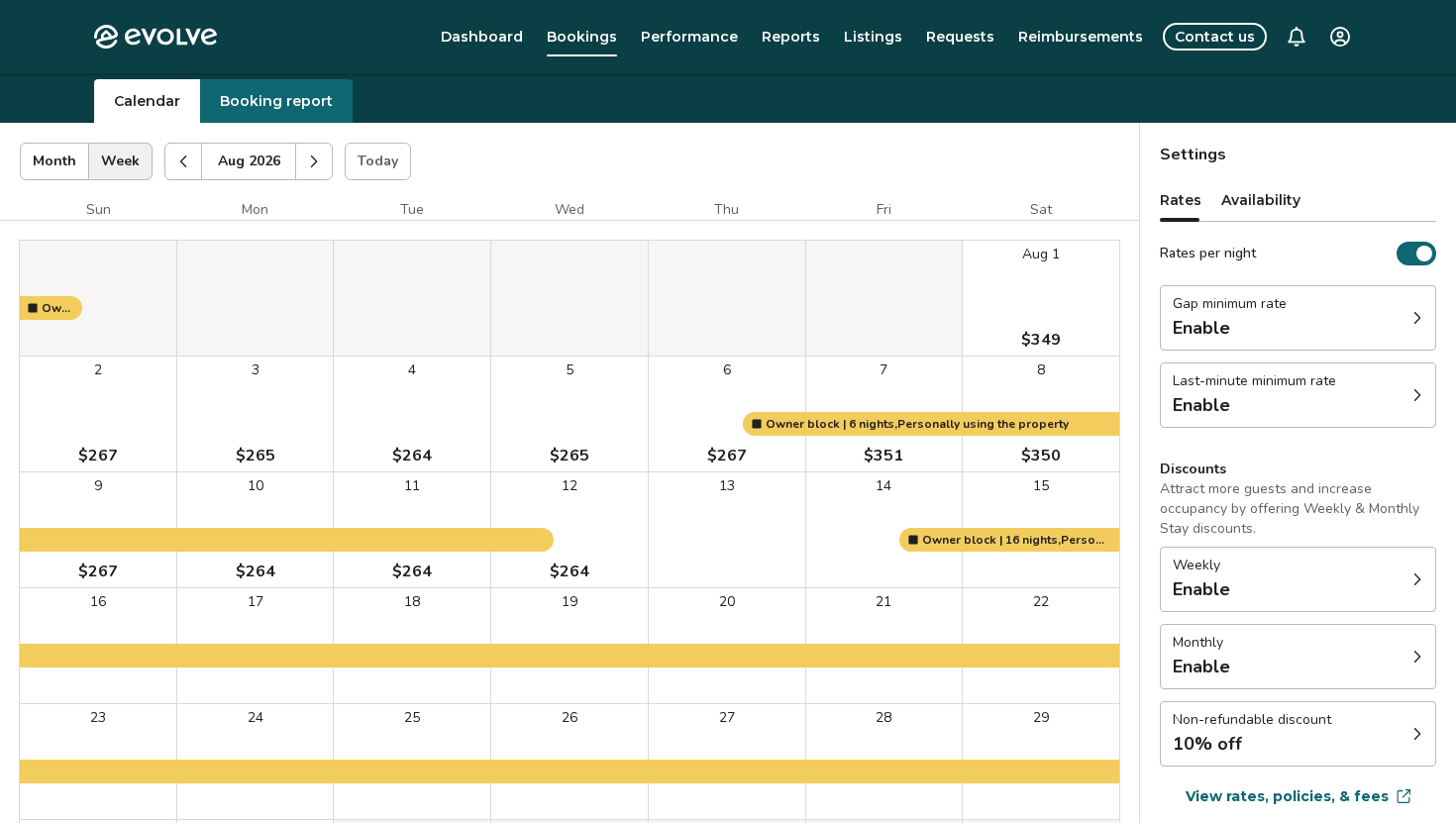 scroll, scrollTop: 58, scrollLeft: 0, axis: vertical 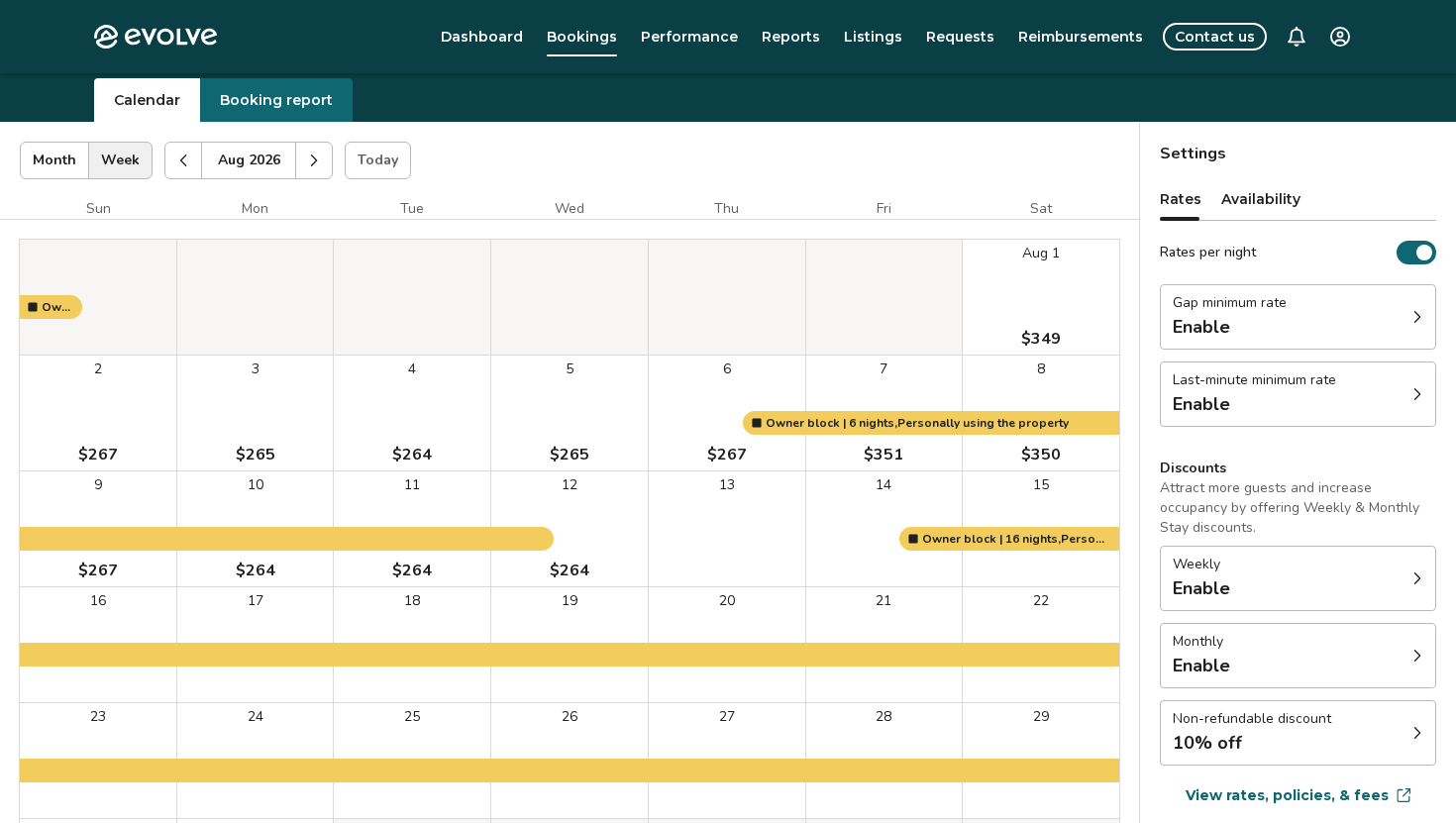 click at bounding box center (183, 160) 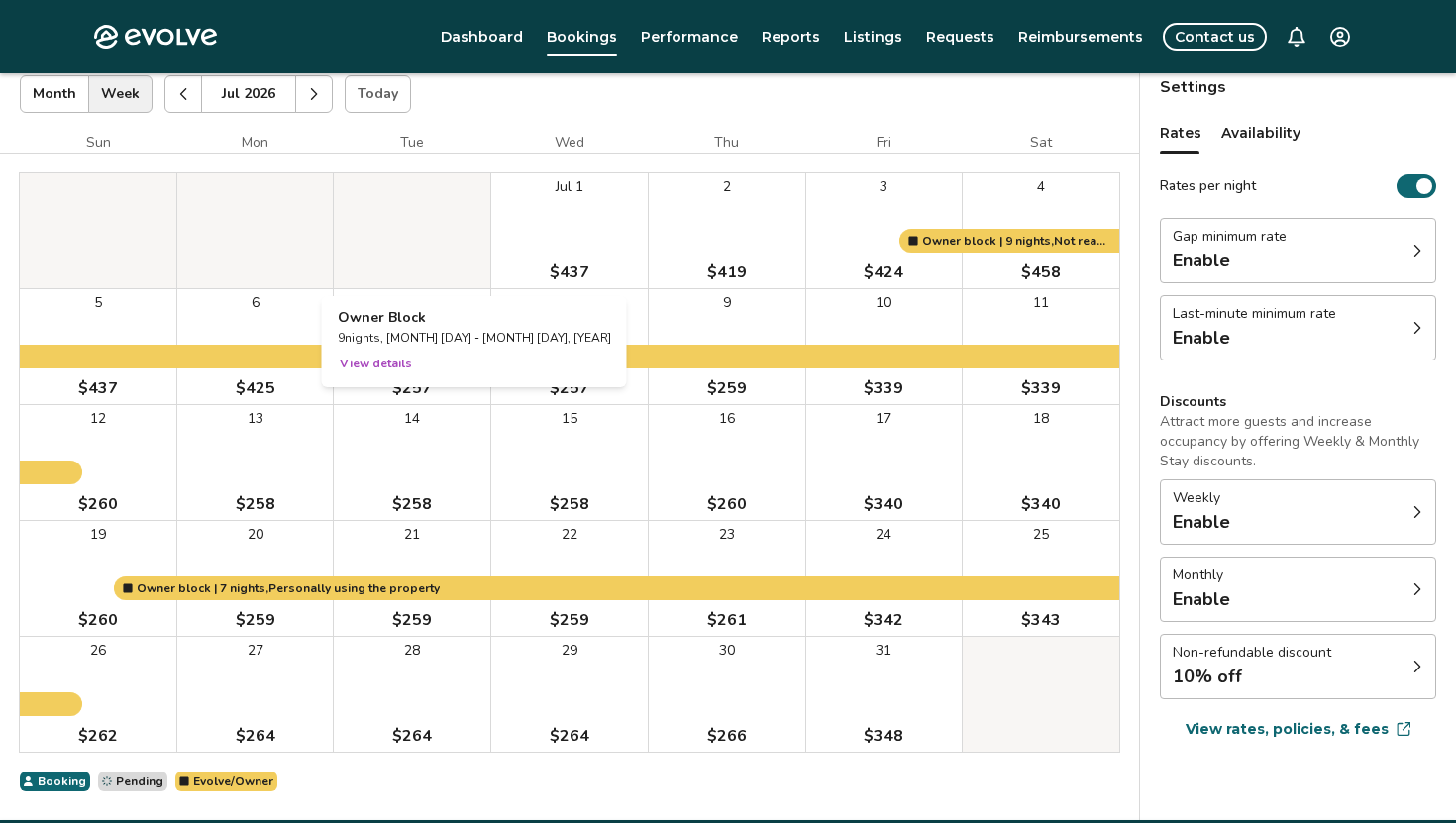 scroll, scrollTop: 201, scrollLeft: 0, axis: vertical 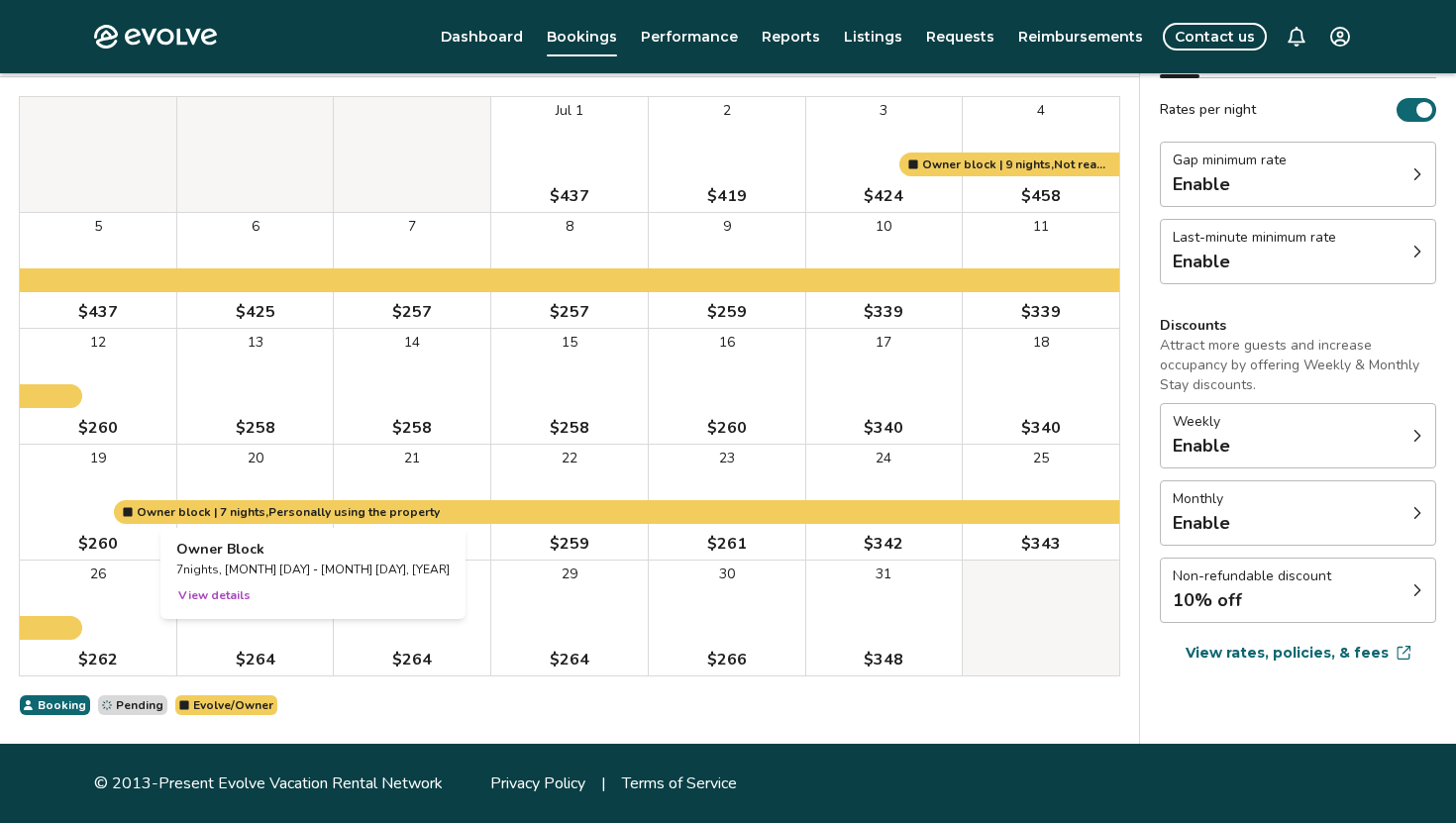 click on "View details" at bounding box center [214, 595] 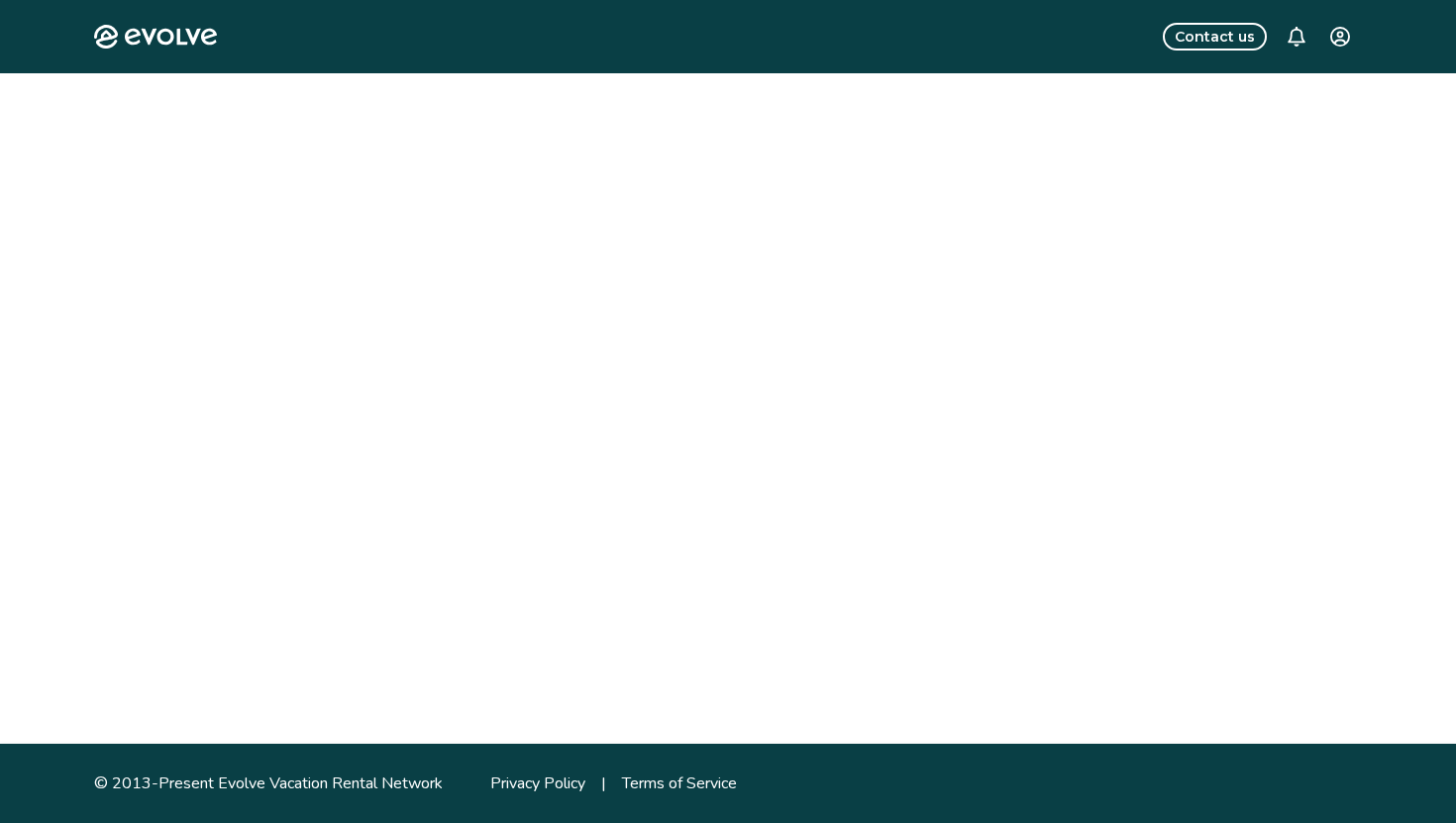 scroll, scrollTop: 0, scrollLeft: 0, axis: both 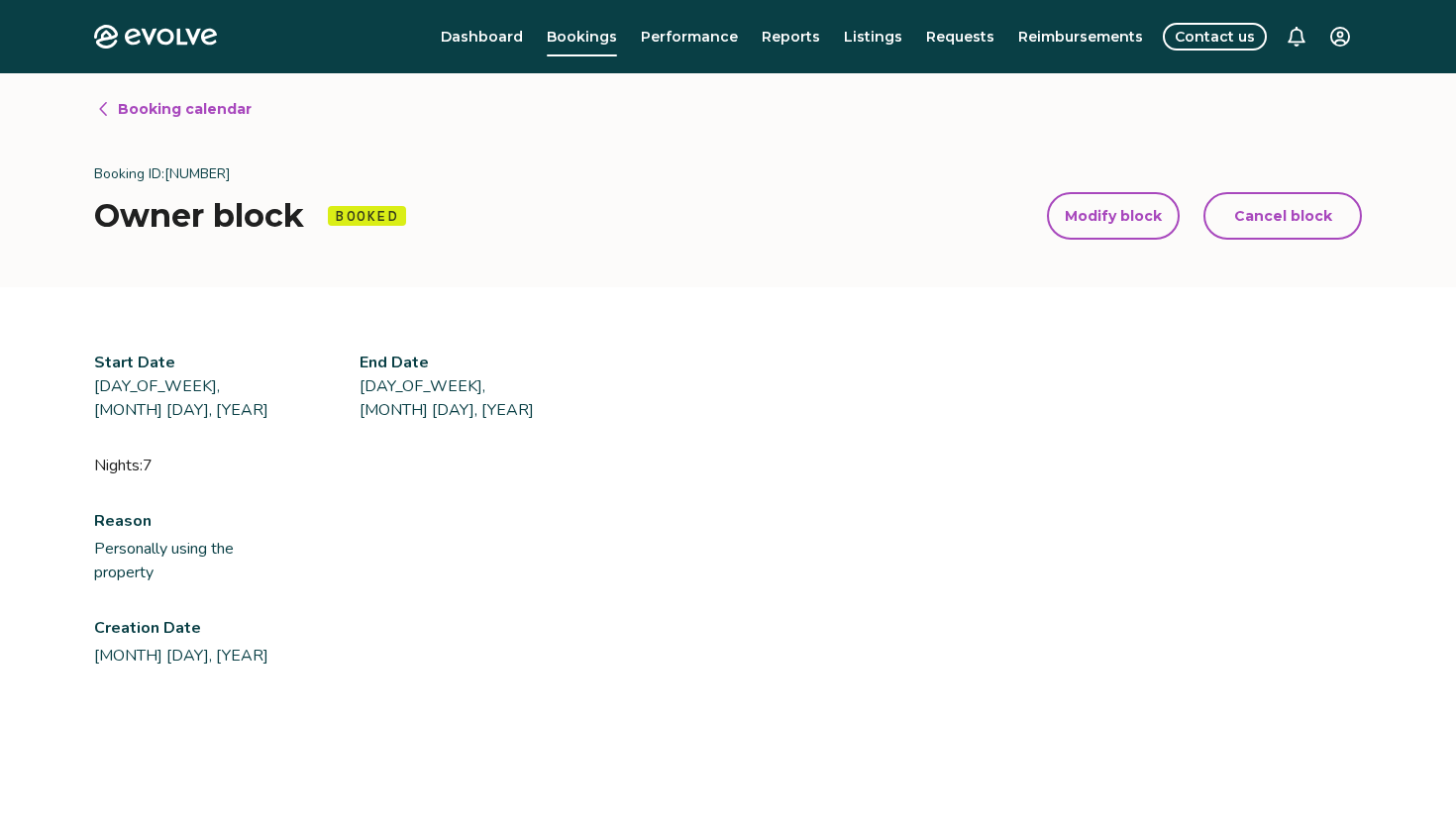 click on "Cancel block" at bounding box center (1283, 216) 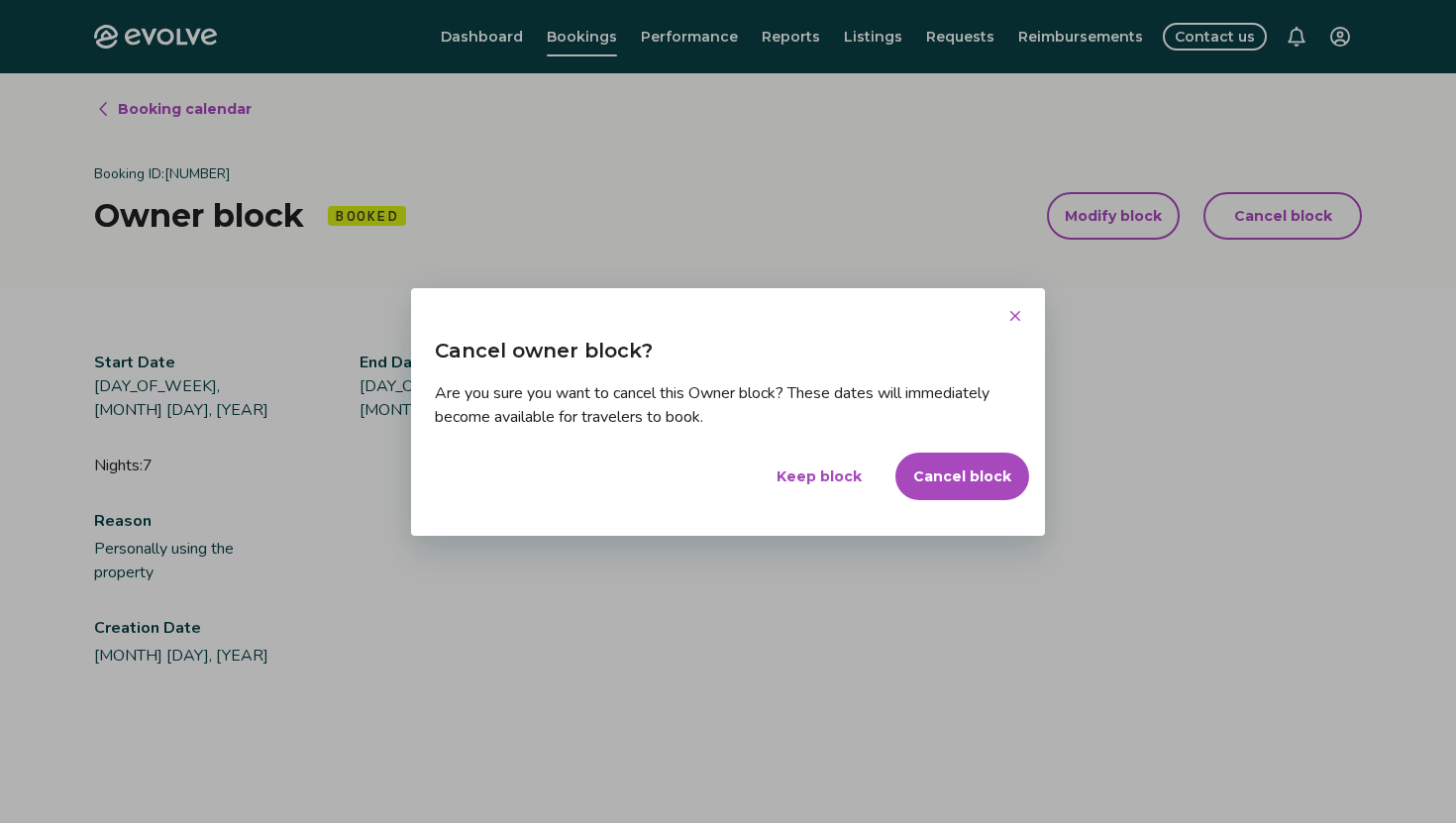 click on "Cancel block" at bounding box center [962, 476] 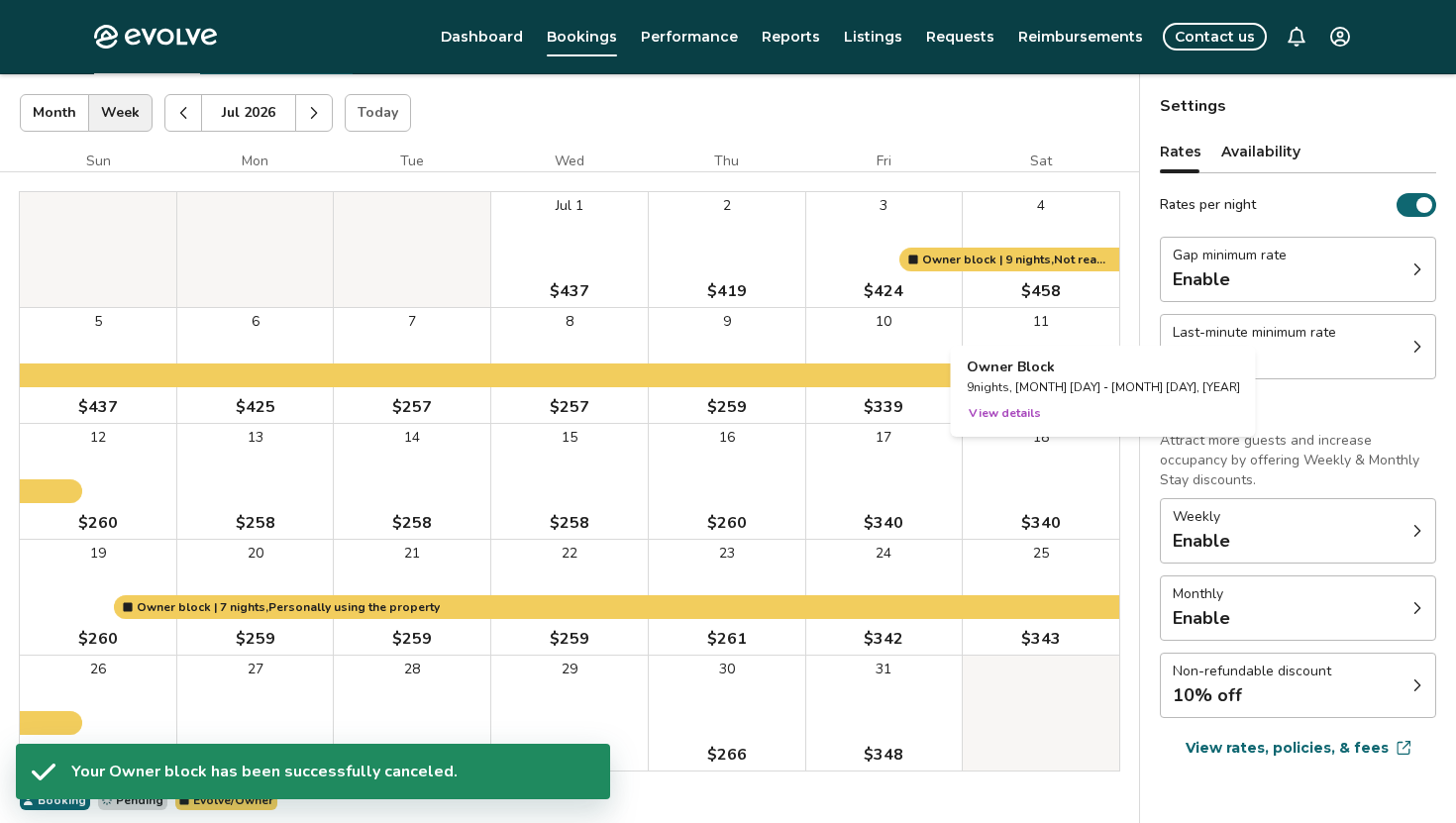 scroll, scrollTop: 201, scrollLeft: 0, axis: vertical 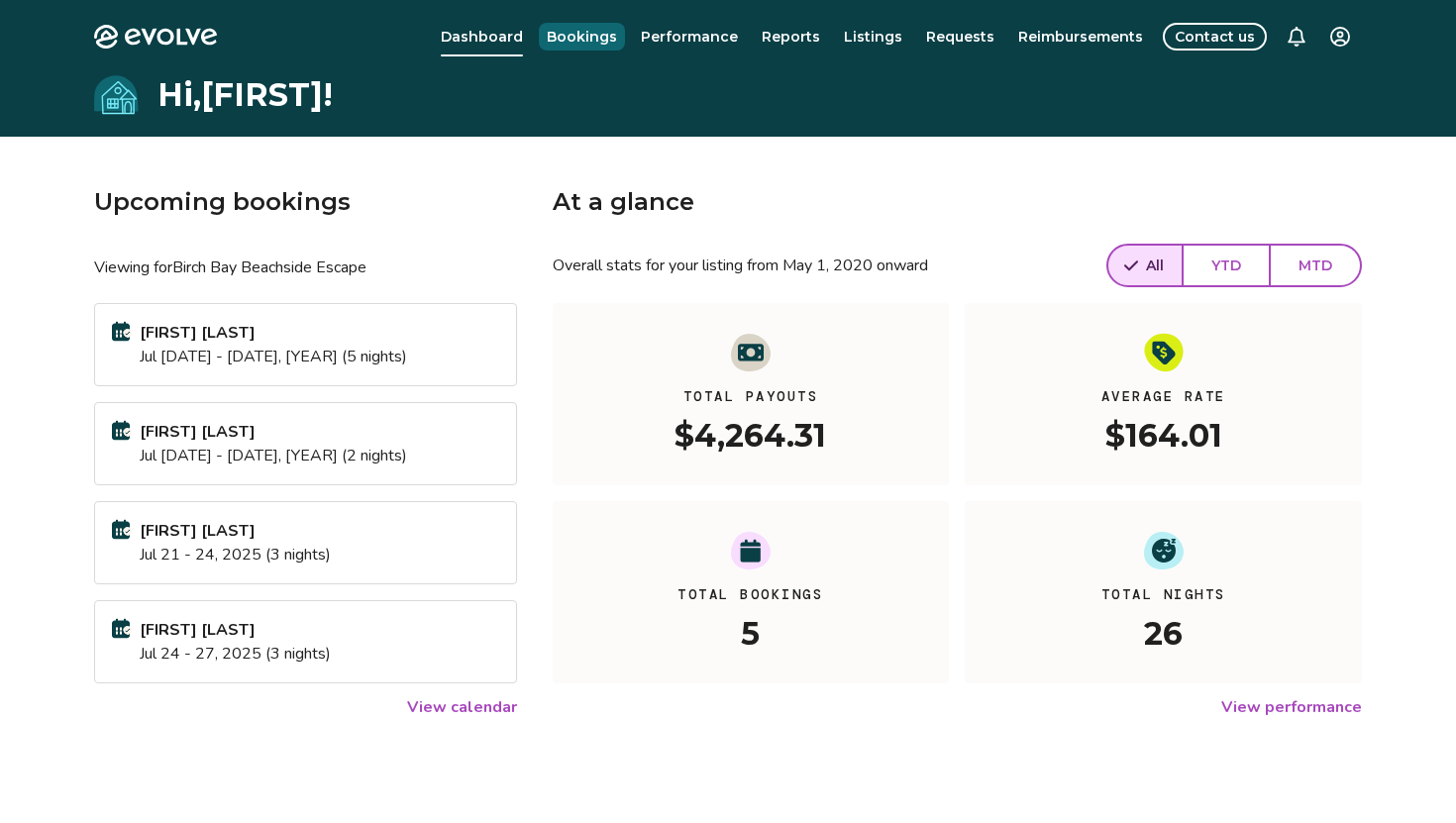 click on "Bookings" at bounding box center (581, 37) 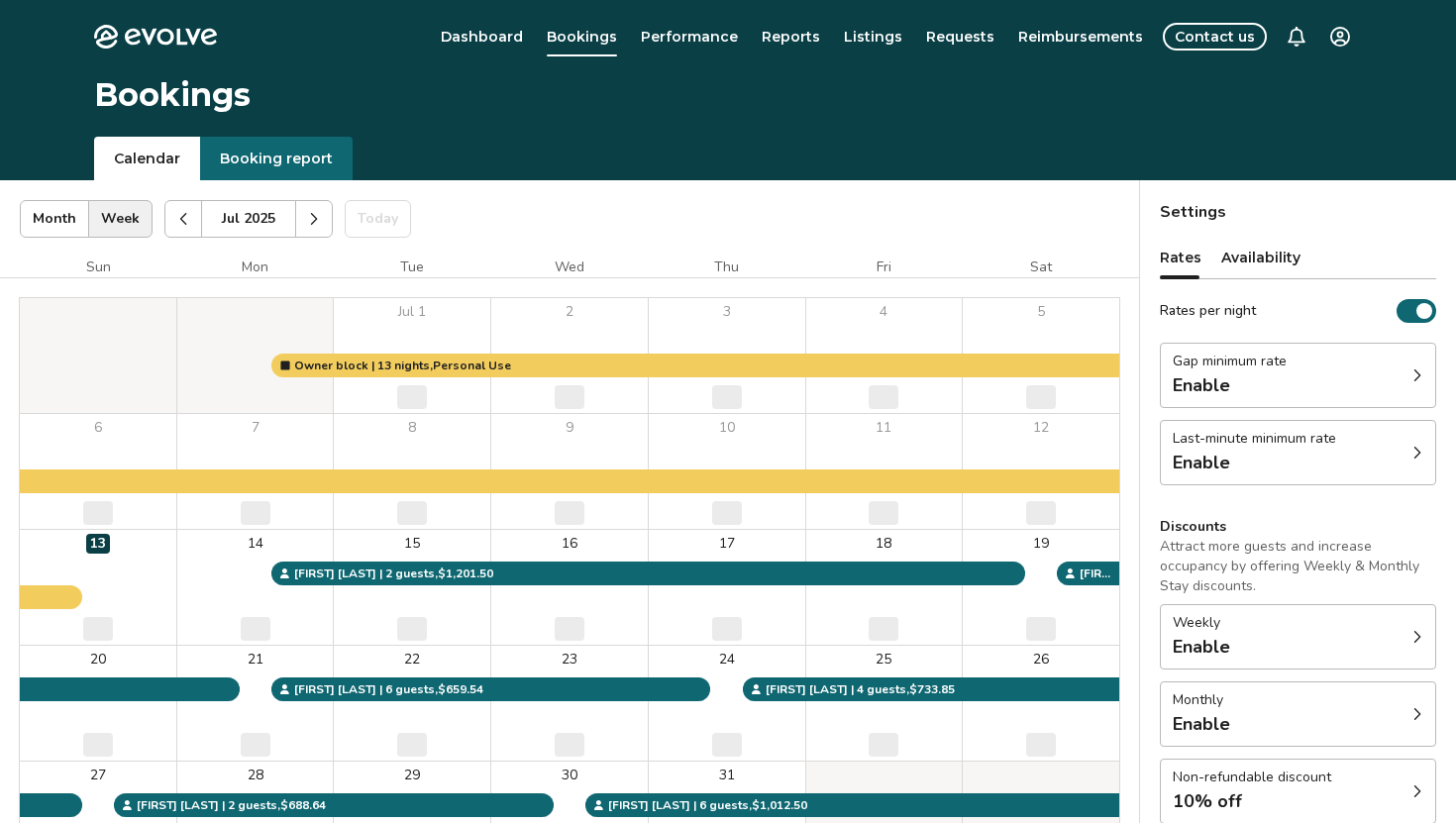 click 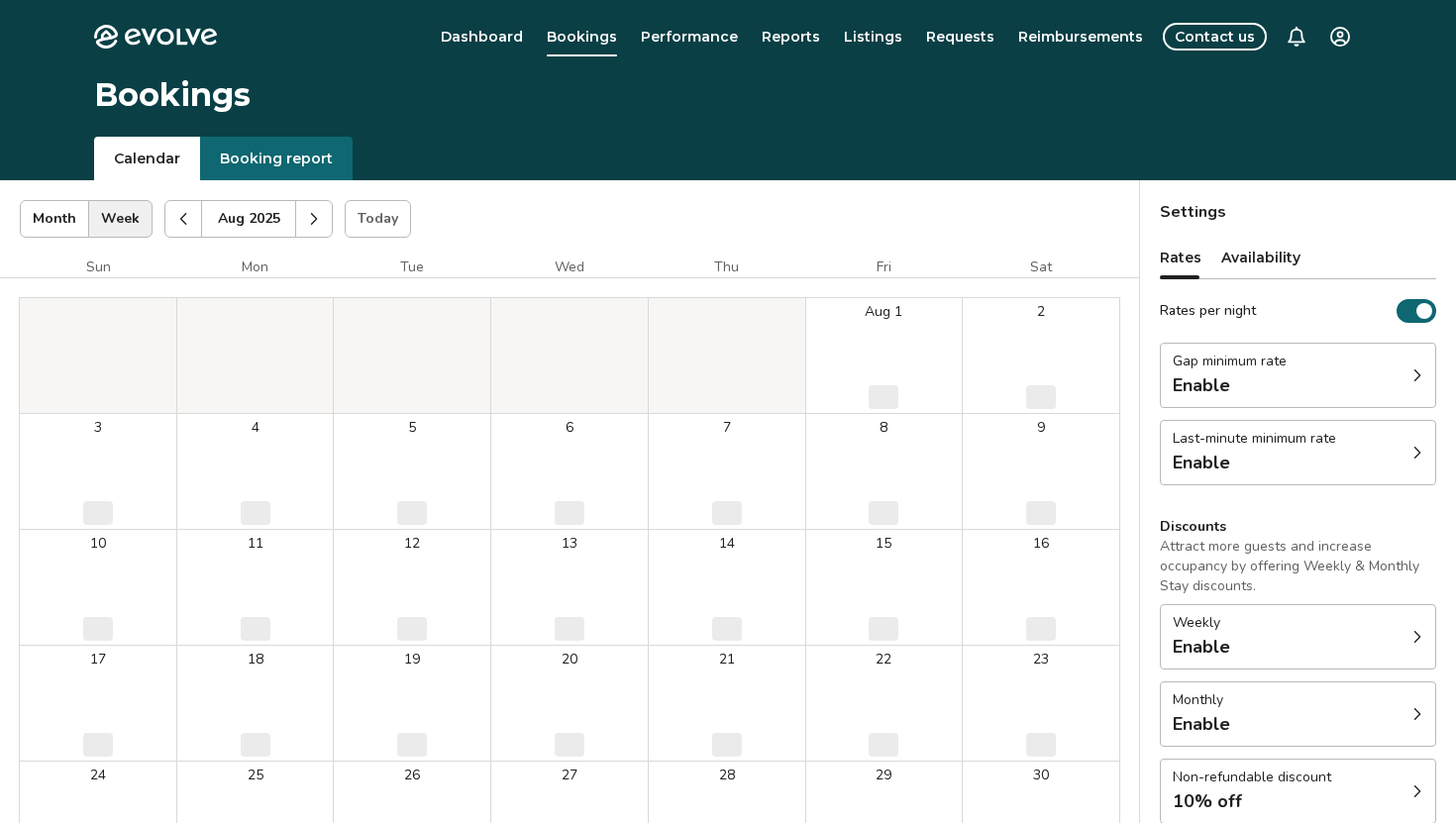 click 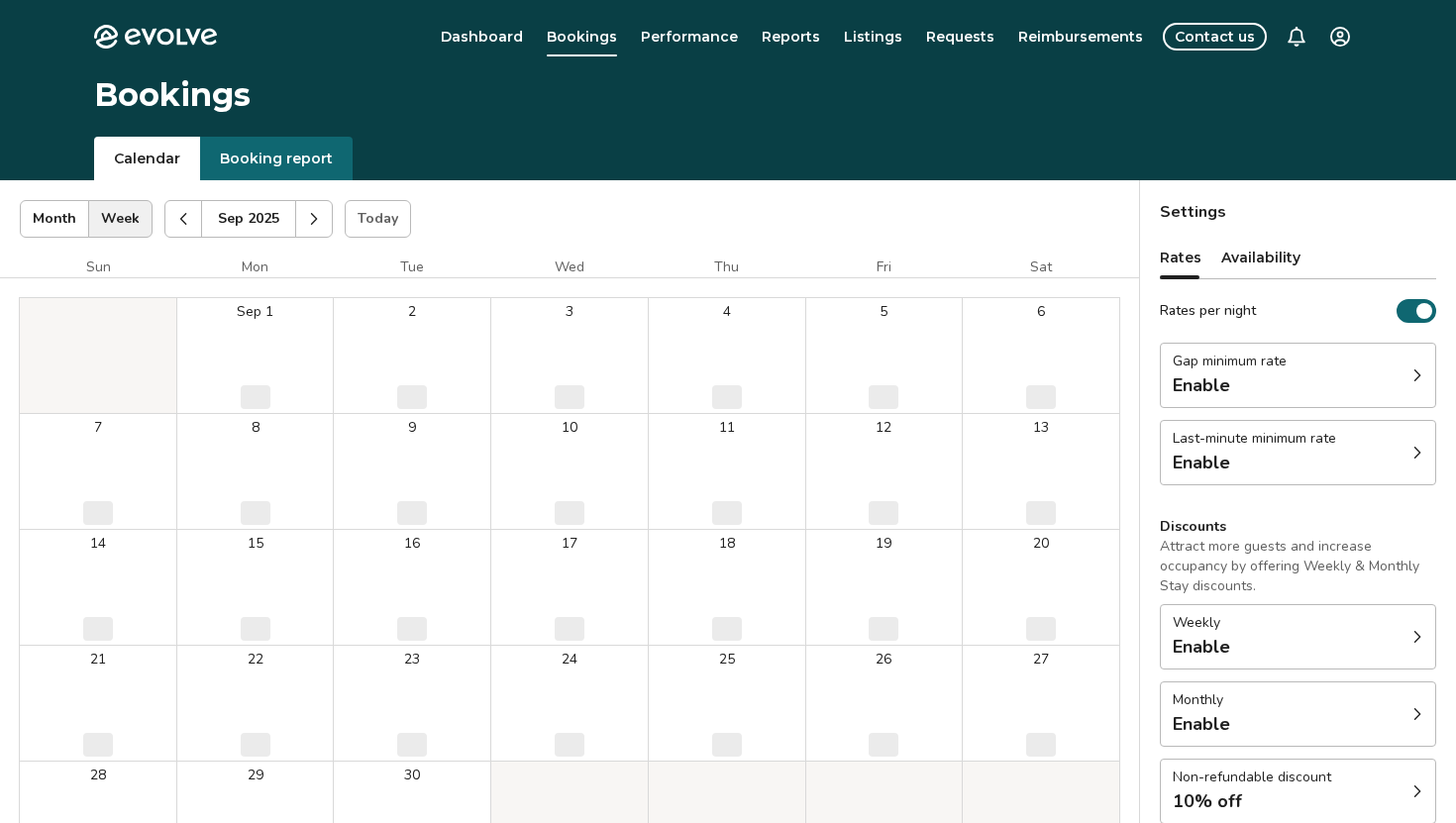 click 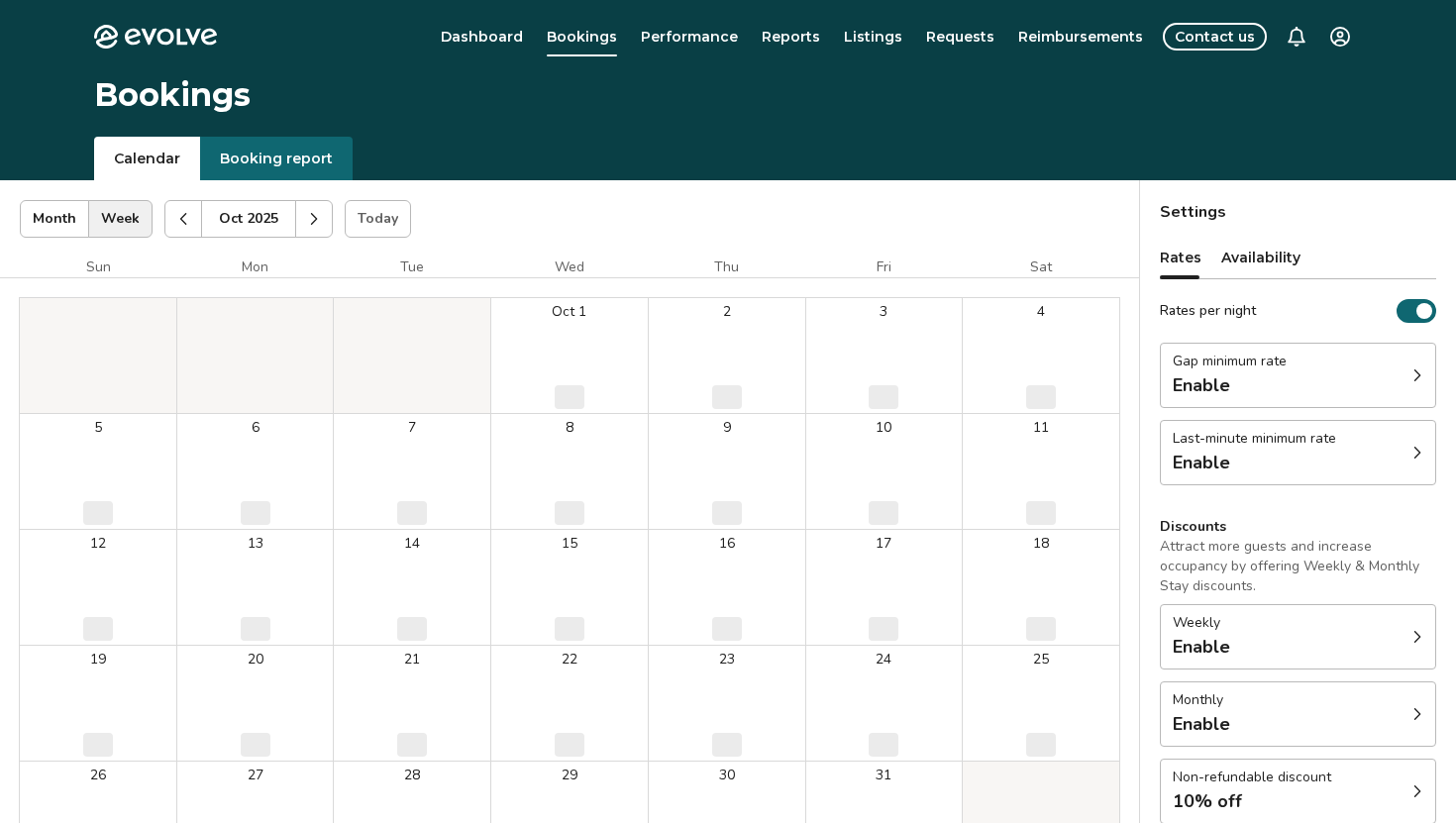 click 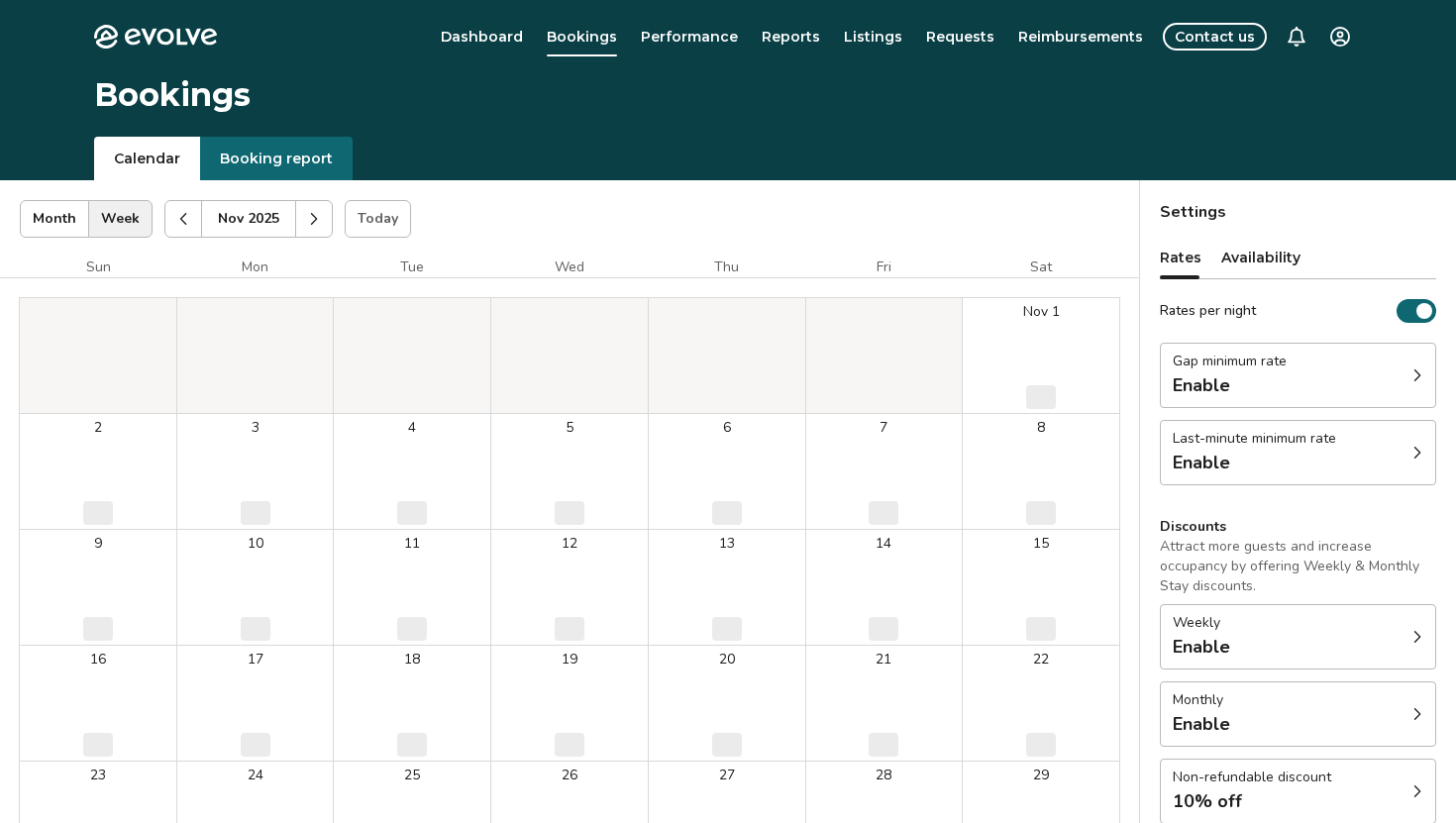 click 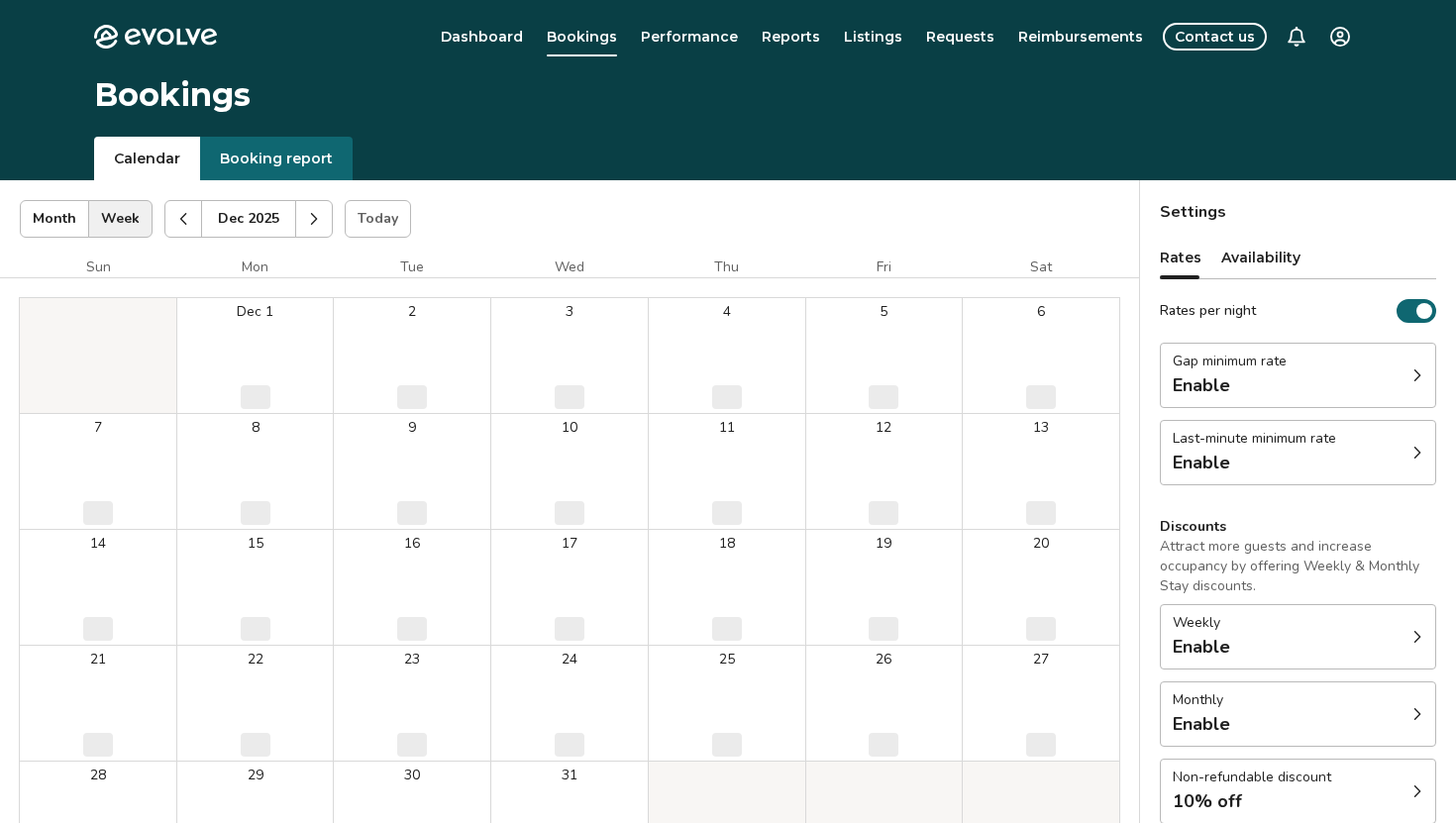 click 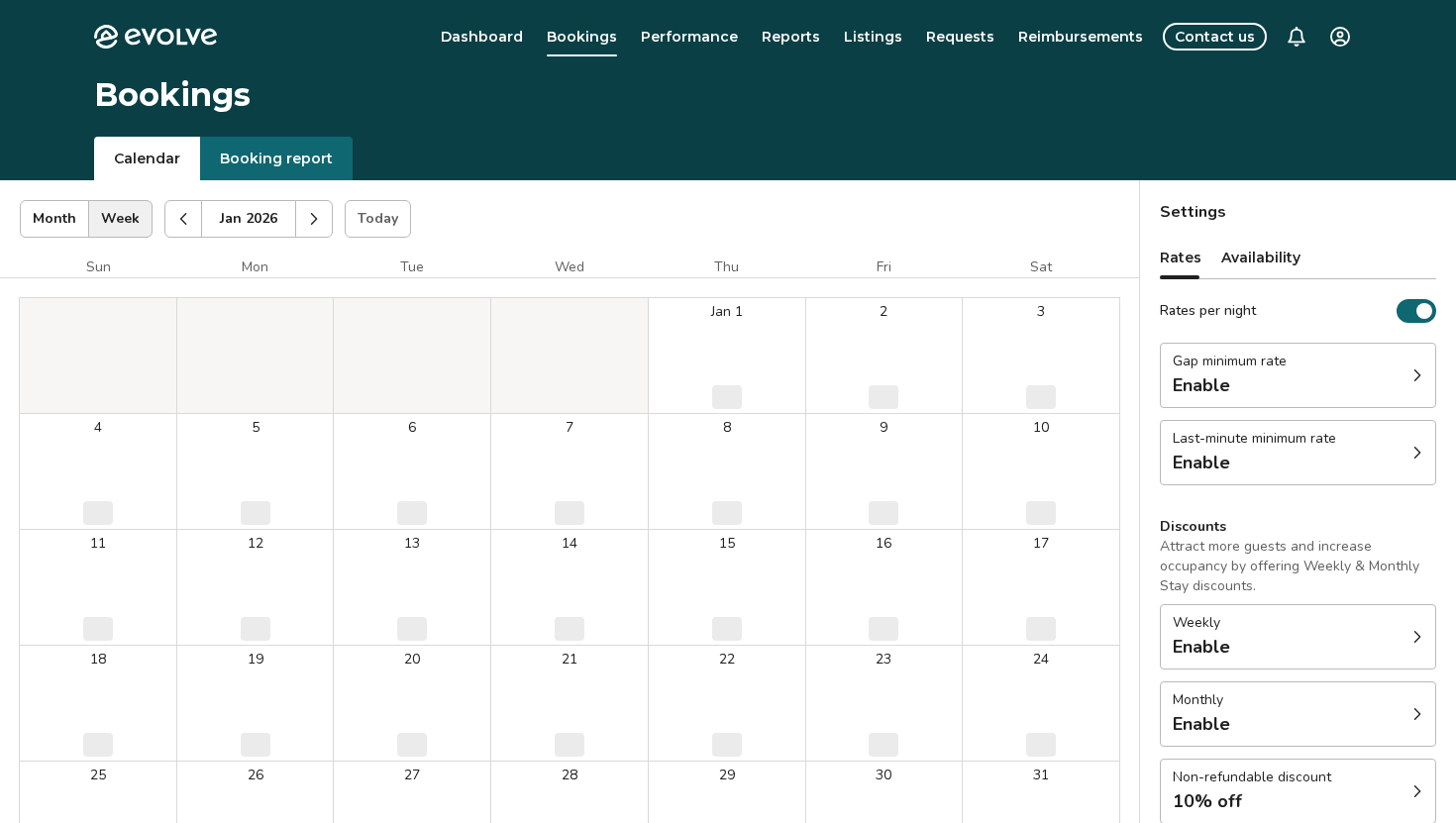 click 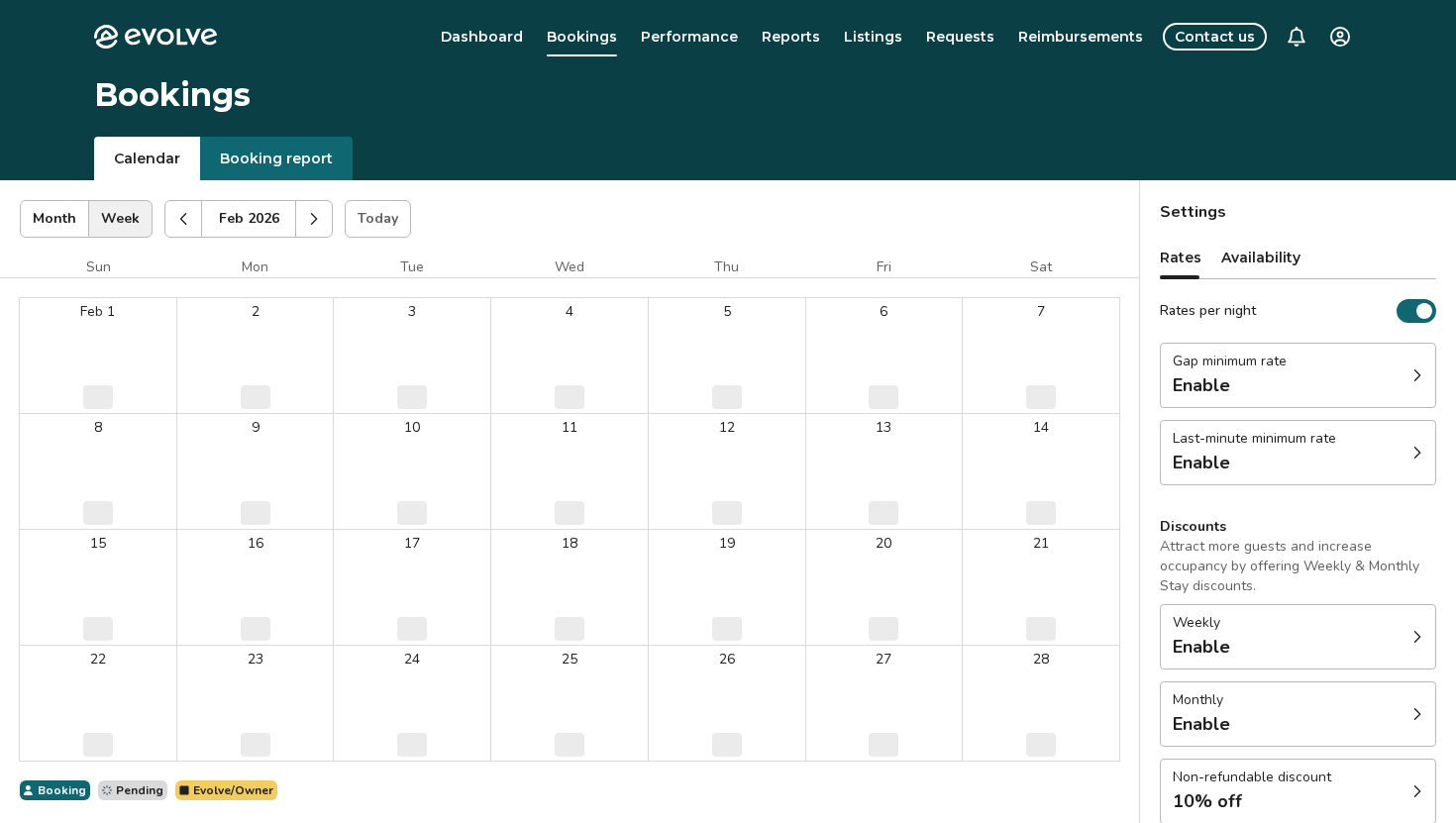 click 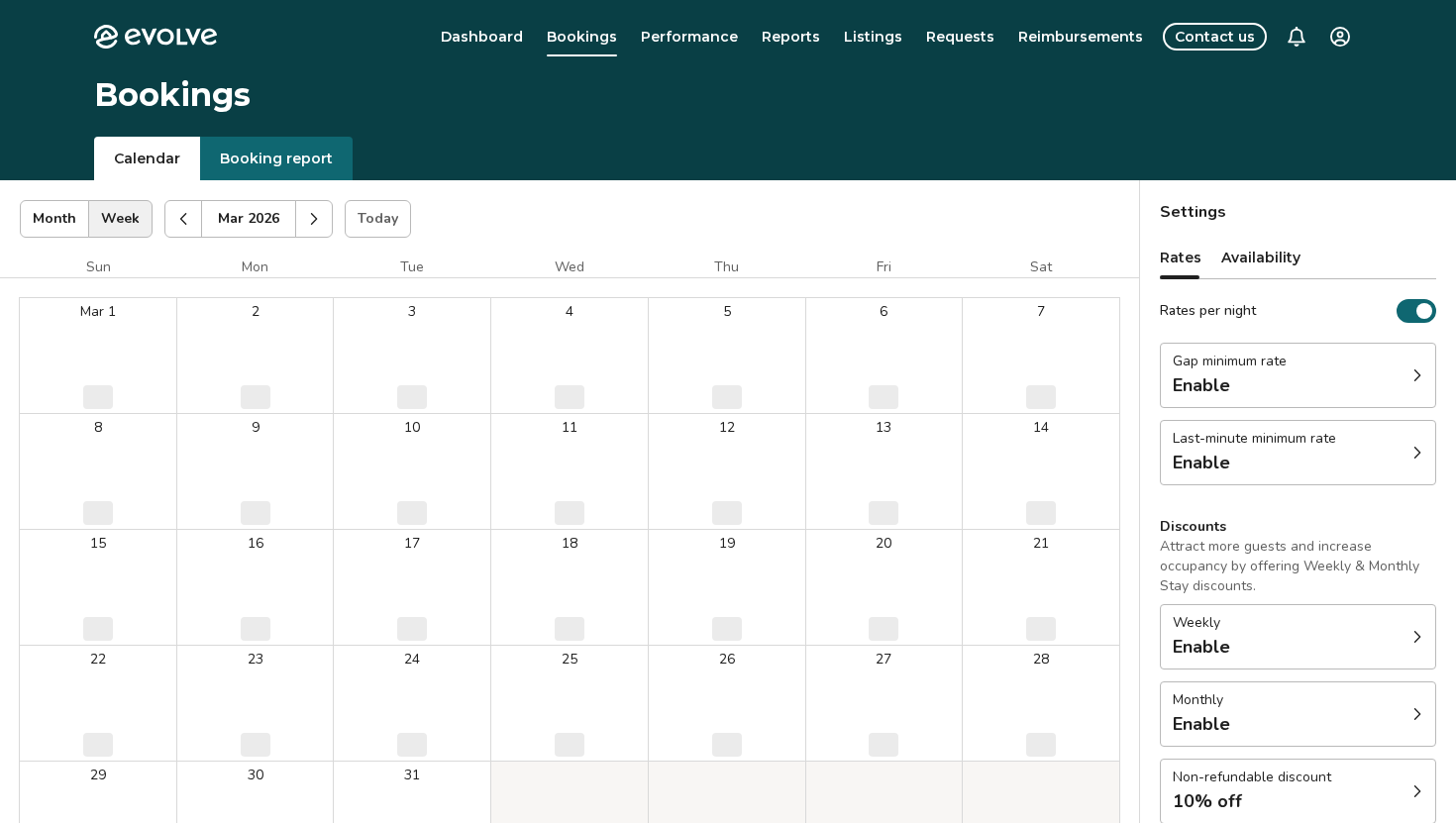 click 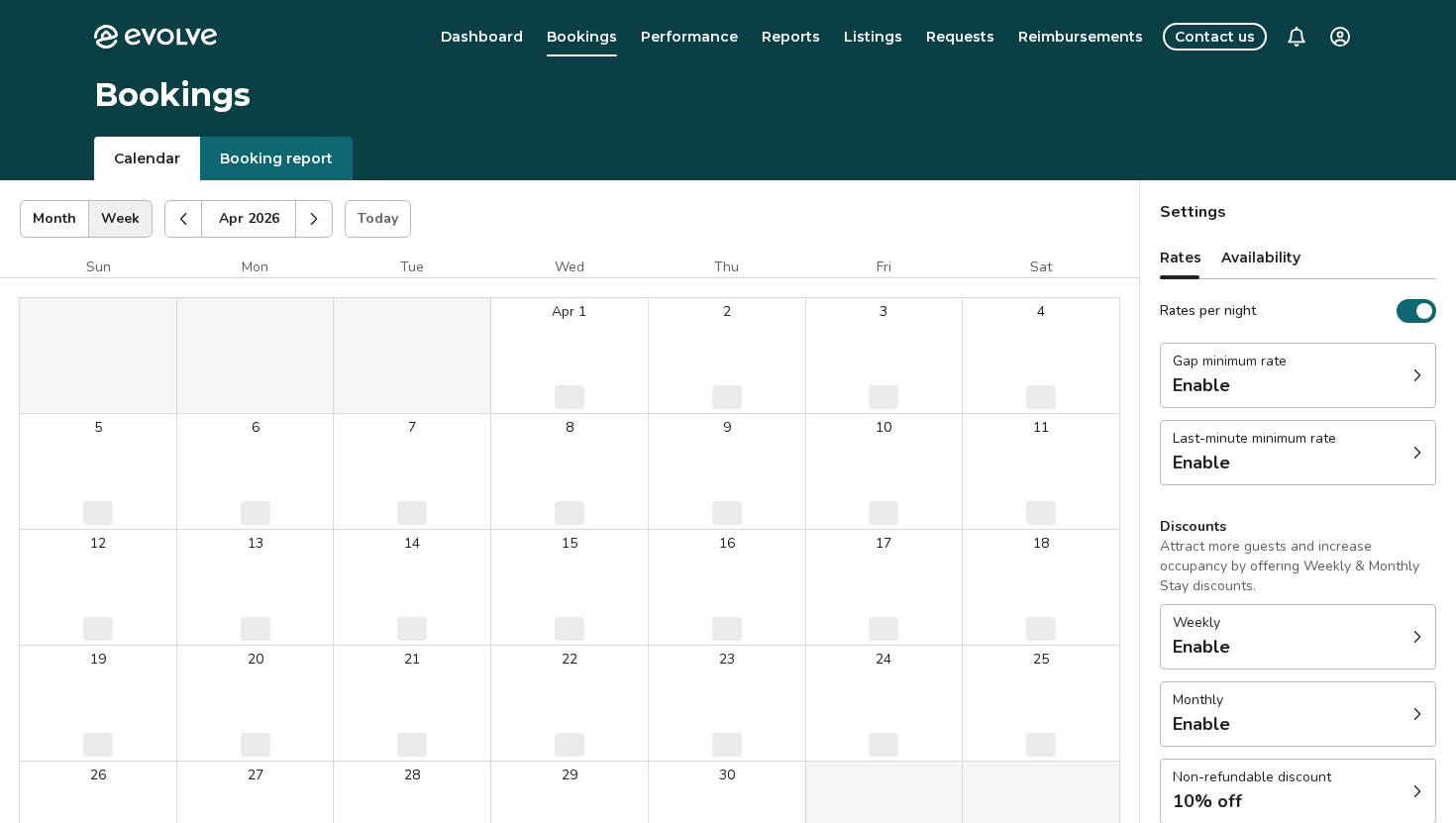 click 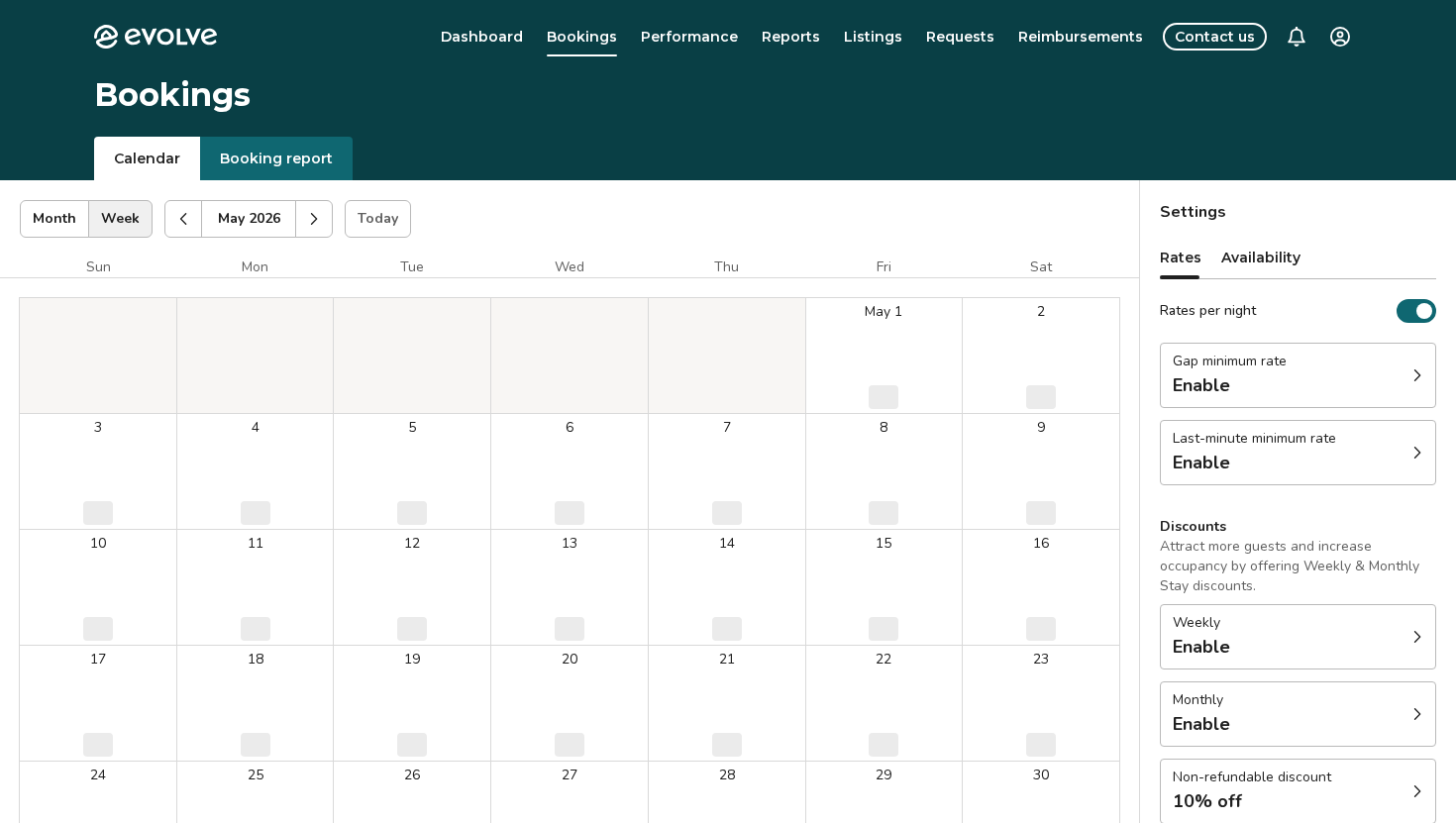 click 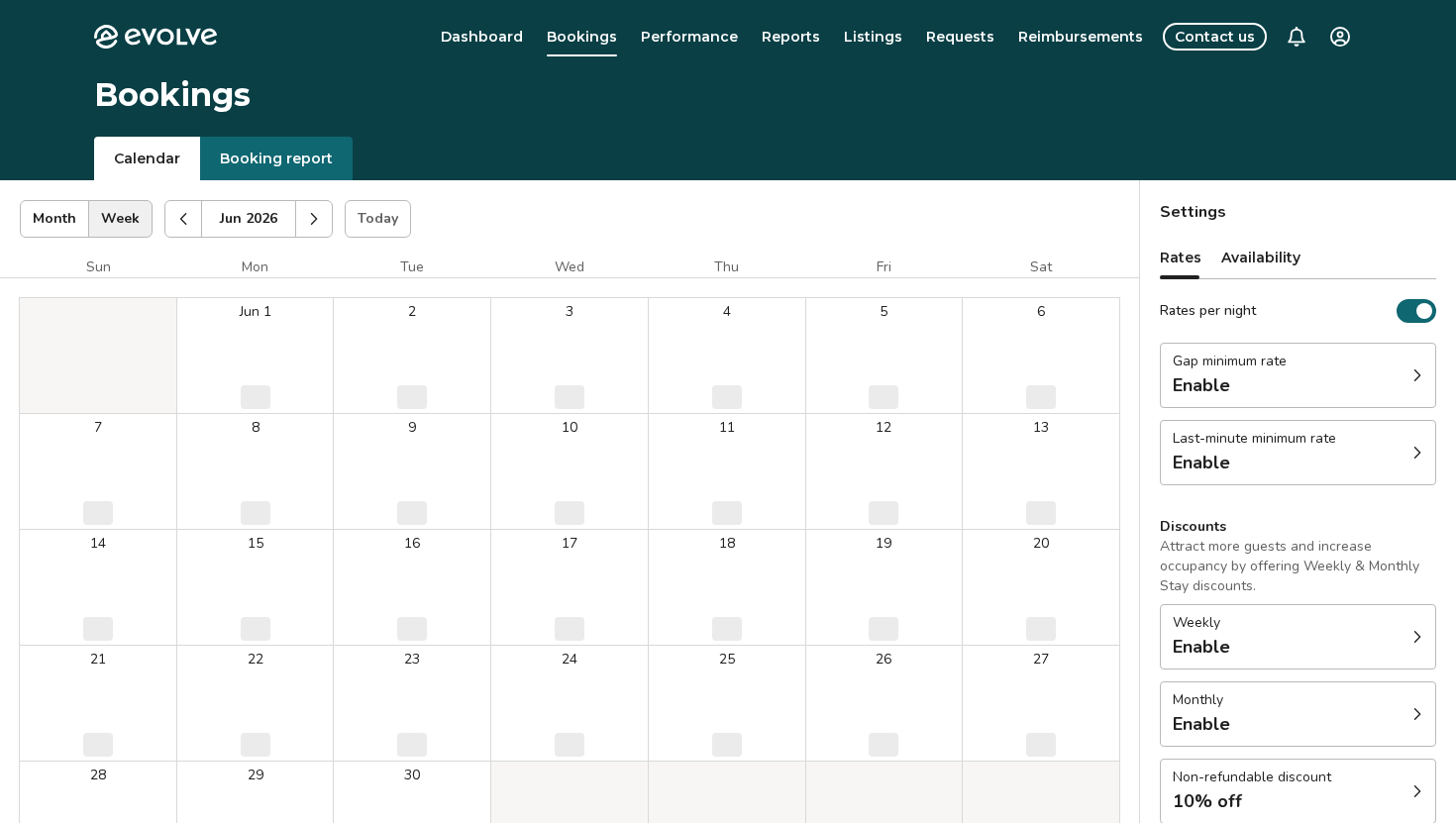 click 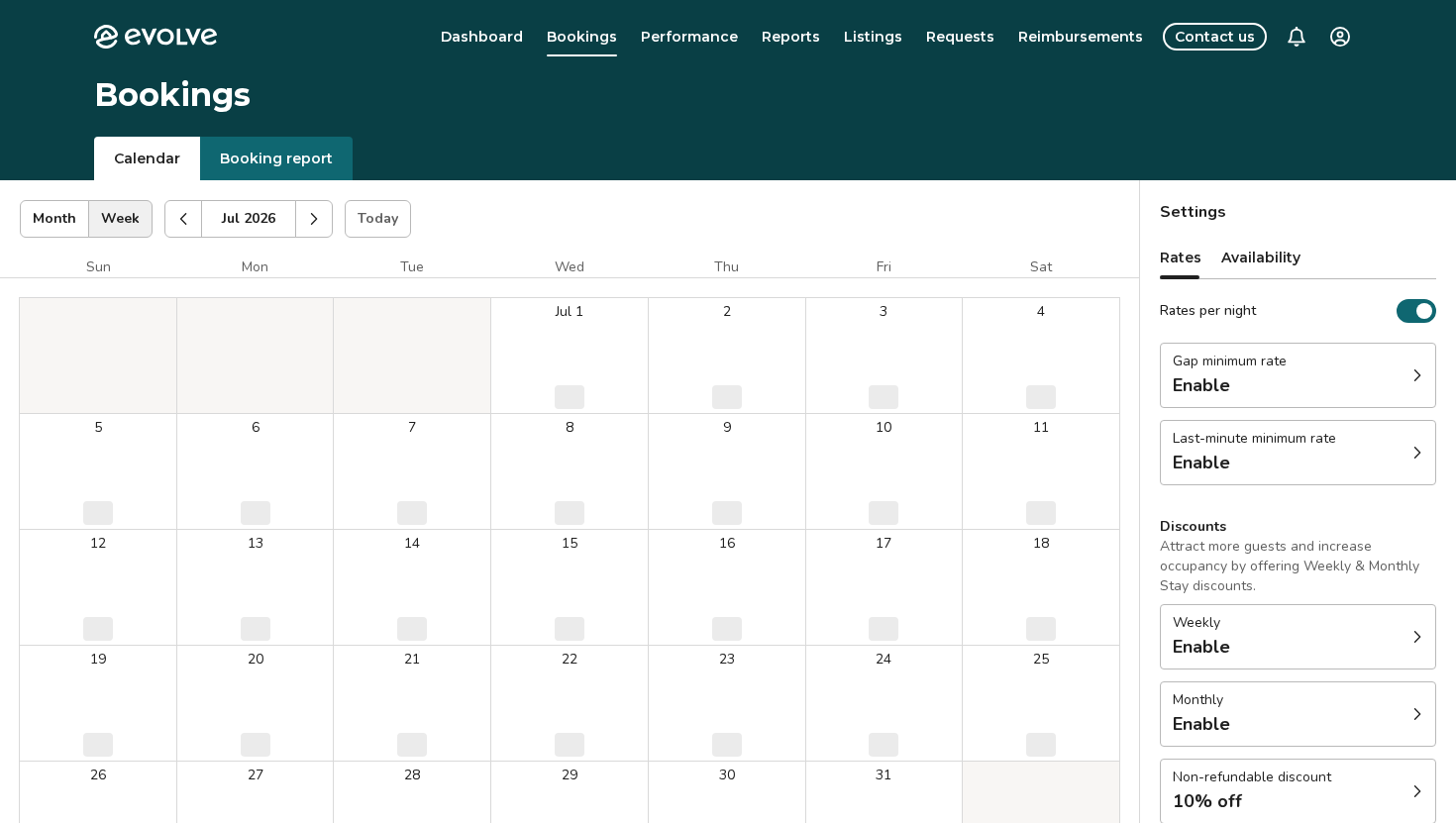 click 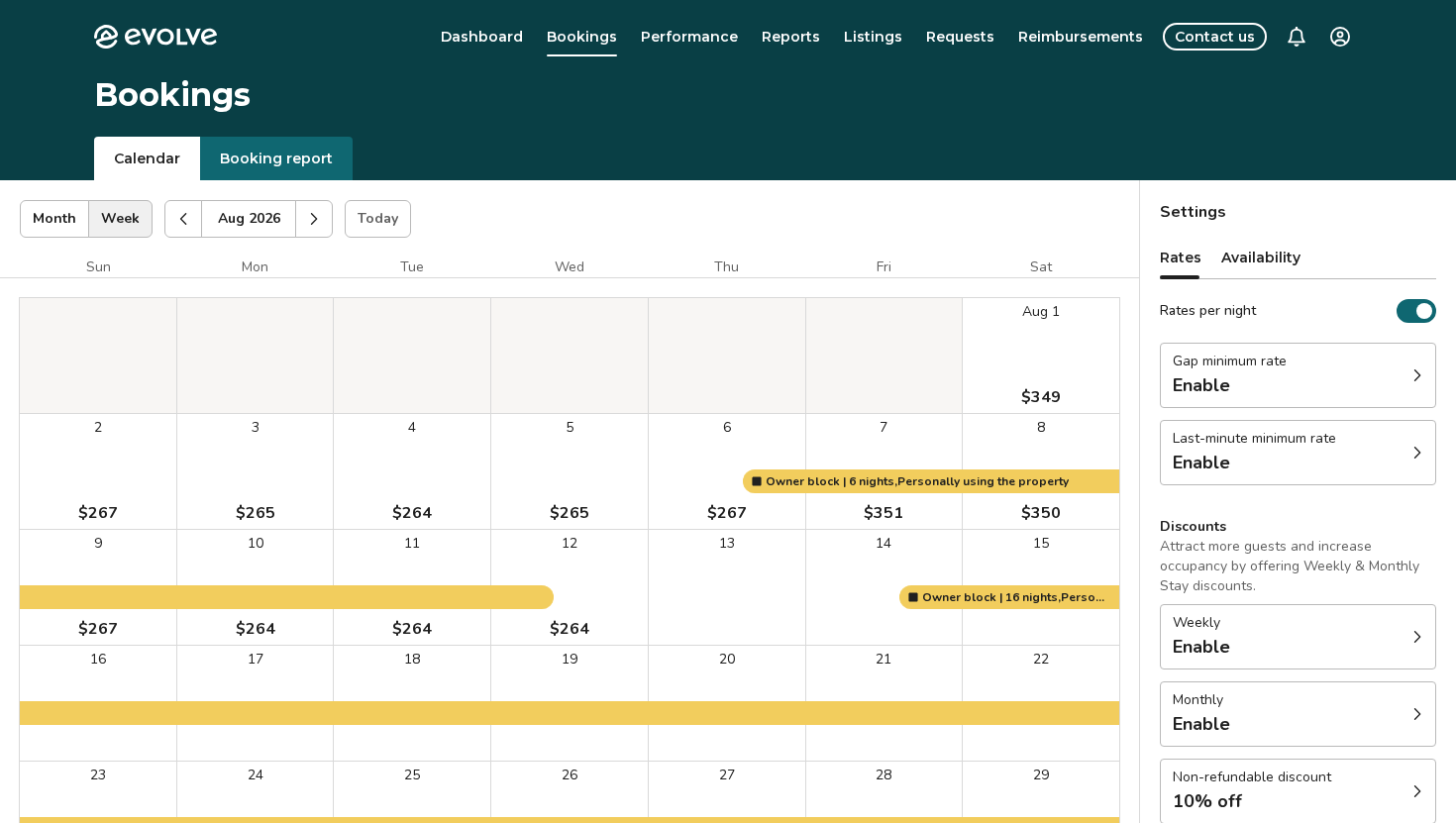 click at bounding box center [183, 219] 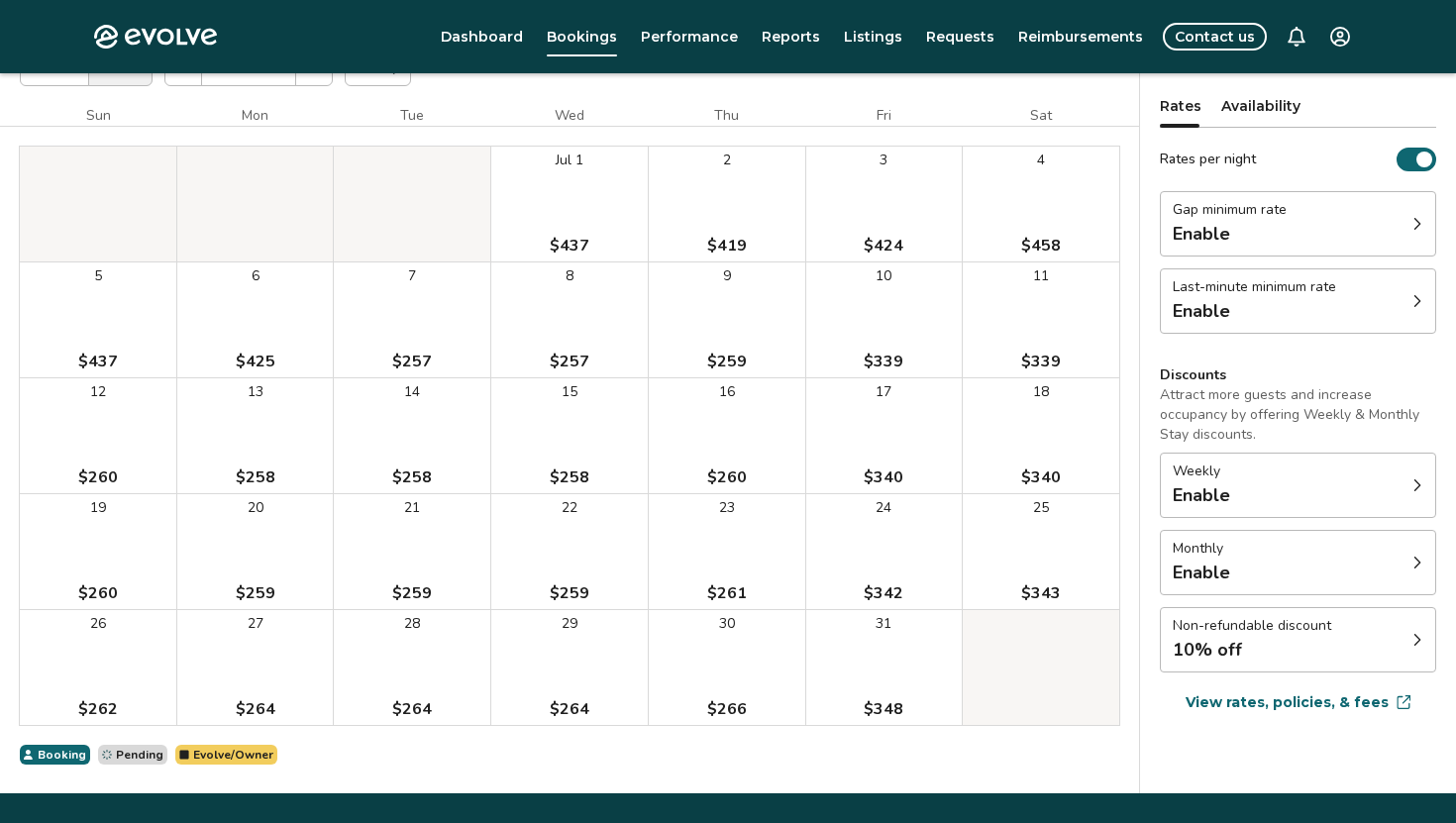 scroll, scrollTop: 201, scrollLeft: 0, axis: vertical 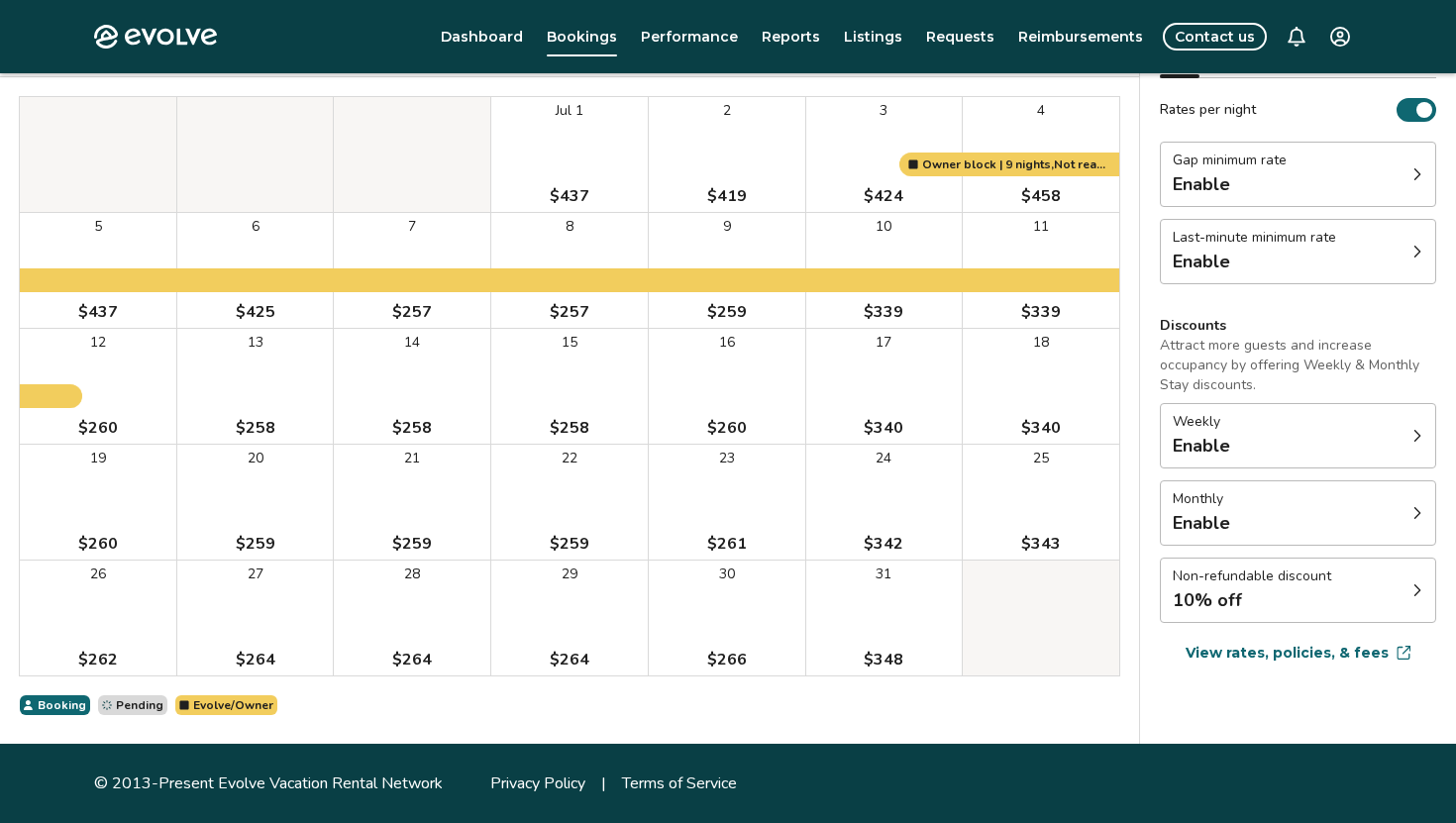 click on "24 $342" at bounding box center [884, 502] 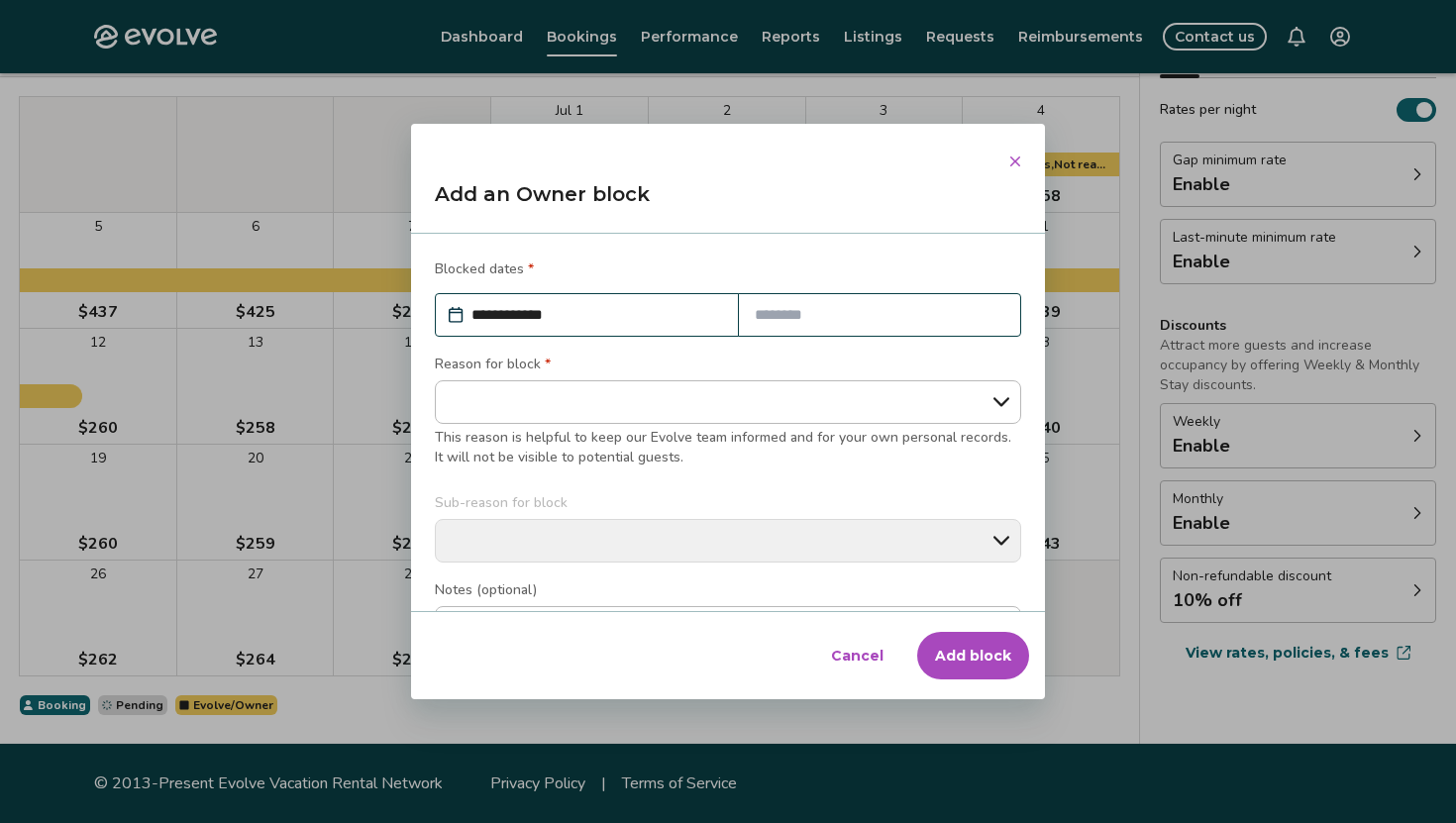 click on "**********" at bounding box center [596, 315] 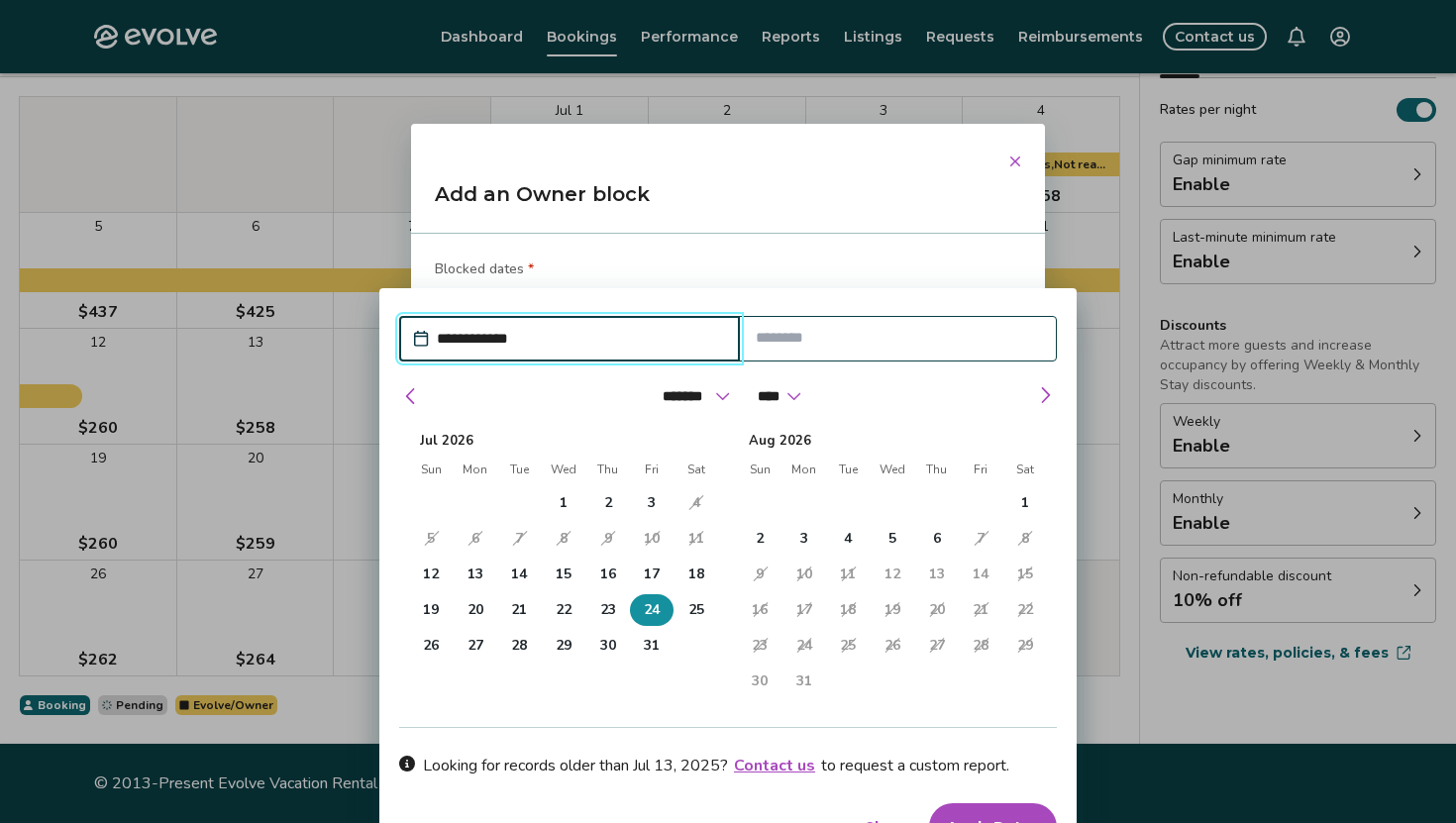 click on "24" at bounding box center [652, 610] 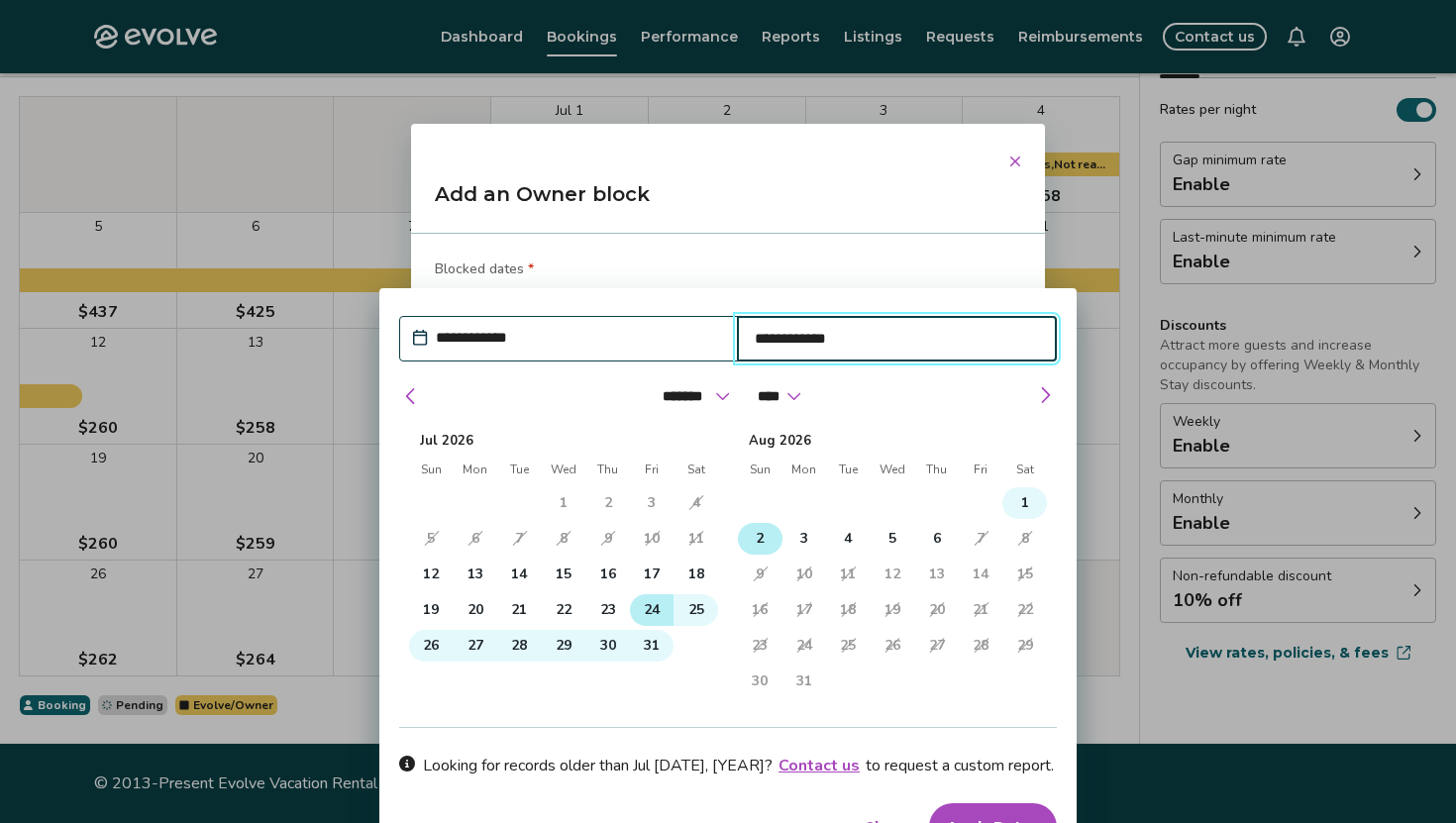 click on "2" at bounding box center (760, 539) 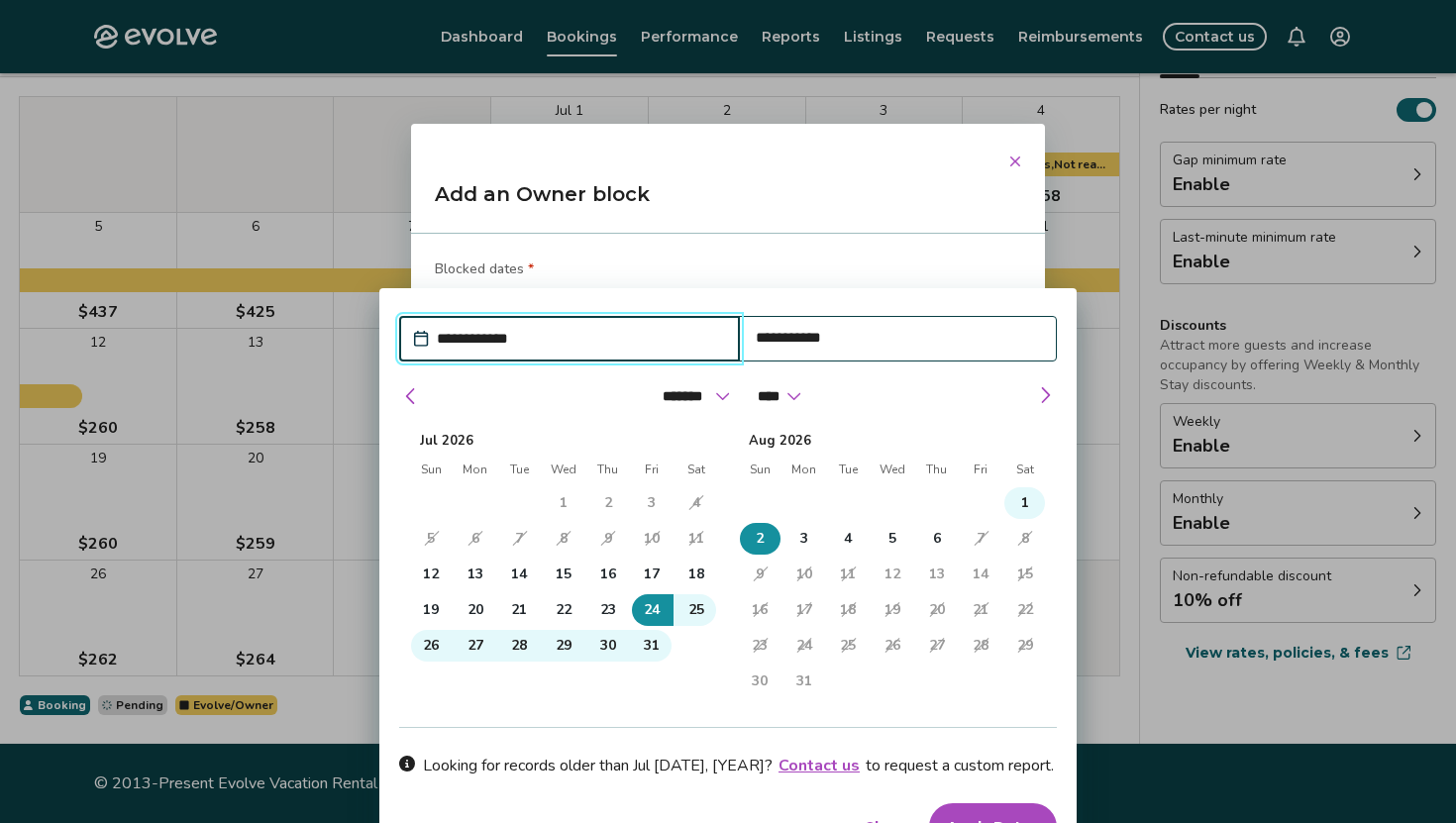 type on "*" 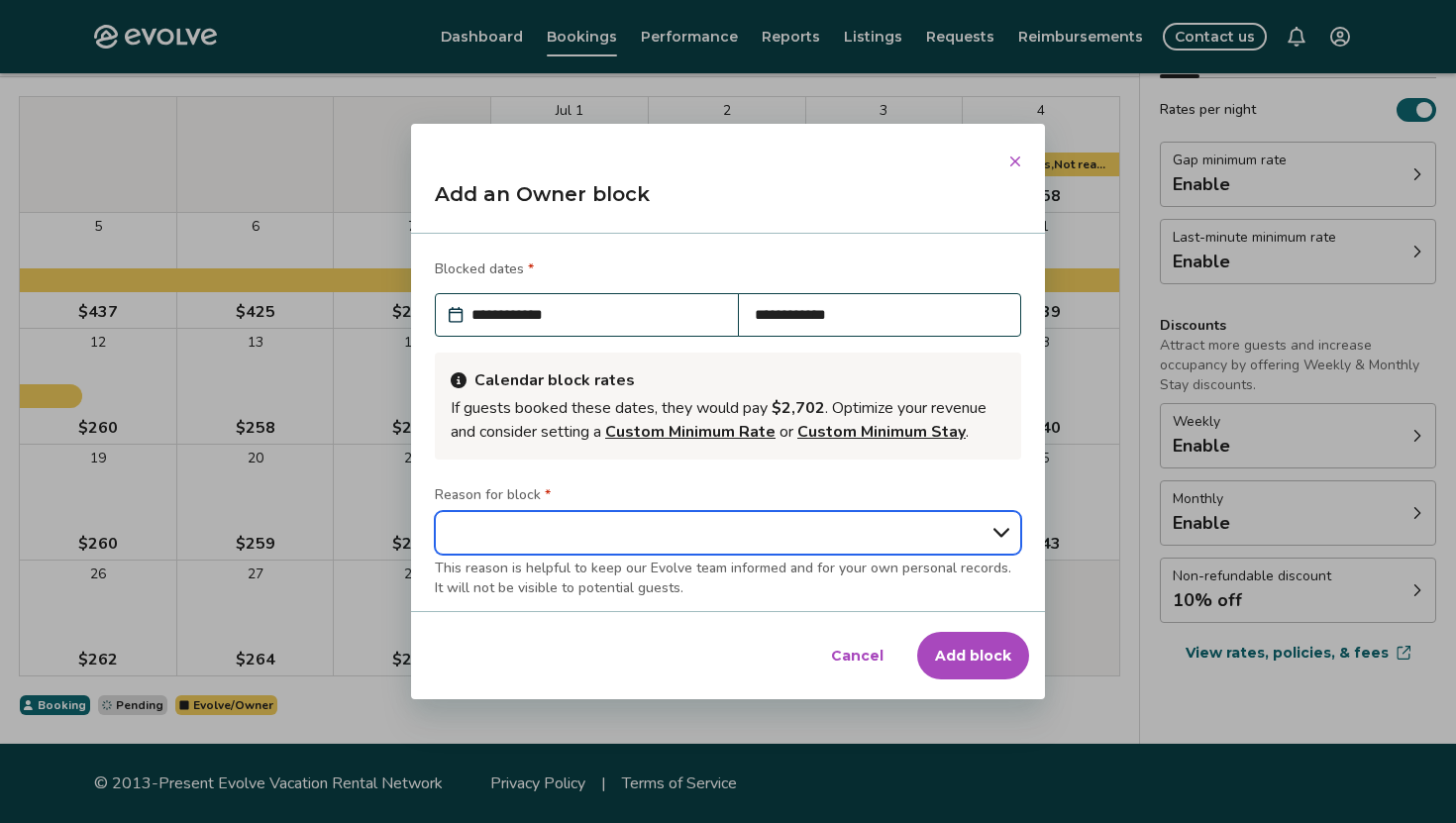 click on "**********" at bounding box center [728, 533] 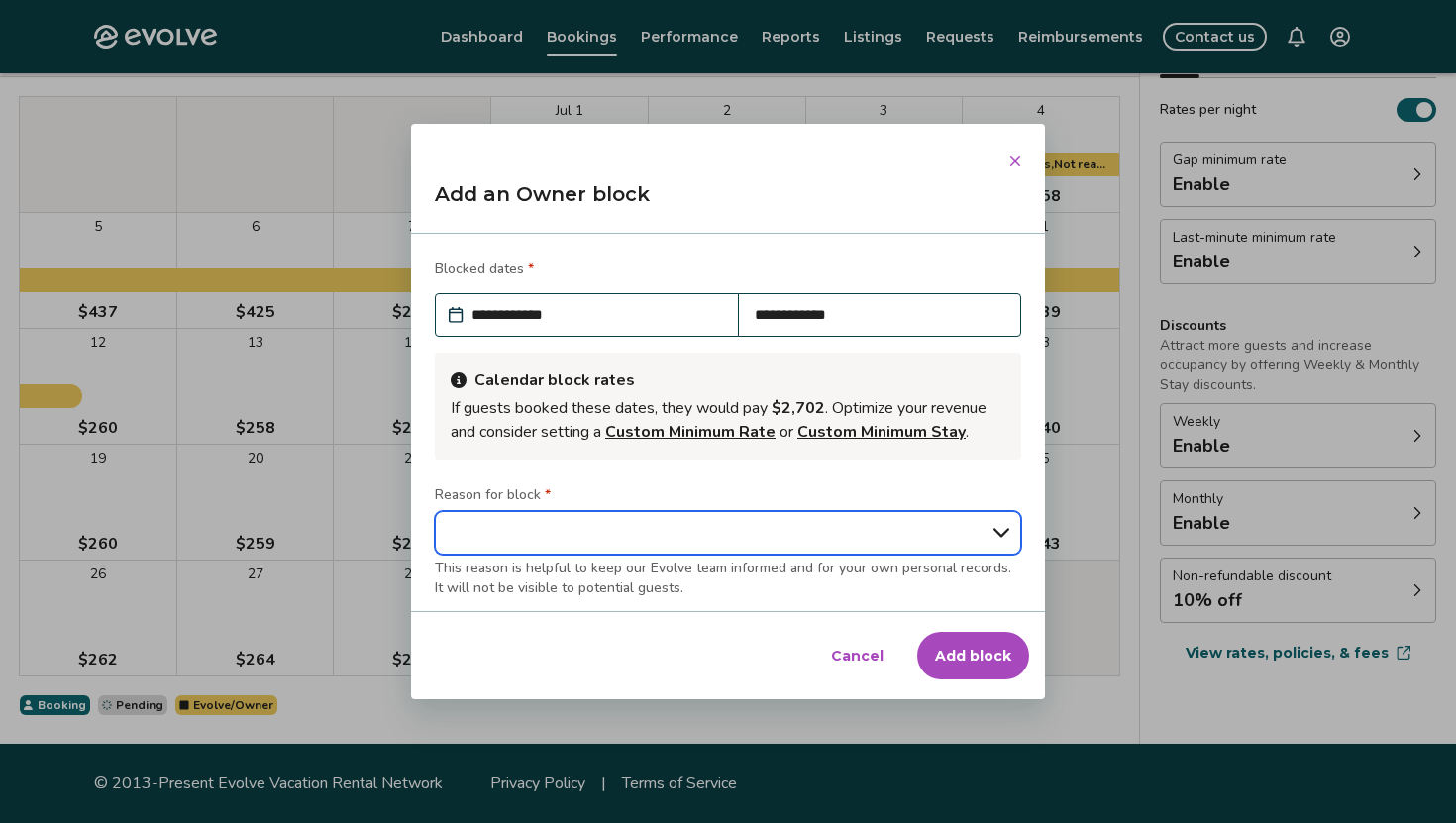 select on "**********" 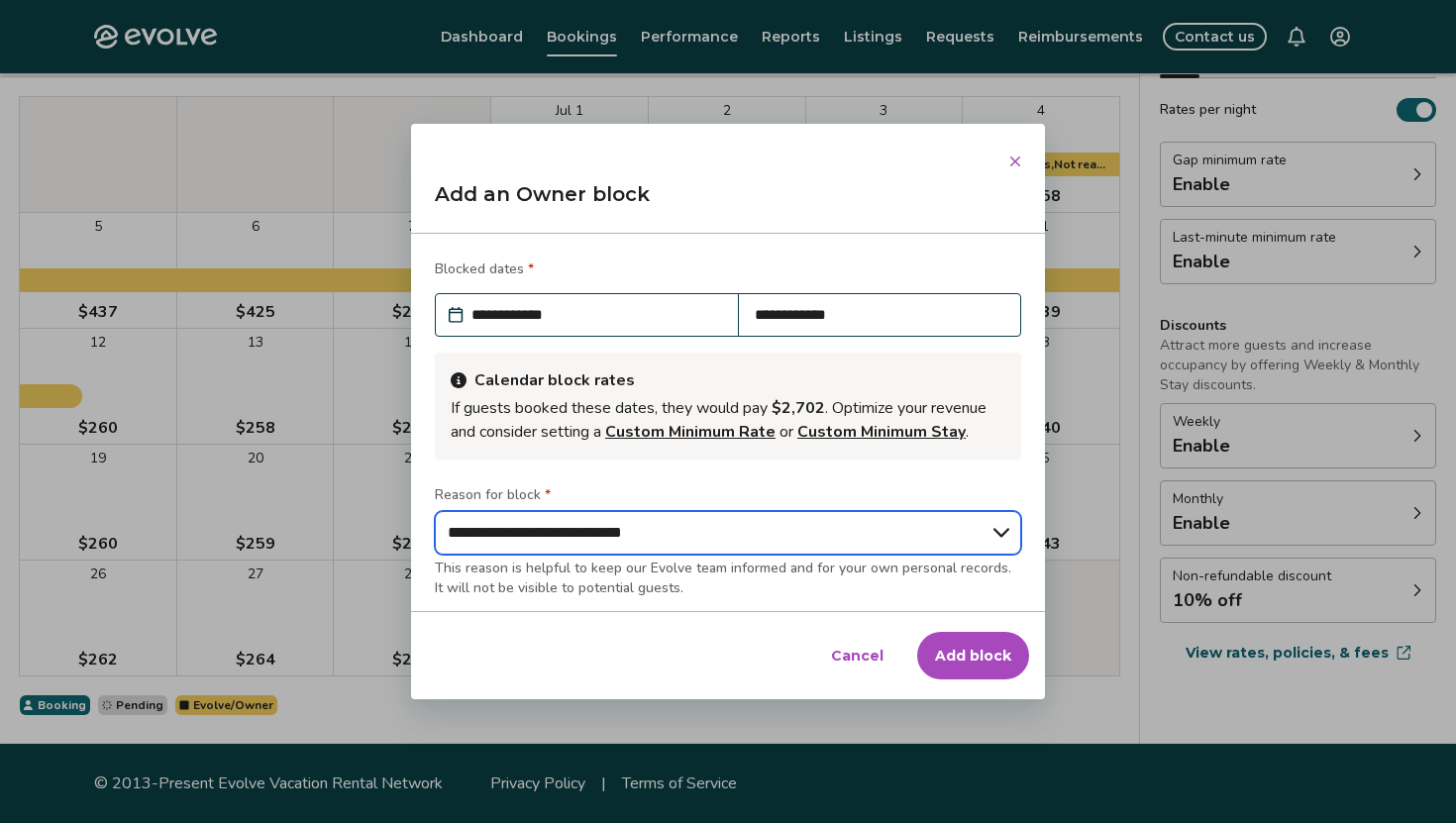 type on "*" 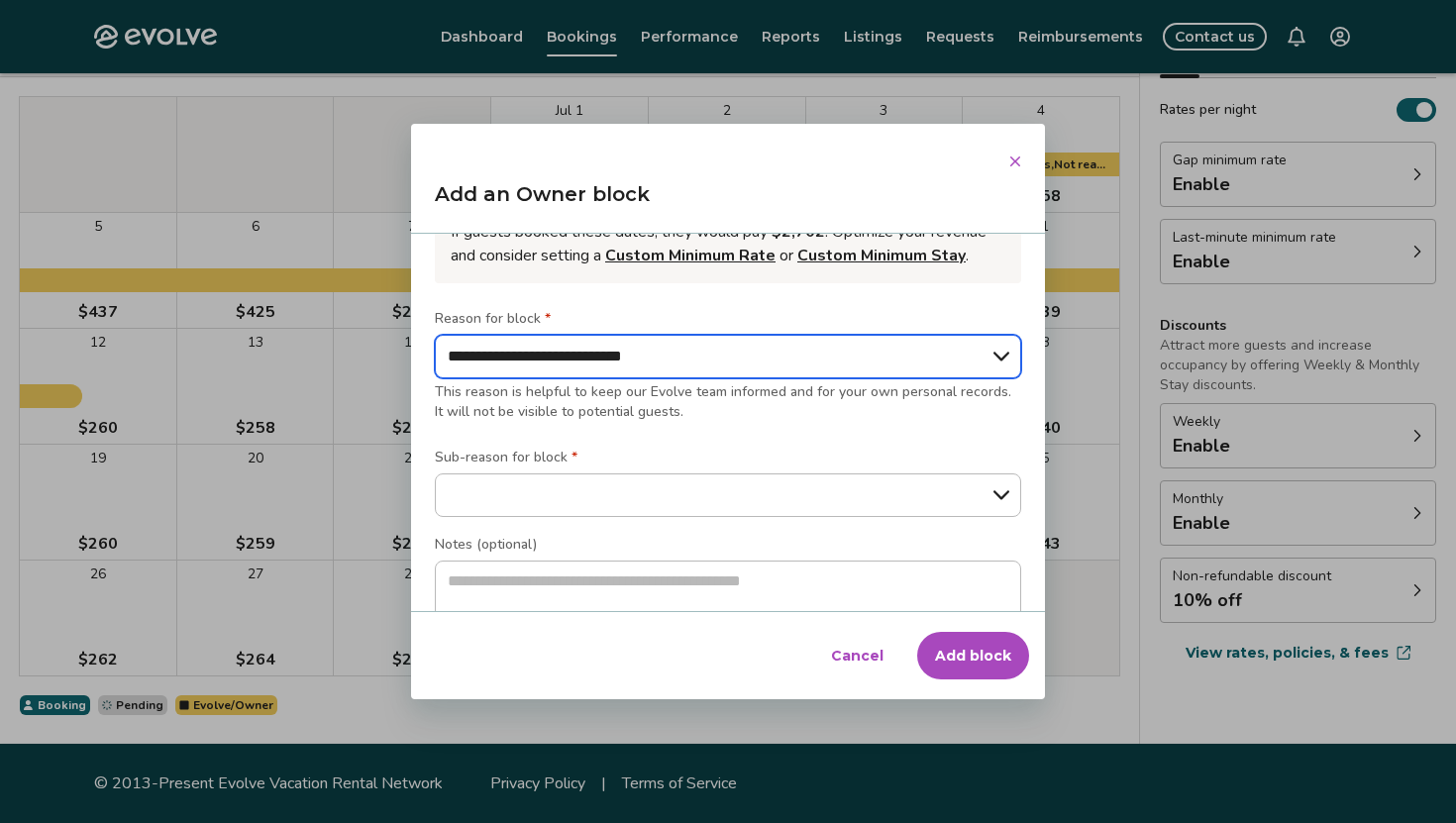 scroll, scrollTop: 198, scrollLeft: 0, axis: vertical 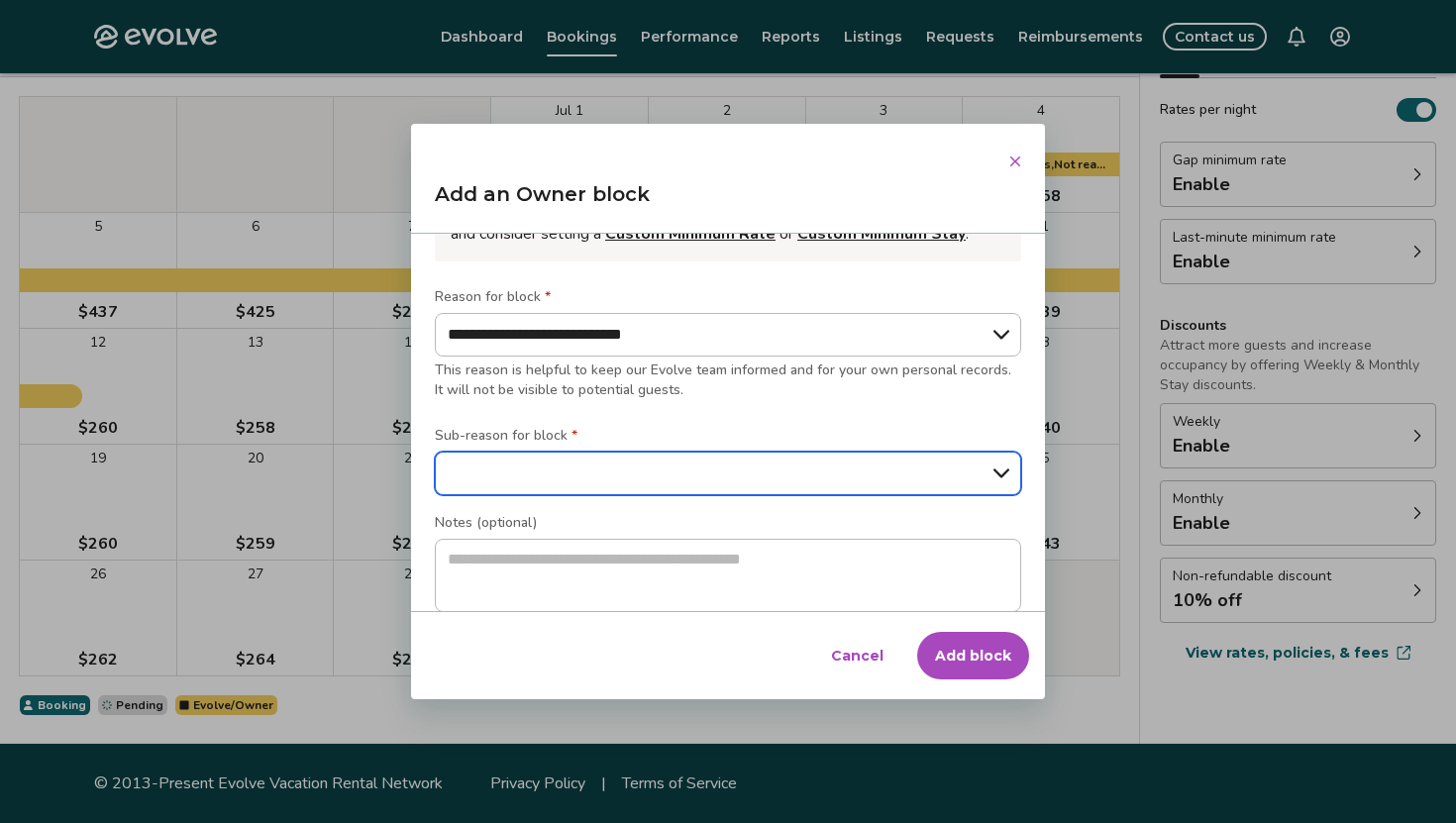 click on "**********" at bounding box center [728, 473] 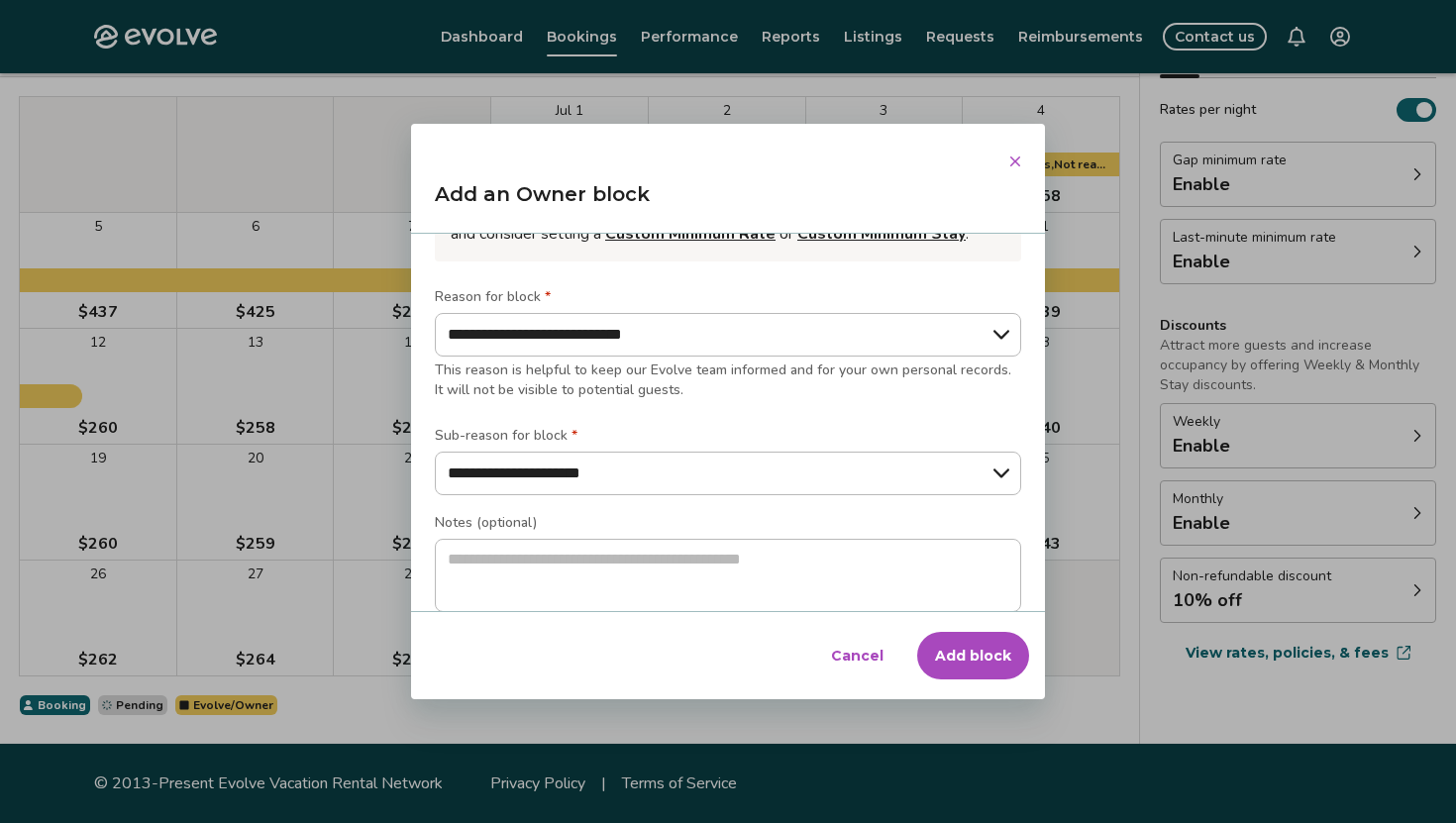 click on "Add block" at bounding box center [973, 656] 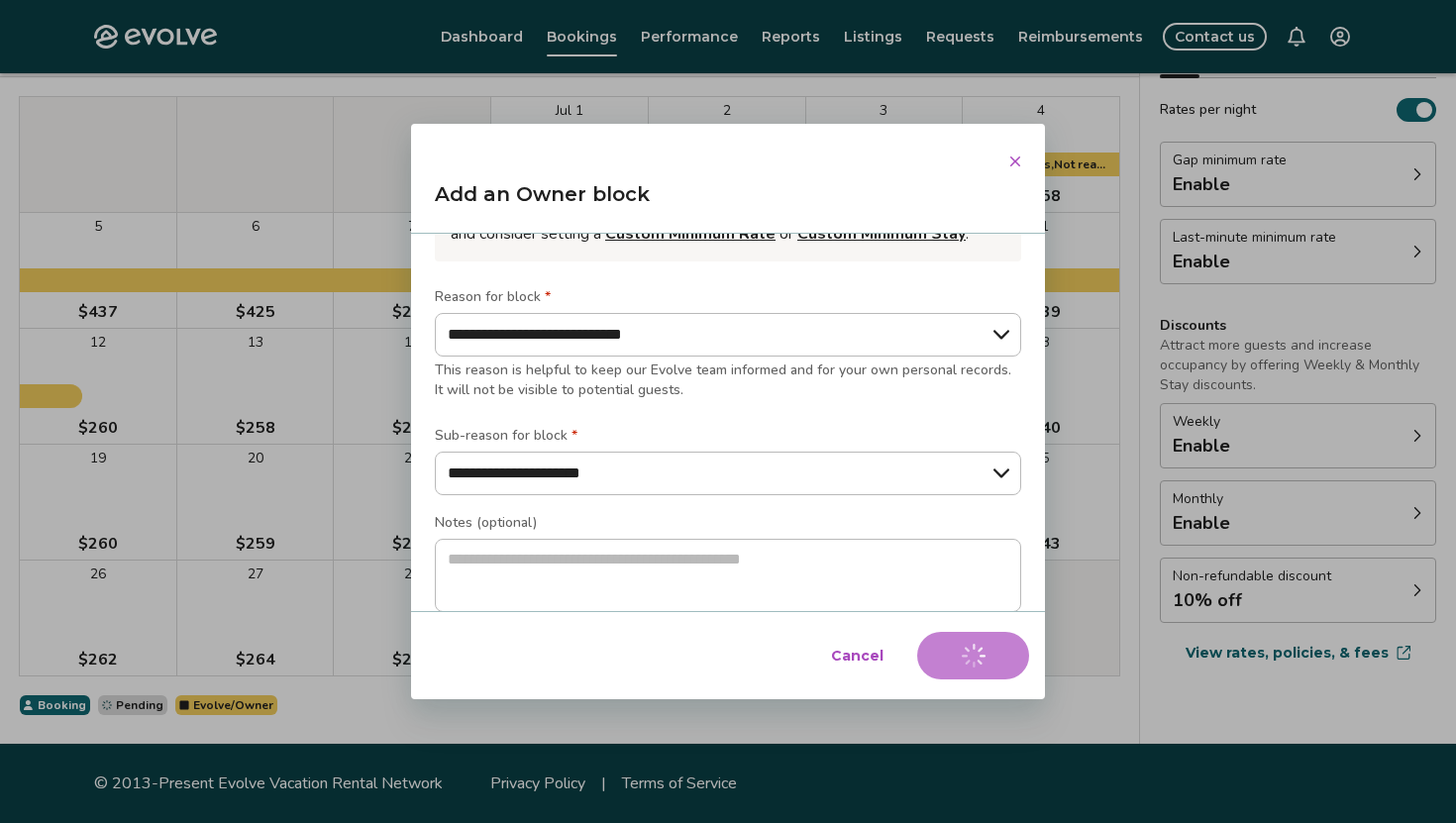 type on "*" 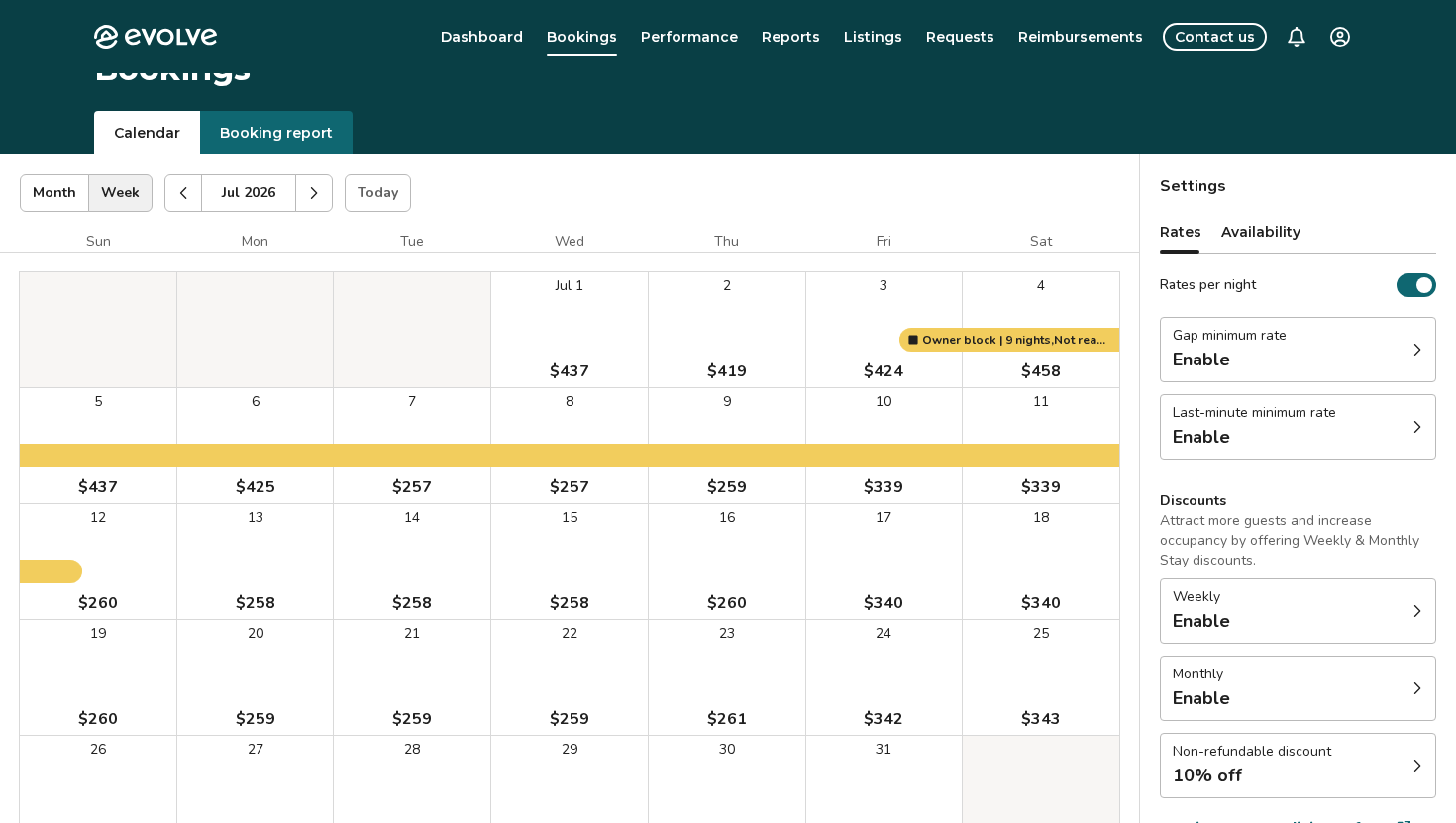 scroll, scrollTop: 0, scrollLeft: 0, axis: both 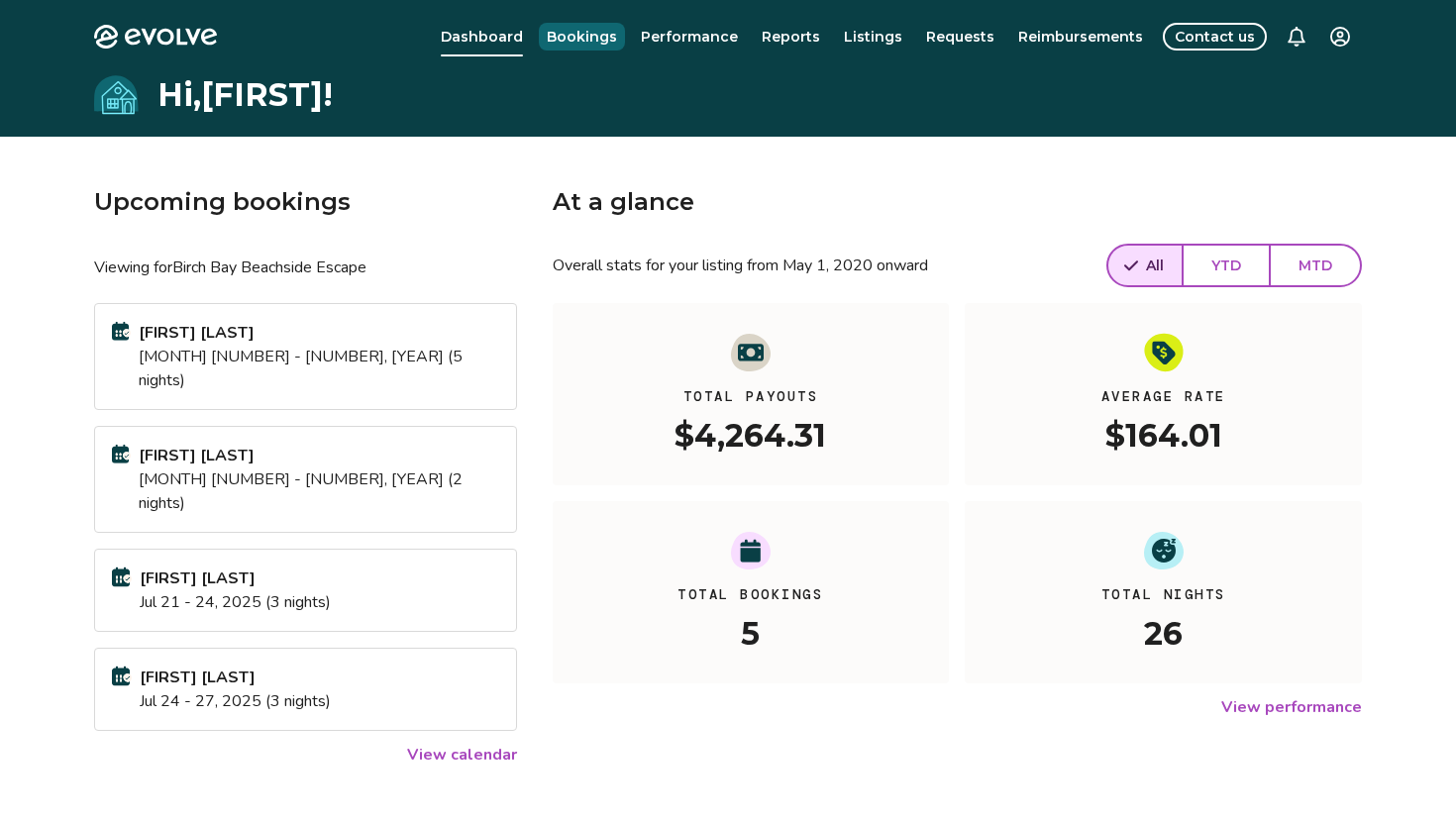 click on "Bookings" at bounding box center [581, 37] 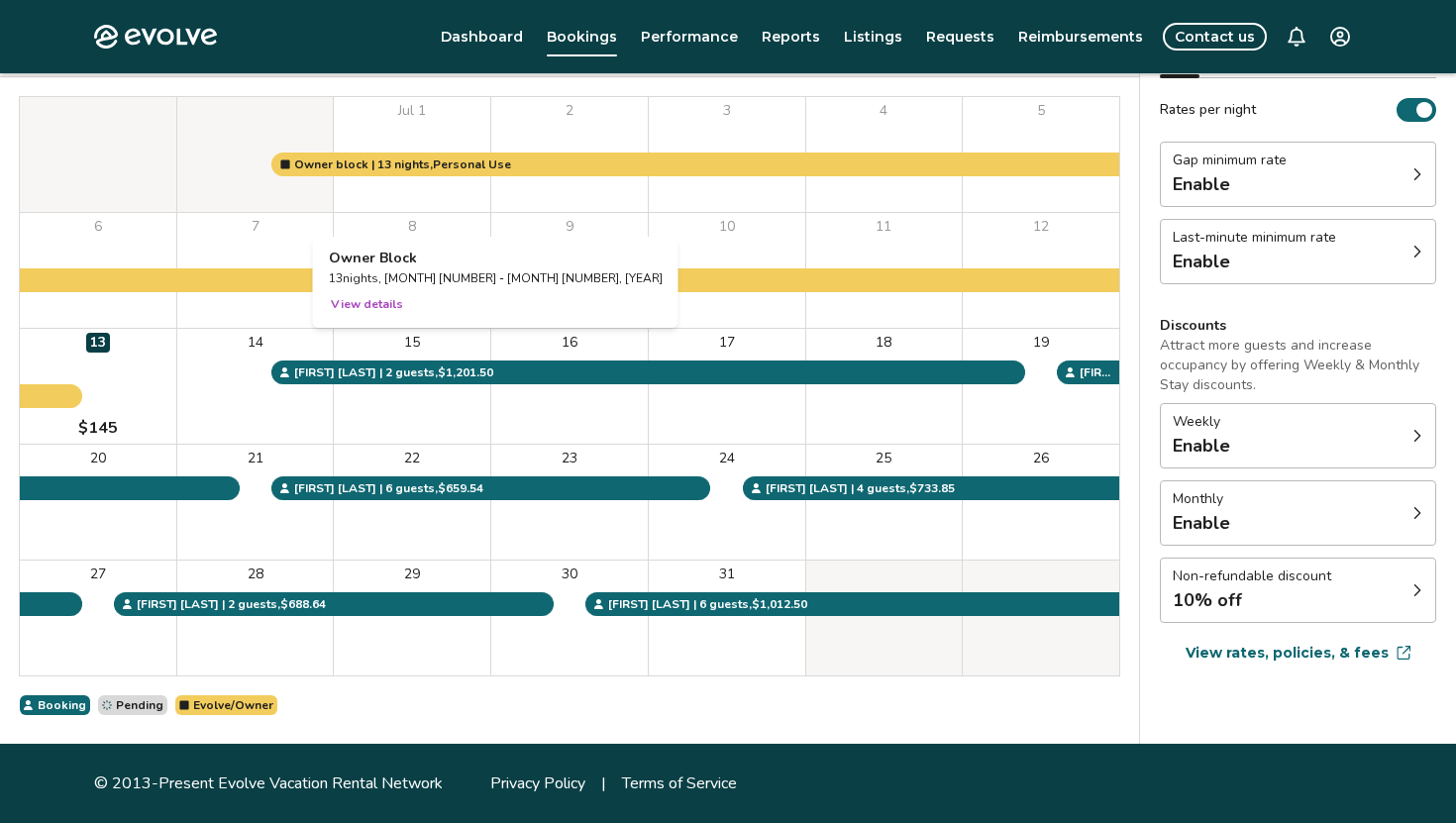 scroll, scrollTop: 0, scrollLeft: 0, axis: both 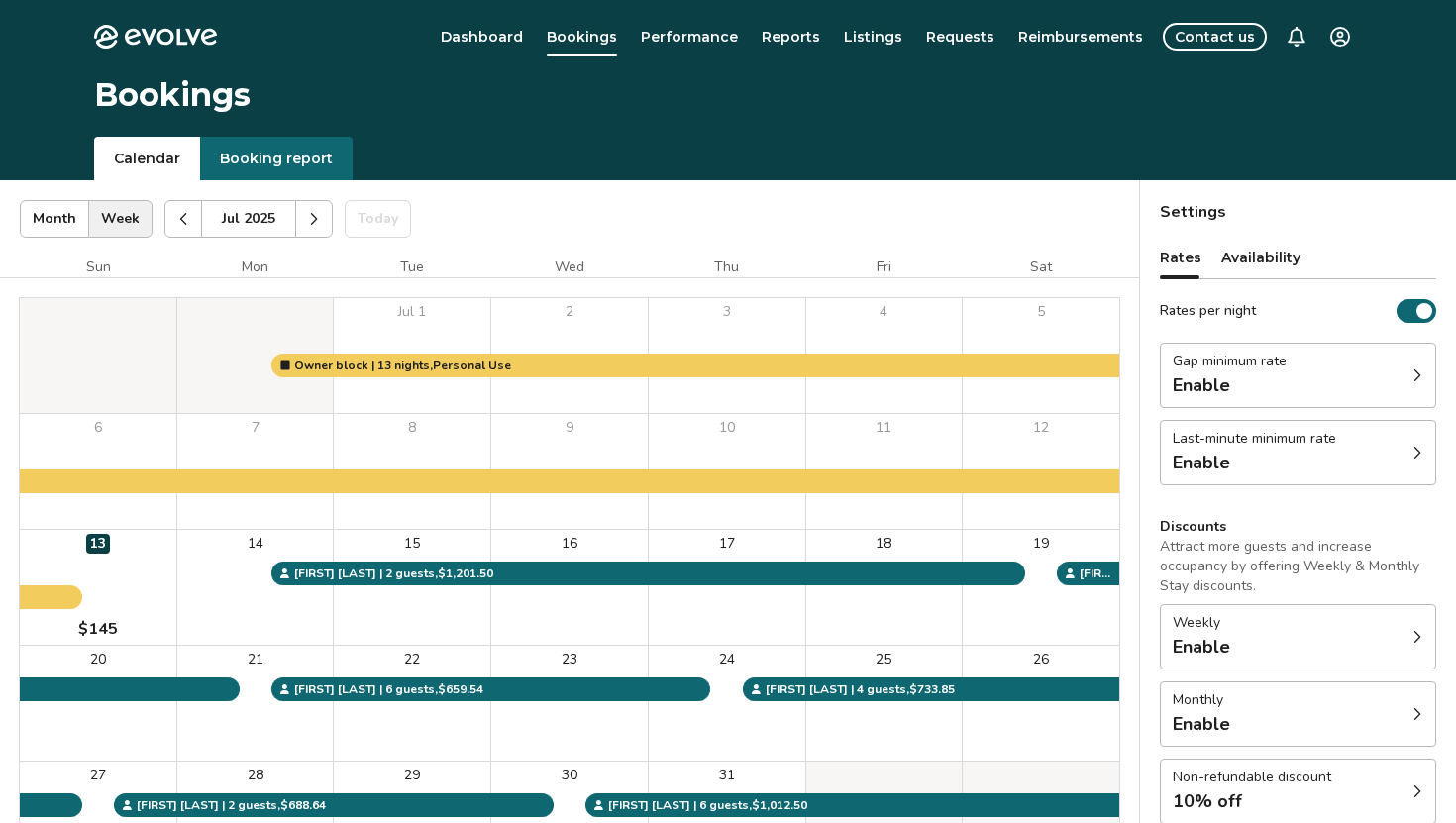 click at bounding box center [314, 219] 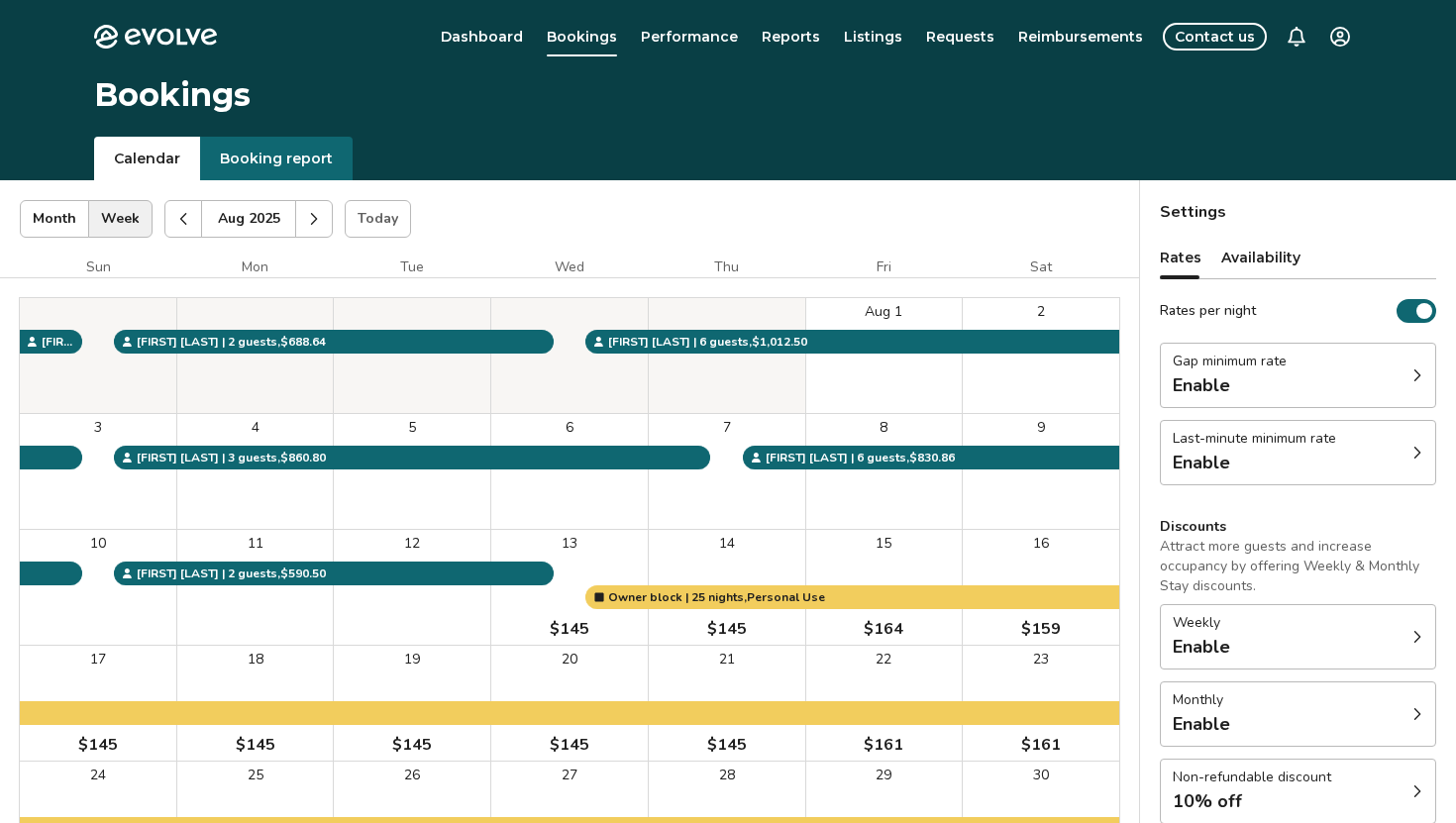 click at bounding box center (183, 219) 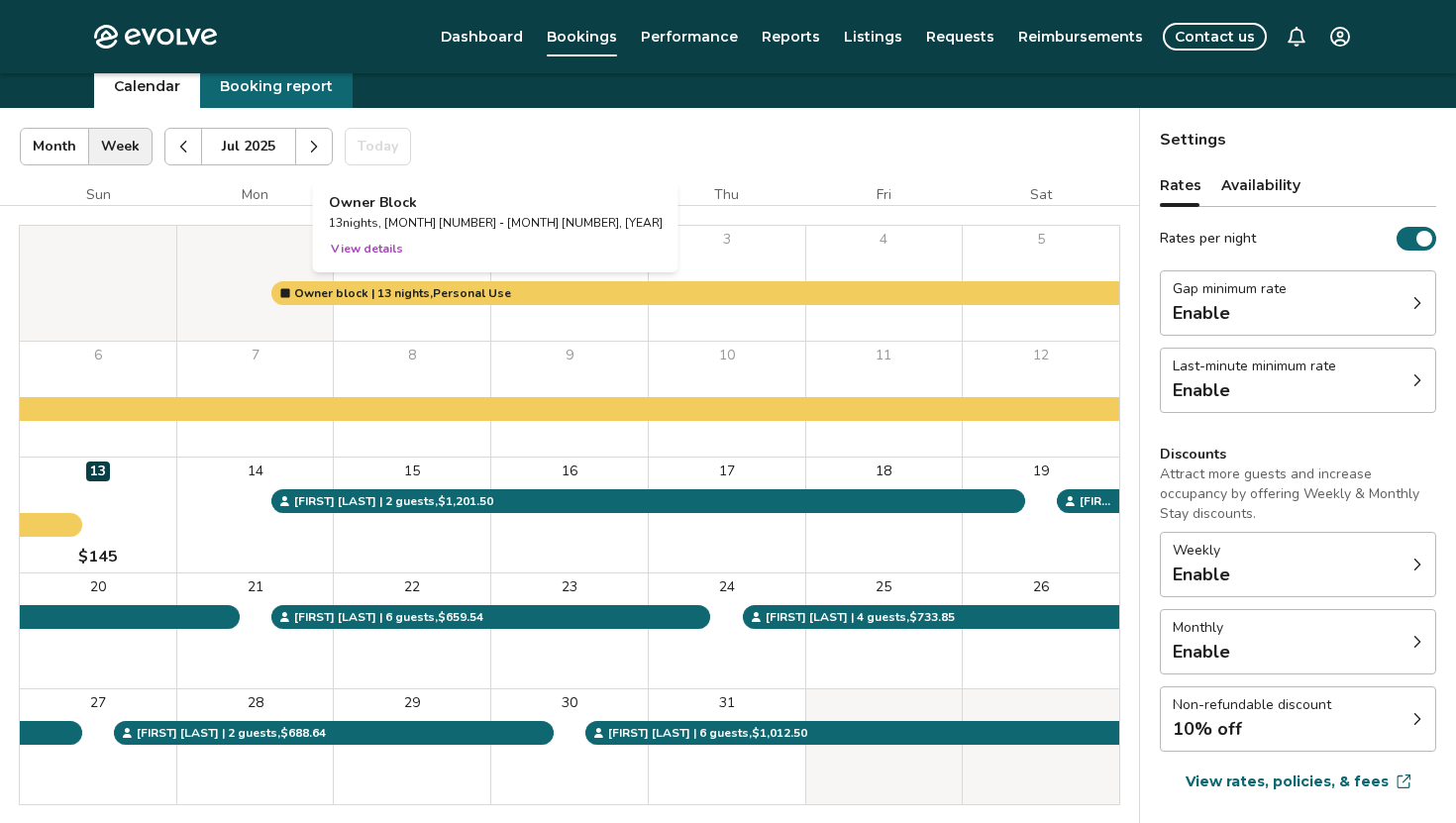 scroll, scrollTop: 0, scrollLeft: 0, axis: both 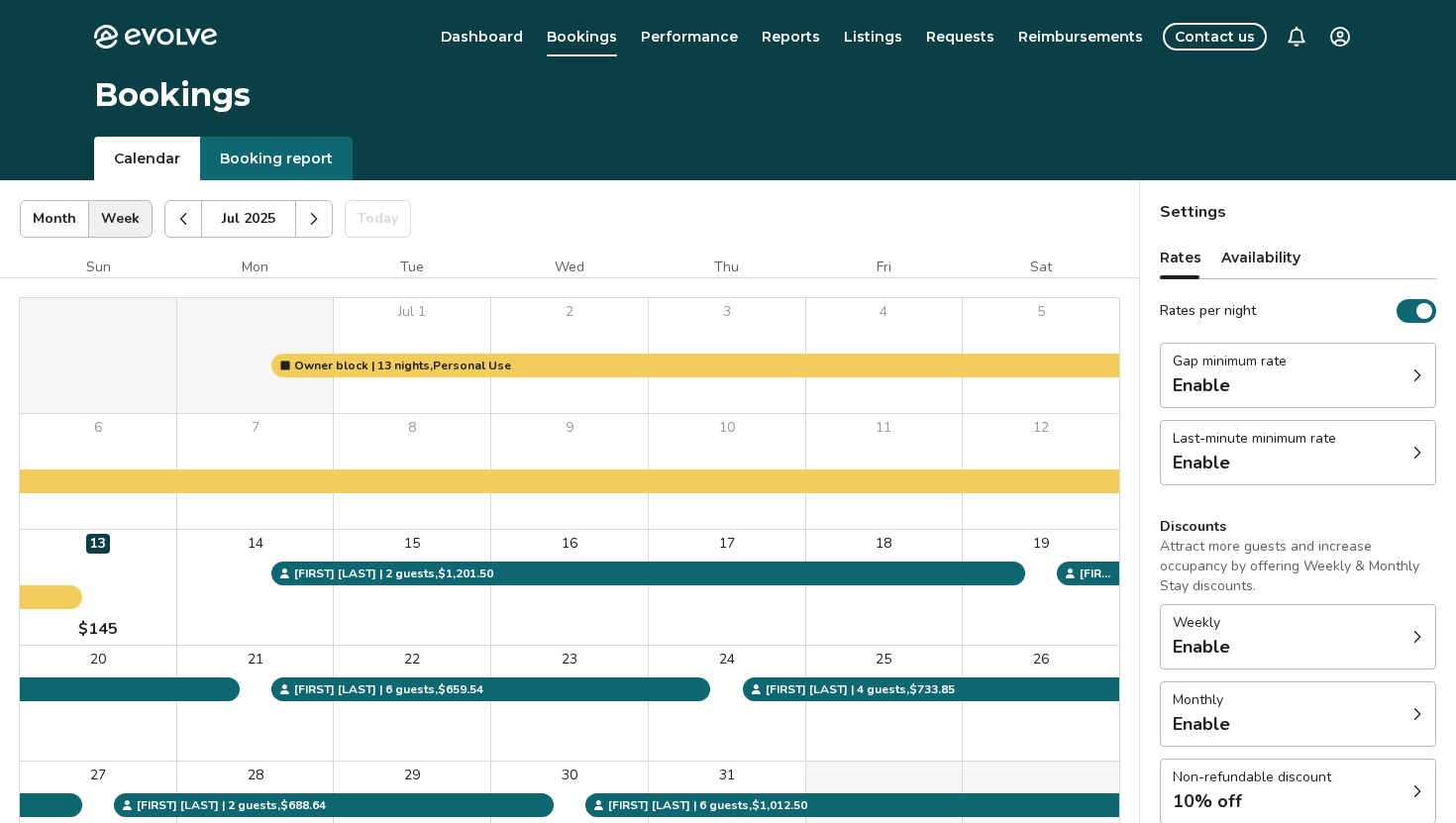 click 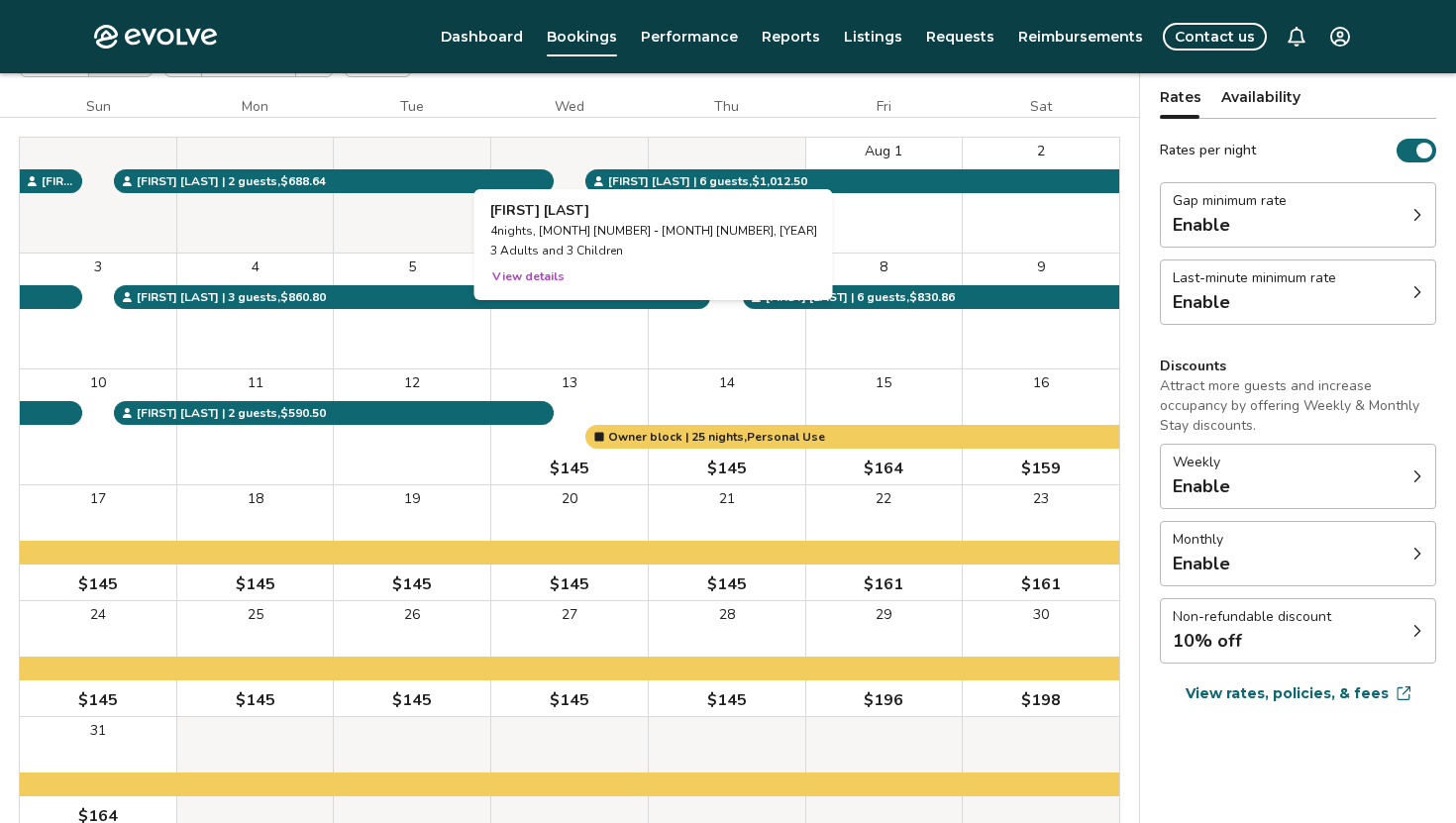 scroll, scrollTop: 0, scrollLeft: 0, axis: both 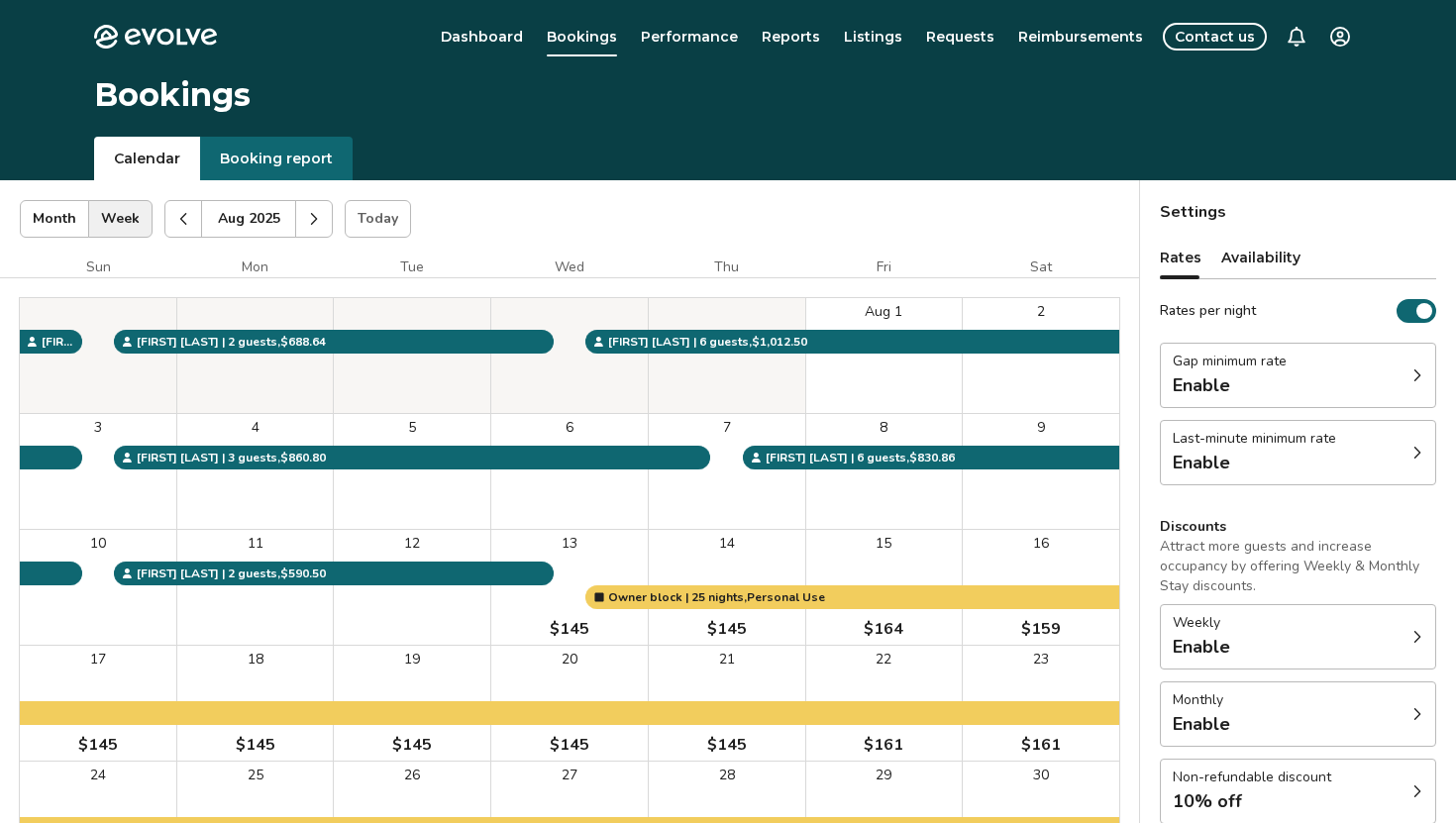 click at bounding box center (314, 219) 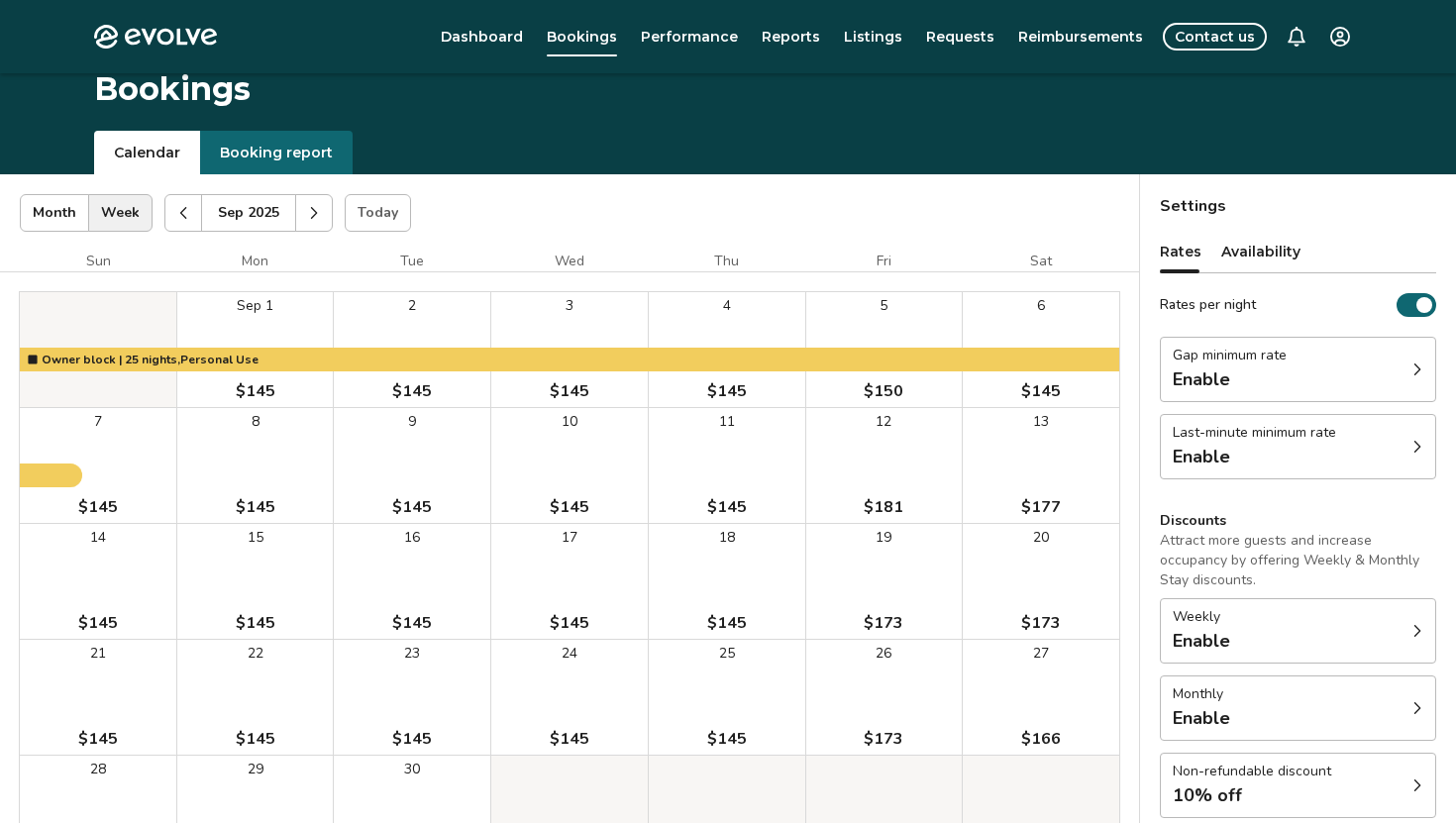 scroll, scrollTop: 0, scrollLeft: 0, axis: both 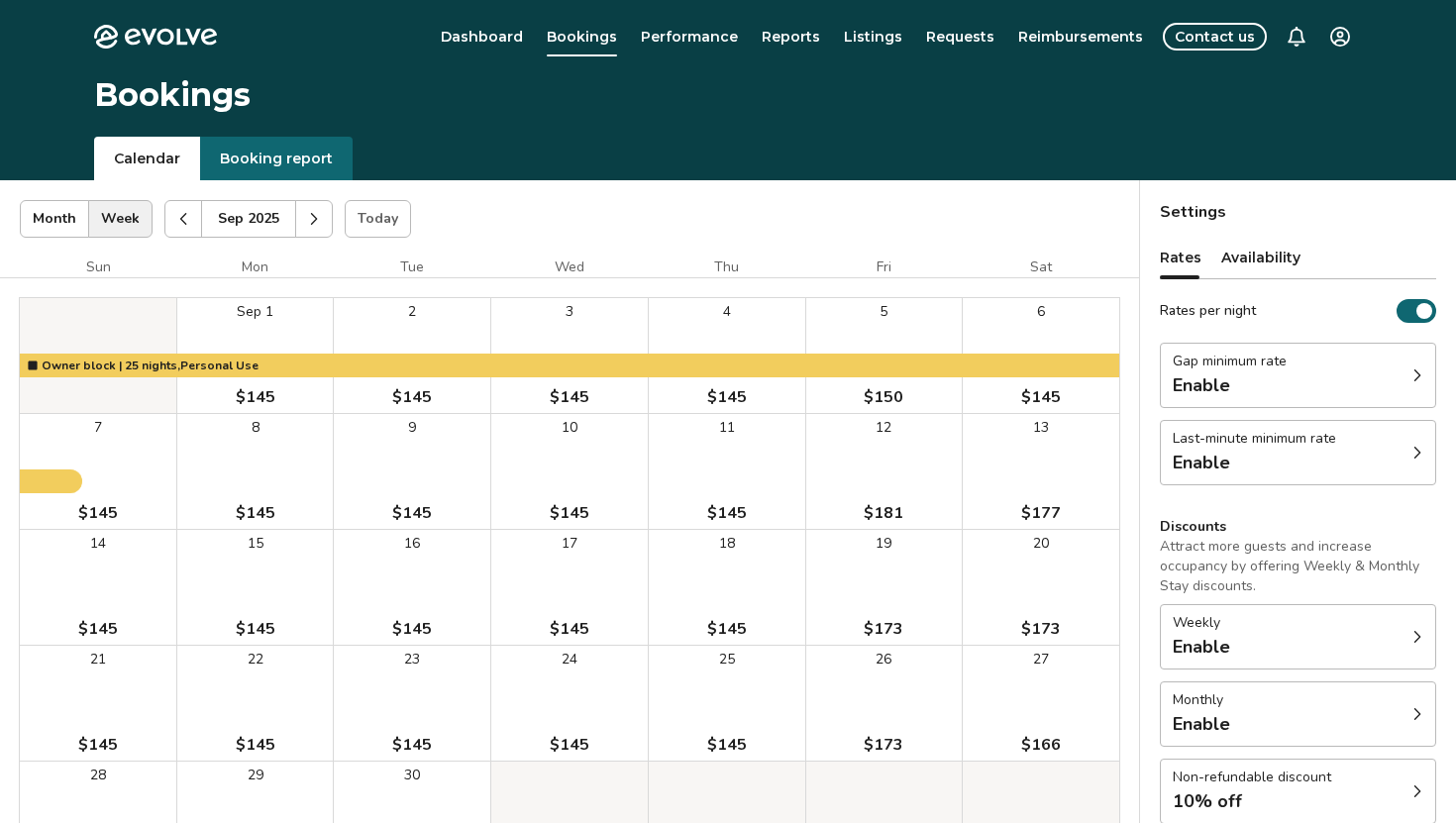 click on "11 $145" at bounding box center (727, 471) 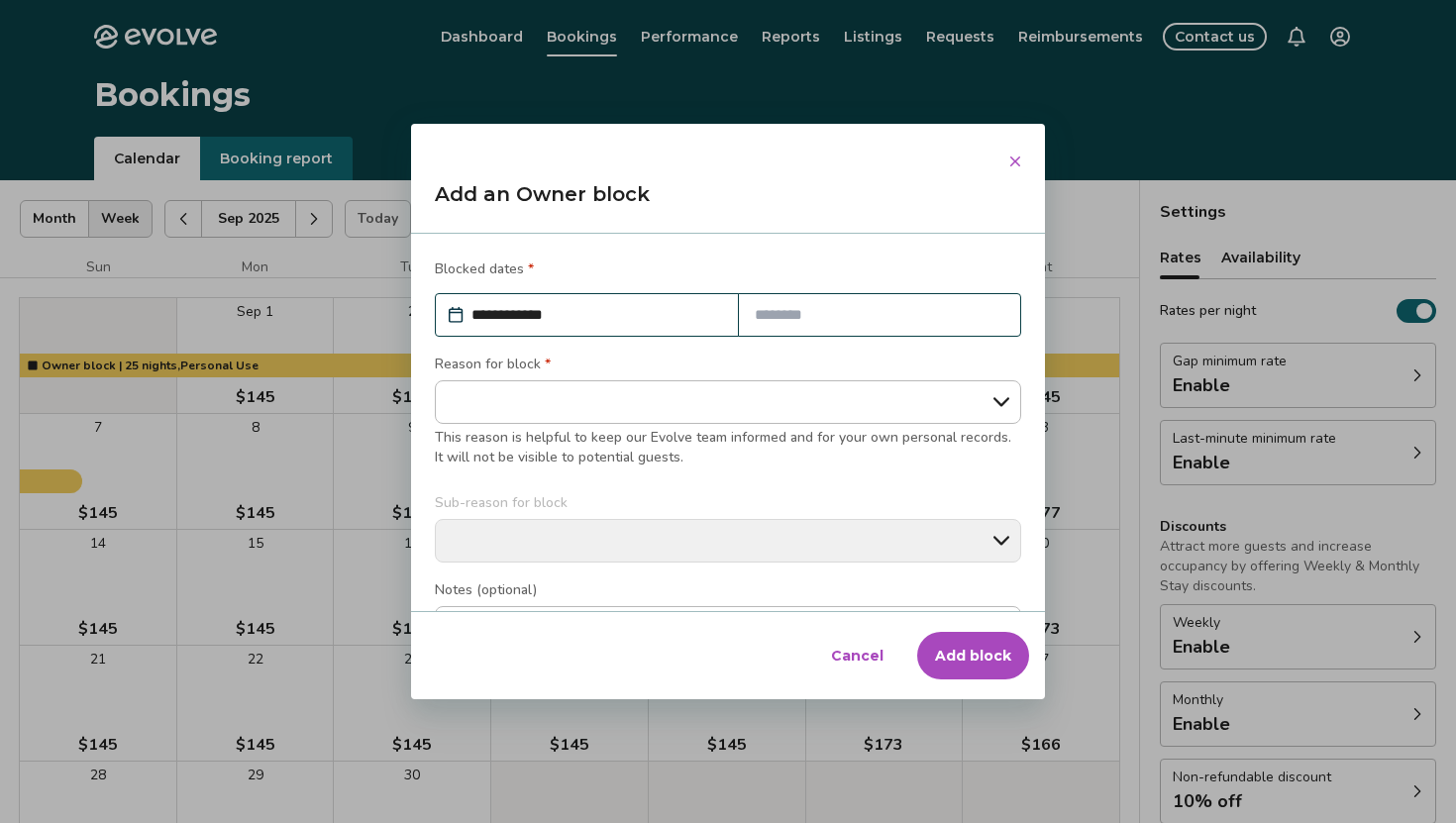 click 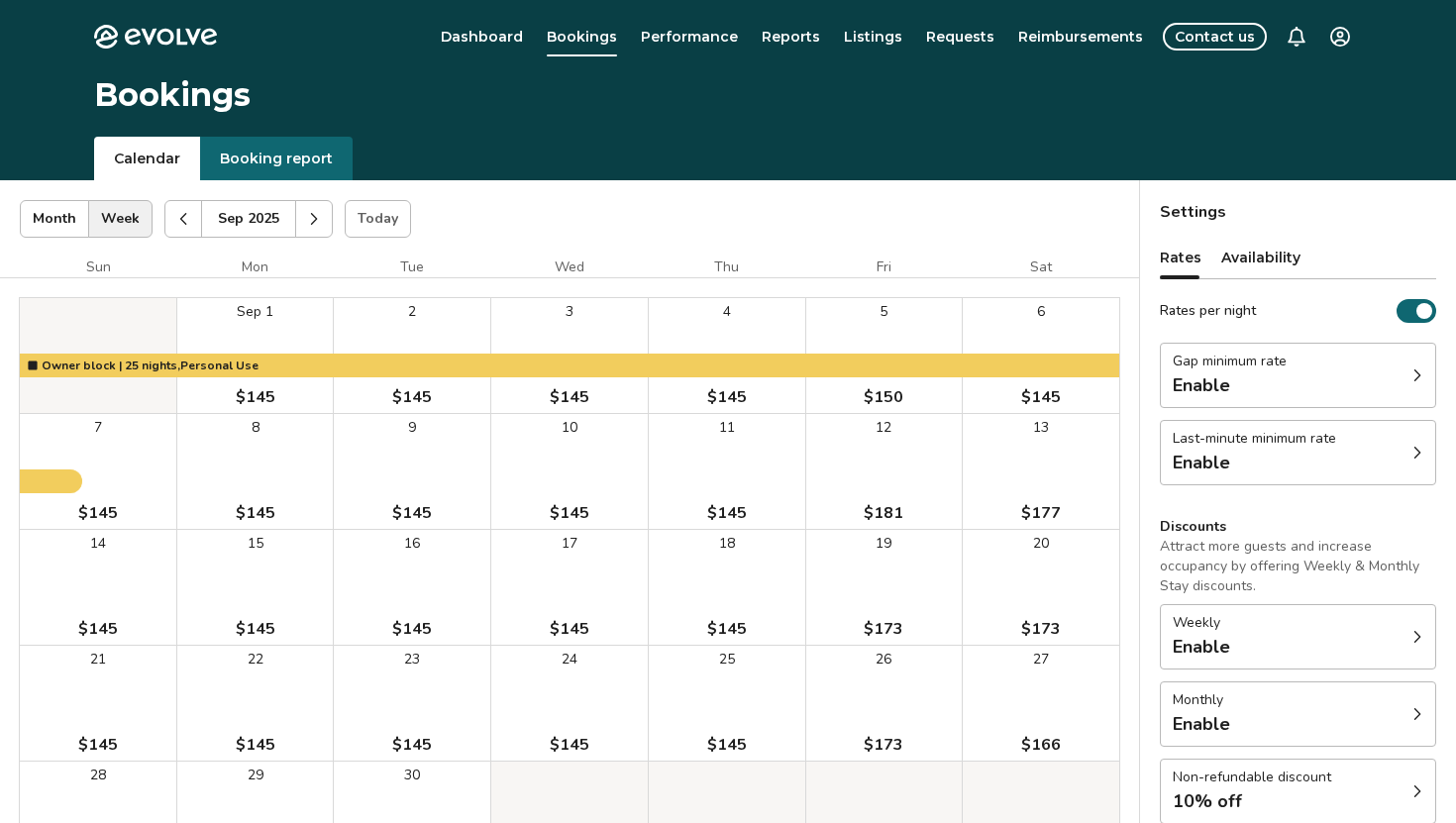 click on "18 $145" at bounding box center (727, 587) 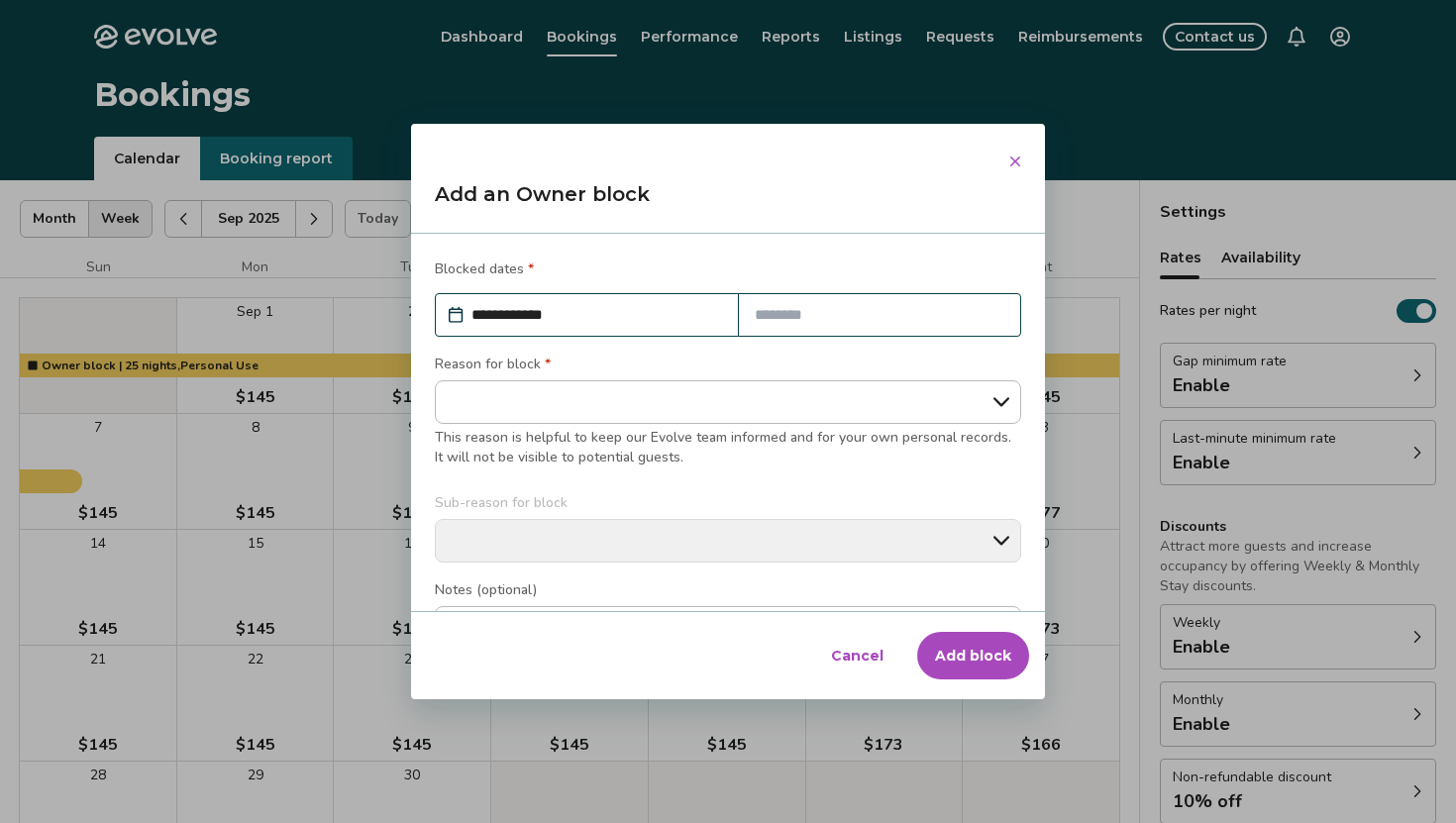 click on "Cancel" at bounding box center [857, 656] 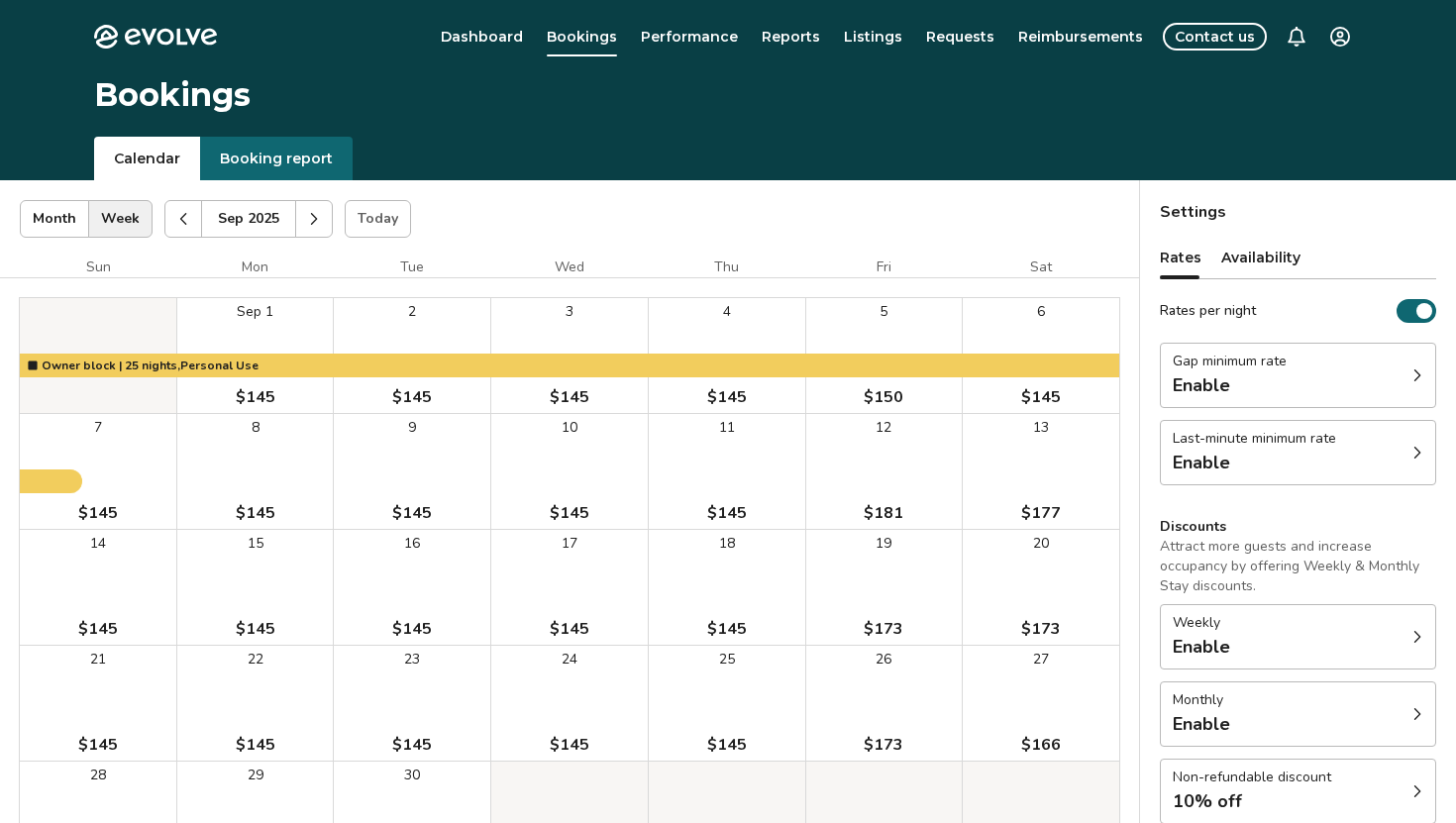 click on "18 $145" at bounding box center (727, 587) 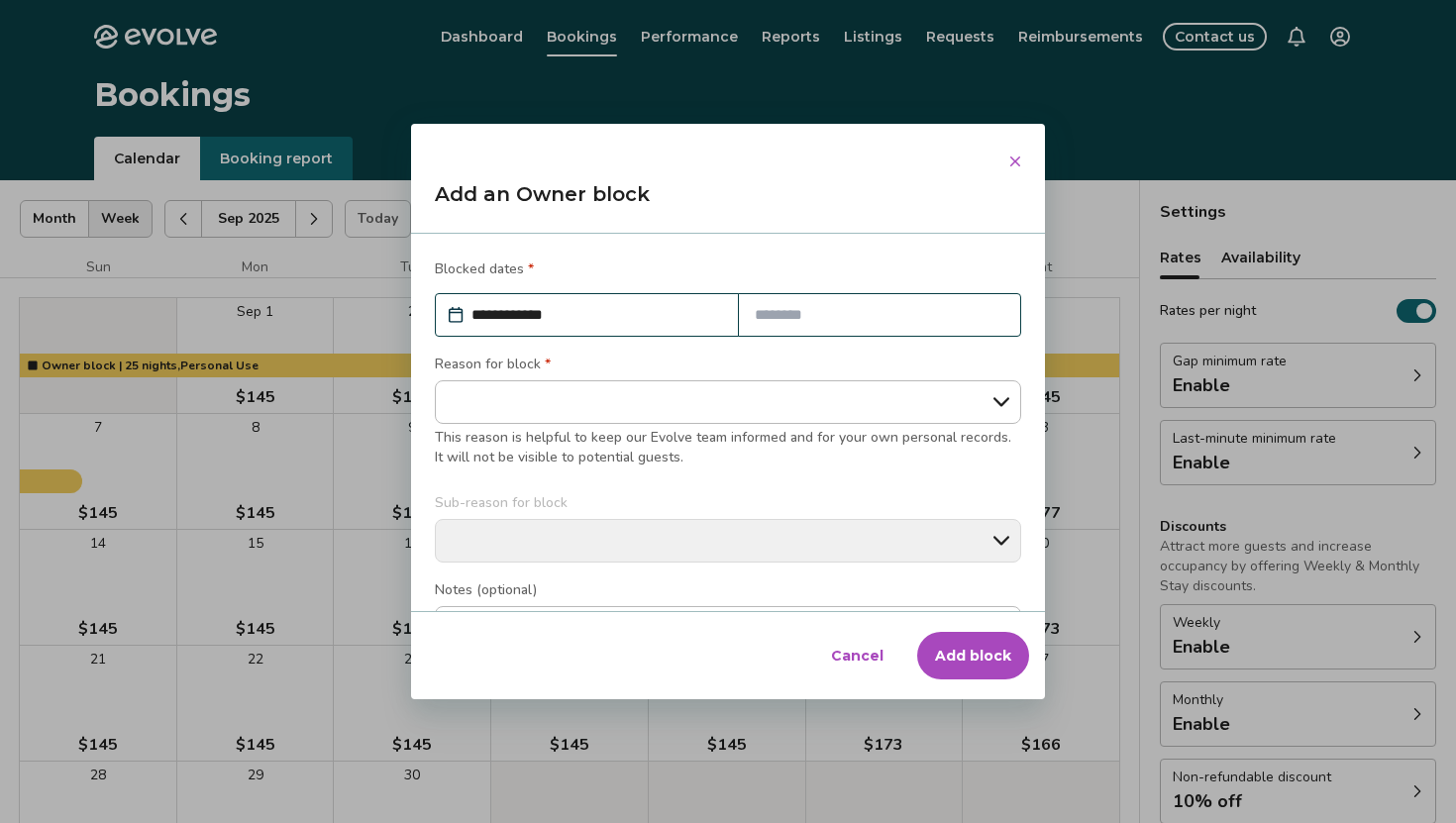 click at bounding box center [880, 315] 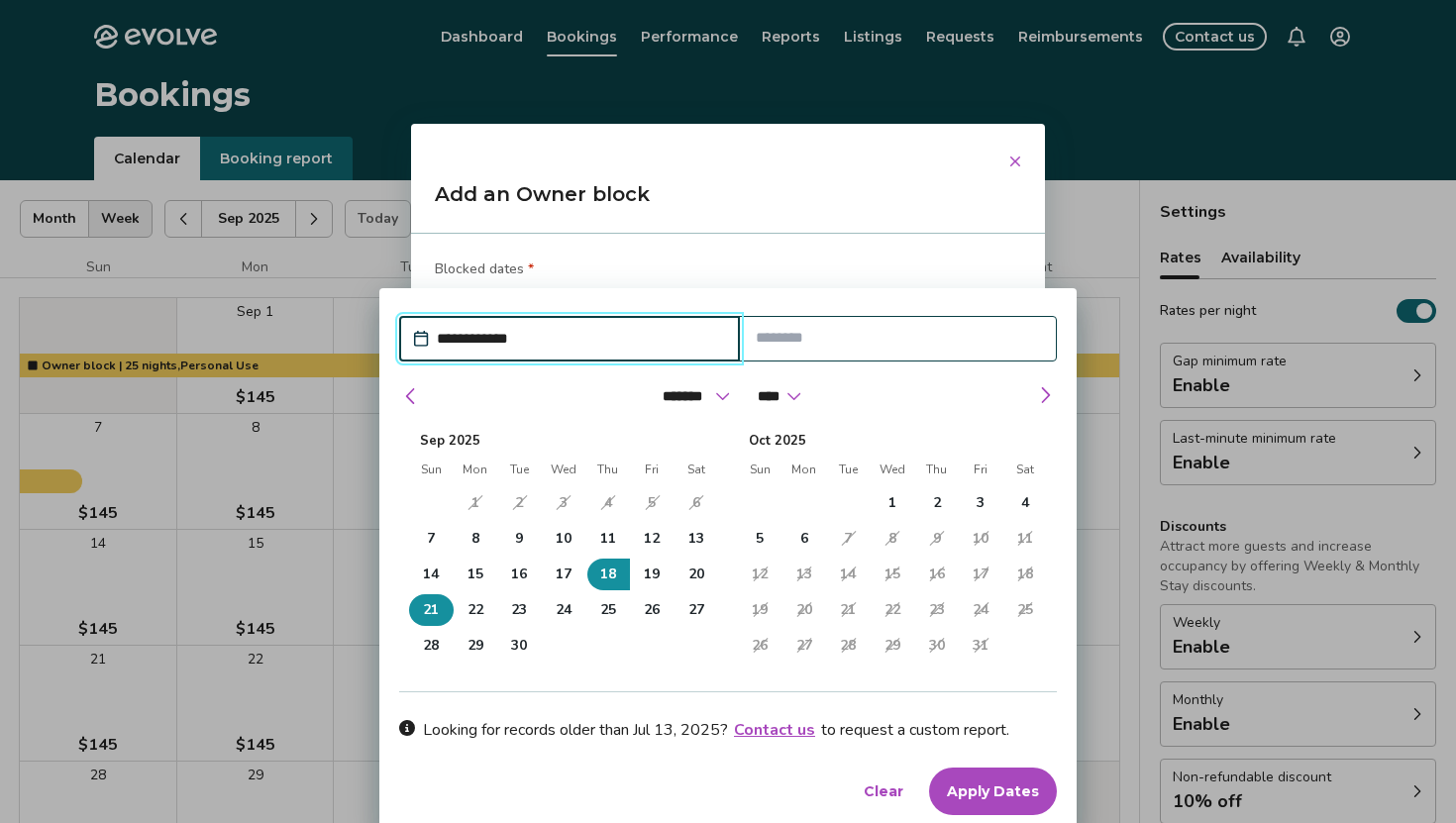 click on "21" at bounding box center (431, 610) 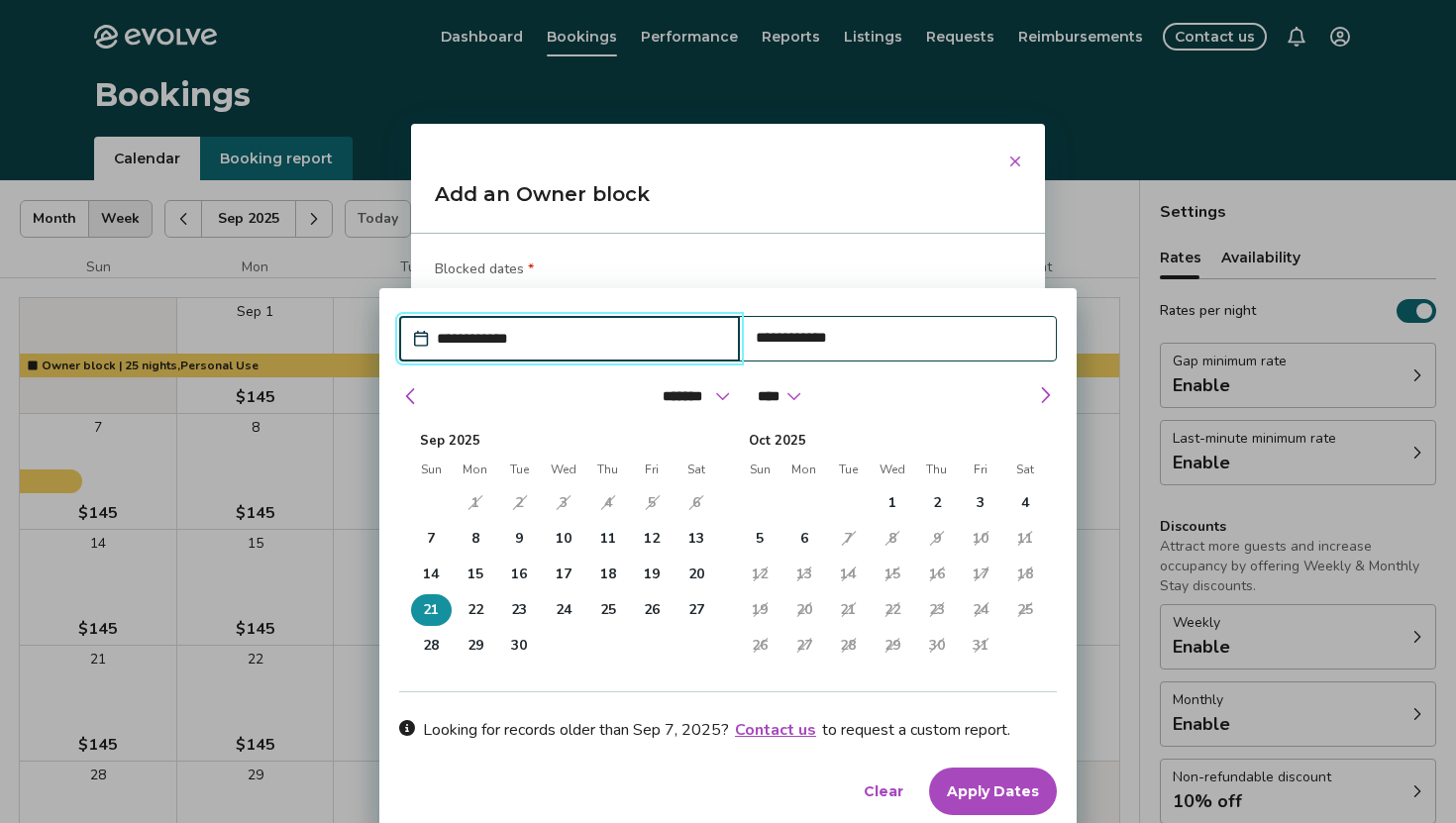 click on "**********" at bounding box center [579, 339] 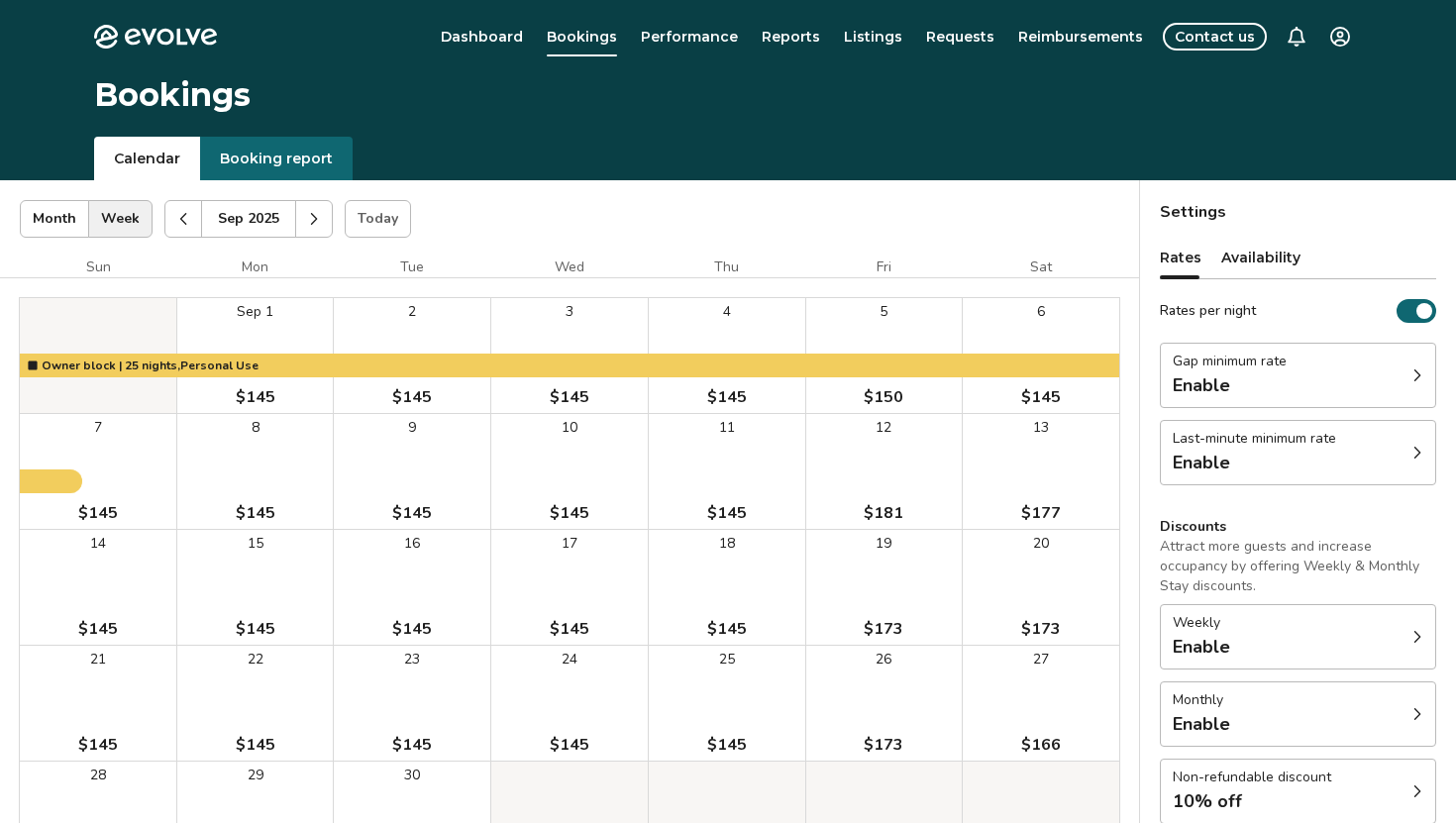 click at bounding box center (314, 219) 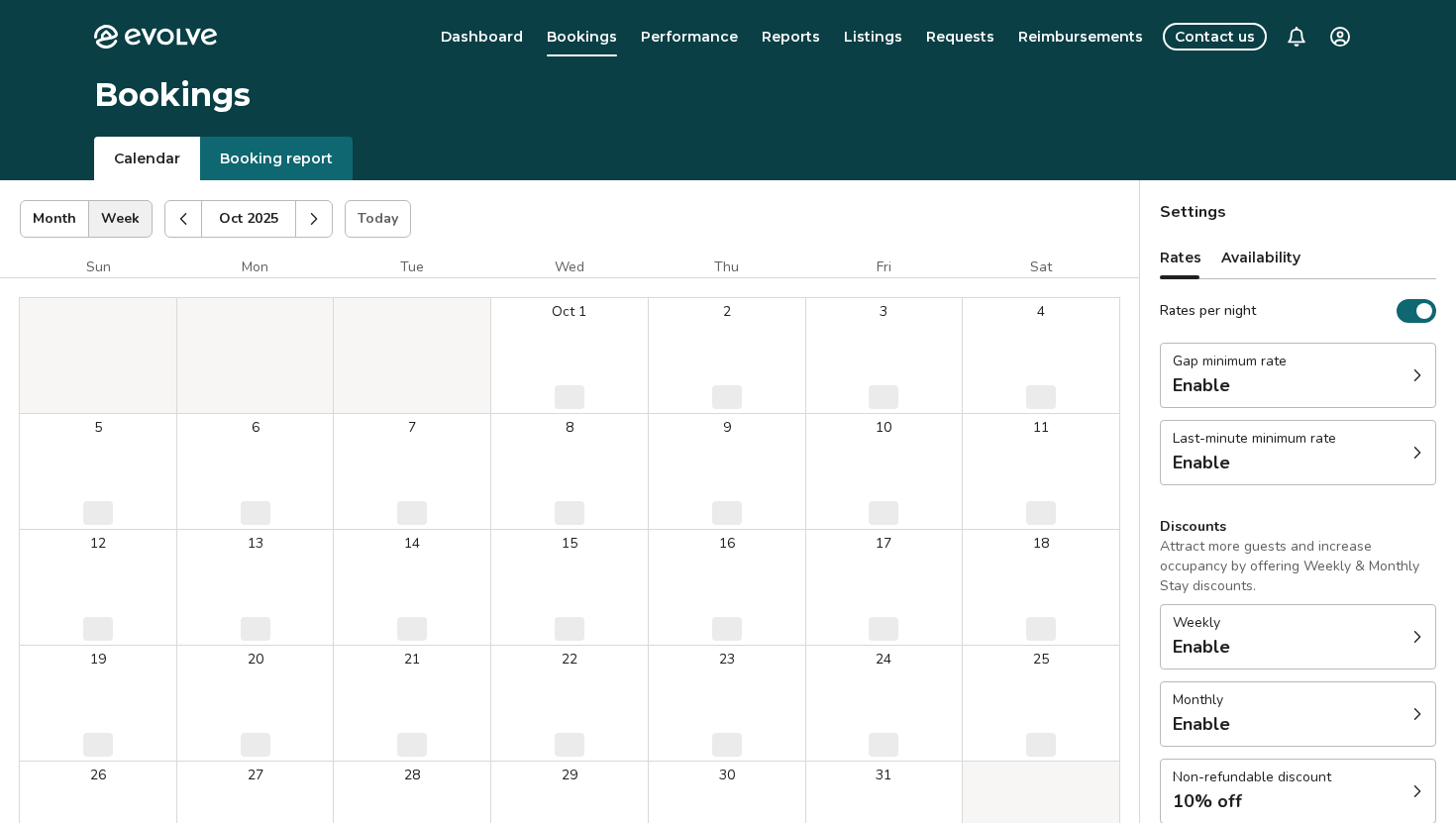 click 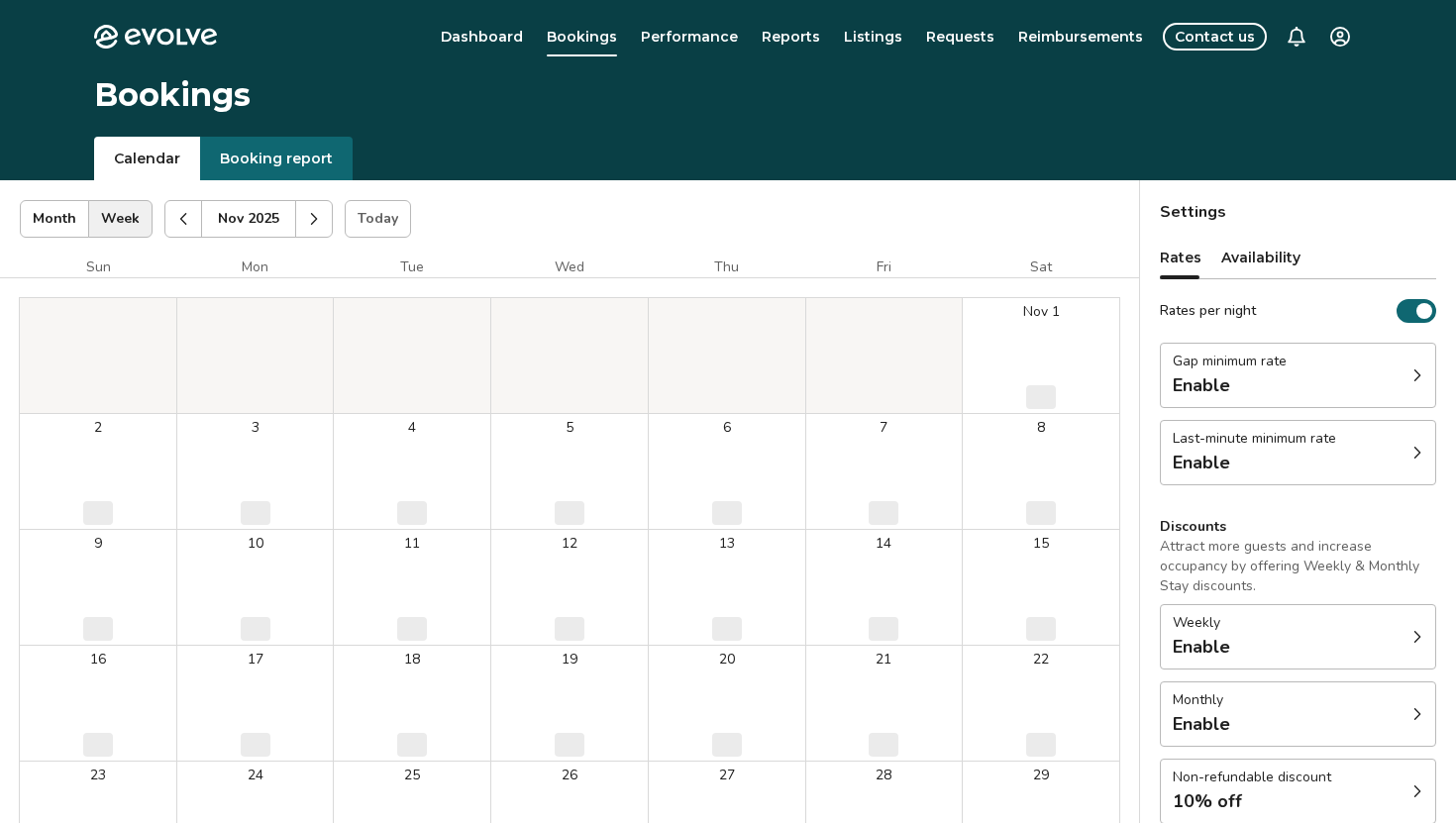 click 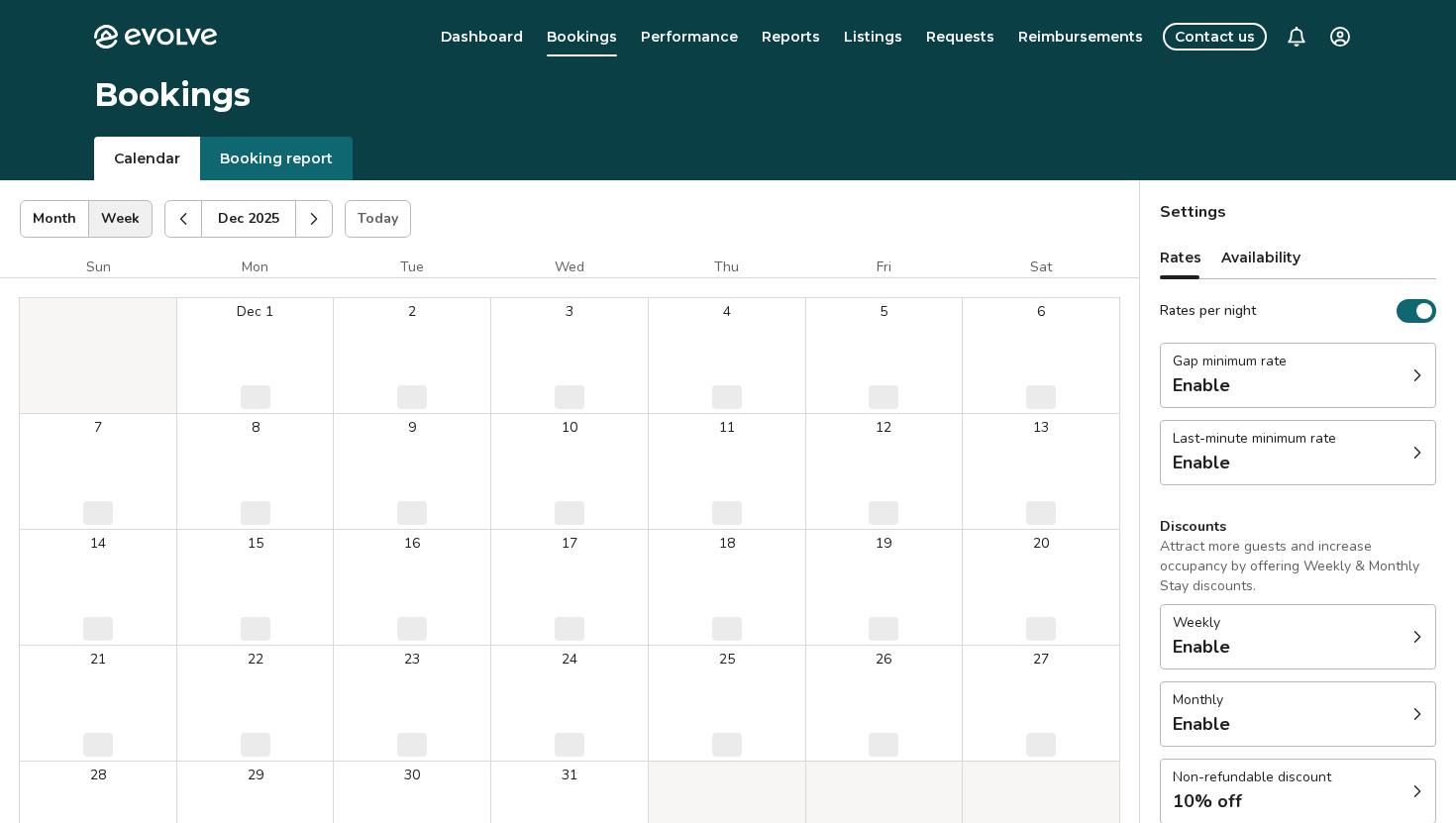 click 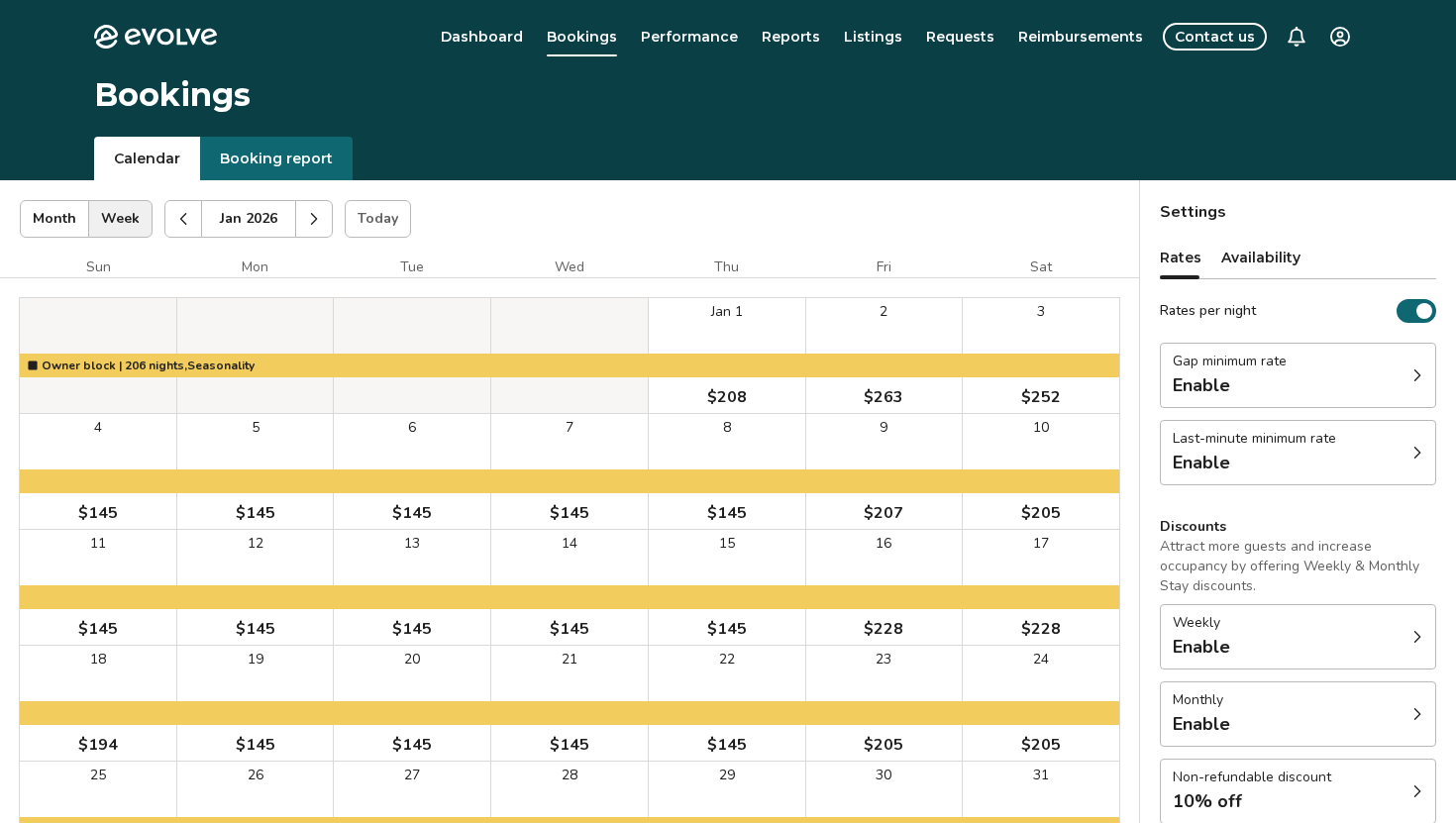 click at bounding box center (183, 219) 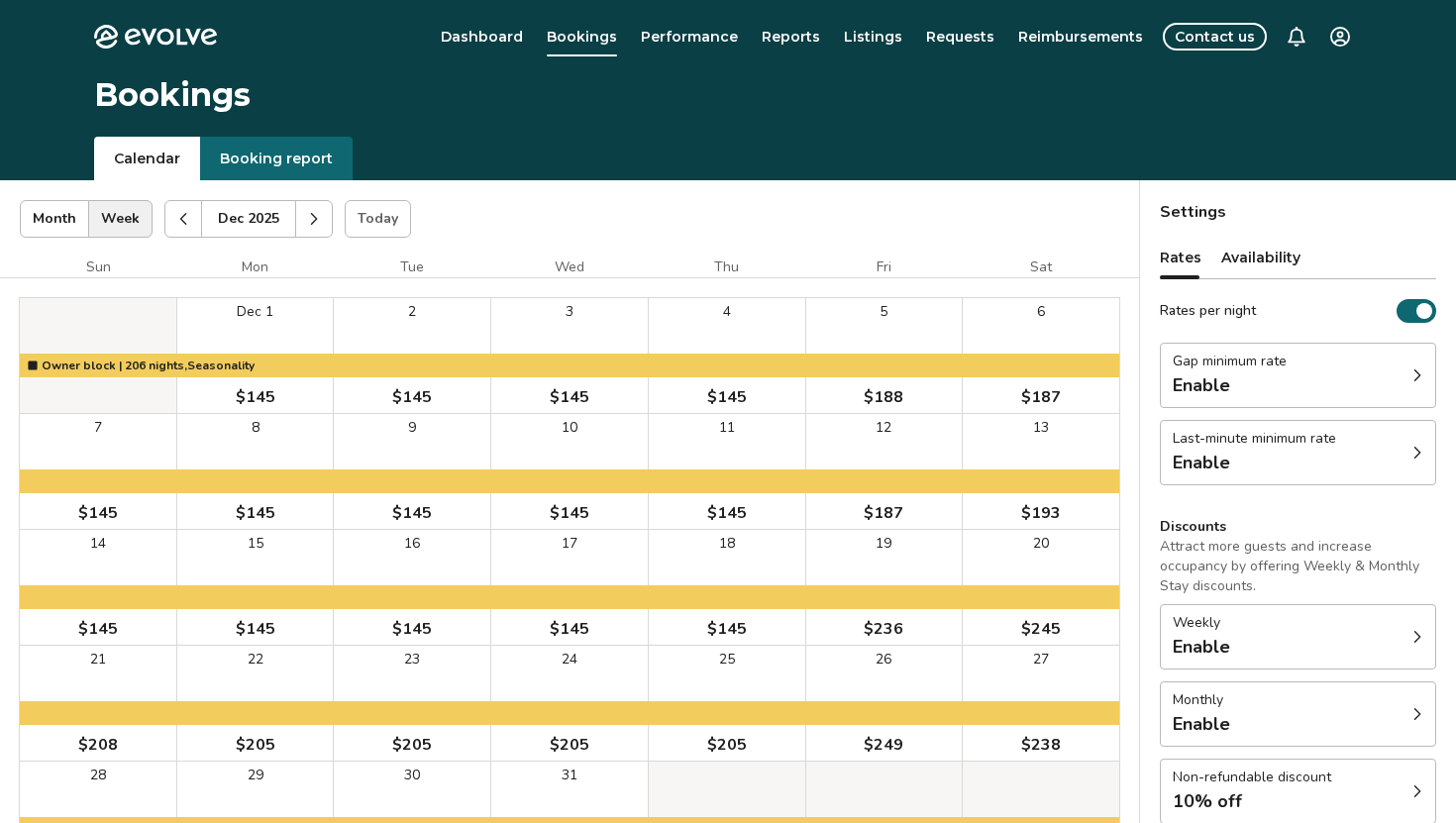 click at bounding box center (183, 219) 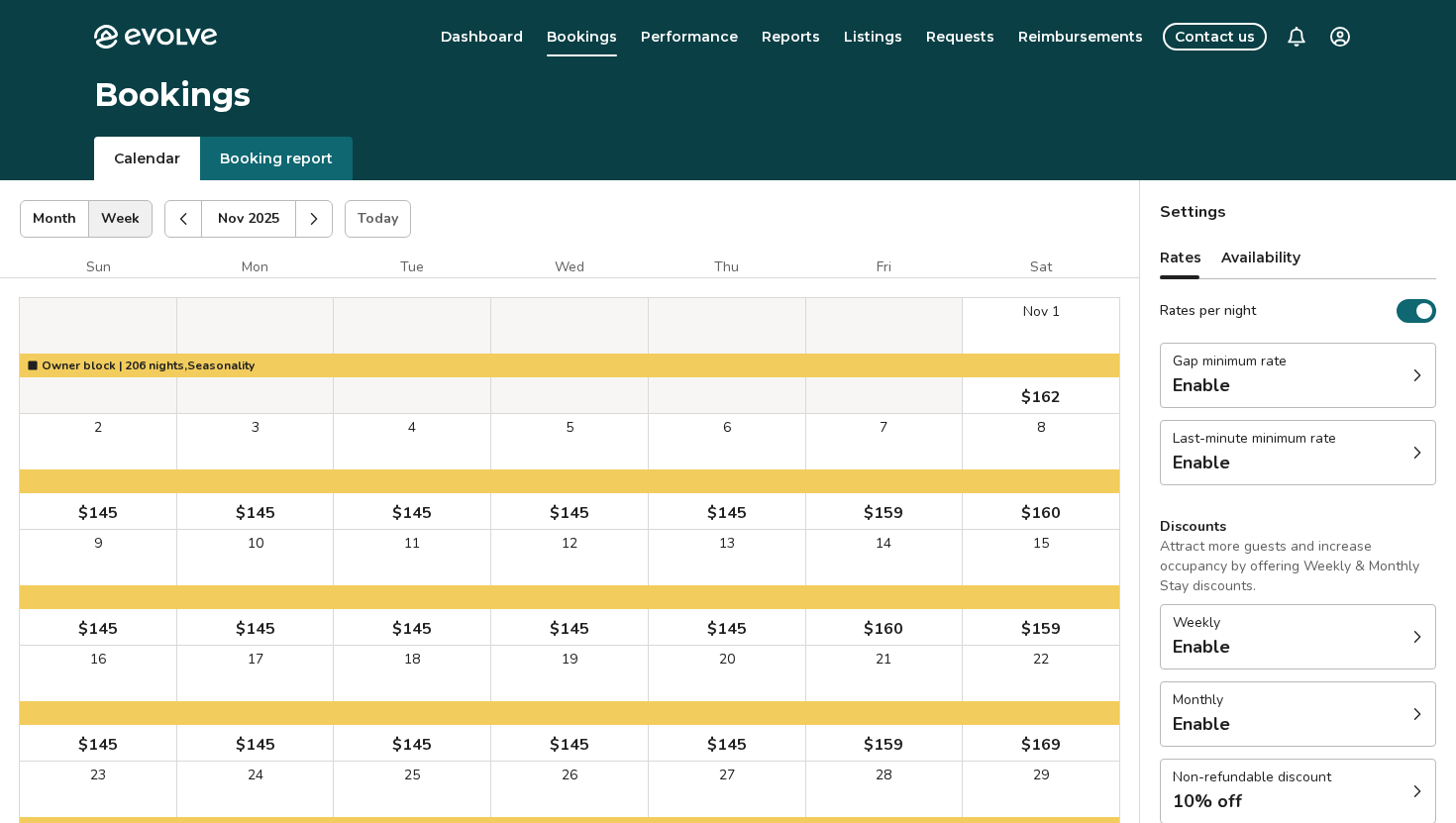 click at bounding box center [183, 219] 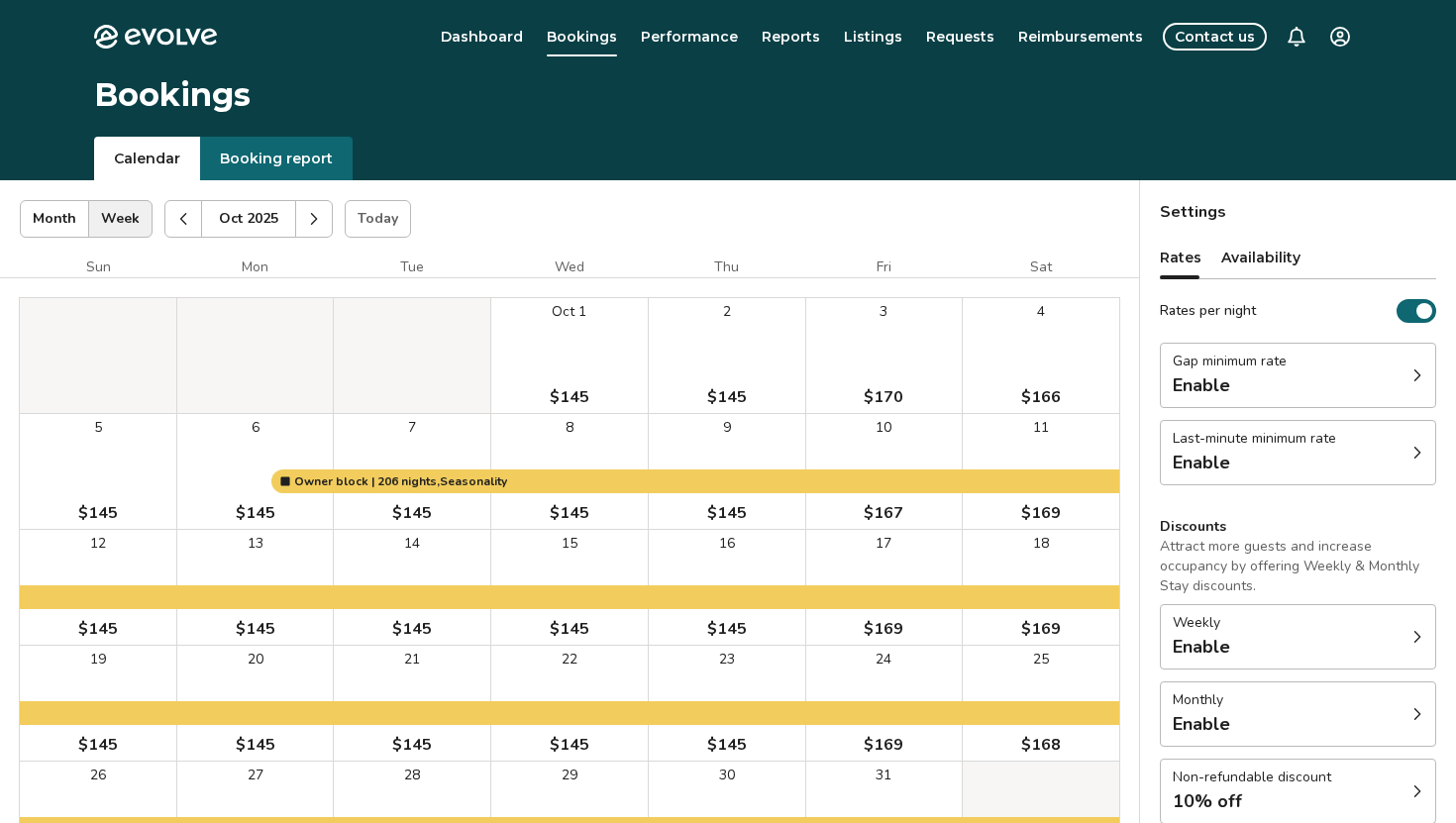 click at bounding box center [183, 219] 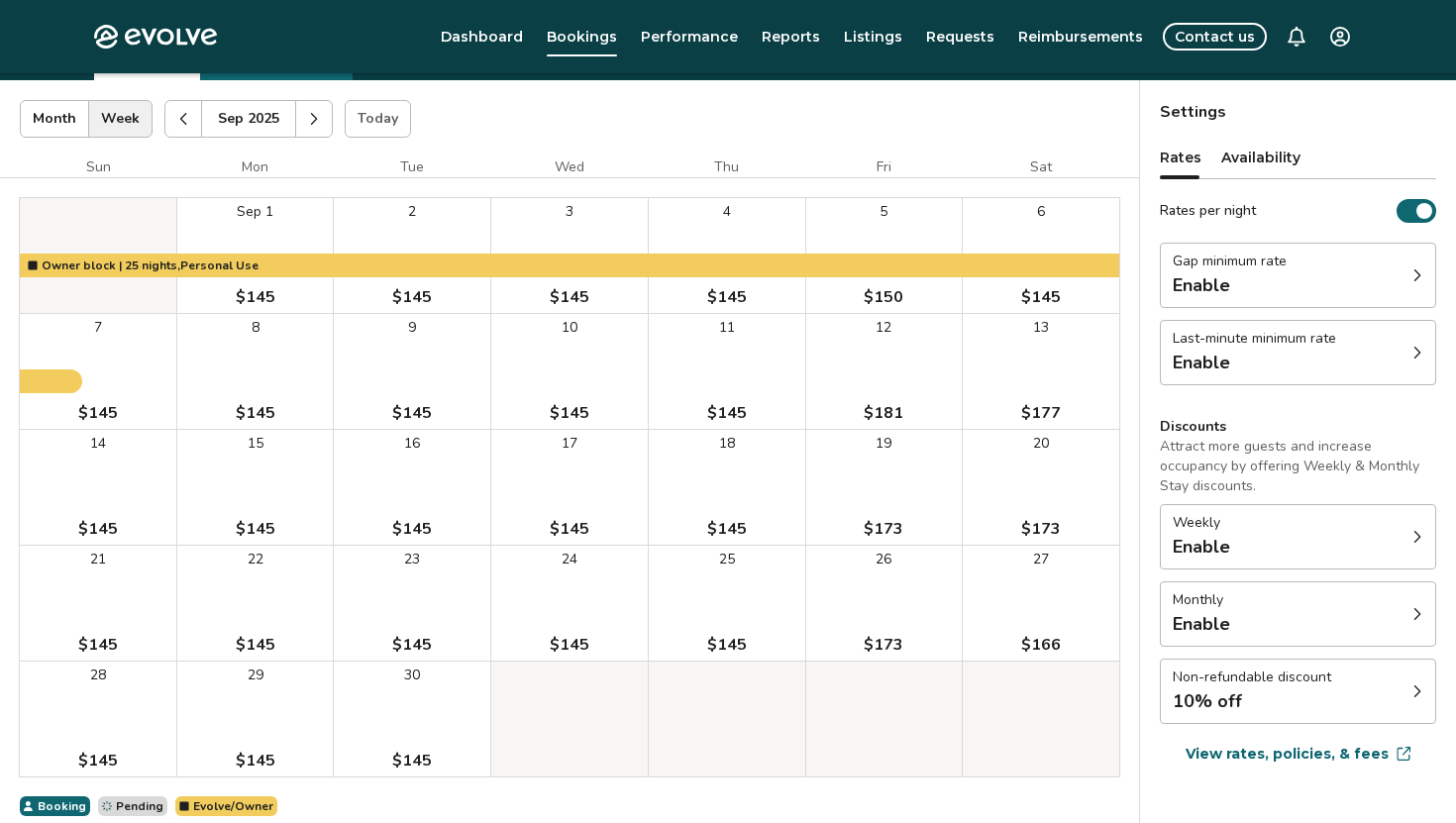 scroll, scrollTop: 0, scrollLeft: 0, axis: both 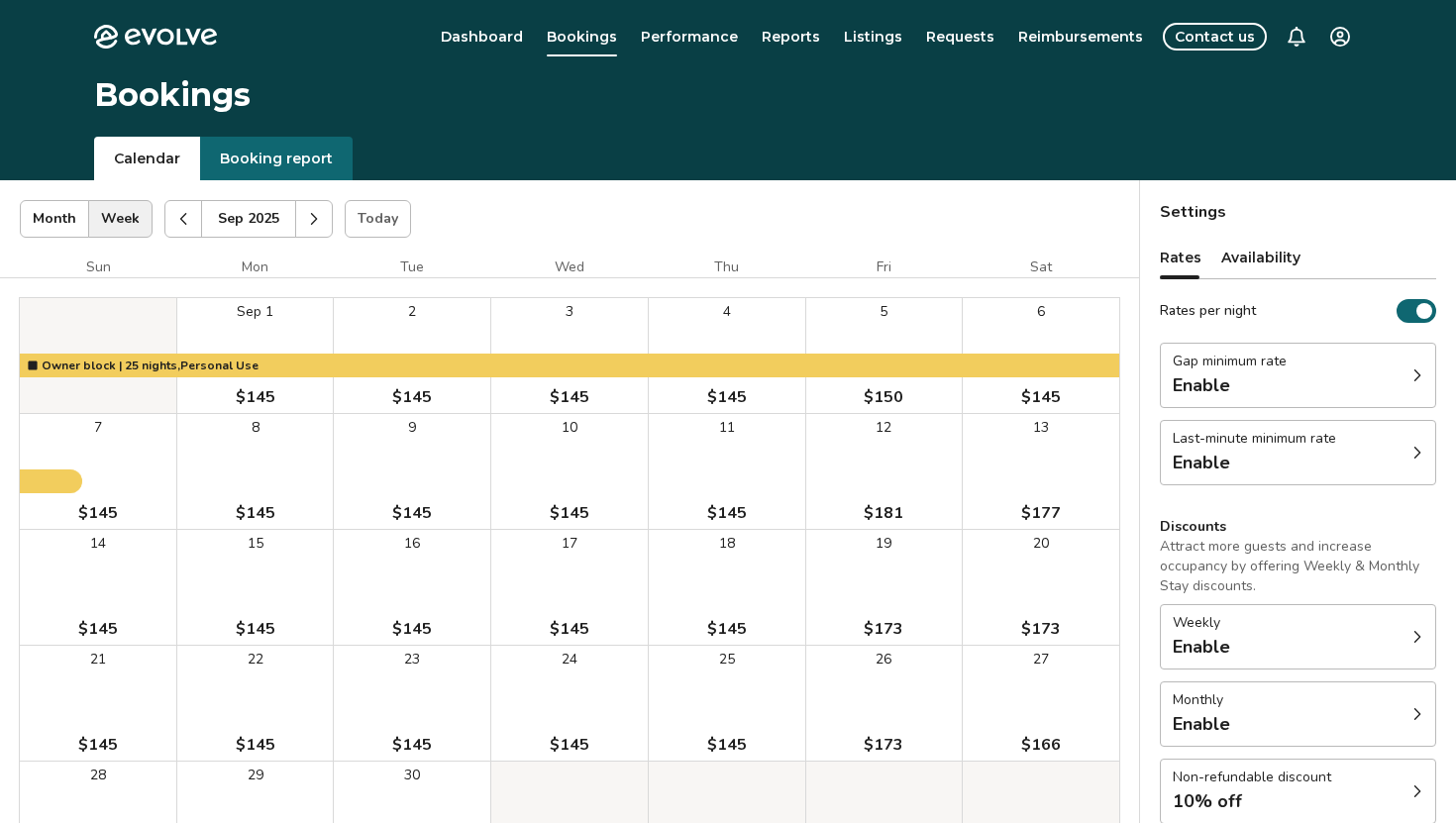 click at bounding box center (314, 219) 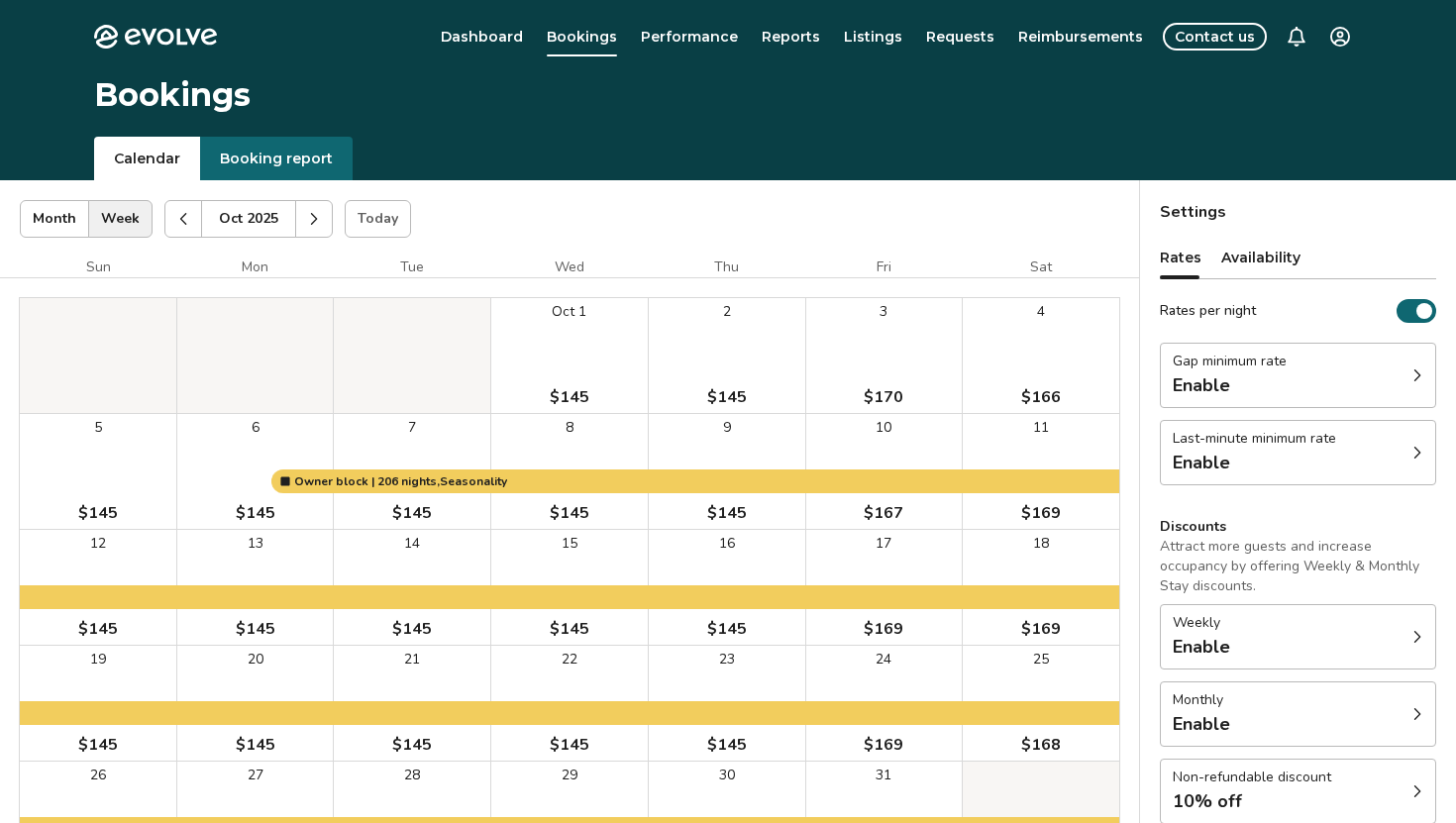 click at bounding box center (314, 219) 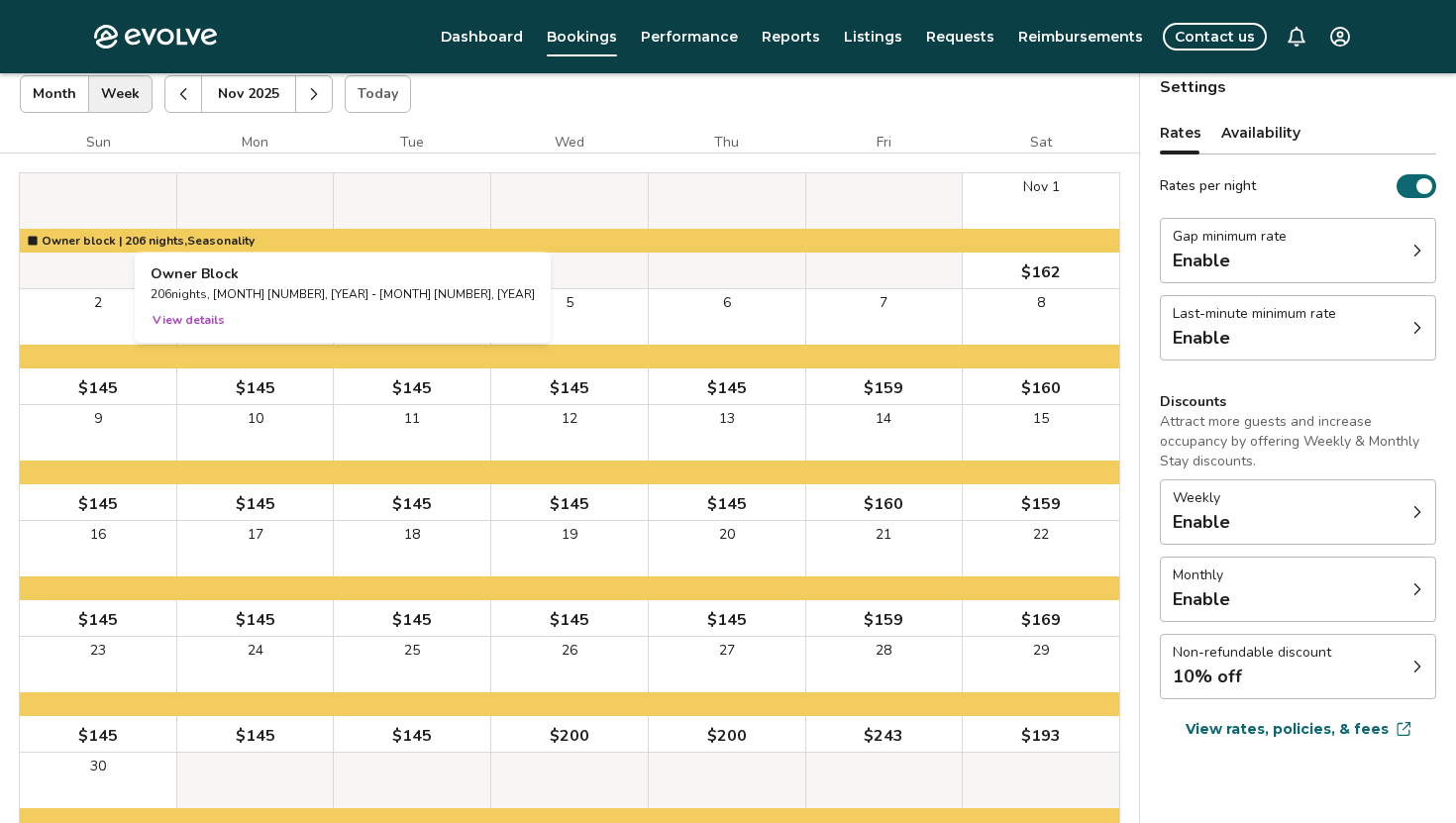 scroll, scrollTop: 60, scrollLeft: 0, axis: vertical 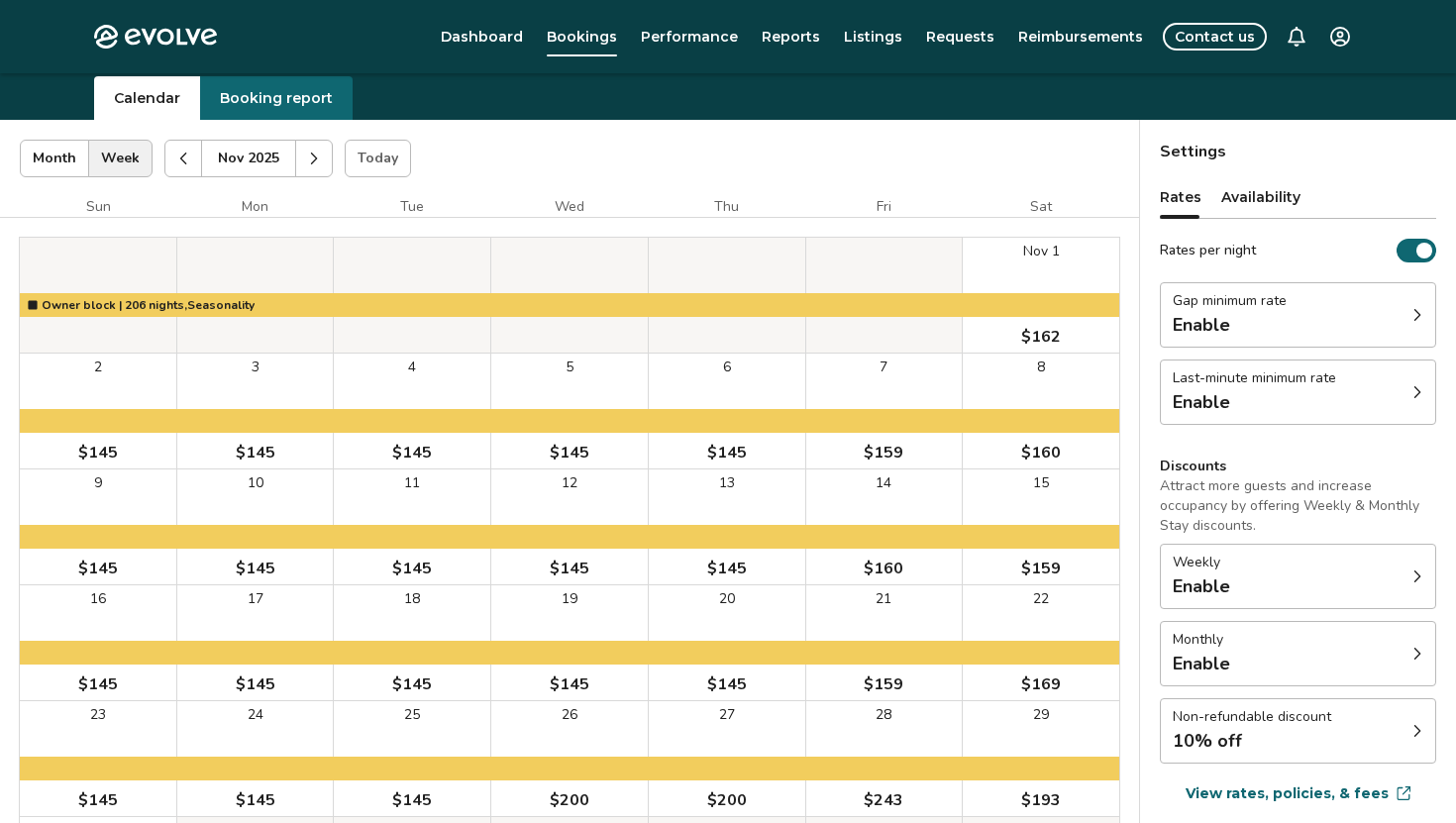click at bounding box center [314, 158] 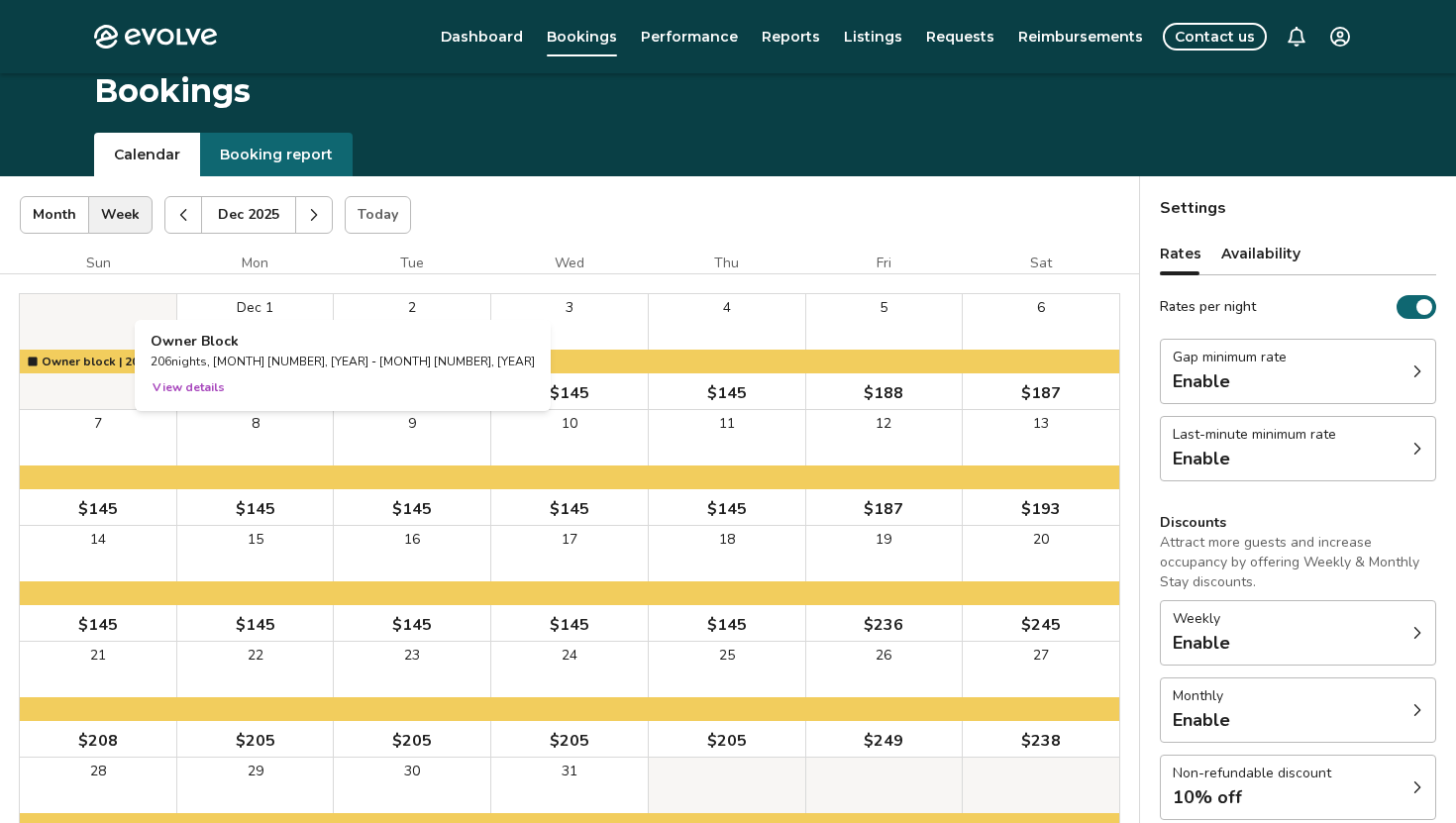 scroll, scrollTop: 0, scrollLeft: 0, axis: both 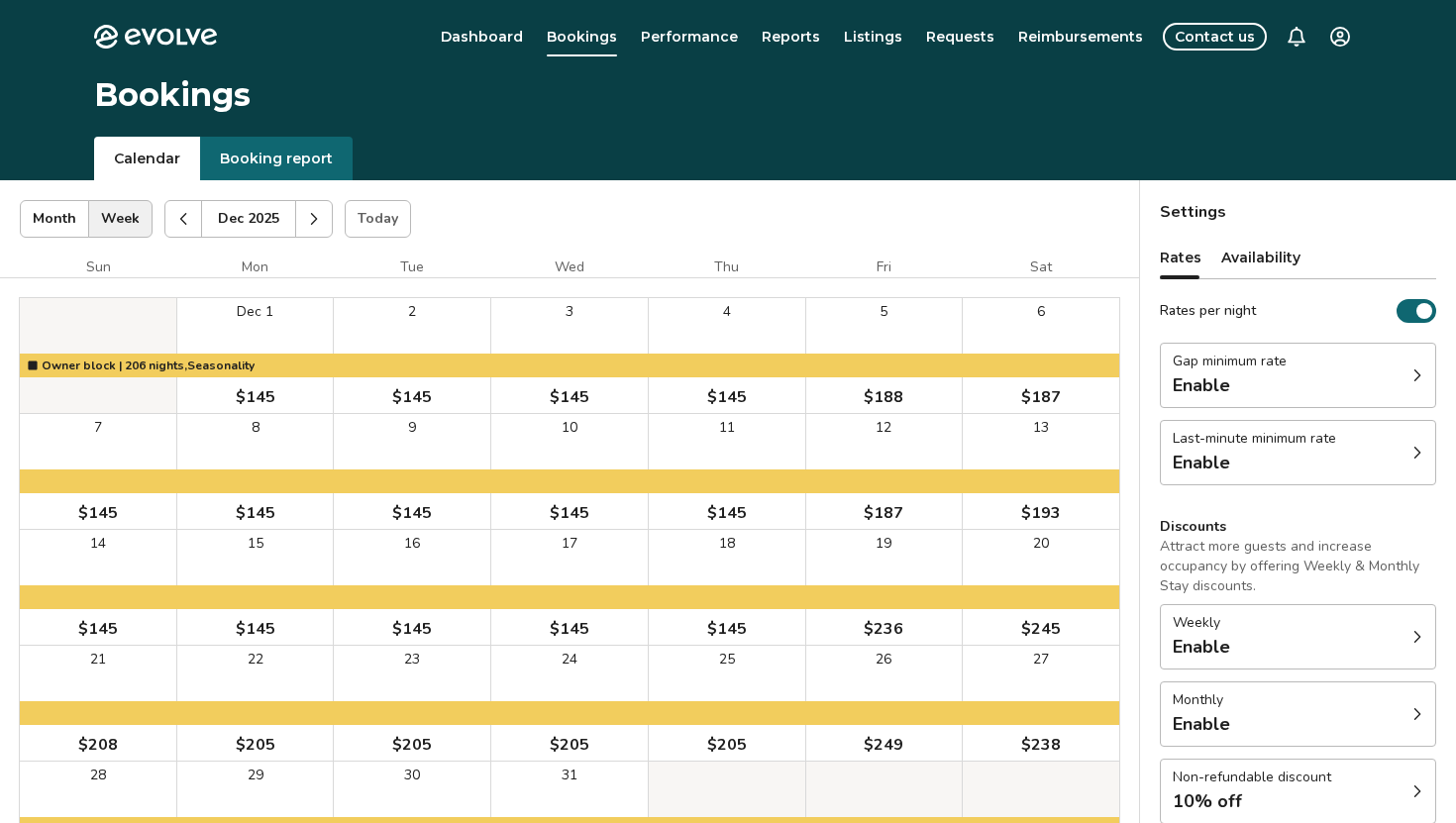 click at bounding box center (314, 219) 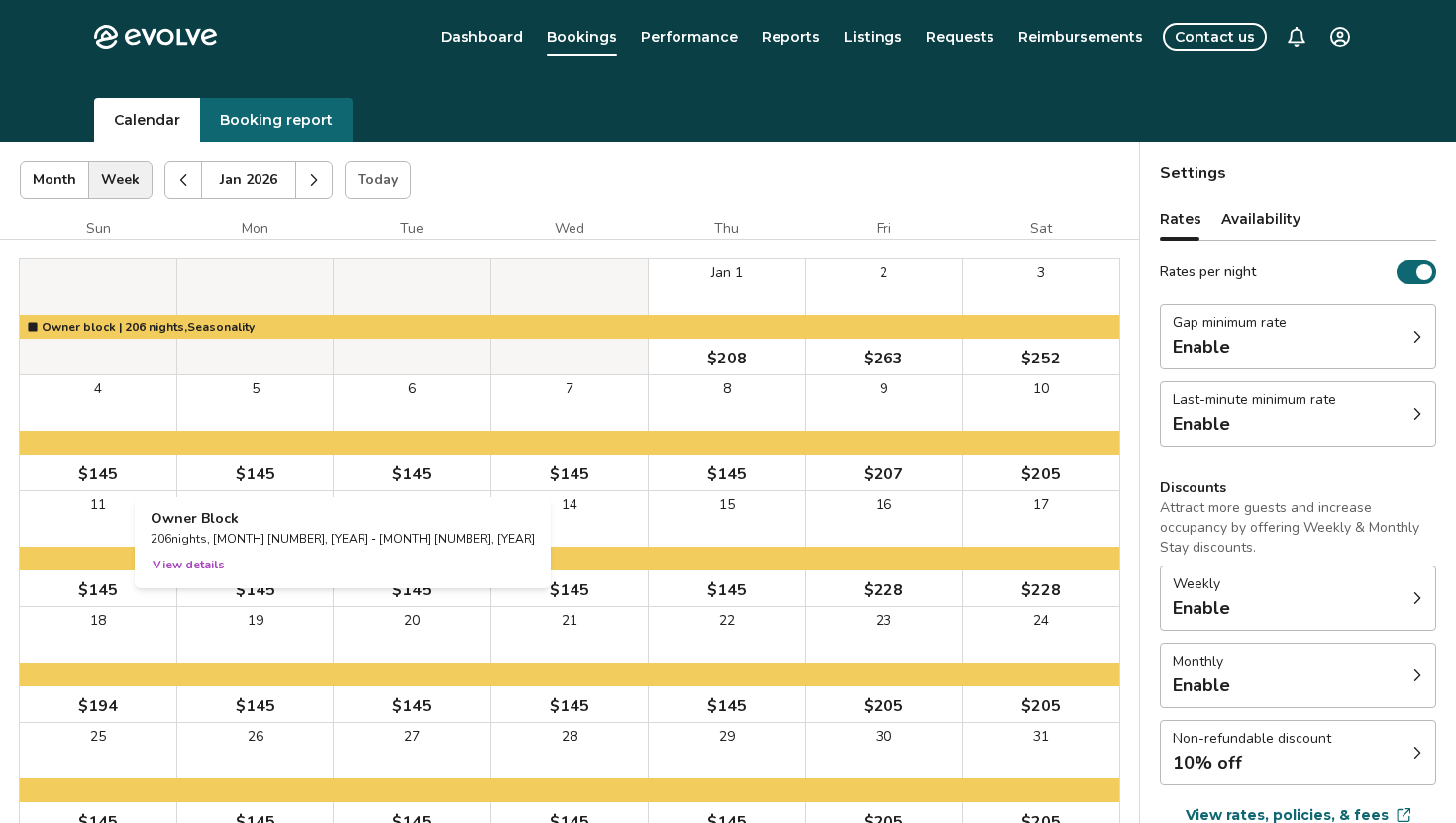 scroll, scrollTop: 0, scrollLeft: 0, axis: both 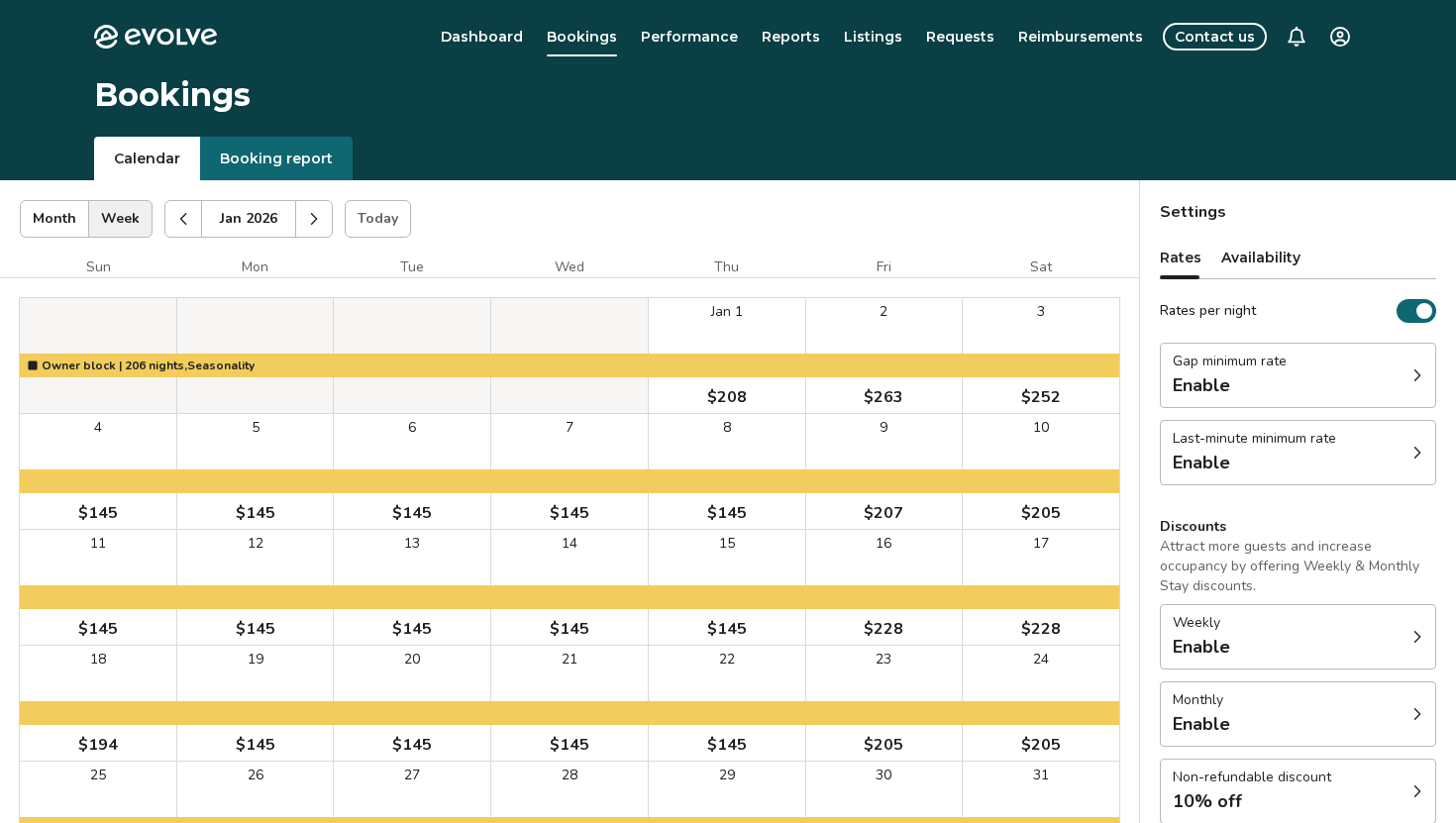 click 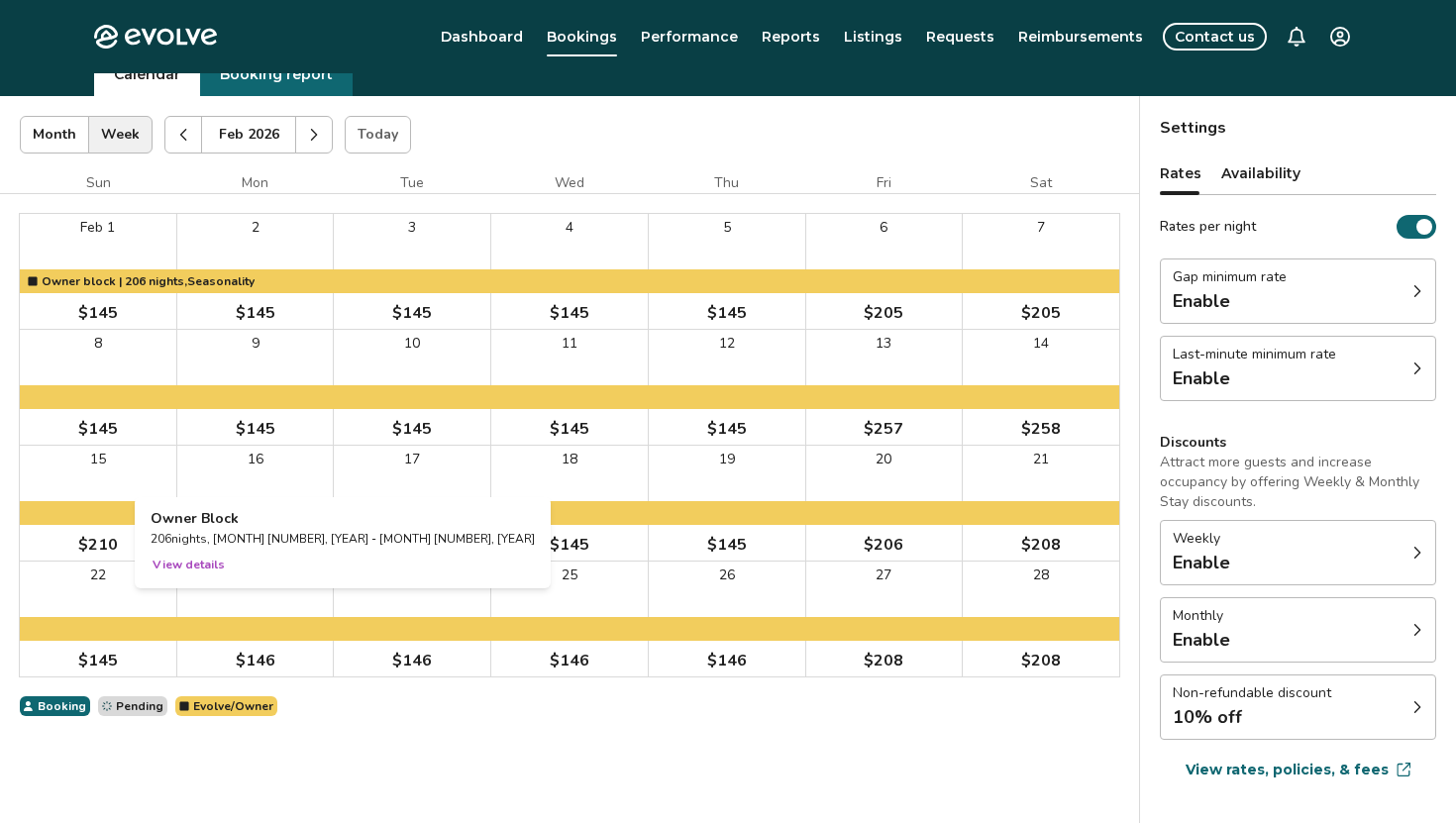 scroll, scrollTop: 0, scrollLeft: 0, axis: both 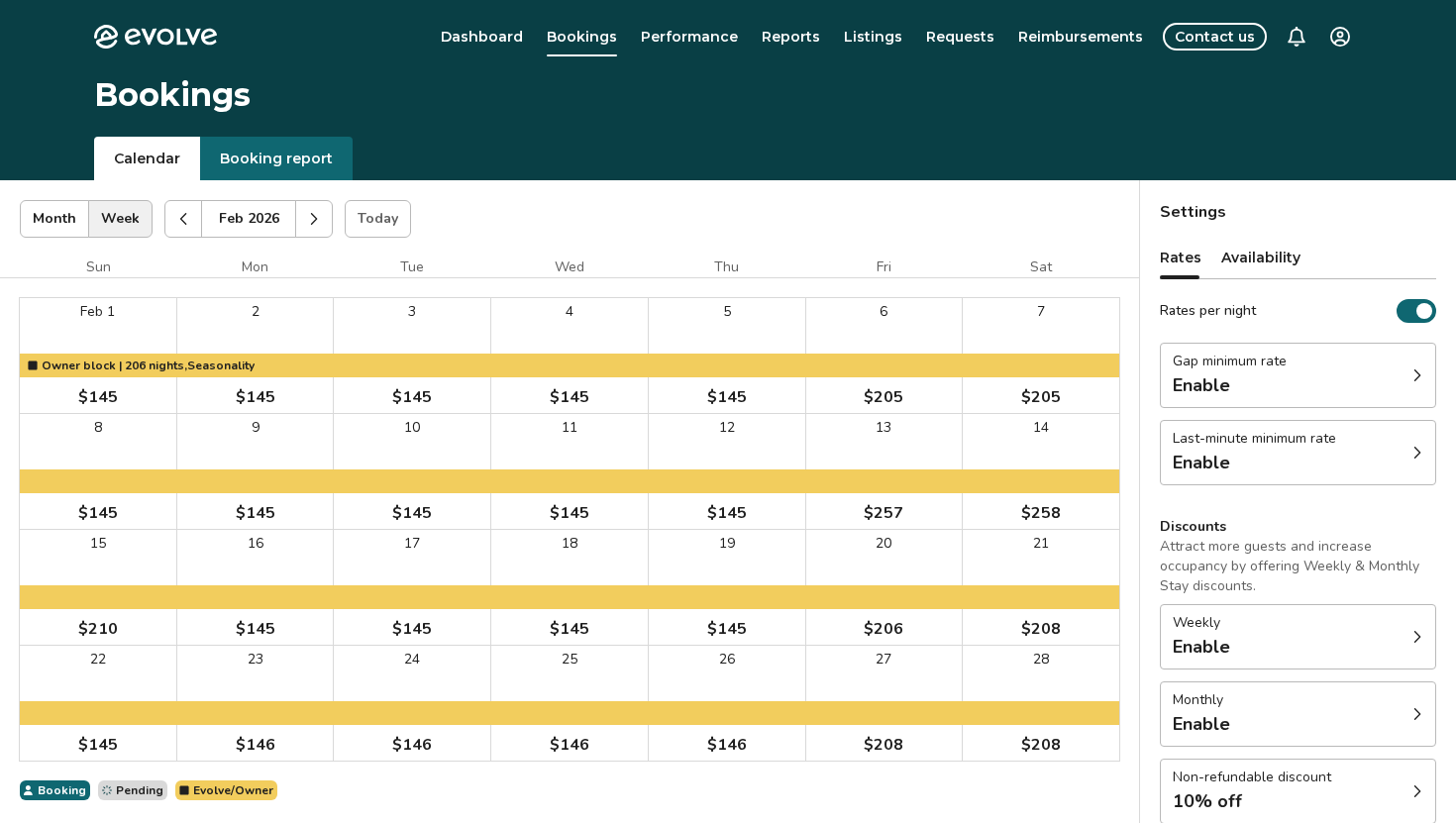 click at bounding box center (314, 219) 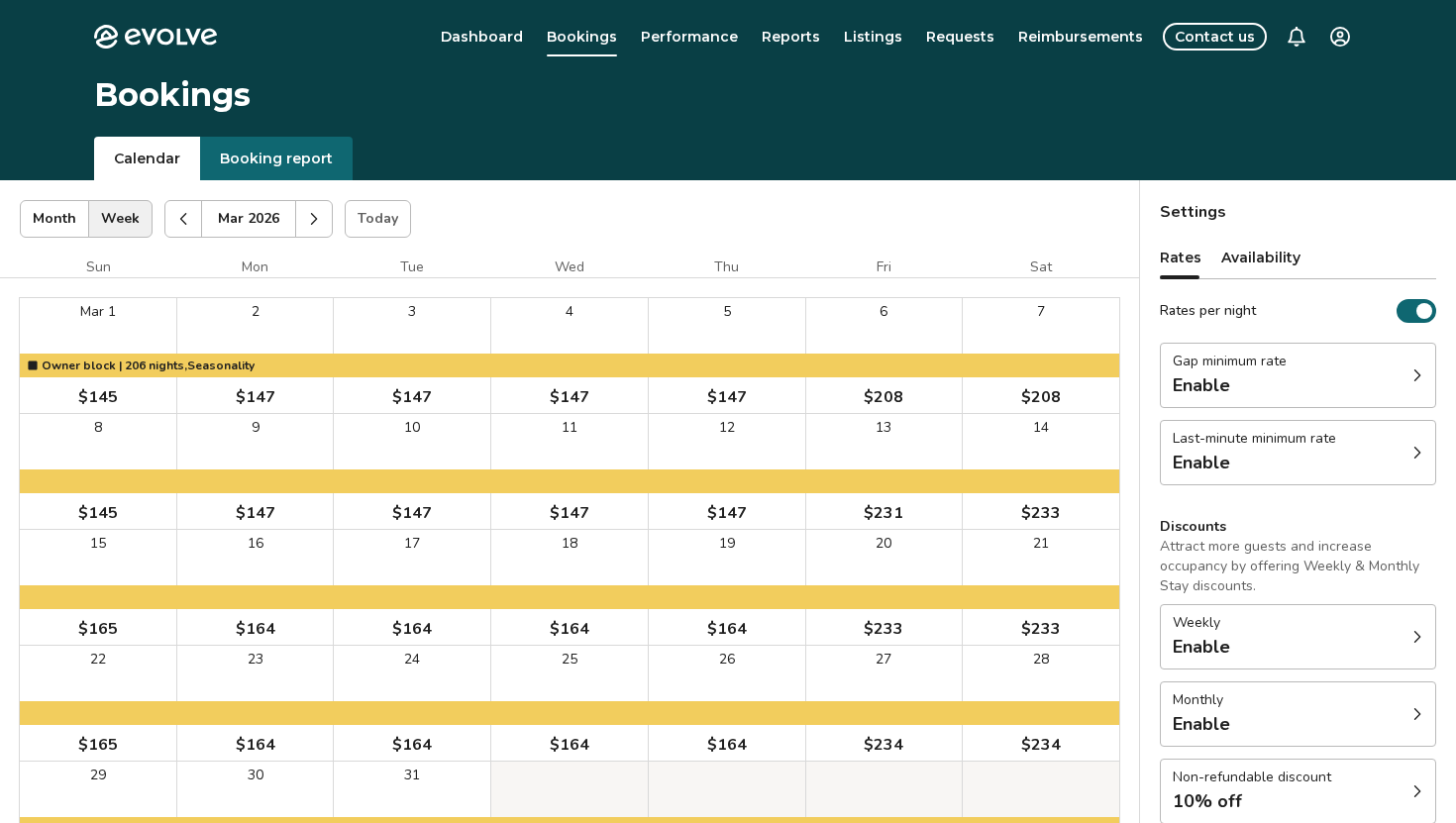 click at bounding box center [314, 219] 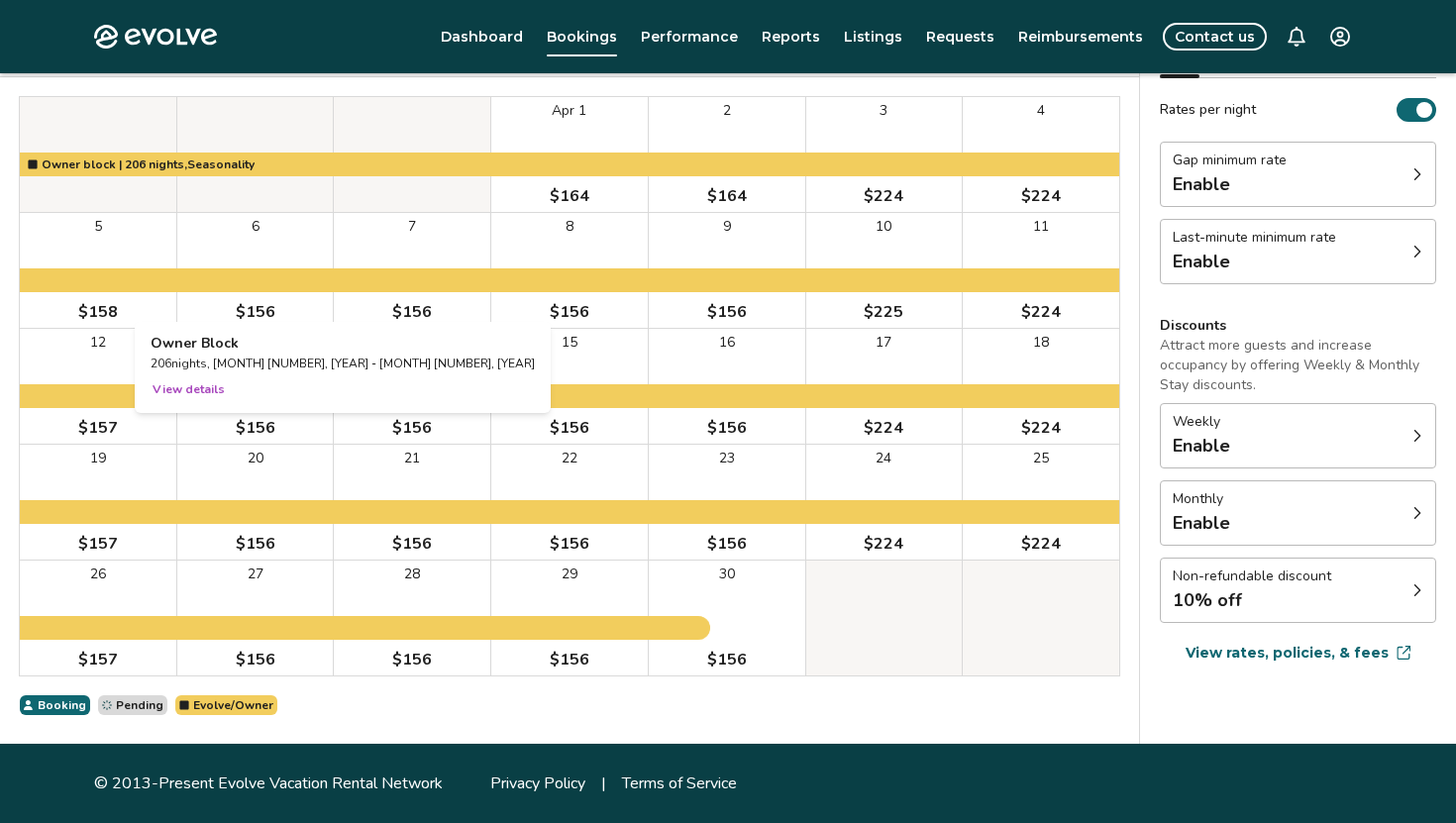 scroll, scrollTop: 0, scrollLeft: 0, axis: both 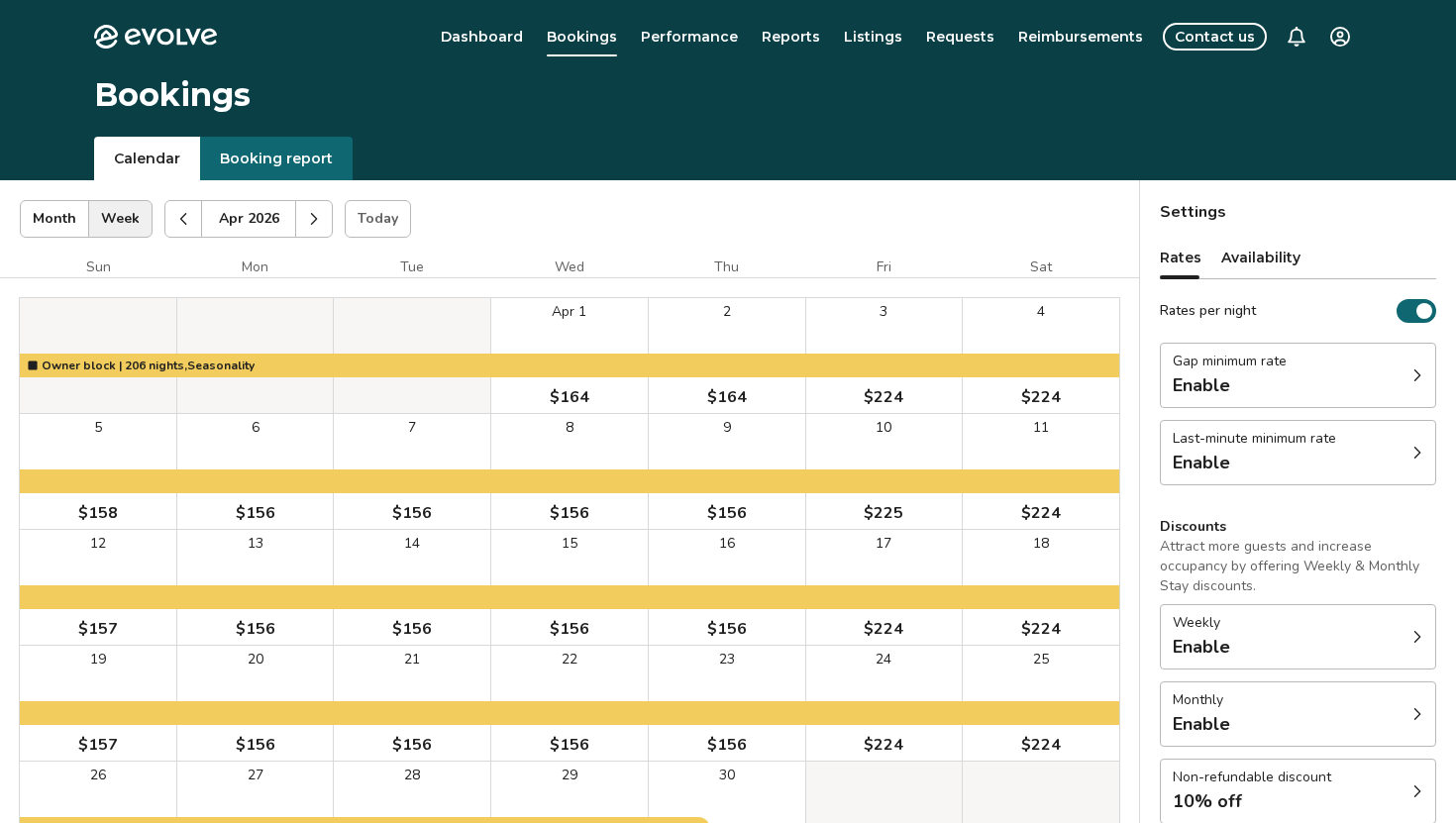click at bounding box center [314, 219] 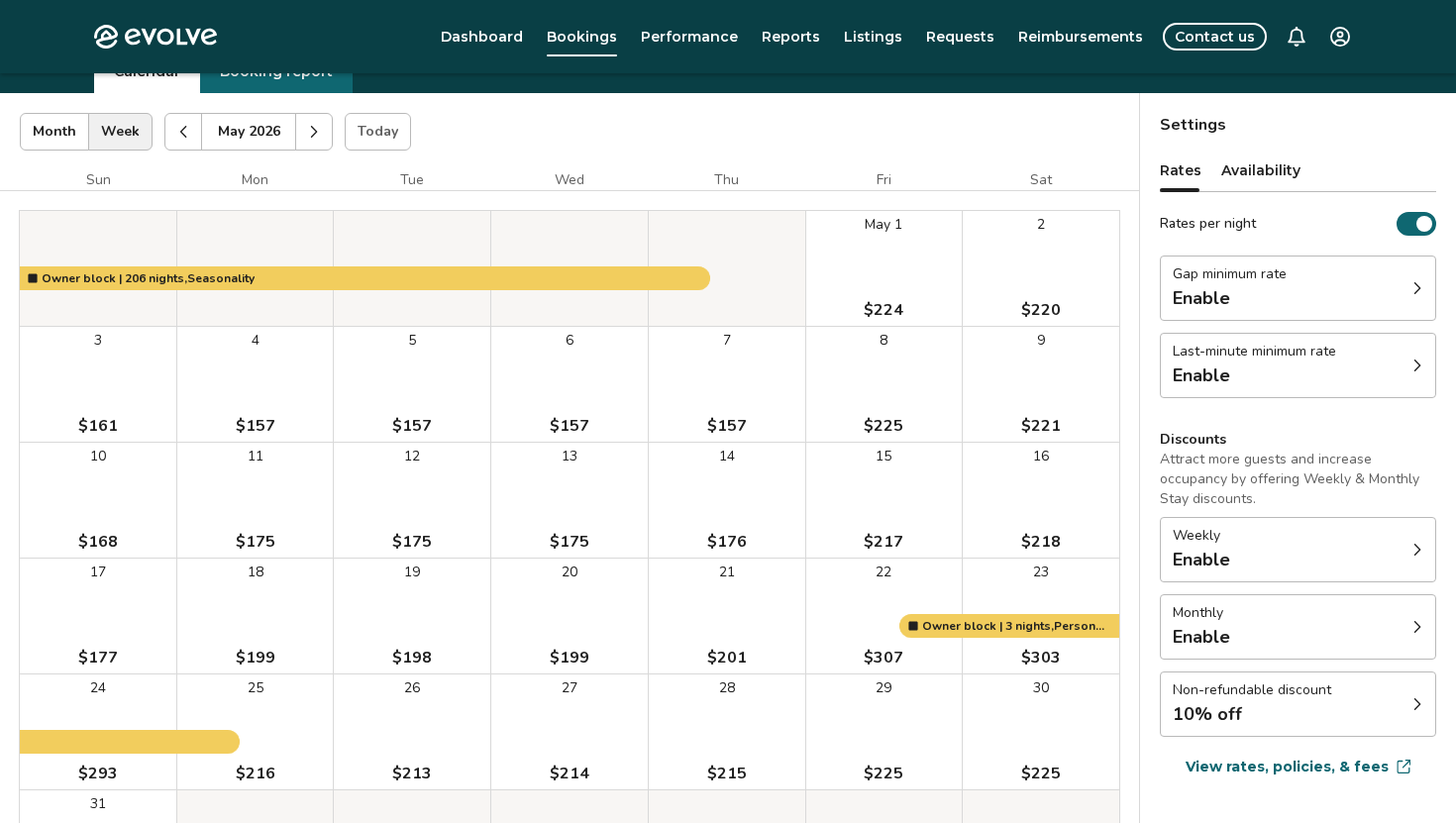 scroll, scrollTop: 75, scrollLeft: 0, axis: vertical 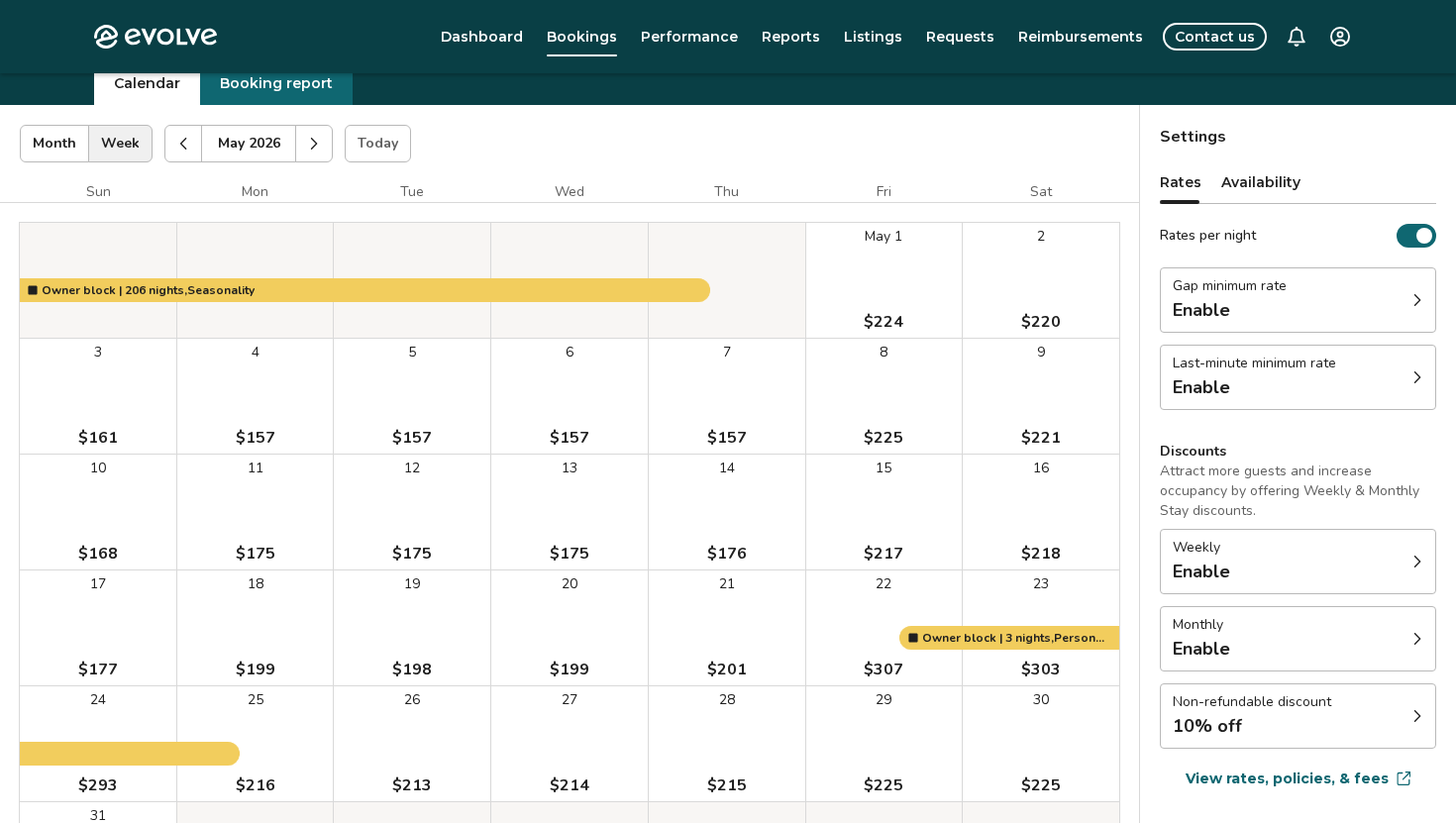 click at bounding box center (314, 144) 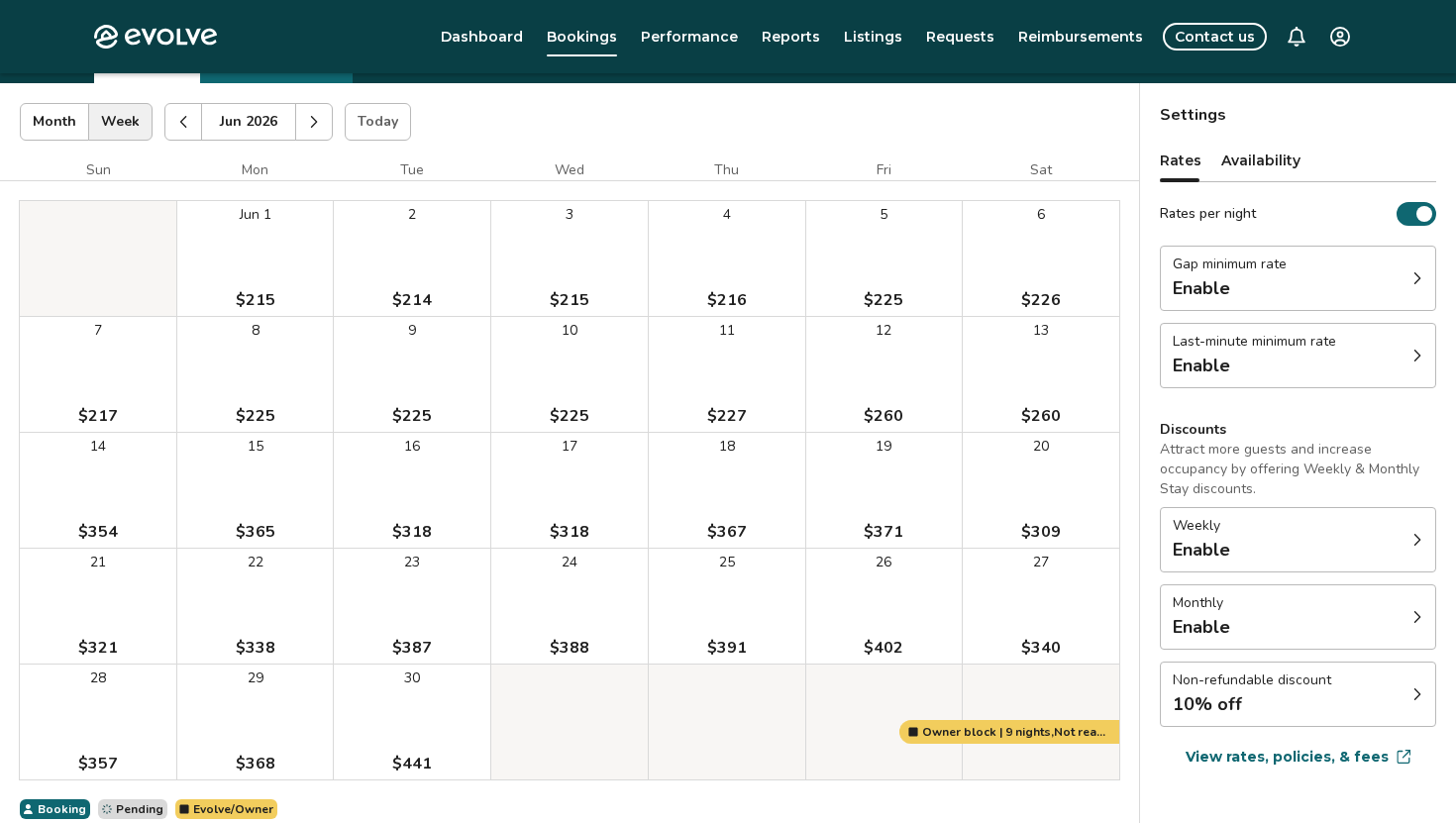 scroll, scrollTop: 87, scrollLeft: 0, axis: vertical 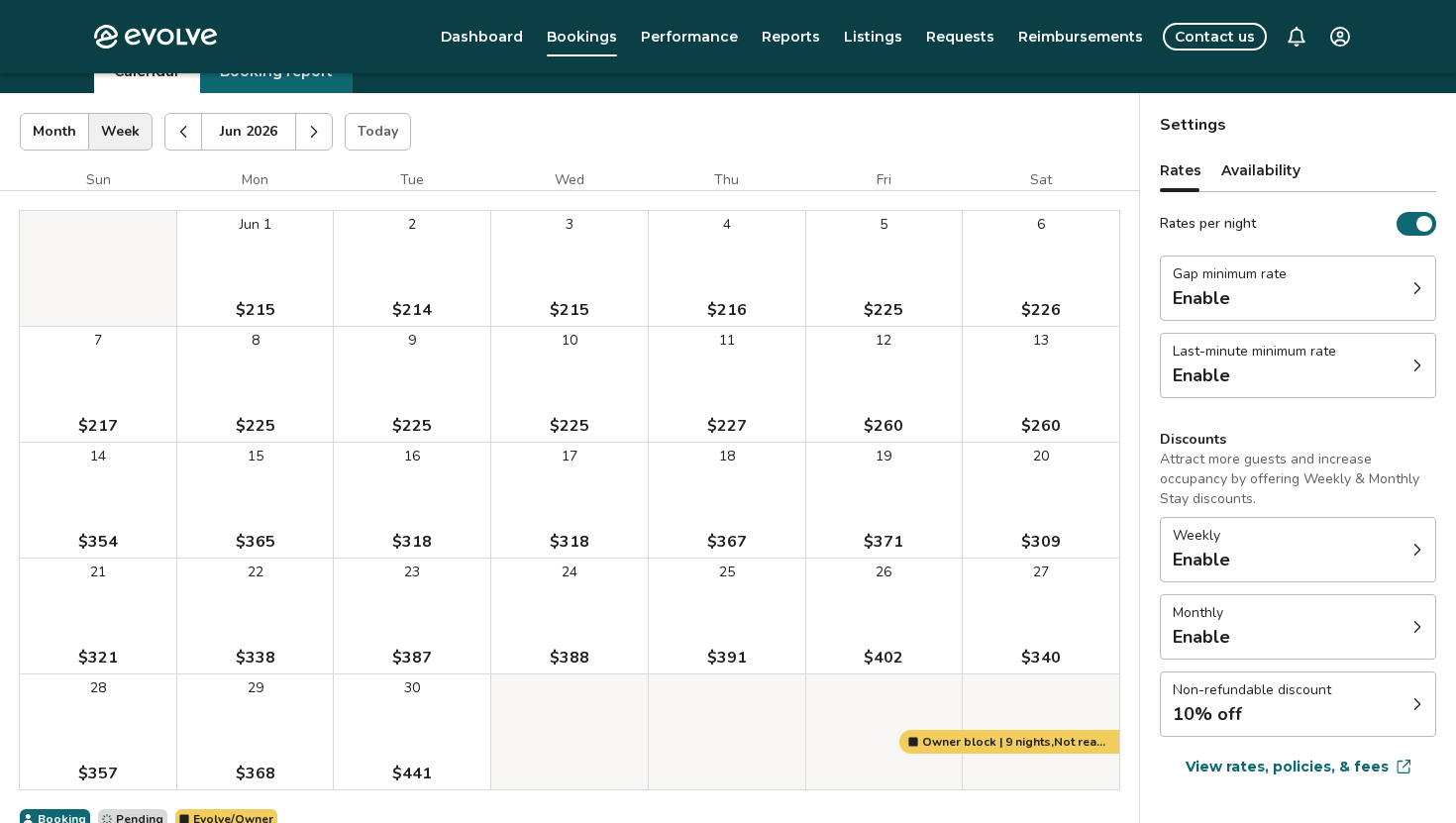 click at bounding box center [314, 132] 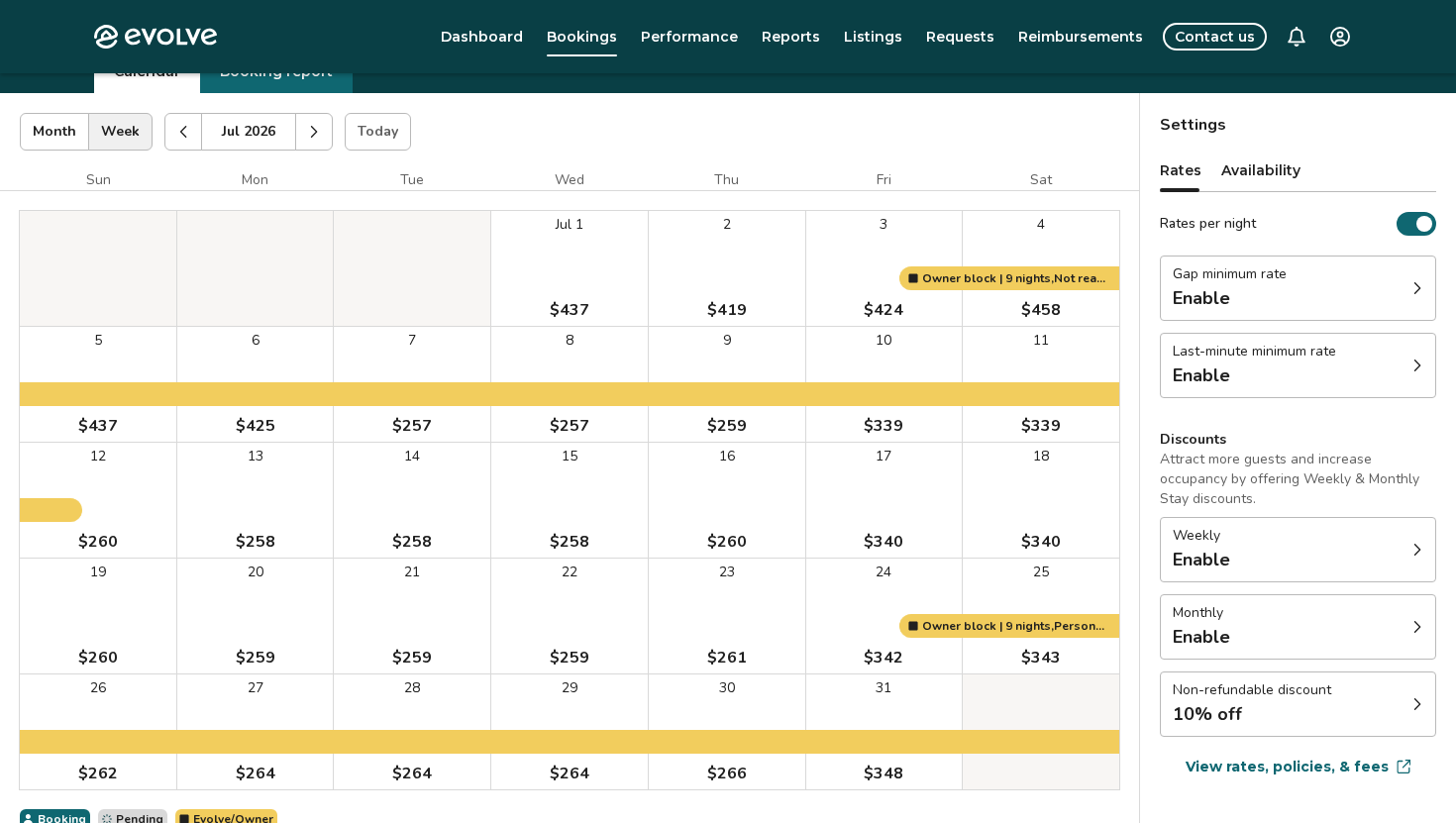 click at bounding box center [183, 132] 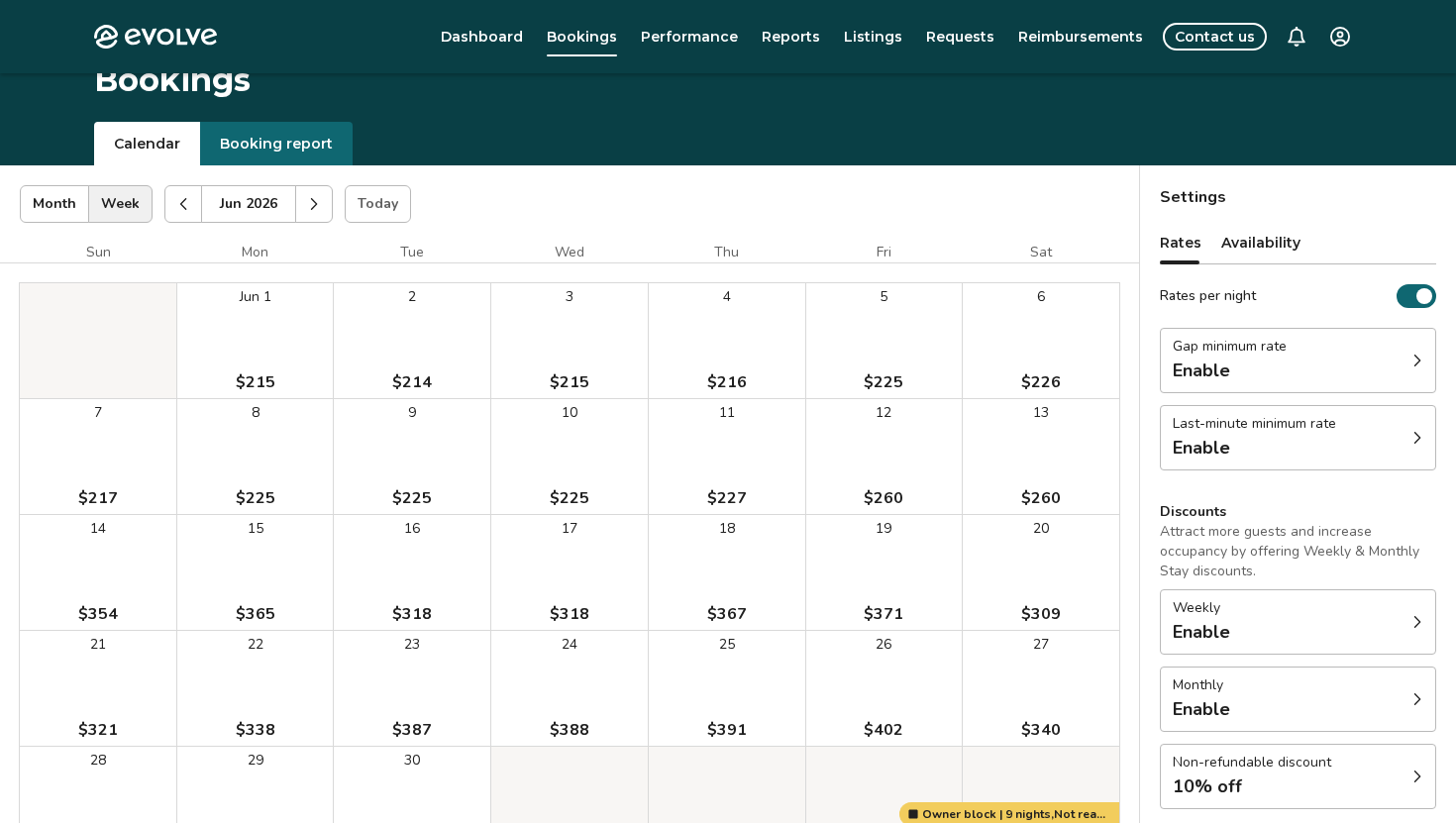 scroll, scrollTop: 0, scrollLeft: 0, axis: both 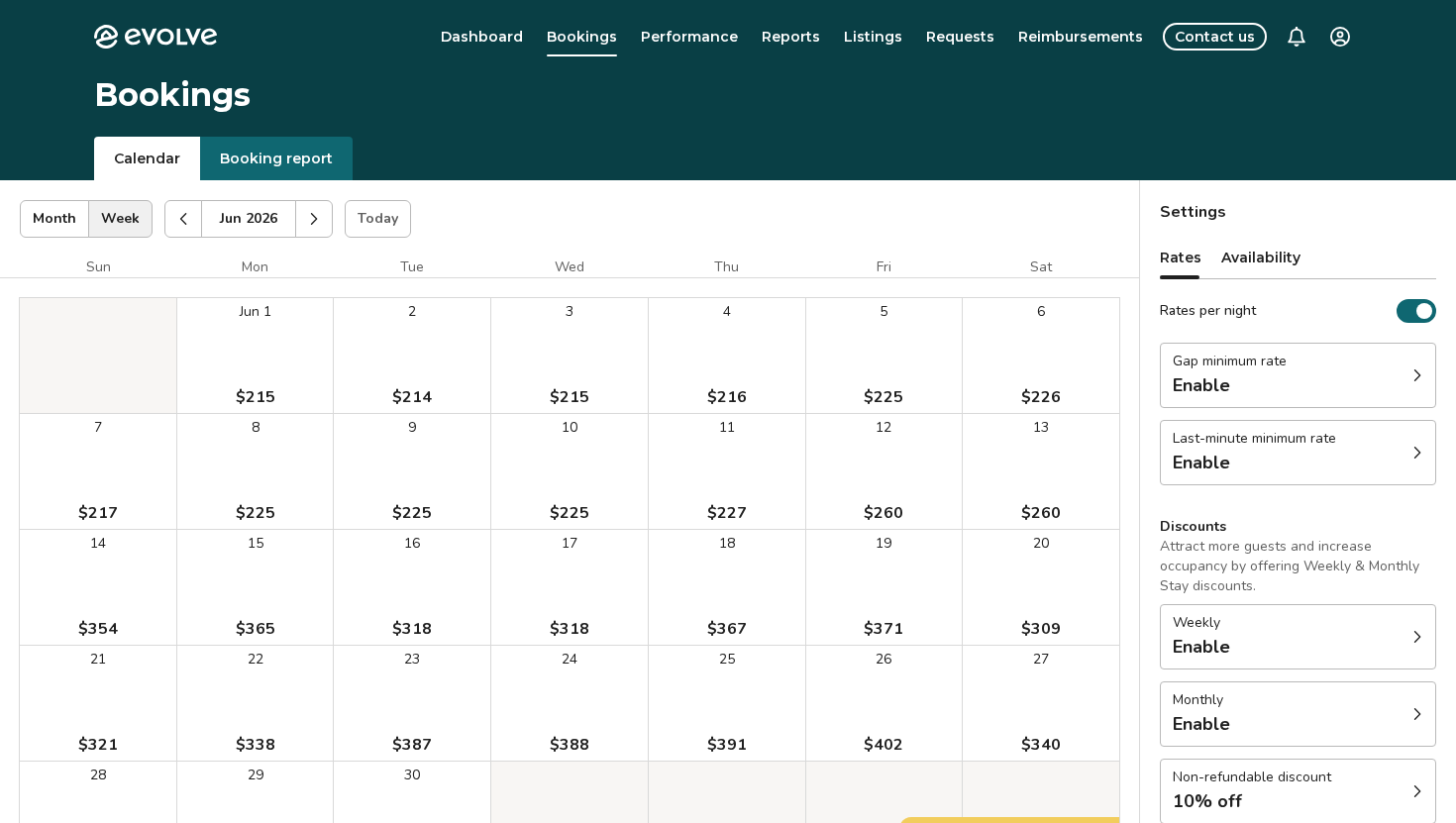 click 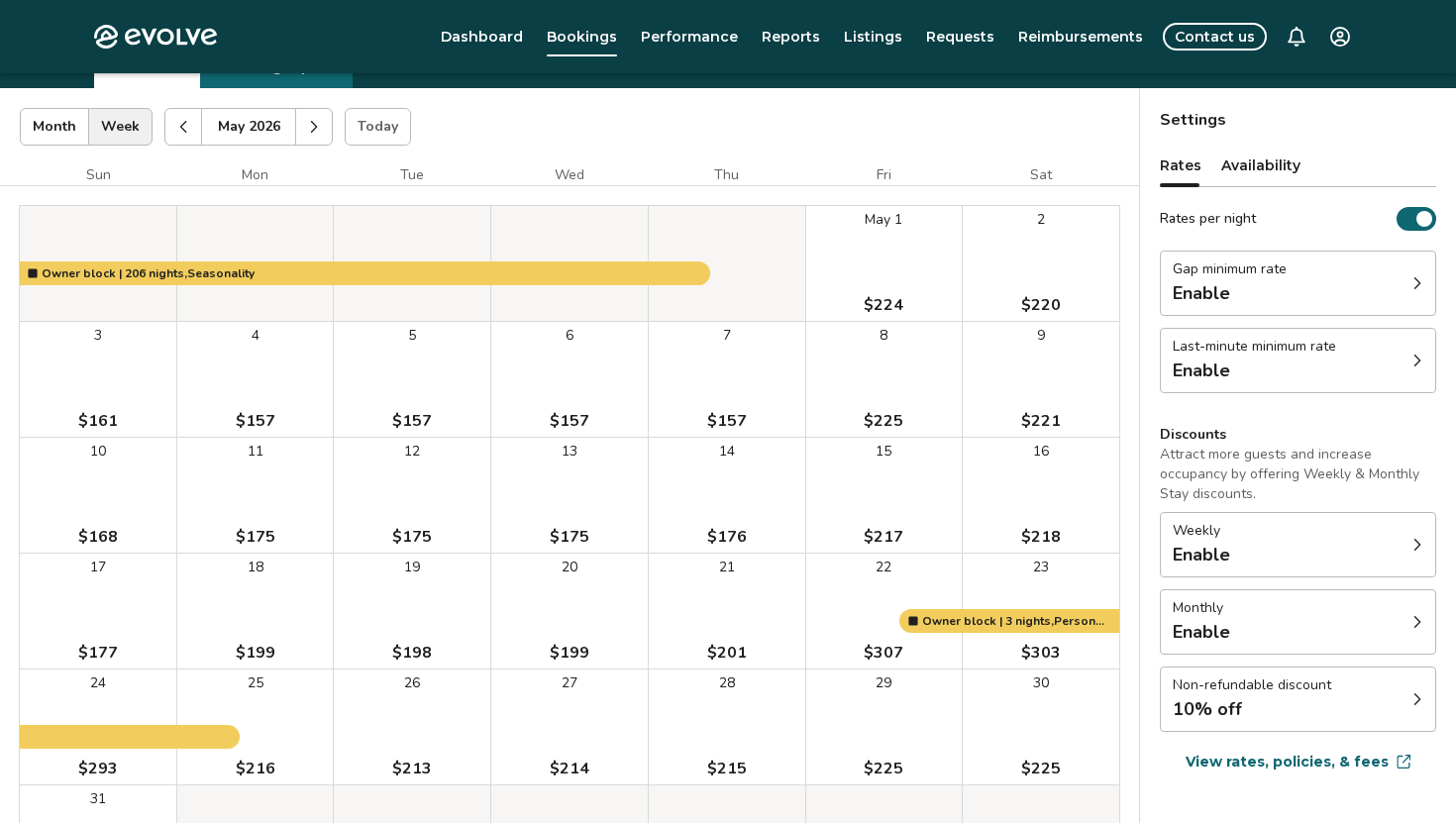 scroll, scrollTop: 0, scrollLeft: 0, axis: both 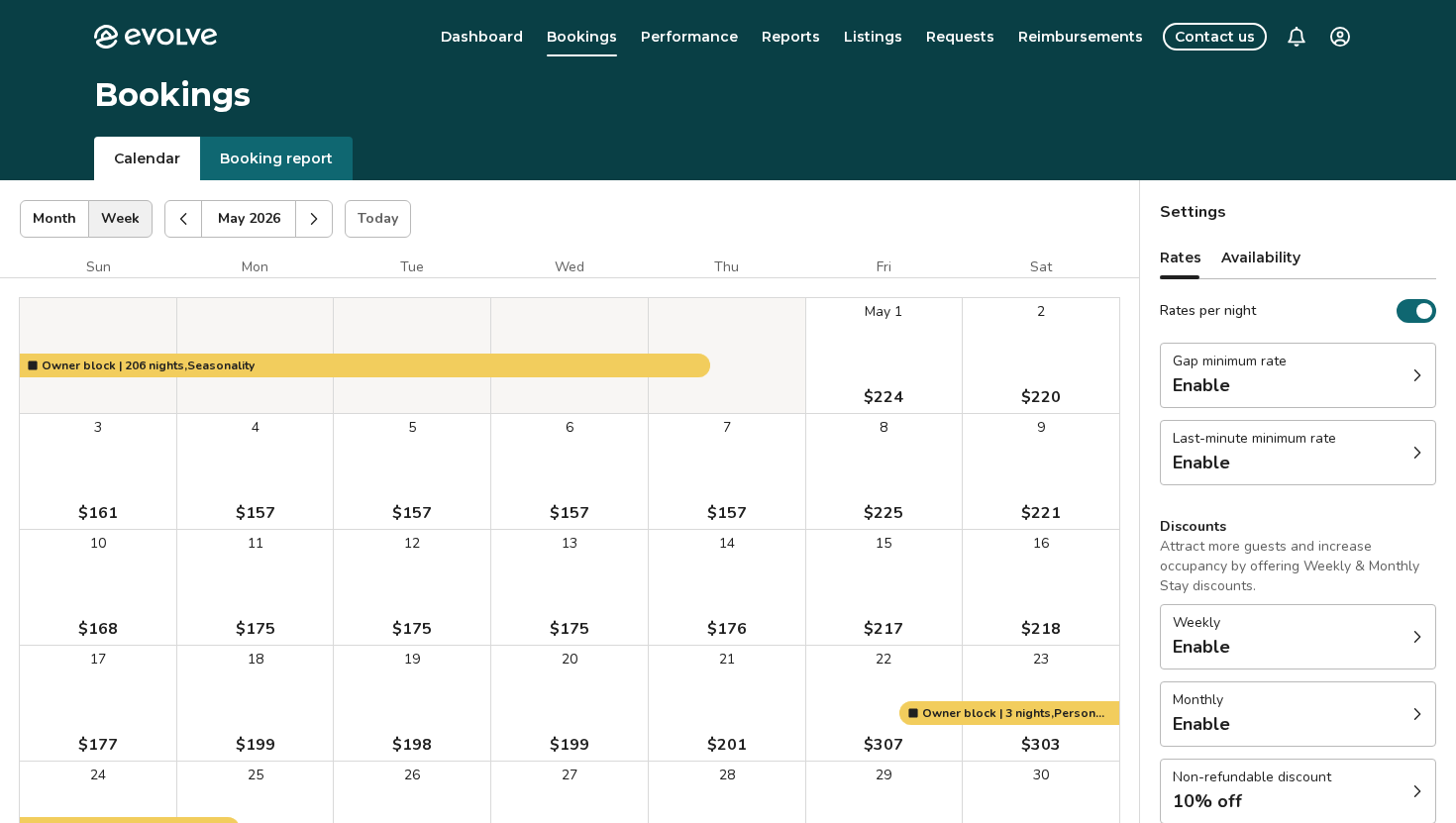click at bounding box center (314, 219) 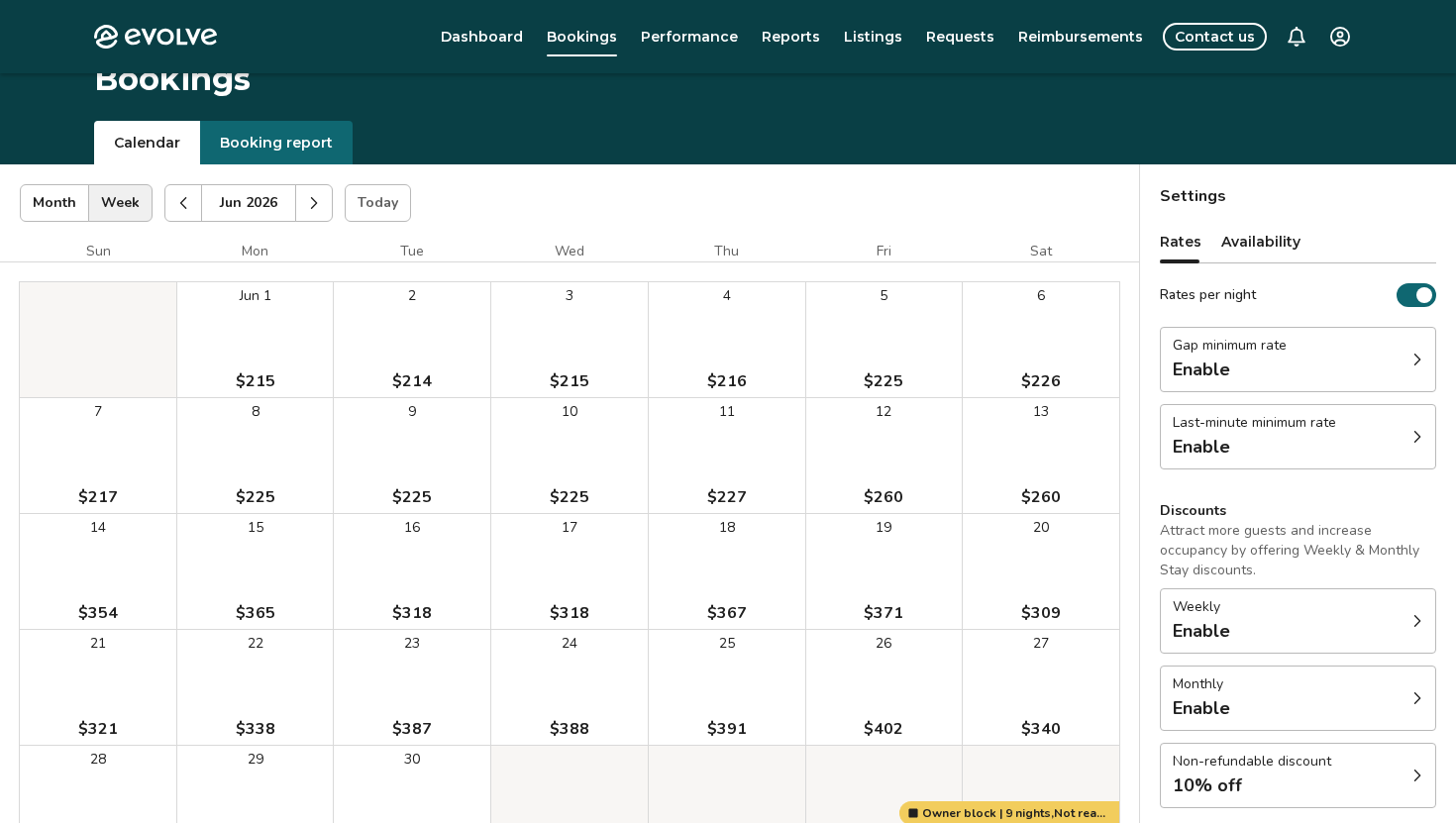 scroll, scrollTop: 0, scrollLeft: 0, axis: both 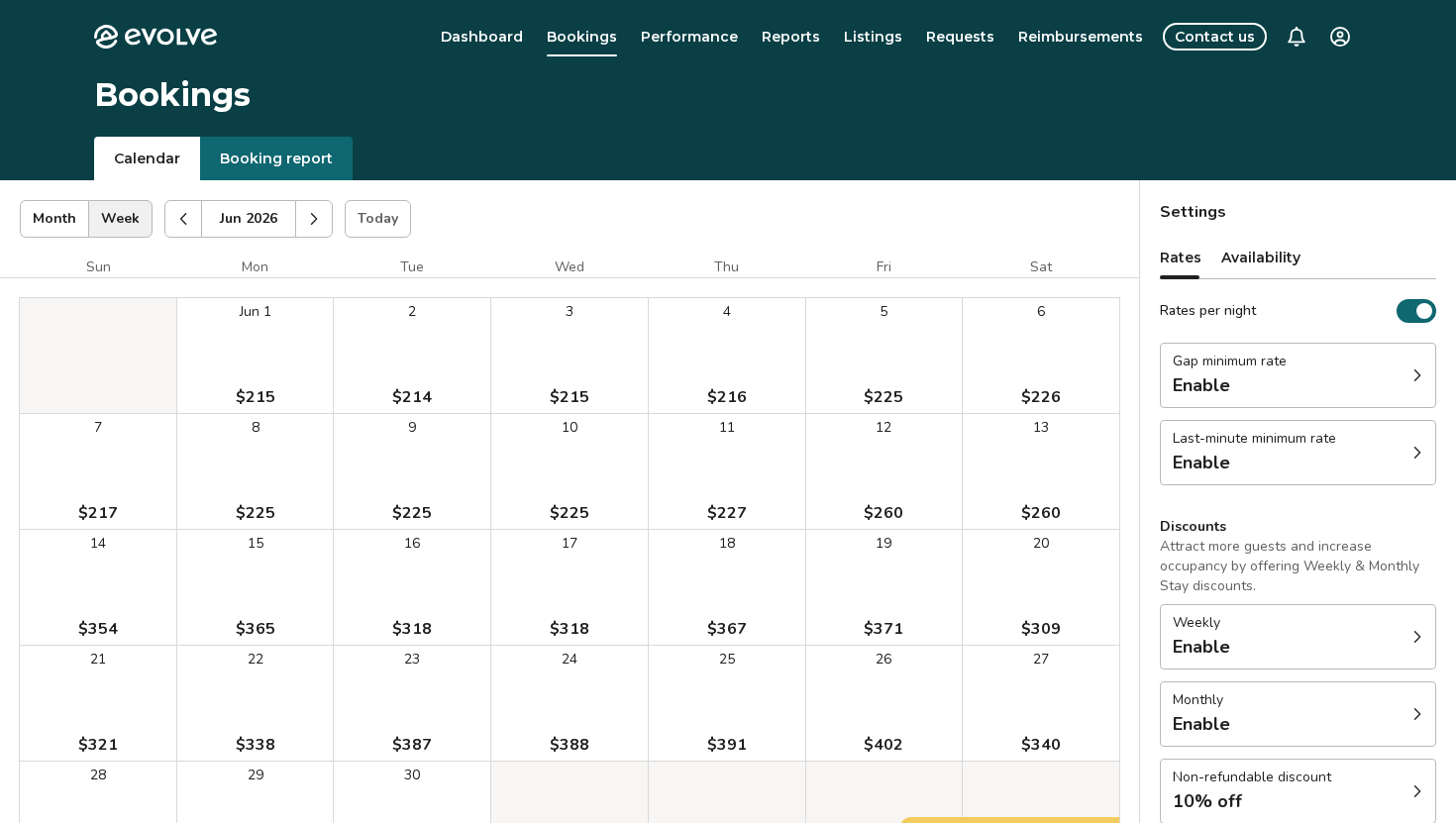 click at bounding box center (314, 219) 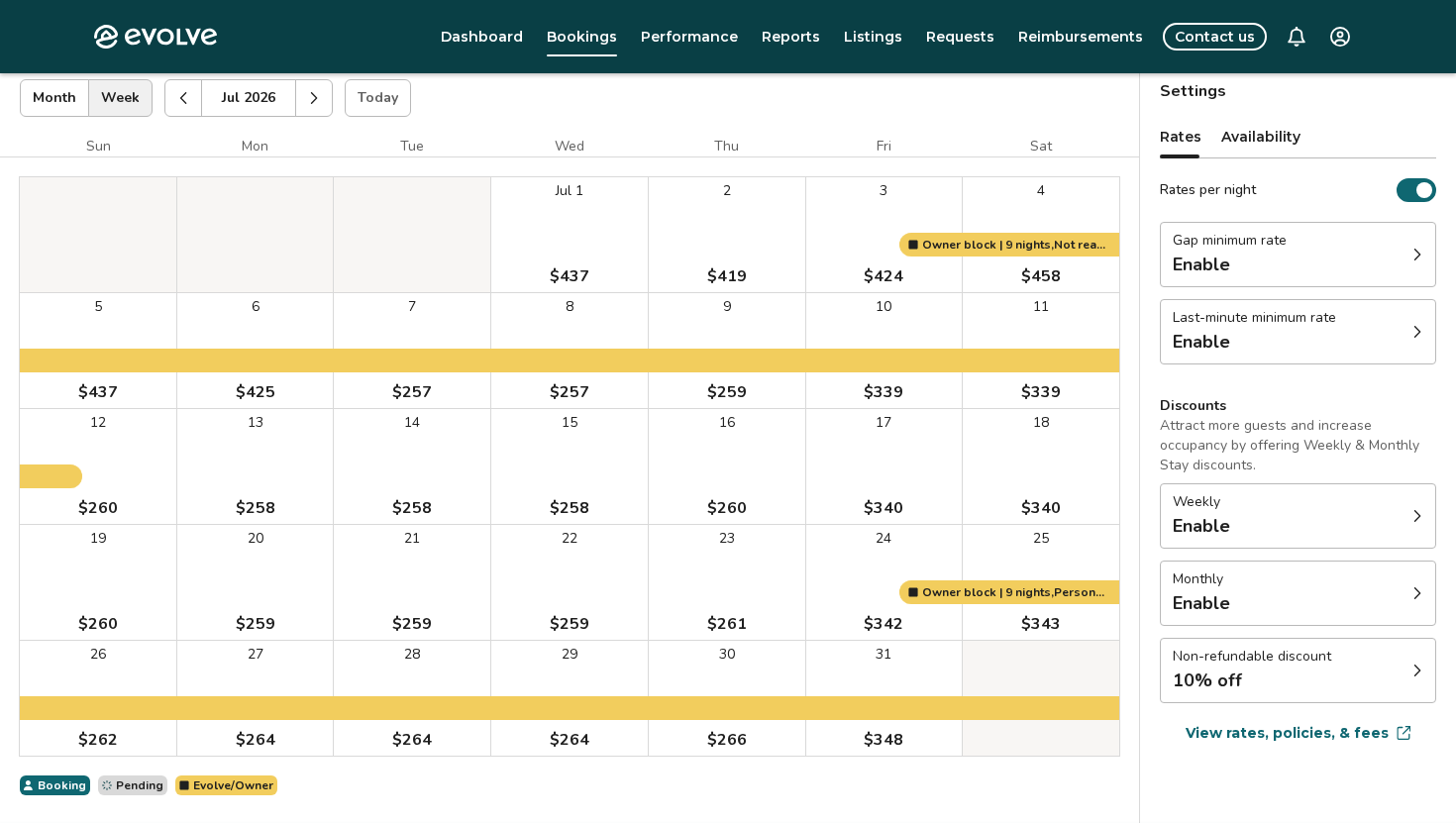 scroll, scrollTop: 104, scrollLeft: 0, axis: vertical 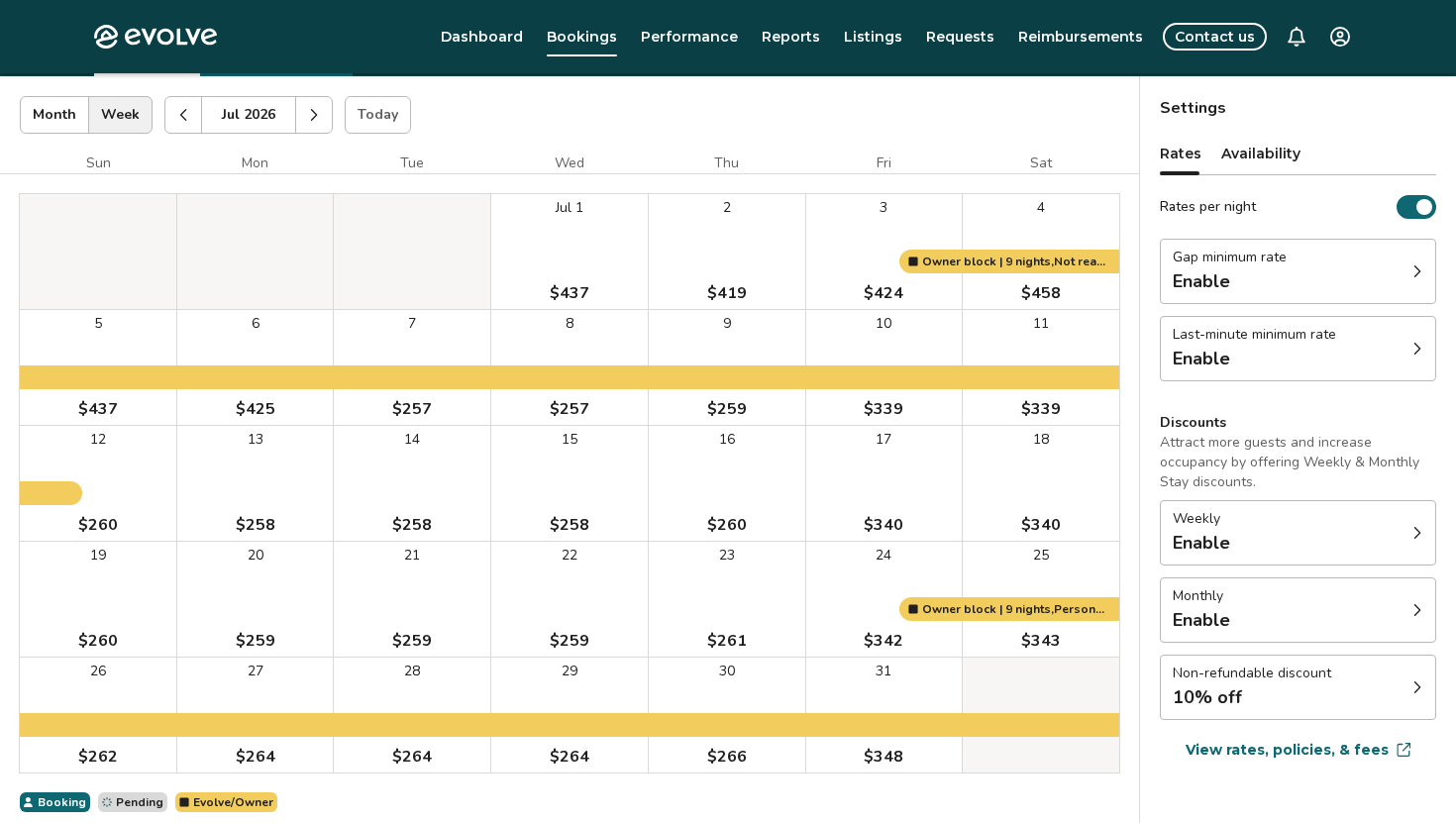 click 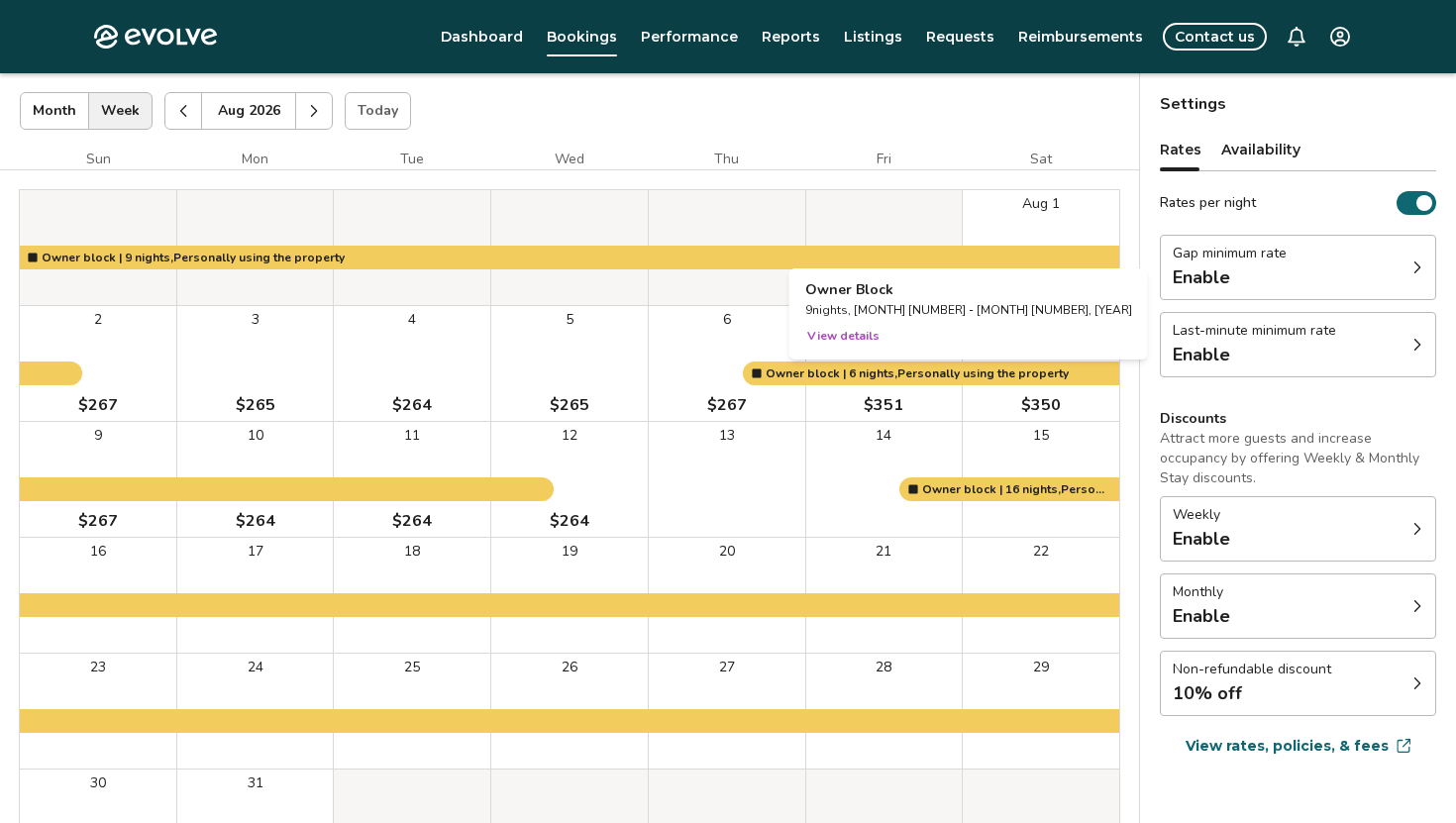scroll, scrollTop: 113, scrollLeft: 0, axis: vertical 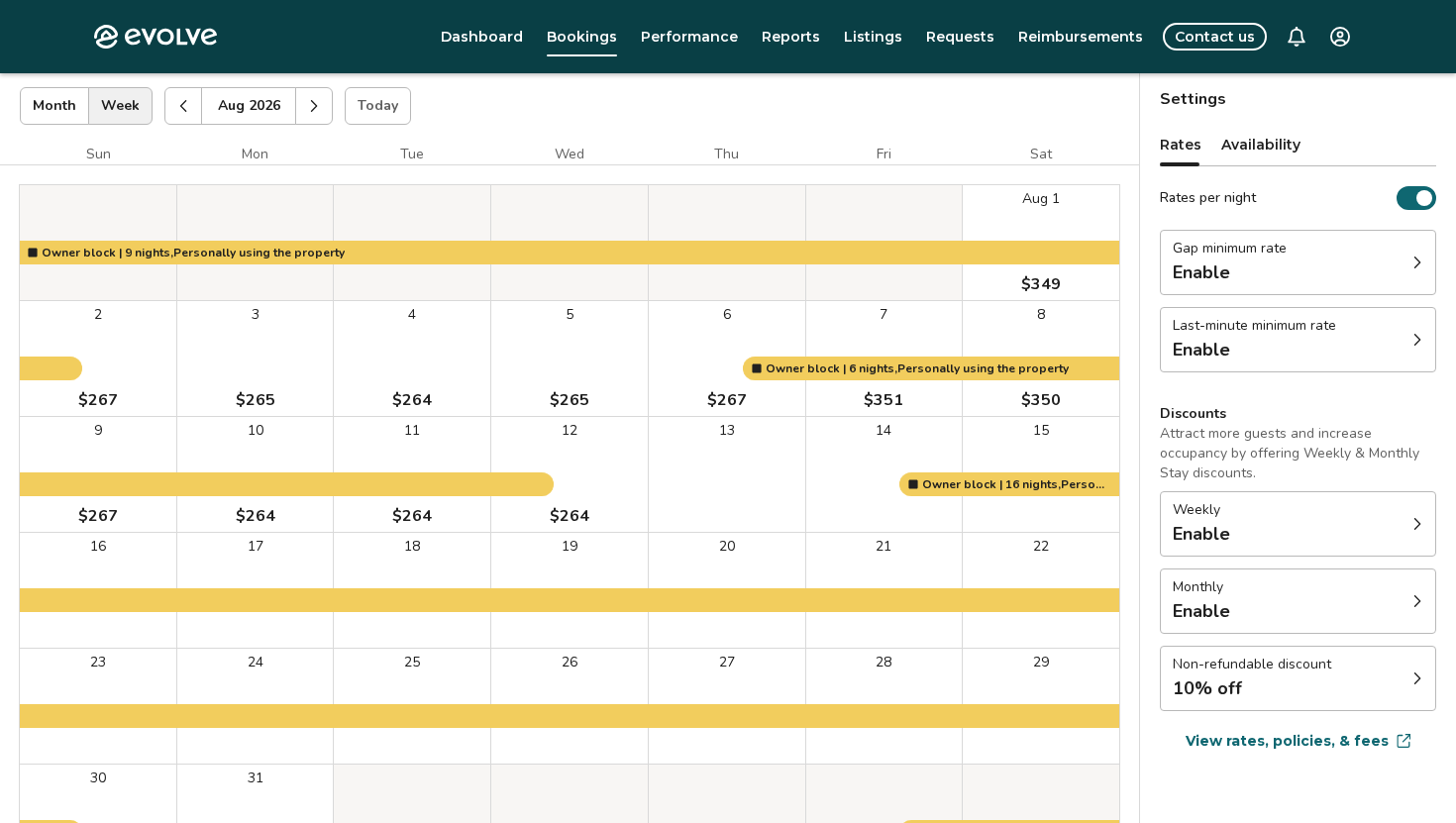click at bounding box center [314, 106] 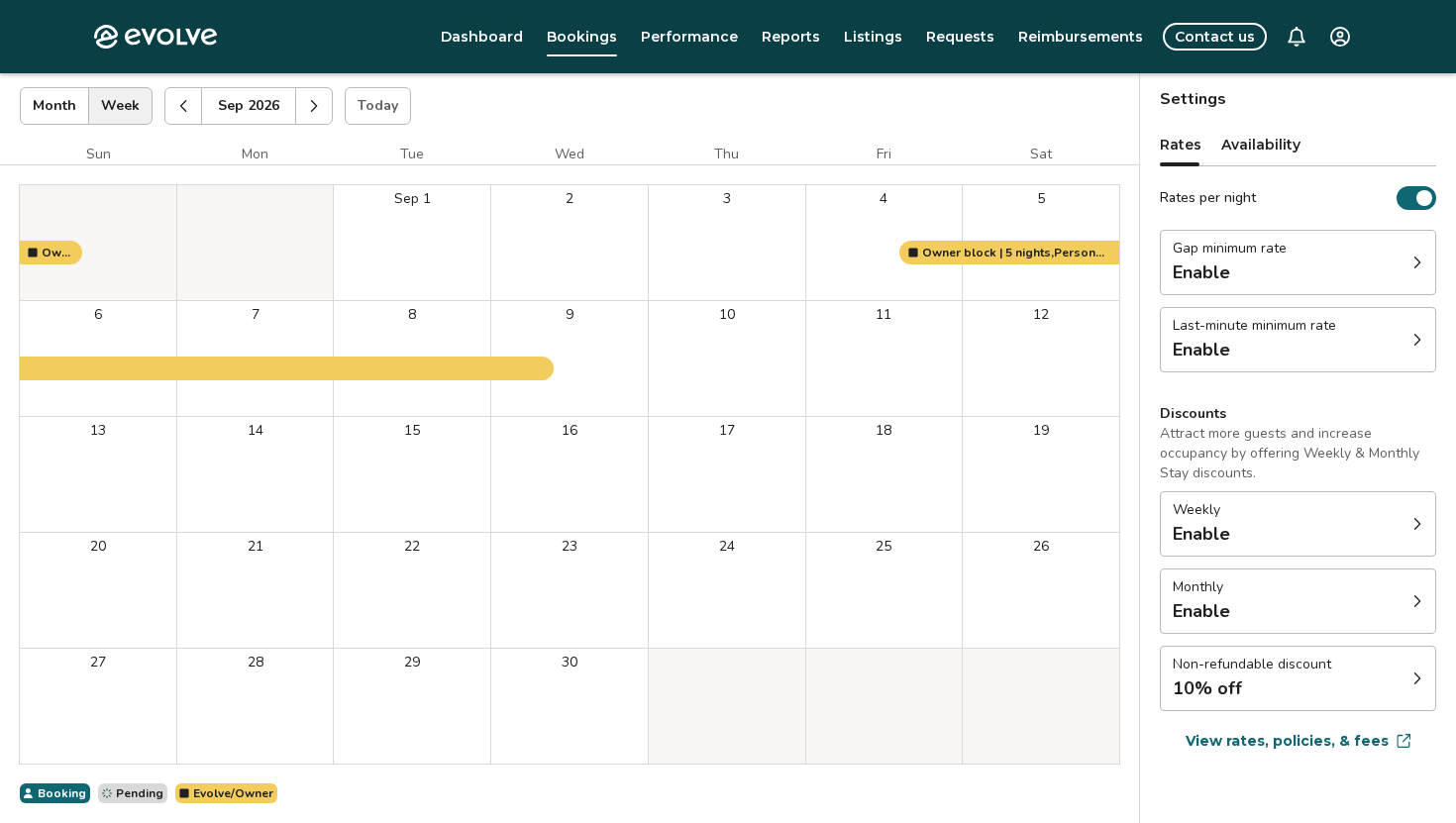 click 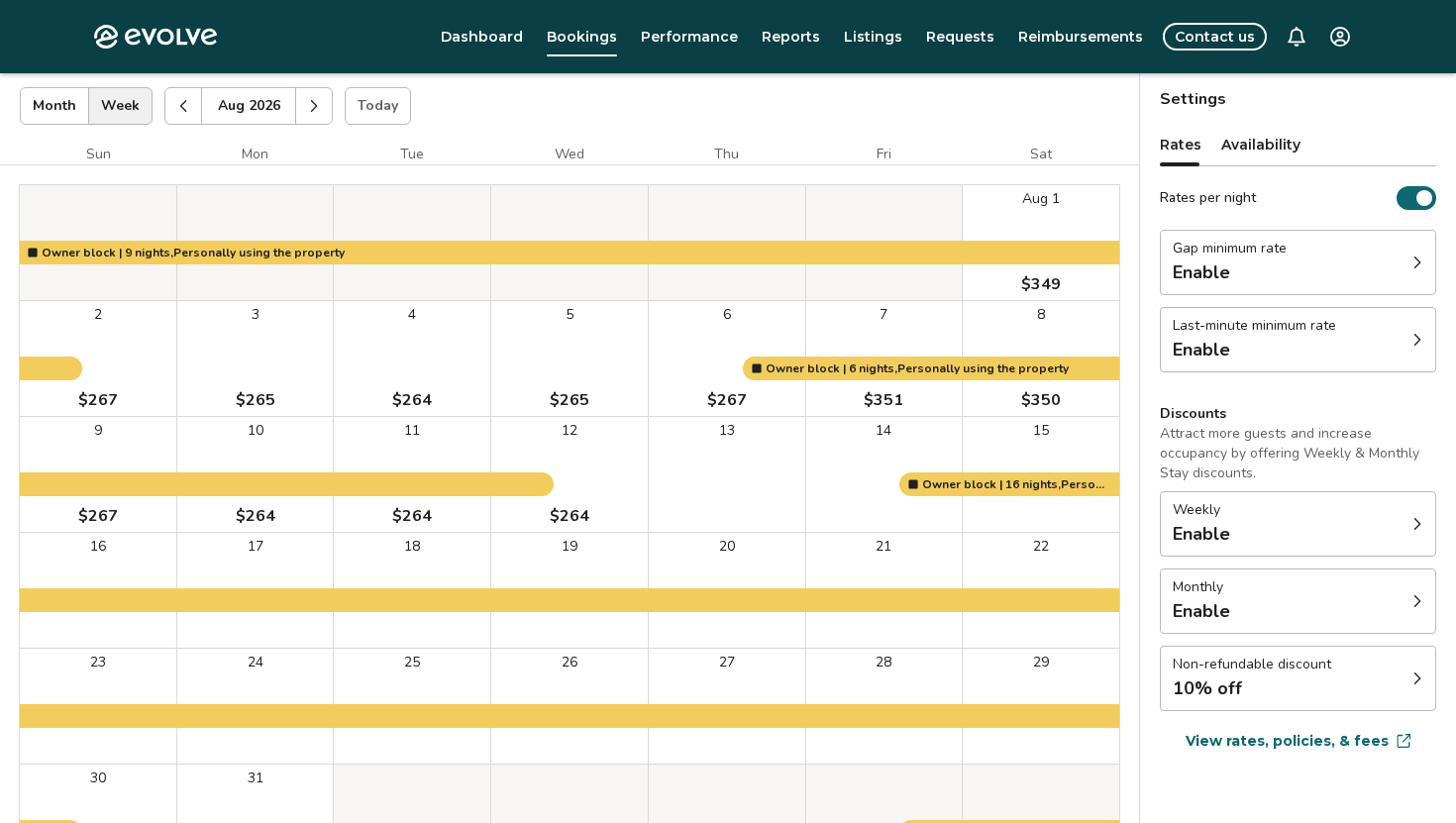 click 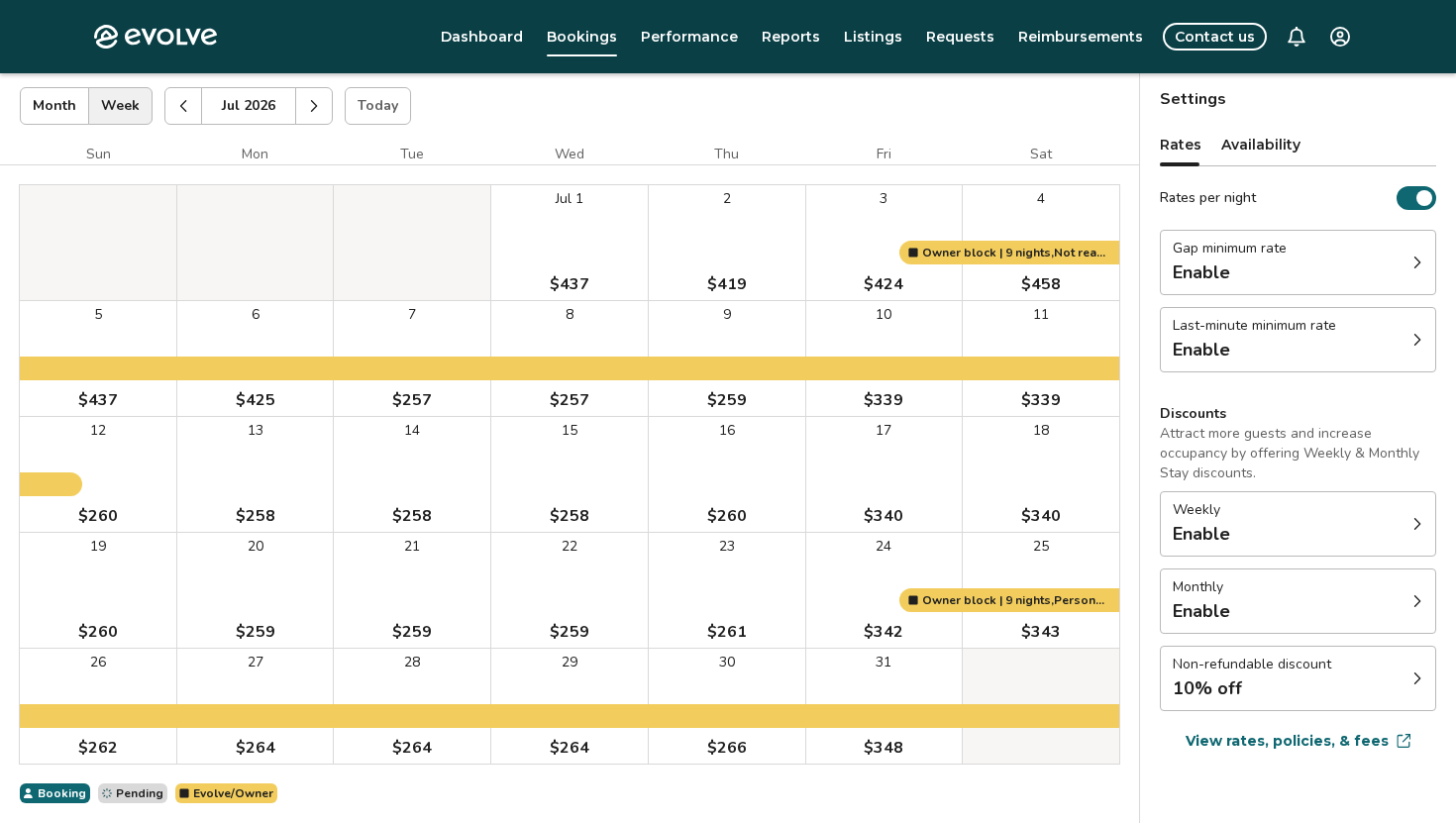 click 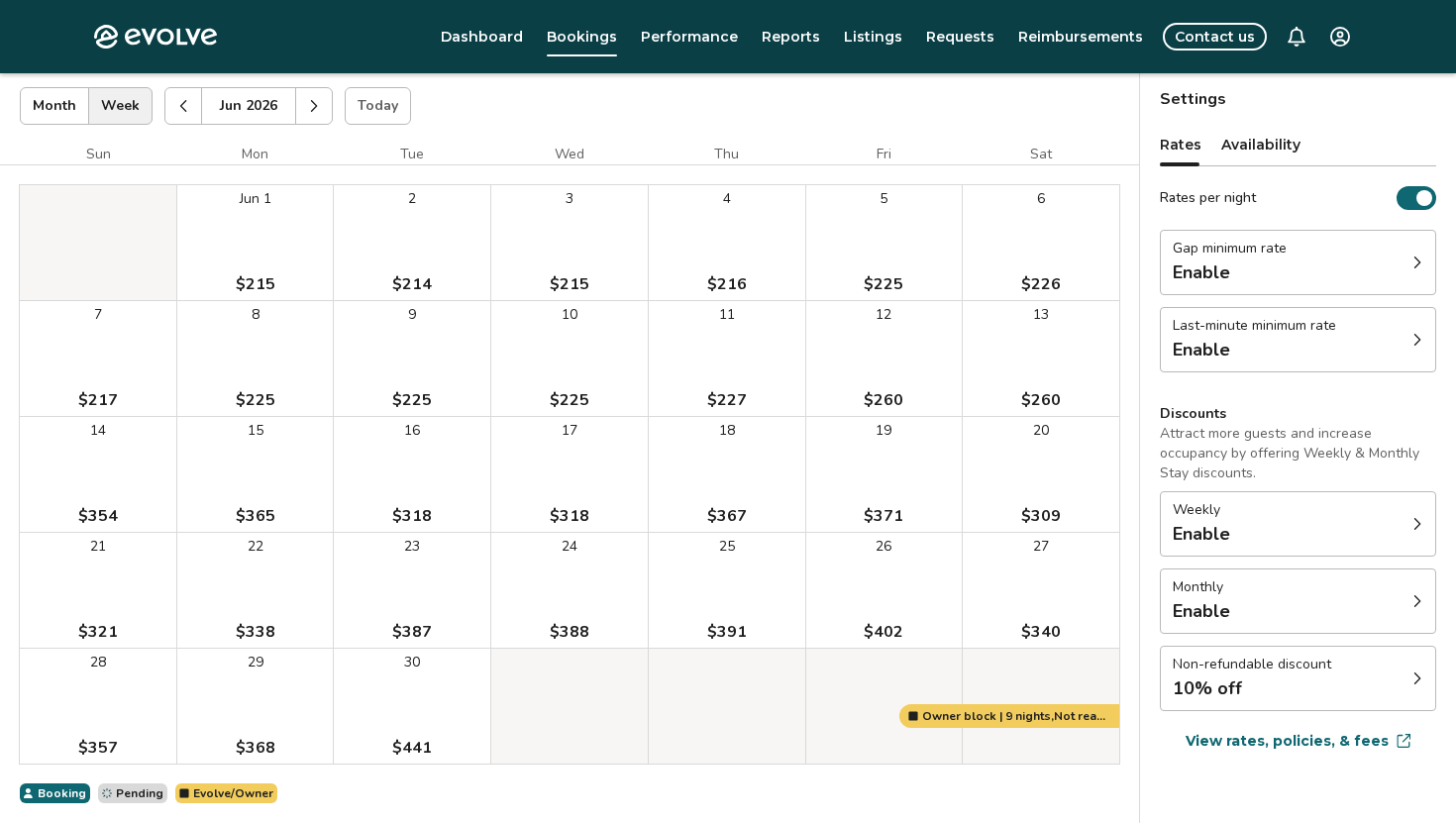 click 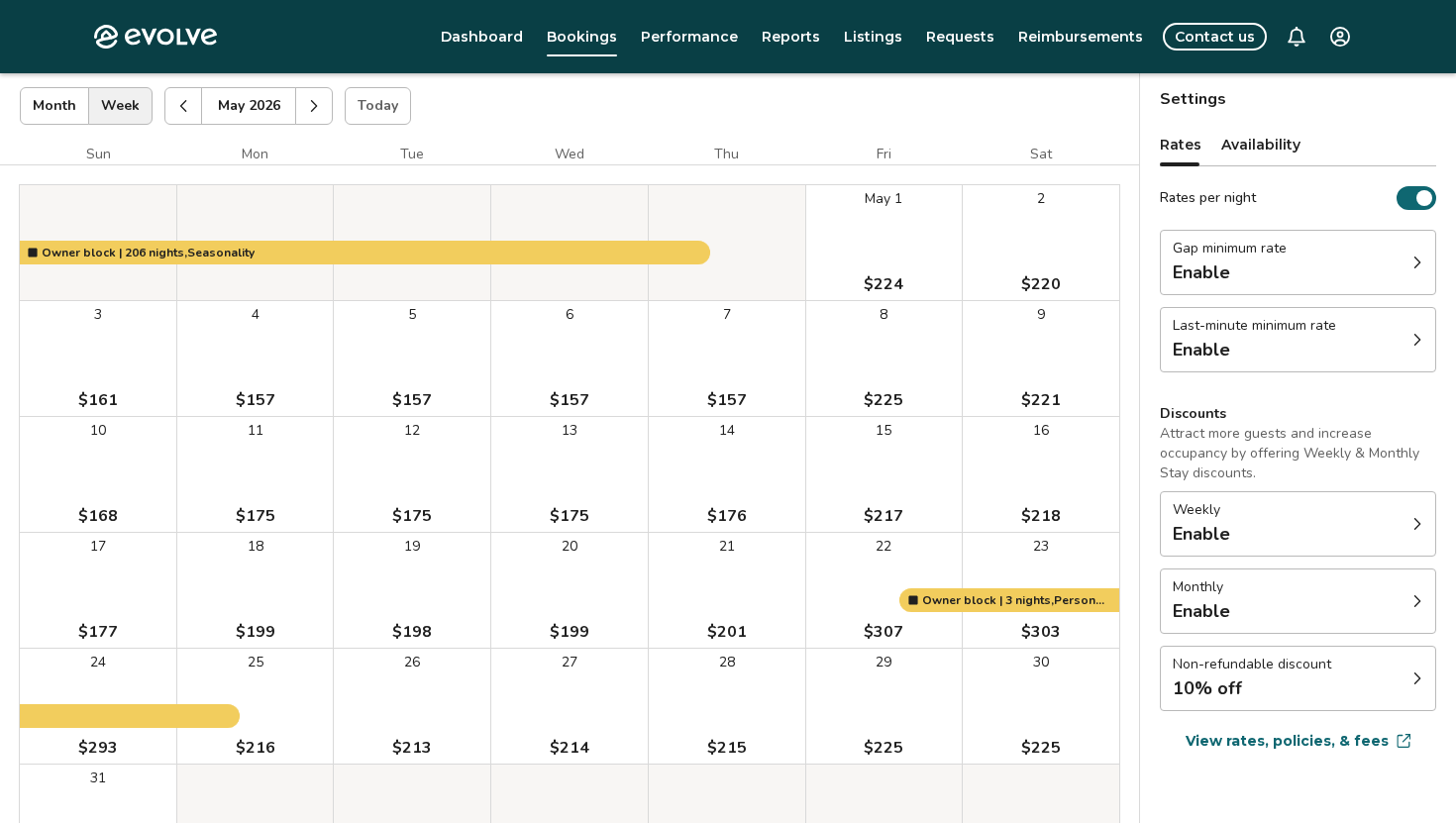 click 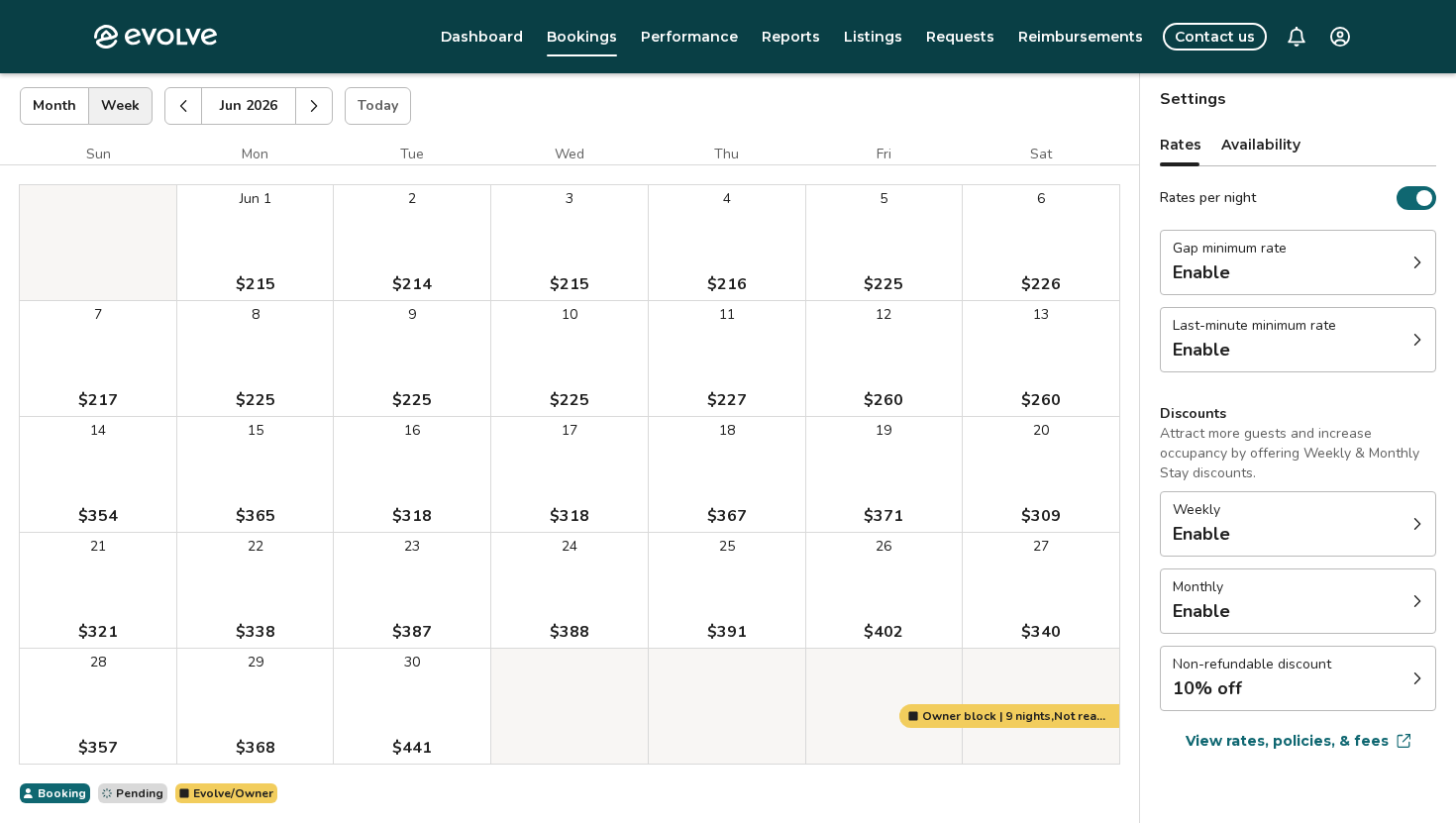 click 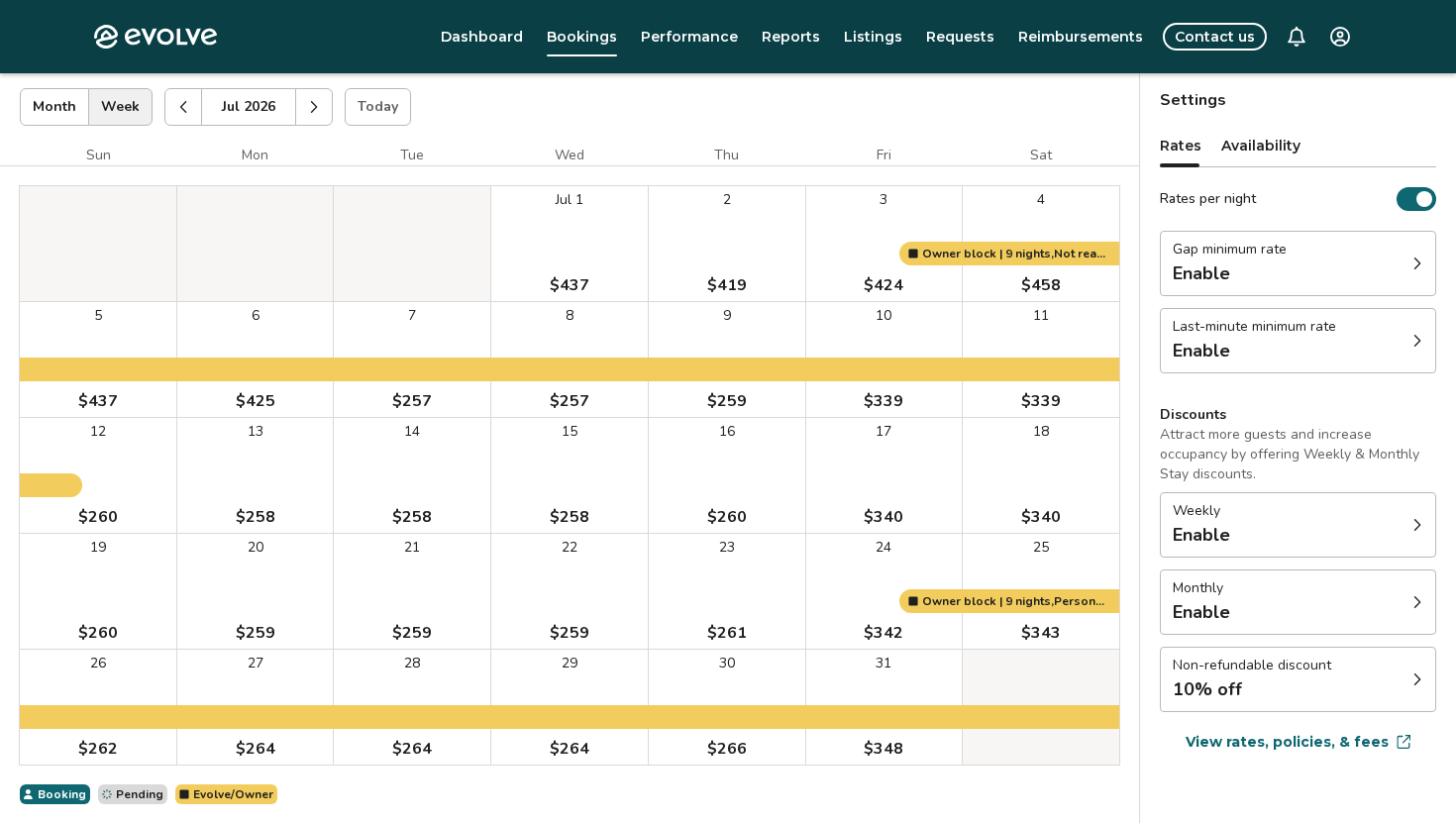 scroll, scrollTop: 105, scrollLeft: 0, axis: vertical 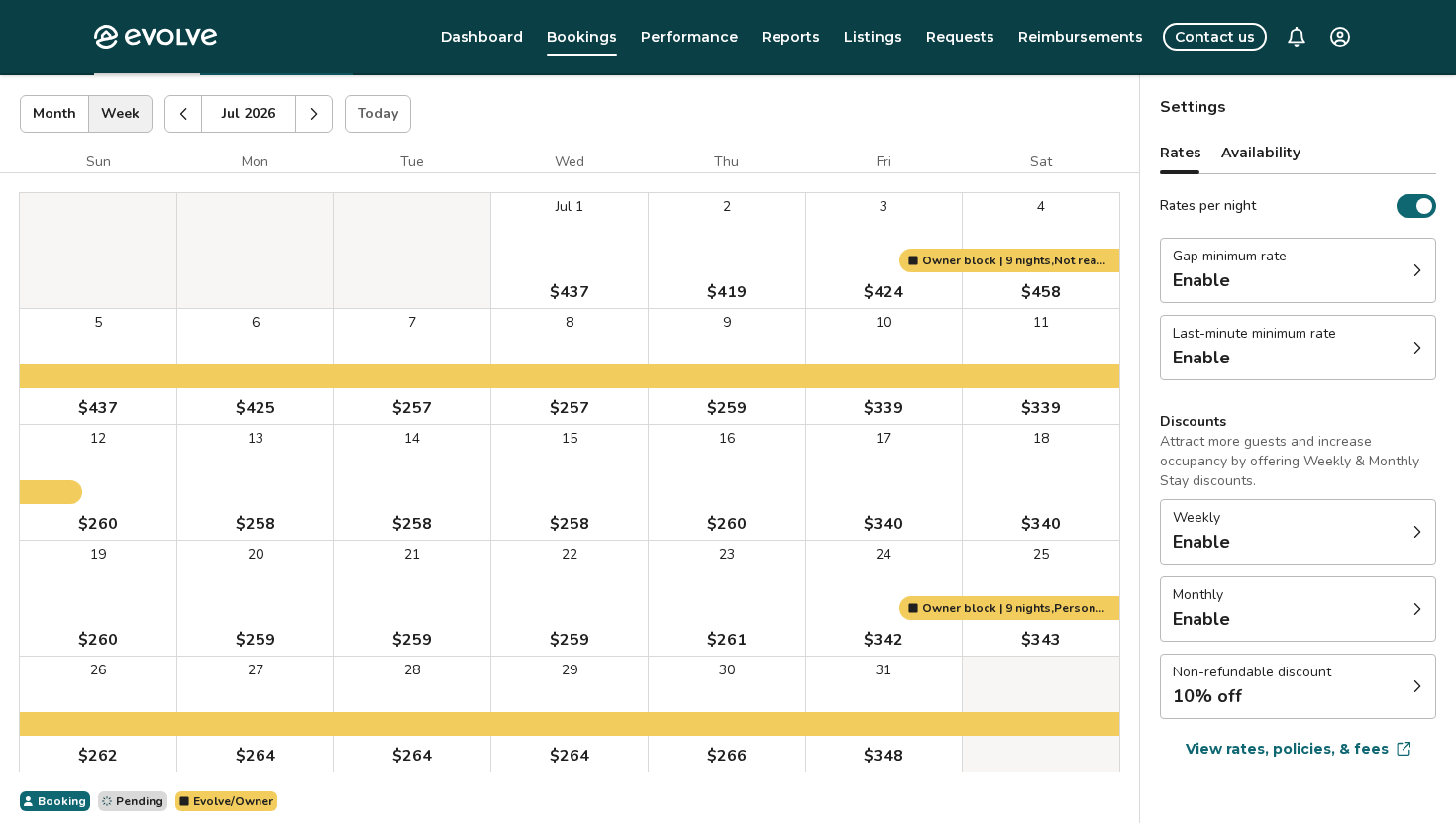 click at bounding box center [314, 114] 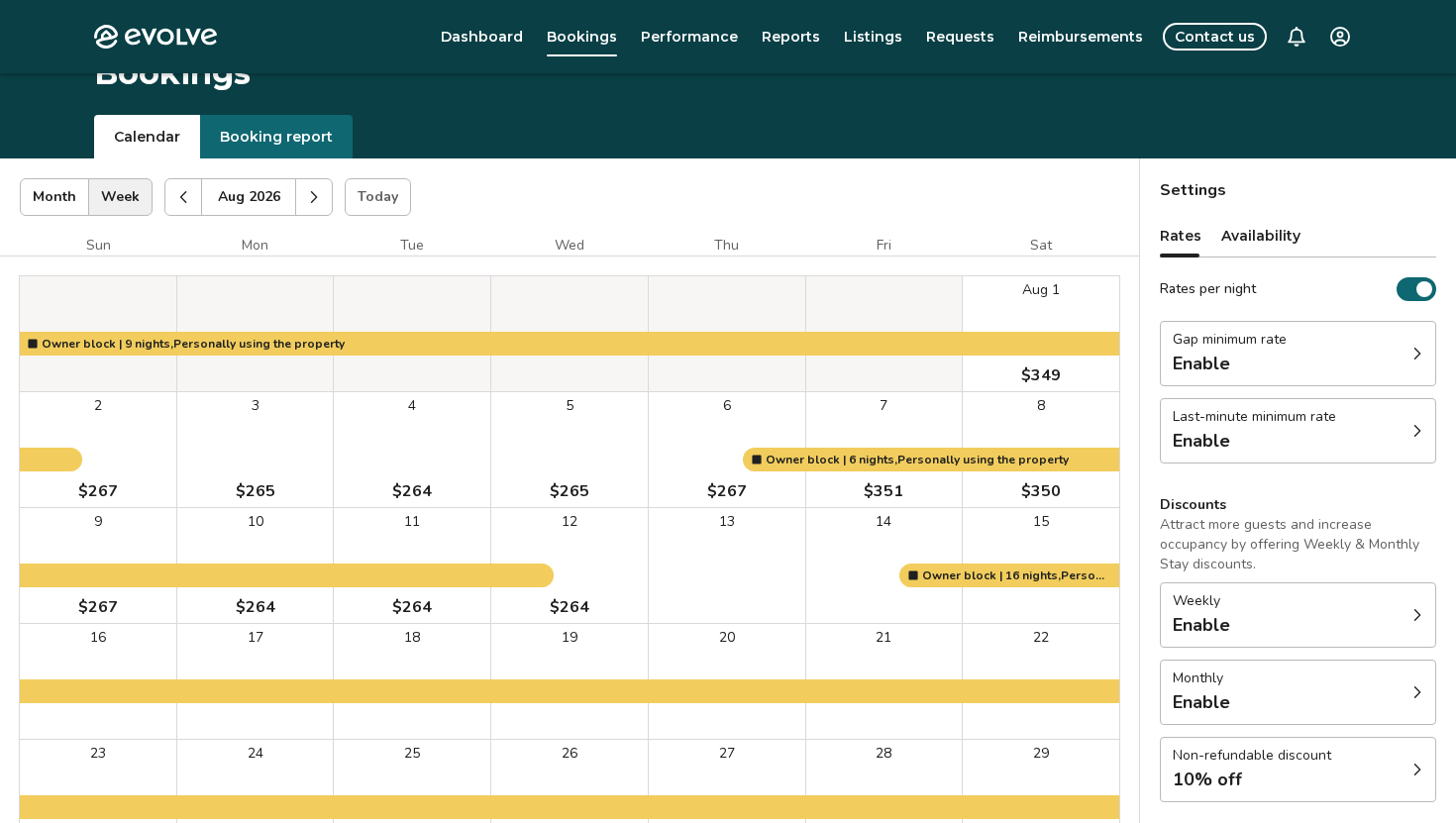 scroll, scrollTop: 0, scrollLeft: 0, axis: both 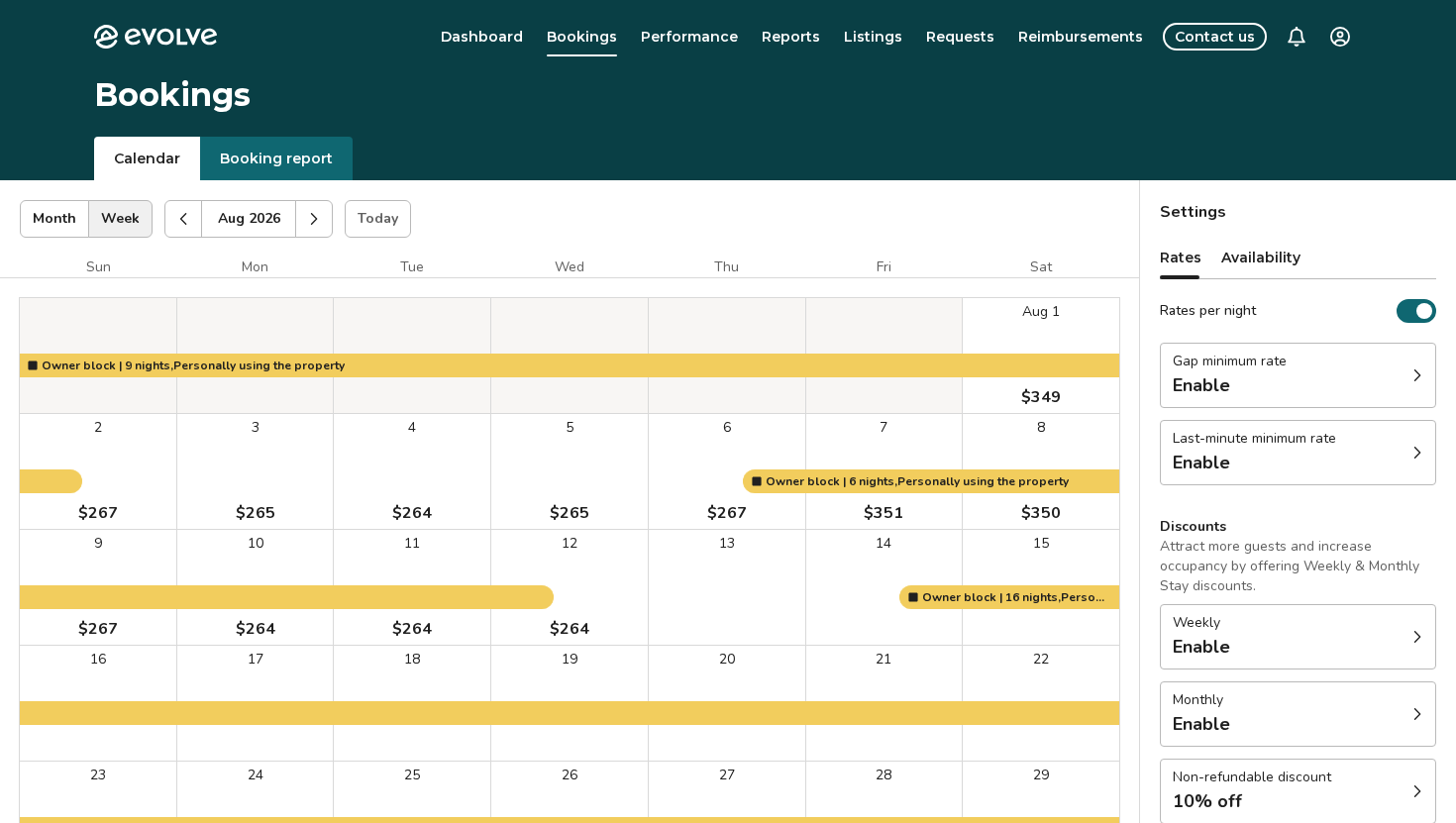 click 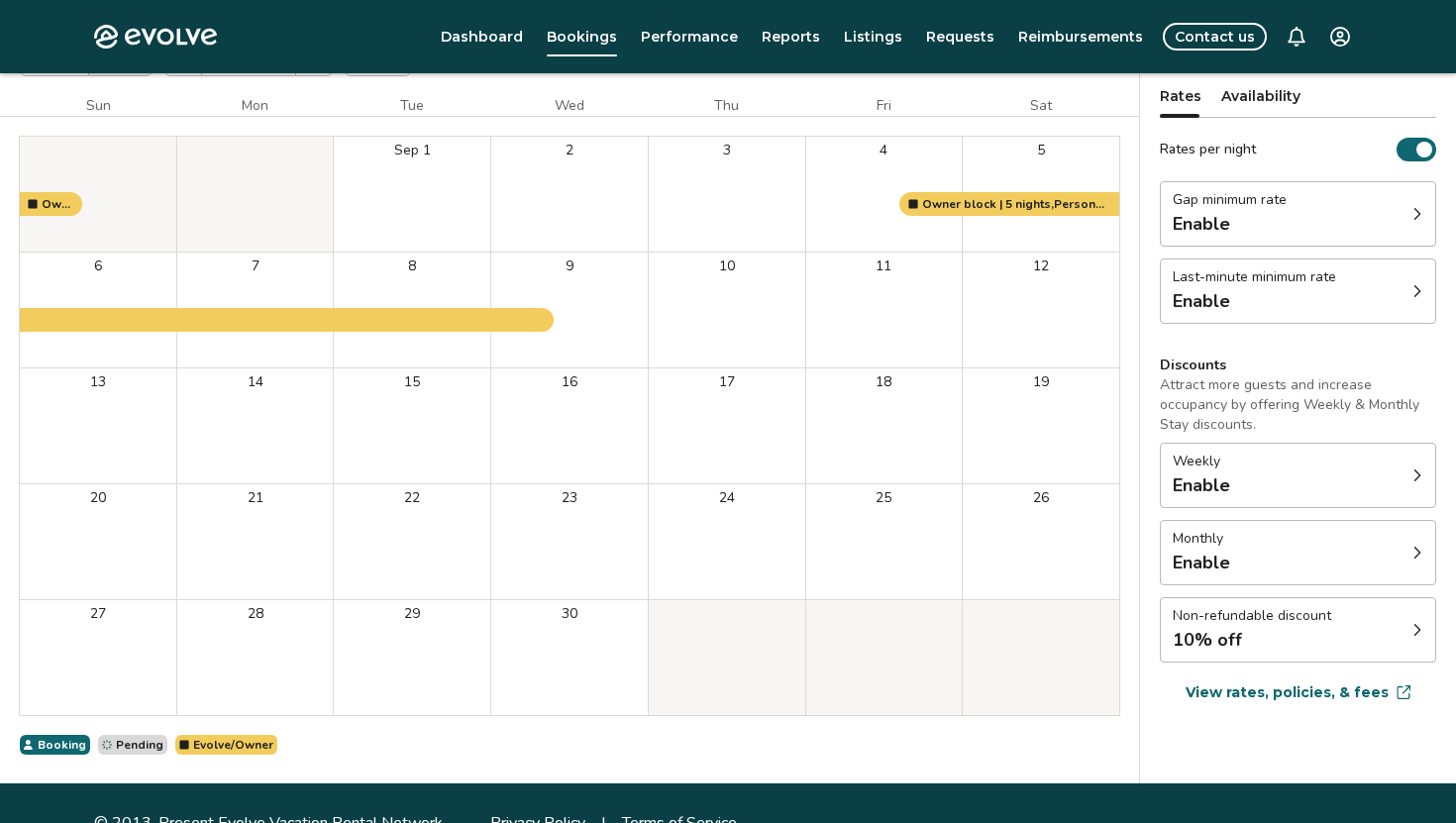 scroll, scrollTop: 158, scrollLeft: 0, axis: vertical 